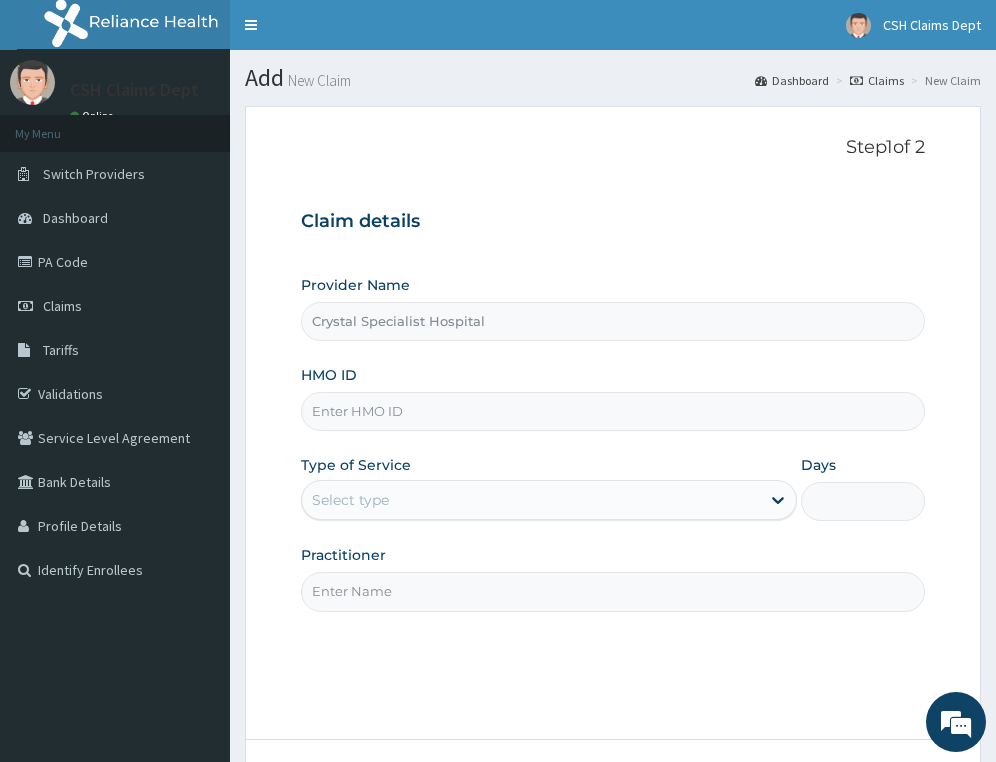 scroll, scrollTop: 0, scrollLeft: 0, axis: both 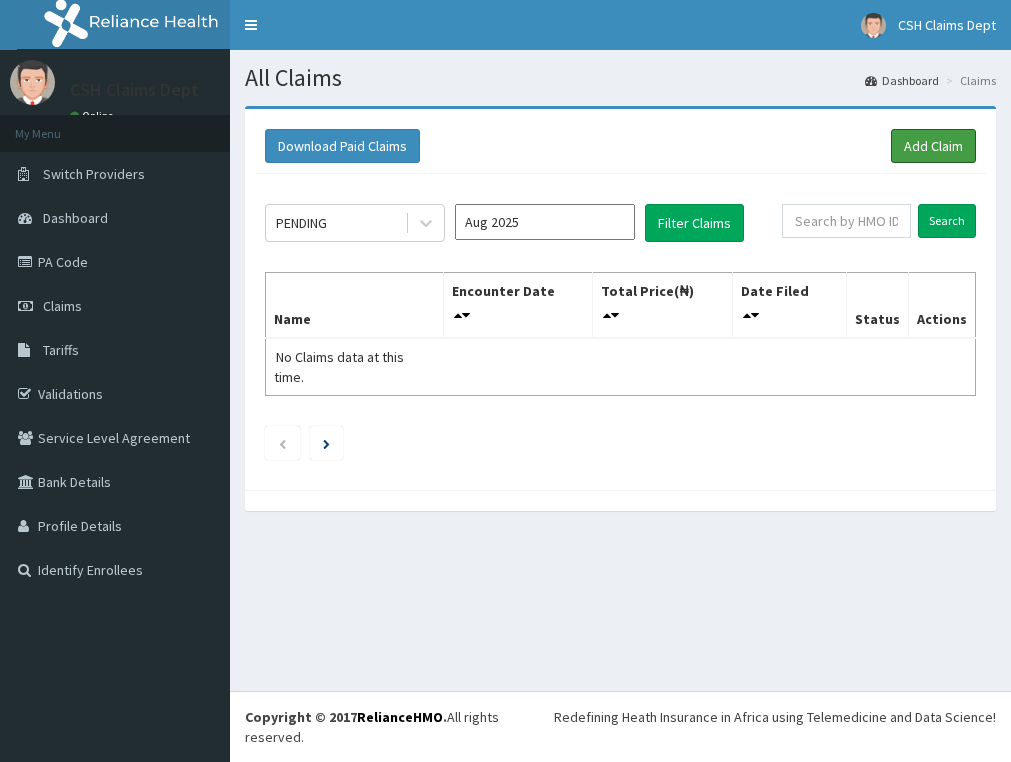 click on "Add Claim" at bounding box center (933, 146) 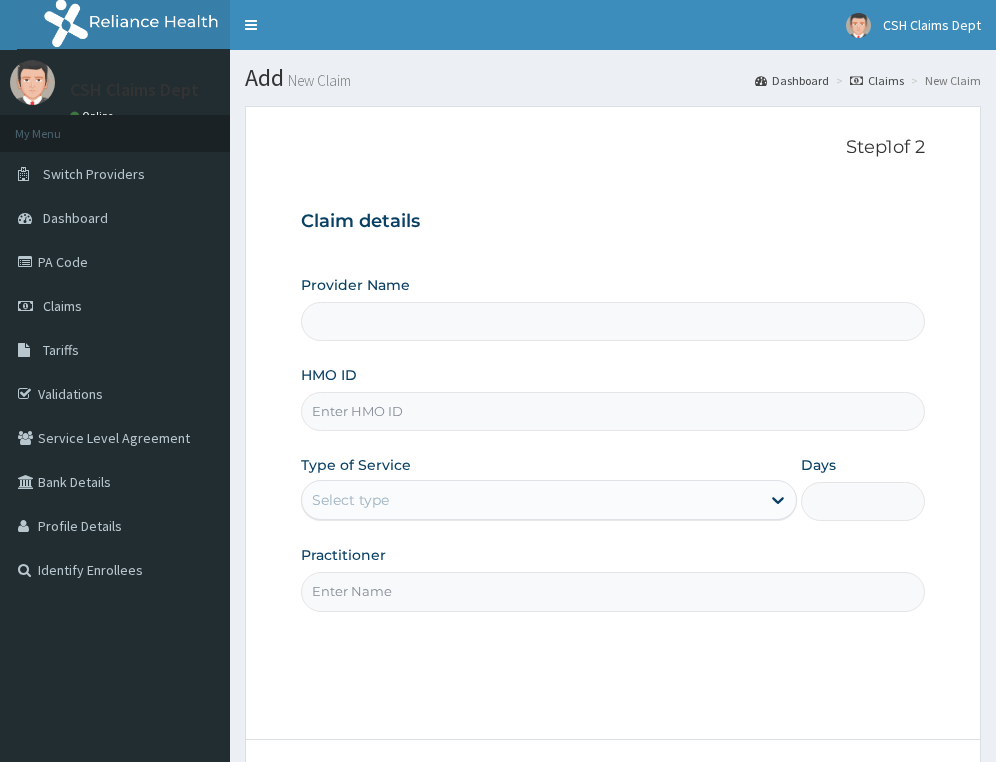 type on "Crystal Specialist Hospital" 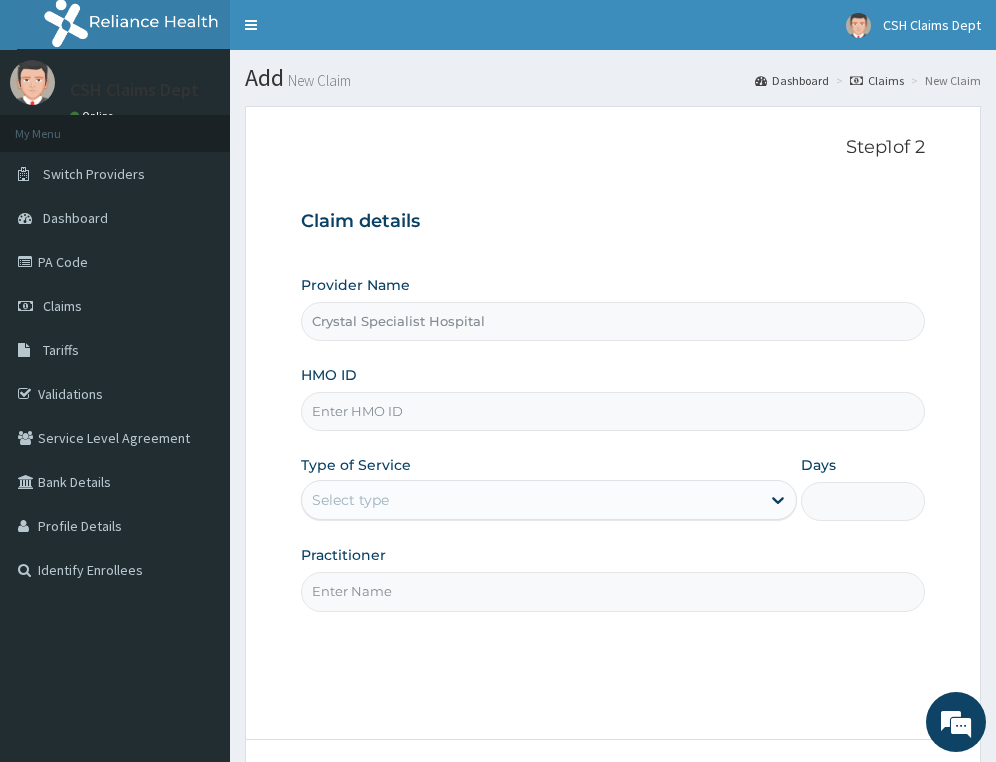 scroll, scrollTop: 0, scrollLeft: 0, axis: both 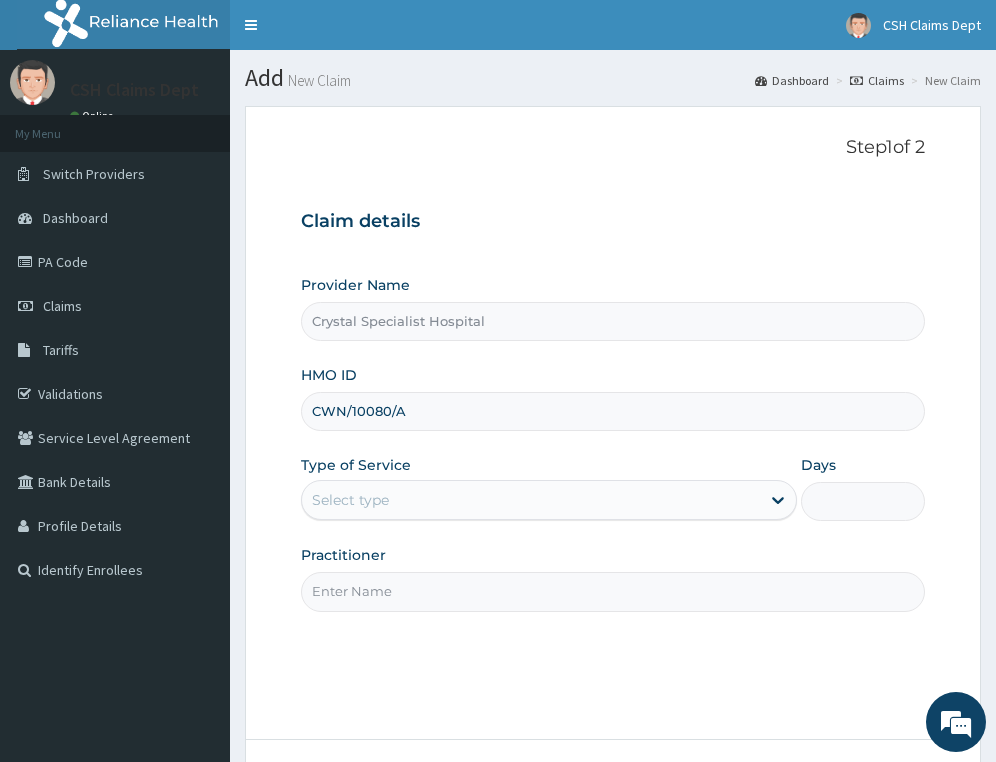 type on "CWN/10080/A" 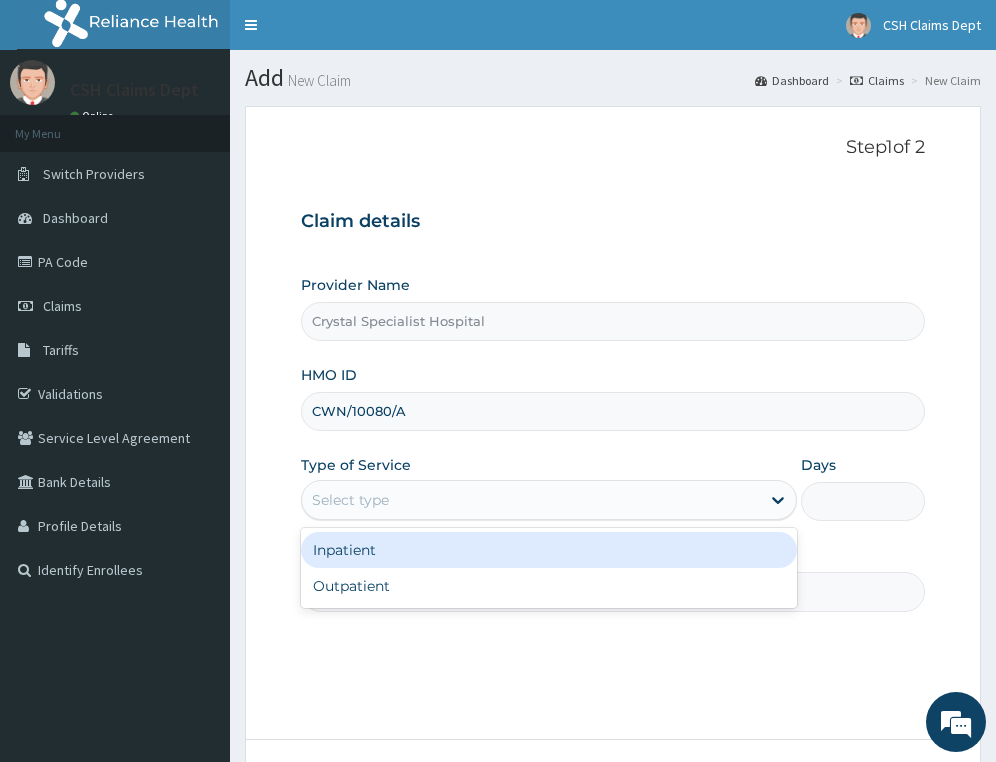 click on "Select type" at bounding box center [350, 500] 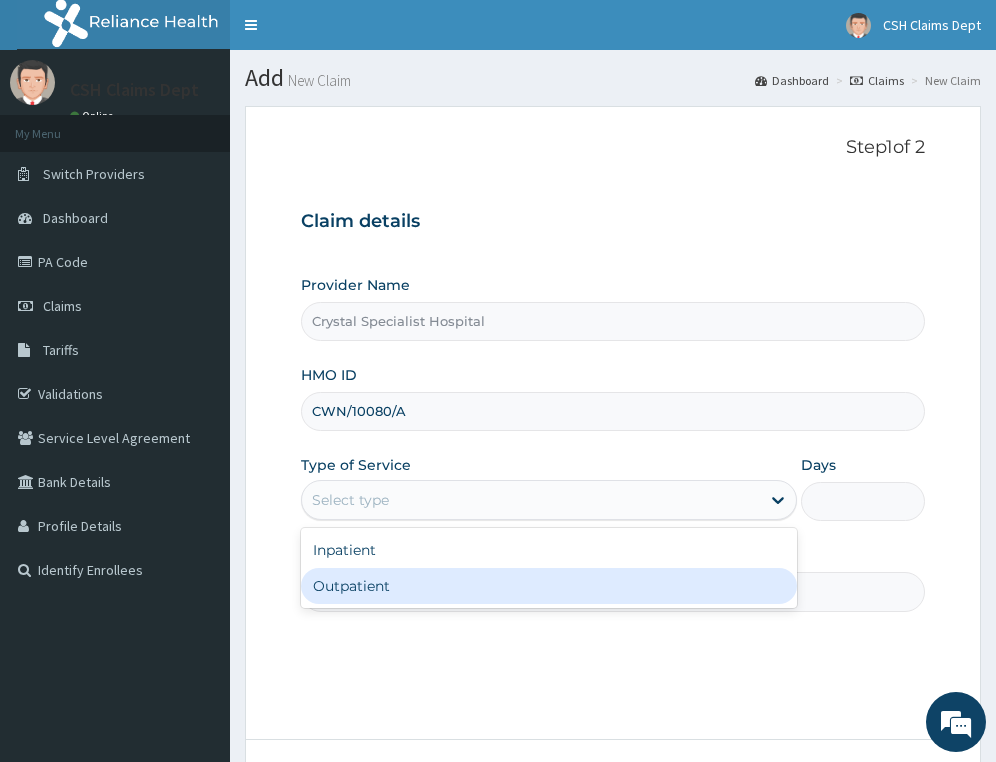 click on "Outpatient" at bounding box center [549, 586] 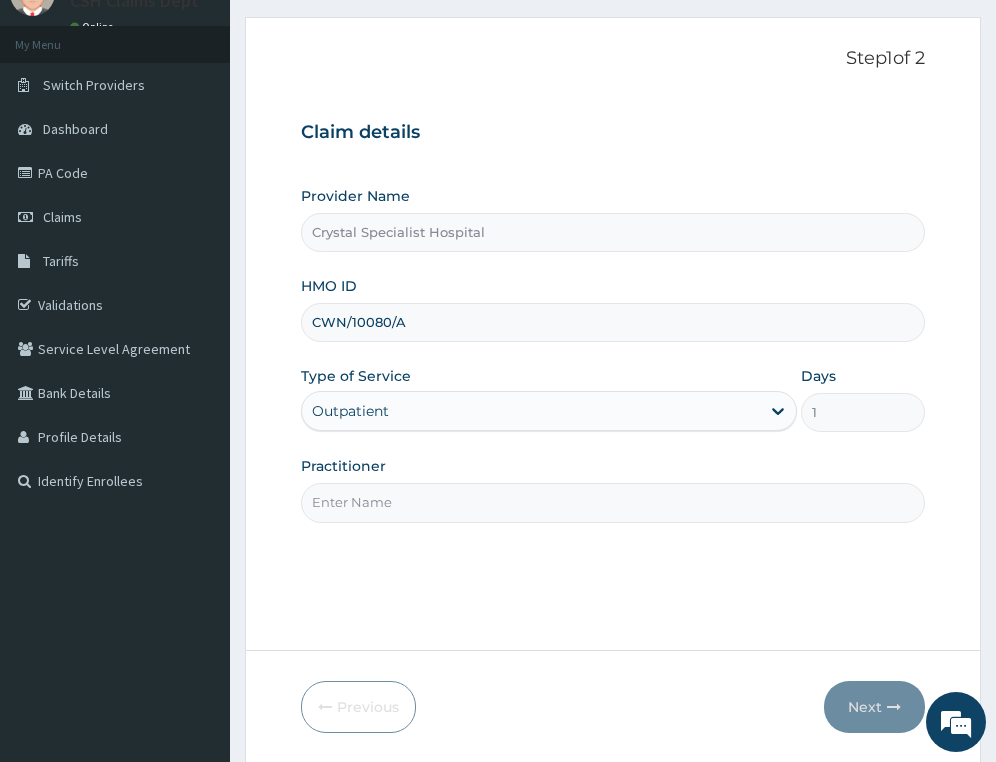 scroll, scrollTop: 177, scrollLeft: 0, axis: vertical 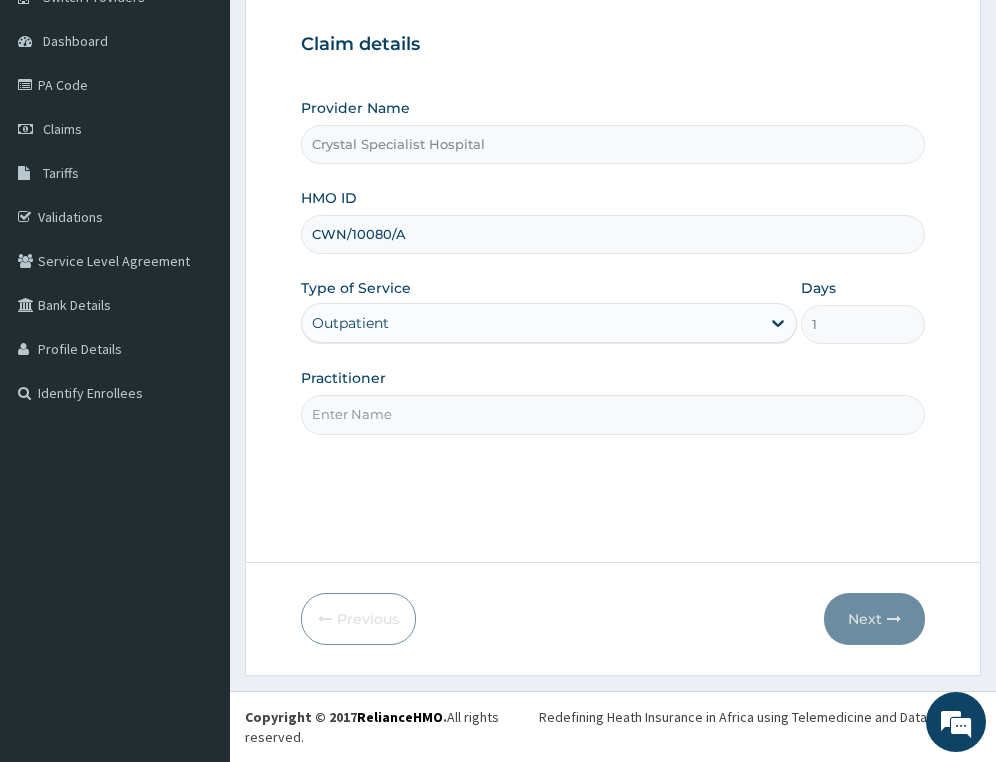 click on "Practitioner" at bounding box center [613, 414] 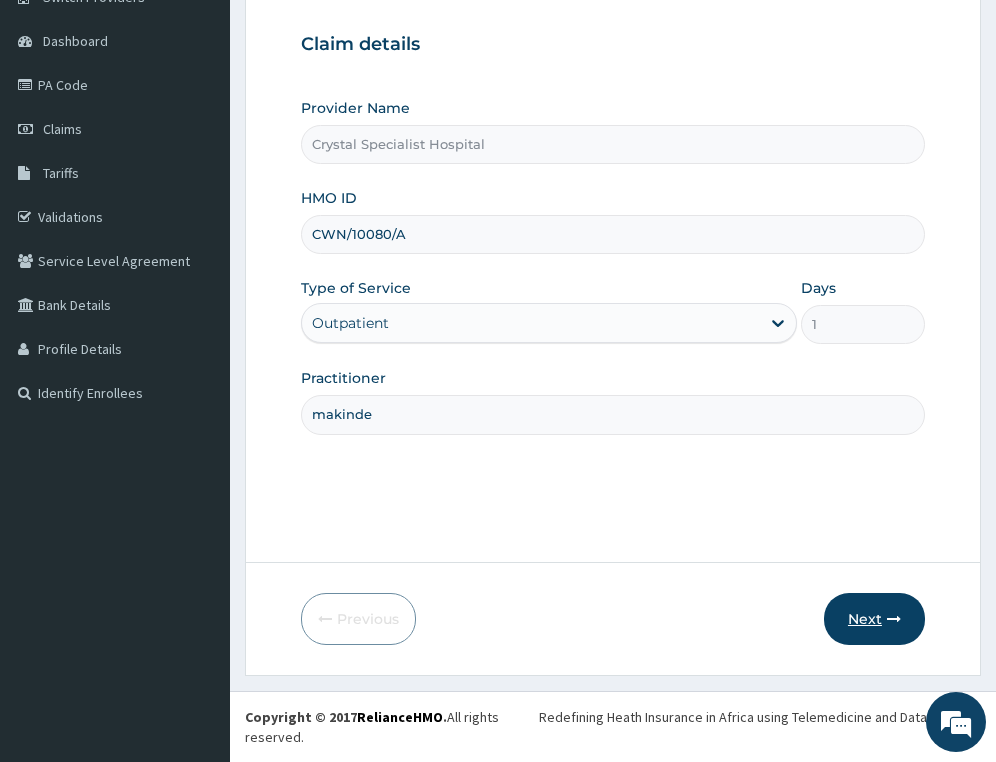 type on "makinde" 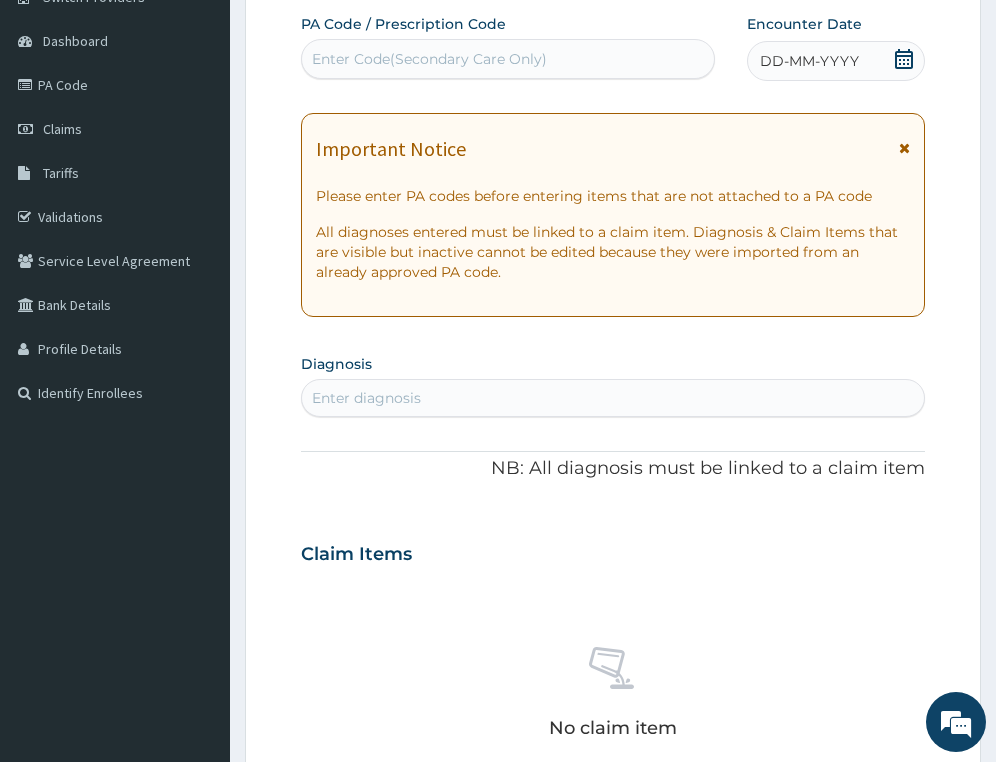 click on "Enter Code(Secondary Care Only)" at bounding box center (429, 59) 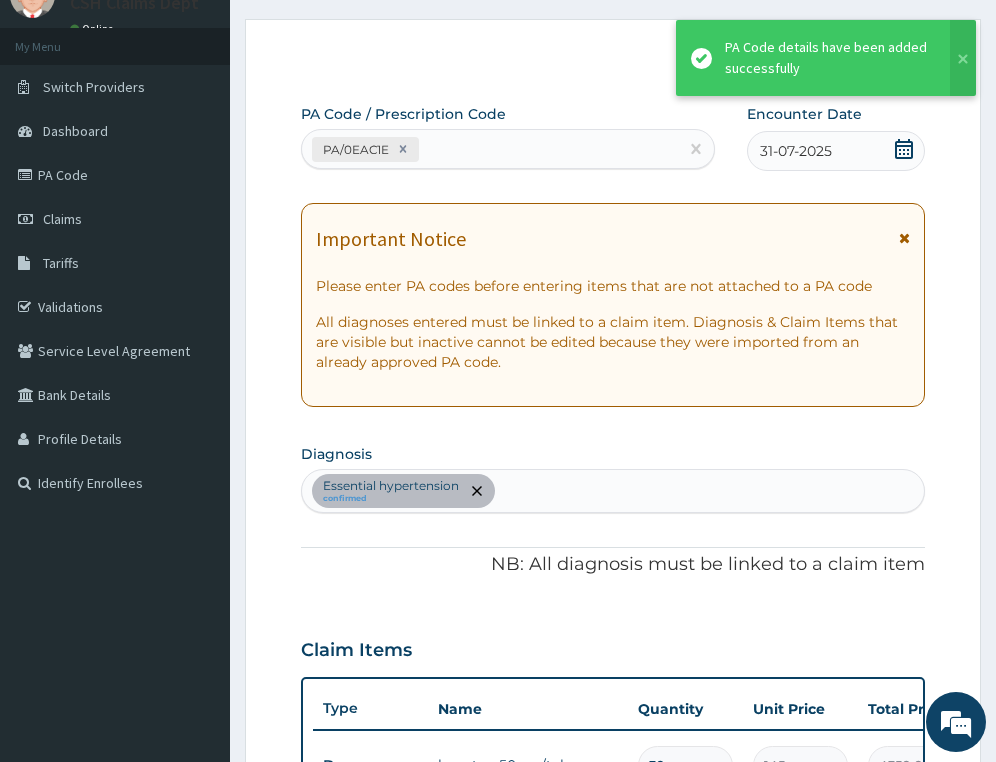scroll, scrollTop: 0, scrollLeft: 0, axis: both 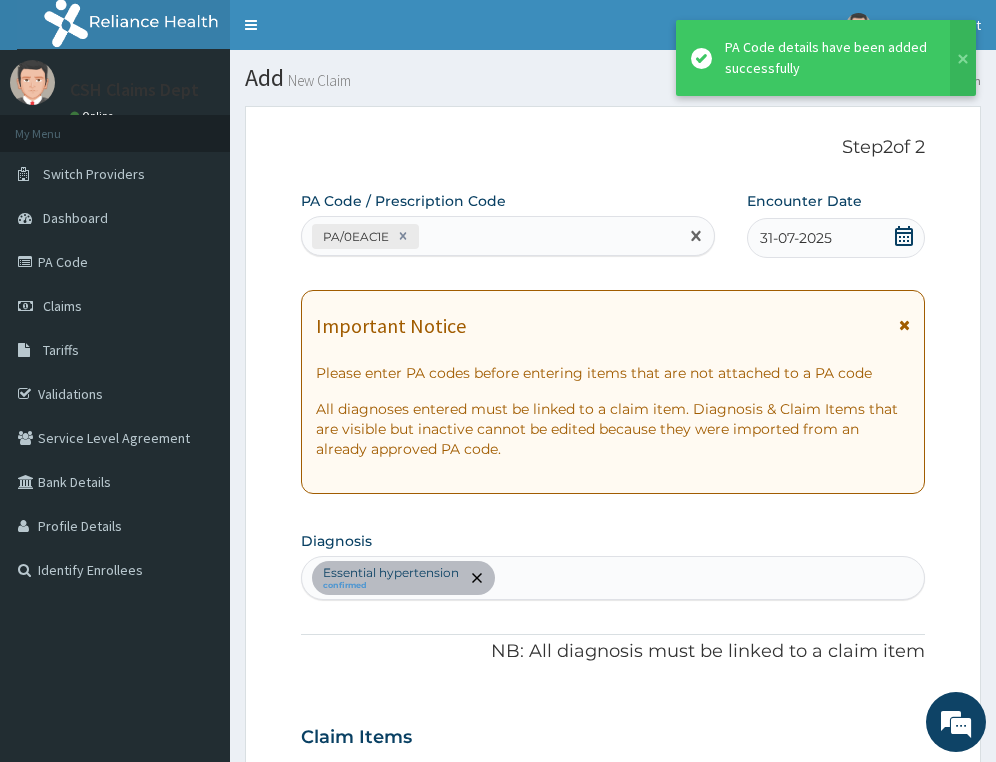 click on "PA/0EAC1E" at bounding box center [490, 236] 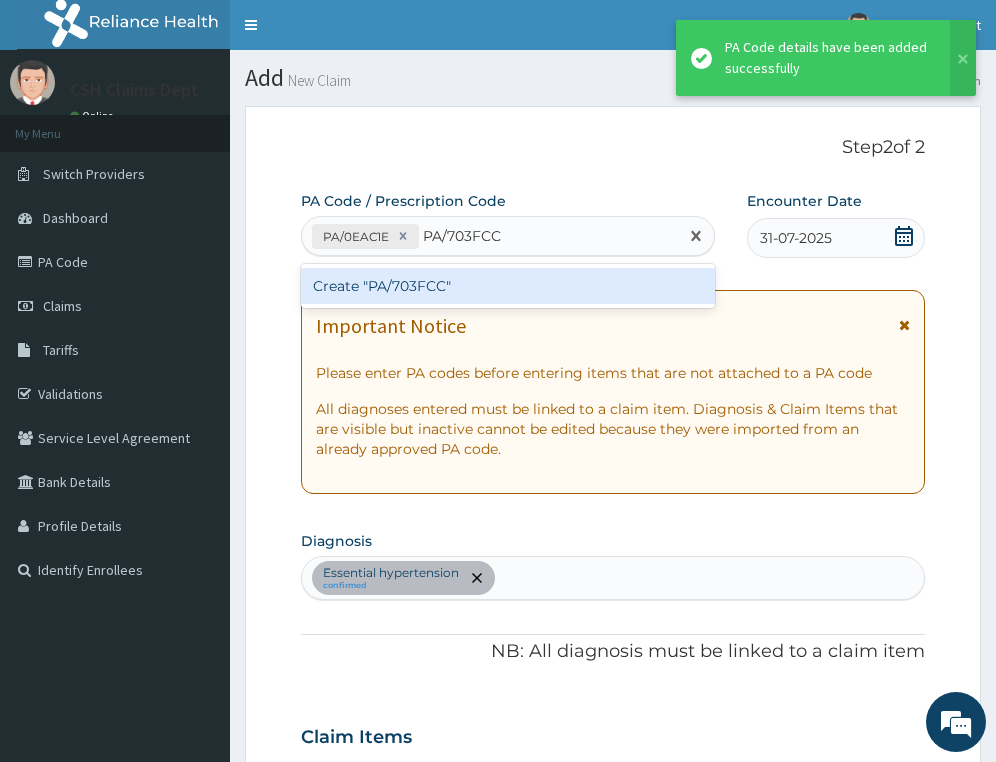 type 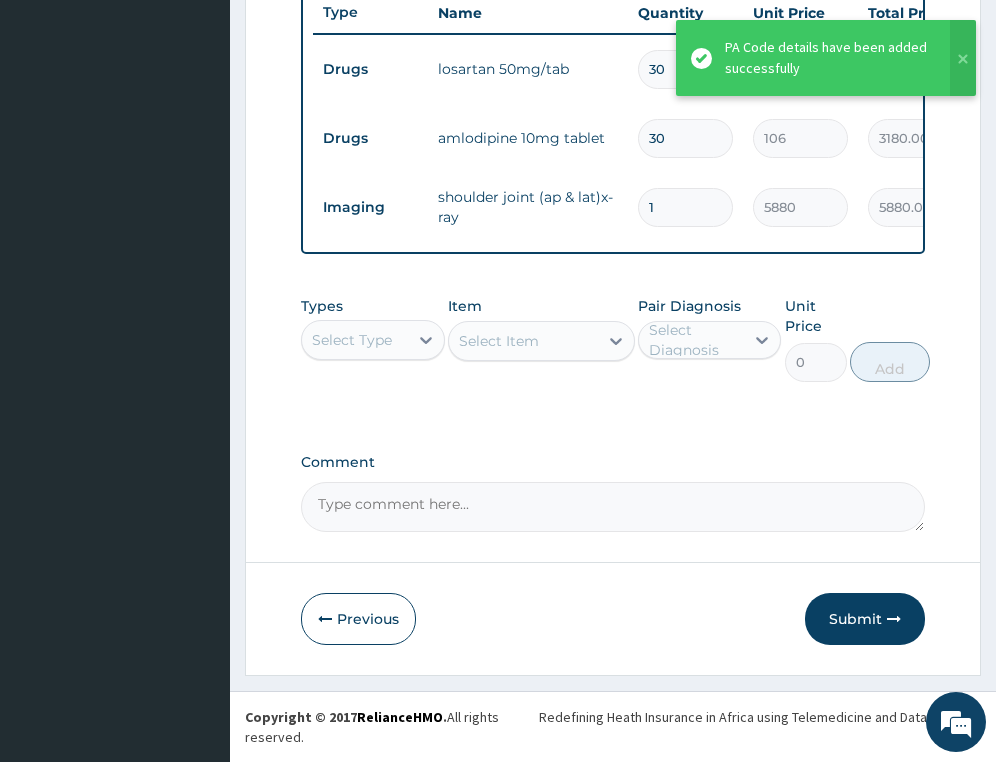scroll, scrollTop: 798, scrollLeft: 0, axis: vertical 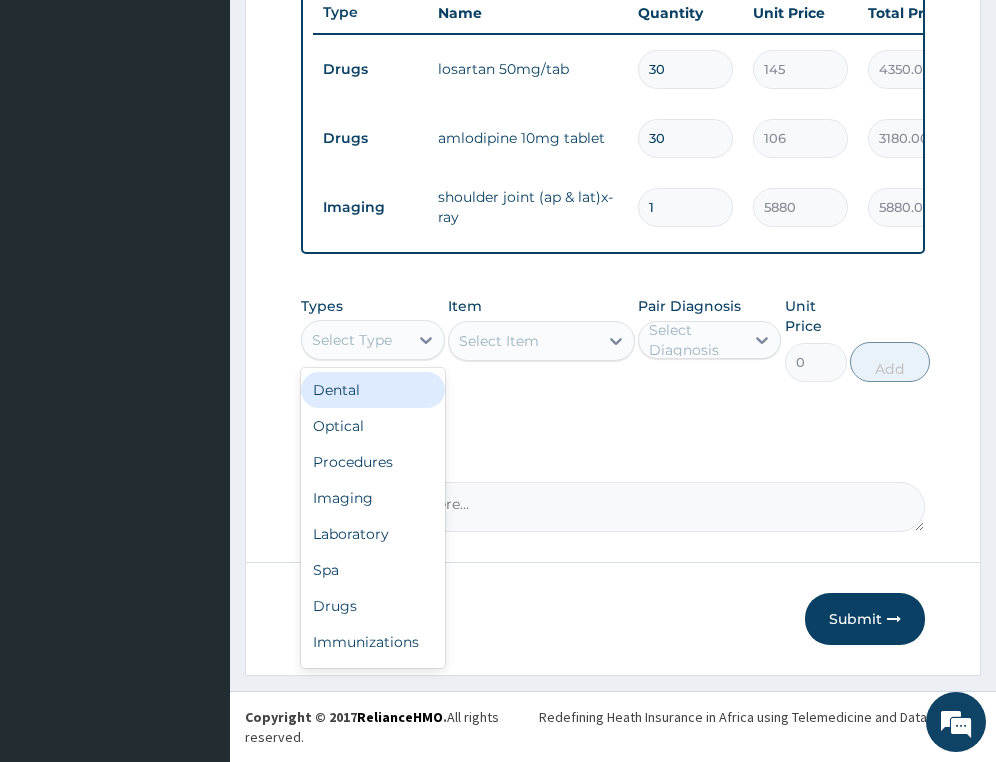 click on "Select Type" at bounding box center [352, 340] 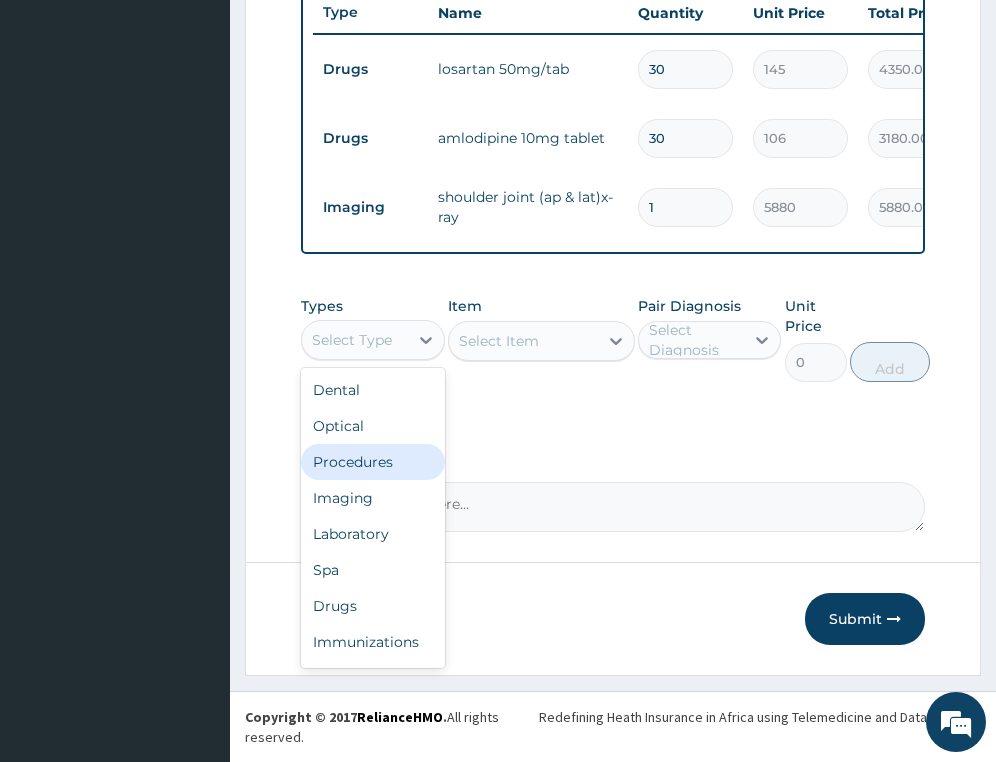 click on "Procedures" at bounding box center [372, 462] 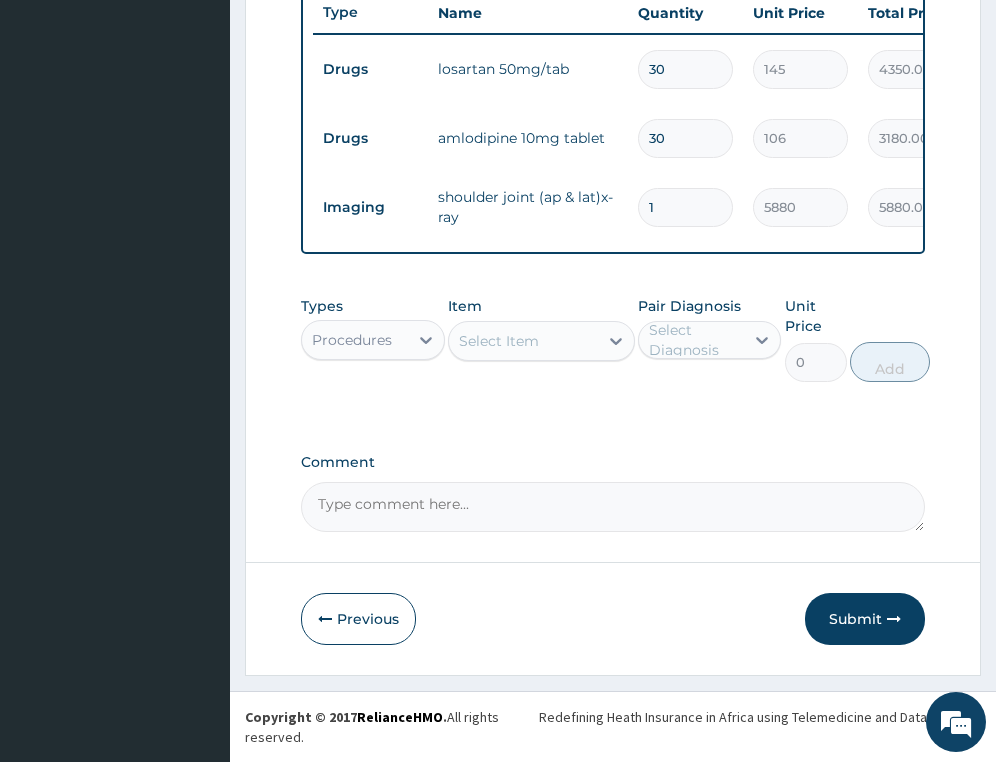 click on "Select Item" at bounding box center (499, 341) 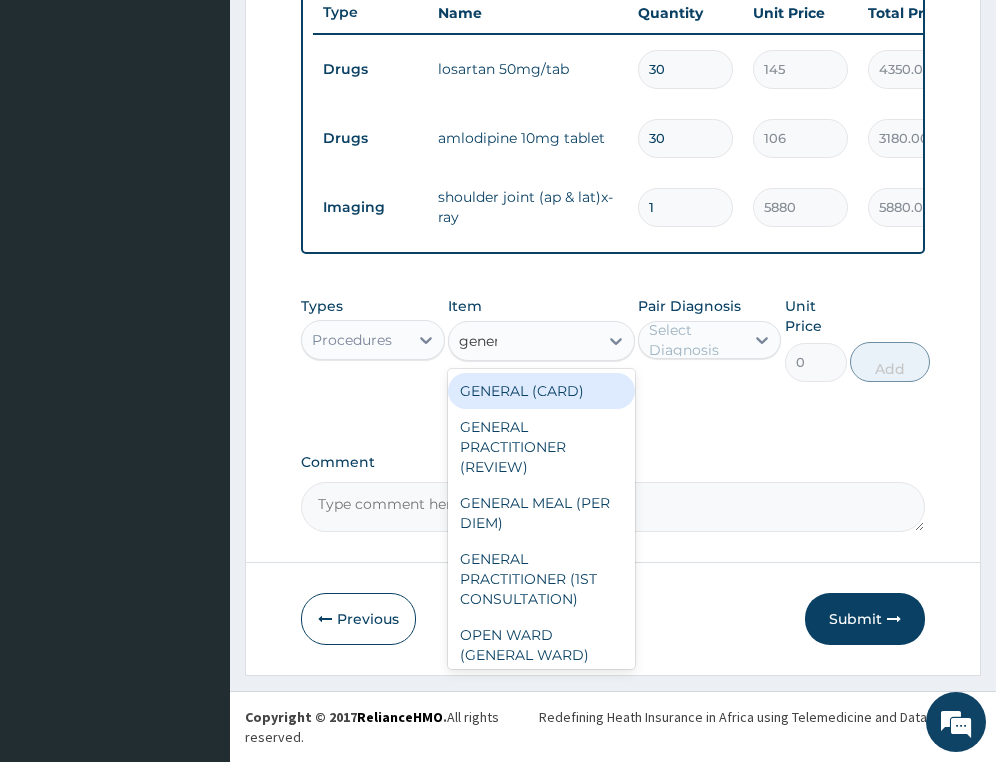 type on "genera" 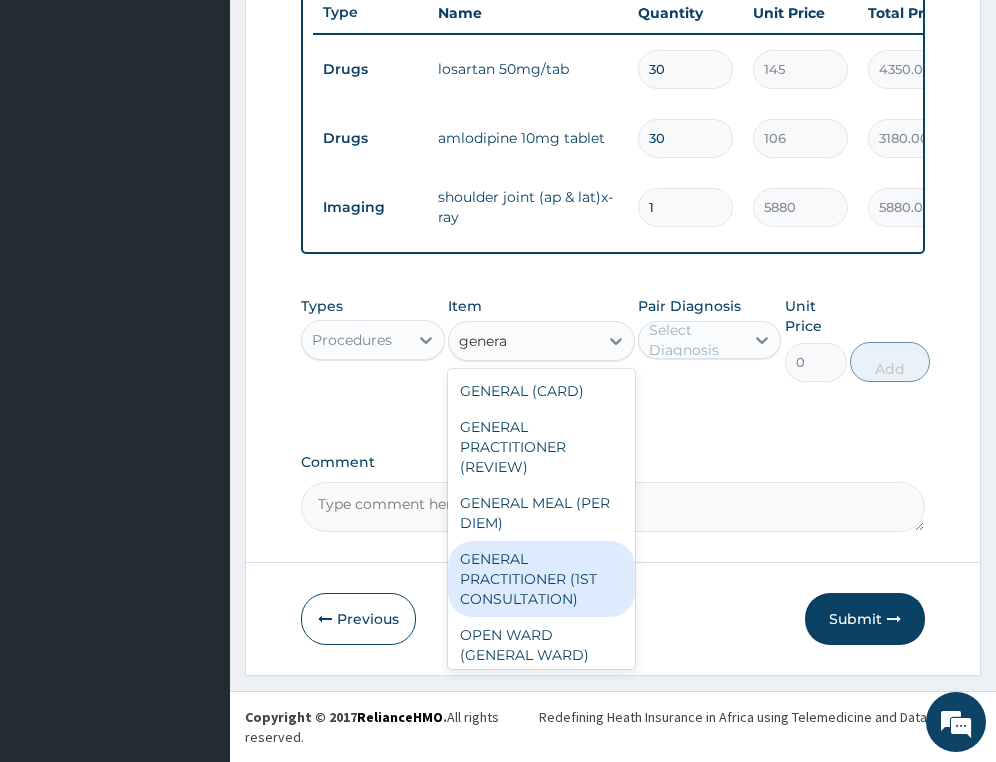 drag, startPoint x: 564, startPoint y: 573, endPoint x: 609, endPoint y: 475, distance: 107.837845 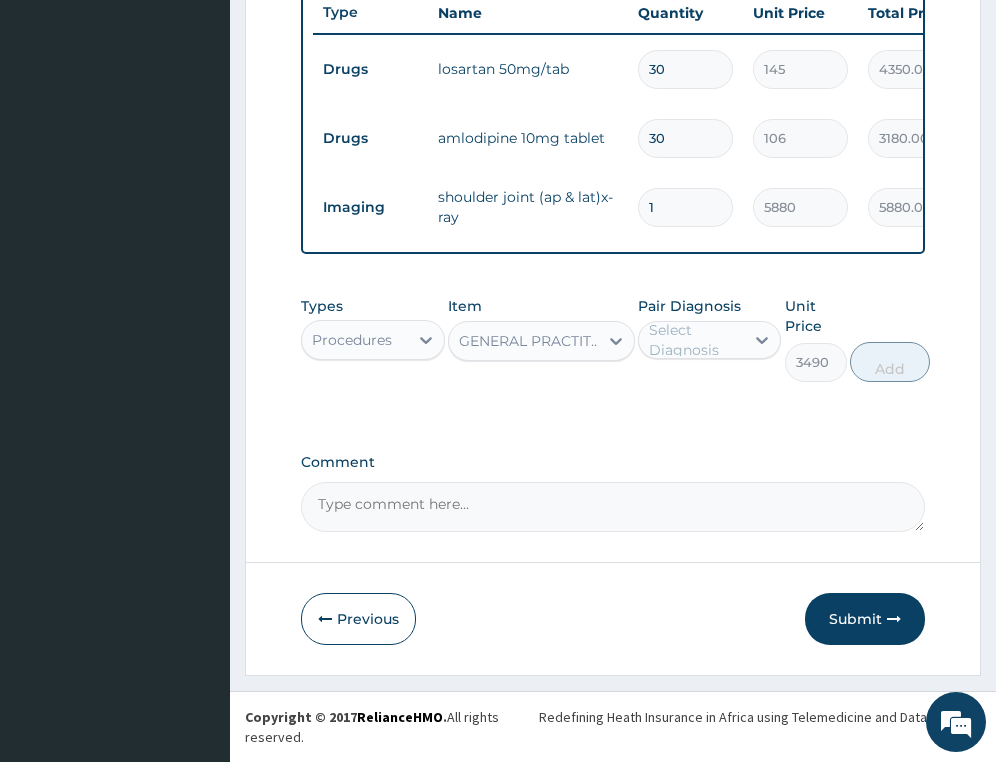 click on "Select Diagnosis" at bounding box center [695, 340] 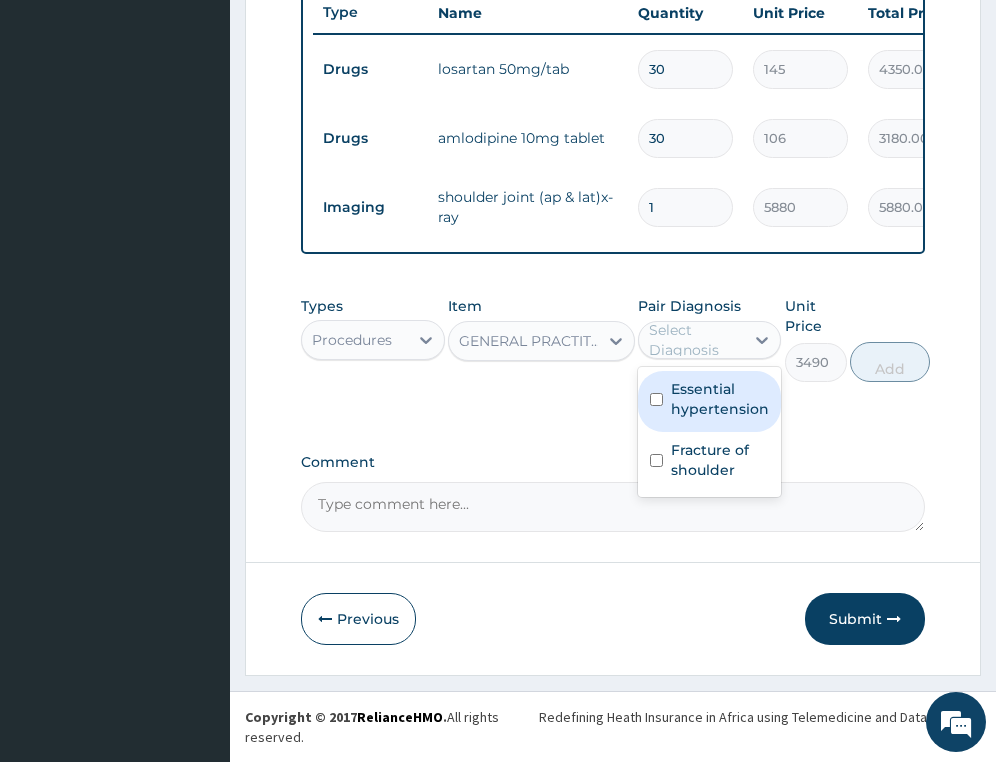 click on "Essential hypertension" at bounding box center [720, 399] 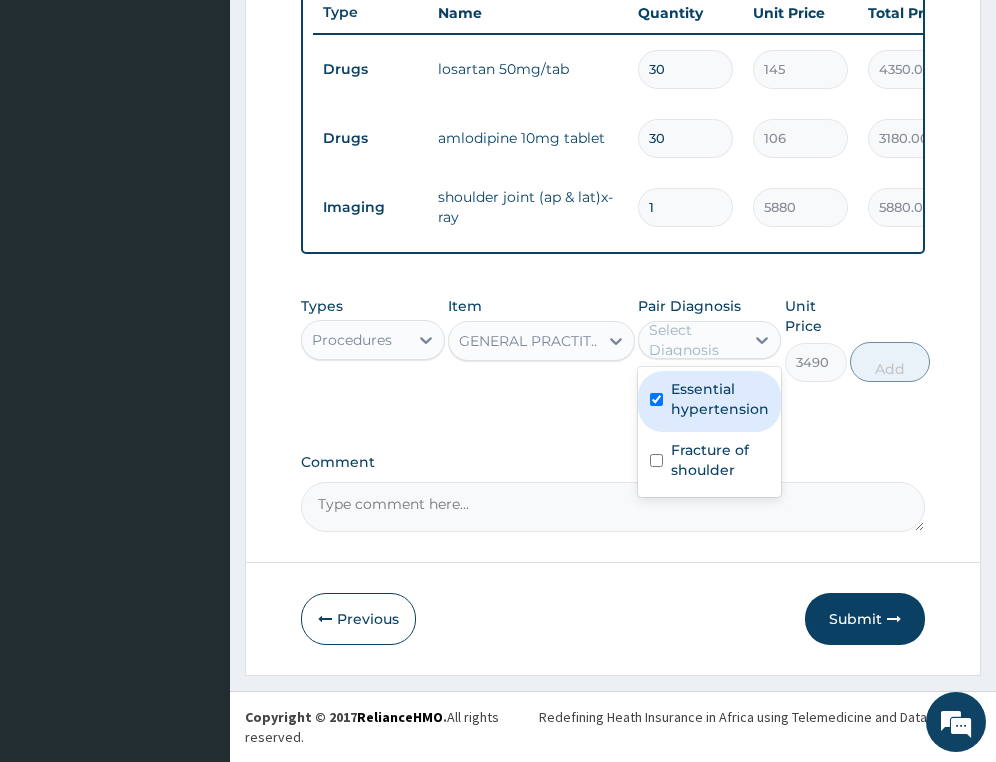 checkbox on "true" 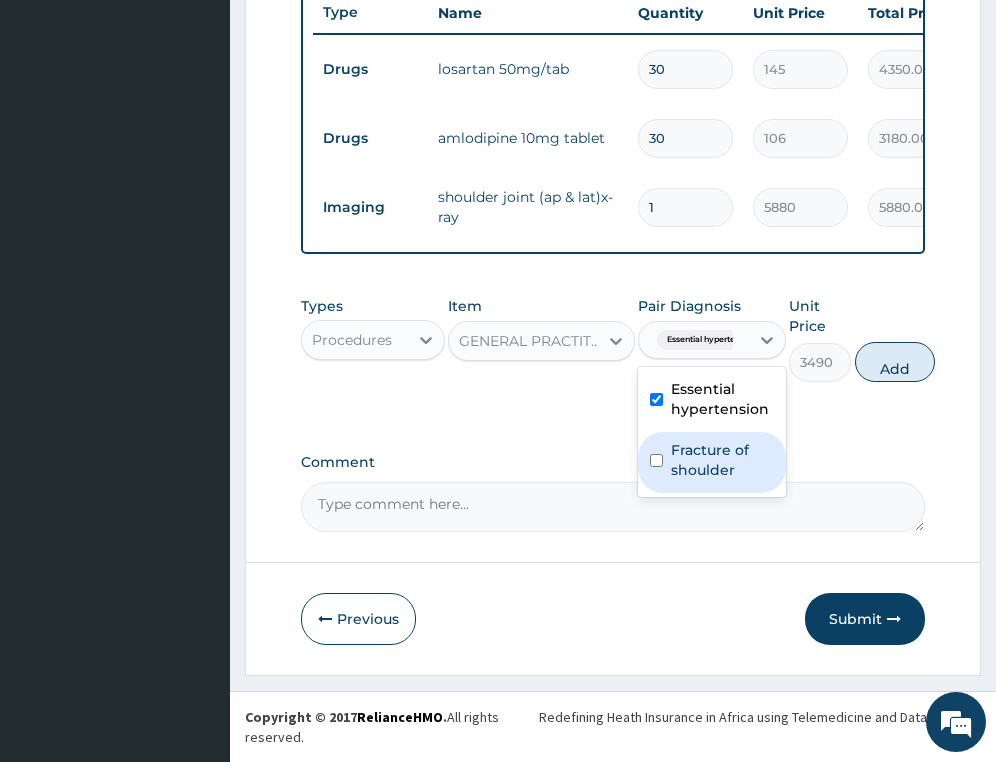 click on "Fracture of shoulder" at bounding box center [722, 460] 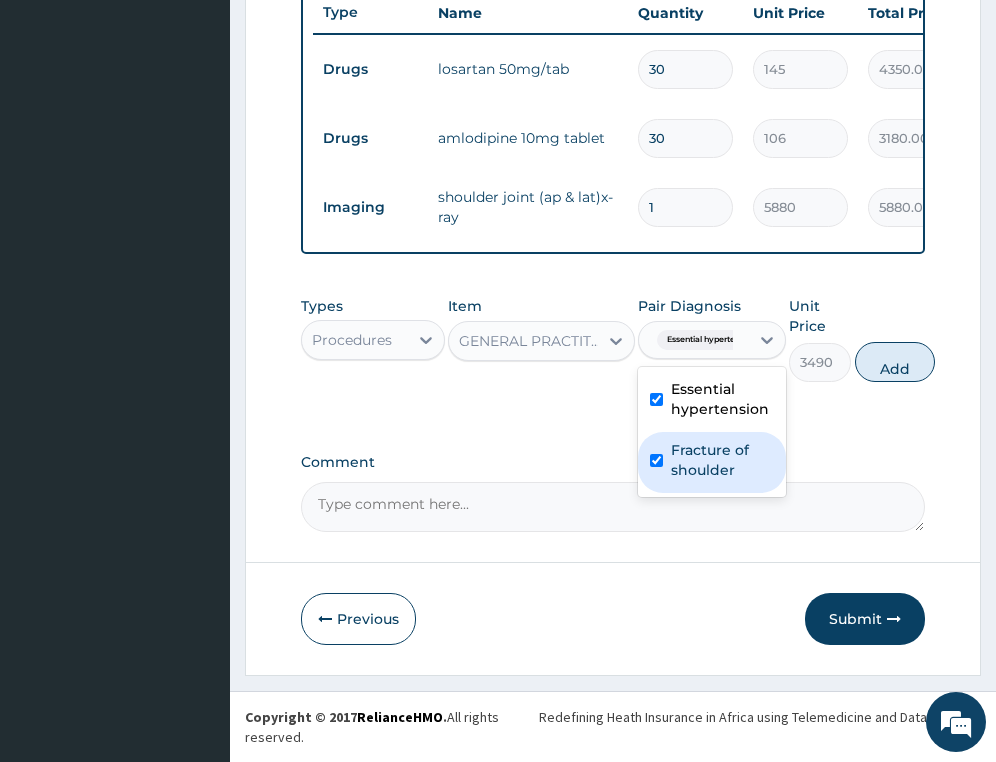 checkbox on "true" 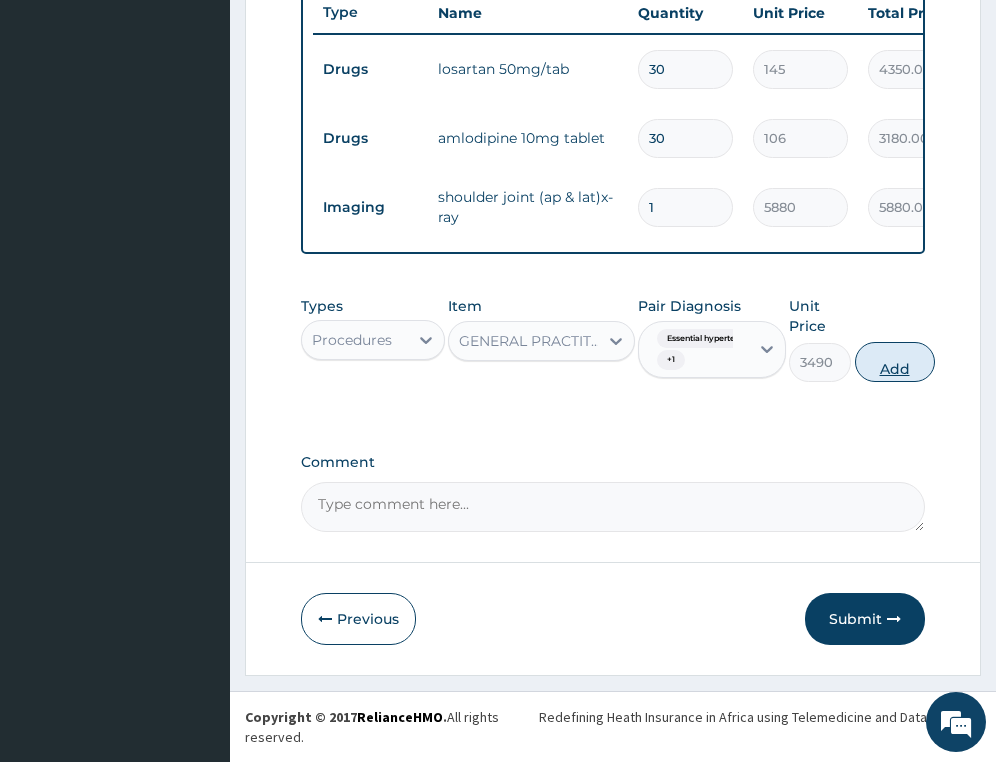 click on "Add" at bounding box center (895, 362) 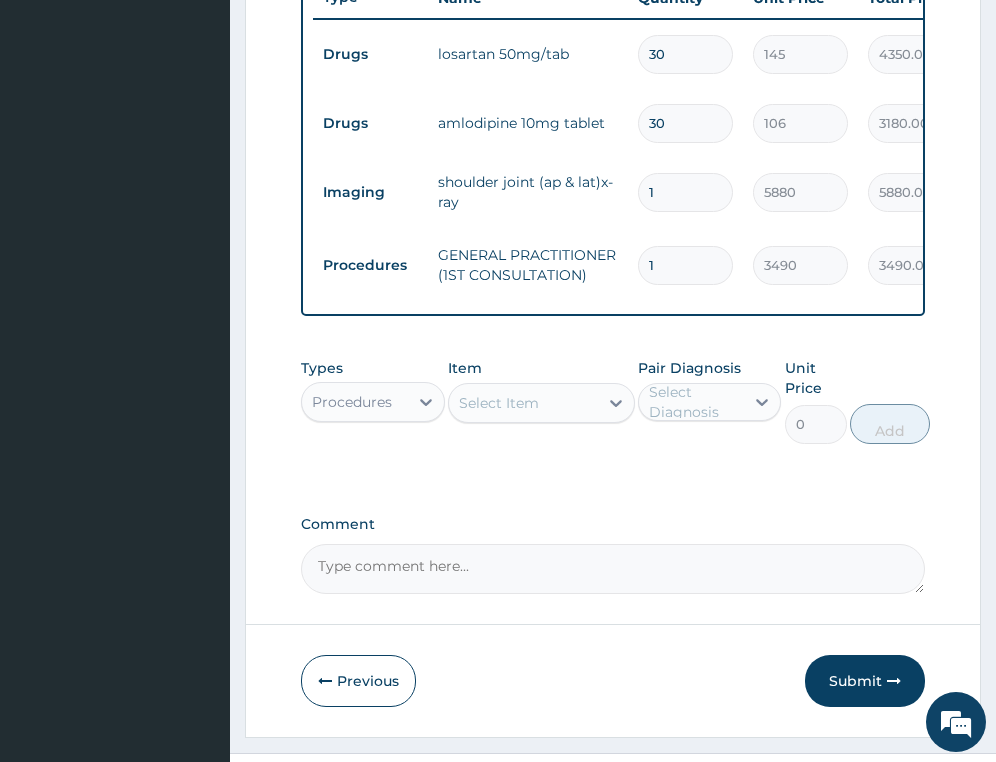 click on "Procedures" at bounding box center (352, 402) 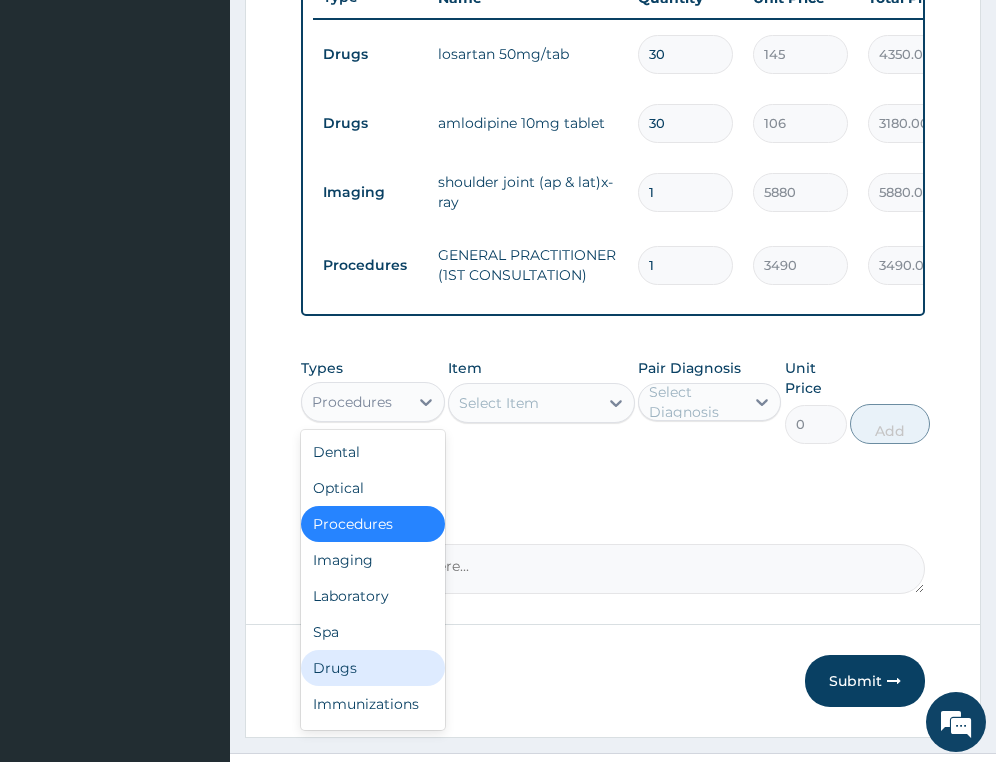 drag, startPoint x: 370, startPoint y: 682, endPoint x: 546, endPoint y: 199, distance: 514.06714 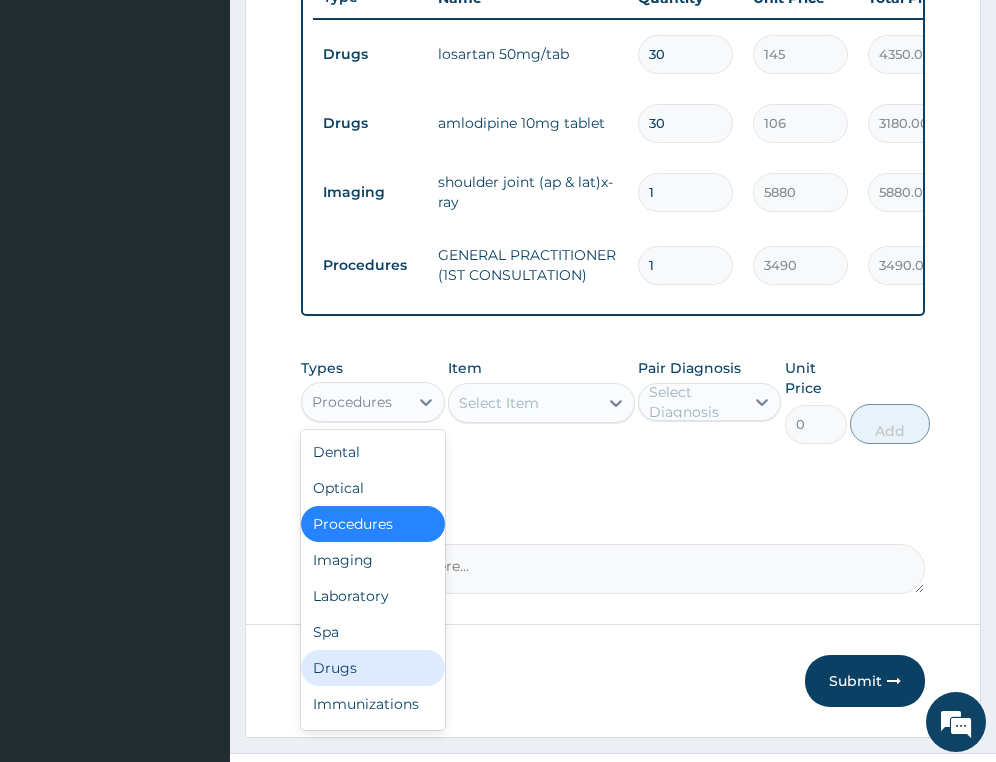 click on "Drugs" at bounding box center (372, 668) 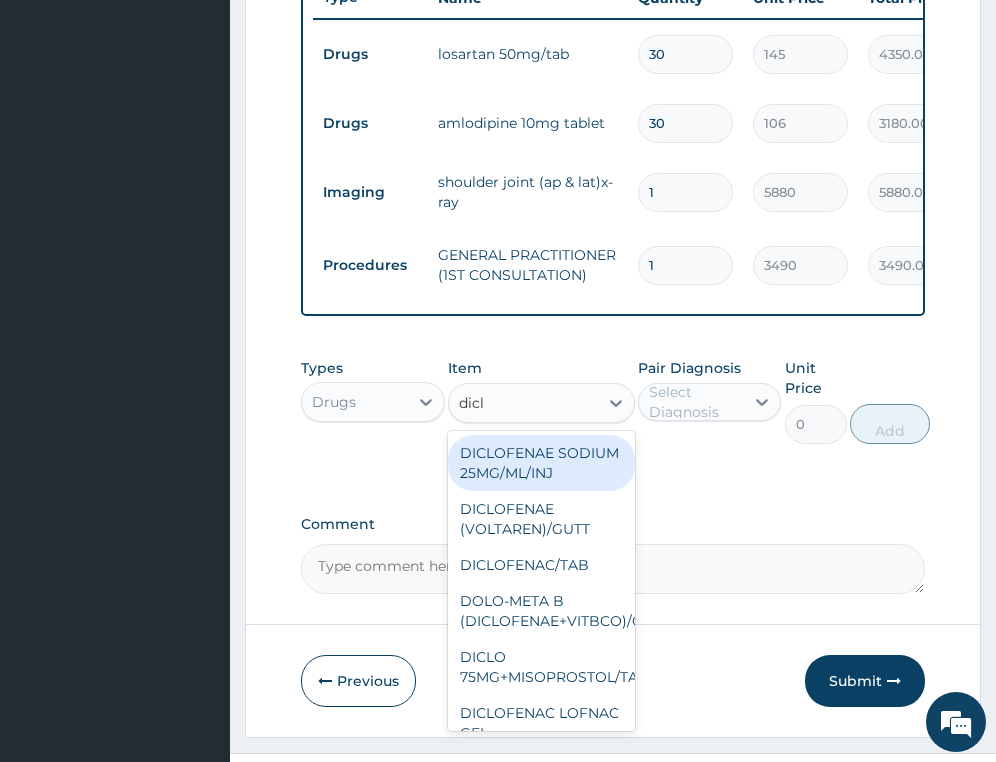 type on "diclo" 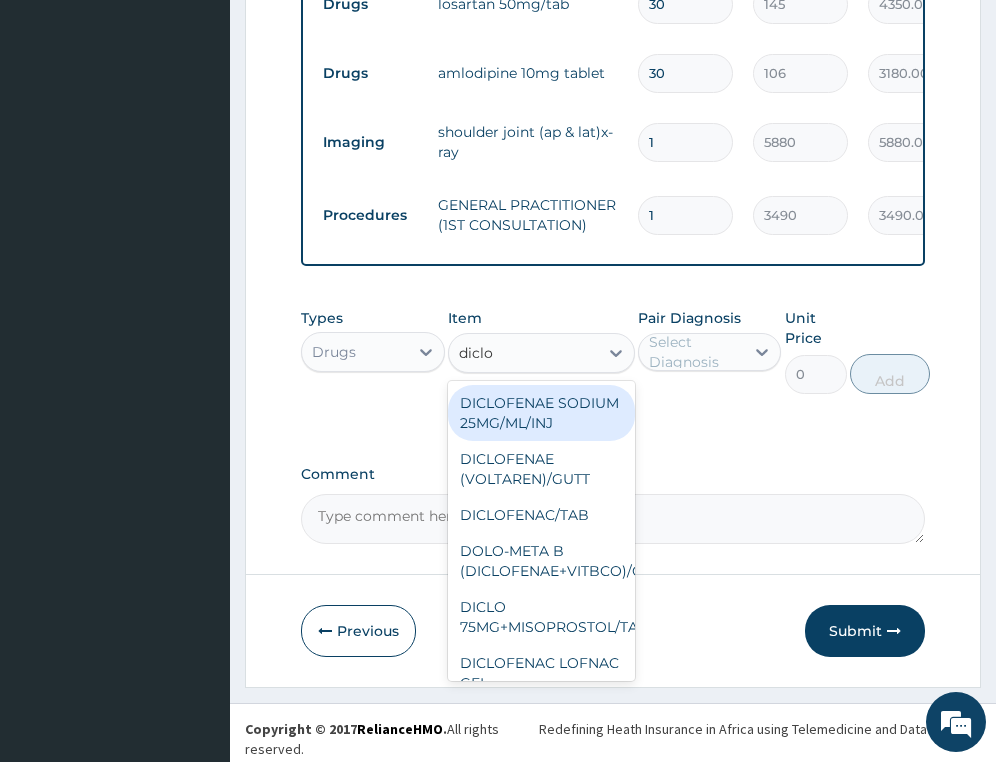 scroll, scrollTop: 875, scrollLeft: 0, axis: vertical 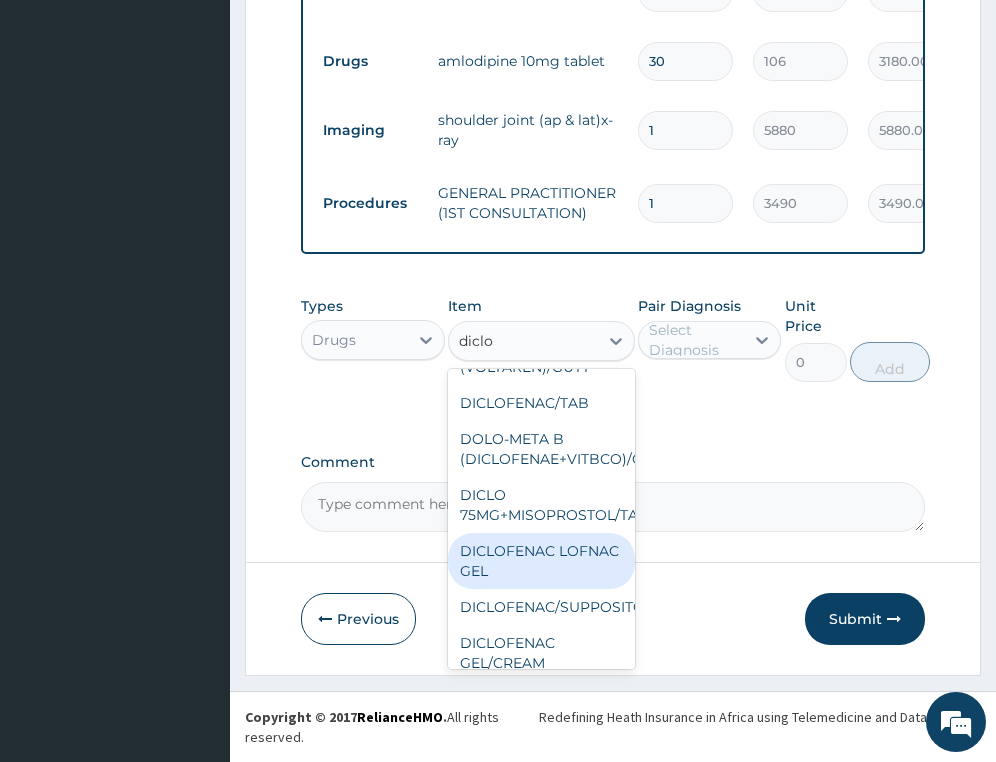 drag, startPoint x: 552, startPoint y: 579, endPoint x: 742, endPoint y: 418, distance: 249.04016 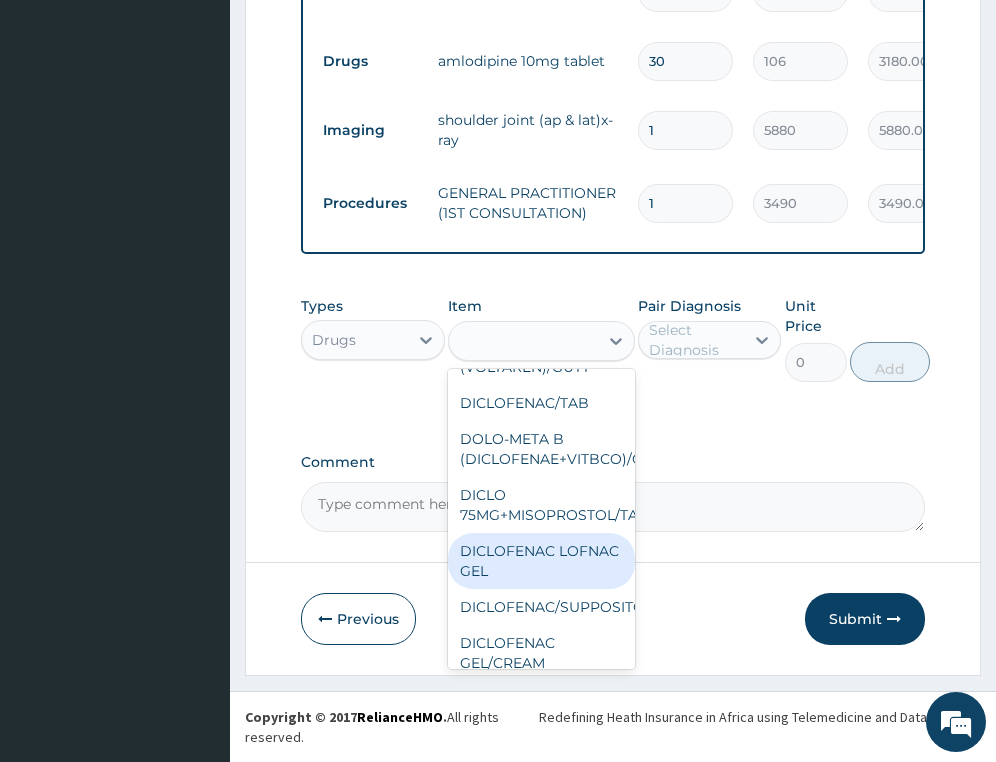 type on "956.9949951171875" 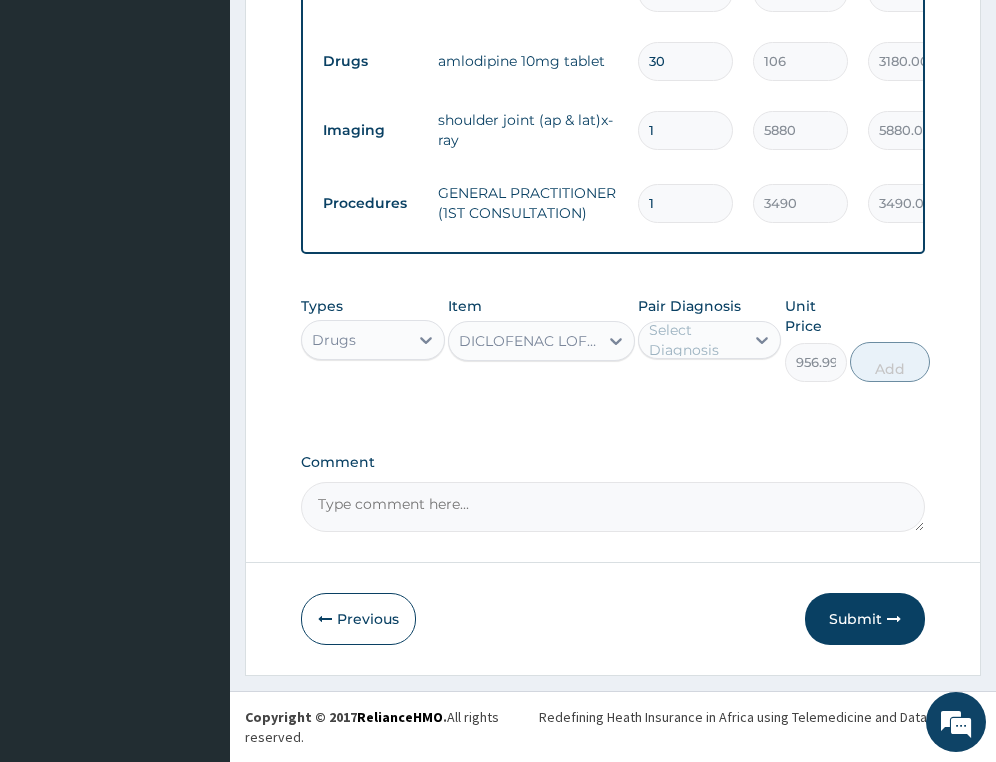 click on "Select Diagnosis" at bounding box center [695, 340] 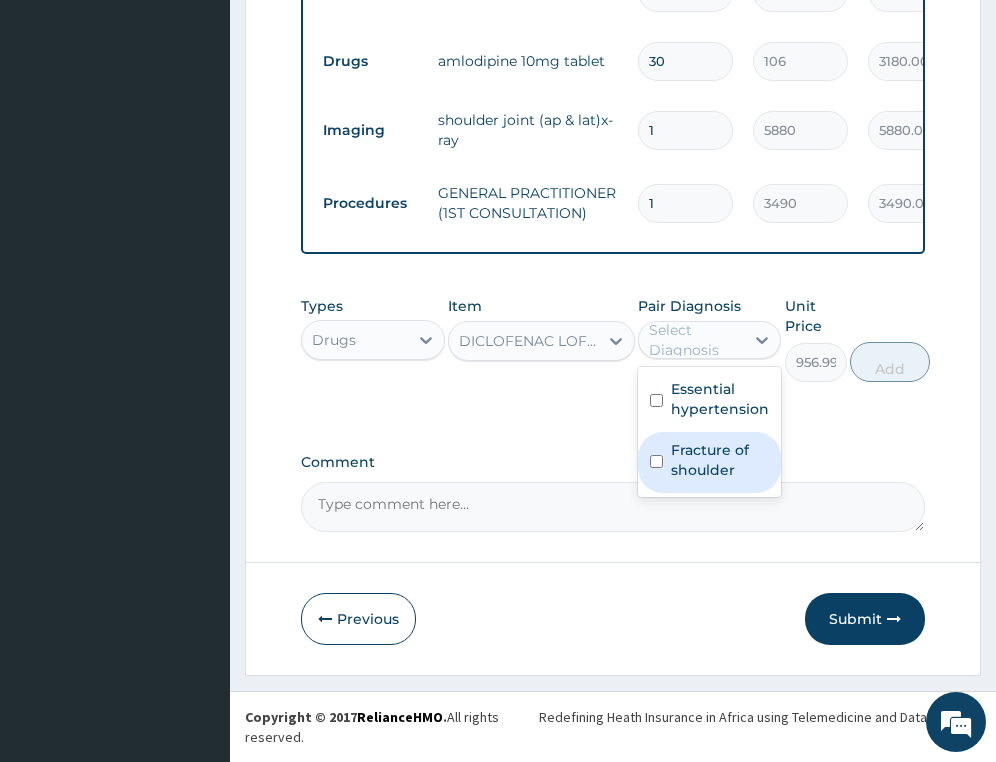 click on "Fracture of shoulder" at bounding box center [720, 460] 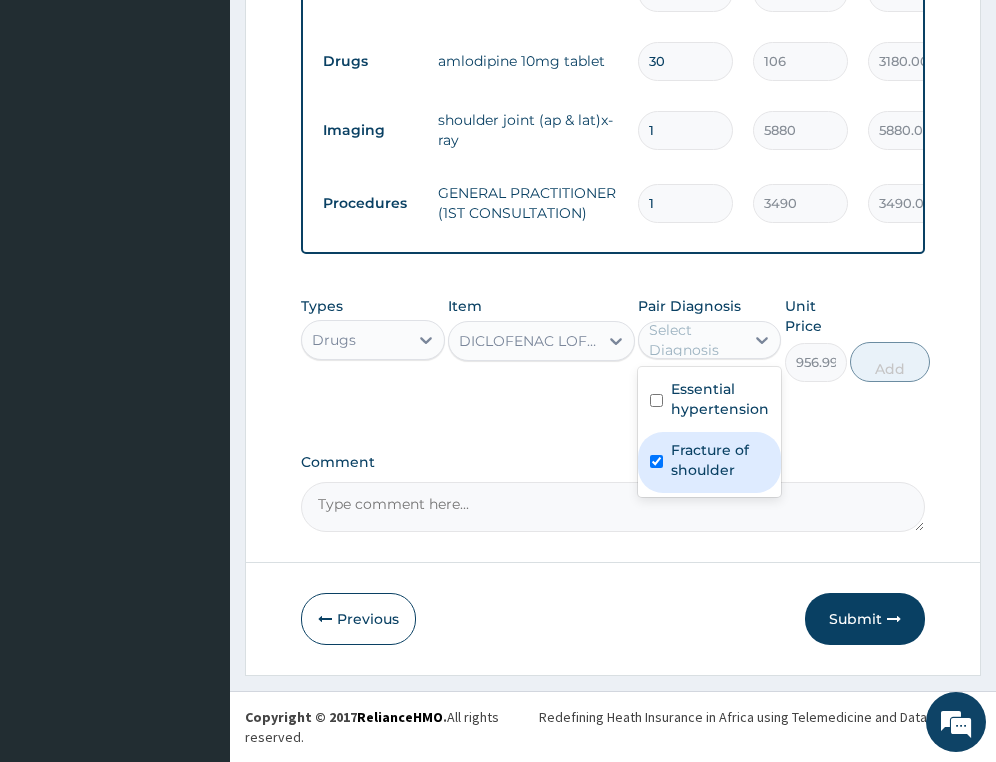 checkbox on "true" 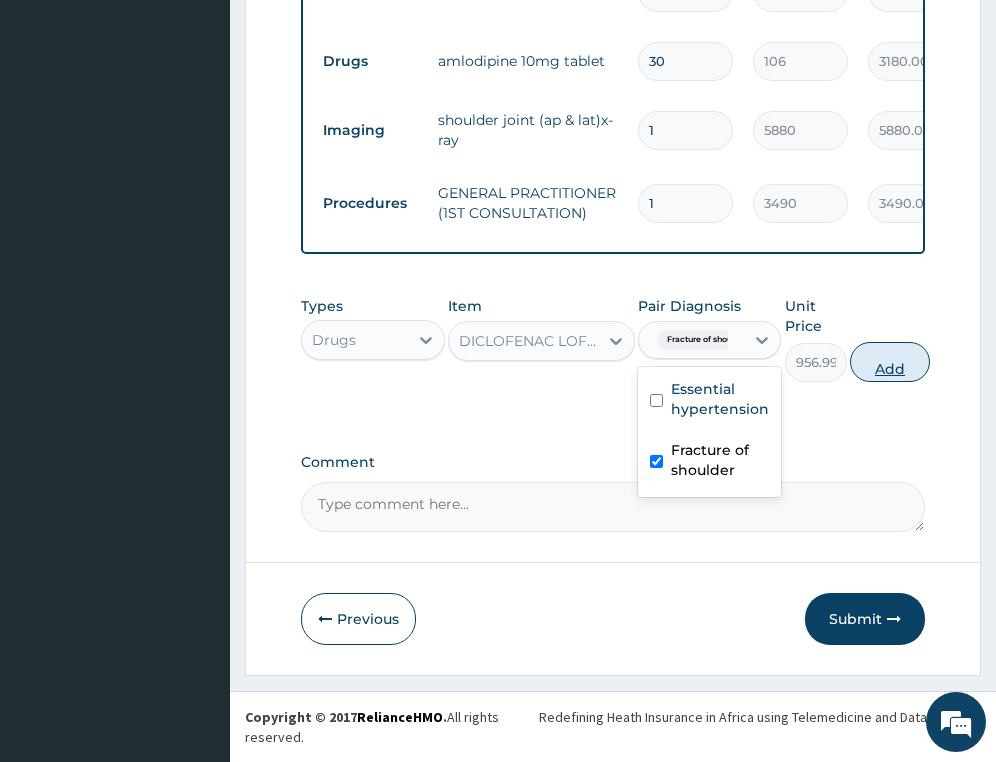 click on "Add" at bounding box center (890, 362) 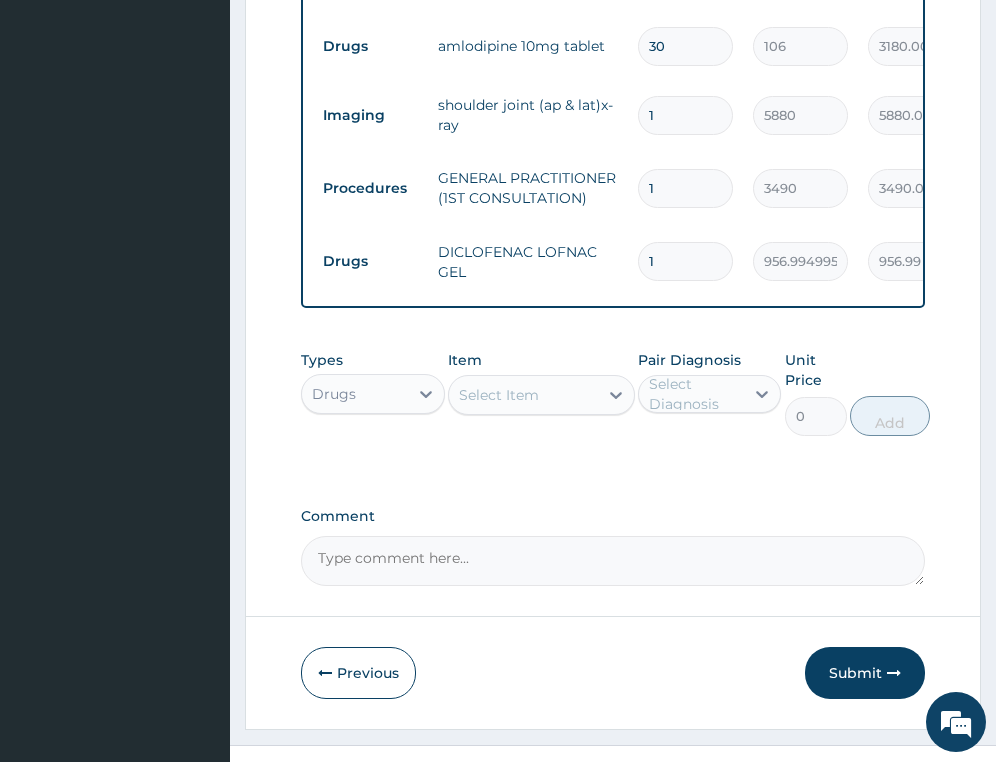 click on "Select Item" at bounding box center (499, 395) 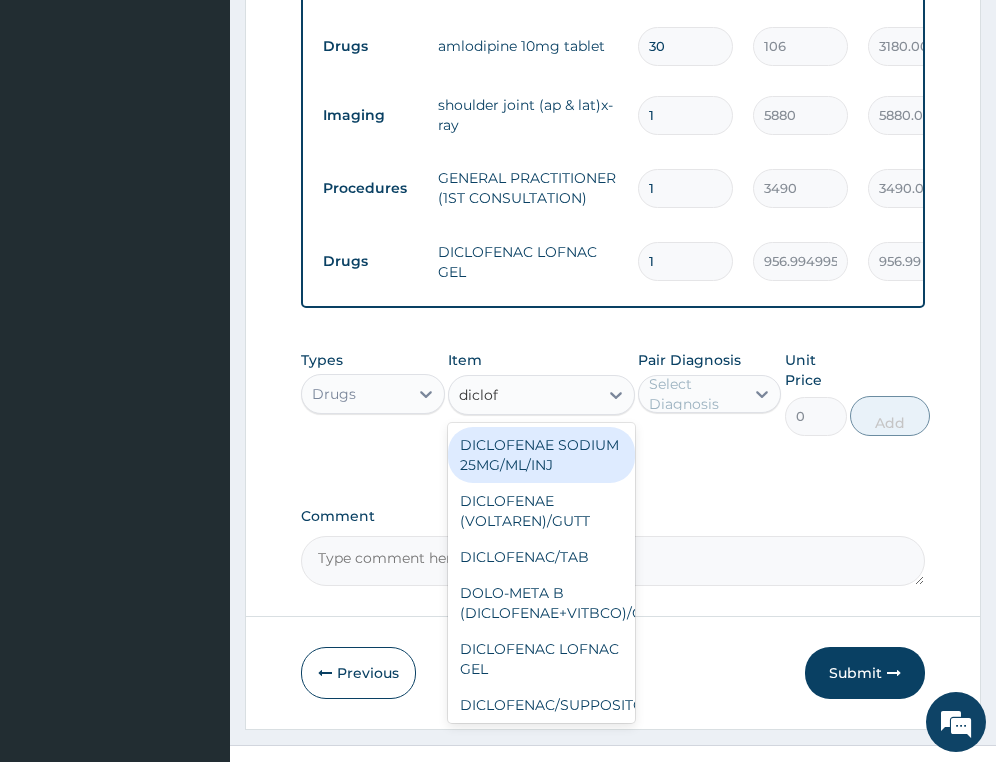 type on "diclofe" 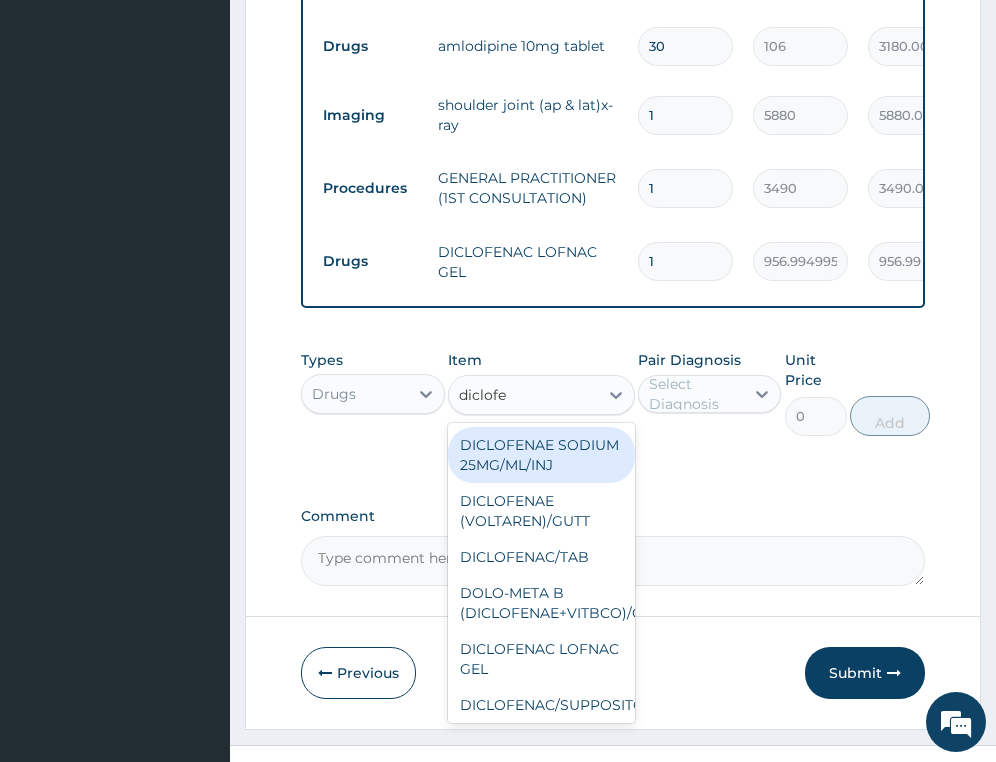 scroll, scrollTop: 944, scrollLeft: 0, axis: vertical 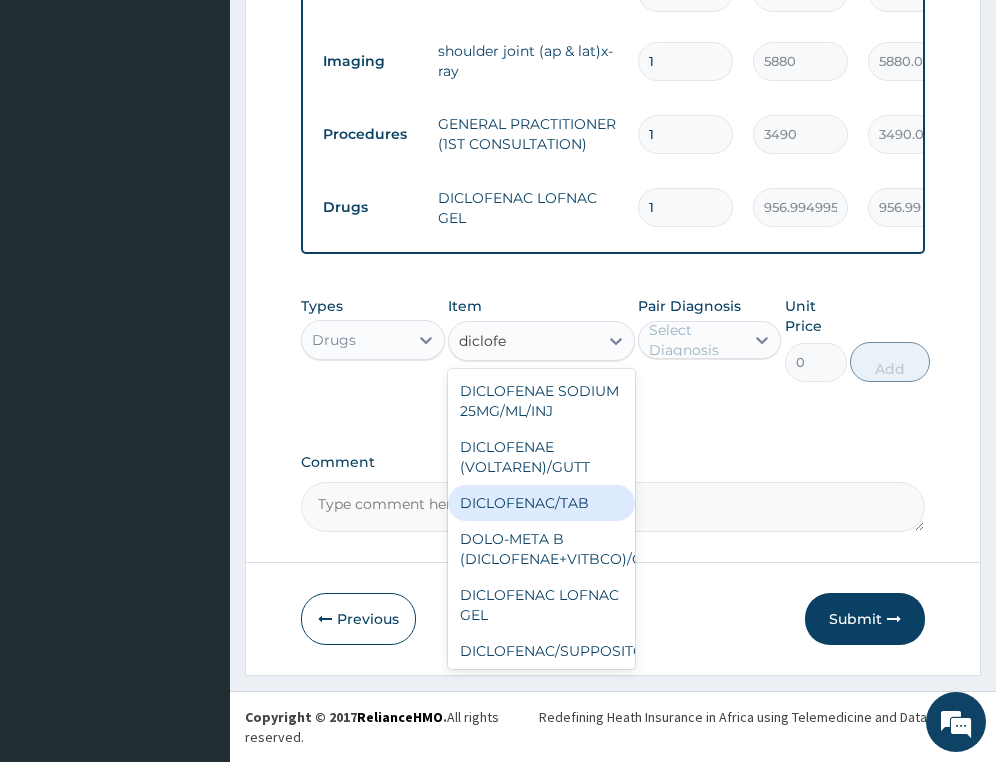 click on "DICLOFENAC/TAB" at bounding box center [541, 503] 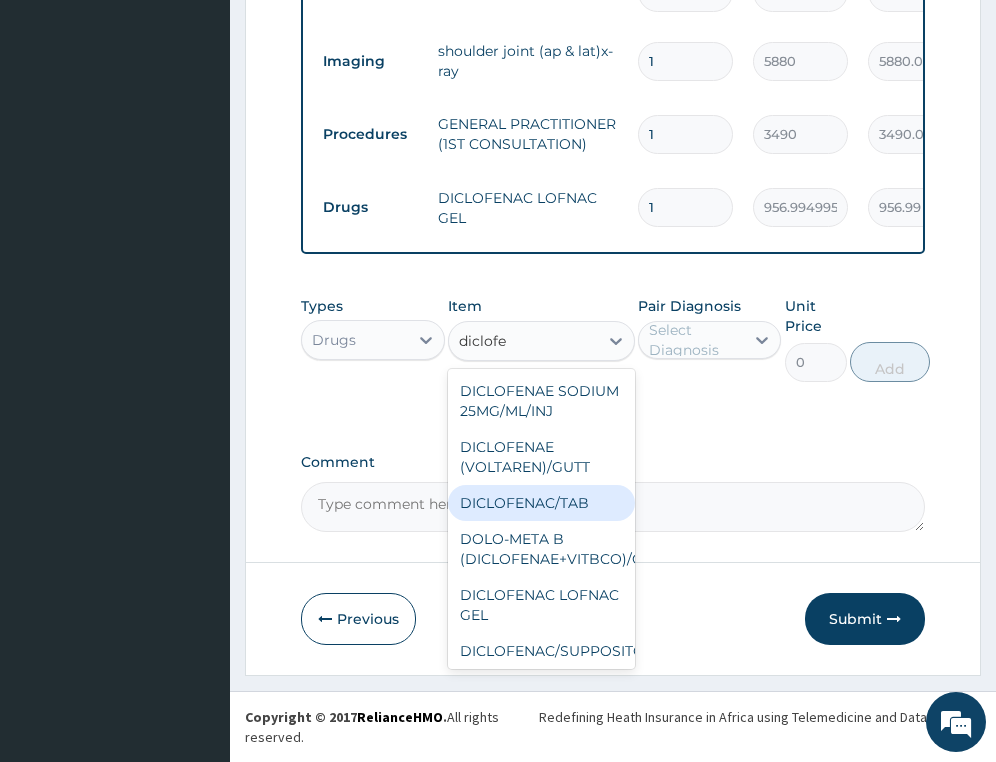 type 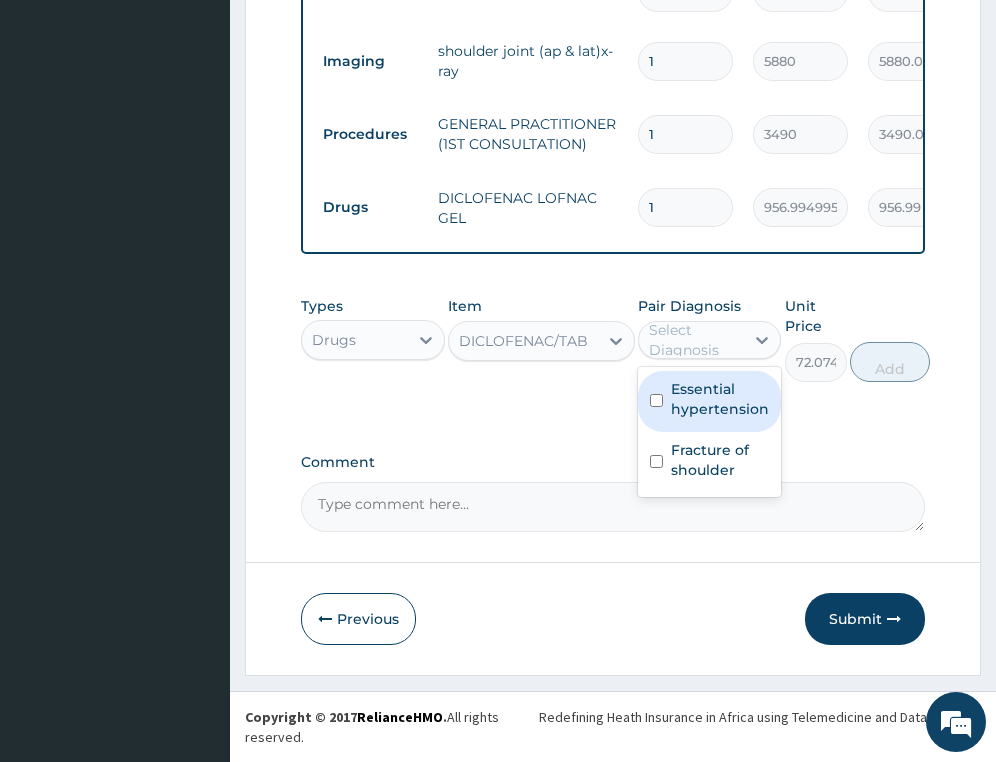 click on "Select Diagnosis" at bounding box center [695, 340] 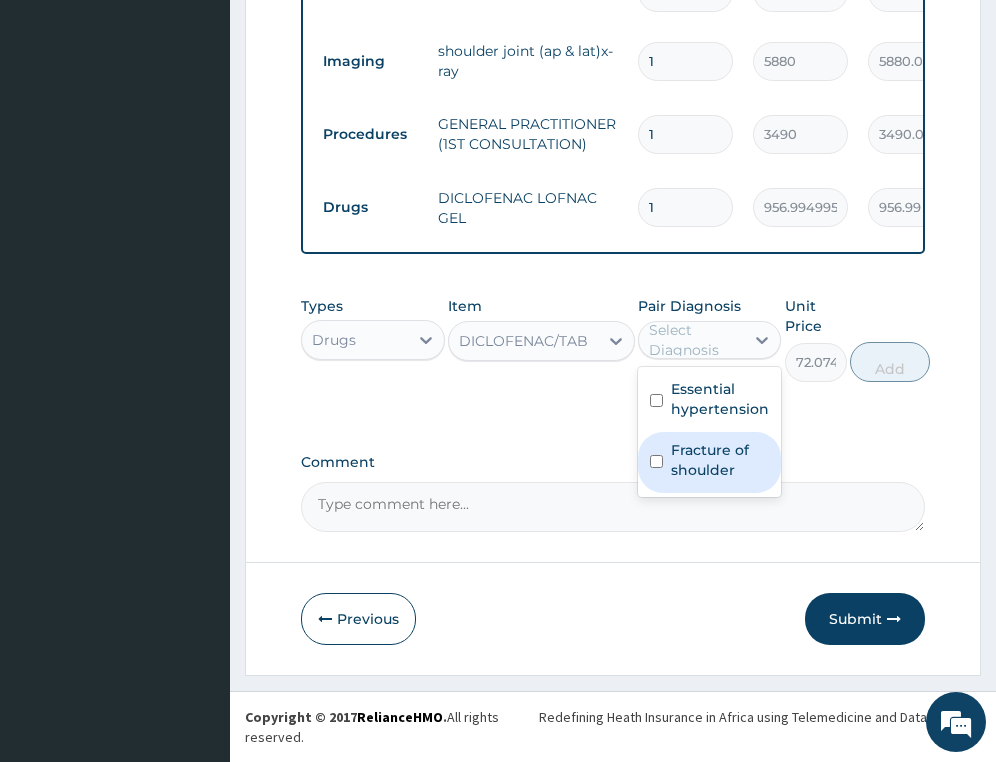 click on "Fracture of shoulder" at bounding box center (720, 460) 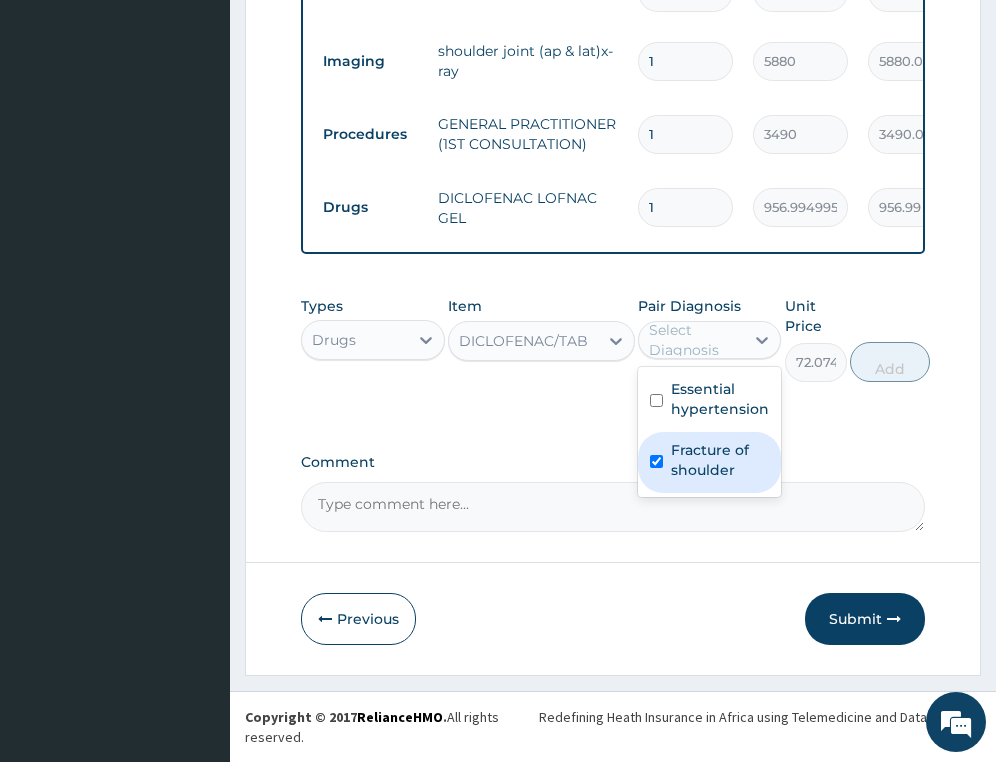 checkbox on "true" 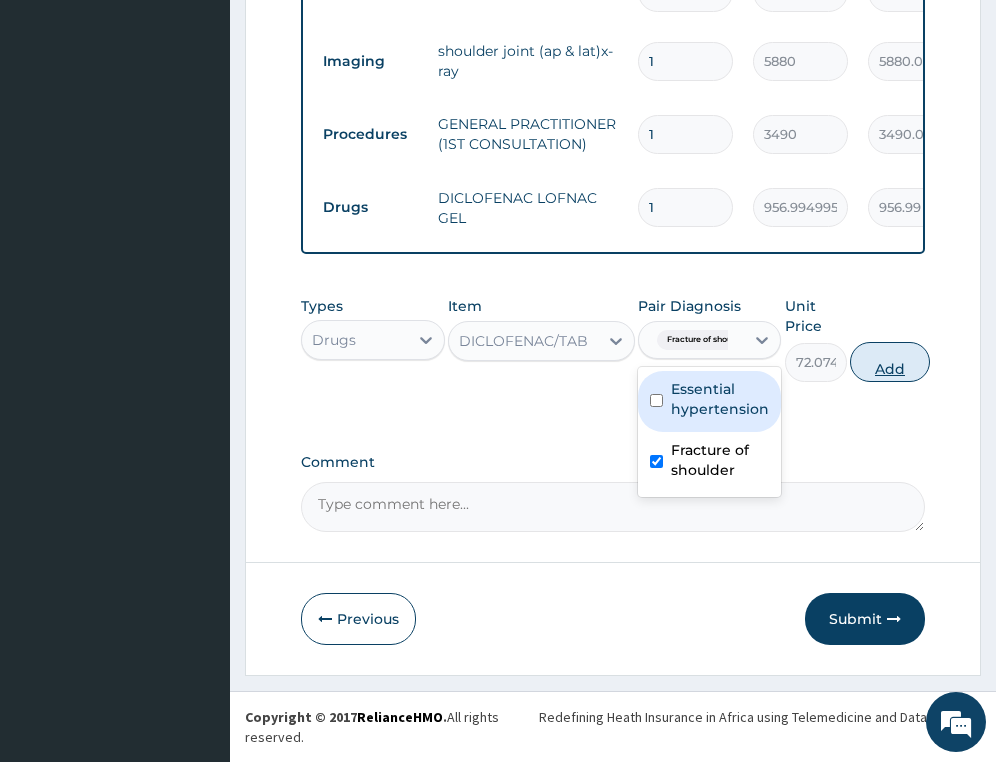 click on "Add" at bounding box center [890, 362] 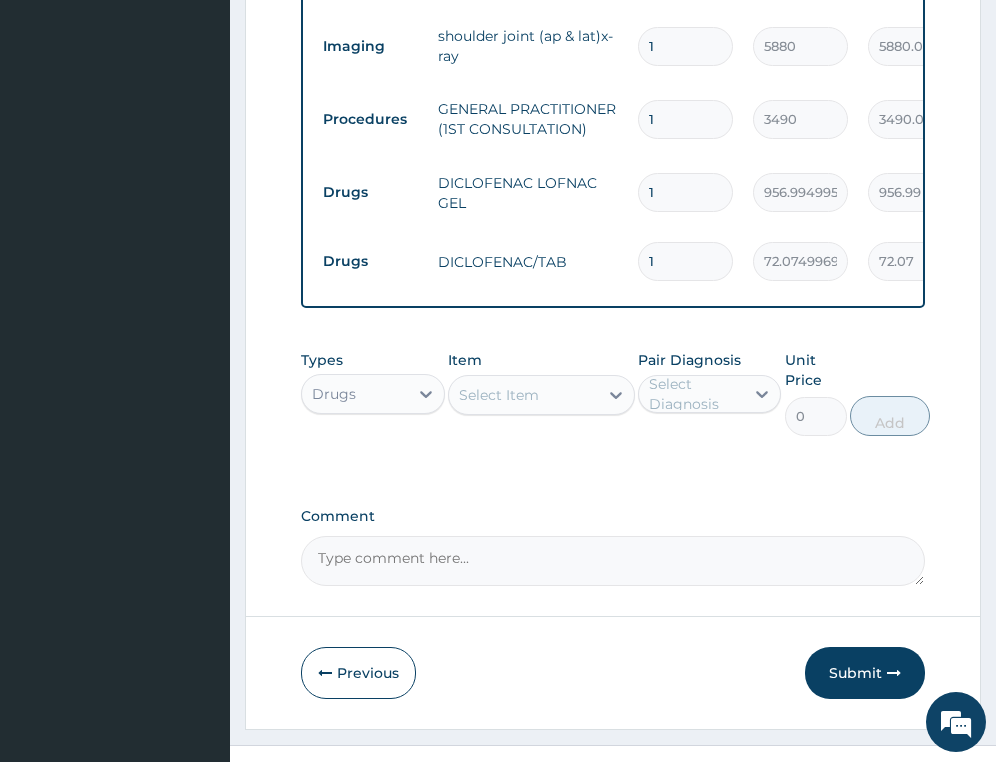 type on "10" 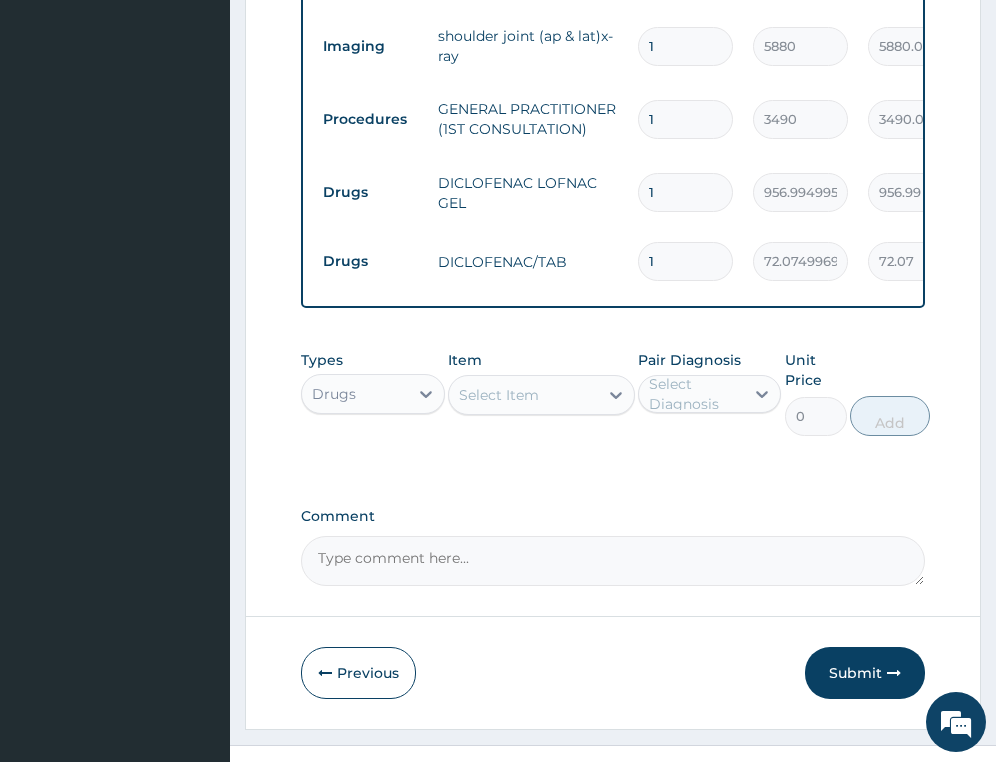 type on "720.75" 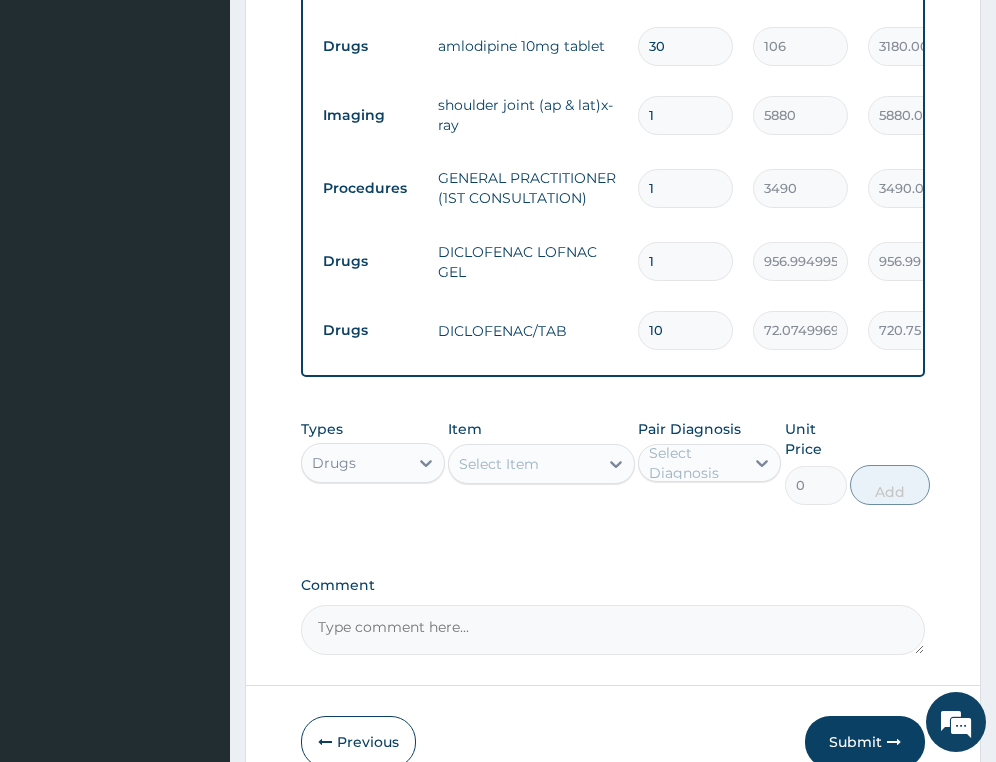scroll, scrollTop: 1013, scrollLeft: 0, axis: vertical 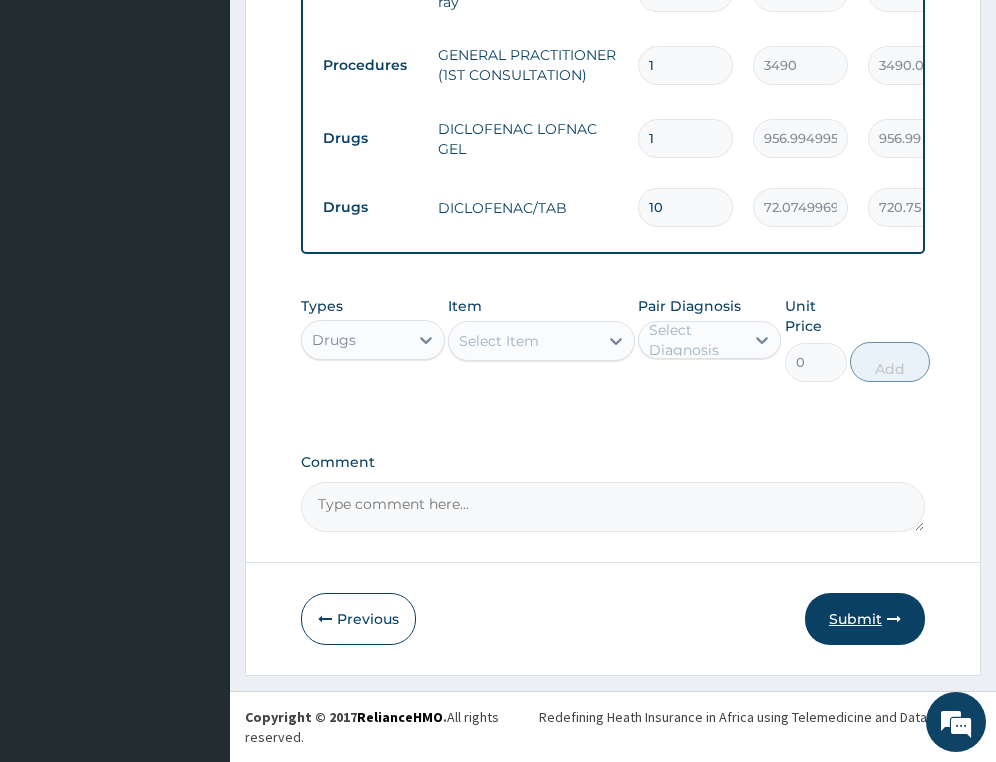 type on "10" 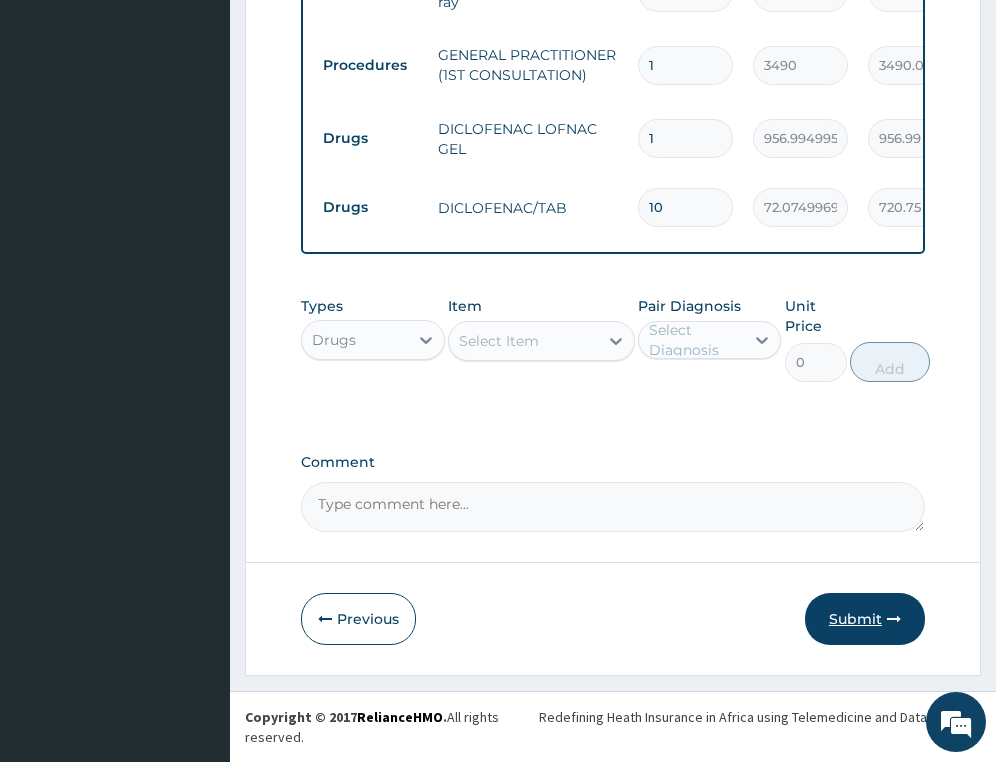 click on "Submit" at bounding box center (865, 619) 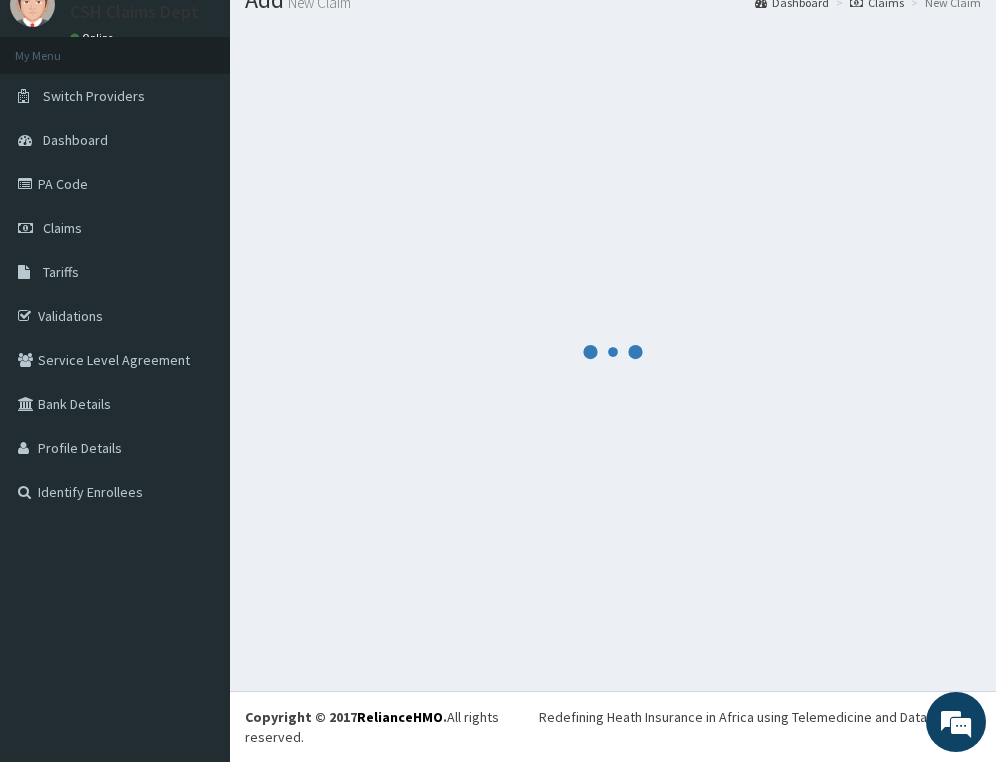 scroll, scrollTop: 78, scrollLeft: 0, axis: vertical 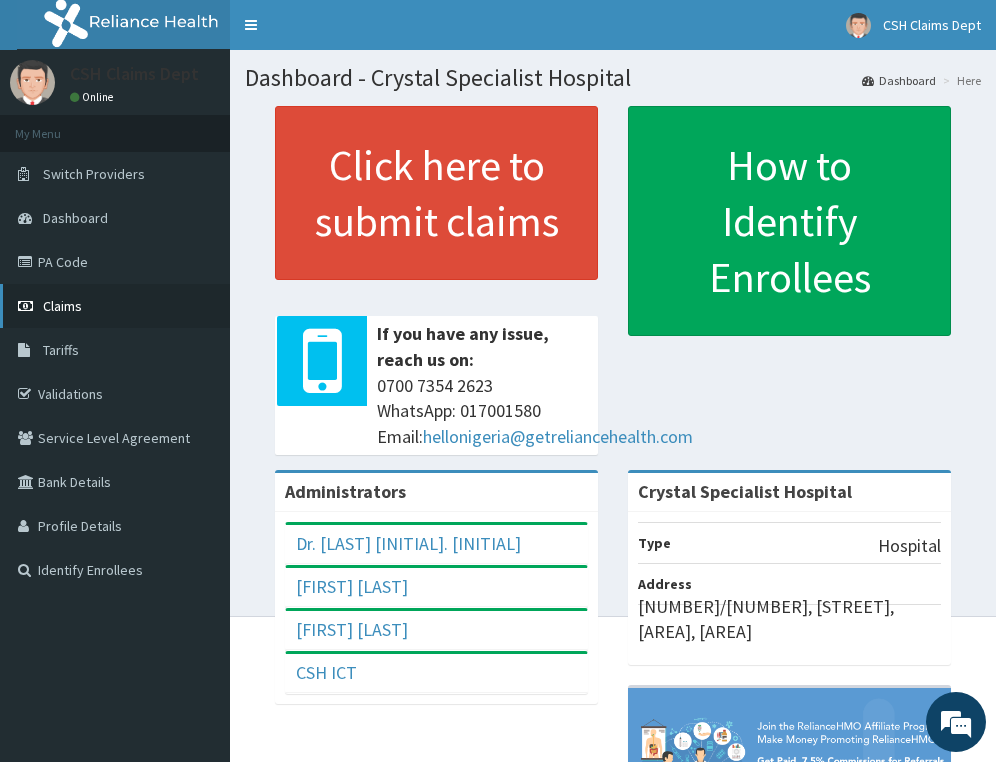 click on "Claims" at bounding box center (62, 306) 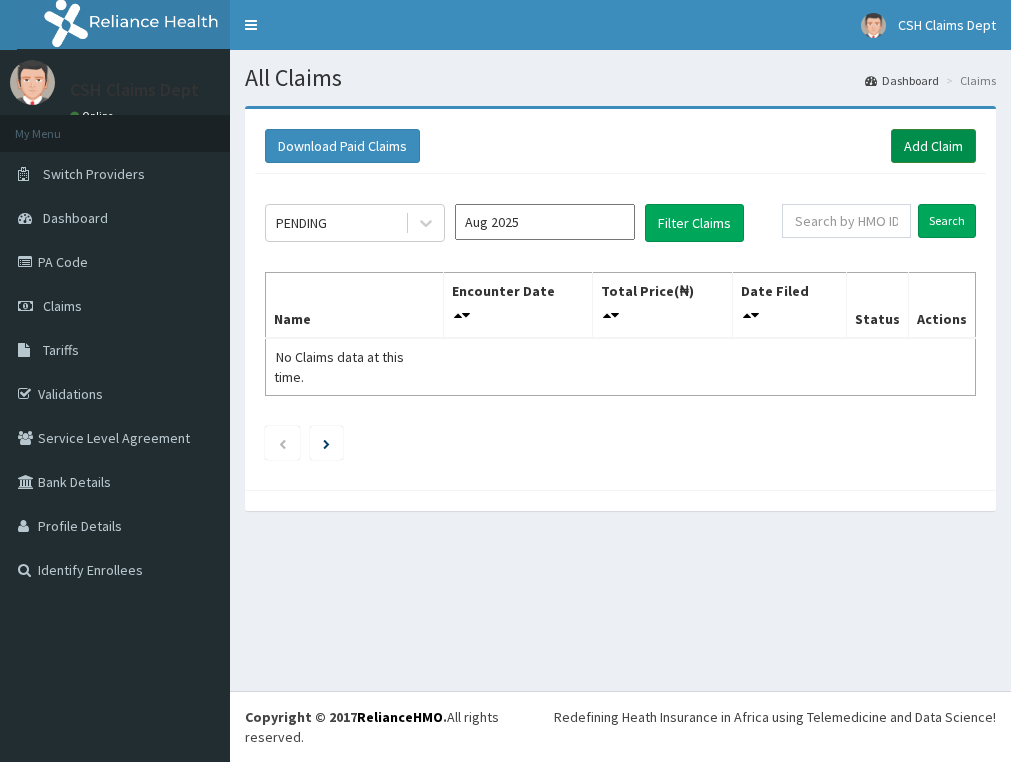 scroll, scrollTop: 0, scrollLeft: 0, axis: both 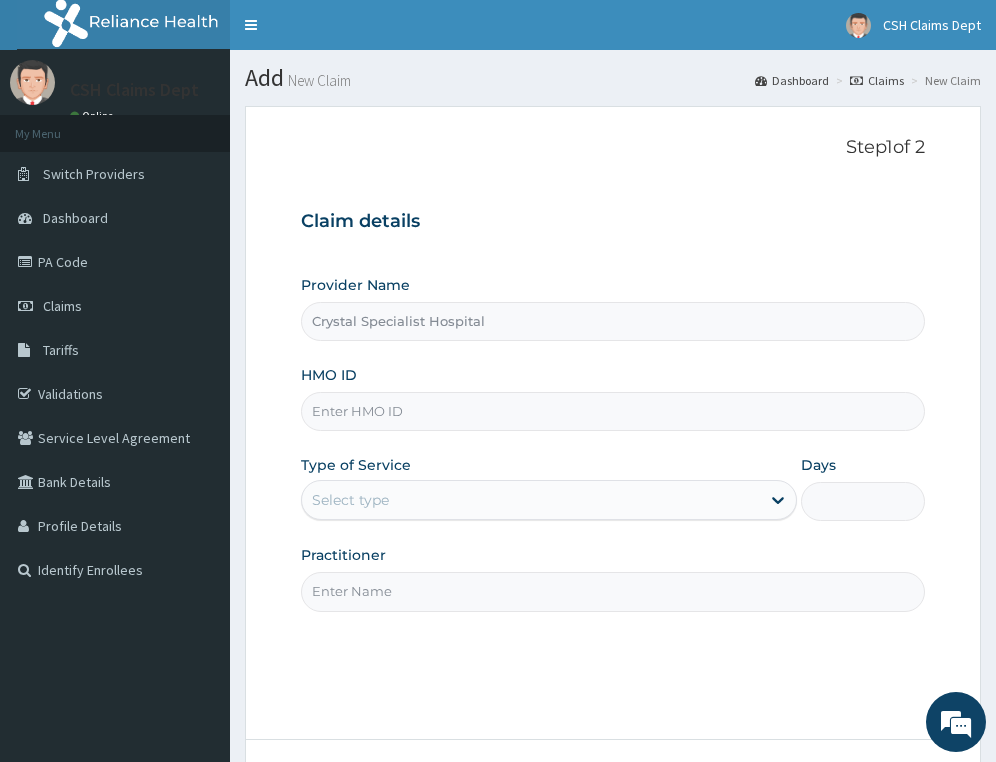 click on "HMO ID" at bounding box center [613, 411] 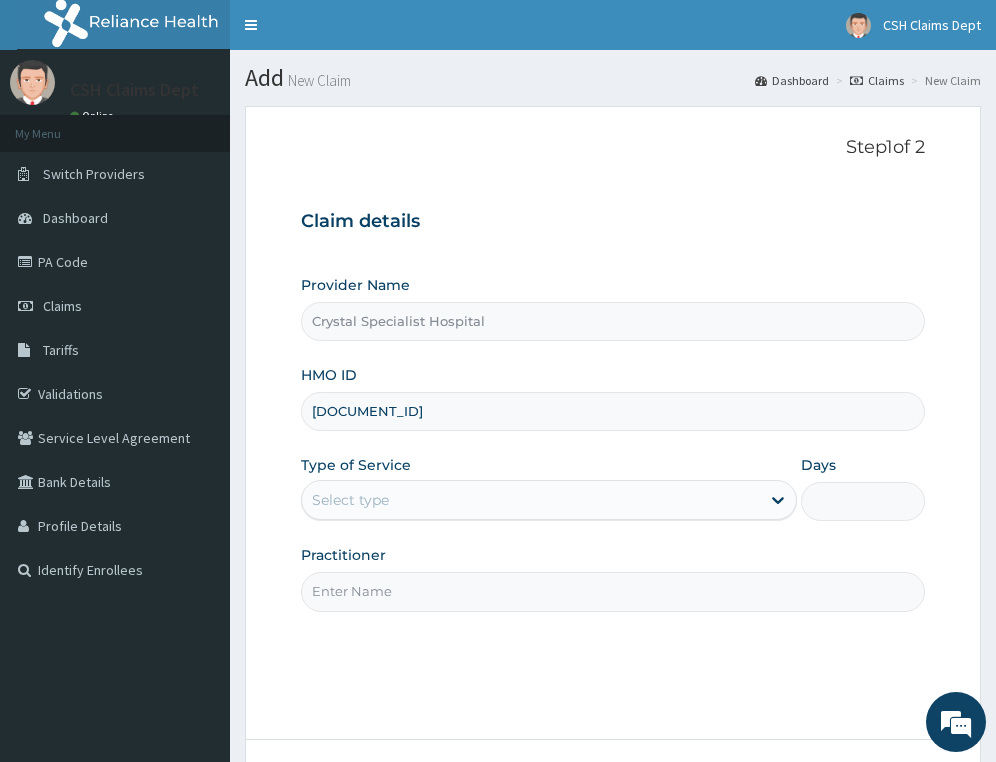 type on "NNI/10008/A" 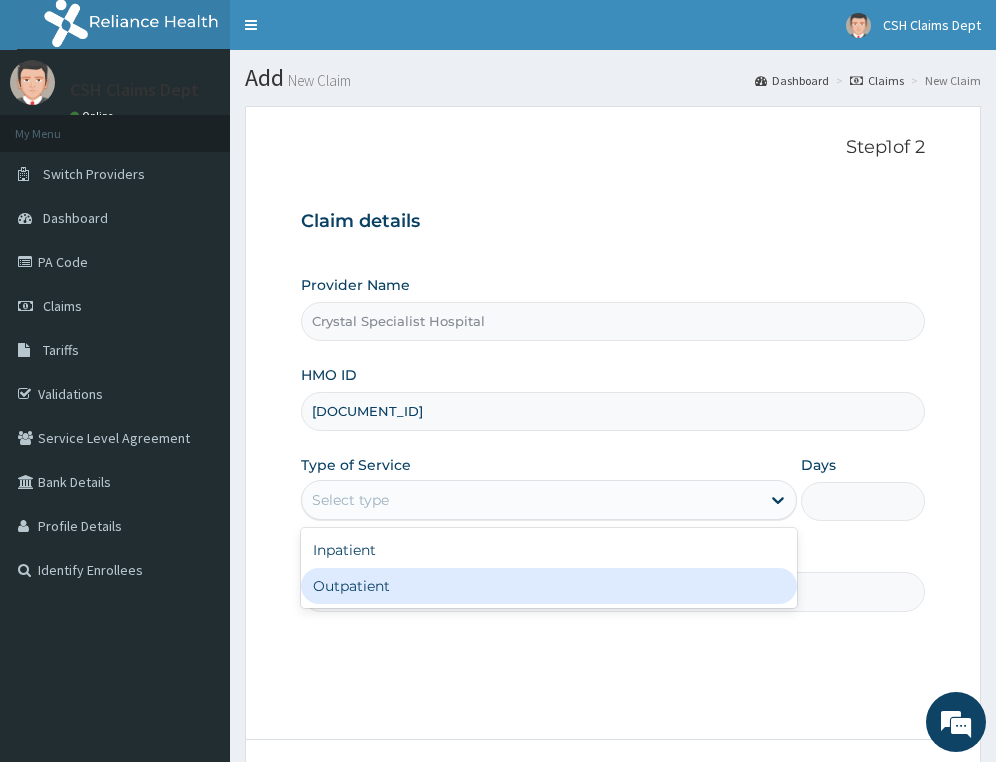 click on "Outpatient" at bounding box center [549, 586] 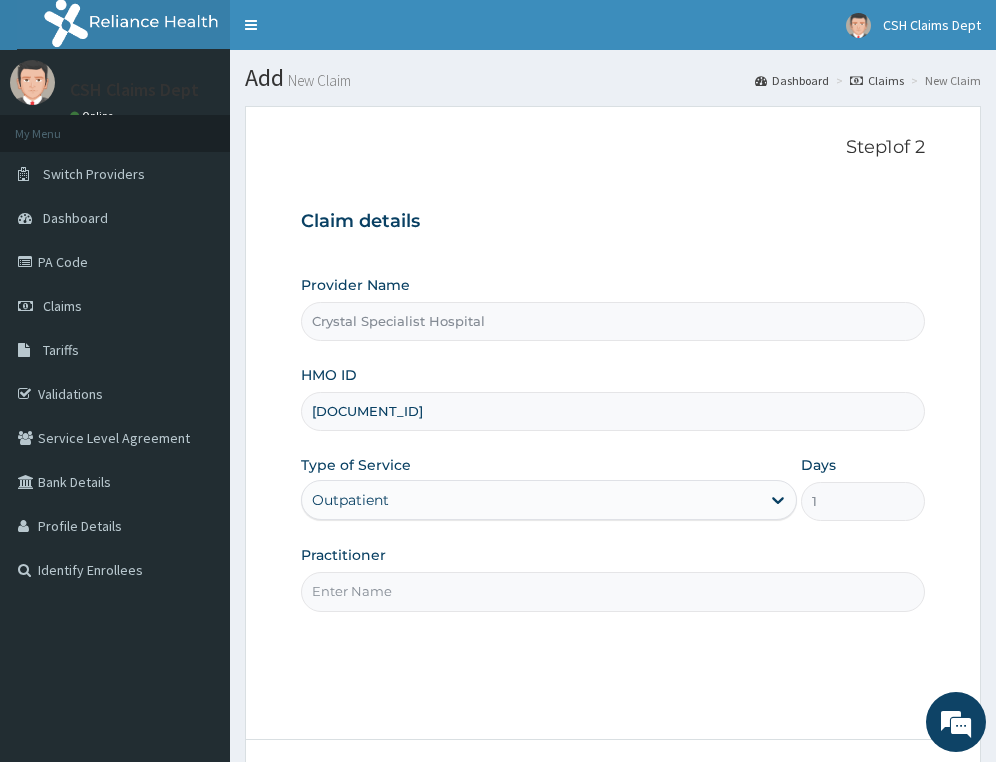 click on "Practitioner" at bounding box center [613, 591] 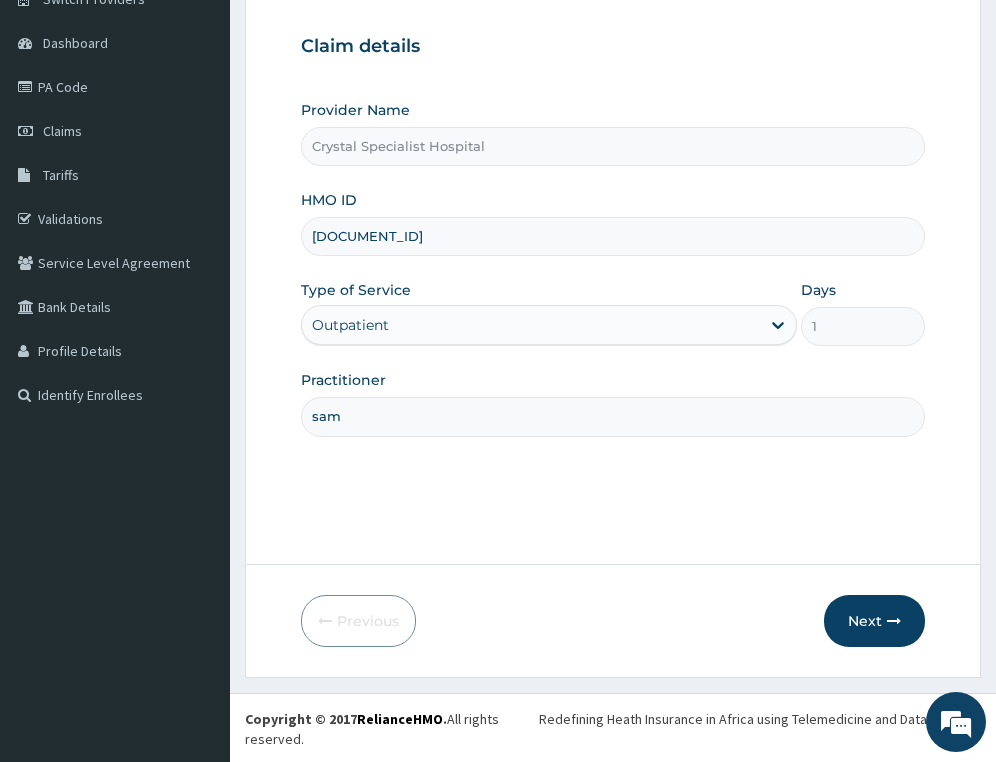 scroll, scrollTop: 177, scrollLeft: 0, axis: vertical 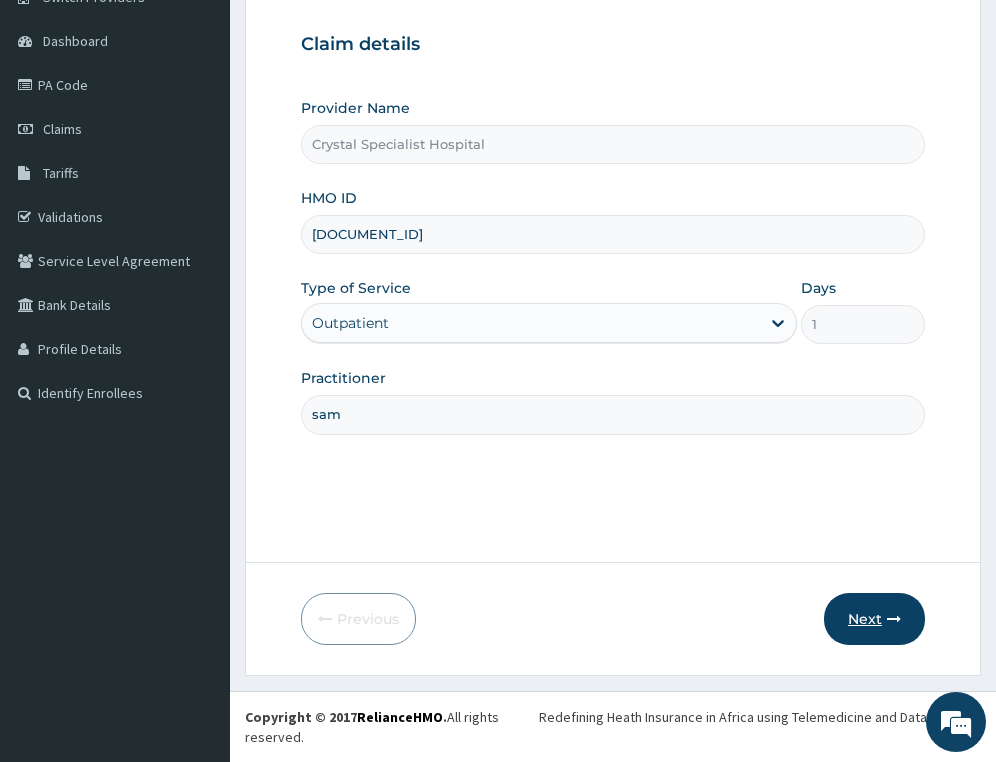 type on "sam" 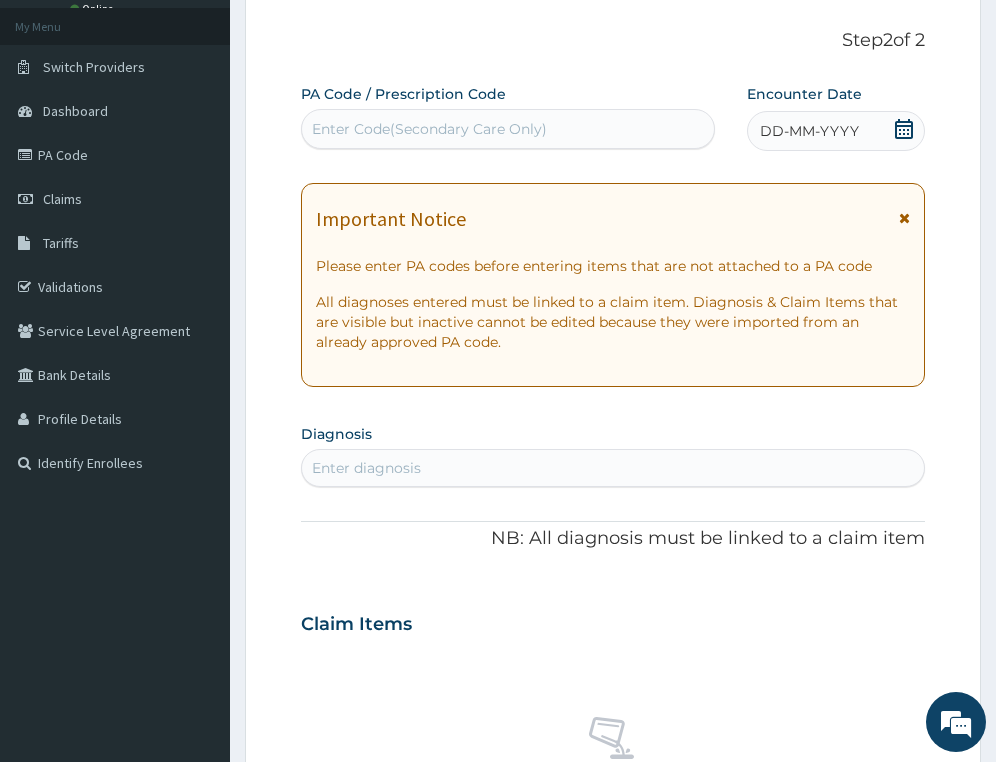 scroll, scrollTop: 77, scrollLeft: 0, axis: vertical 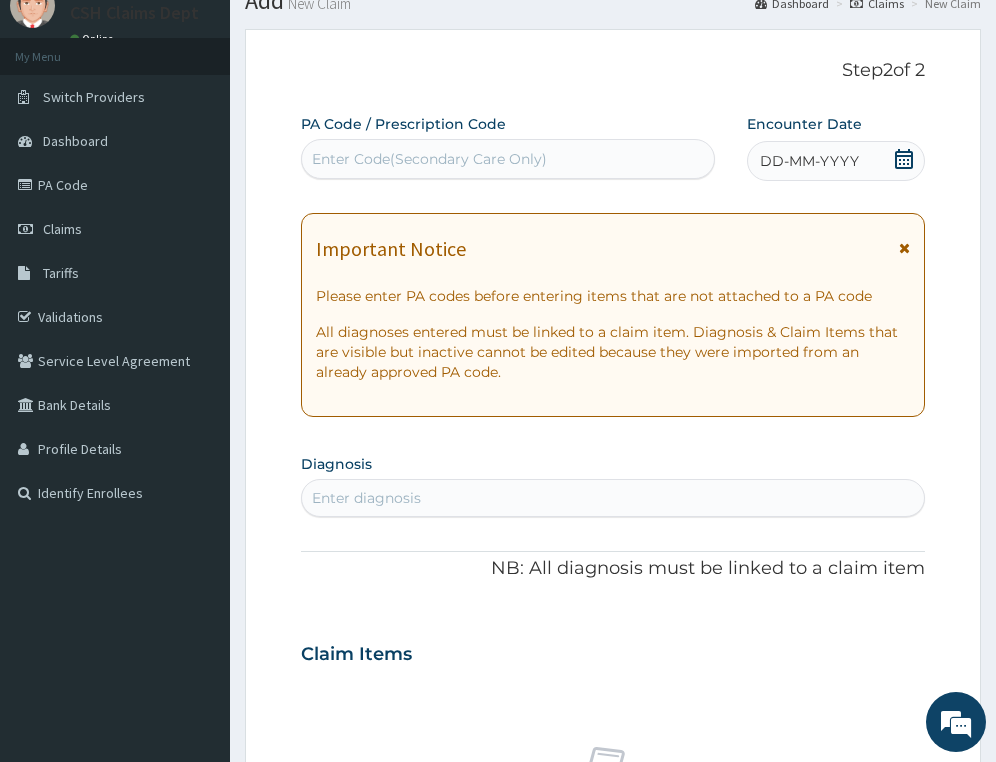 click 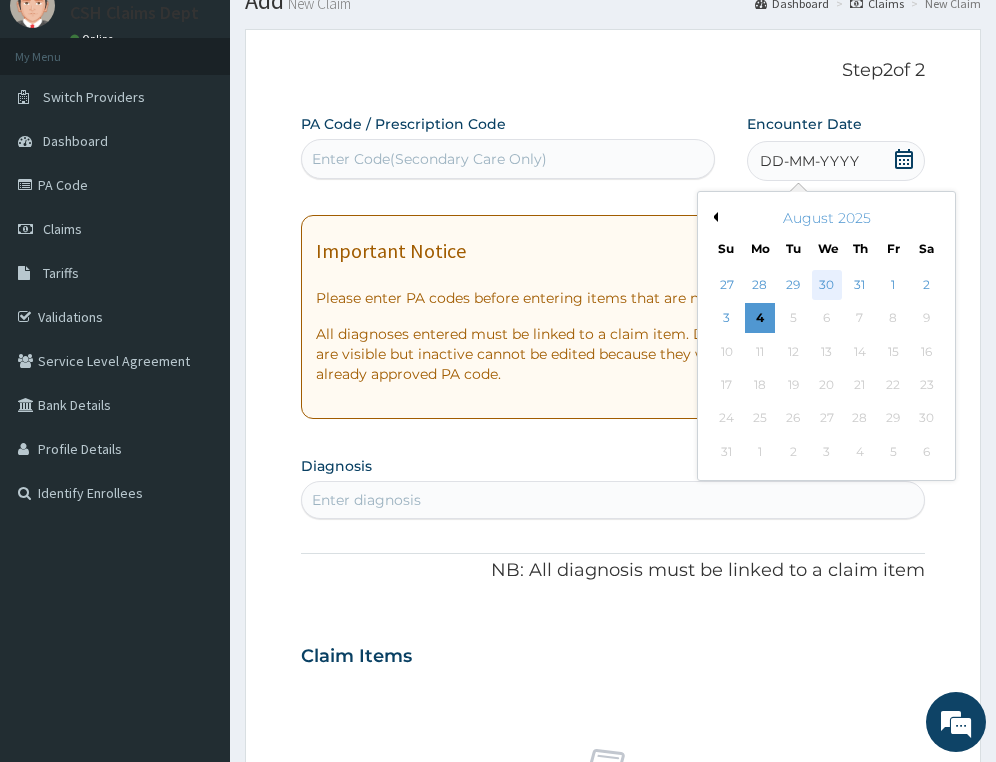 click on "30" at bounding box center (827, 285) 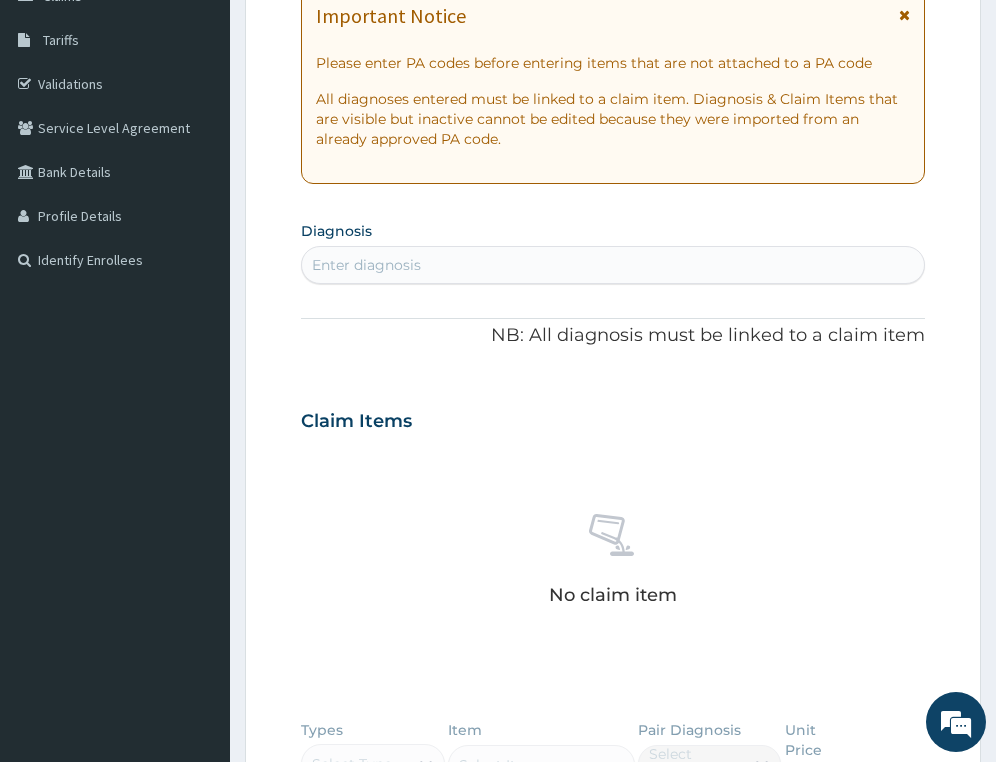 scroll, scrollTop: 377, scrollLeft: 0, axis: vertical 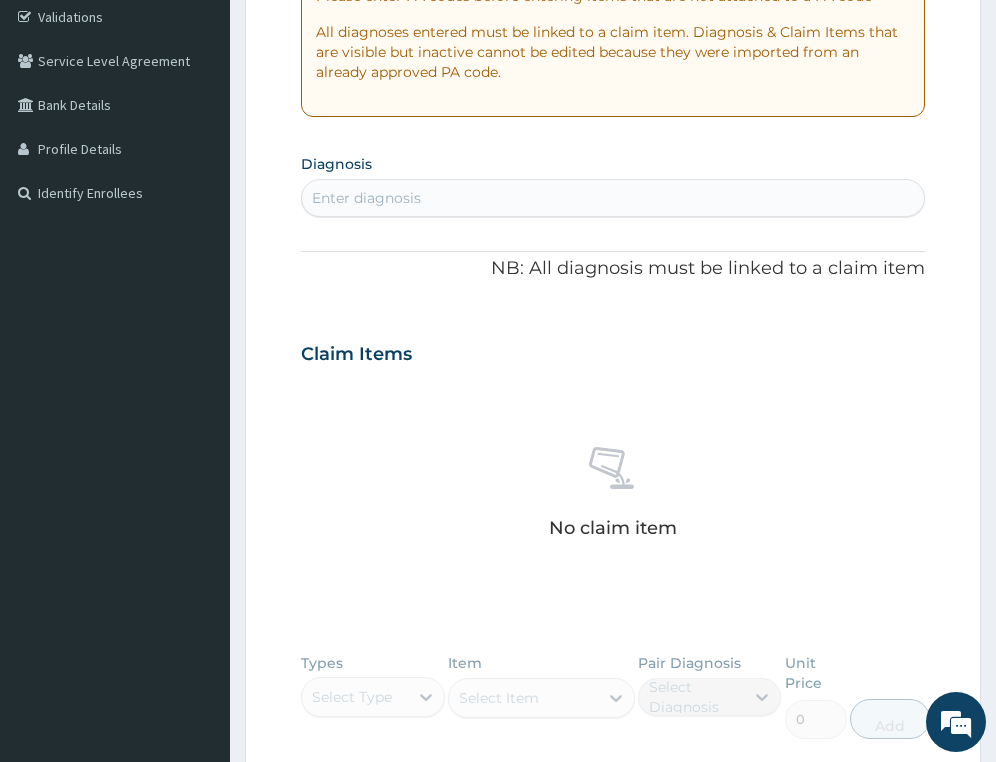 click on "Enter diagnosis" at bounding box center [366, 198] 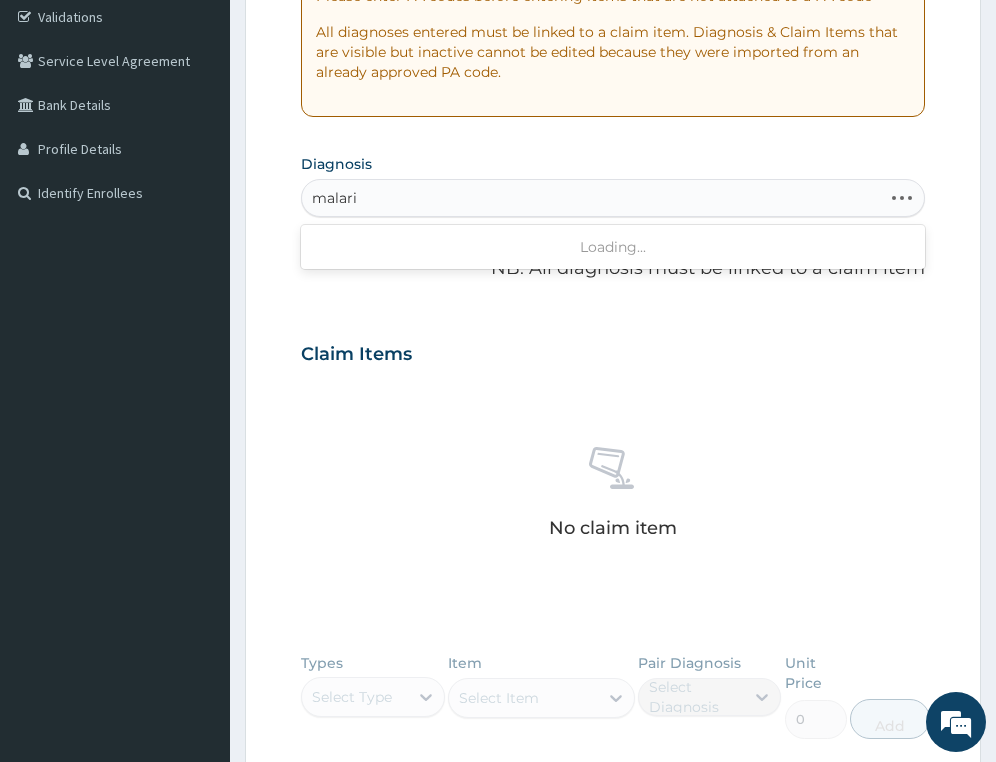 type on "malaria" 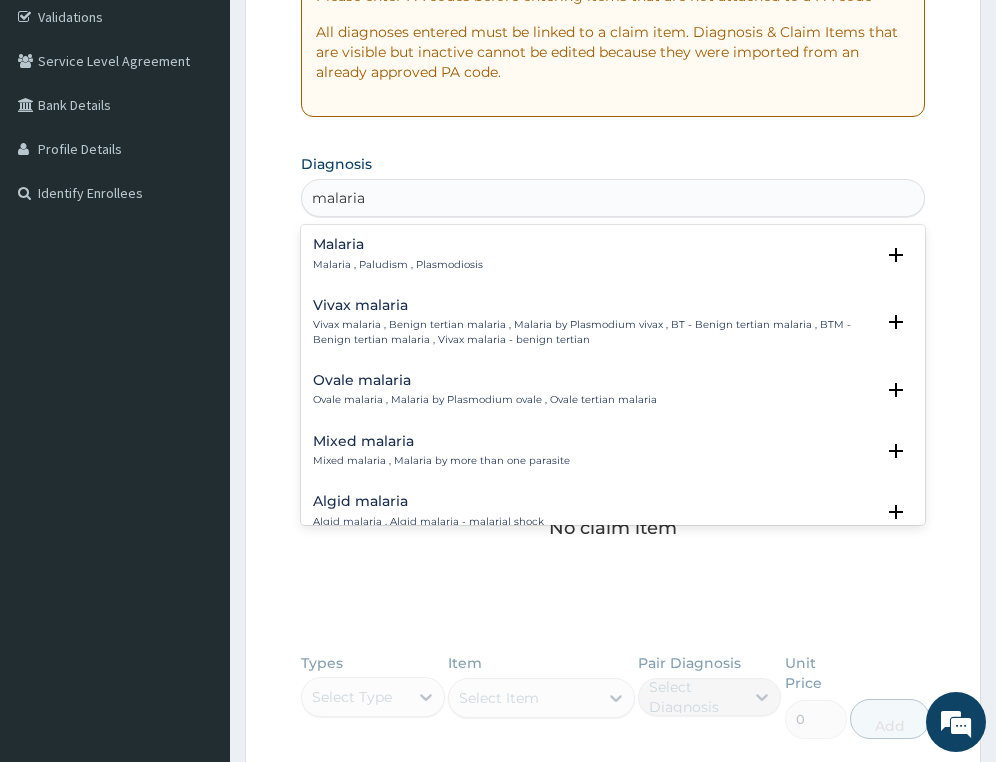 click on "Malaria Malaria , Paludism , Plasmodiosis" at bounding box center (398, 254) 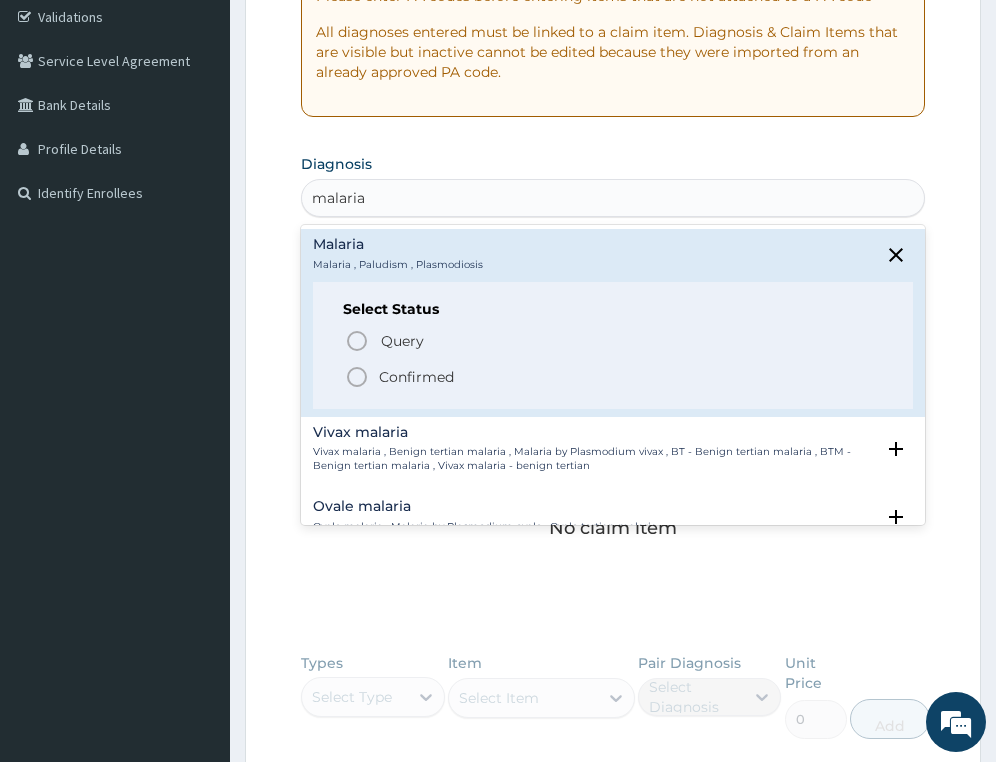 click on "Confirmed" at bounding box center [416, 377] 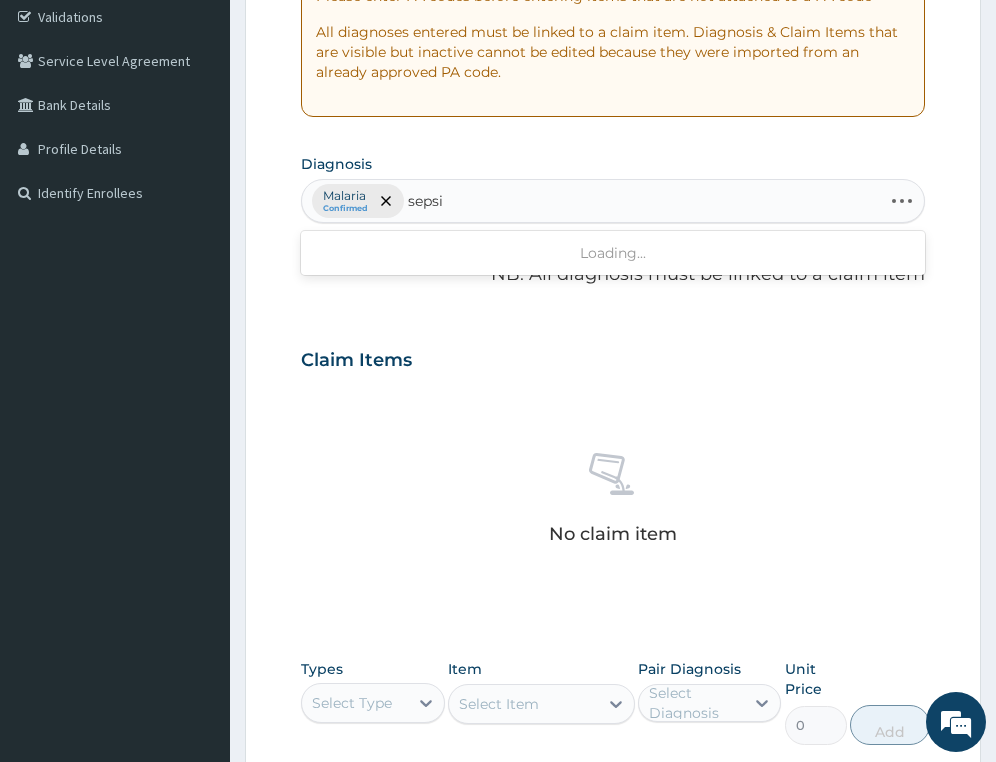 type on "sepsis" 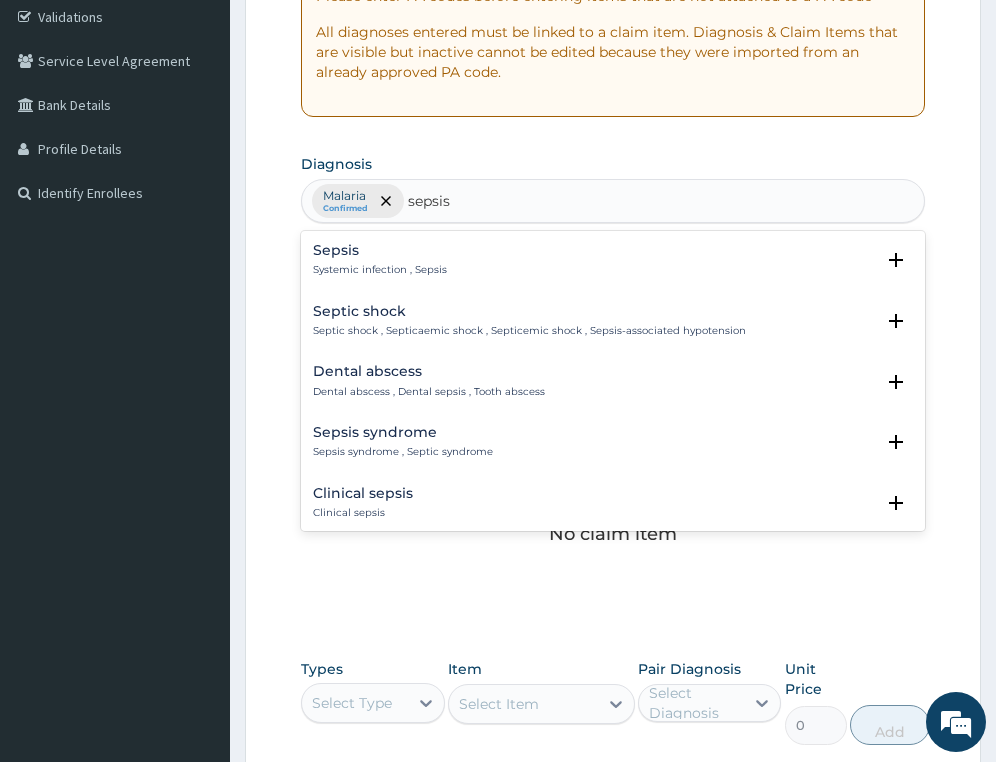 click on "Systemic infection , Sepsis" at bounding box center [380, 270] 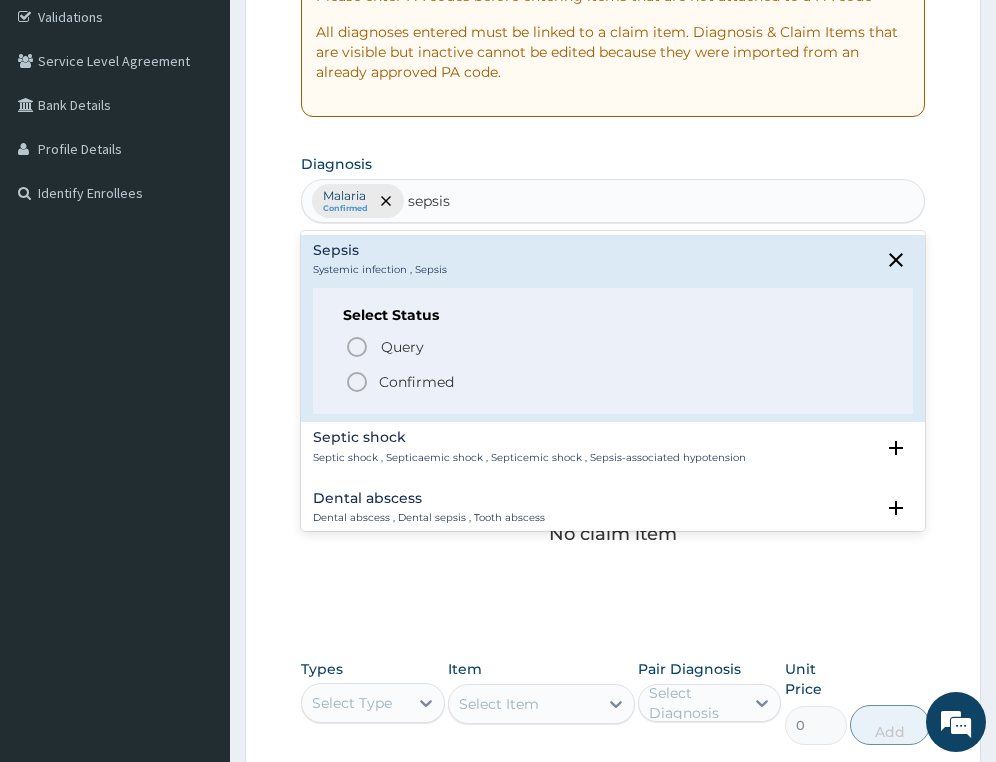 click on "Confirmed" at bounding box center (416, 382) 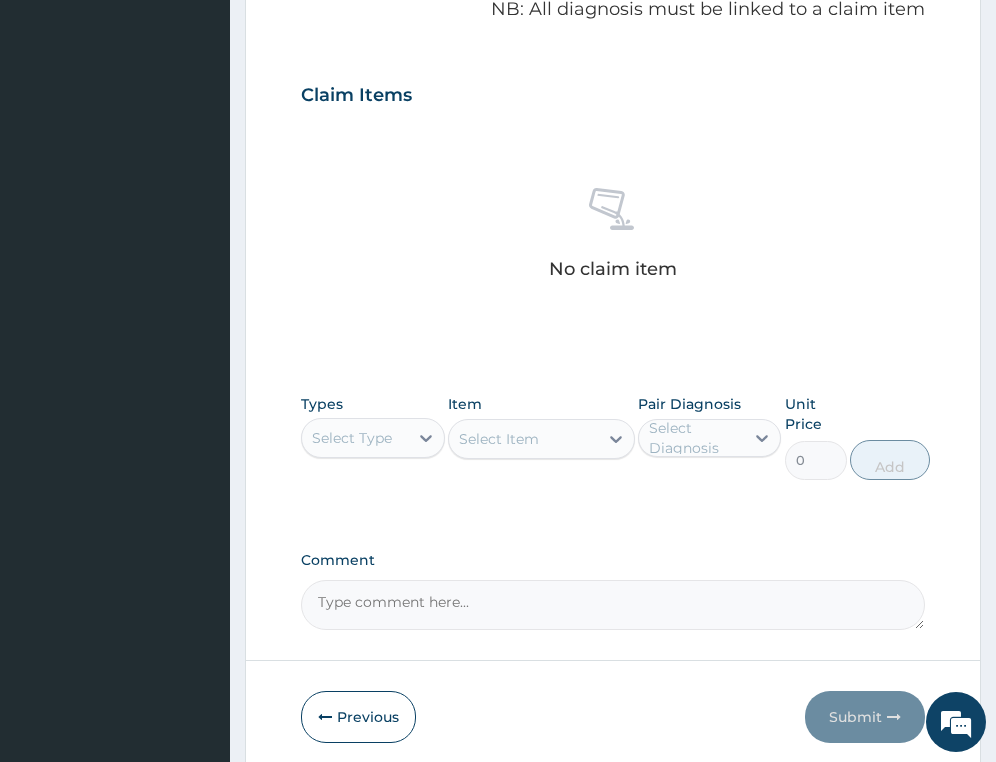 scroll, scrollTop: 677, scrollLeft: 0, axis: vertical 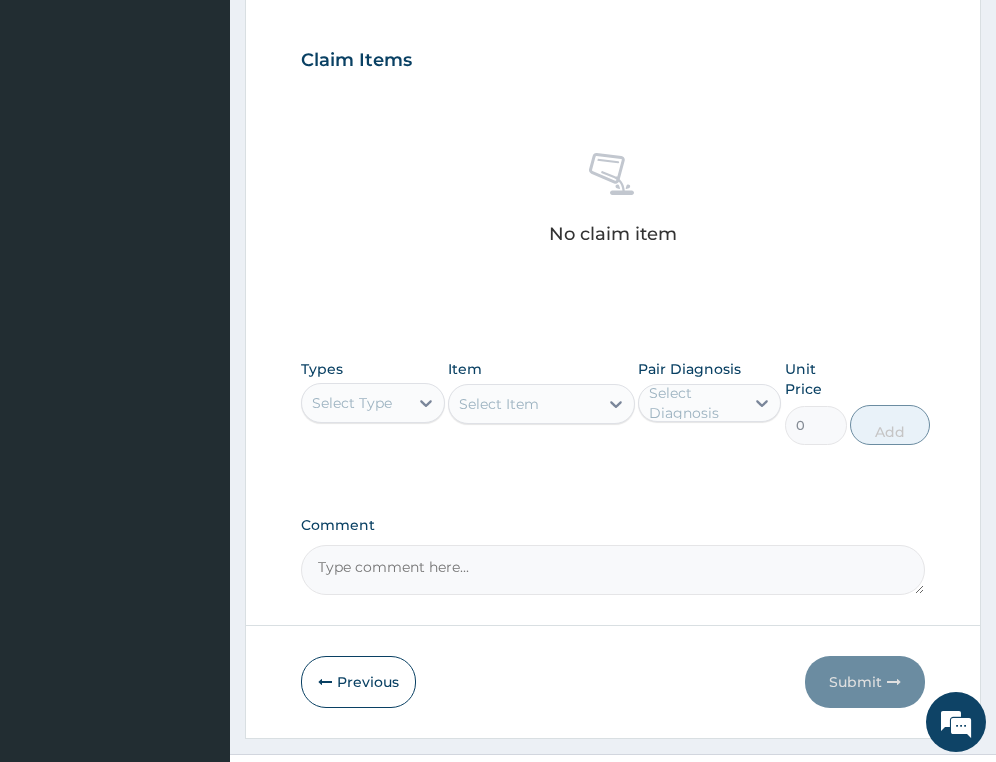click on "Select Type" at bounding box center (354, 403) 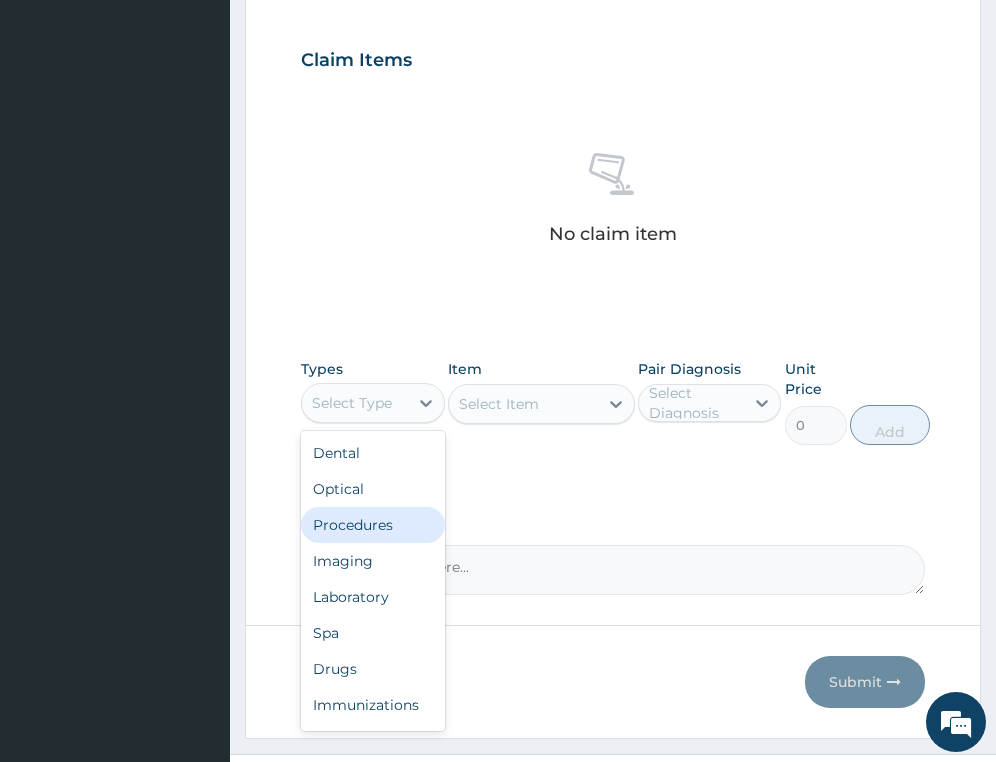 click on "Procedures" at bounding box center (372, 525) 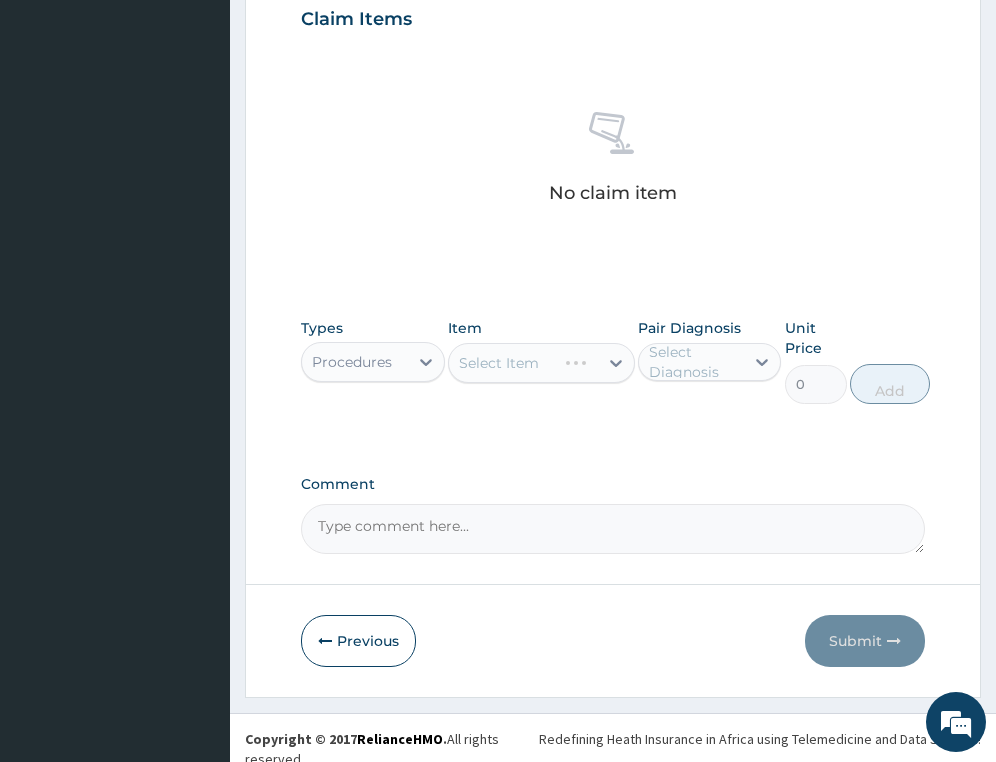 scroll, scrollTop: 740, scrollLeft: 0, axis: vertical 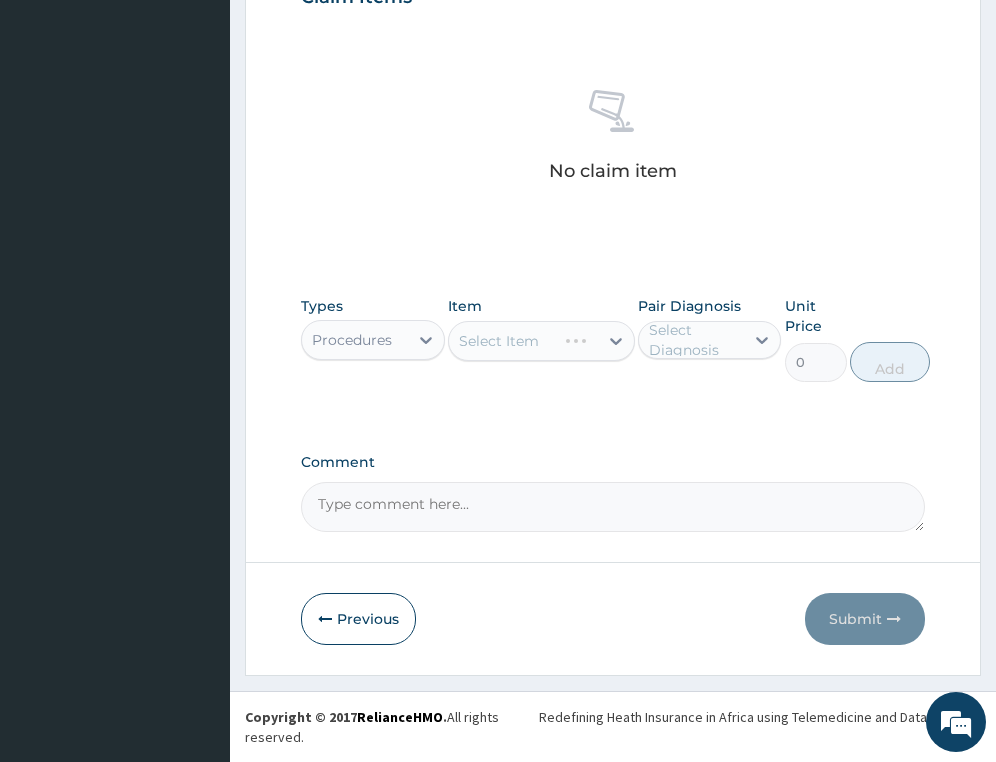 click on "Select Item" at bounding box center [541, 341] 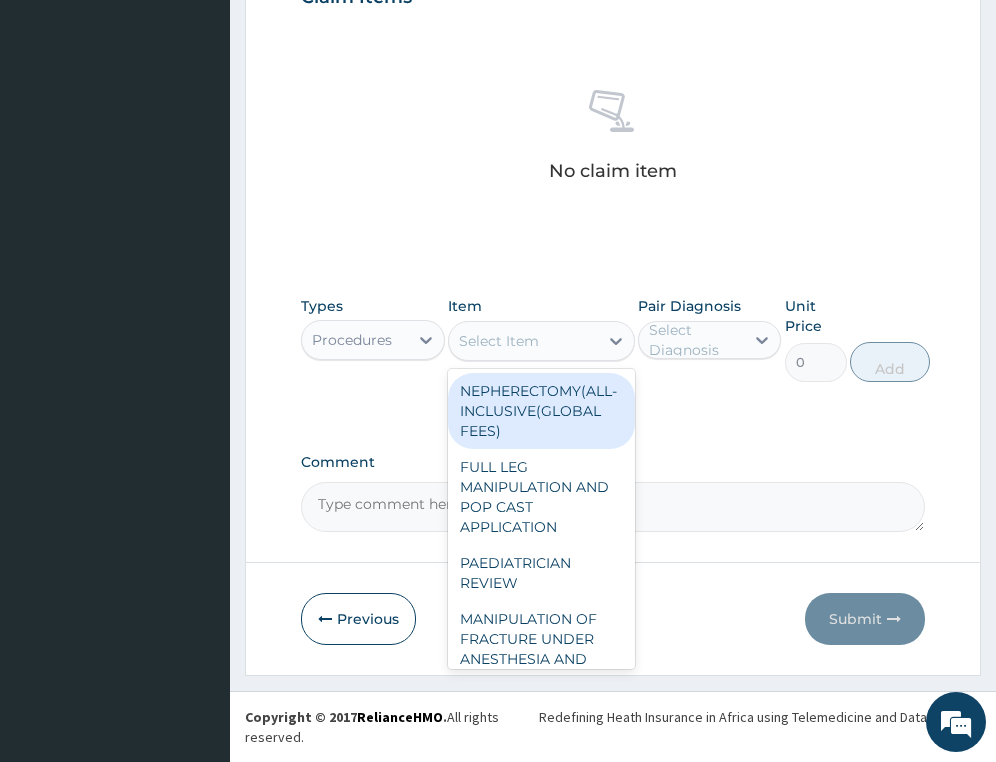 click on "Select Item" at bounding box center (499, 341) 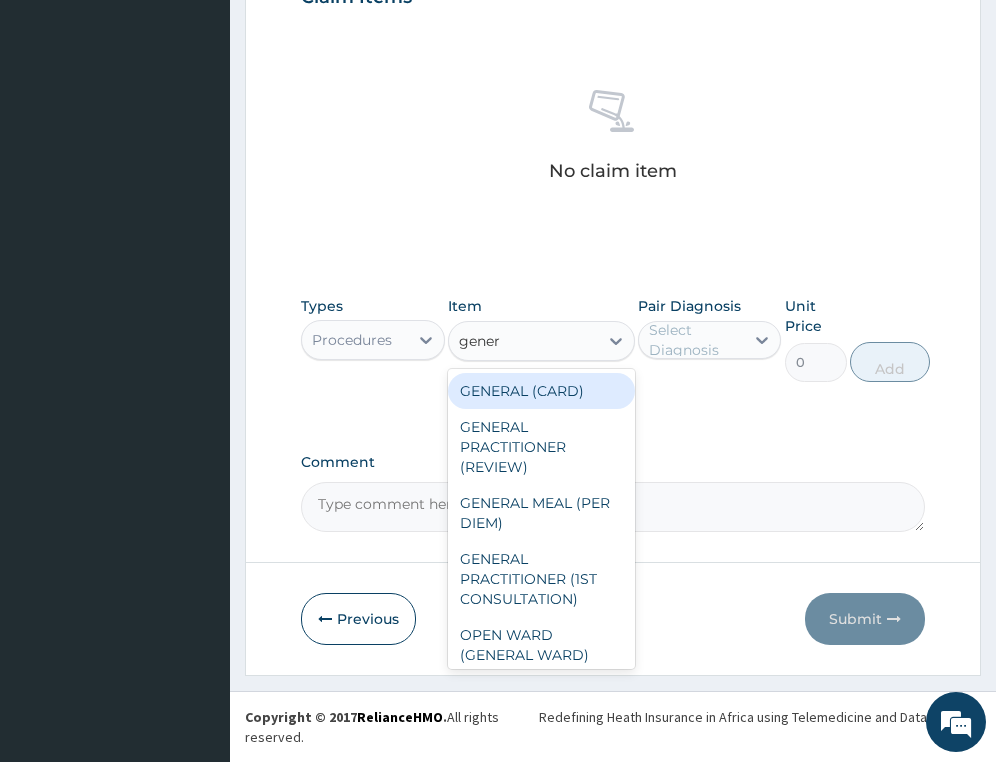 type on "genera" 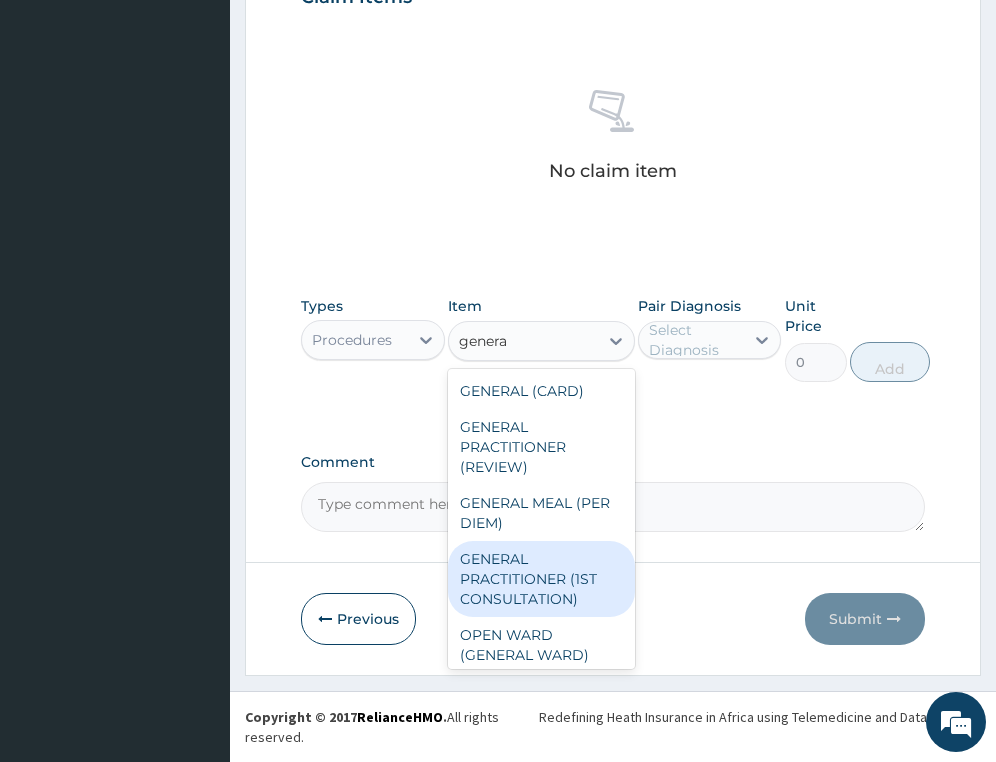 click on "GENERAL PRACTITIONER (1ST CONSULTATION)" at bounding box center (541, 579) 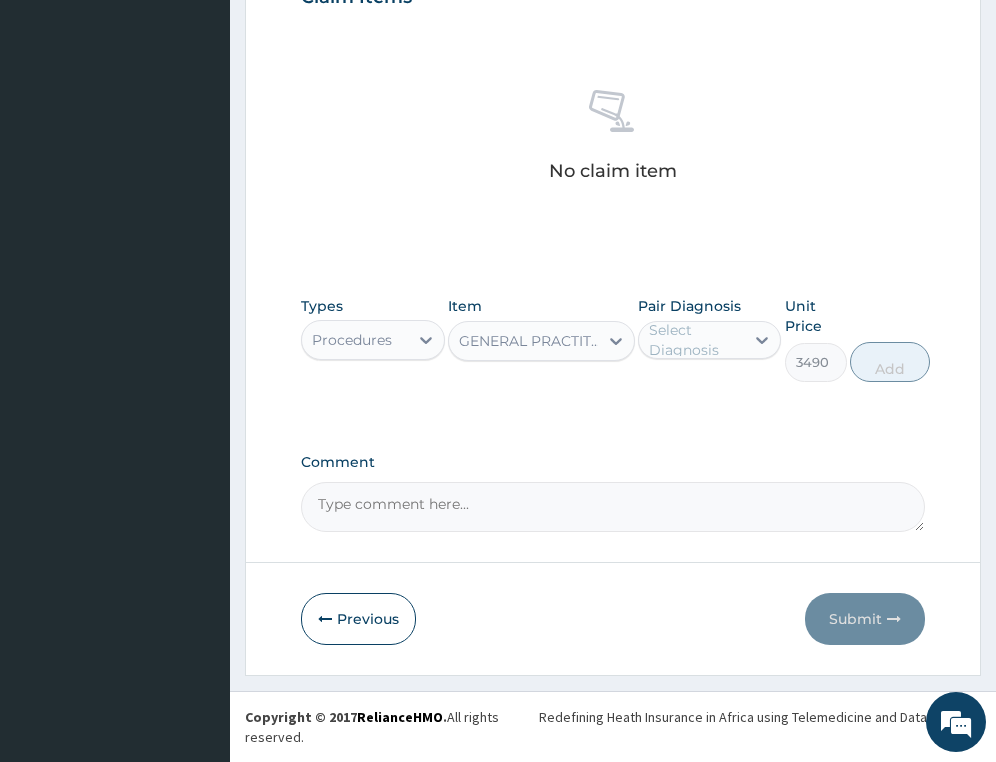 click on "Select Diagnosis" at bounding box center [695, 340] 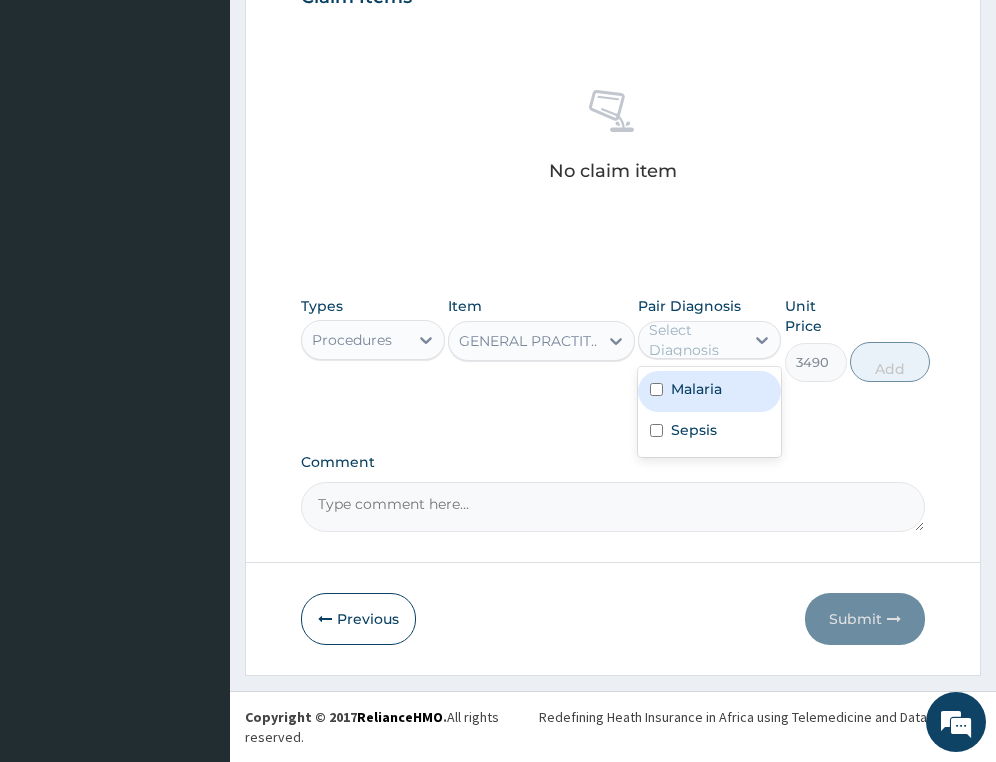 click on "Malaria" at bounding box center [696, 389] 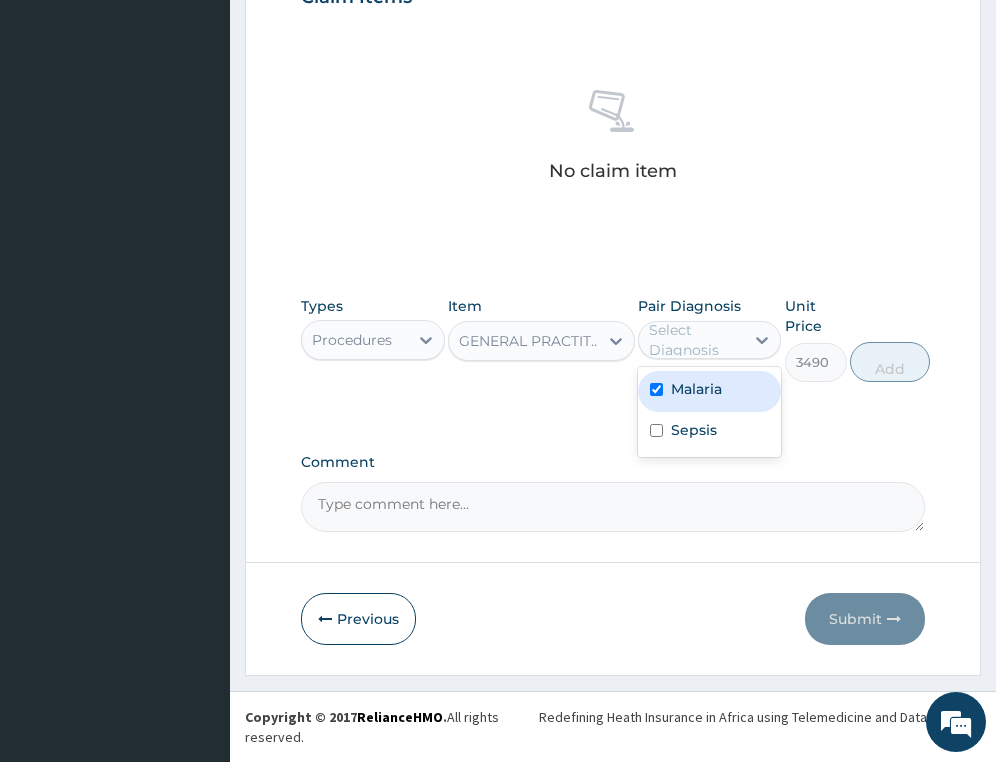 checkbox on "true" 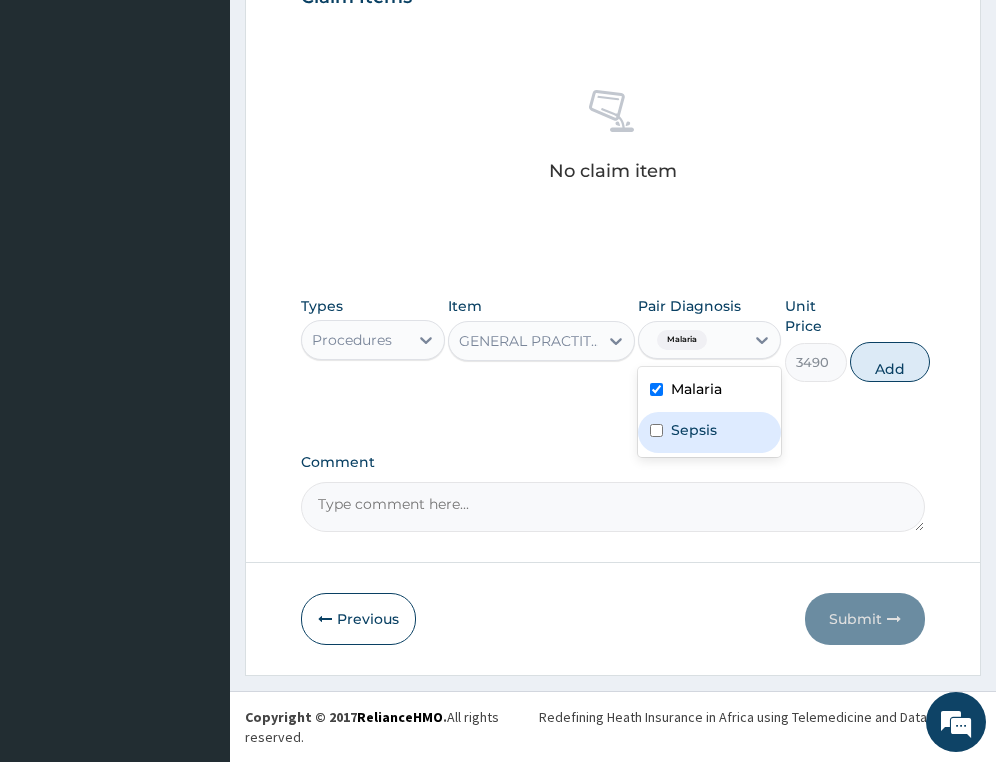 drag, startPoint x: 706, startPoint y: 429, endPoint x: 898, endPoint y: 365, distance: 202.38577 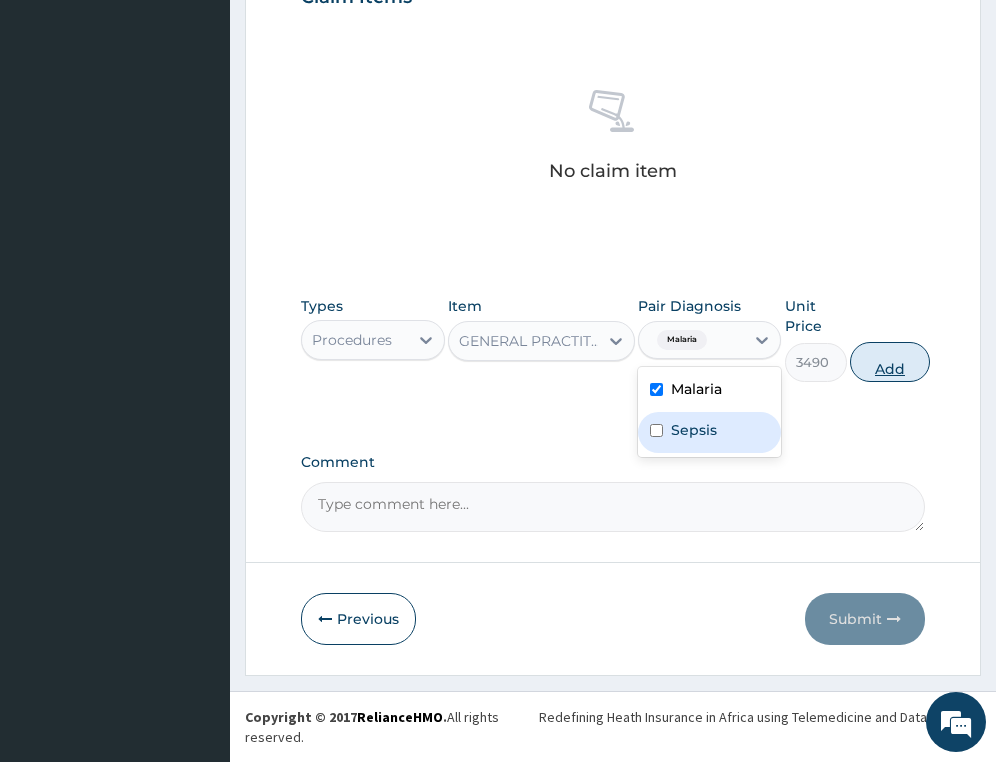 click on "Sepsis" at bounding box center [694, 430] 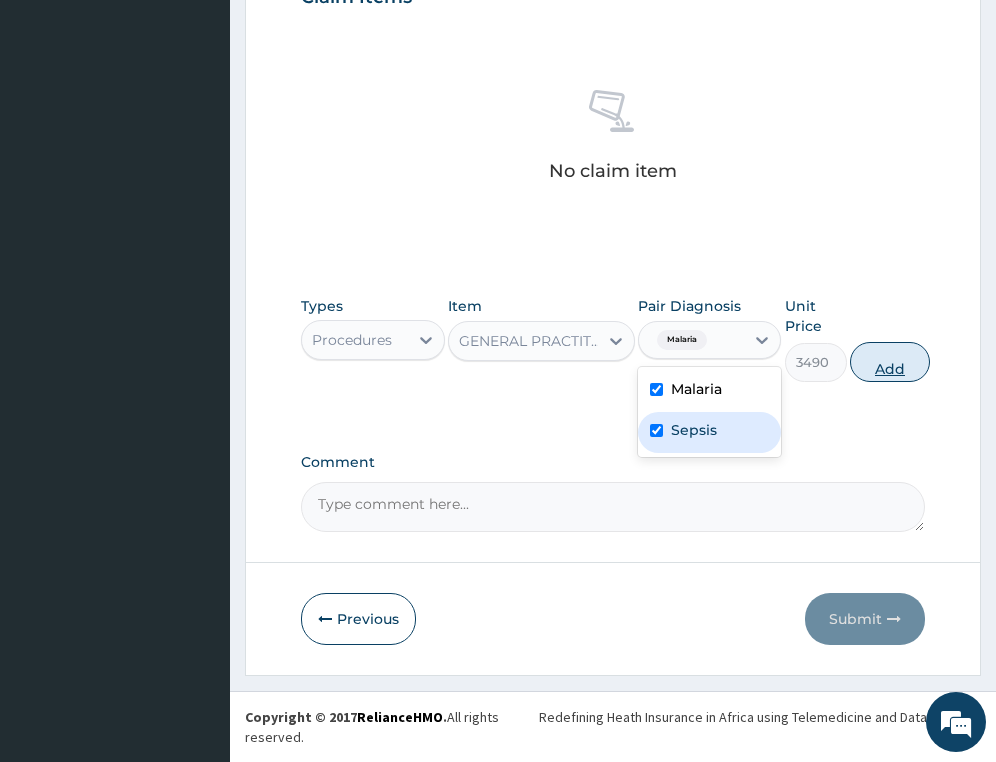 checkbox on "true" 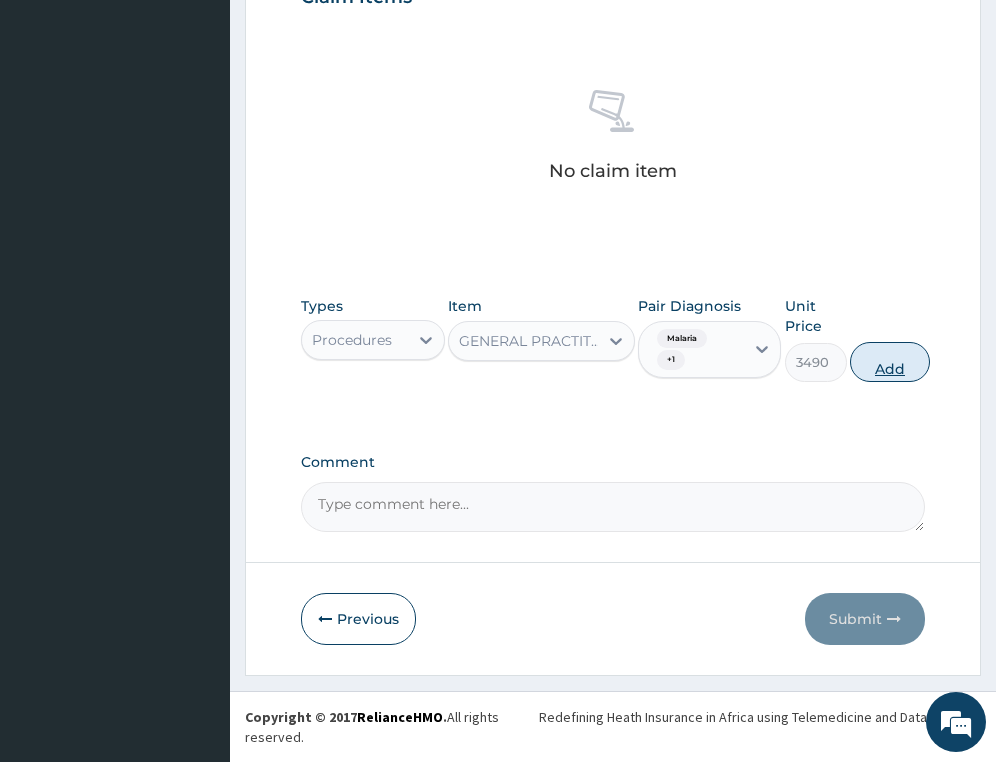 click on "Add" at bounding box center [890, 362] 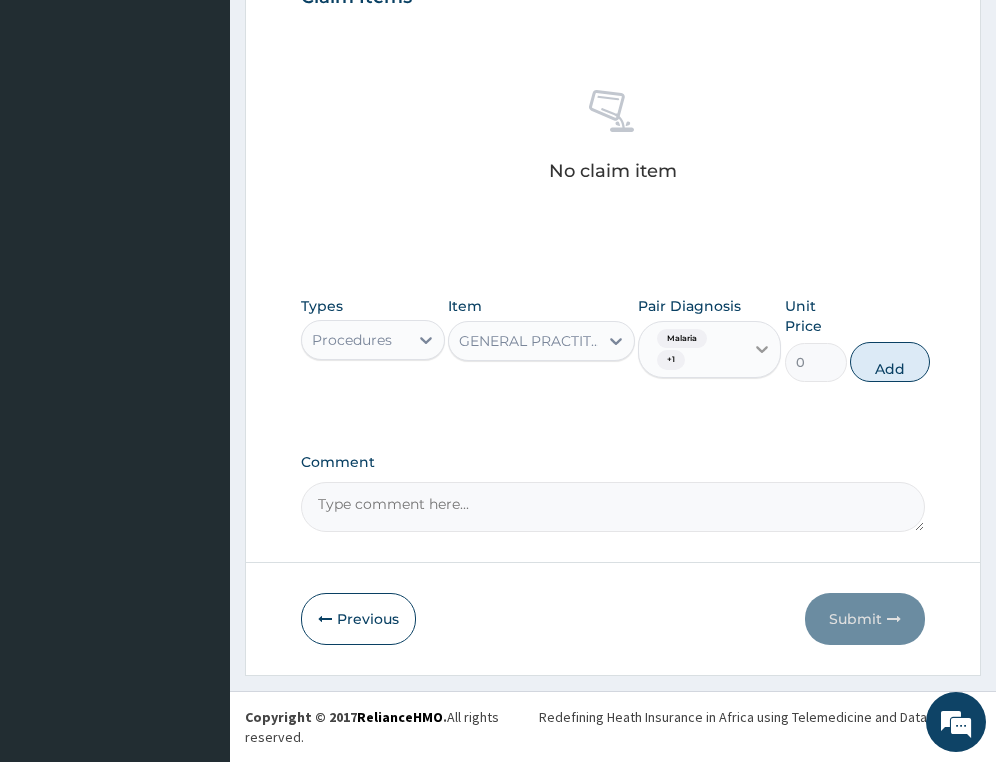scroll, scrollTop: 660, scrollLeft: 0, axis: vertical 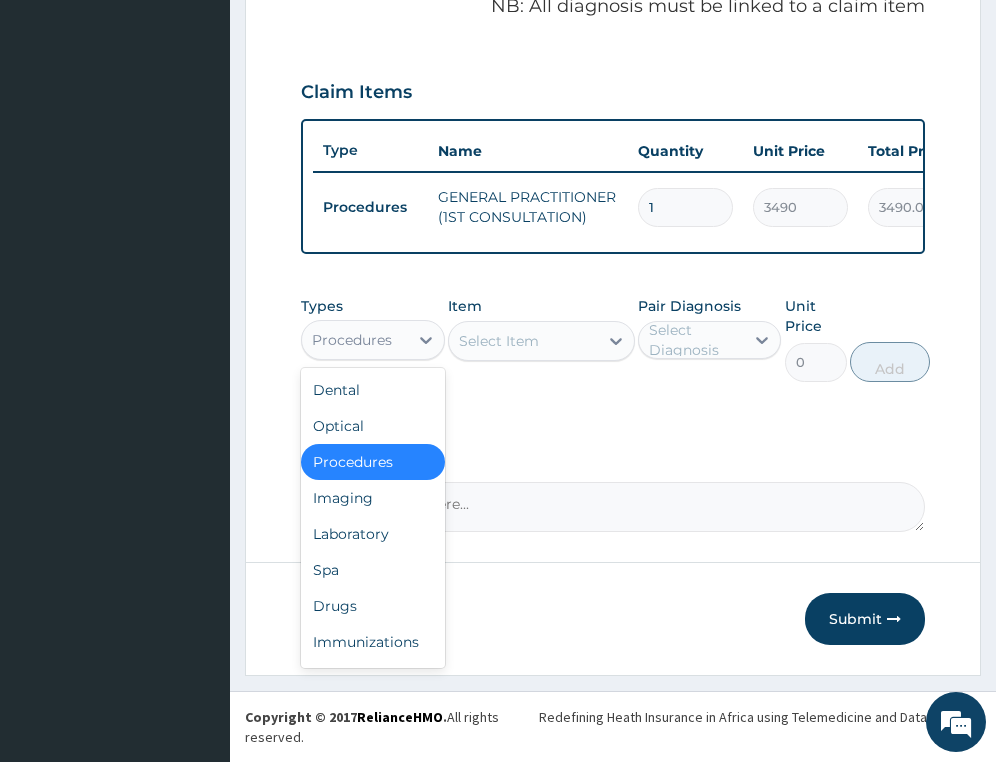 click on "Procedures" at bounding box center (352, 340) 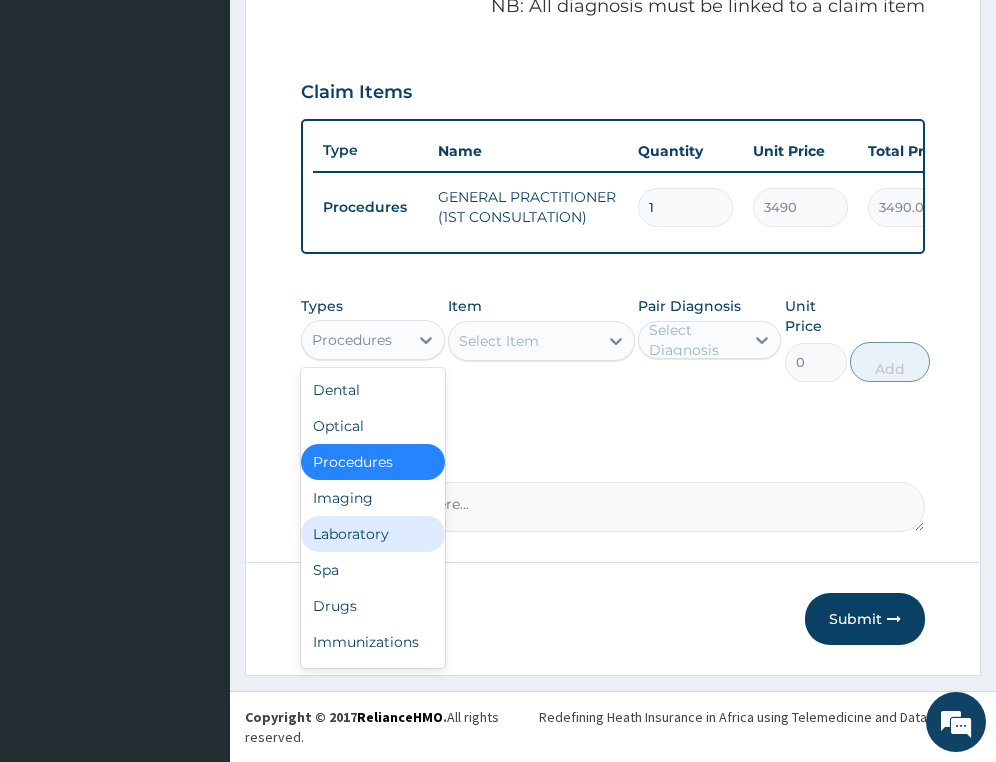 click on "Laboratory" at bounding box center (372, 534) 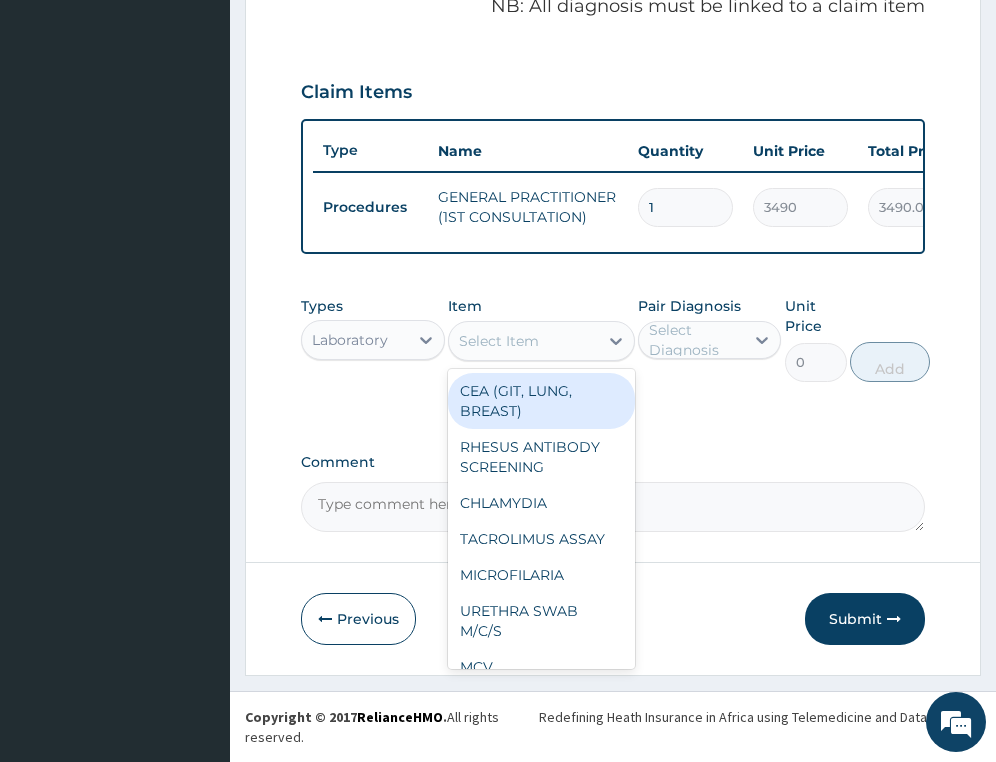 click on "Select Item" at bounding box center [523, 341] 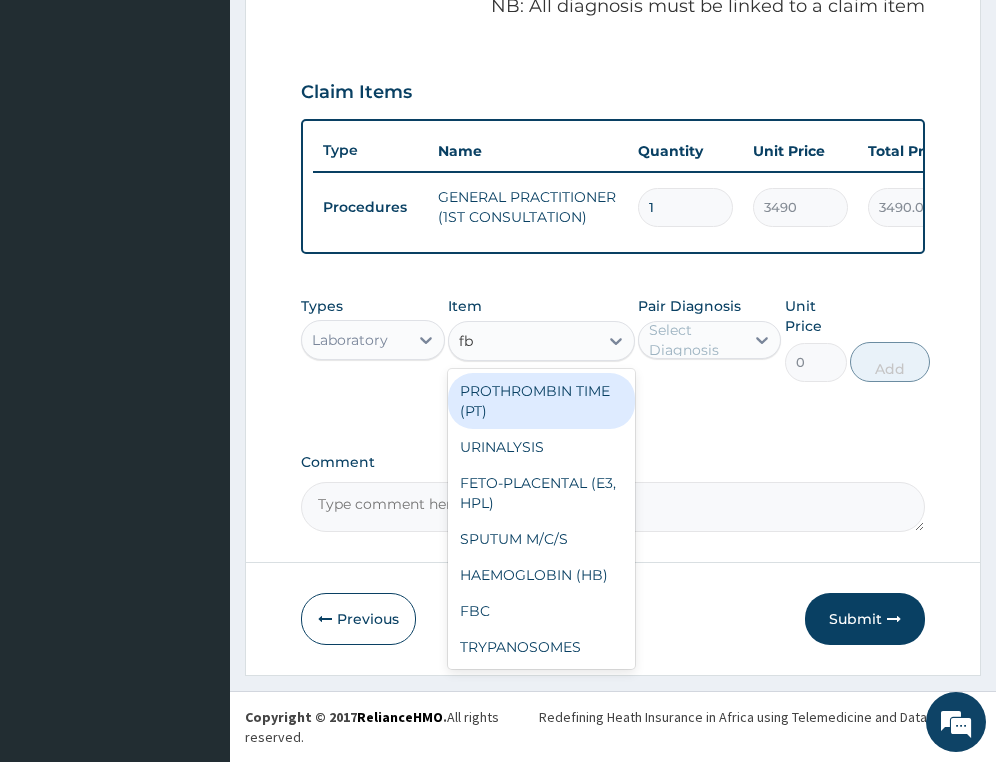 type on "fbc" 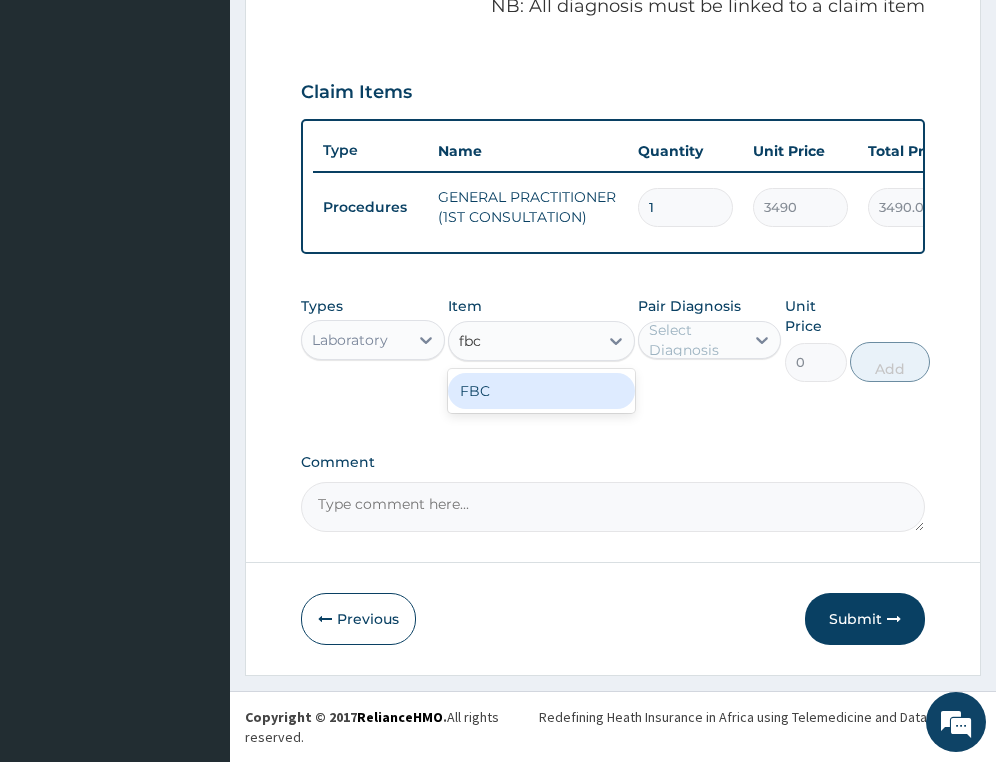 click on "FBC" at bounding box center [541, 391] 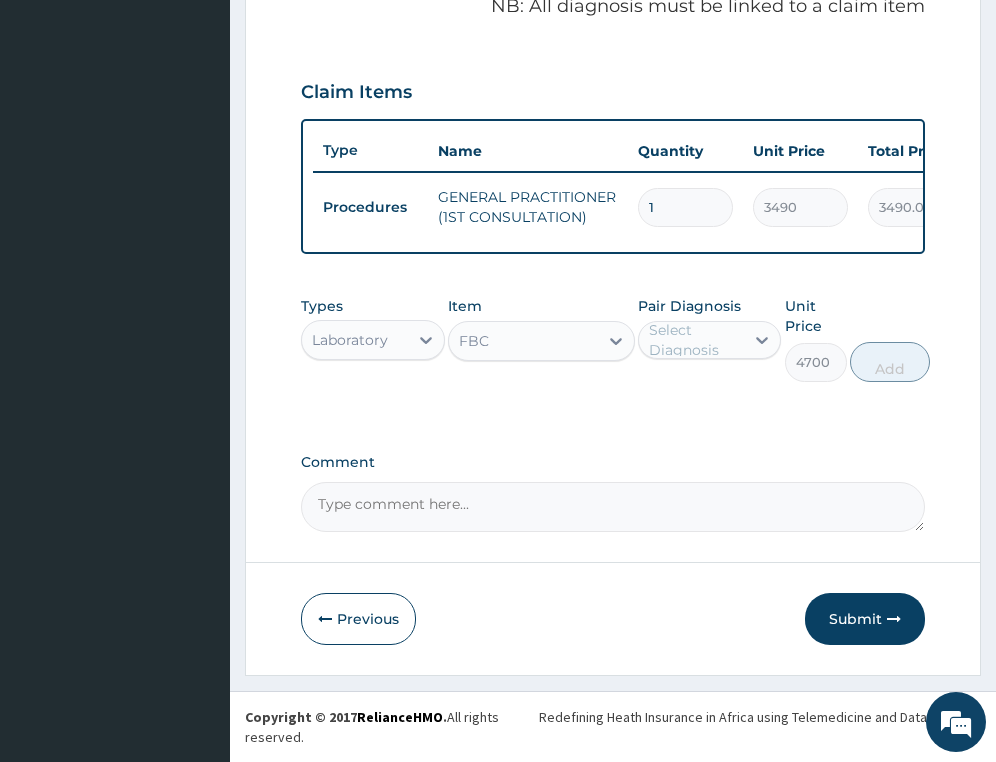 click on "Select Diagnosis" at bounding box center [695, 340] 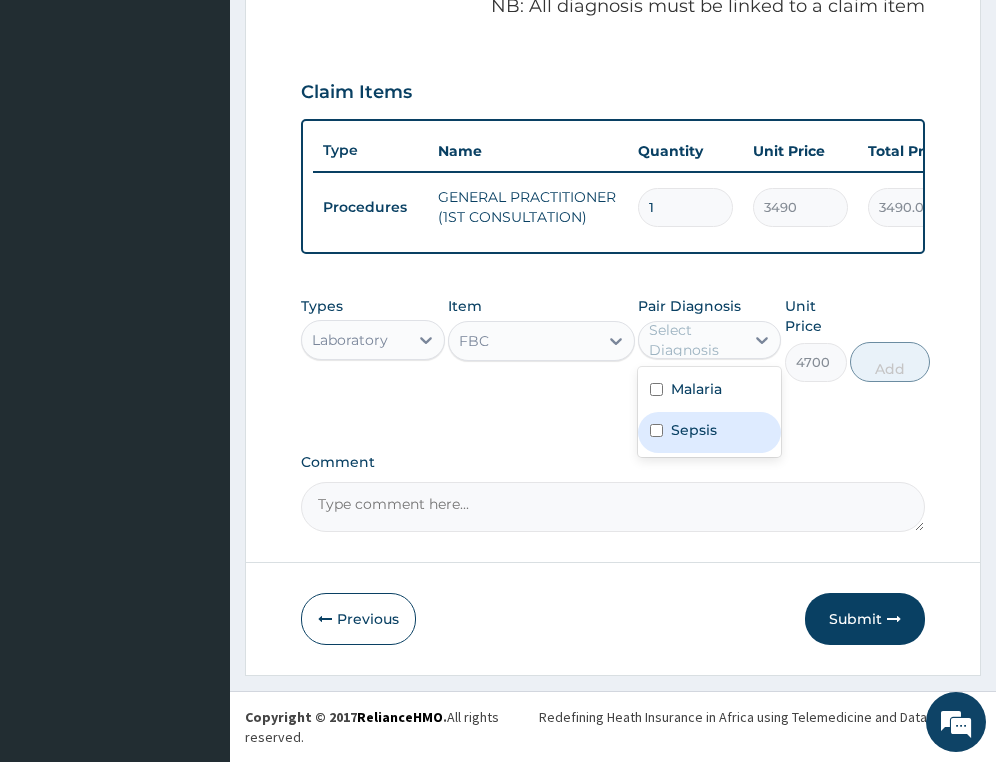 click on "Sepsis" at bounding box center [694, 430] 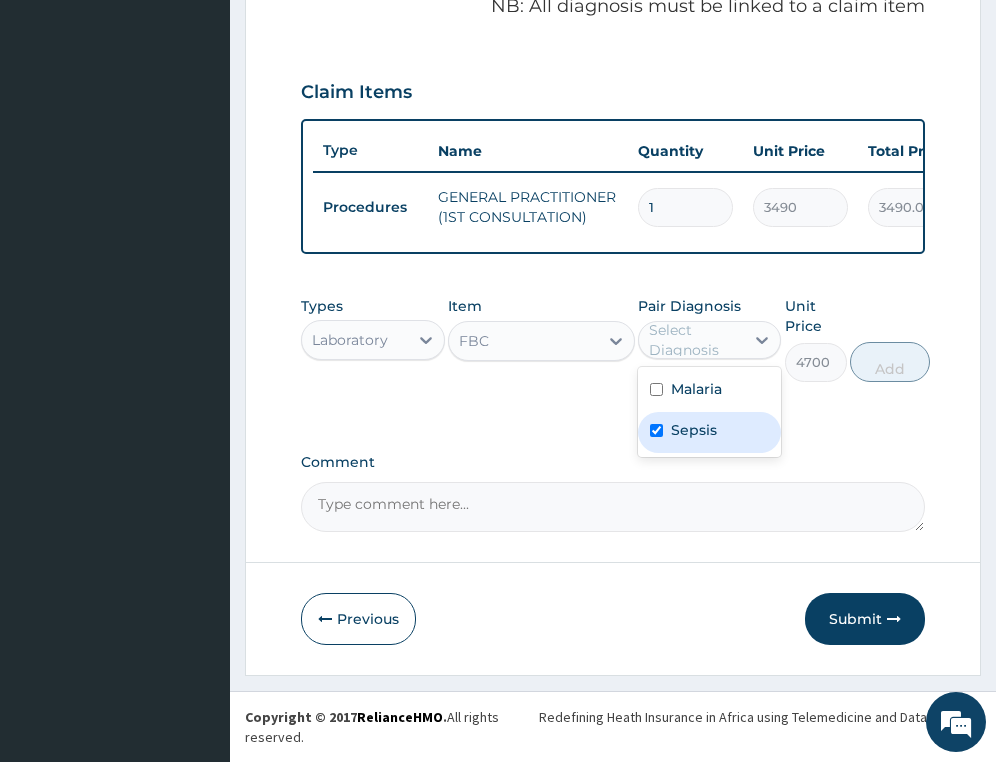 checkbox on "true" 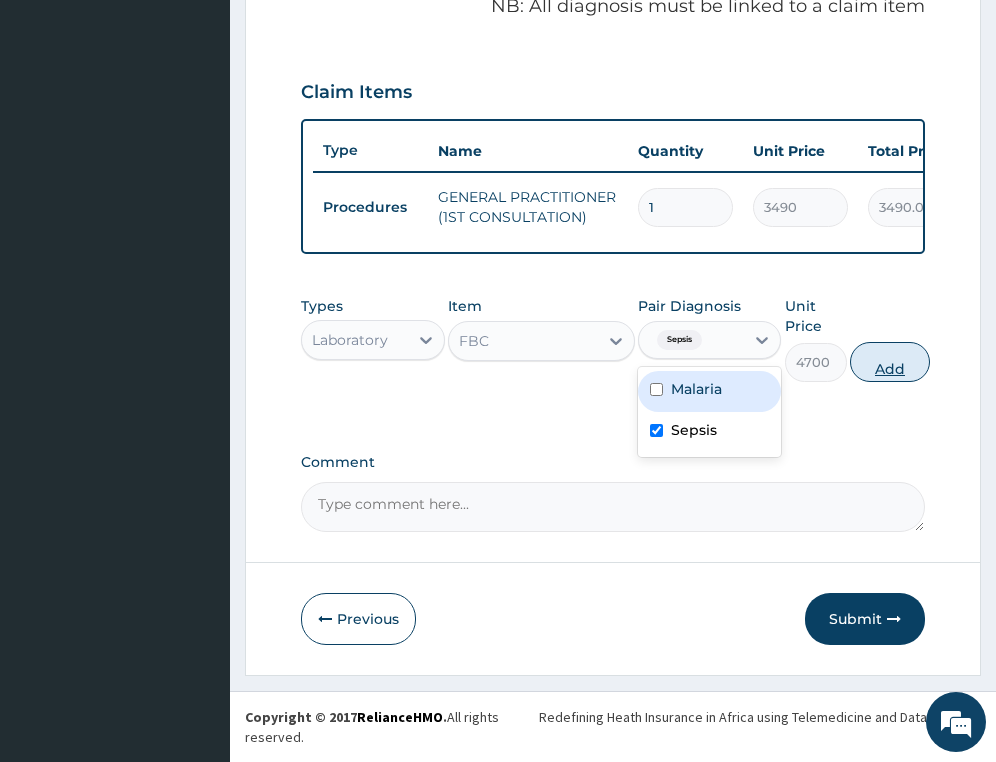 click on "Add" at bounding box center (890, 362) 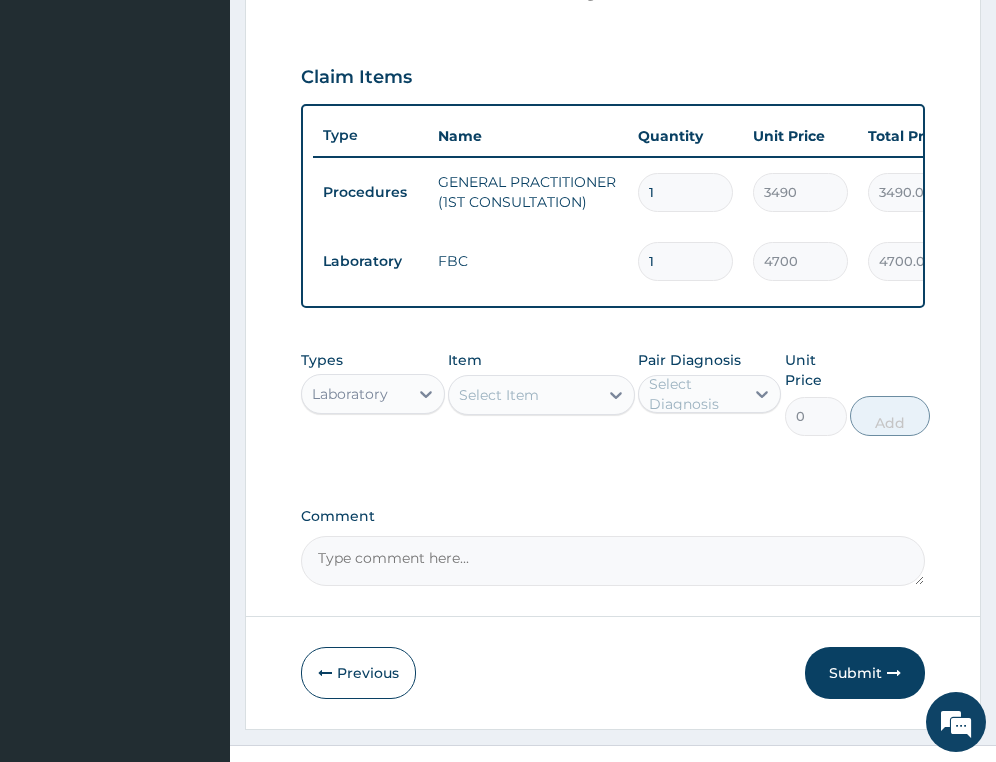 click on "Select Item" at bounding box center [499, 395] 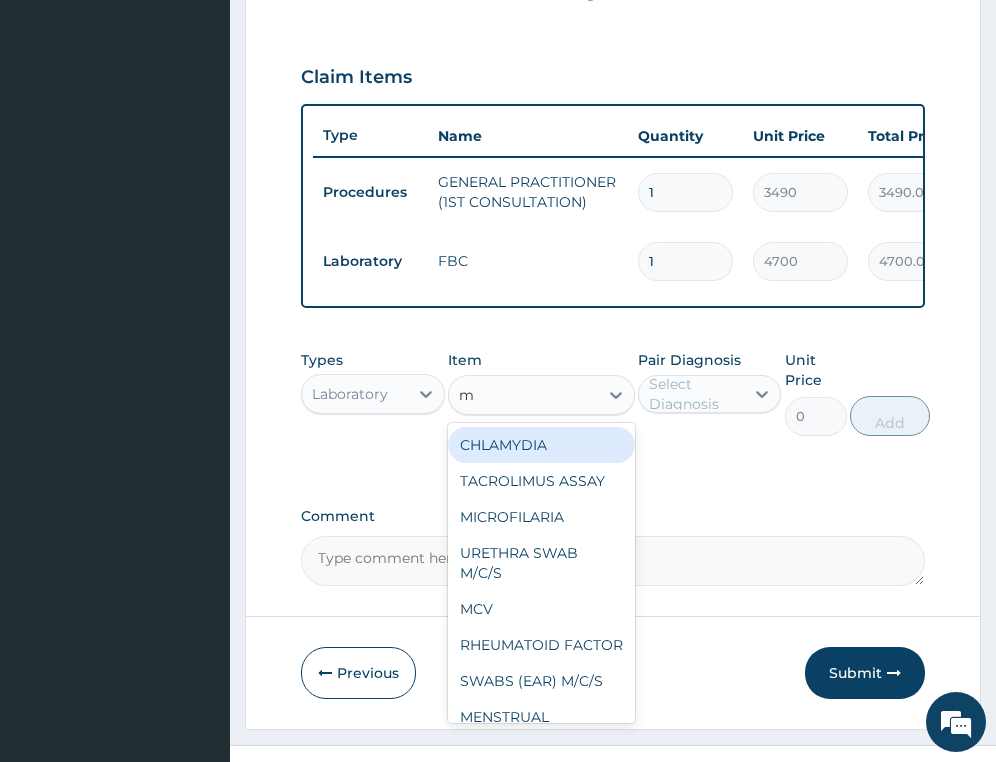 type on "mp" 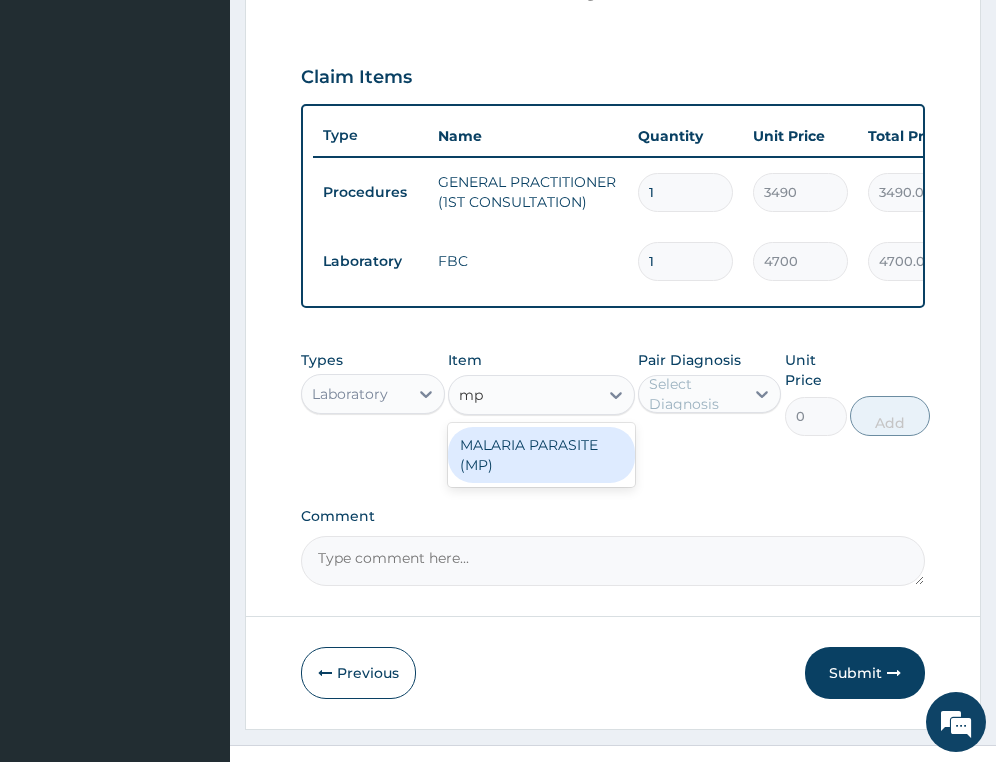 click on "MALARIA PARASITE (MP)" at bounding box center (541, 455) 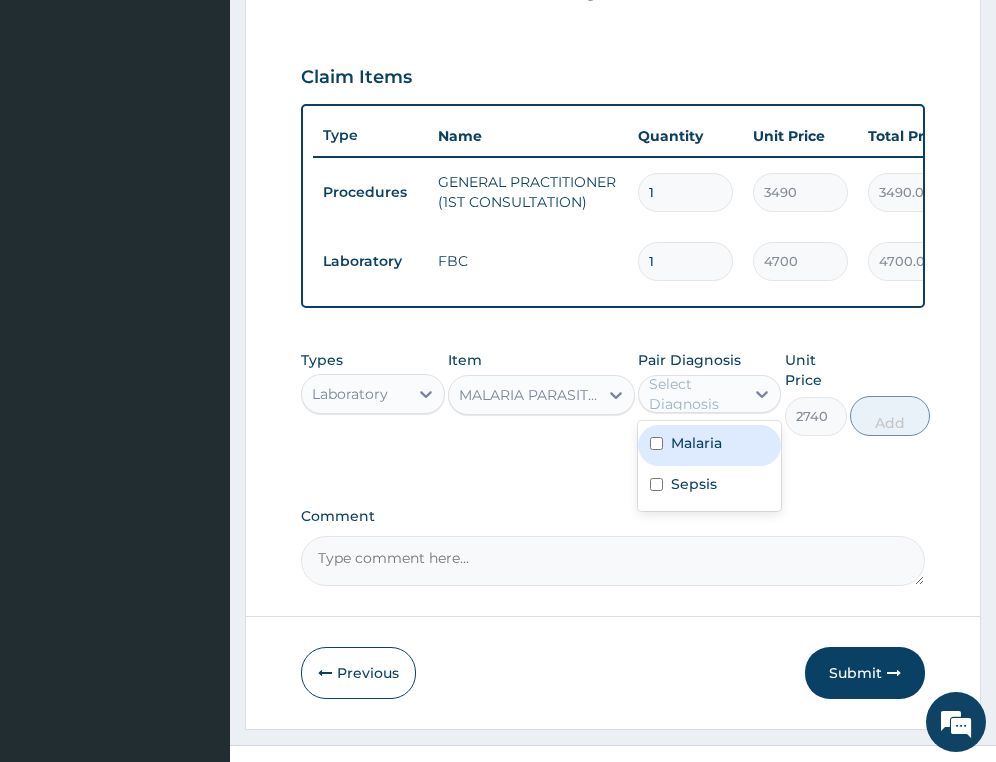 click on "Select Diagnosis" at bounding box center (695, 394) 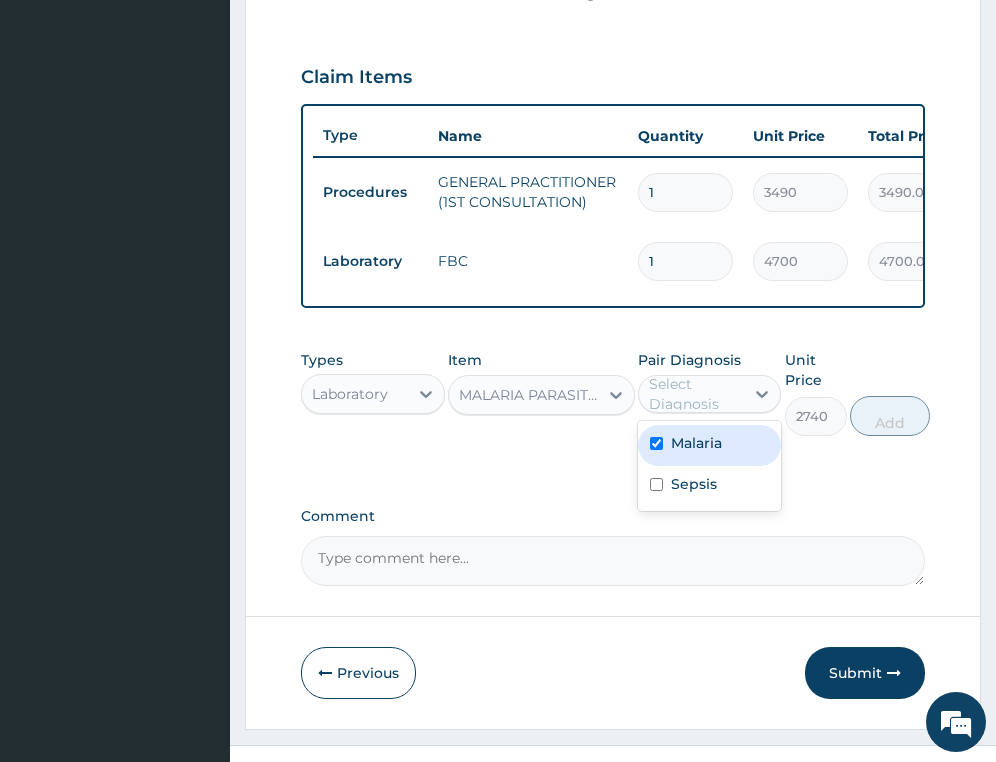 checkbox on "true" 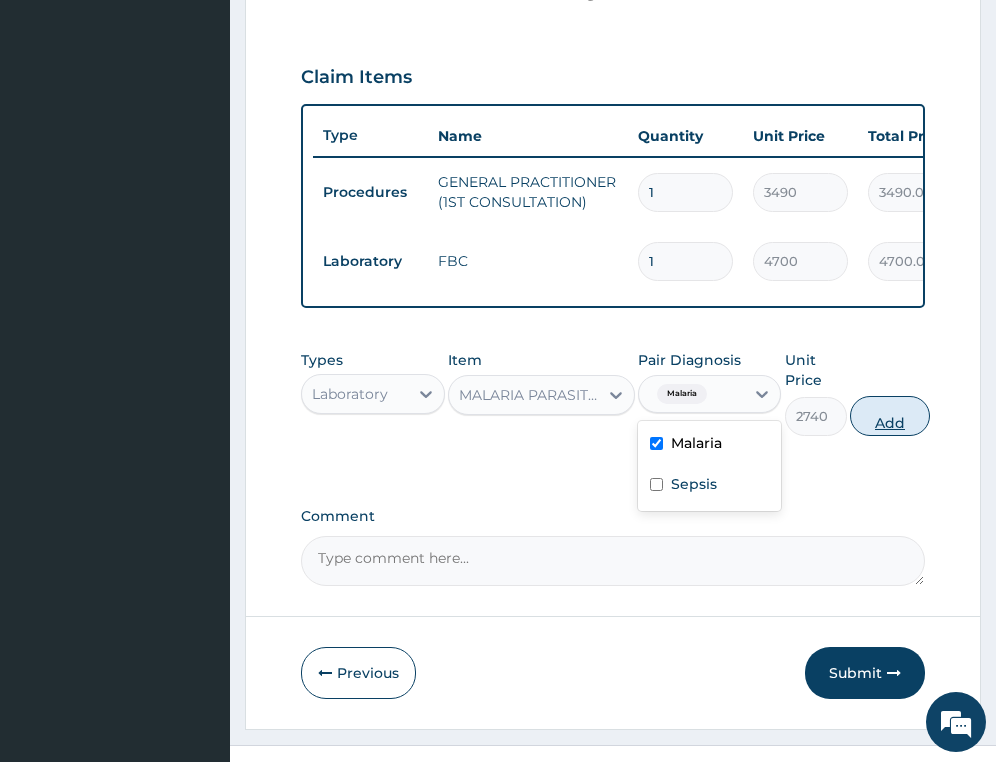 click on "Add" at bounding box center [890, 416] 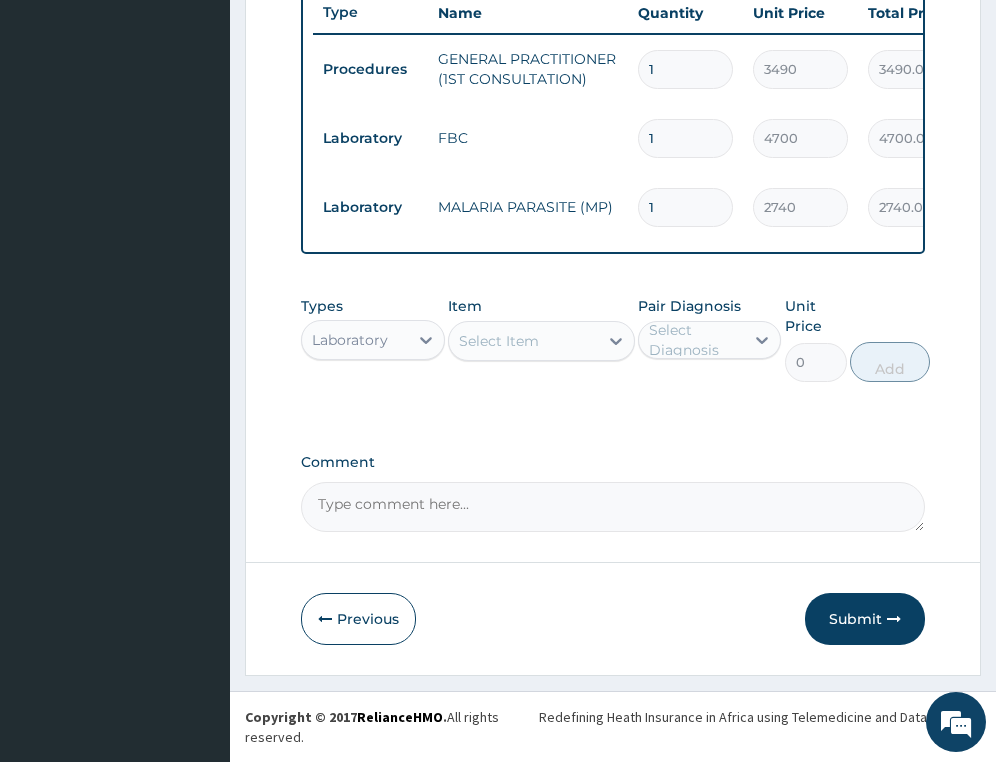 scroll, scrollTop: 798, scrollLeft: 0, axis: vertical 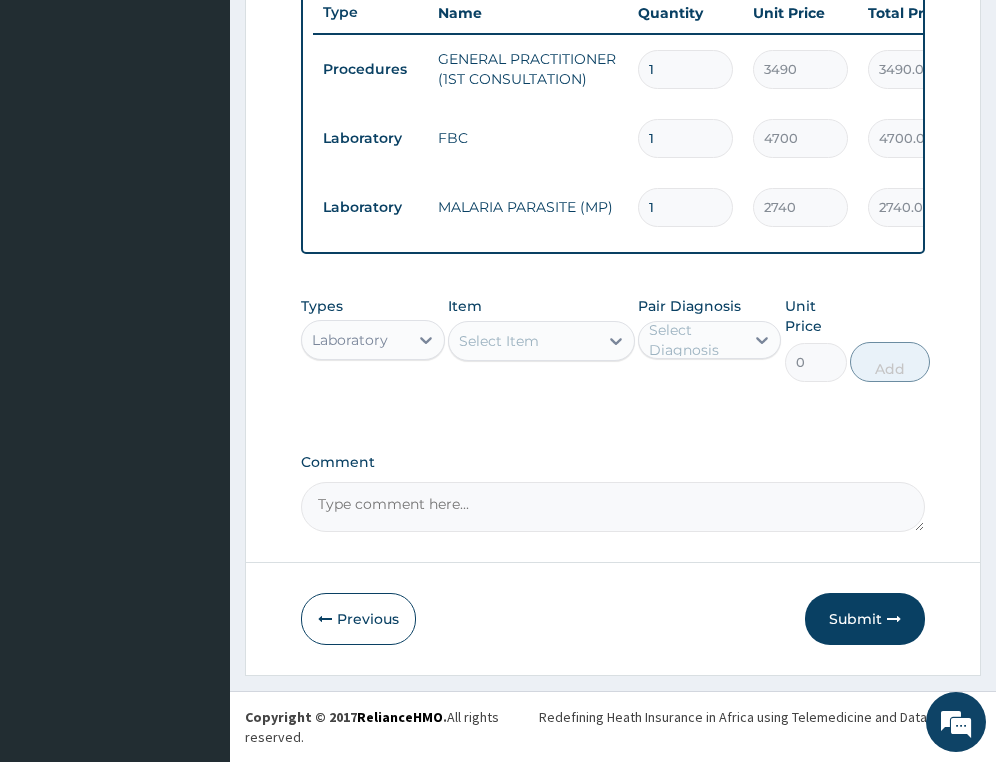 click on "Laboratory" at bounding box center [350, 340] 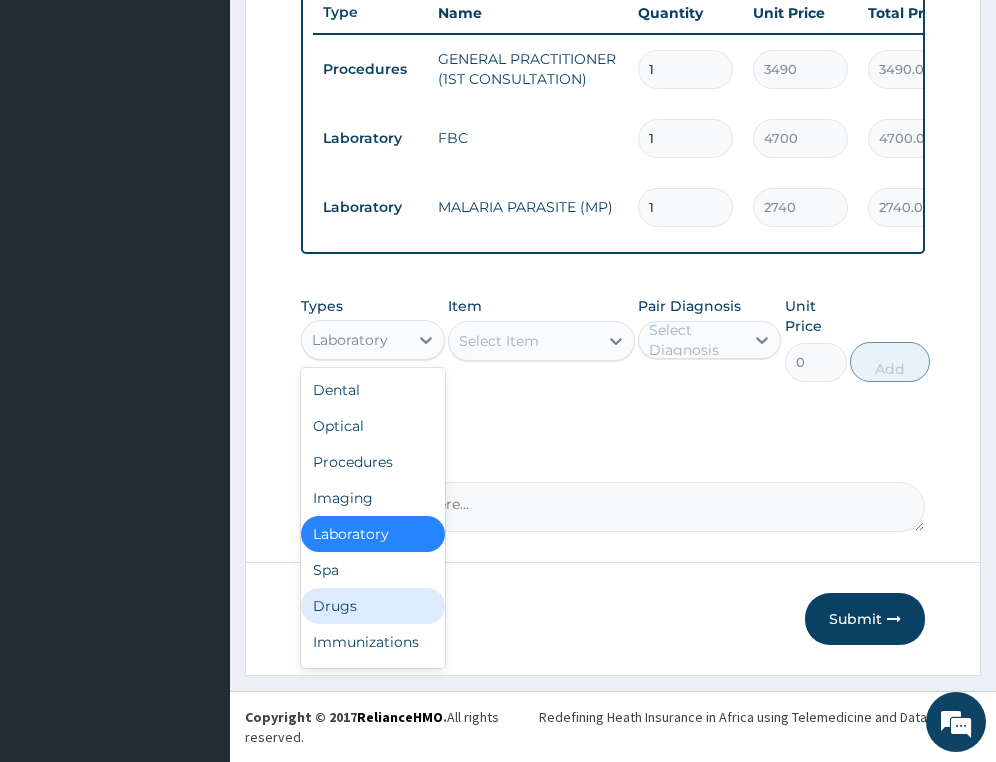 click on "Drugs" at bounding box center [372, 606] 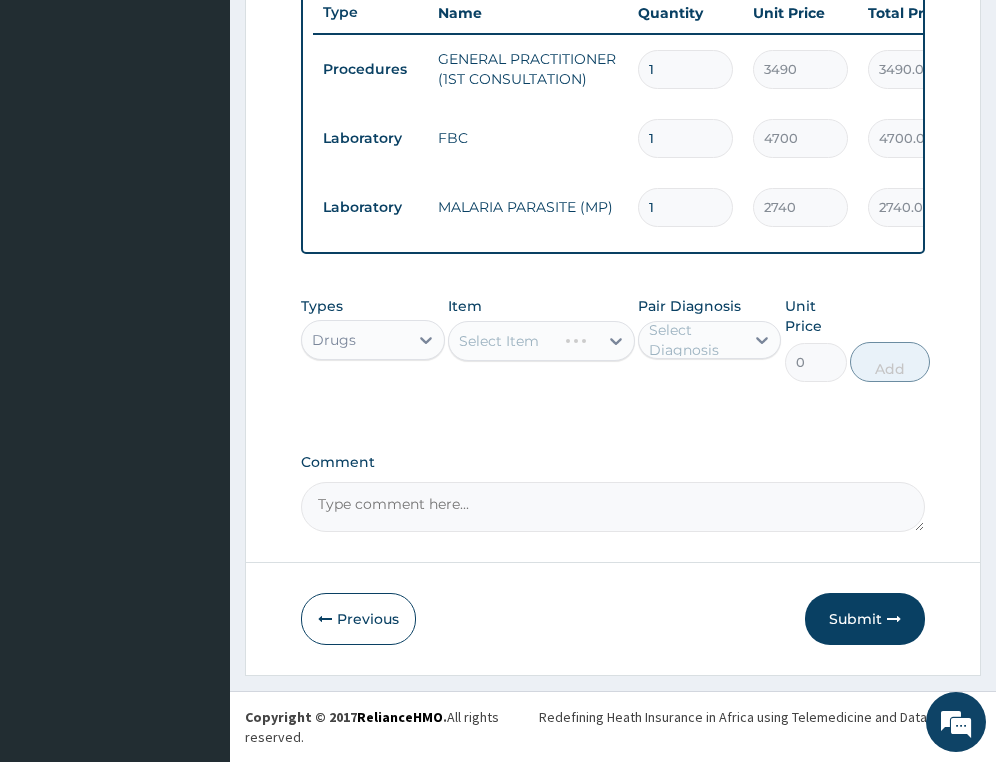 click on "Select Item" at bounding box center (541, 341) 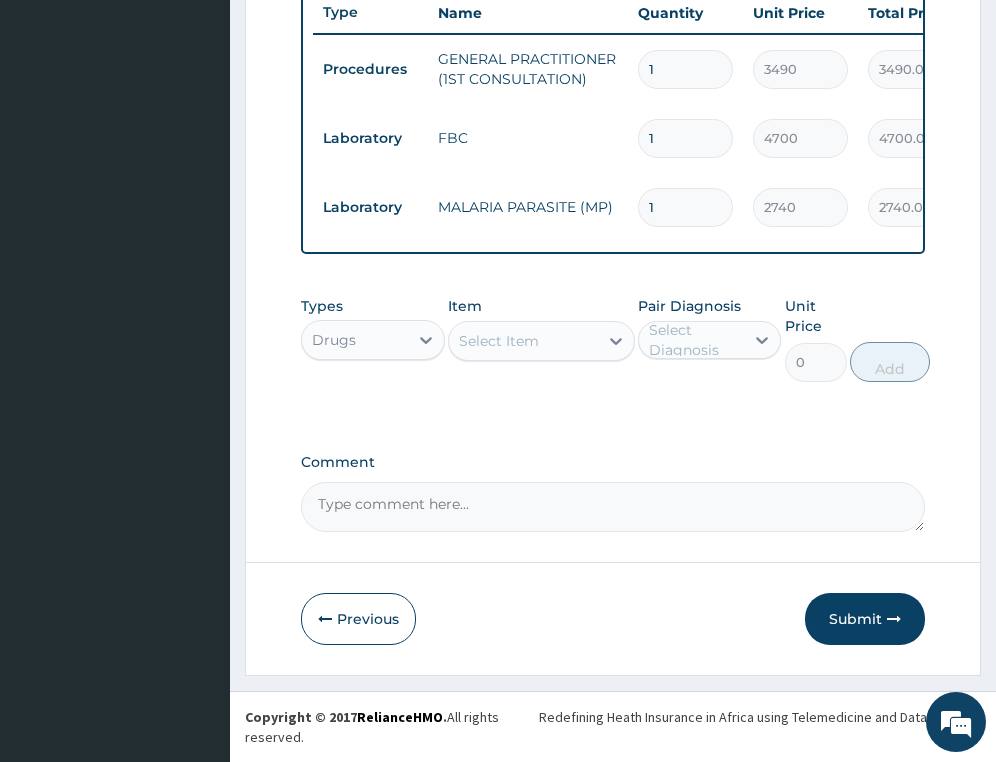 click on "Select Item" at bounding box center (499, 341) 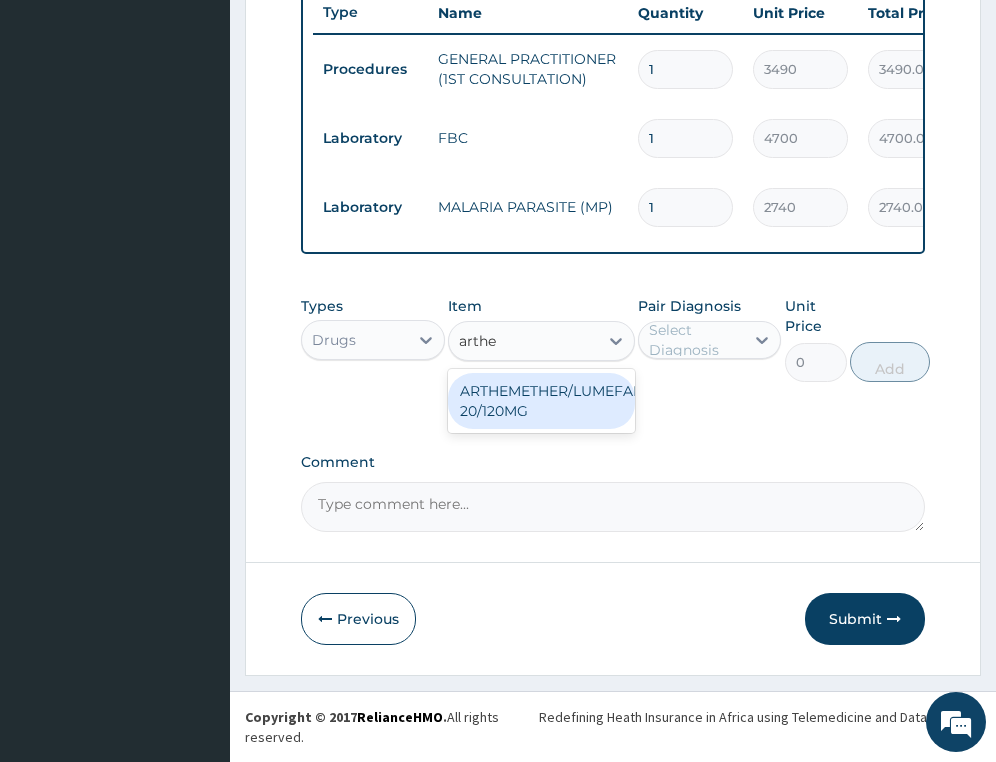 type on "arthem" 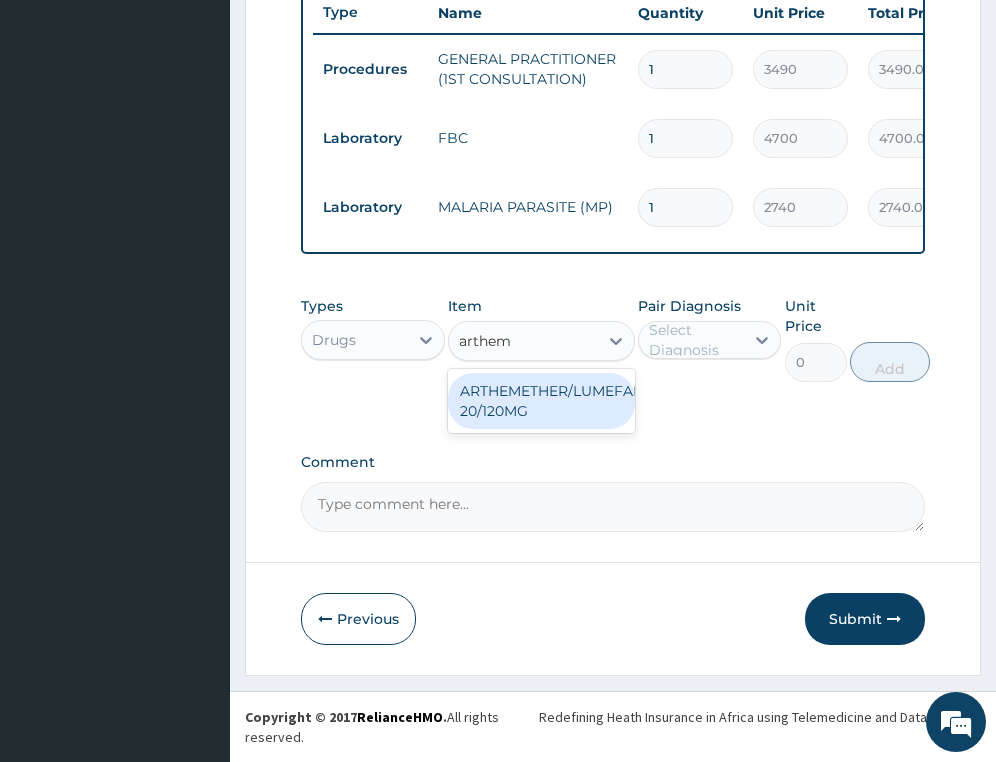 click on "ARTHEMETHER/LUMEFANTRINE/TAB 20/120MG" at bounding box center (541, 401) 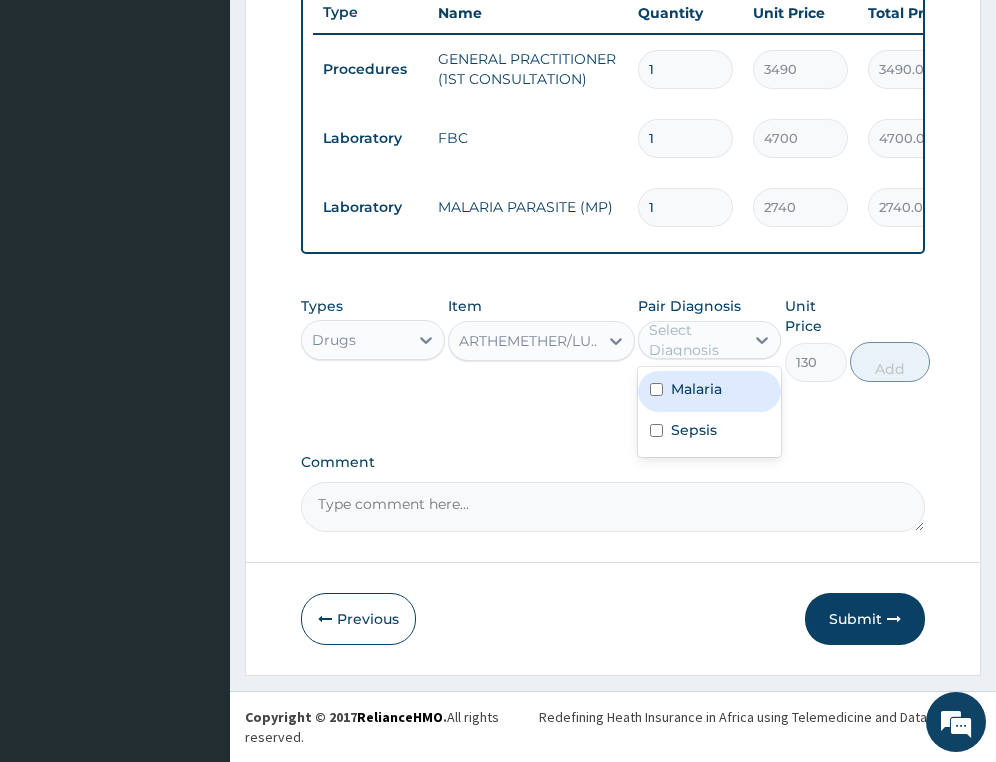 click on "Select Diagnosis" at bounding box center [695, 340] 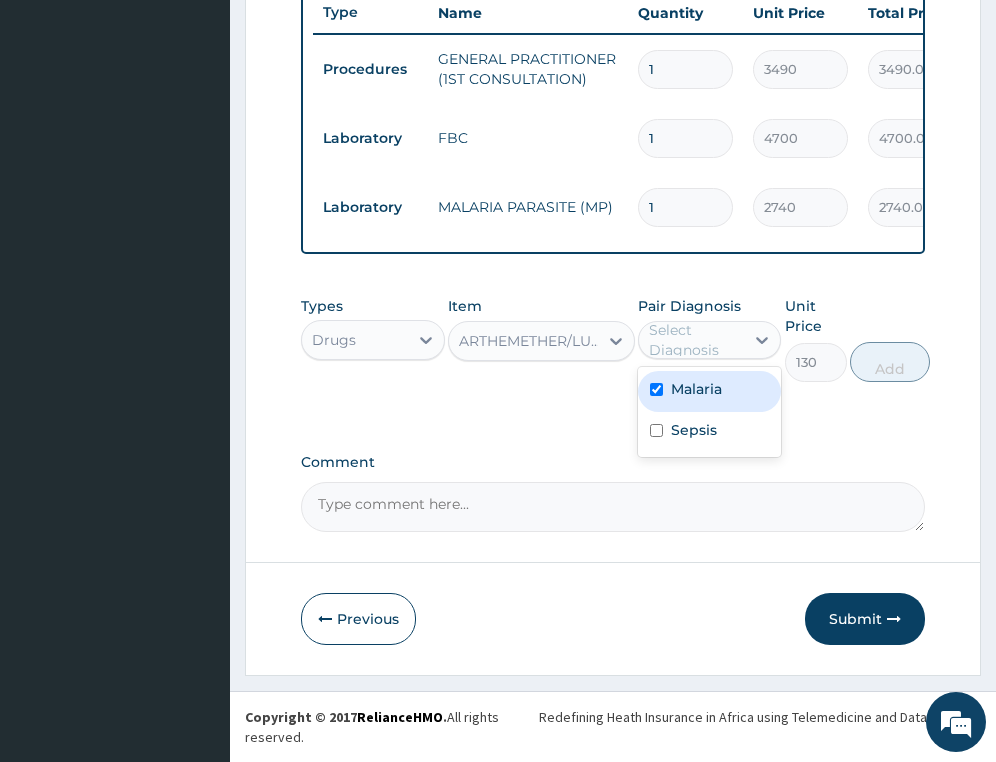 checkbox on "true" 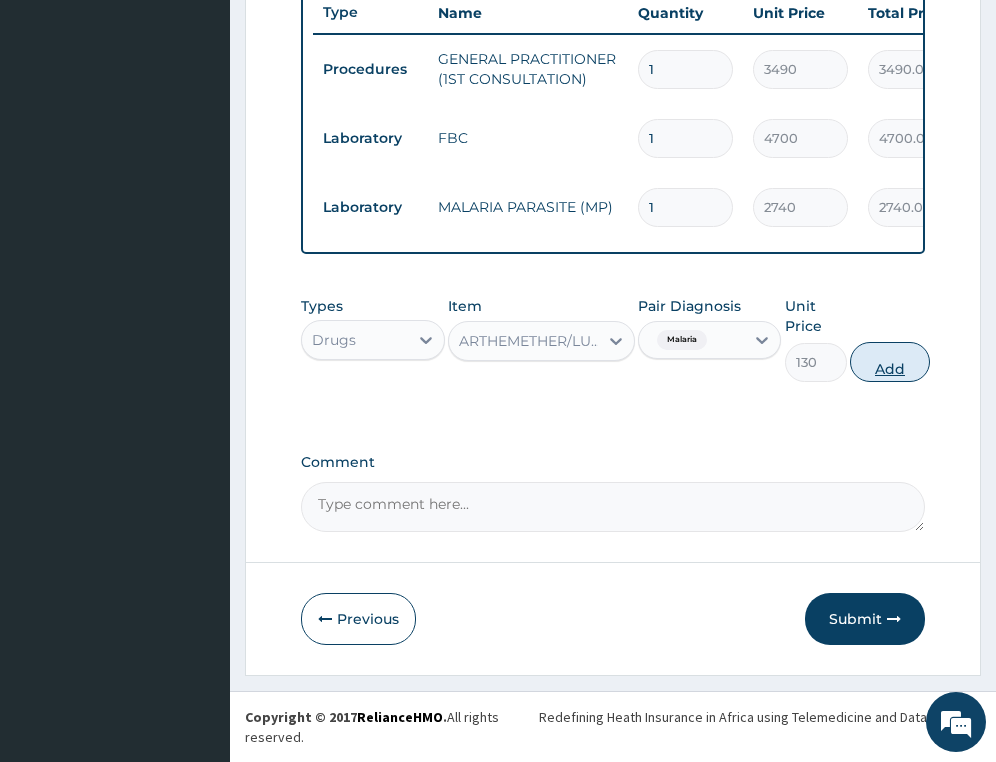 click on "Add" at bounding box center (890, 362) 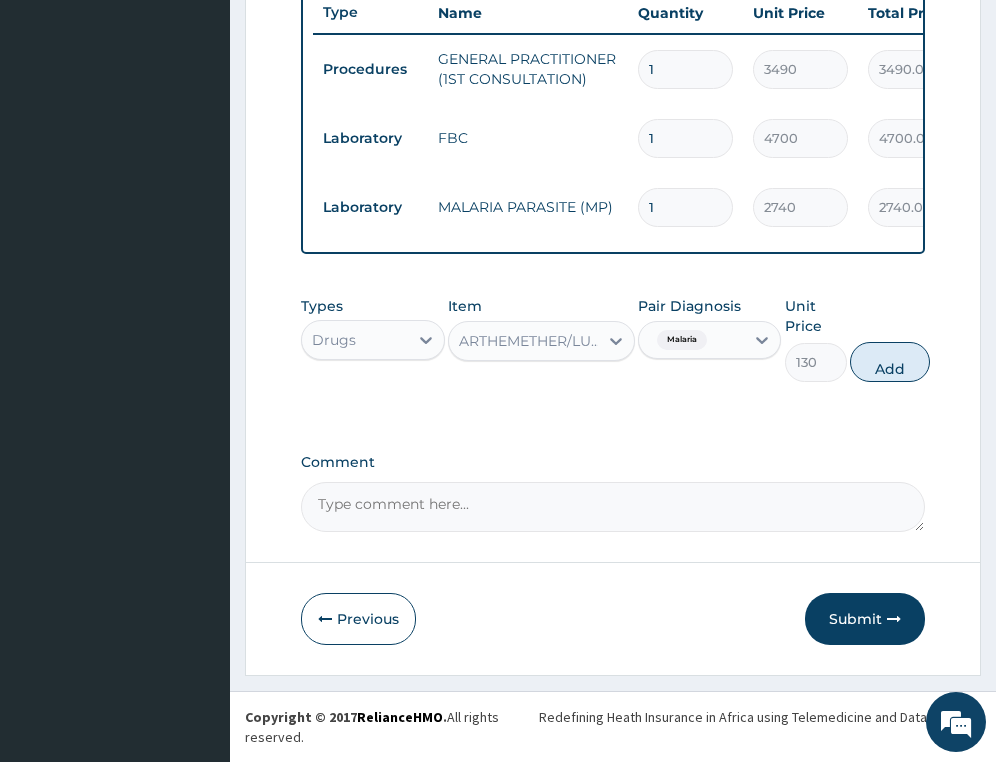 type on "0" 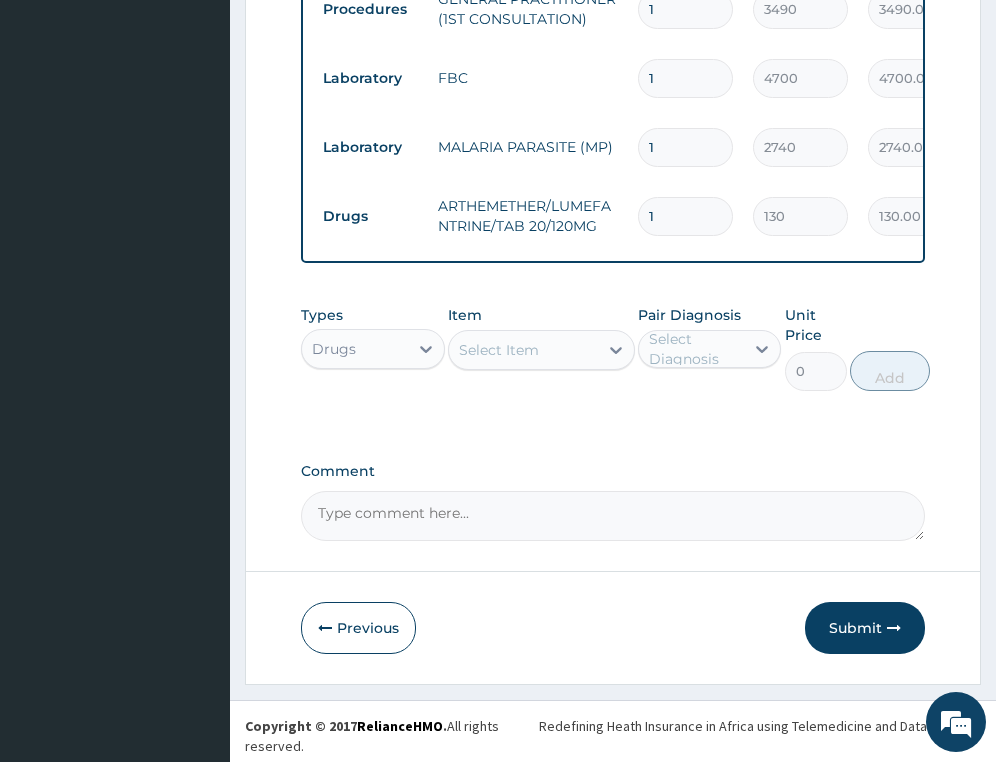 scroll, scrollTop: 867, scrollLeft: 0, axis: vertical 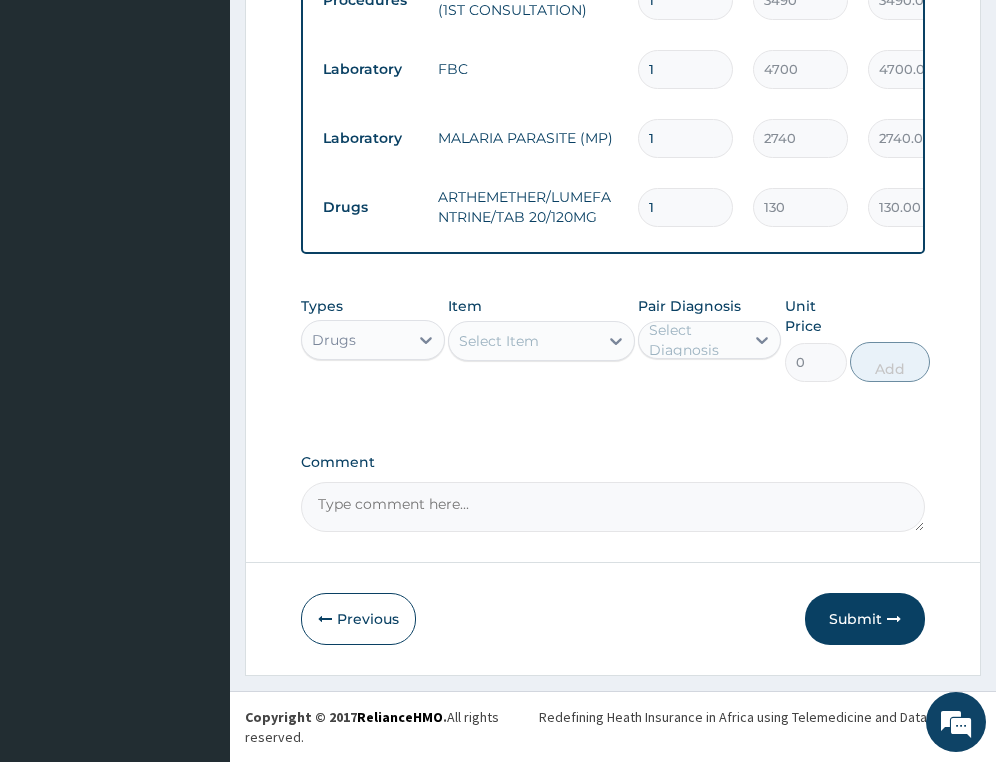 click on "Select Item" at bounding box center [523, 341] 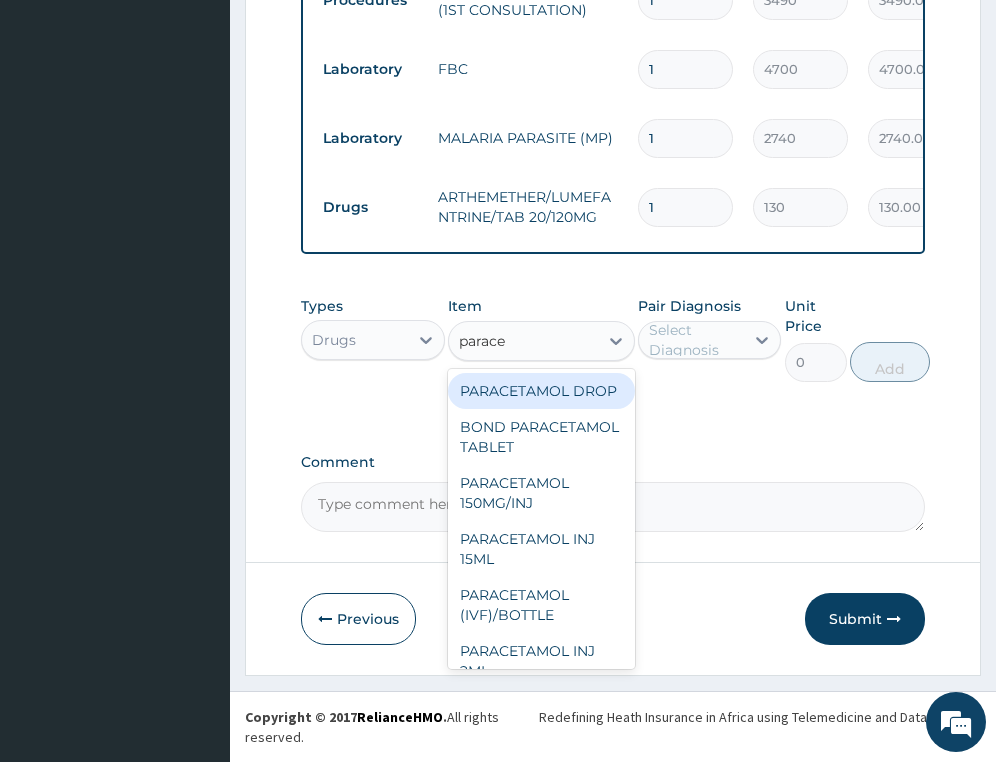 type on "paracet" 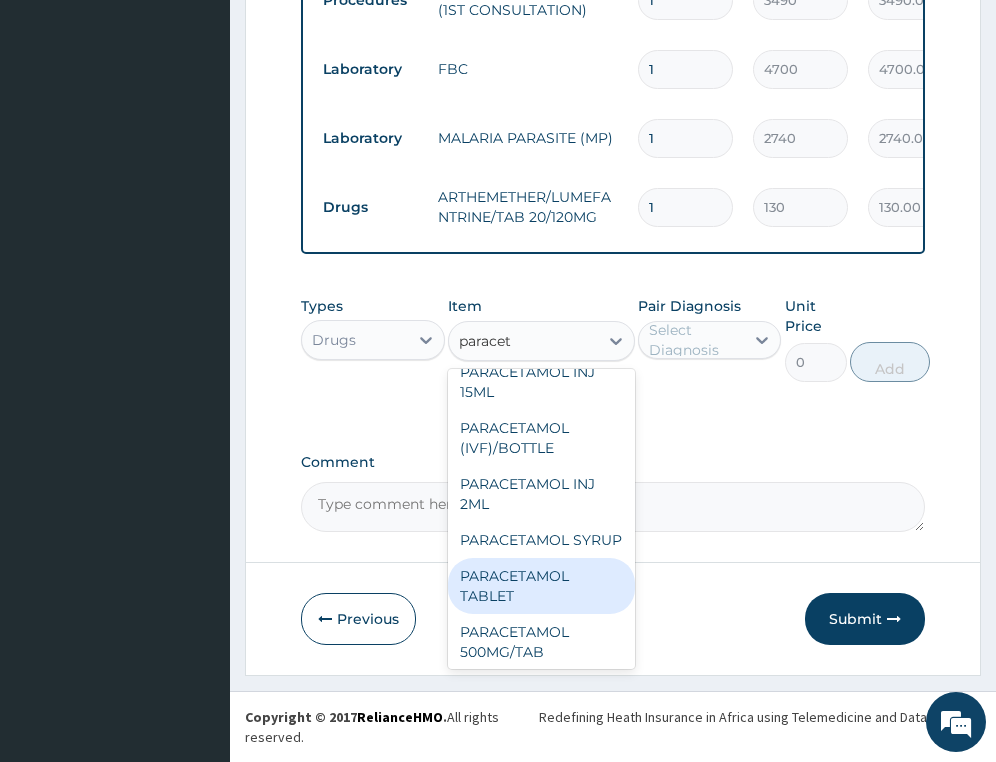 scroll, scrollTop: 232, scrollLeft: 0, axis: vertical 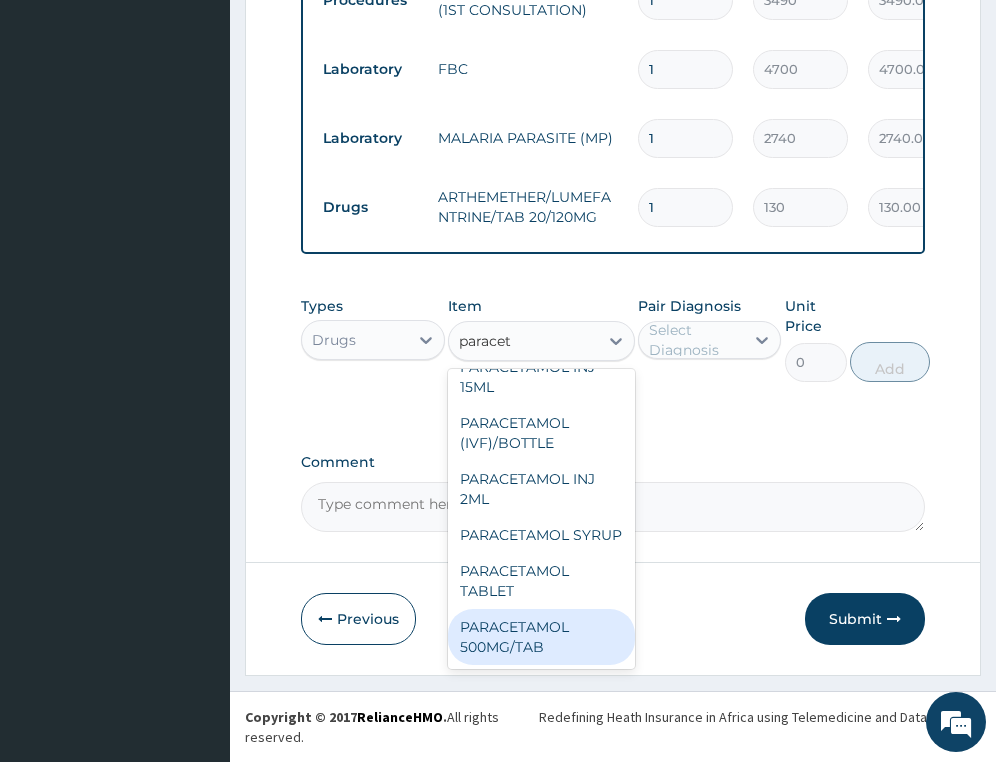 drag, startPoint x: 551, startPoint y: 628, endPoint x: 562, endPoint y: 582, distance: 47.296936 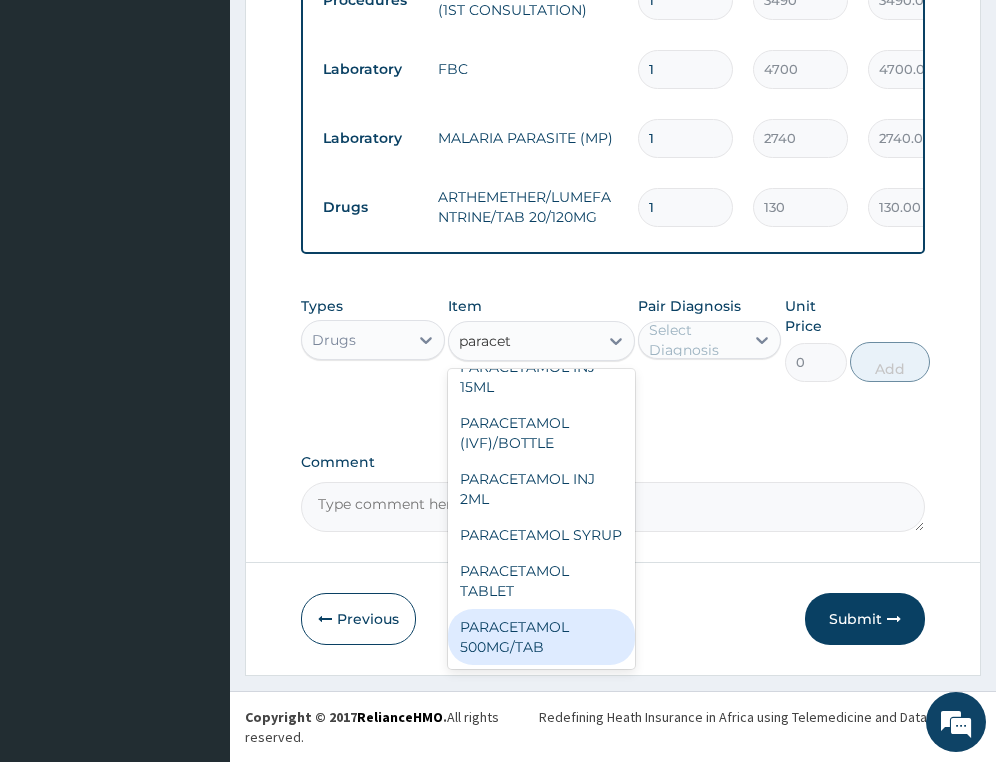 click on "PARACETAMOL 500MG/TAB" at bounding box center (541, 637) 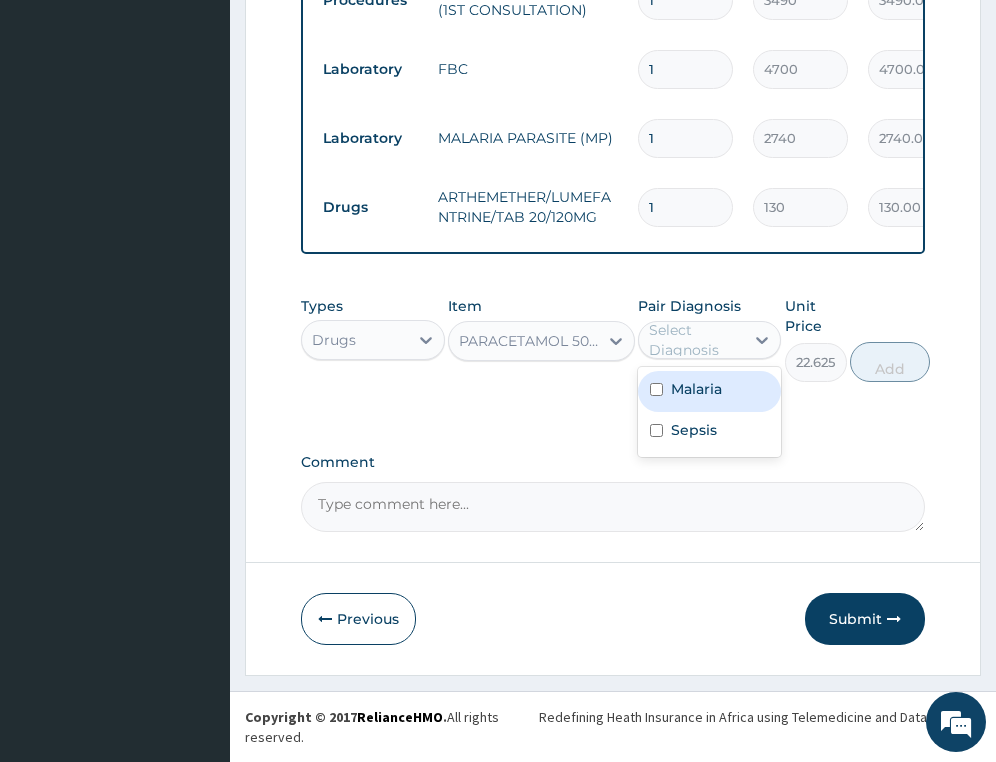 click on "Select Diagnosis" at bounding box center (695, 340) 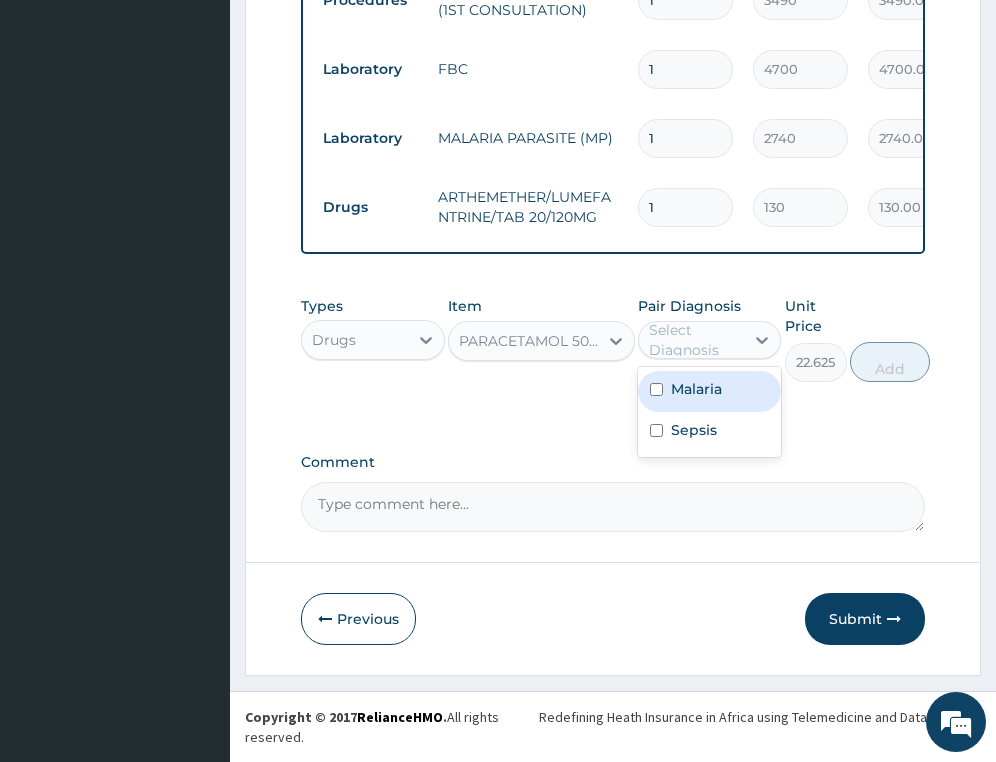 click on "Malaria" at bounding box center (696, 389) 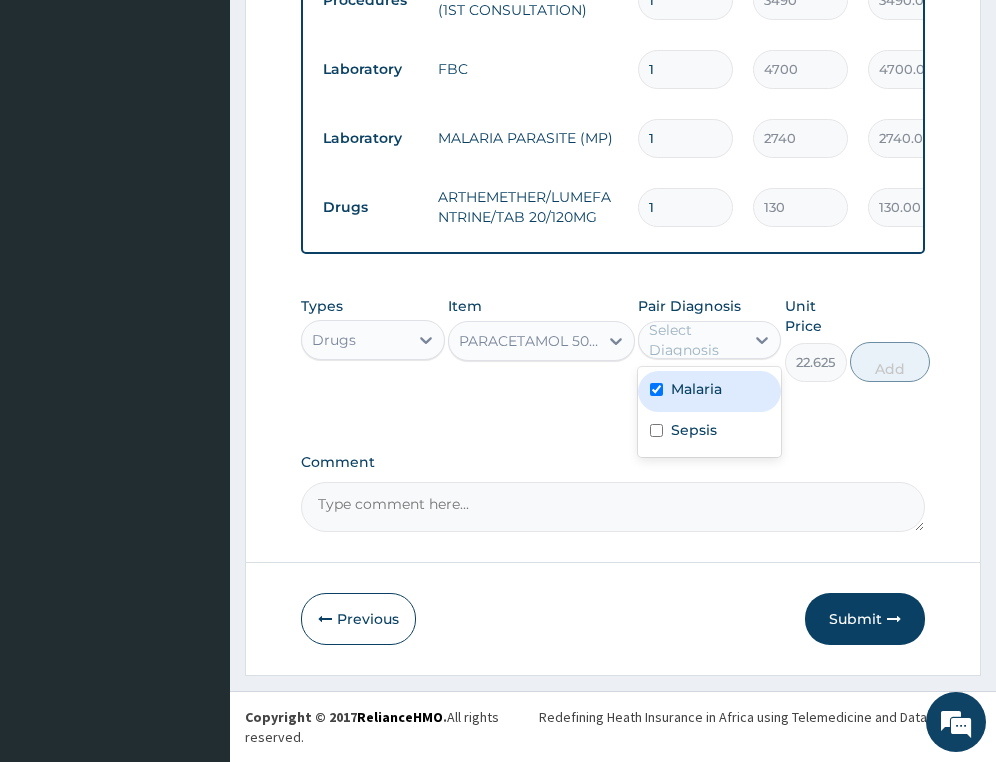checkbox on "true" 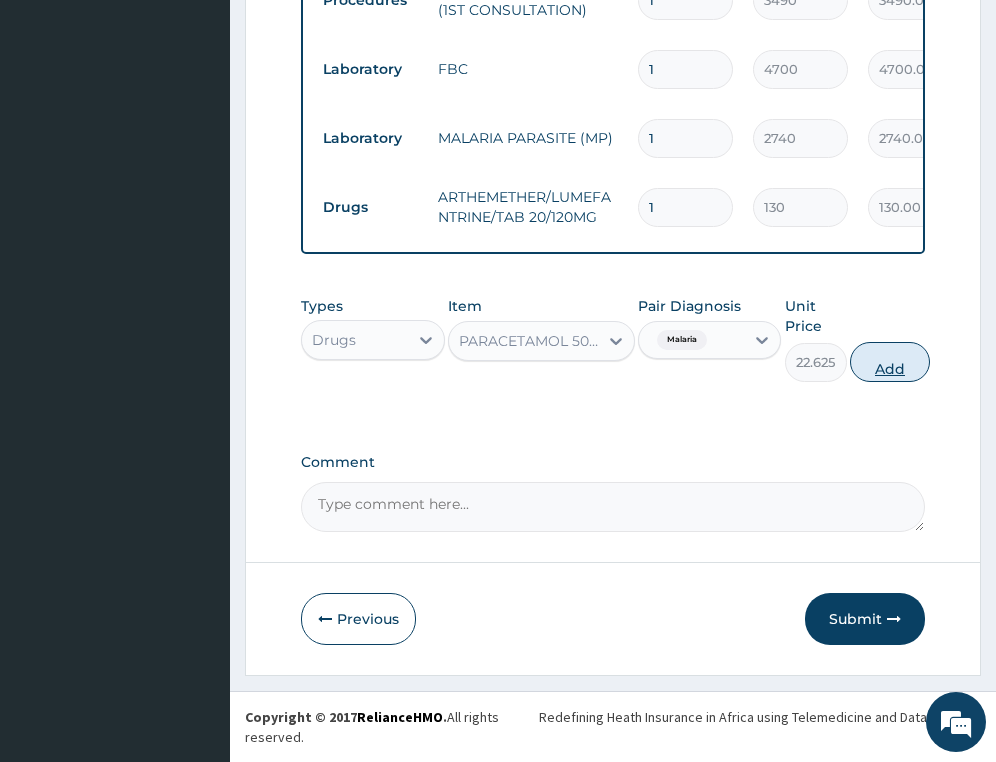 click on "Add" at bounding box center [890, 362] 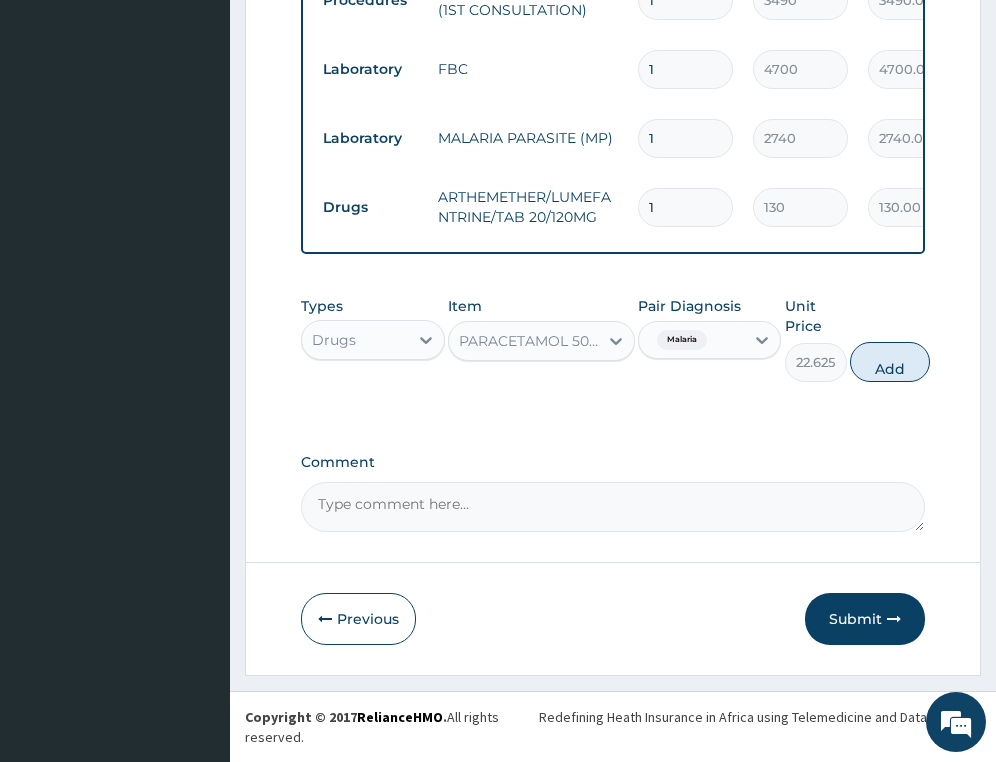 type on "0" 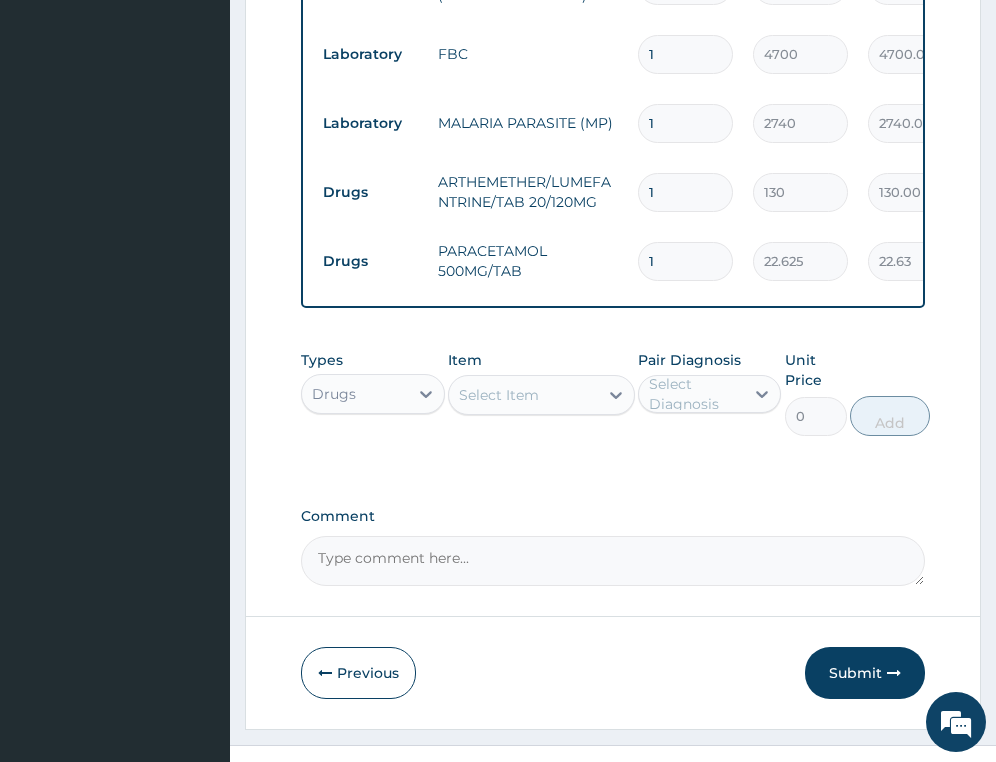 type on "18" 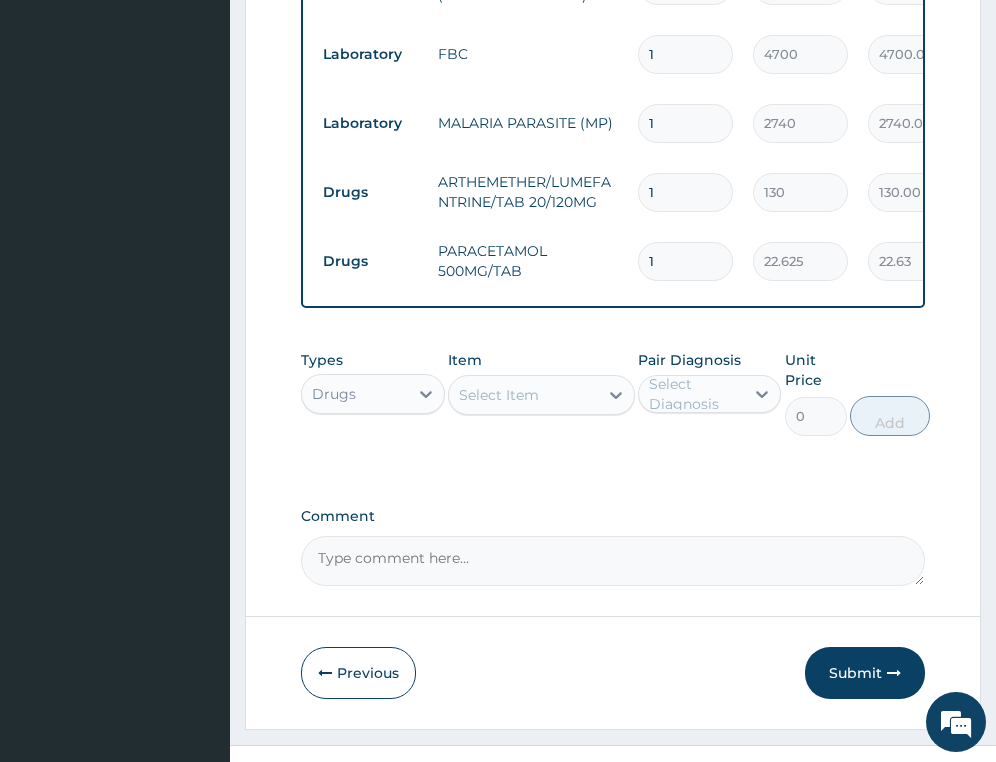 type on "407.25" 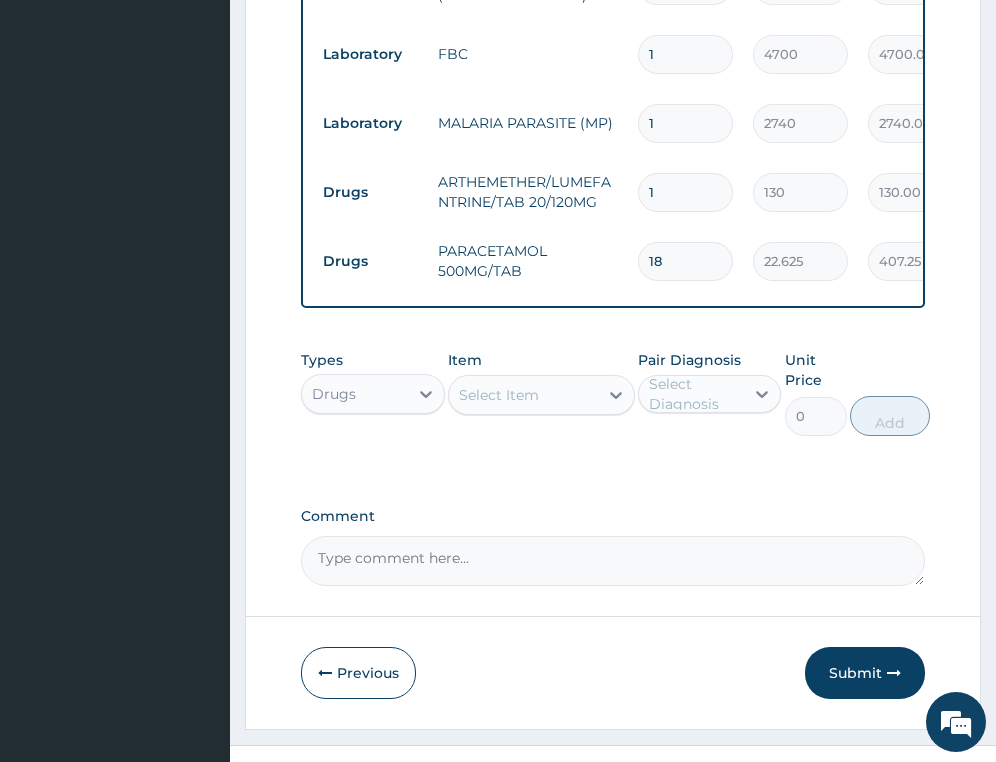 type on "18" 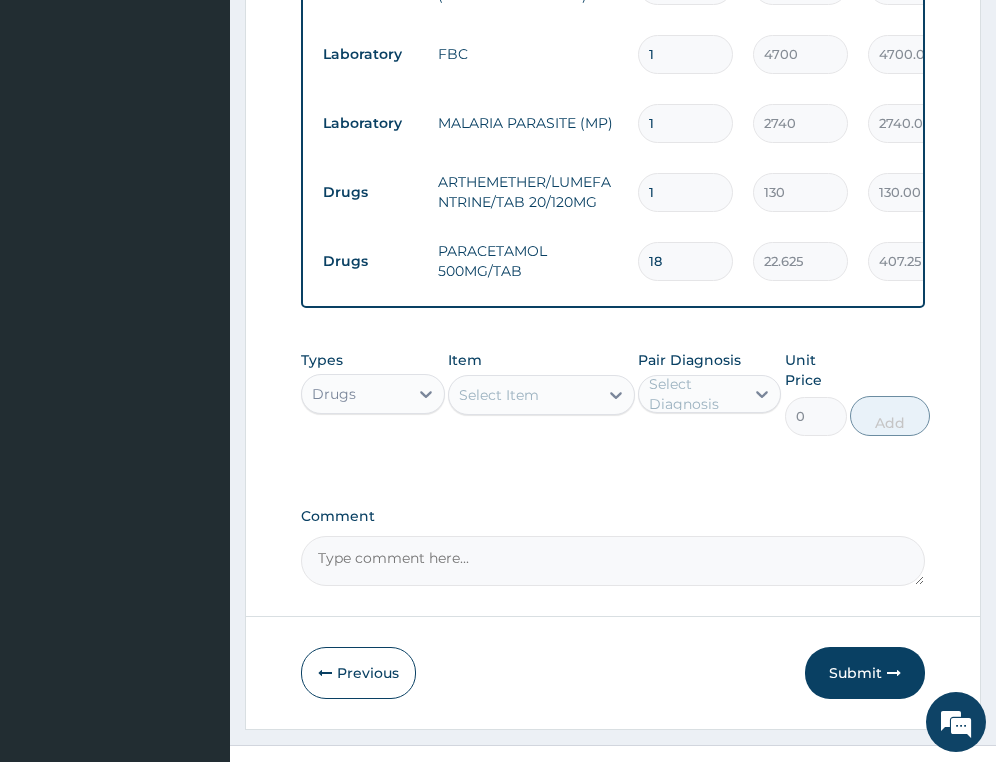 drag, startPoint x: 673, startPoint y: 196, endPoint x: 546, endPoint y: 193, distance: 127.03543 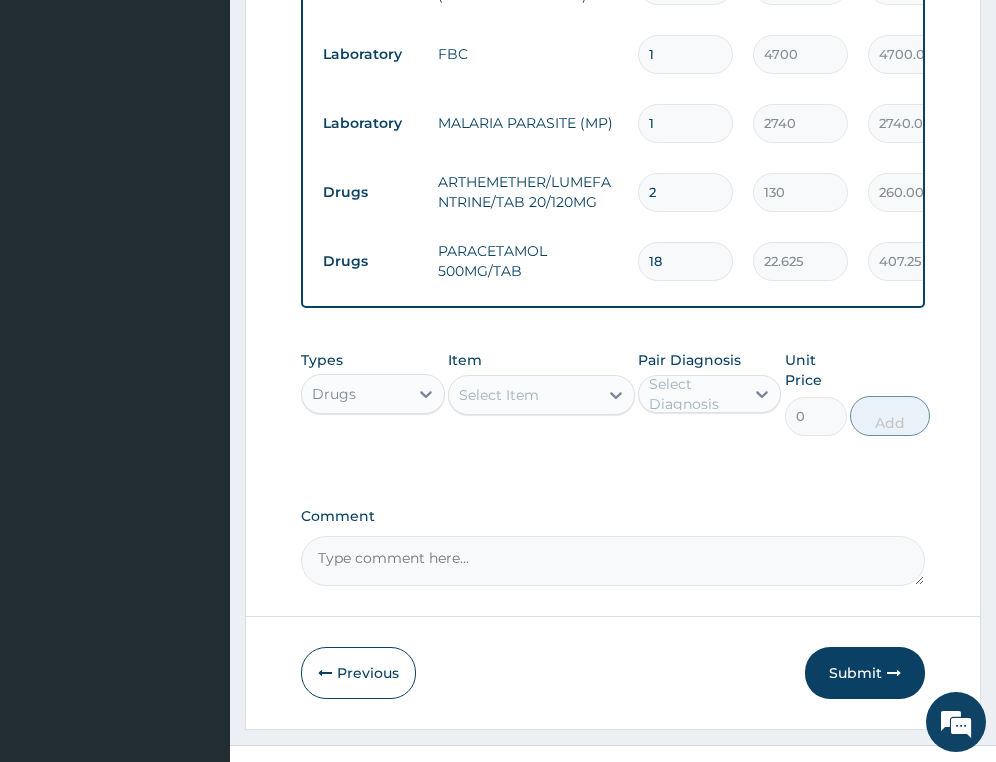 type on "24" 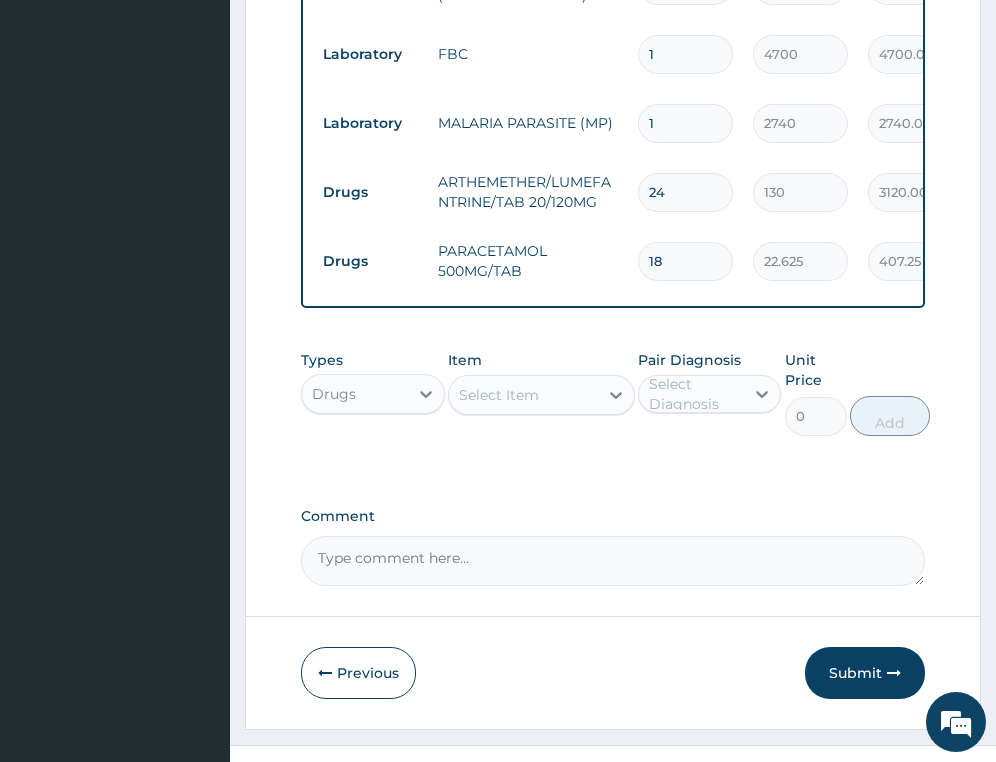 type on "24" 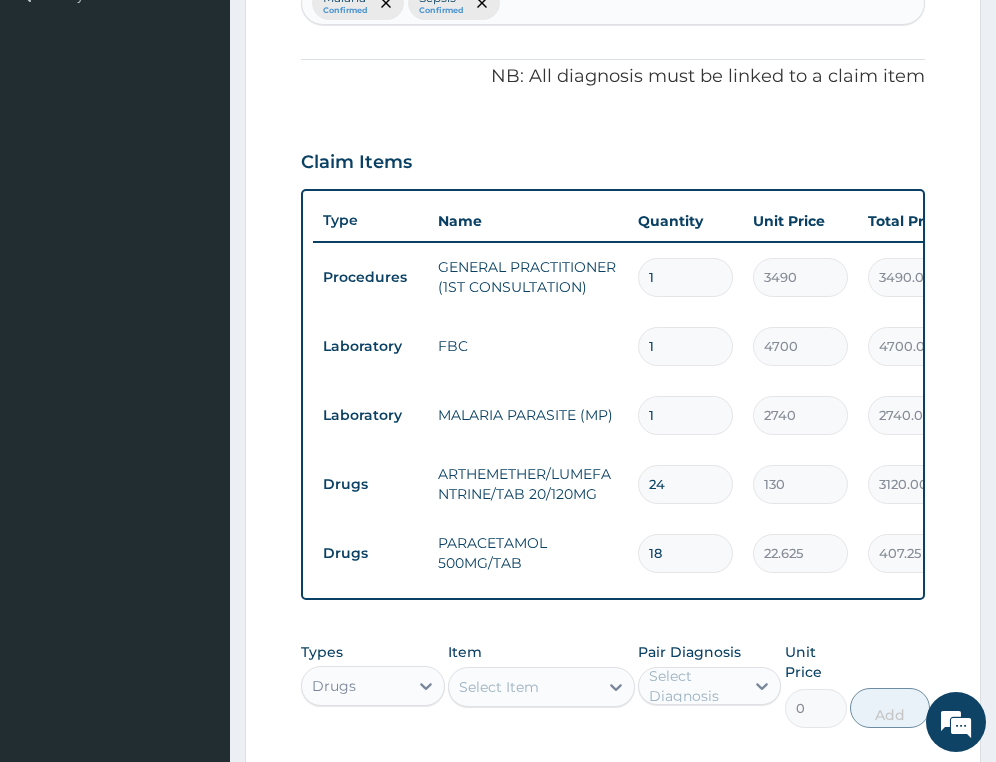 scroll, scrollTop: 867, scrollLeft: 0, axis: vertical 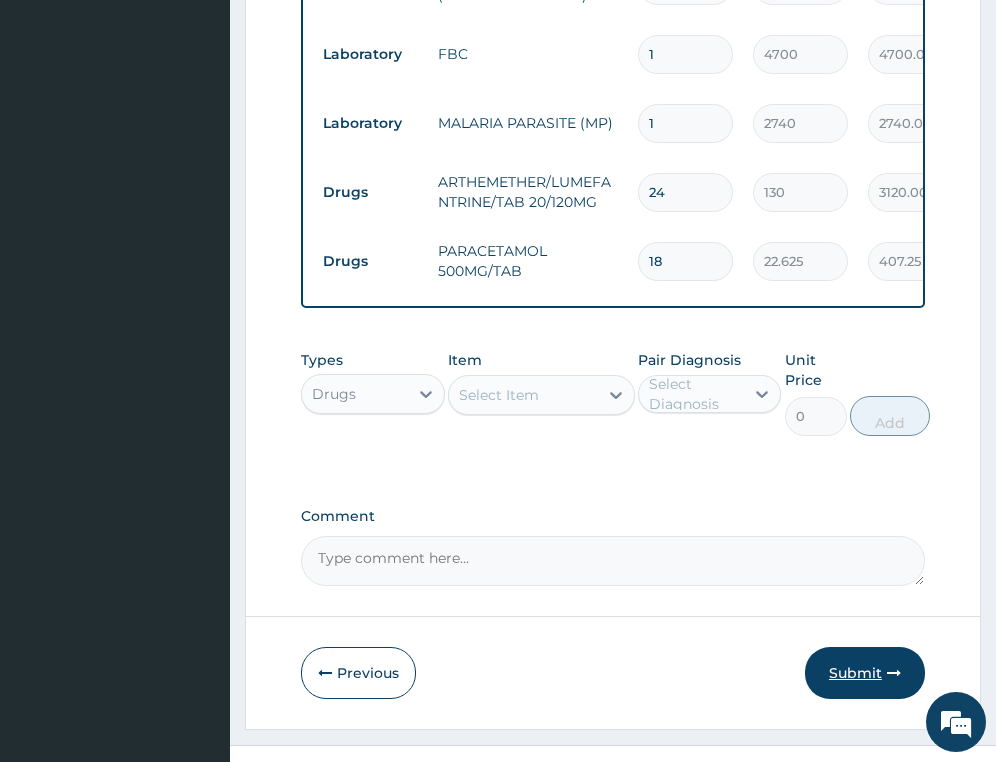 click on "Submit" at bounding box center (865, 673) 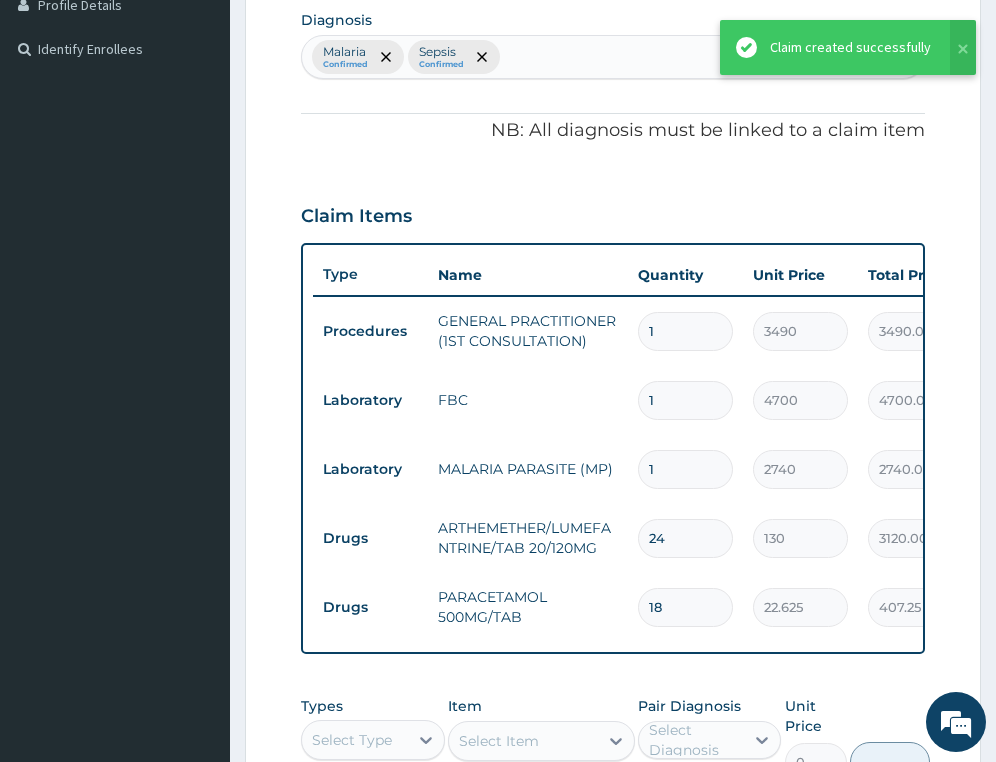 scroll, scrollTop: 467, scrollLeft: 0, axis: vertical 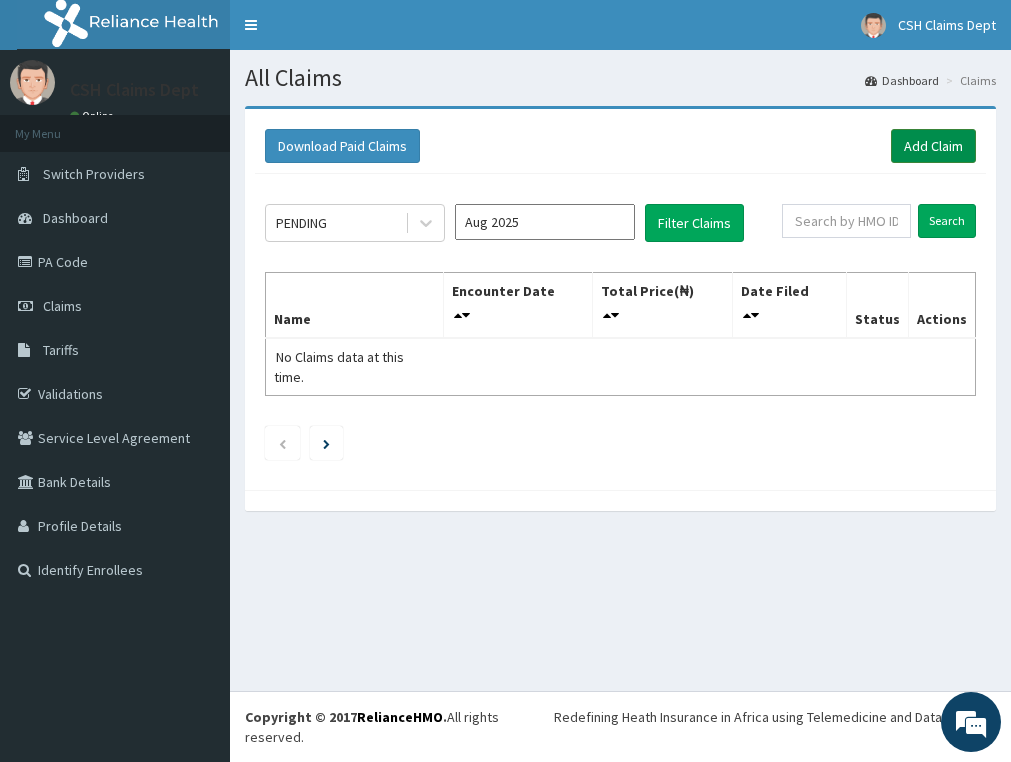click on "Add Claim" at bounding box center [933, 146] 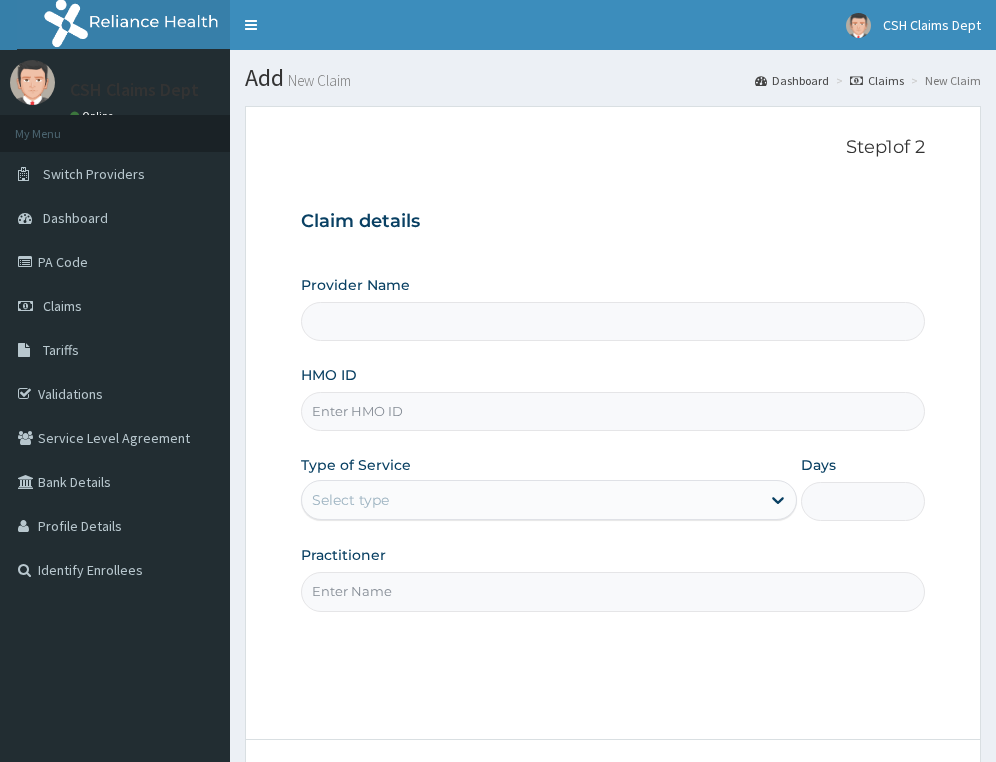 type on "Crystal Specialist Hospital" 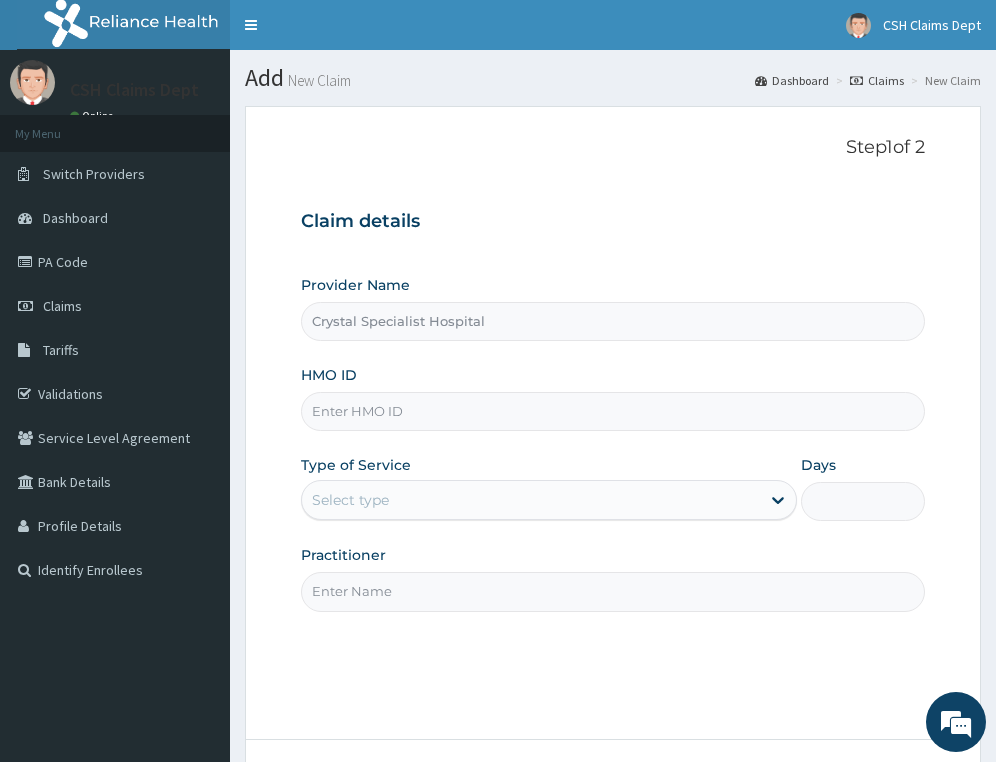 scroll, scrollTop: 0, scrollLeft: 0, axis: both 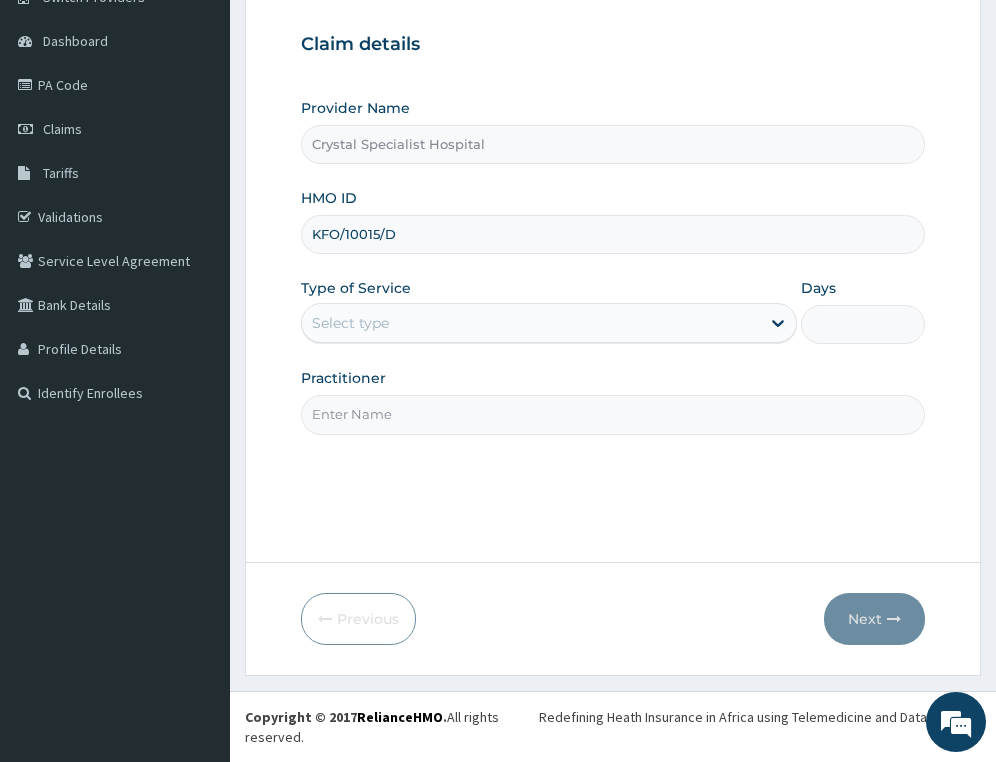 type on "KFO/10015/D" 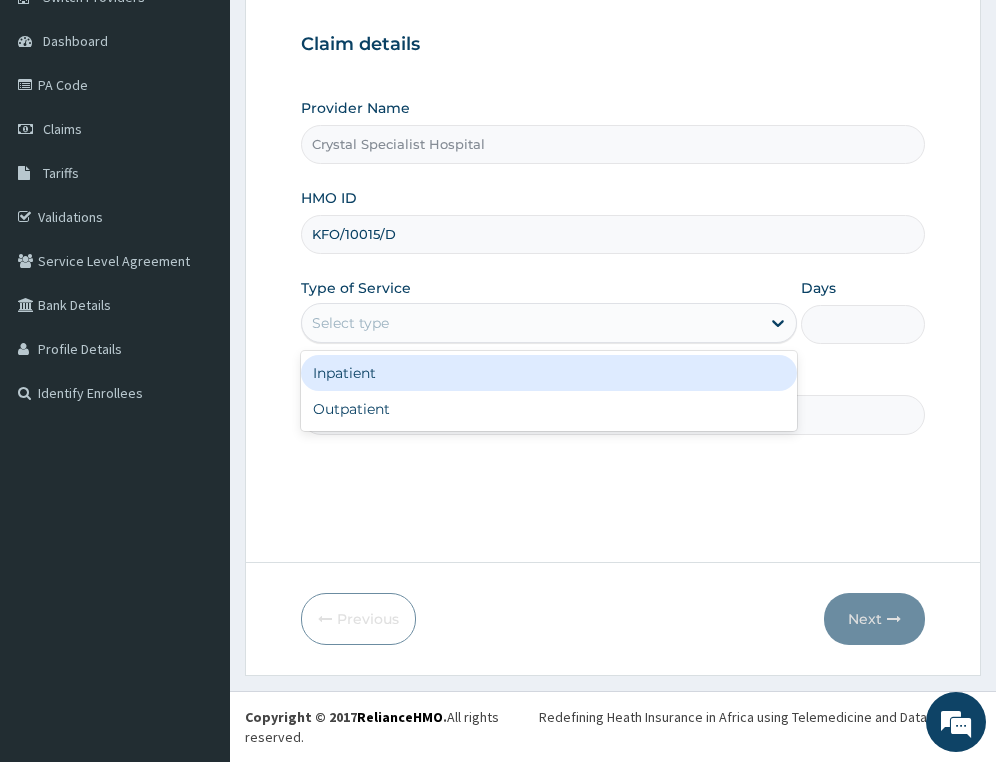 click on "Select type" at bounding box center [531, 323] 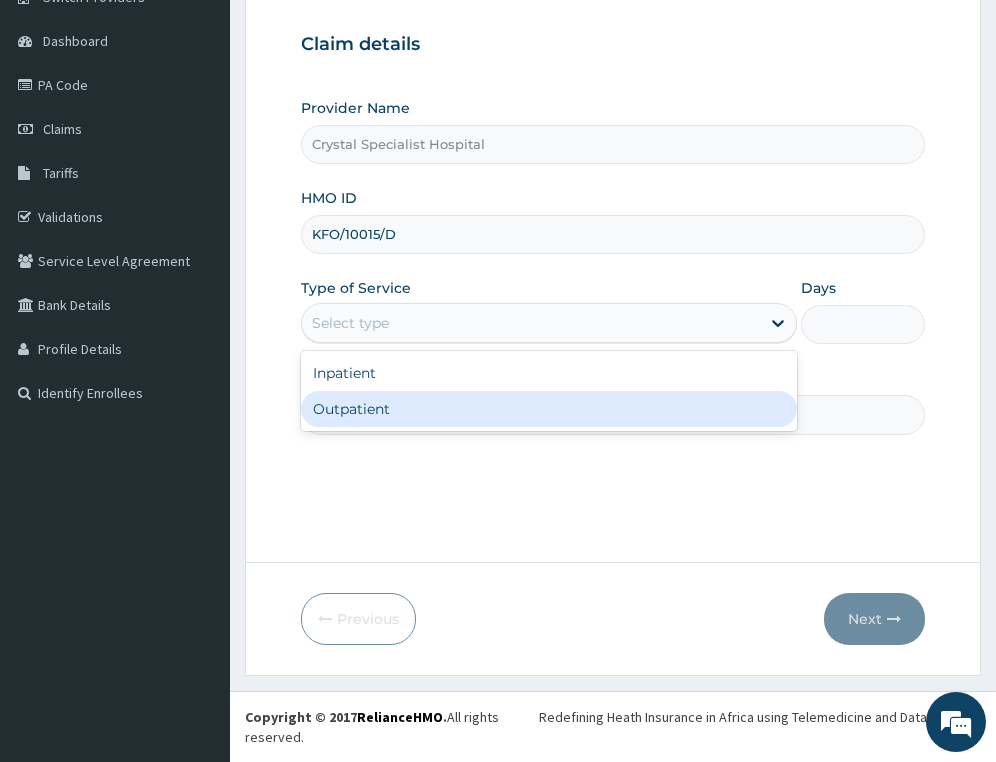 click on "Outpatient" at bounding box center [549, 409] 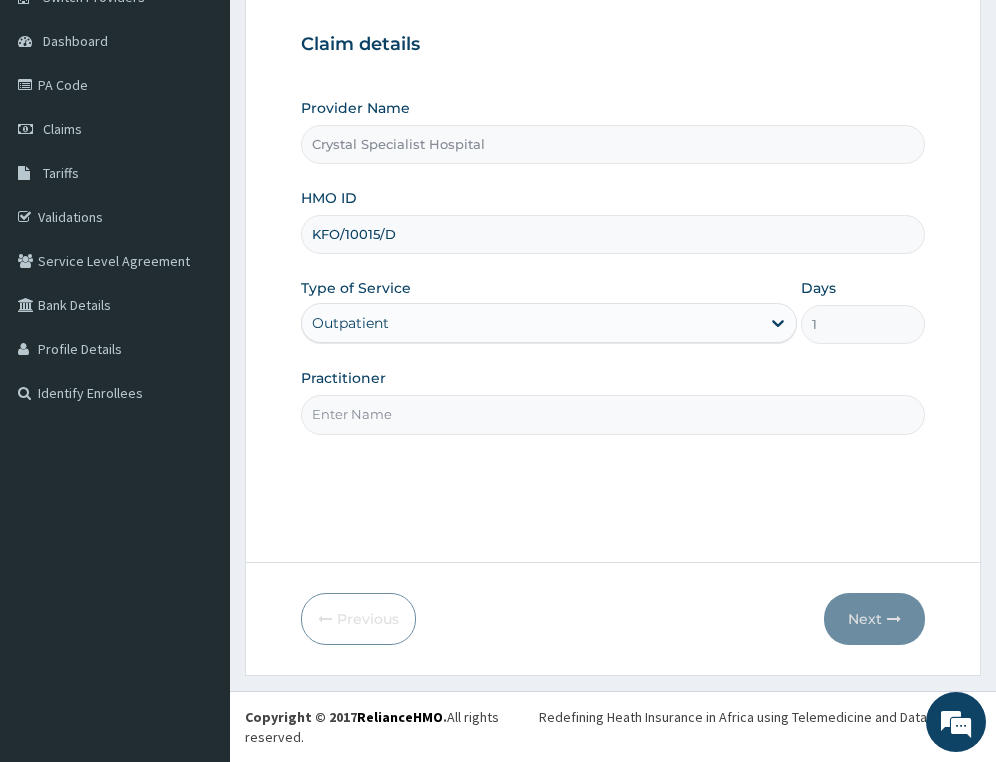click on "Practitioner" at bounding box center (613, 414) 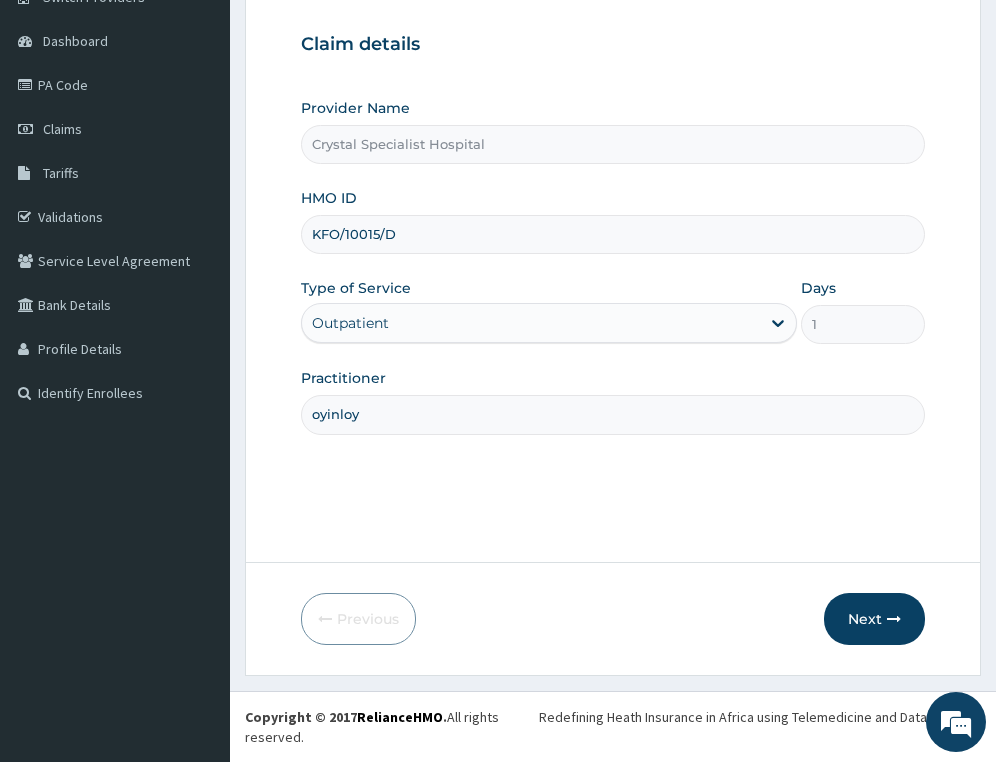 type on "oyinloye" 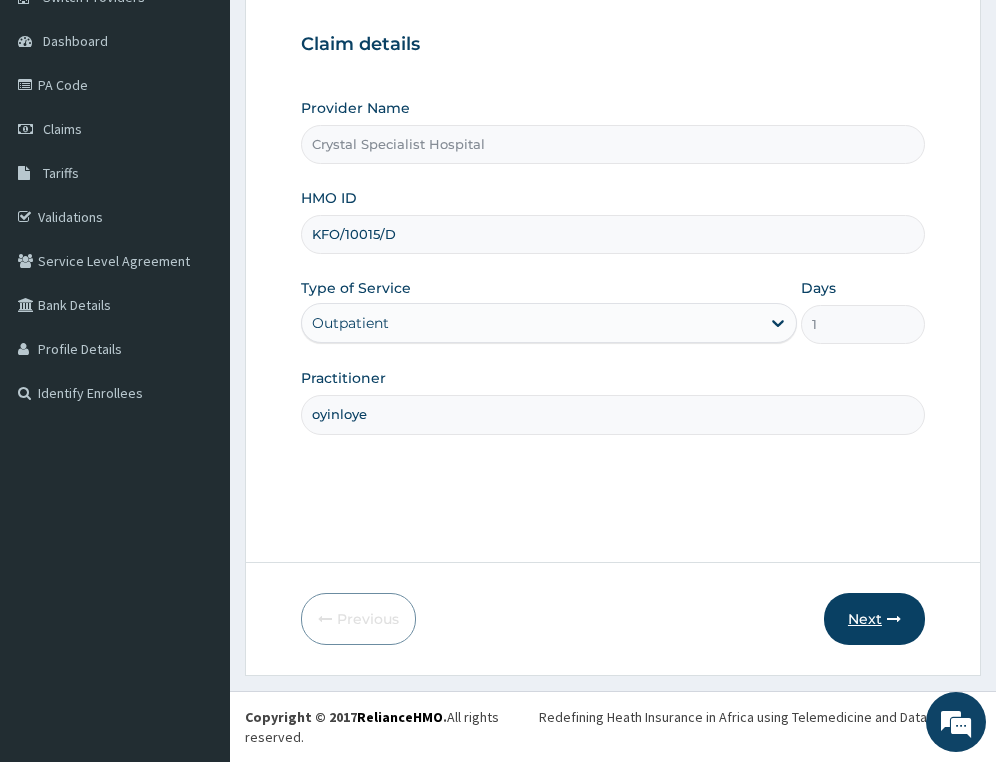 click on "Next" at bounding box center [874, 619] 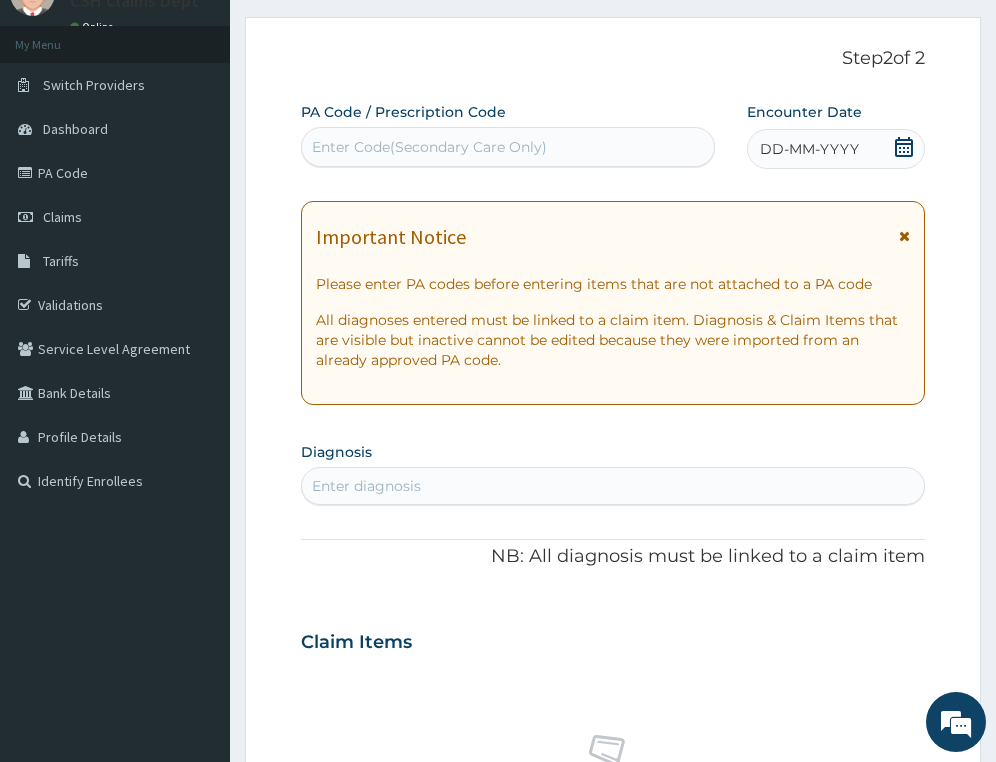 scroll, scrollTop: 0, scrollLeft: 0, axis: both 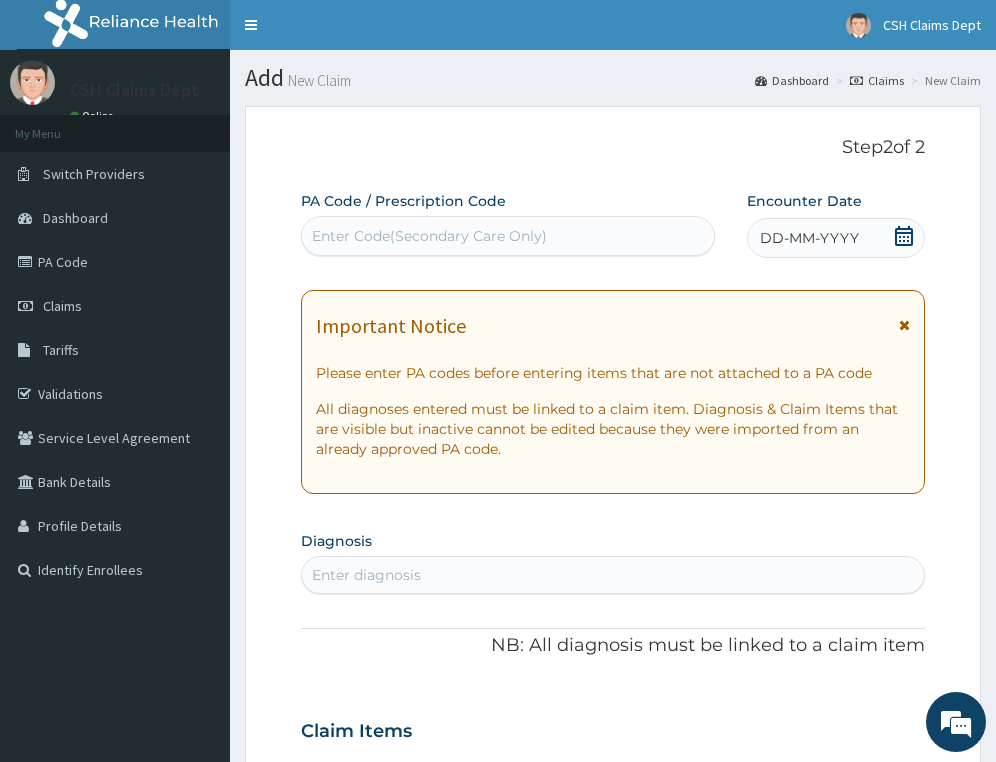 click on "Enter Code(Secondary Care Only)" at bounding box center (508, 236) 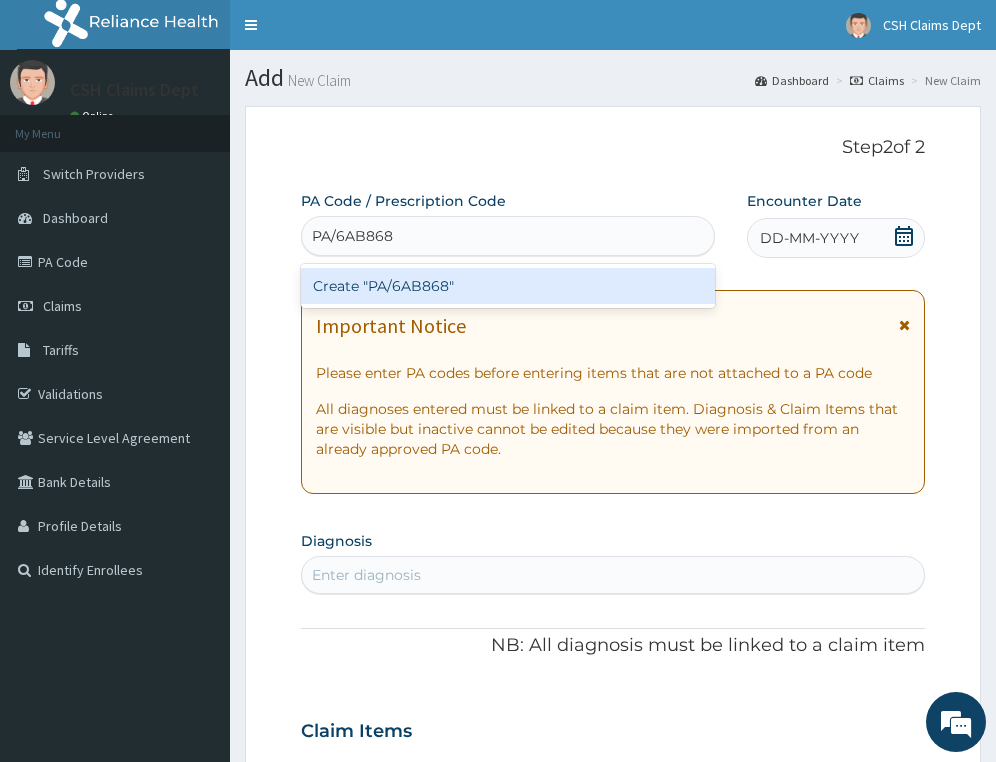 type 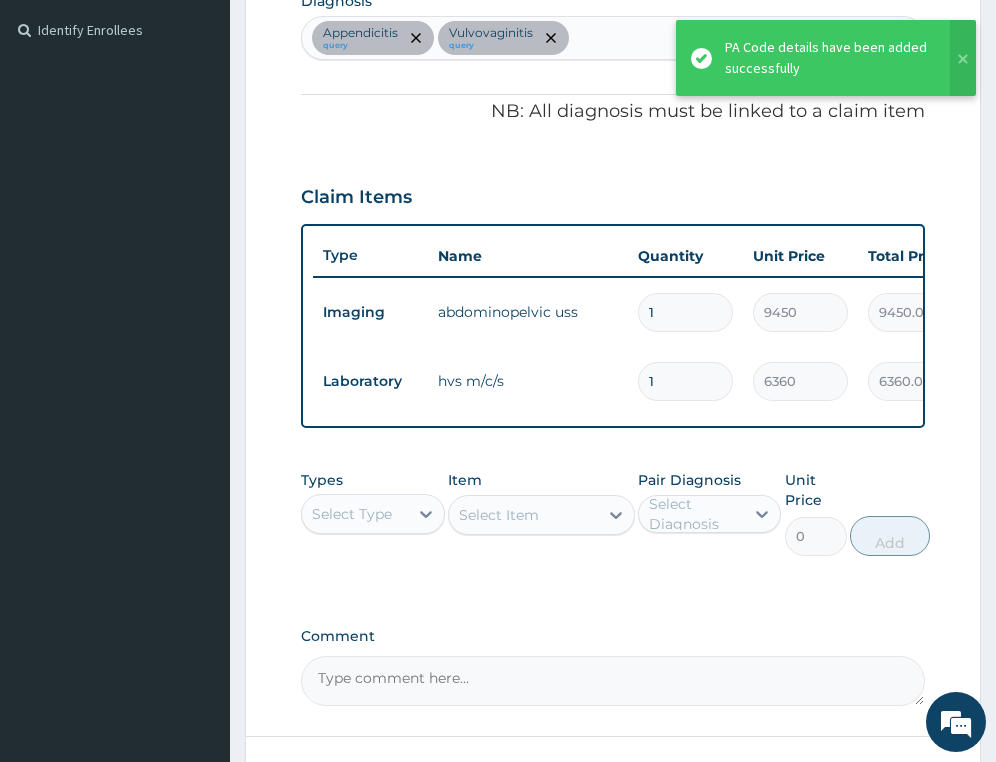 scroll, scrollTop: 340, scrollLeft: 0, axis: vertical 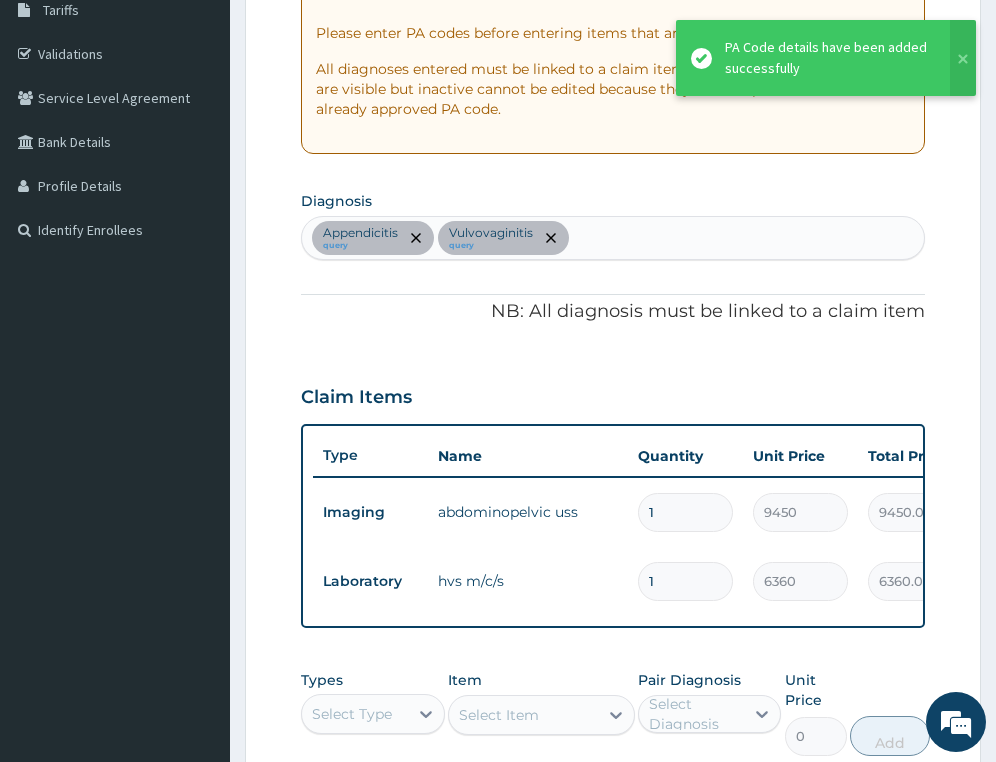 click on "Appendicitis query Vulvovaginitis query" at bounding box center (613, 238) 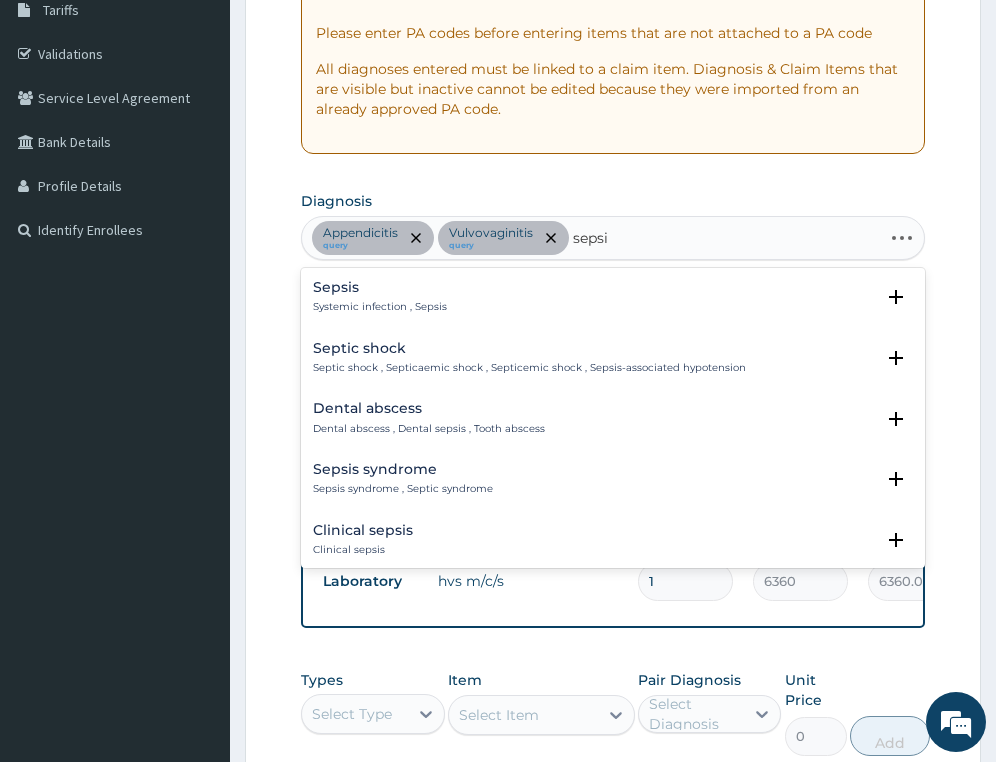 type on "sepsis" 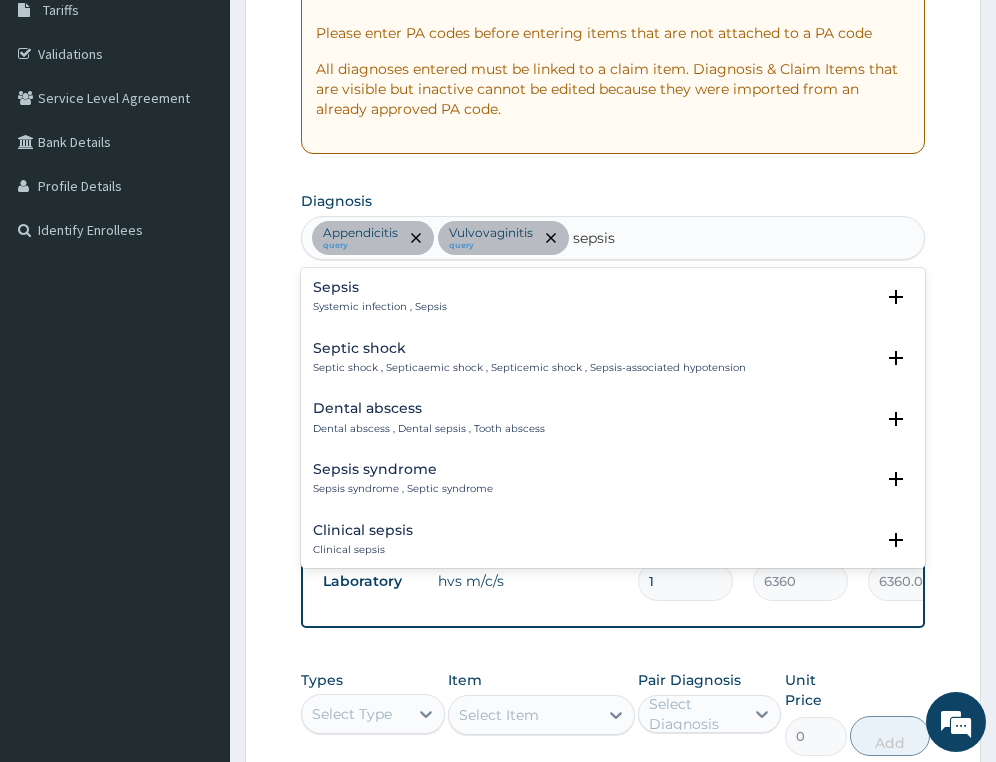 click on "Systemic infection , Sepsis" at bounding box center [380, 307] 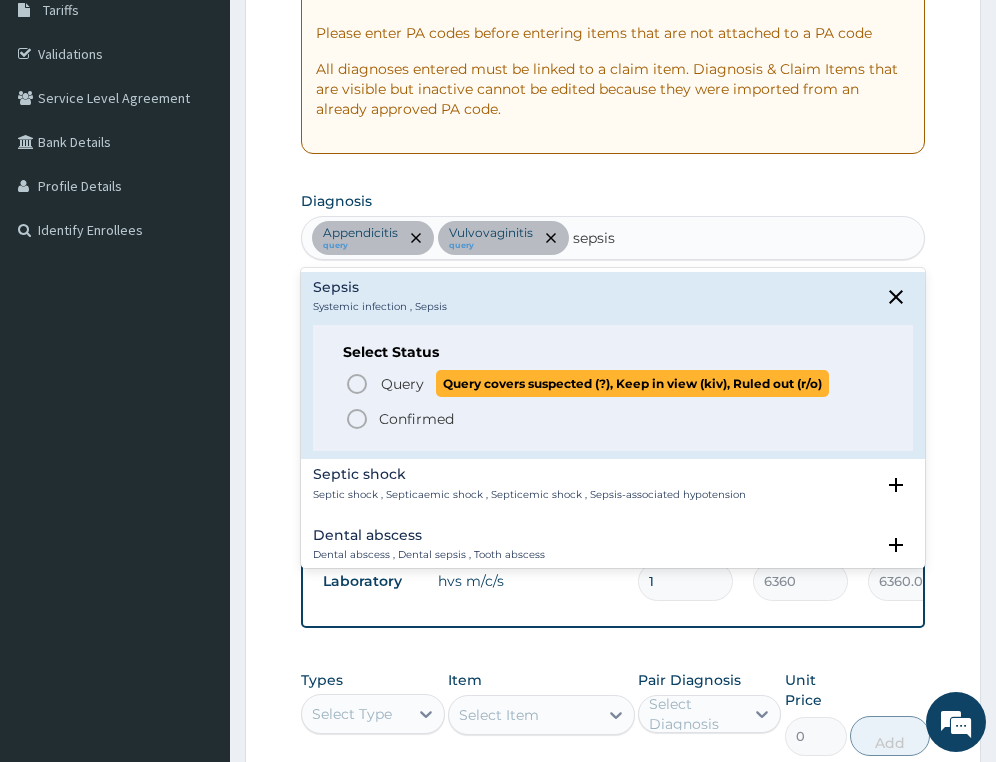 click on "Query" at bounding box center [402, 384] 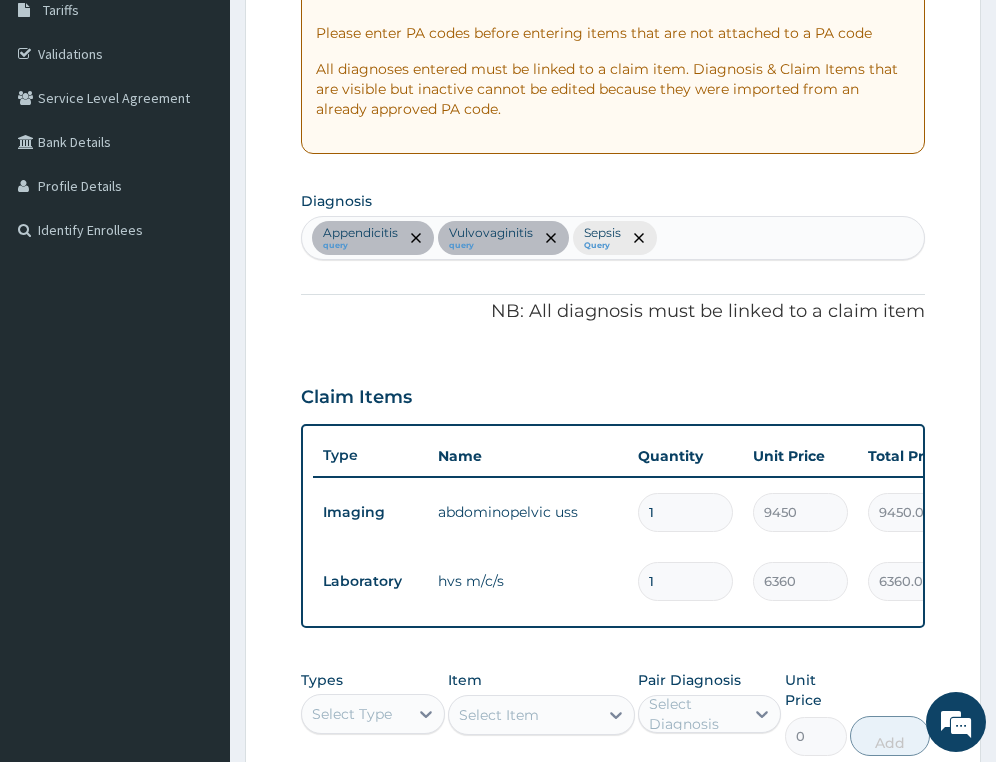 click on "Appendicitis query Vulvovaginitis query Sepsis Query" at bounding box center (613, 238) 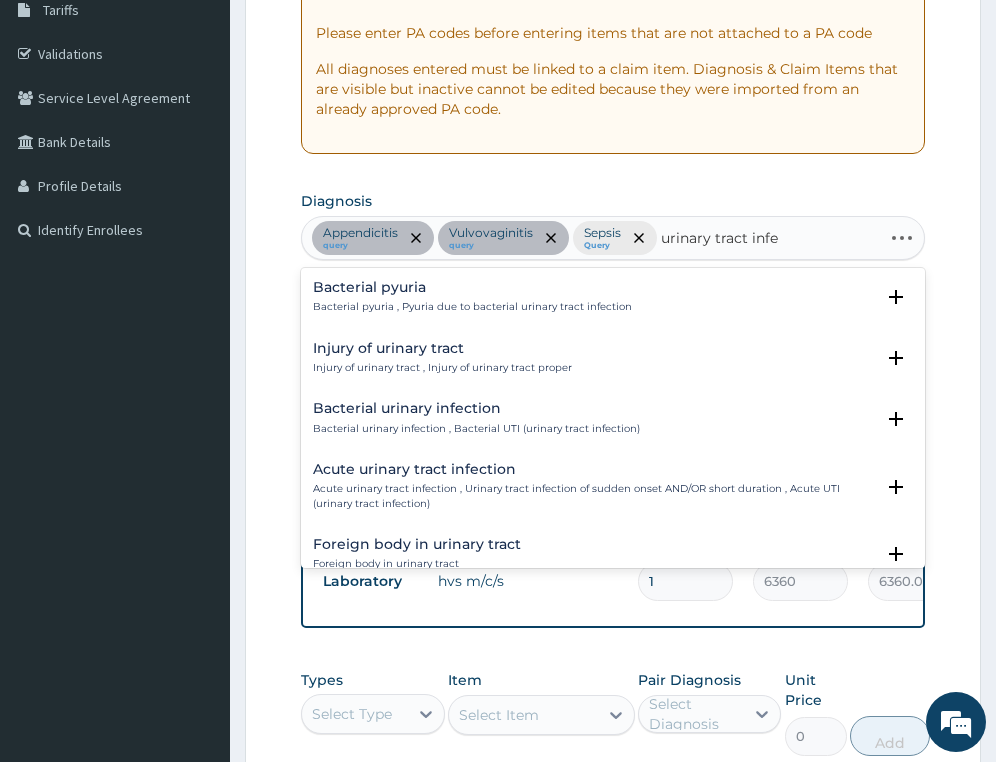 type on "urinary tract infec" 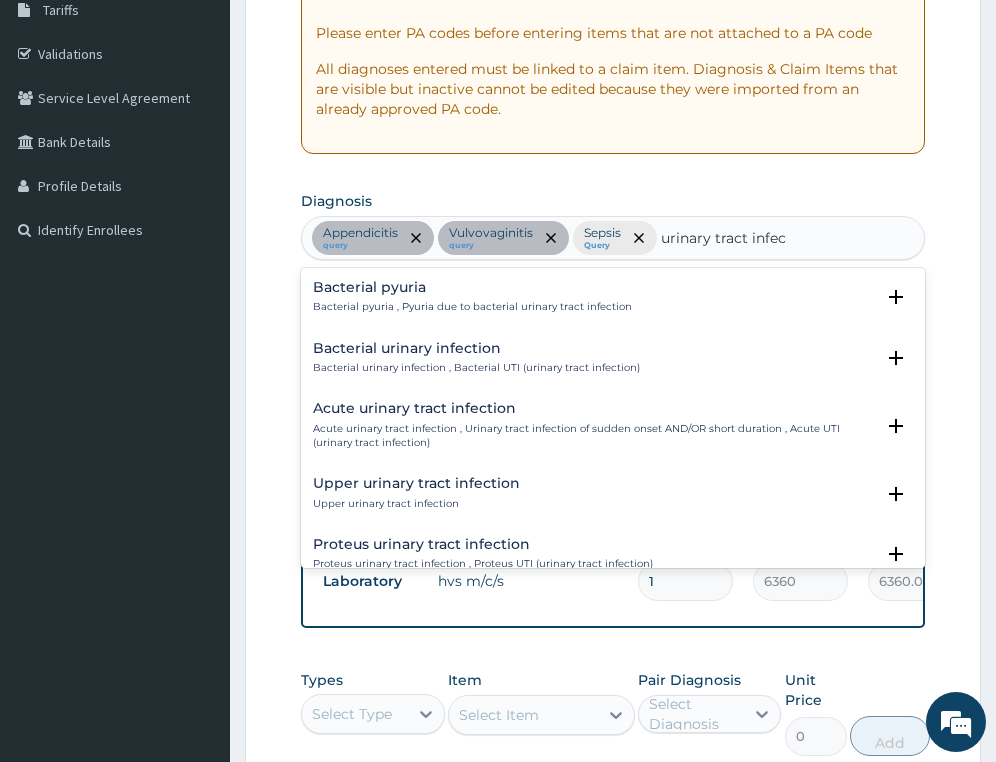 click on "Upper urinary tract infection" at bounding box center [416, 483] 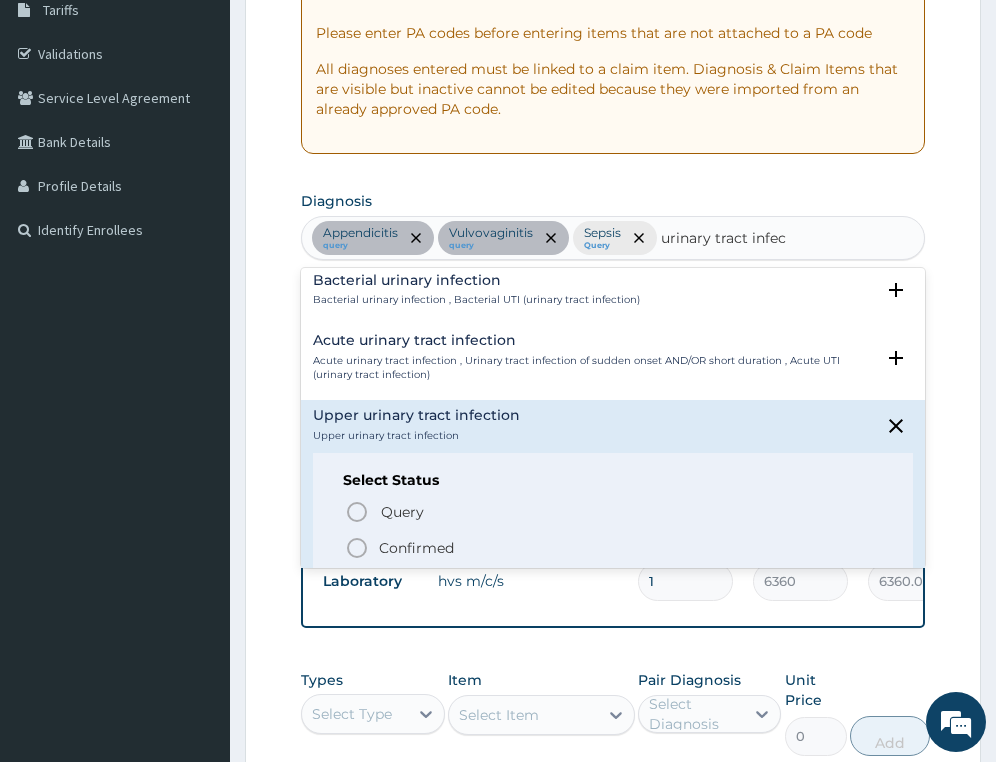 scroll, scrollTop: 100, scrollLeft: 0, axis: vertical 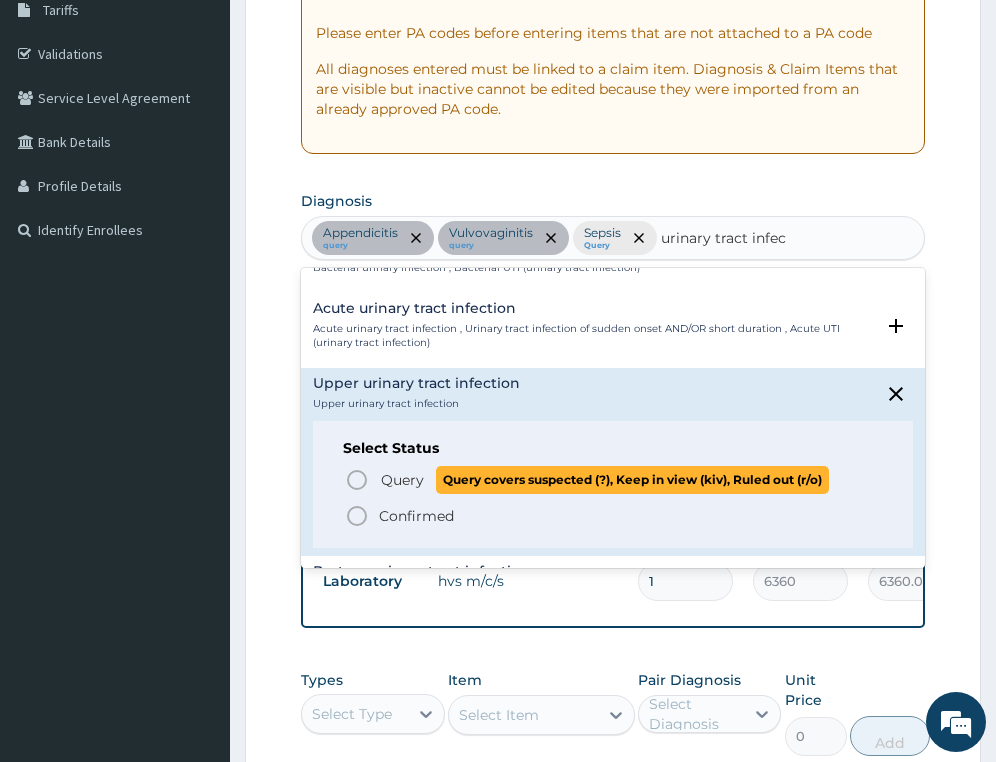 click on "Query" at bounding box center [402, 480] 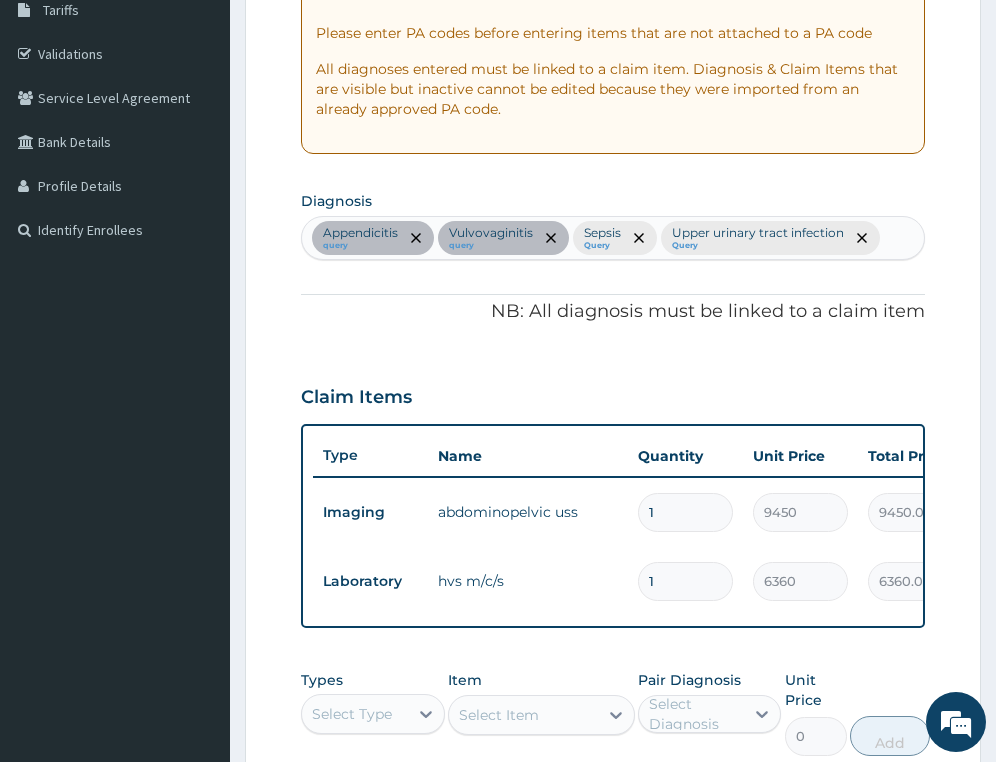 scroll, scrollTop: 729, scrollLeft: 0, axis: vertical 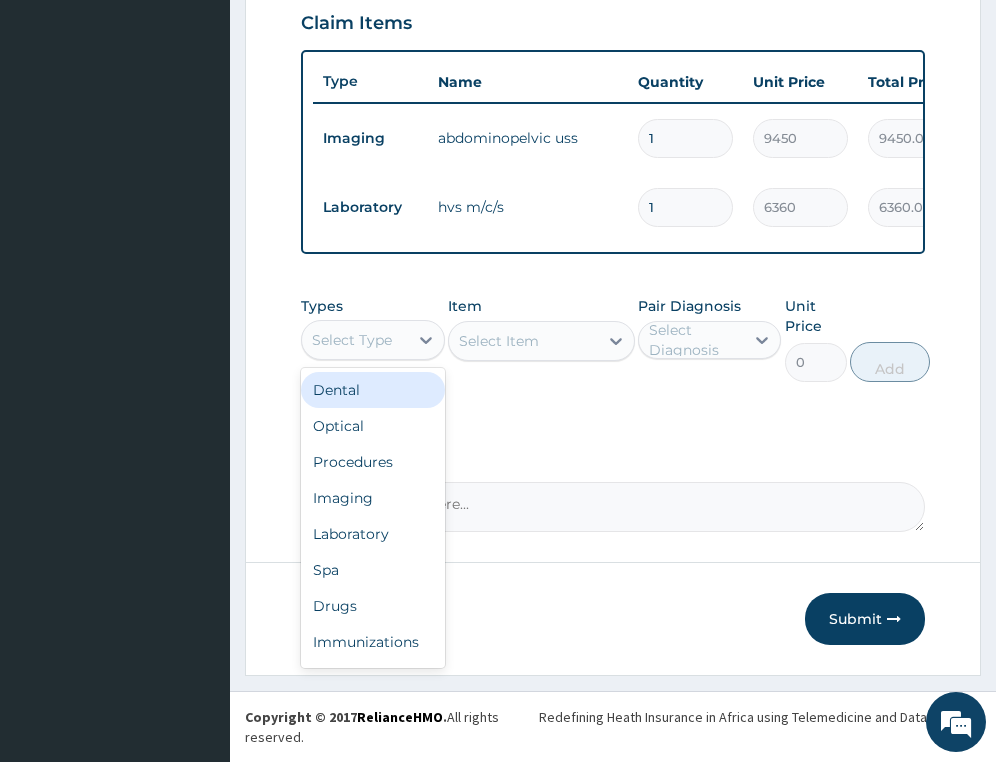click on "Select Type" at bounding box center (352, 340) 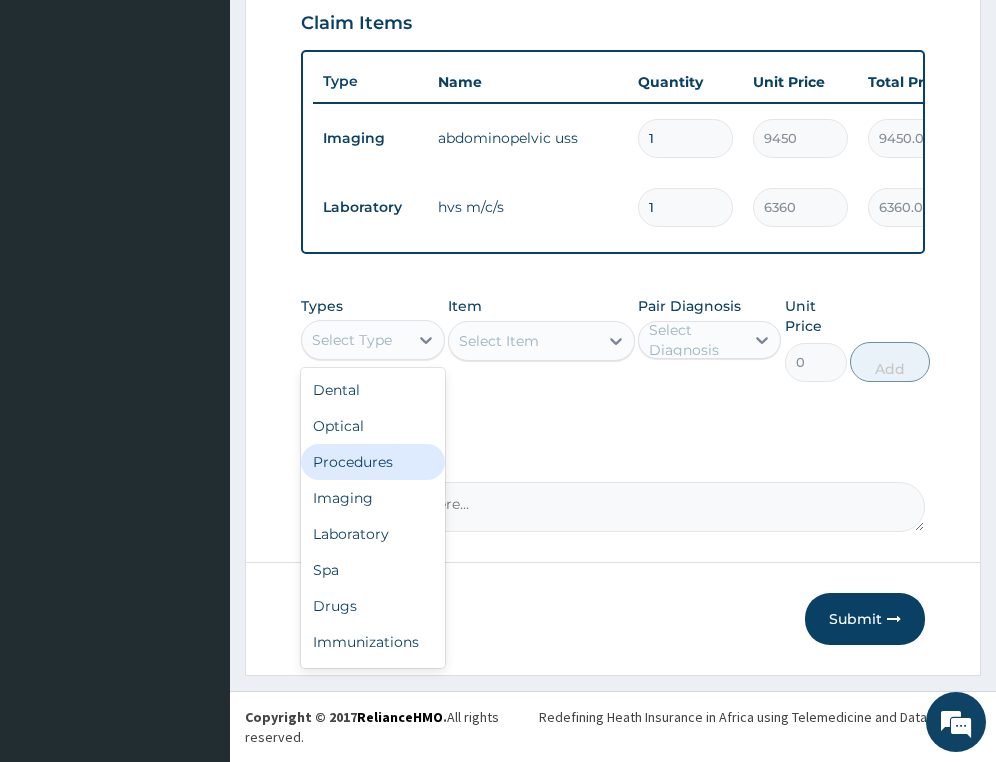 click on "Procedures" at bounding box center (372, 462) 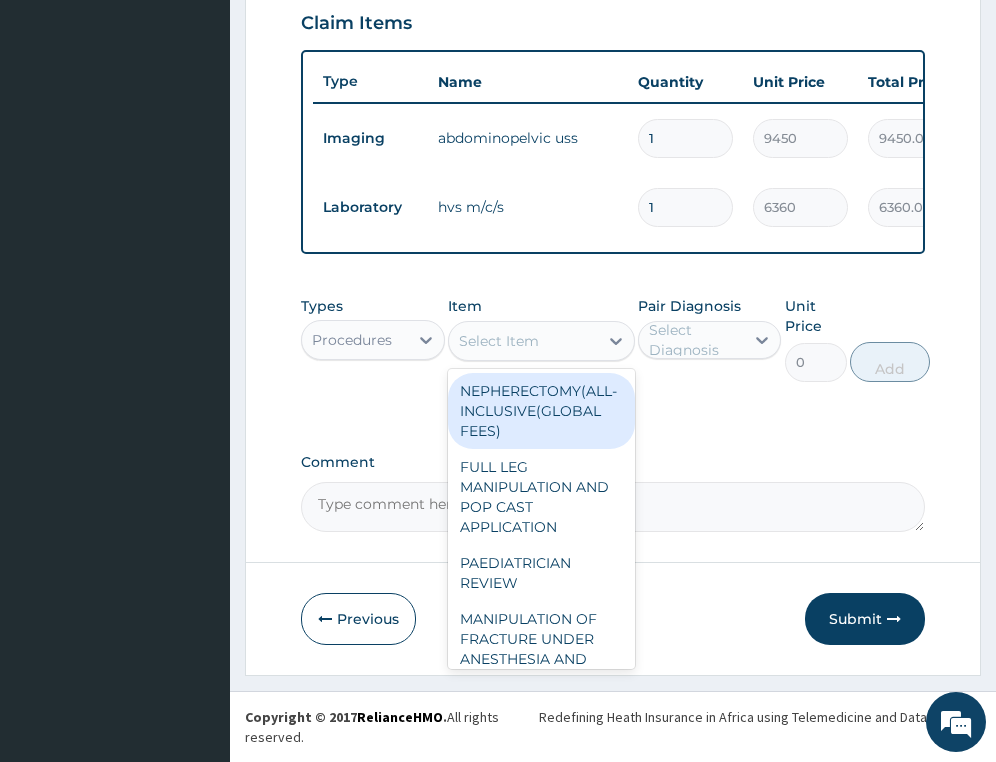 click on "Select Item" at bounding box center [523, 341] 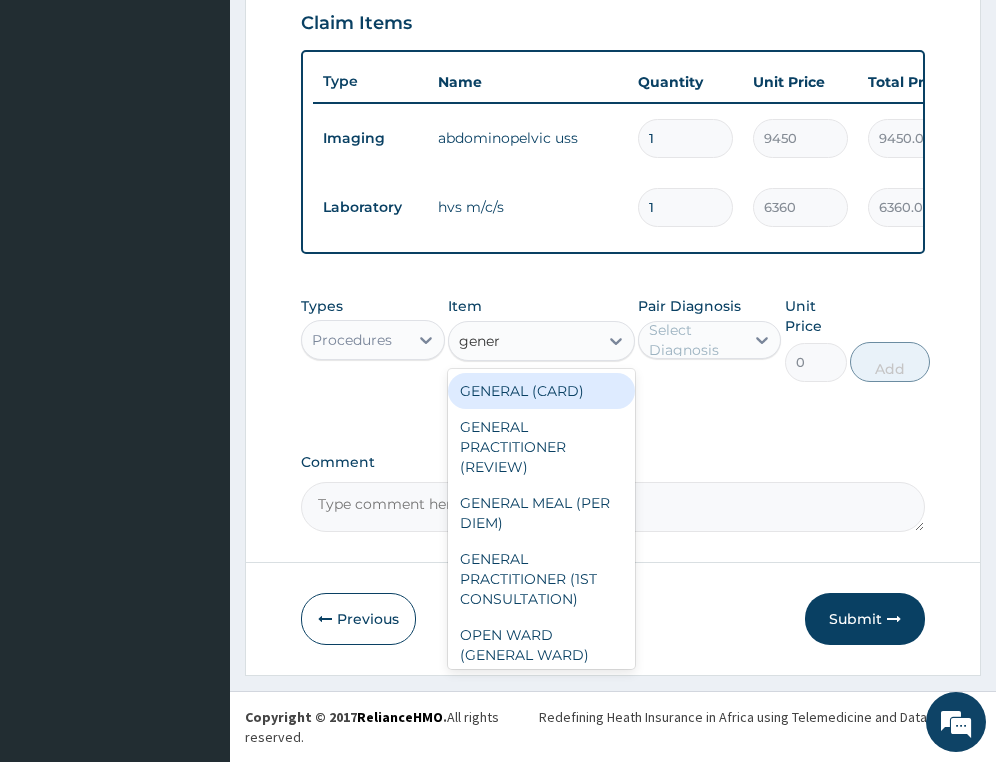 type on "genera" 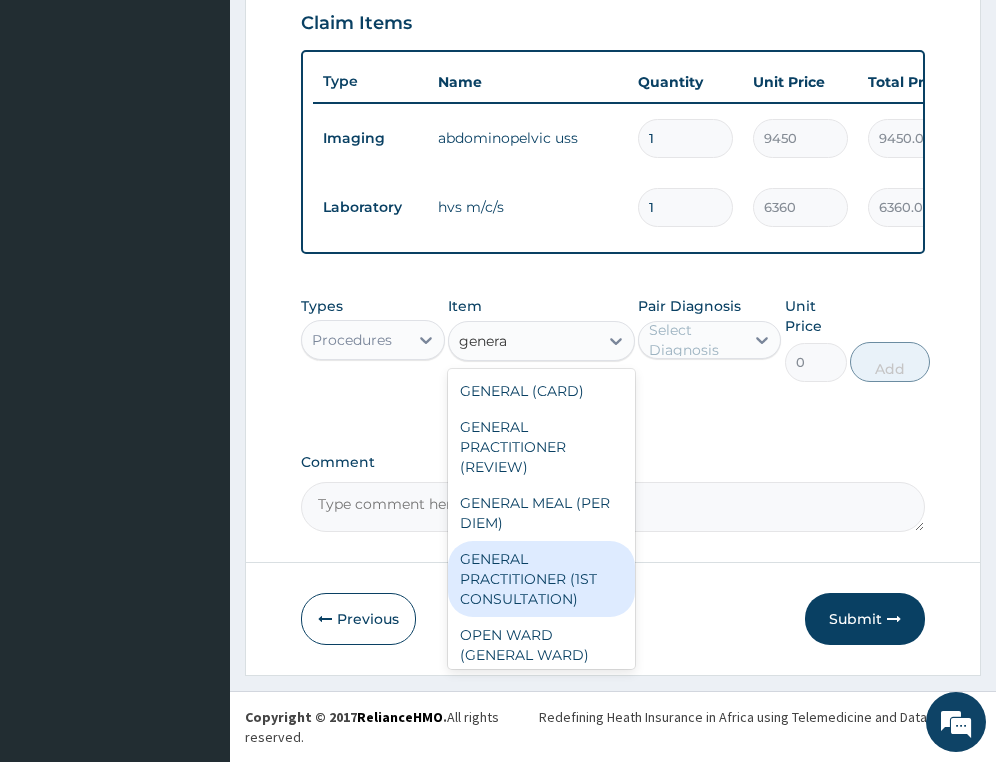 click on "GENERAL PRACTITIONER (1ST CONSULTATION)" at bounding box center (541, 579) 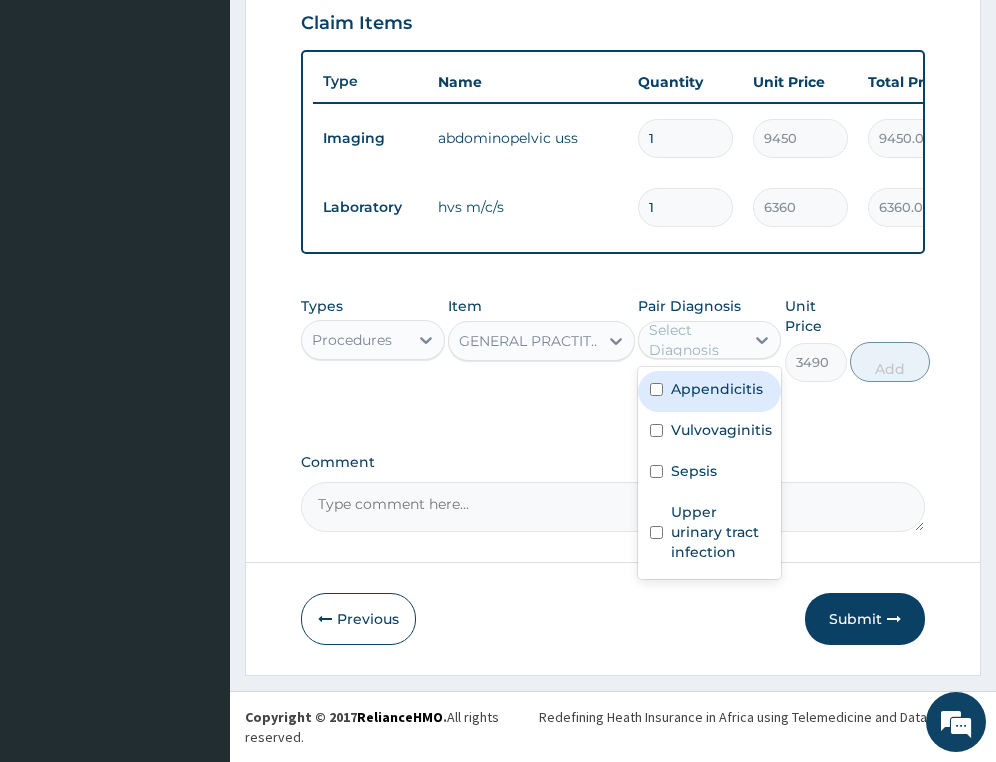 click on "Select Diagnosis" at bounding box center (695, 340) 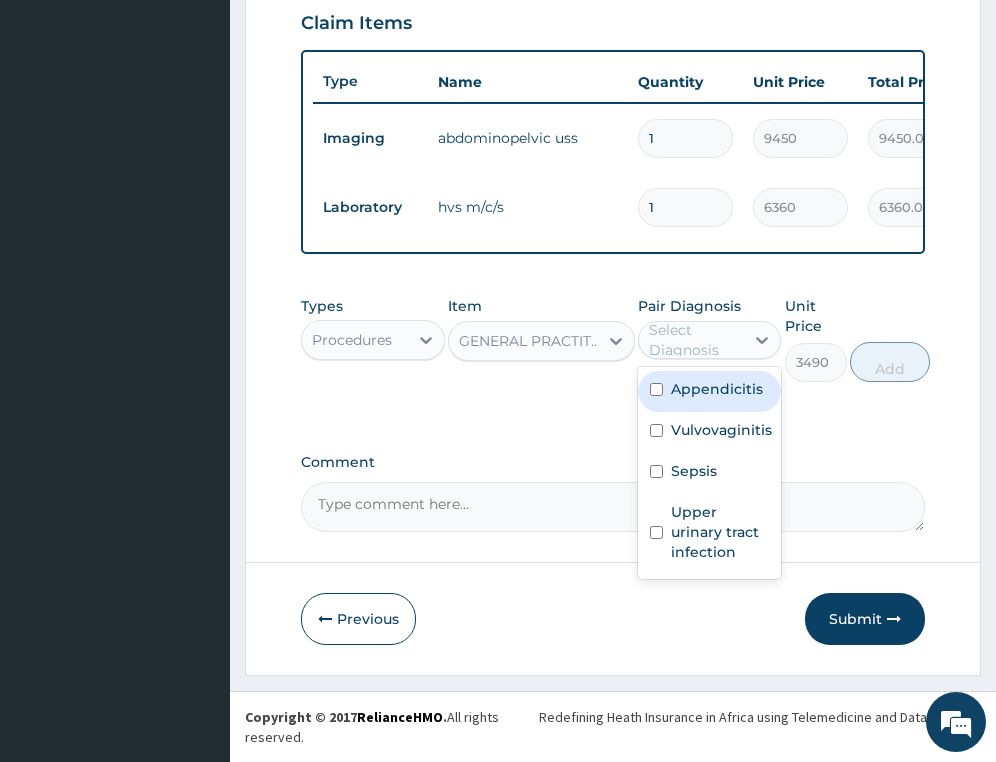 click on "Appendicitis" at bounding box center (717, 389) 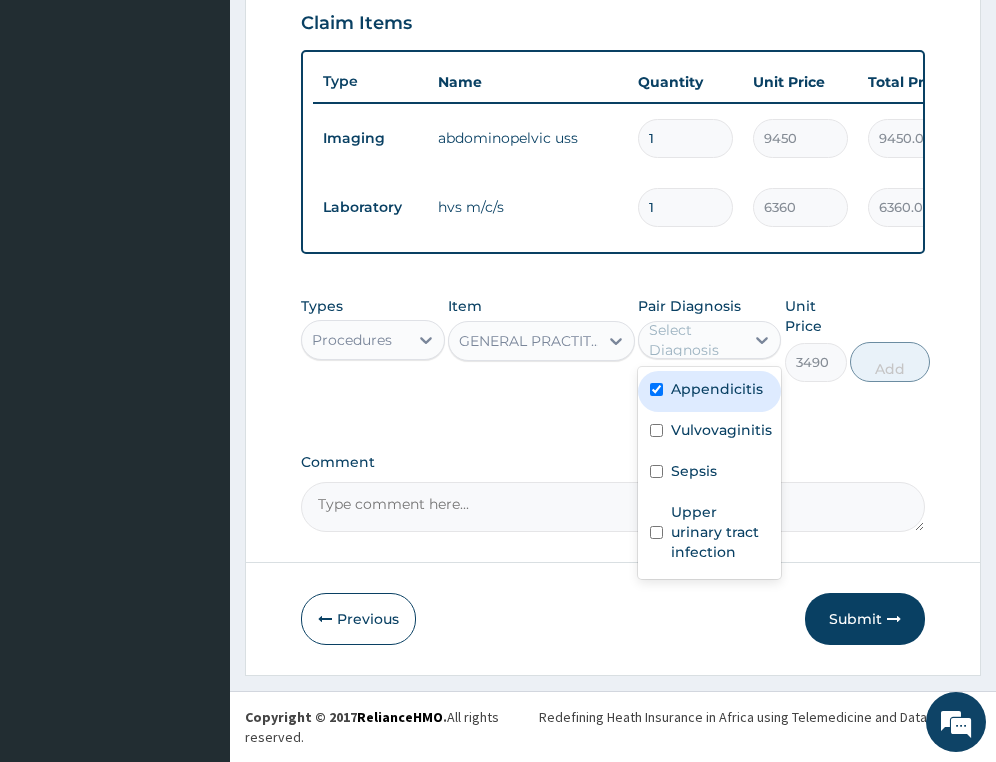 checkbox on "true" 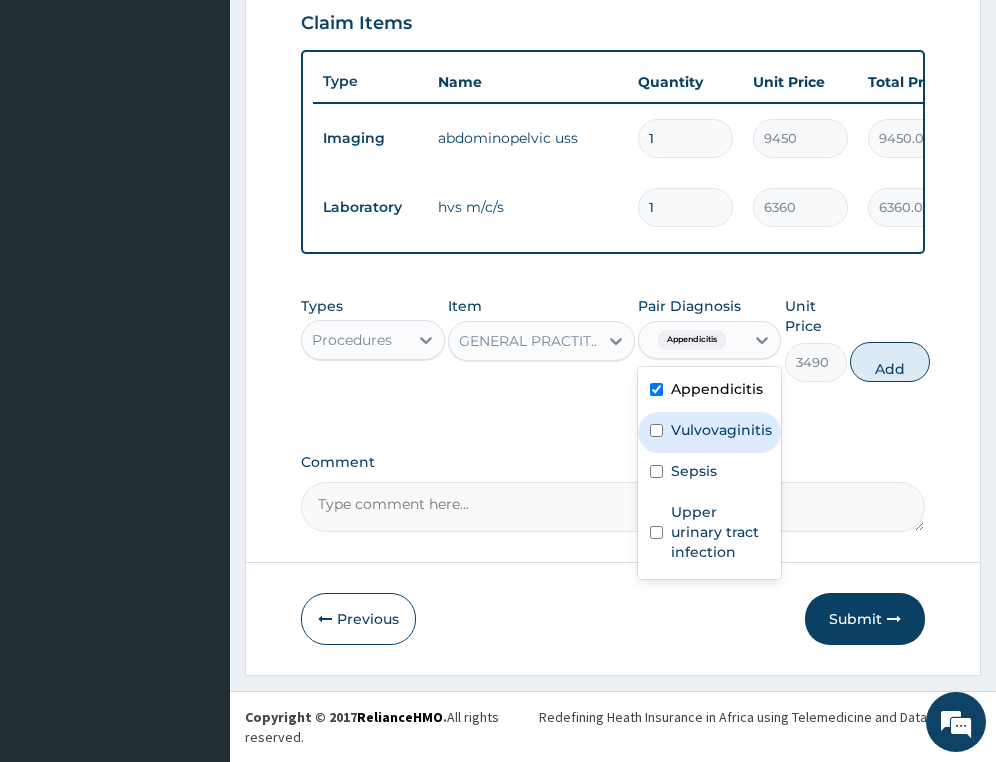 click on "Vulvovaginitis" at bounding box center (721, 430) 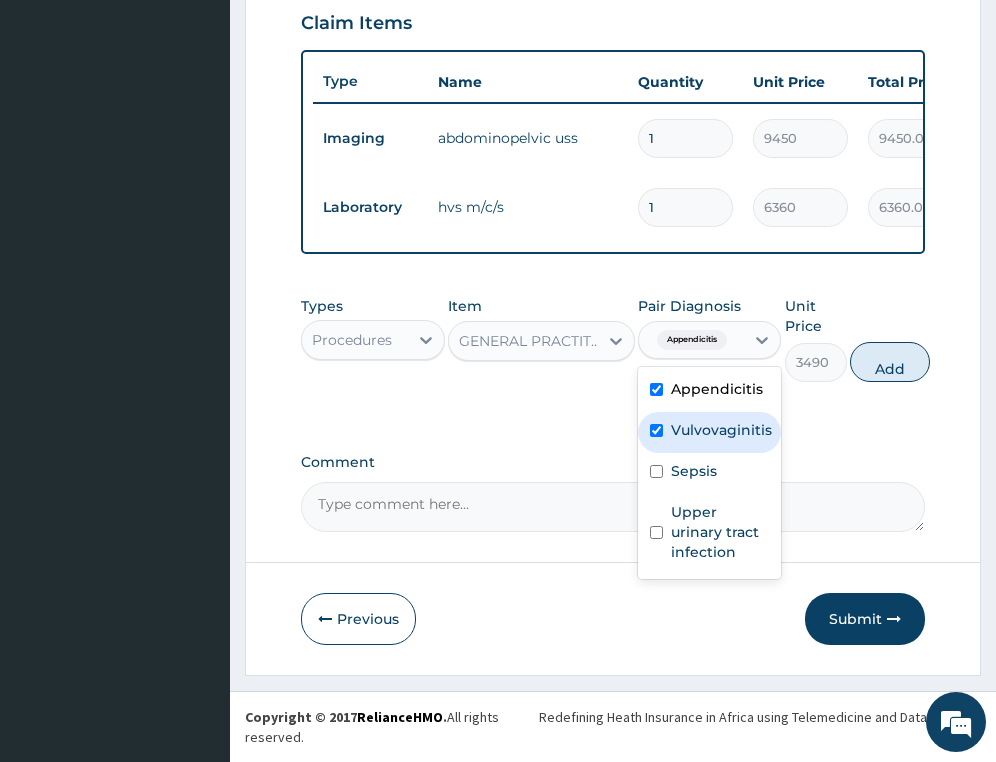 checkbox on "true" 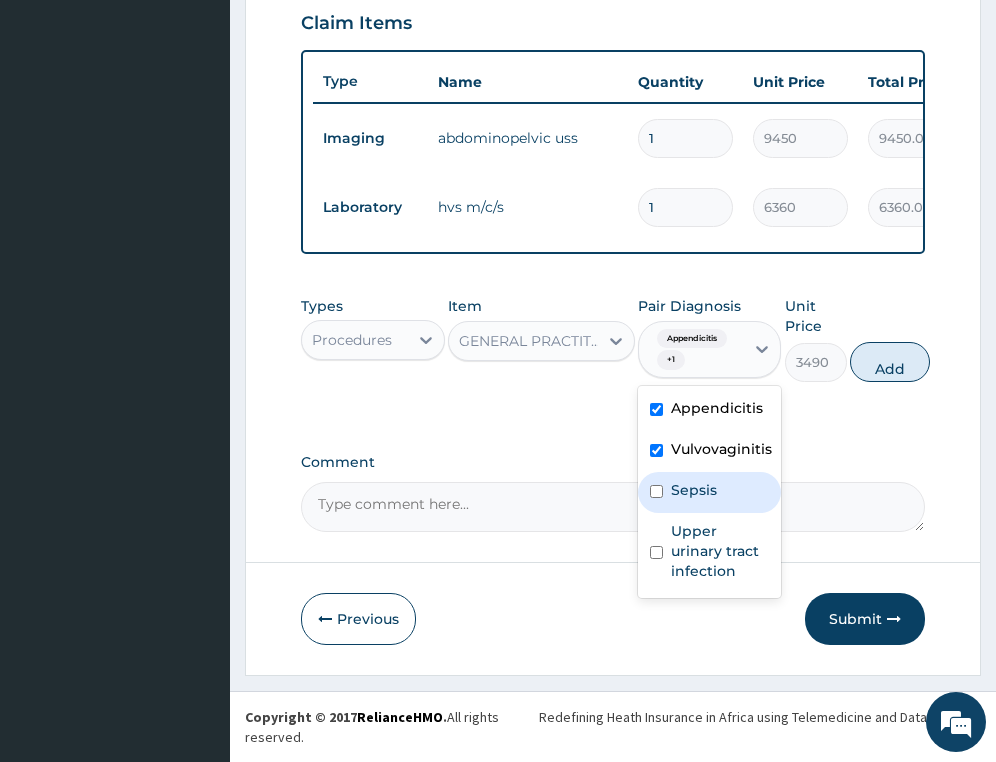 click on "Sepsis" at bounding box center [709, 492] 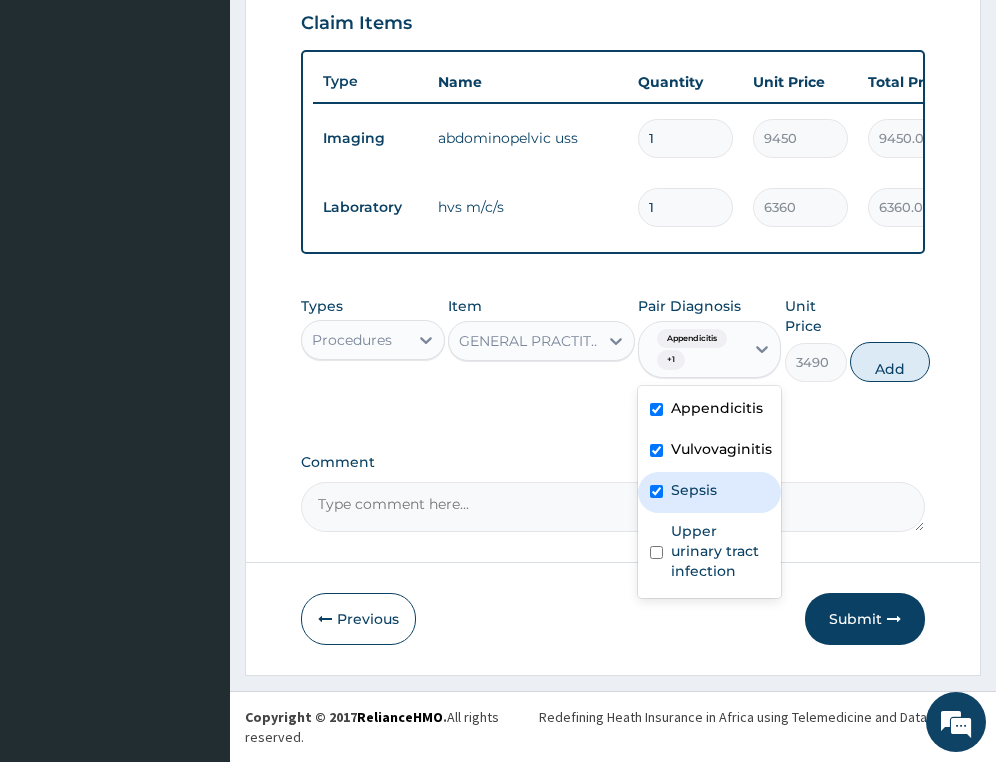 checkbox on "true" 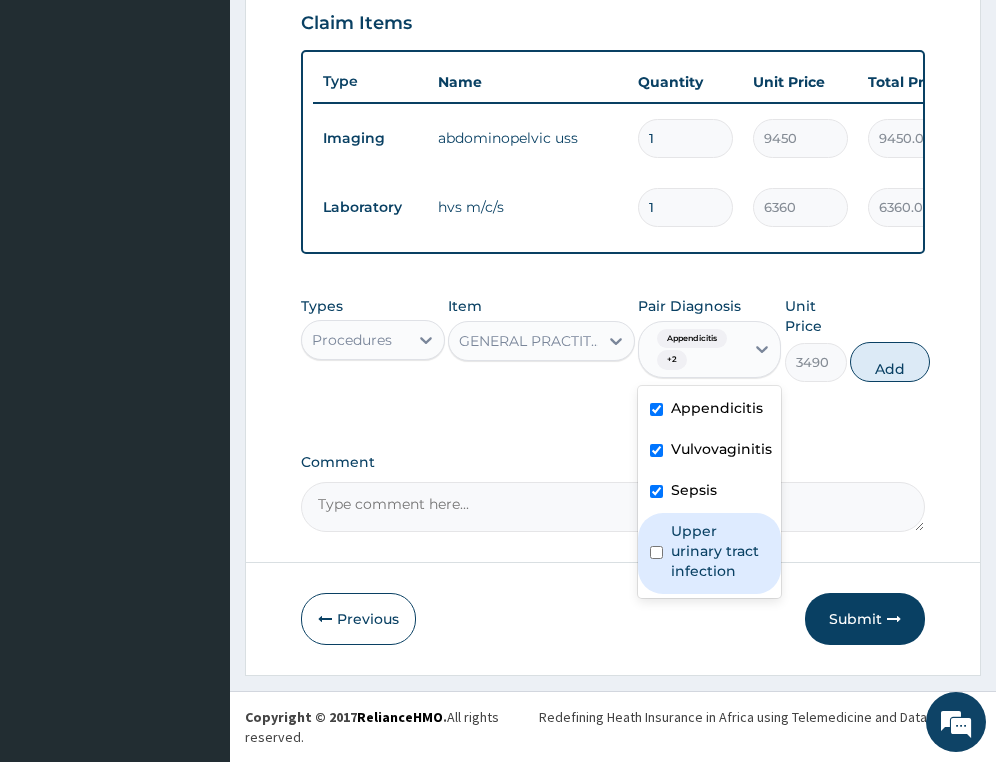 click on "Upper urinary tract infection" at bounding box center [720, 551] 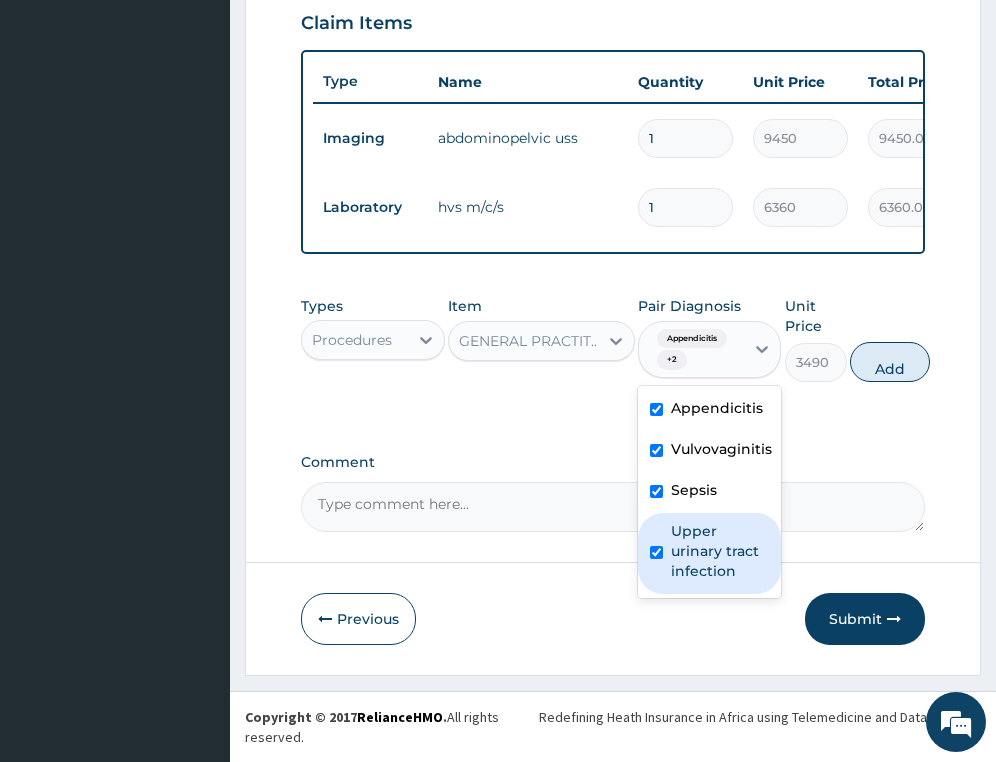 checkbox on "true" 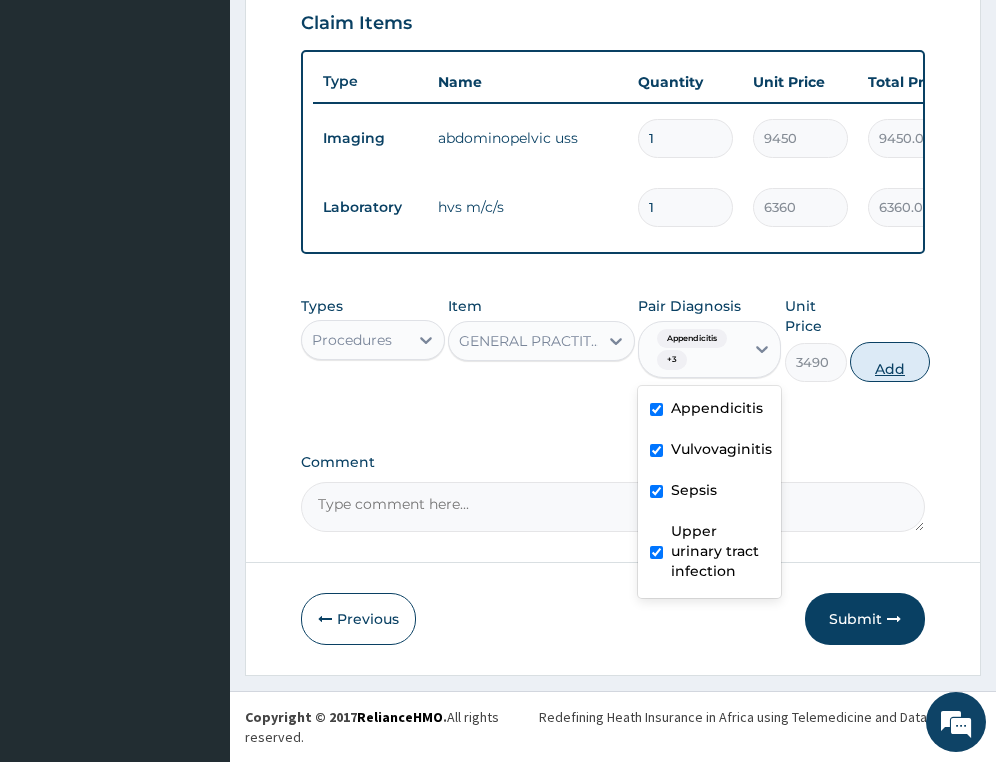 click on "Add" at bounding box center [890, 362] 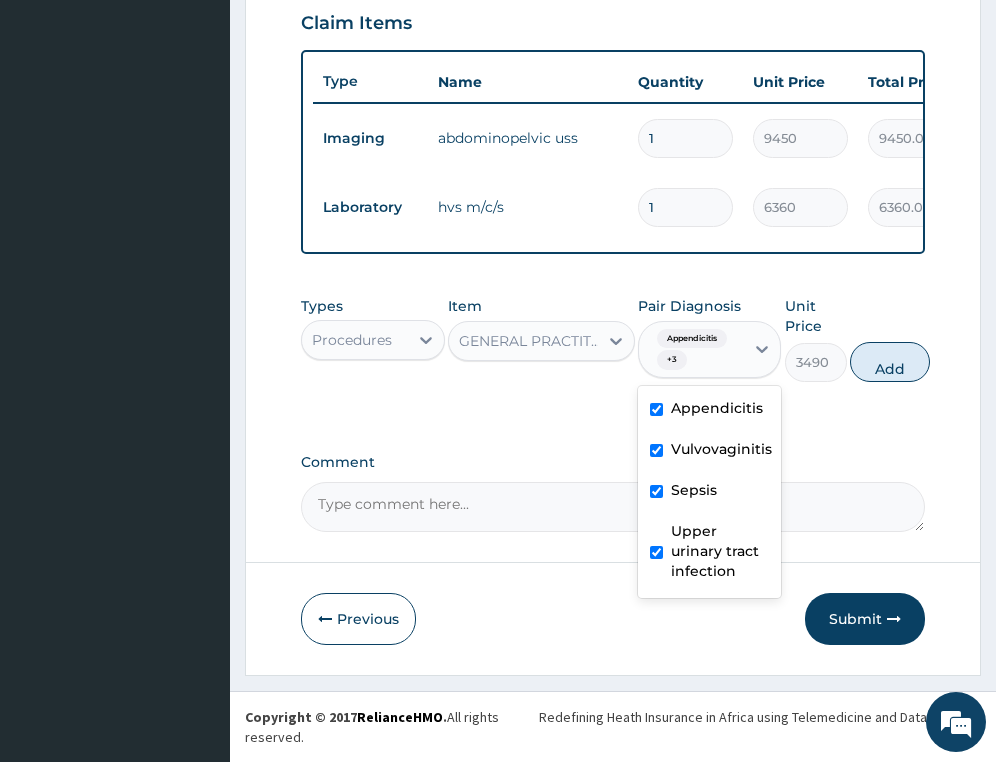 type on "0" 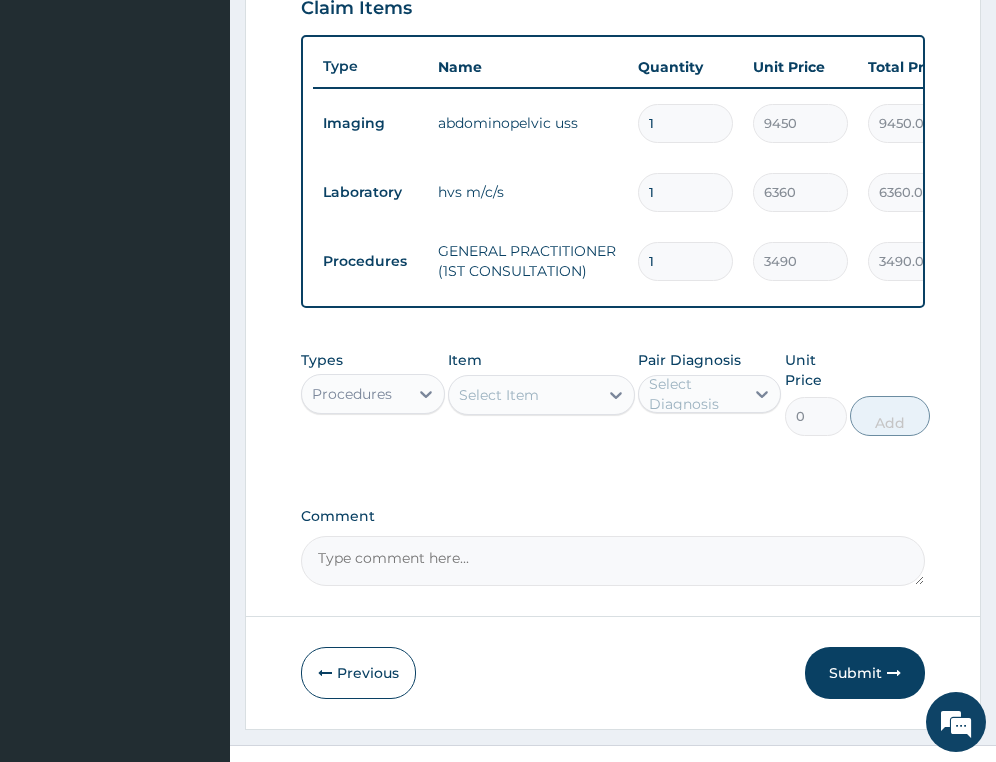 scroll, scrollTop: 798, scrollLeft: 0, axis: vertical 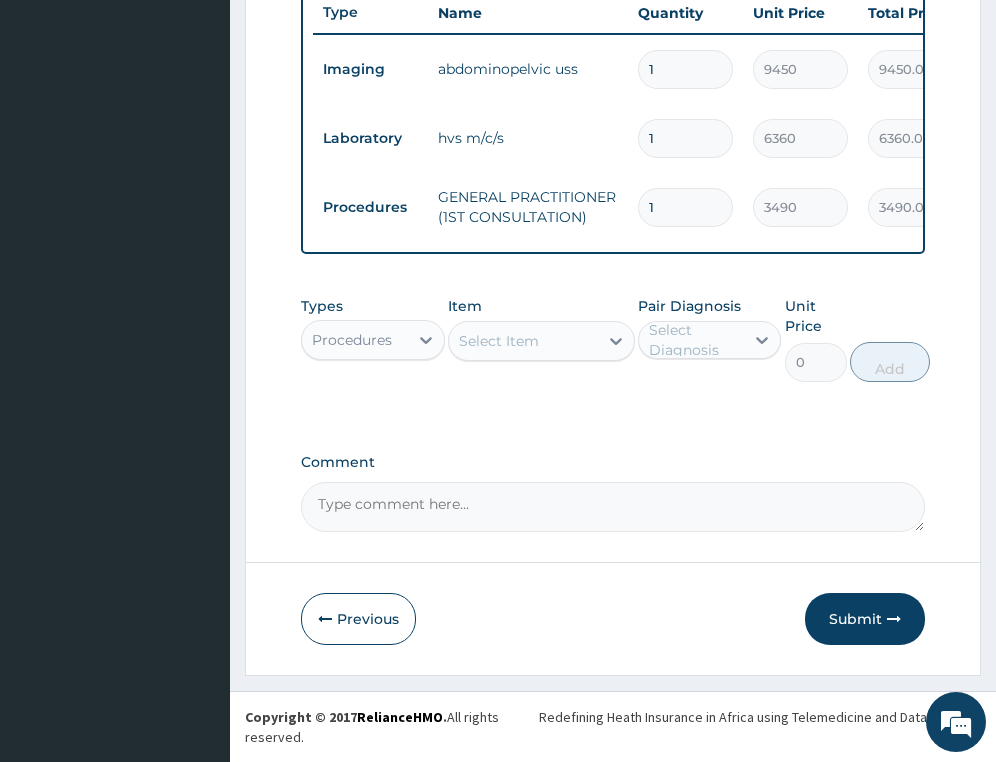click on "Procedures" at bounding box center [352, 340] 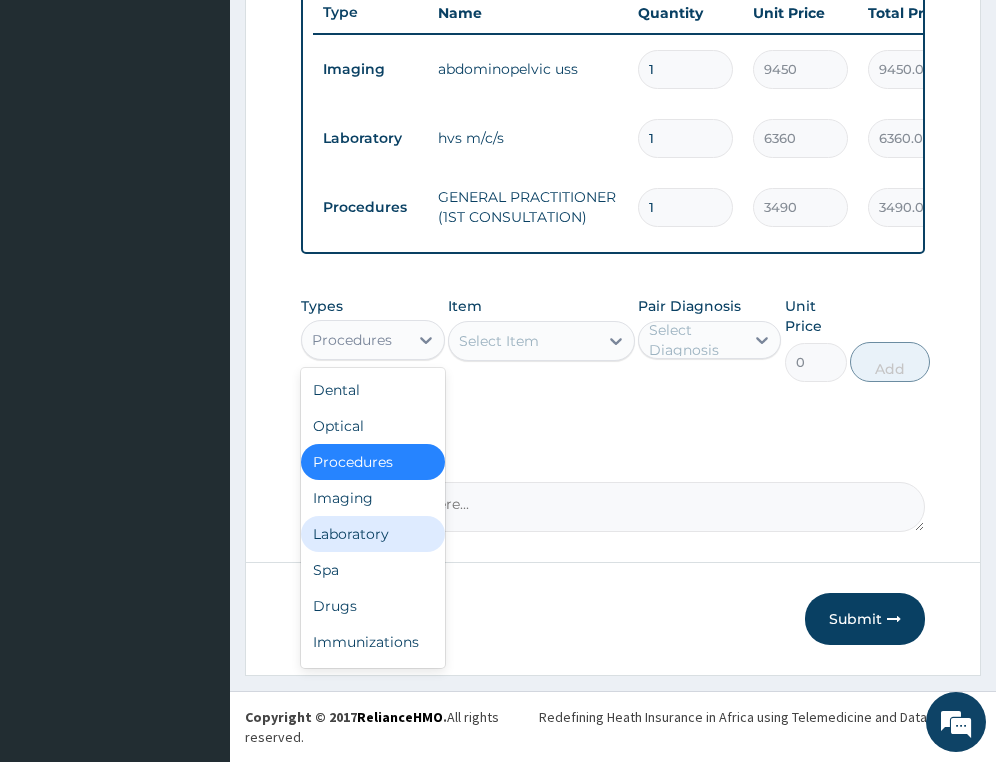 click on "Laboratory" at bounding box center [372, 534] 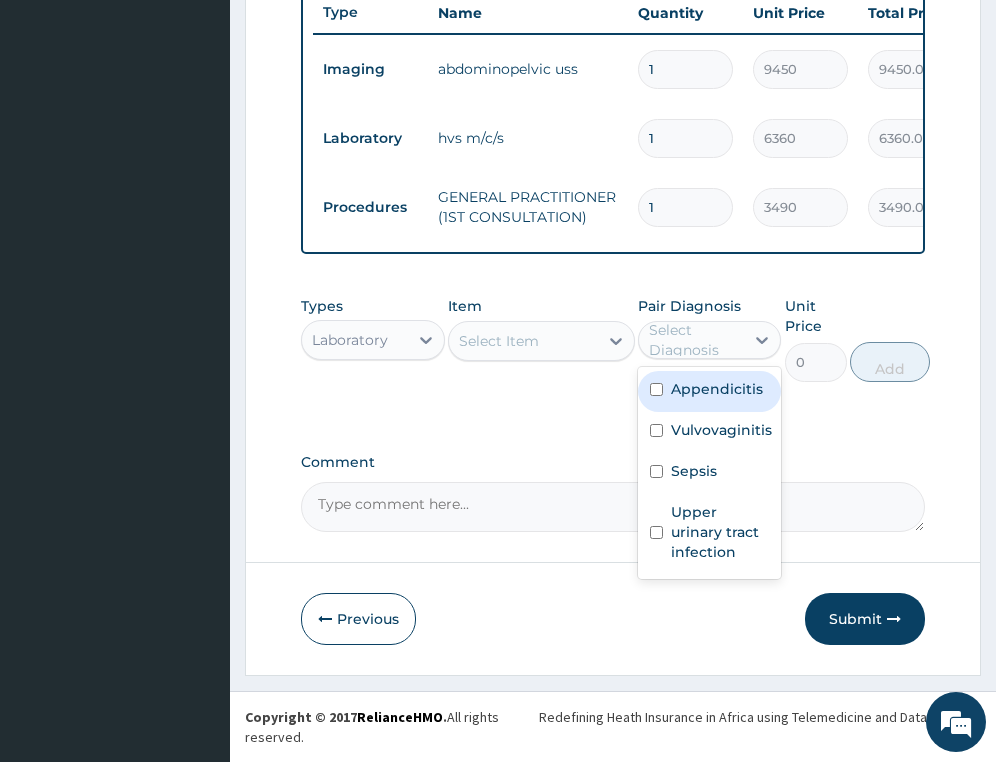 click on "Select Diagnosis" at bounding box center [695, 340] 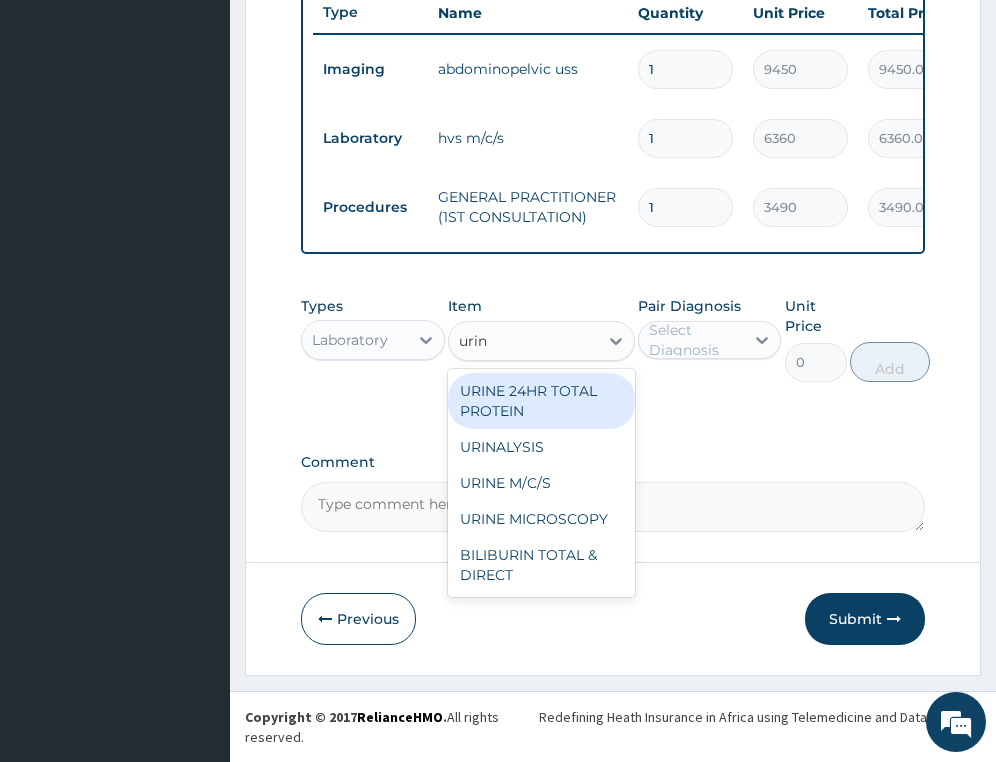 type on "urina" 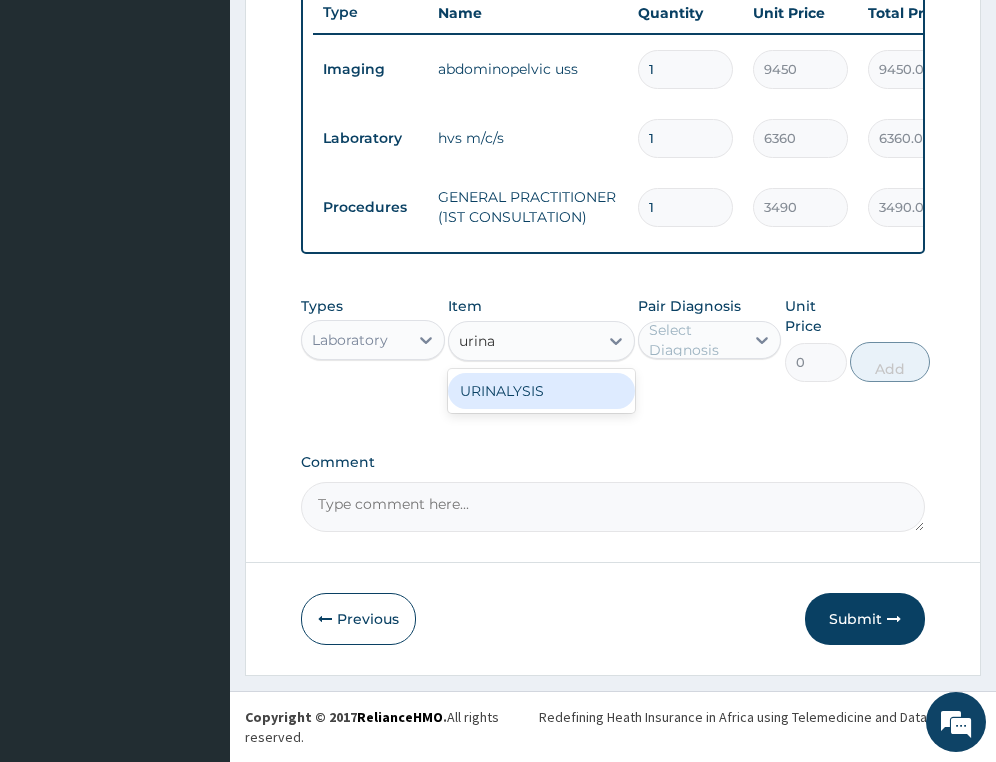 click on "URINALYSIS" at bounding box center (541, 391) 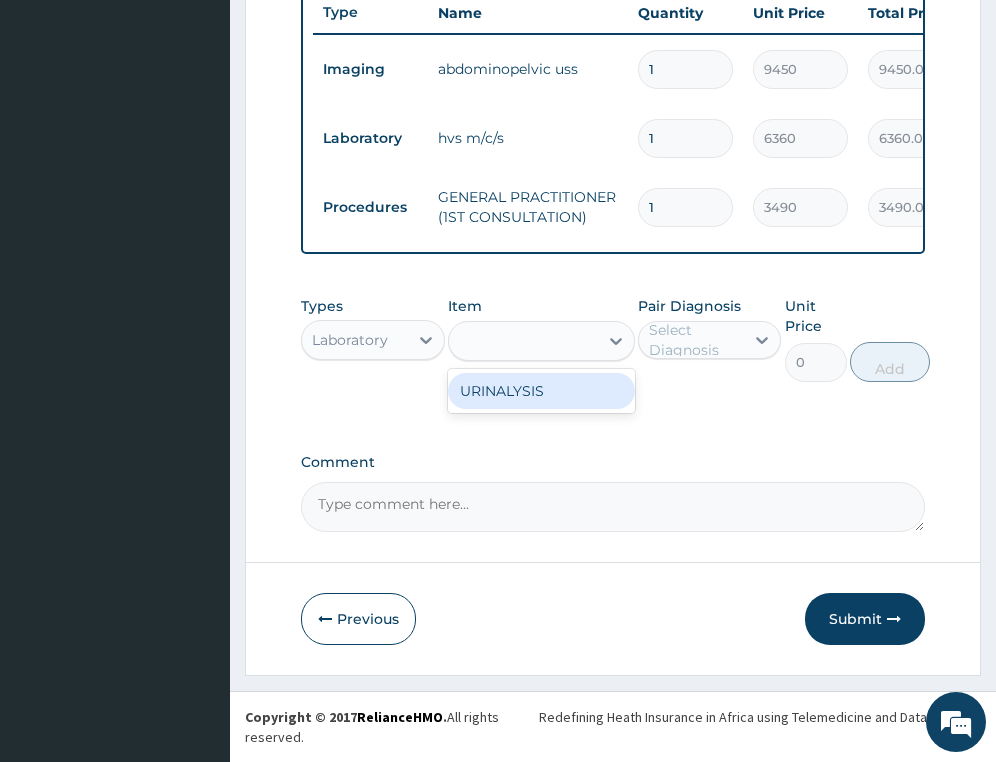 type on "2450" 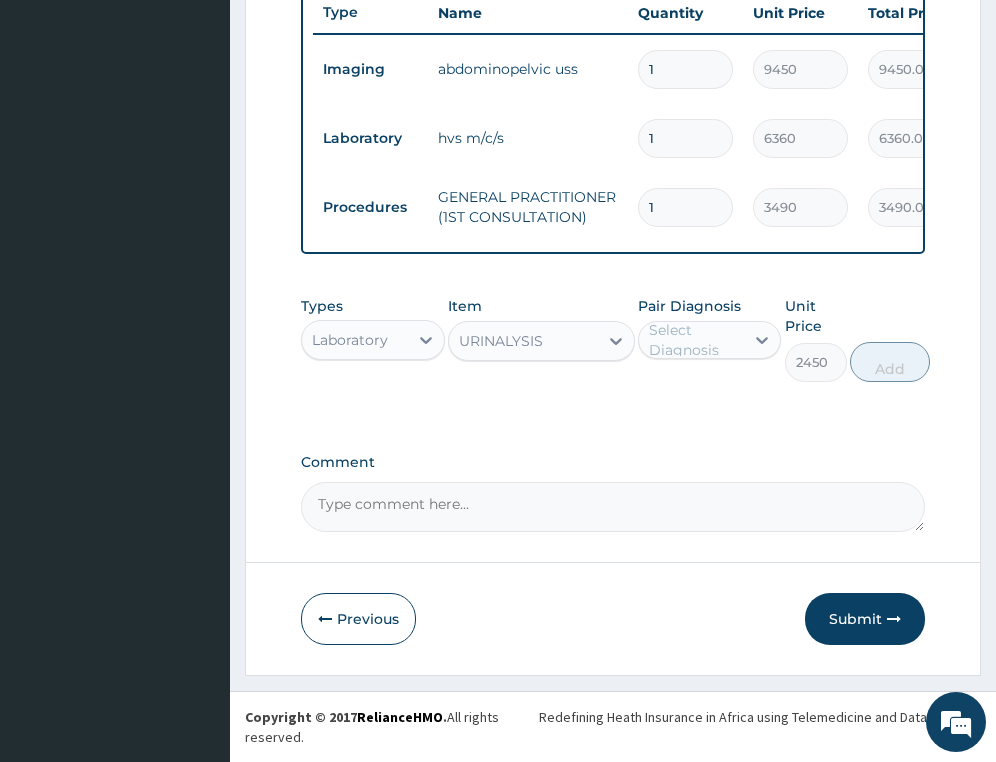 click on "Select Diagnosis" at bounding box center (695, 340) 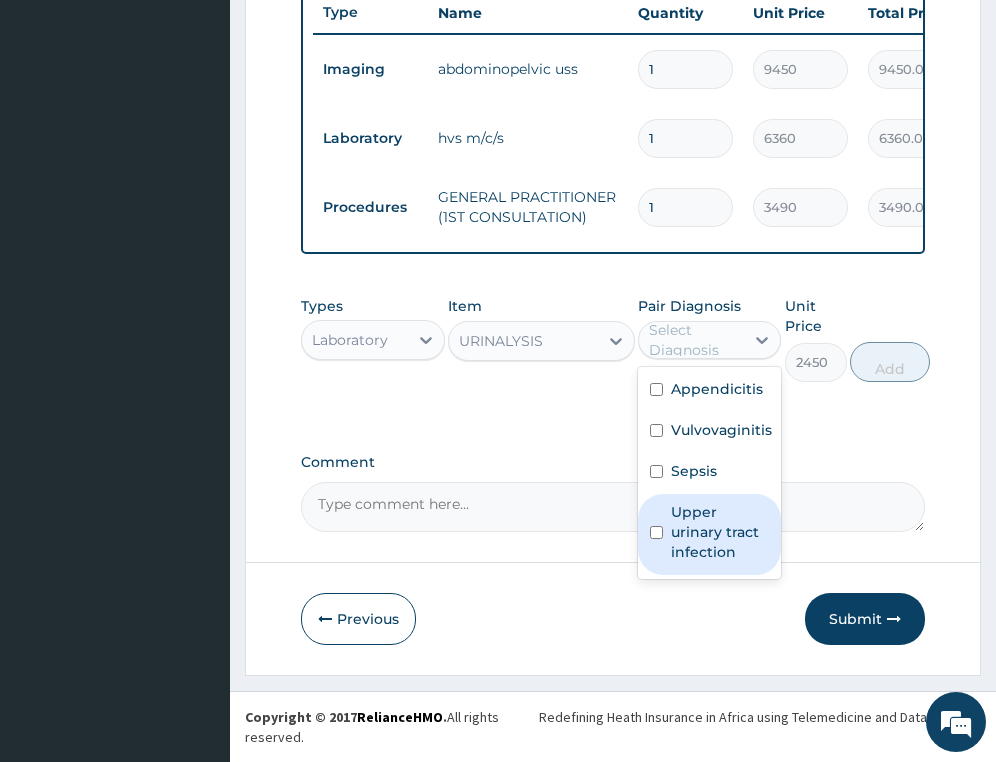 drag, startPoint x: 739, startPoint y: 516, endPoint x: 811, endPoint y: 431, distance: 111.39569 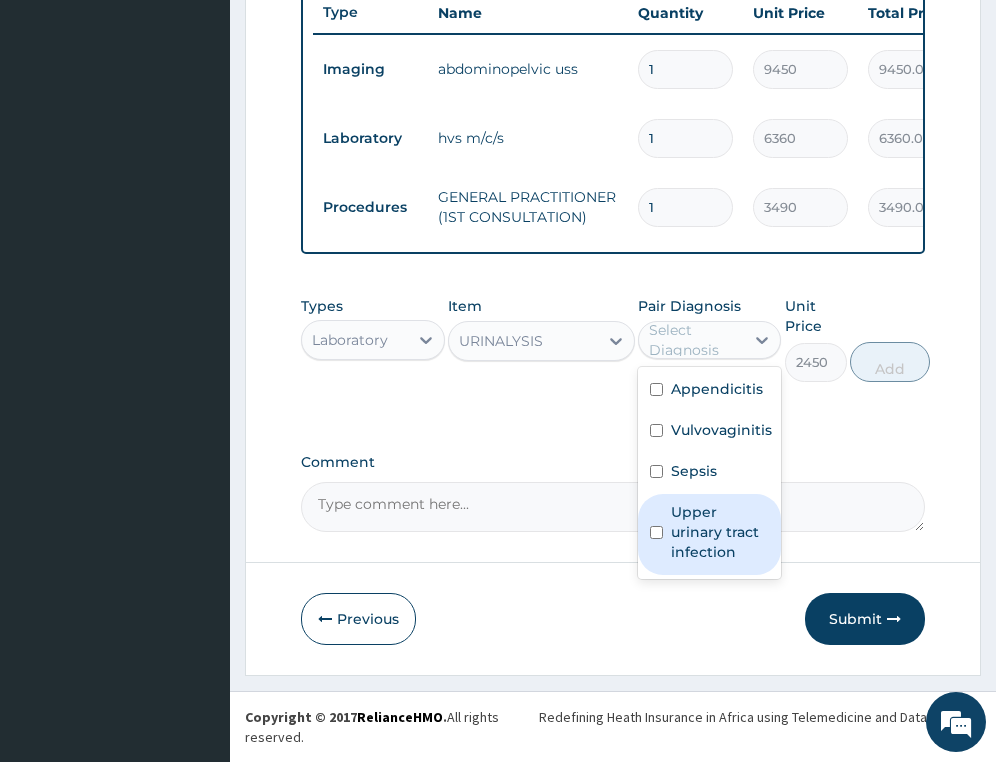 click on "Upper urinary tract infection" at bounding box center [720, 532] 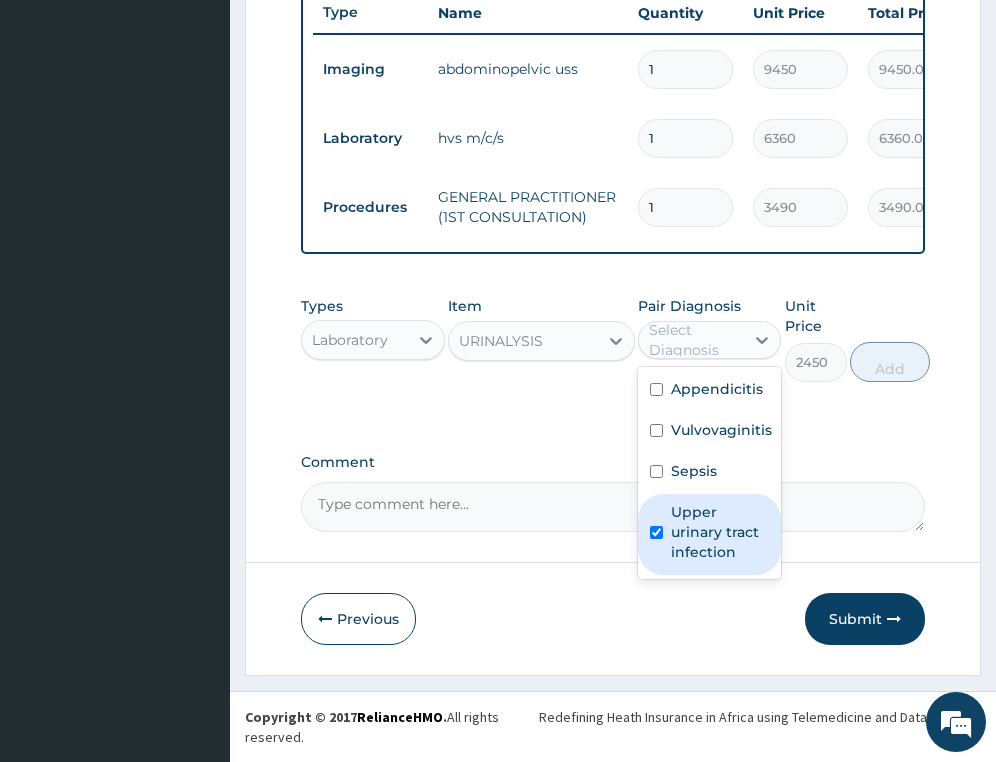 checkbox on "true" 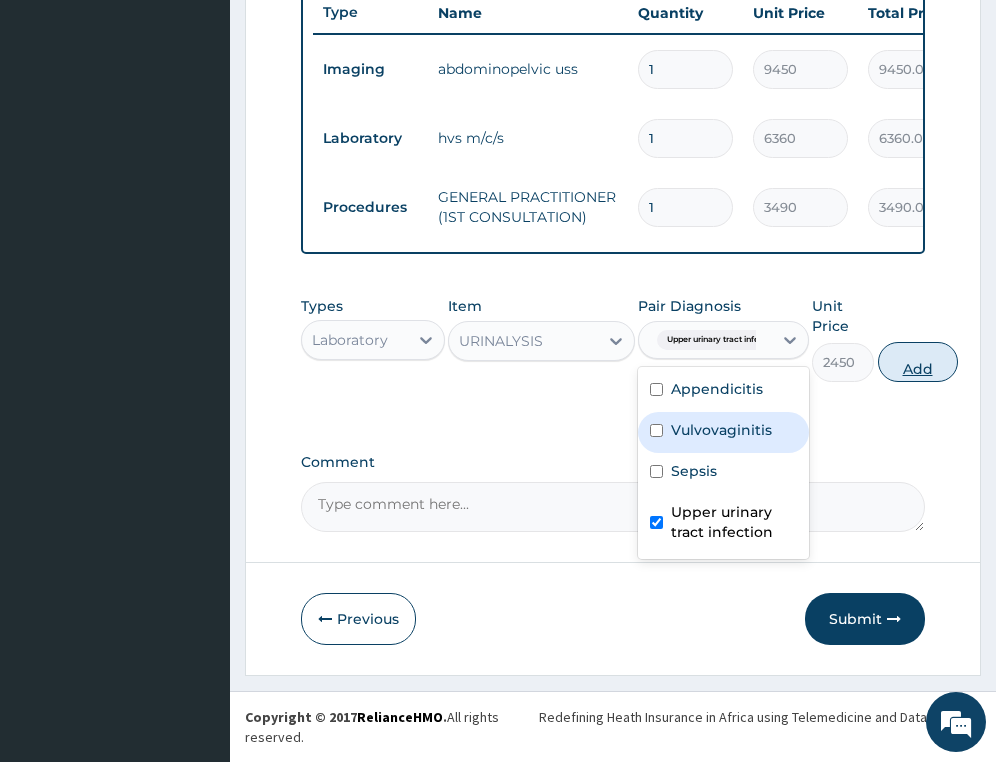 click on "Add" at bounding box center [918, 362] 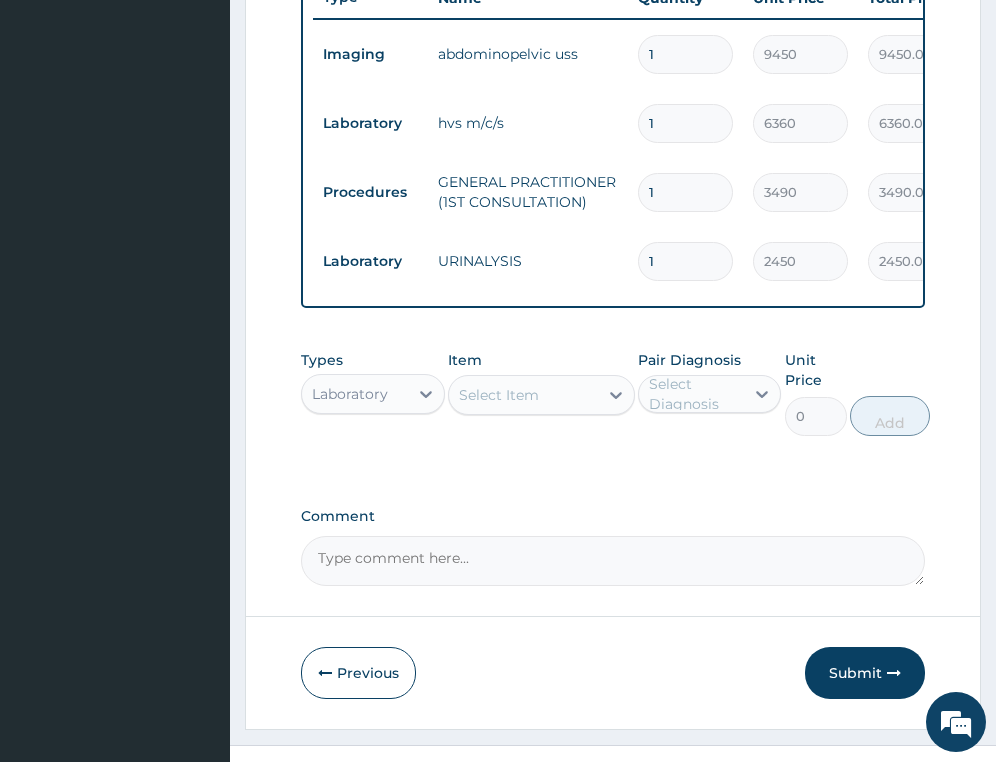 scroll, scrollTop: 867, scrollLeft: 0, axis: vertical 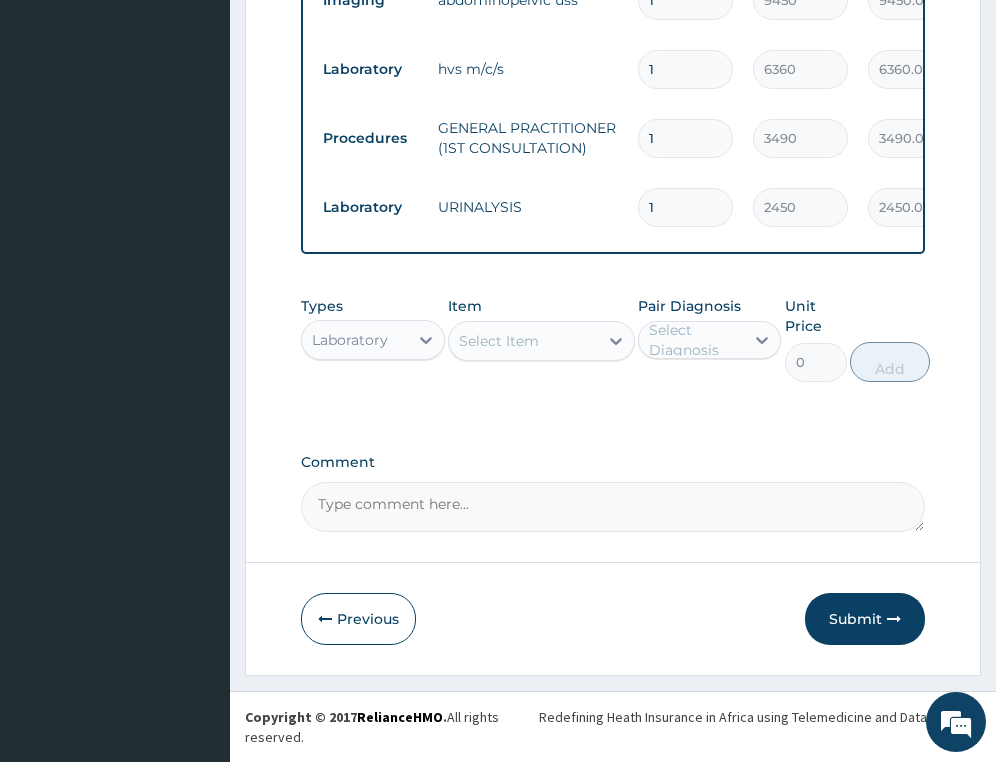 click on "Select Item" at bounding box center [523, 341] 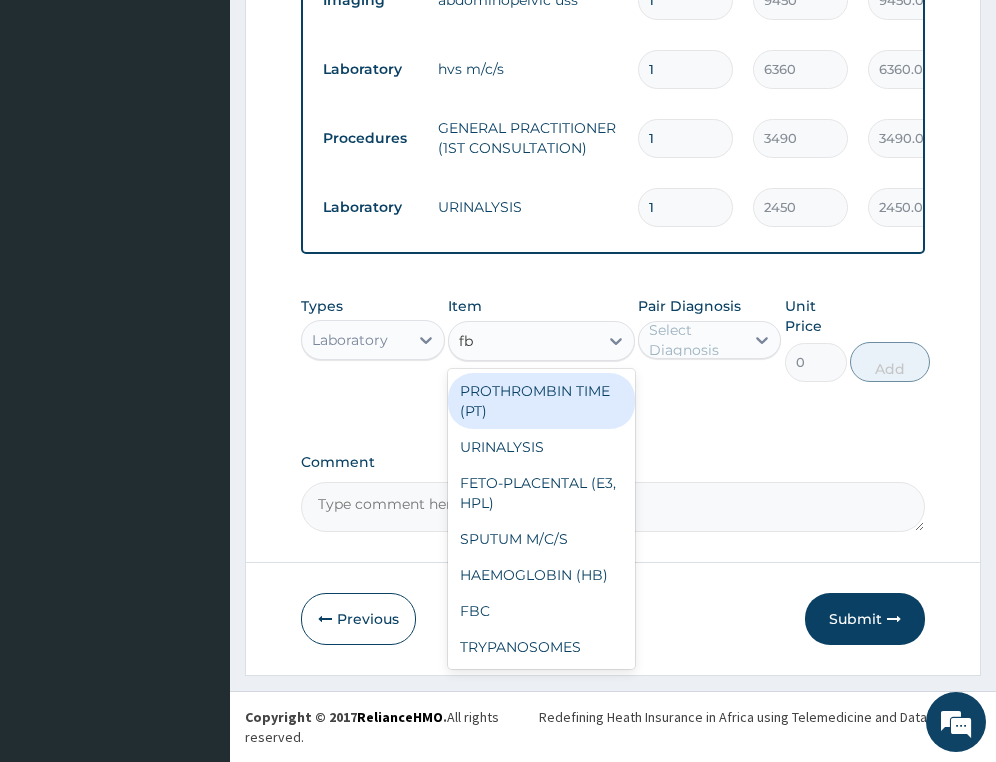 type on "fbc" 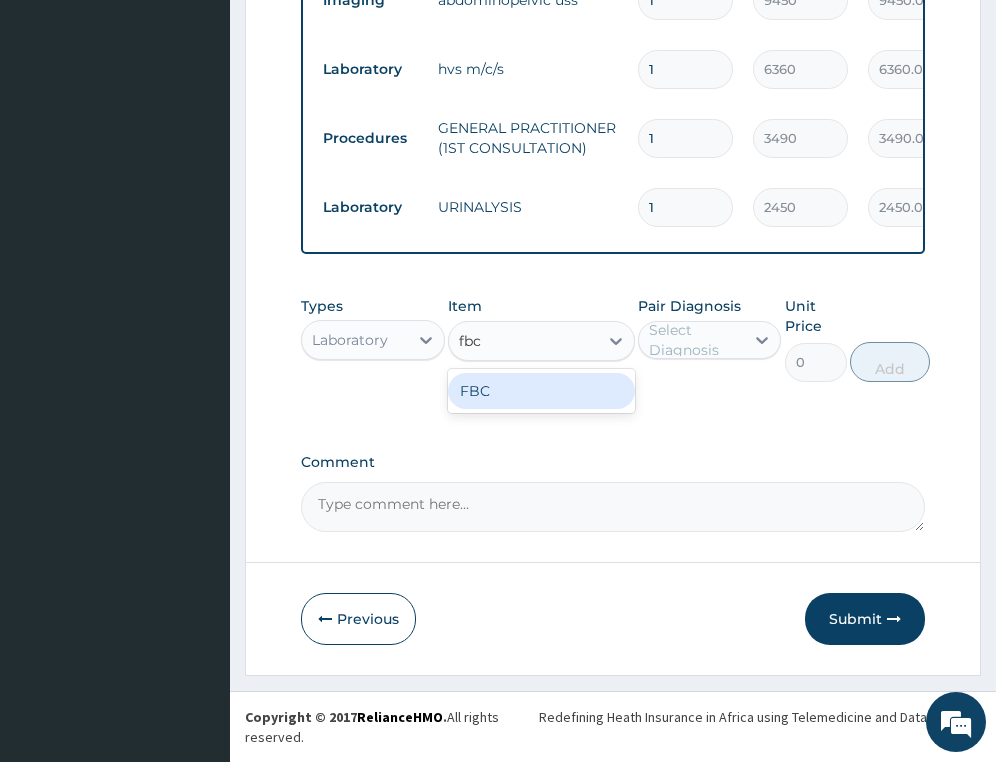 drag, startPoint x: 555, startPoint y: 408, endPoint x: 607, endPoint y: 376, distance: 61.05735 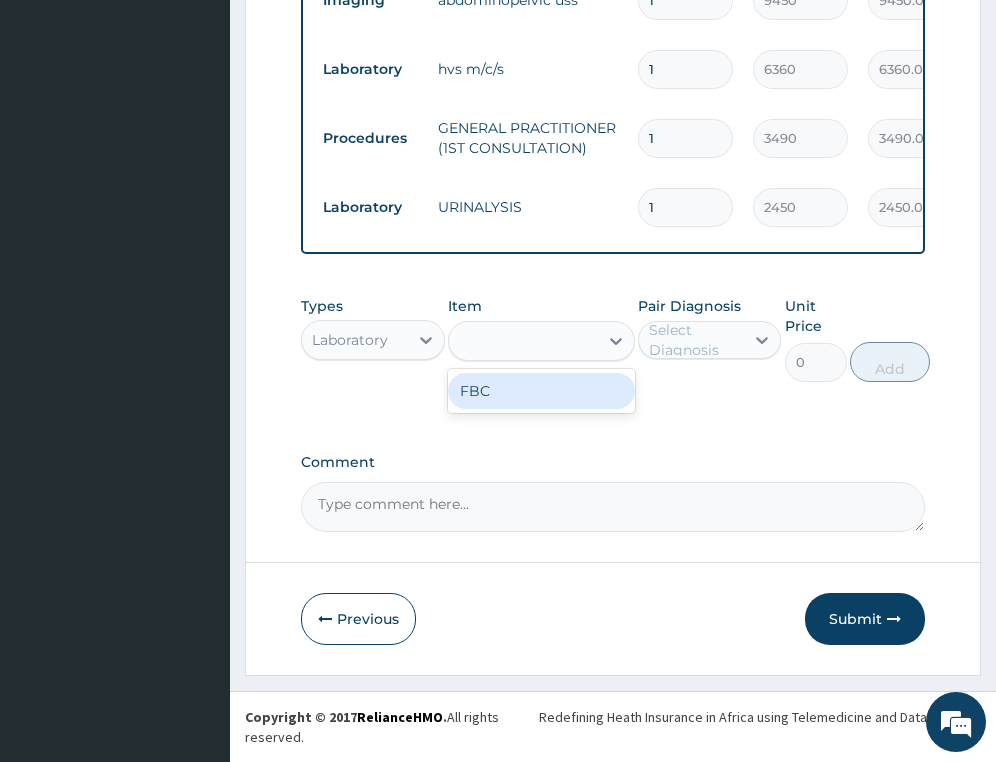 type on "4700" 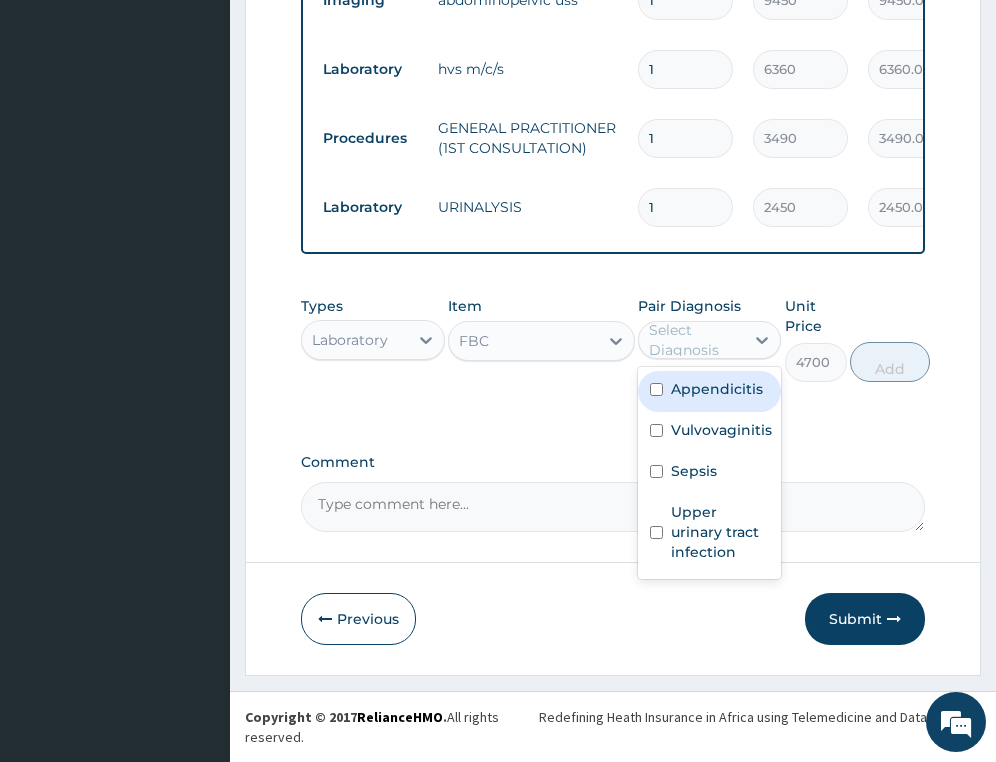 click on "Select Diagnosis" at bounding box center (695, 340) 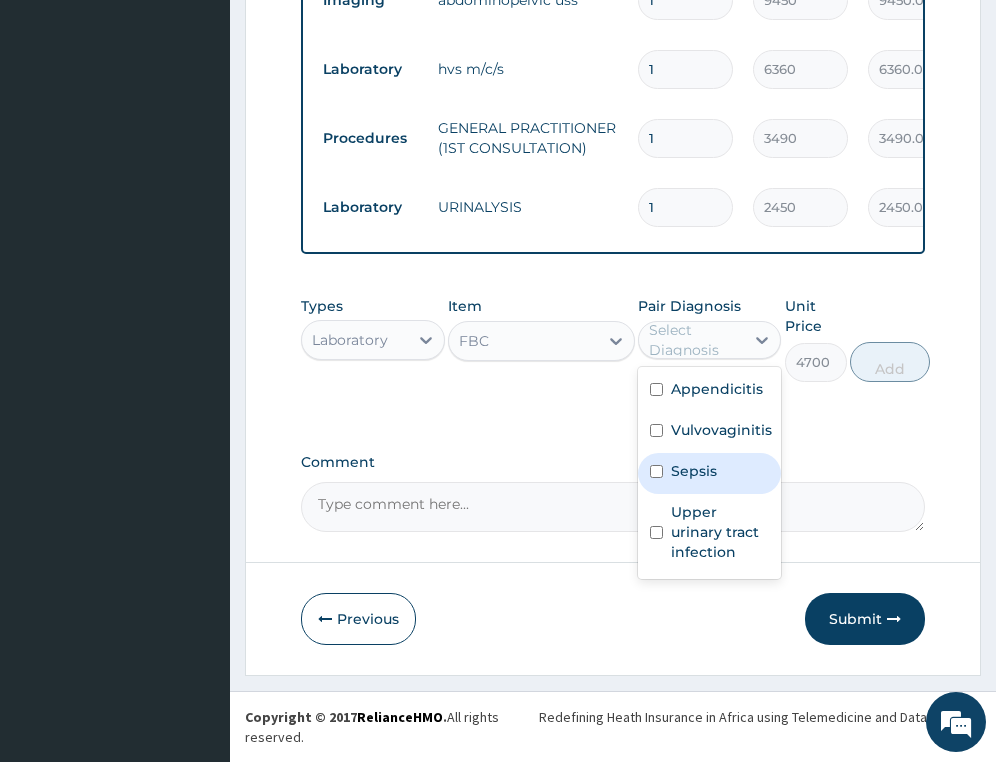 click on "Sepsis" at bounding box center [709, 473] 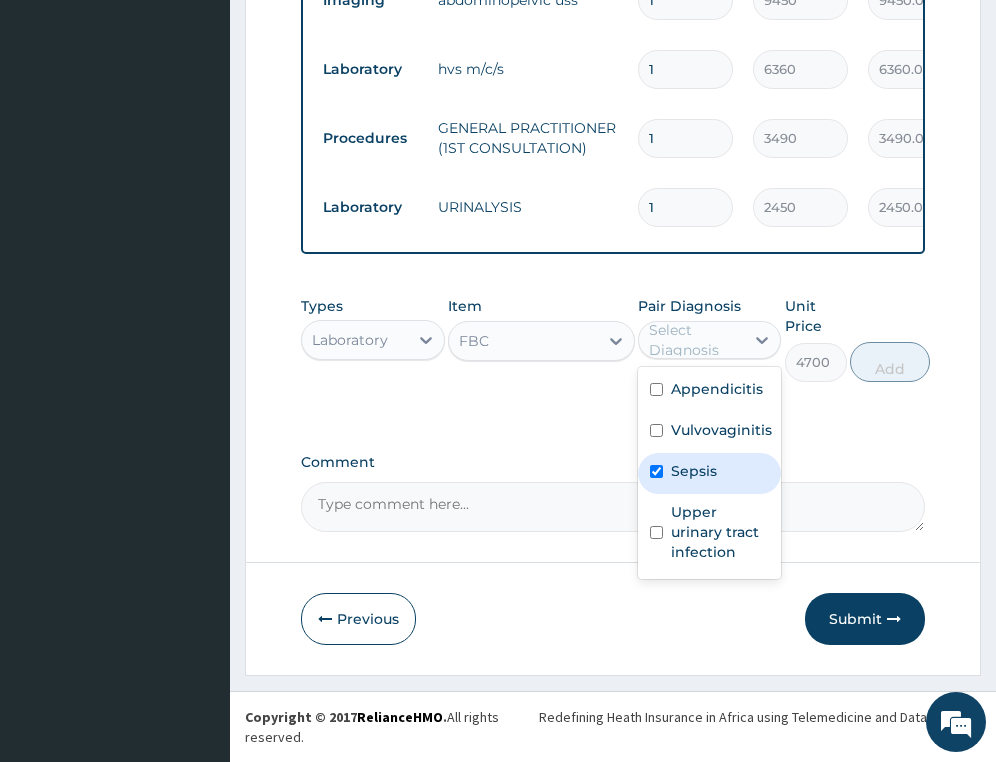 checkbox on "true" 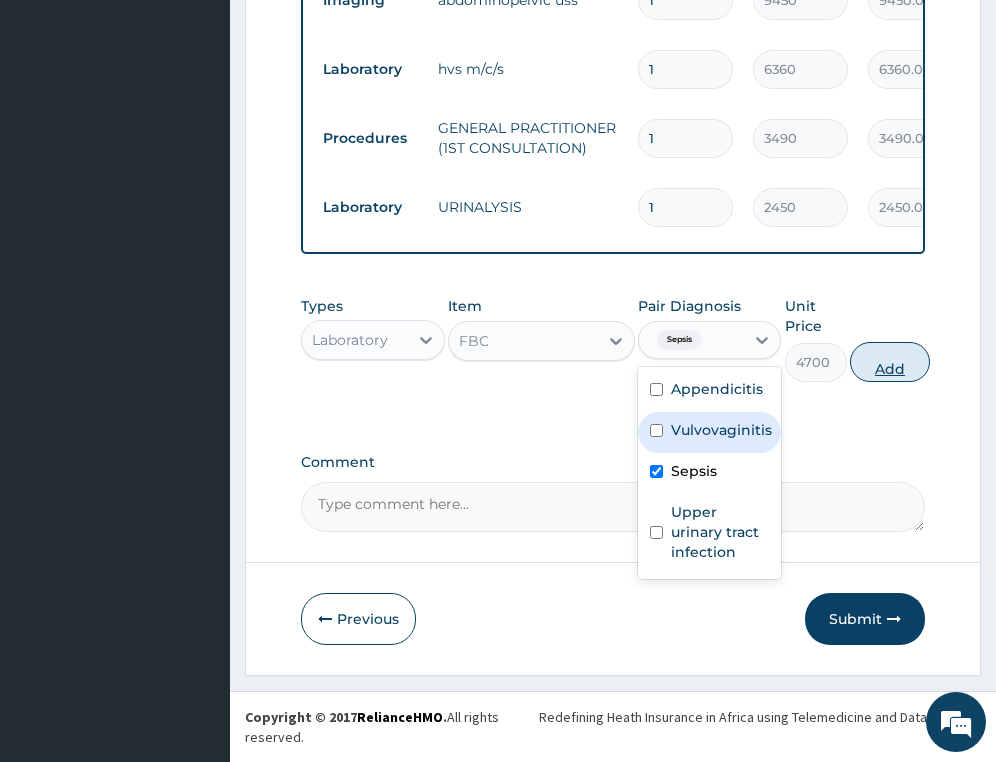 click on "Add" at bounding box center (890, 362) 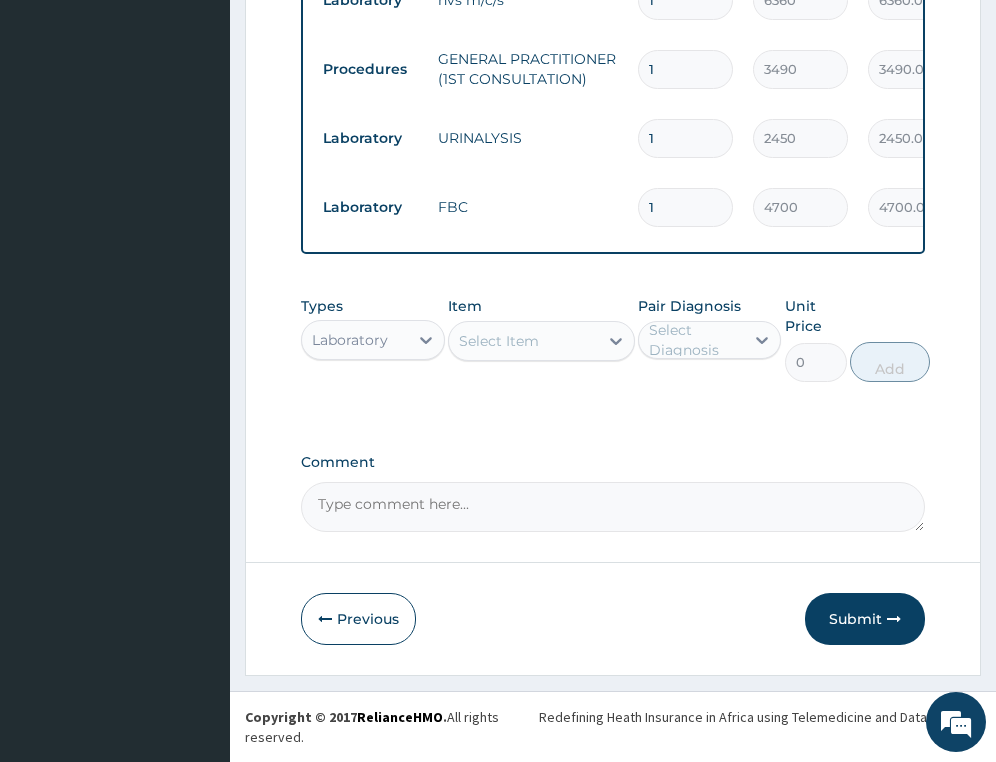 drag, startPoint x: 873, startPoint y: 634, endPoint x: 998, endPoint y: 347, distance: 313.03995 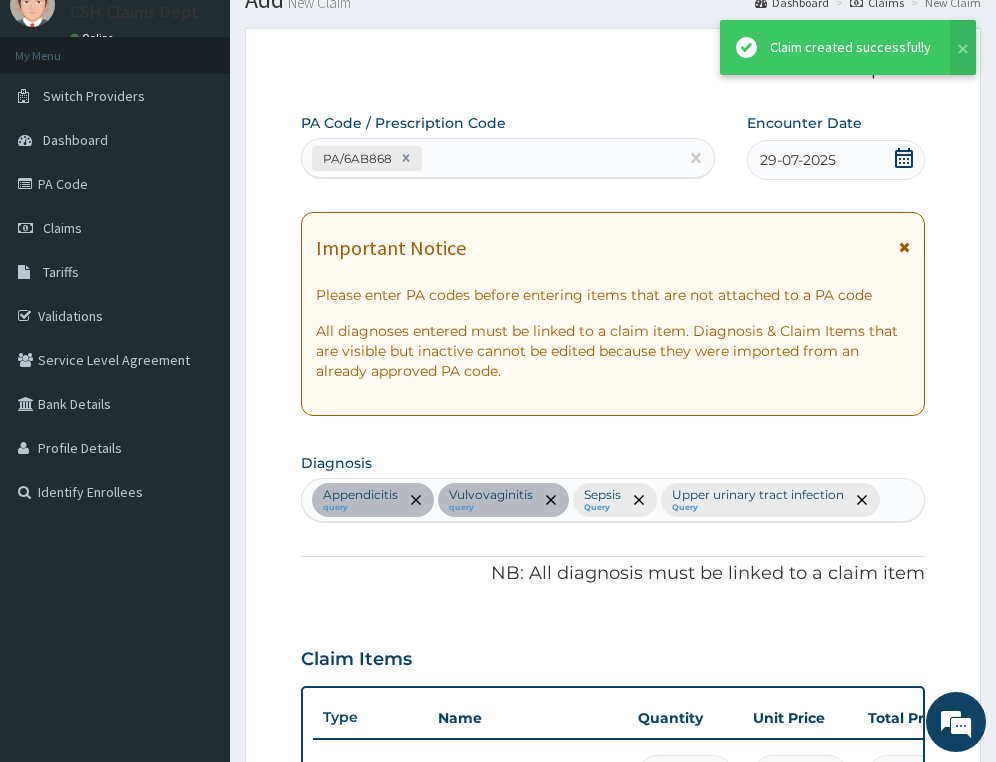 scroll, scrollTop: 936, scrollLeft: 0, axis: vertical 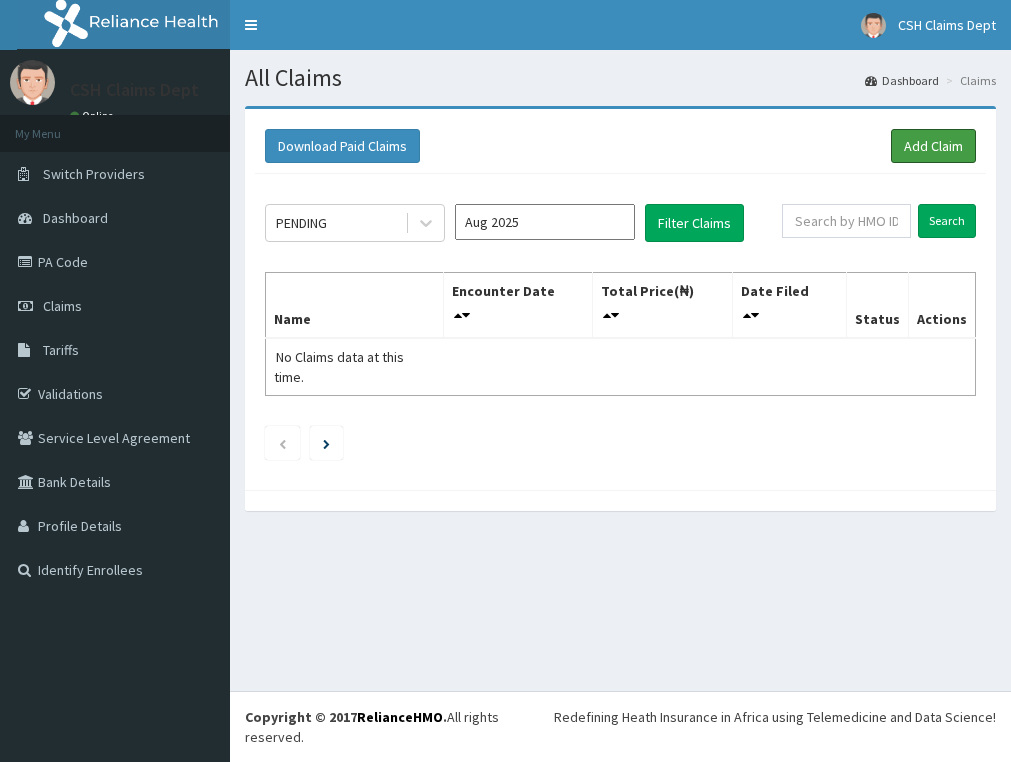click on "Add Claim" at bounding box center [933, 146] 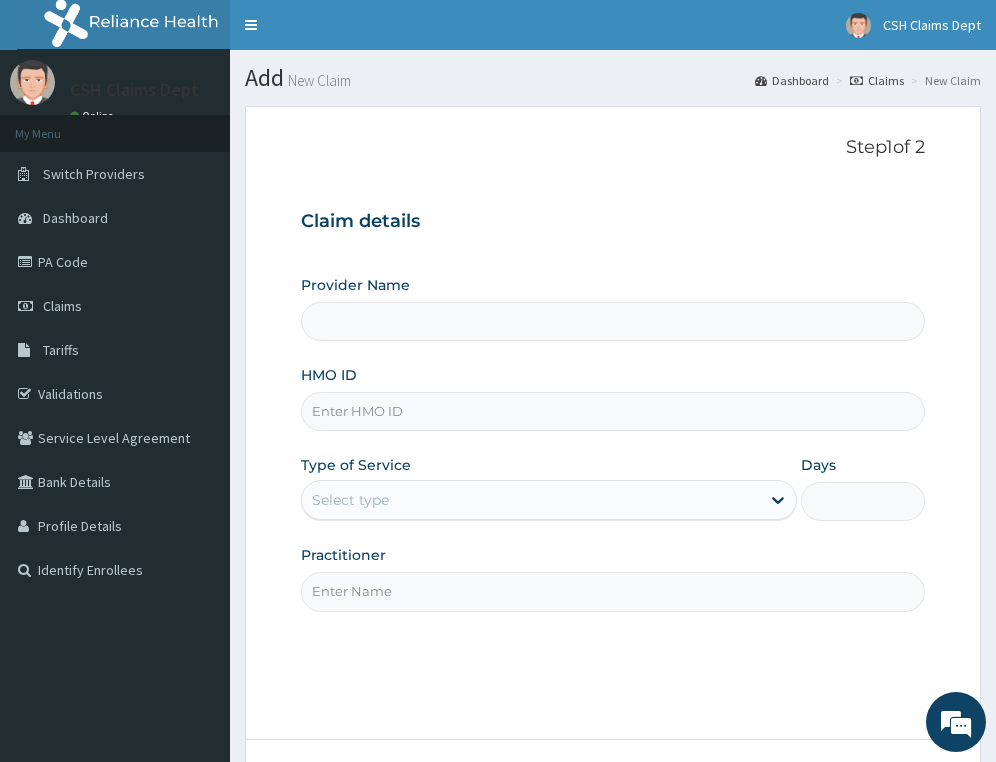 type on "Crystal Specialist Hospital" 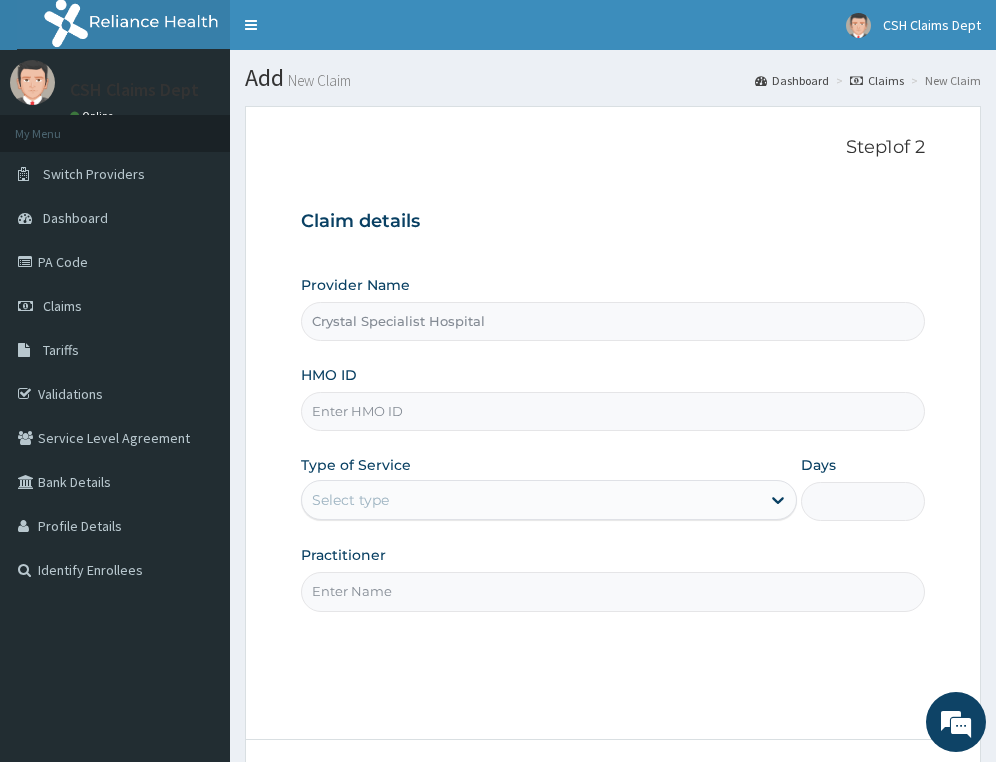 scroll, scrollTop: 0, scrollLeft: 0, axis: both 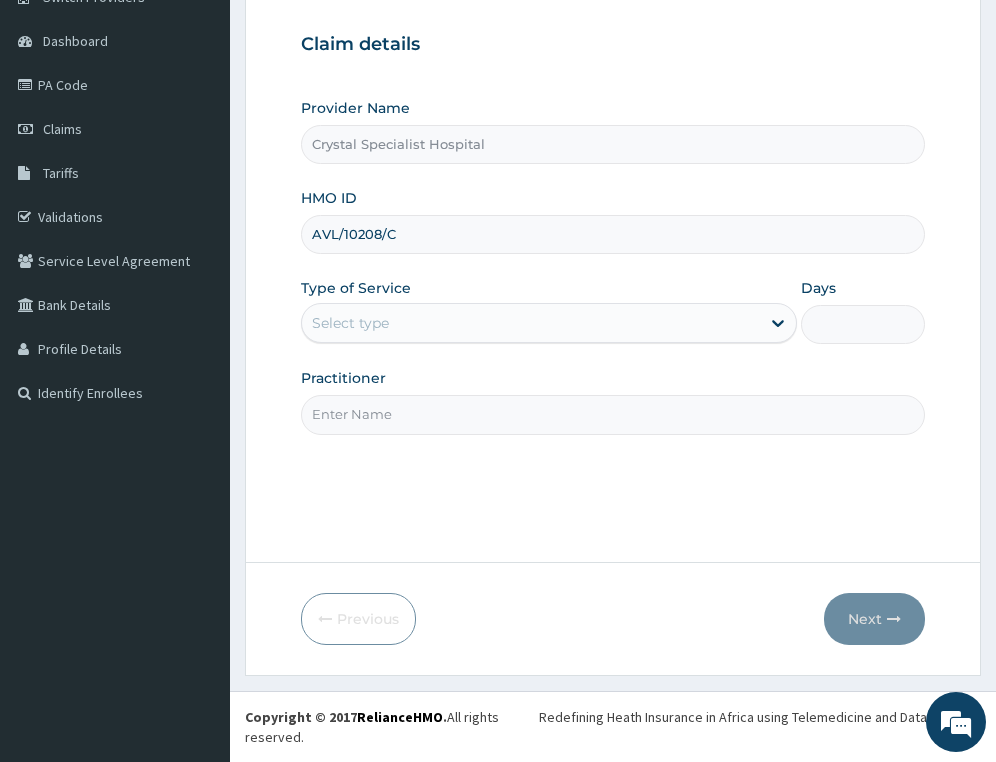 type on "AVL/10208/C" 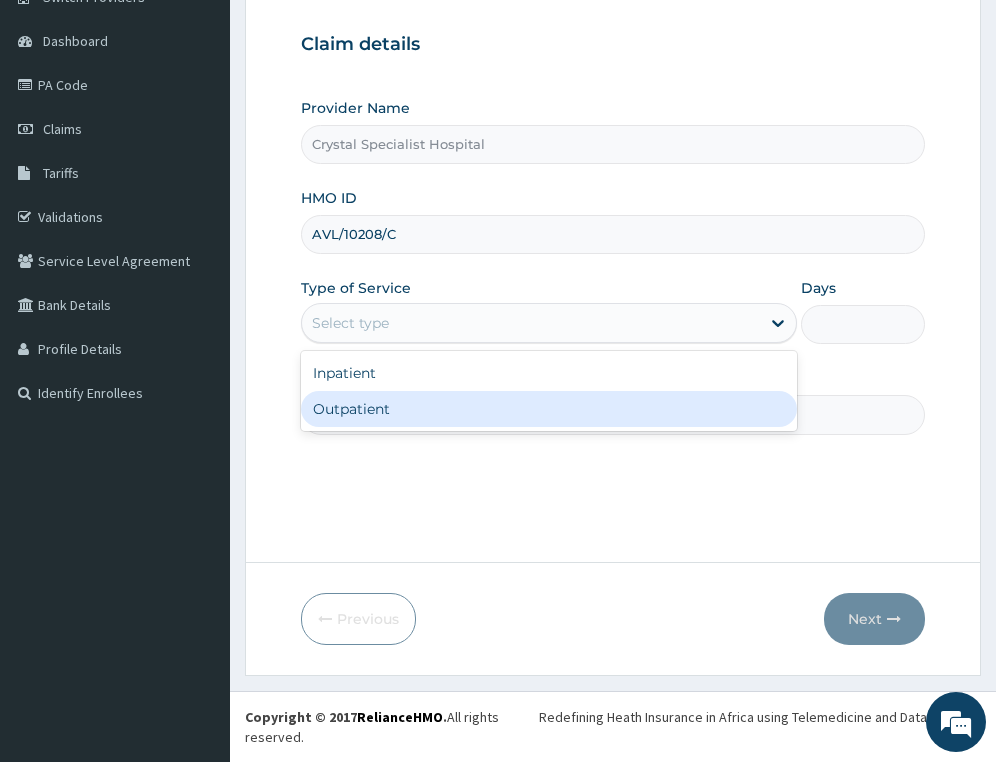 click on "Outpatient" at bounding box center [549, 409] 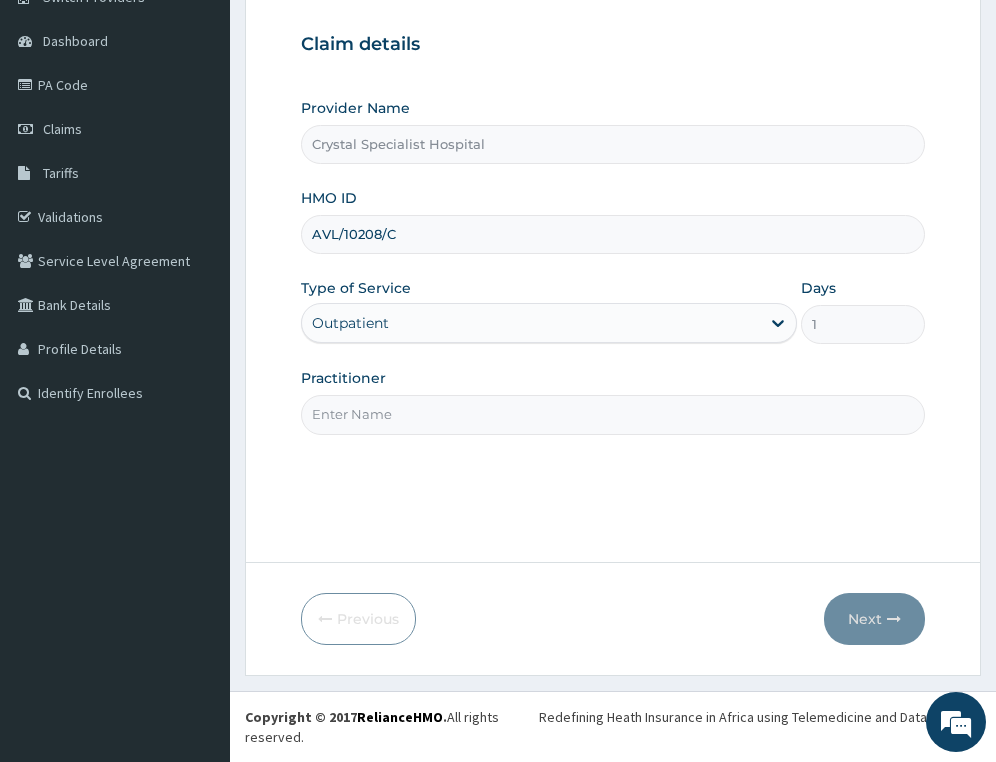 click on "Practitioner" at bounding box center (613, 414) 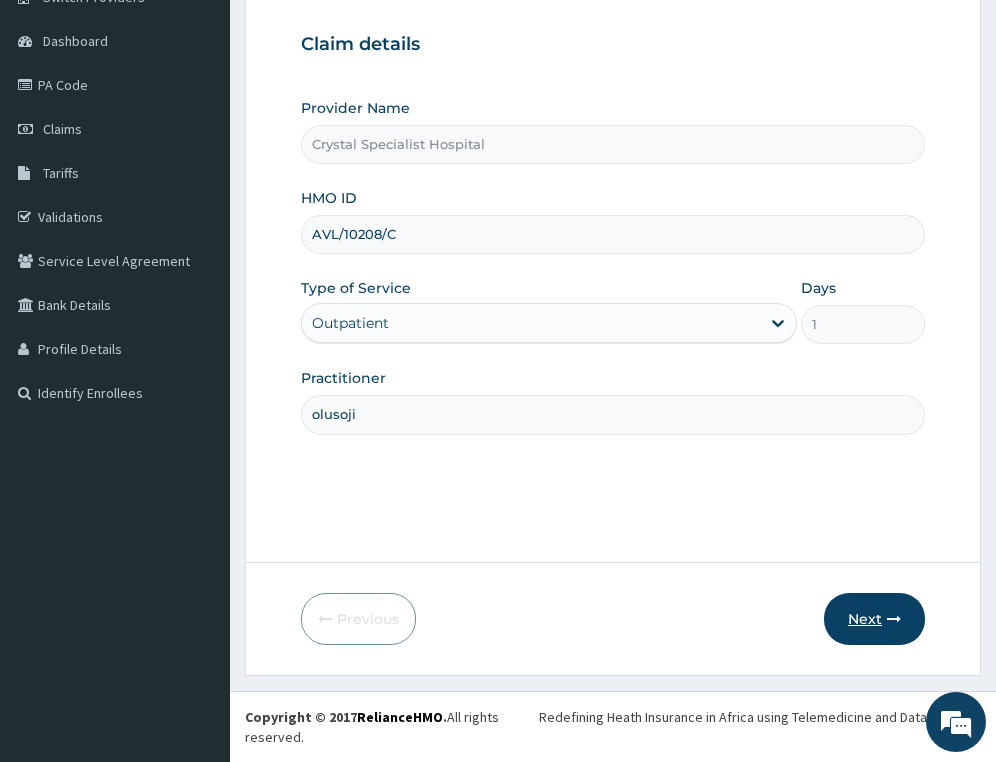 type on "olusoji" 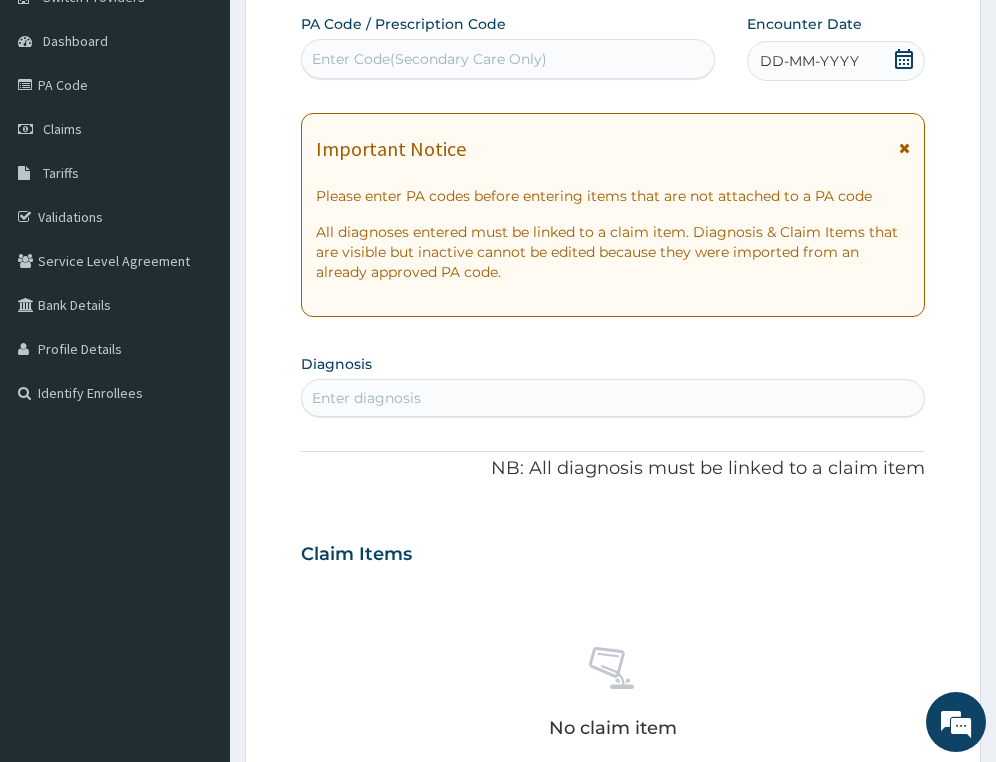 scroll, scrollTop: 0, scrollLeft: 0, axis: both 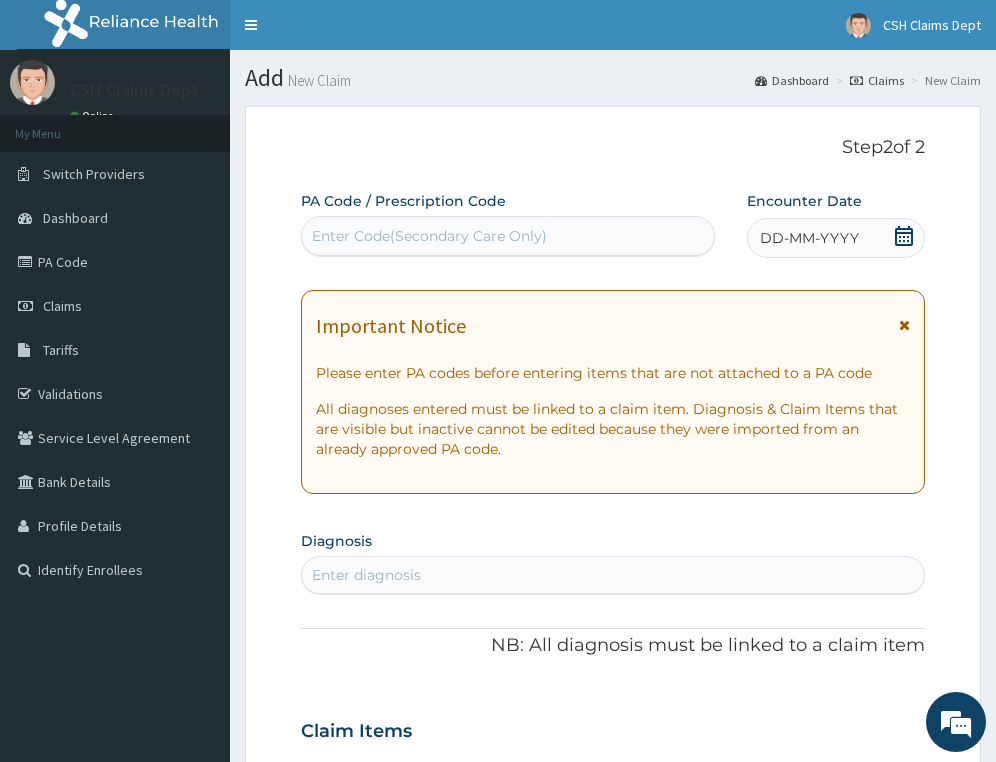 click 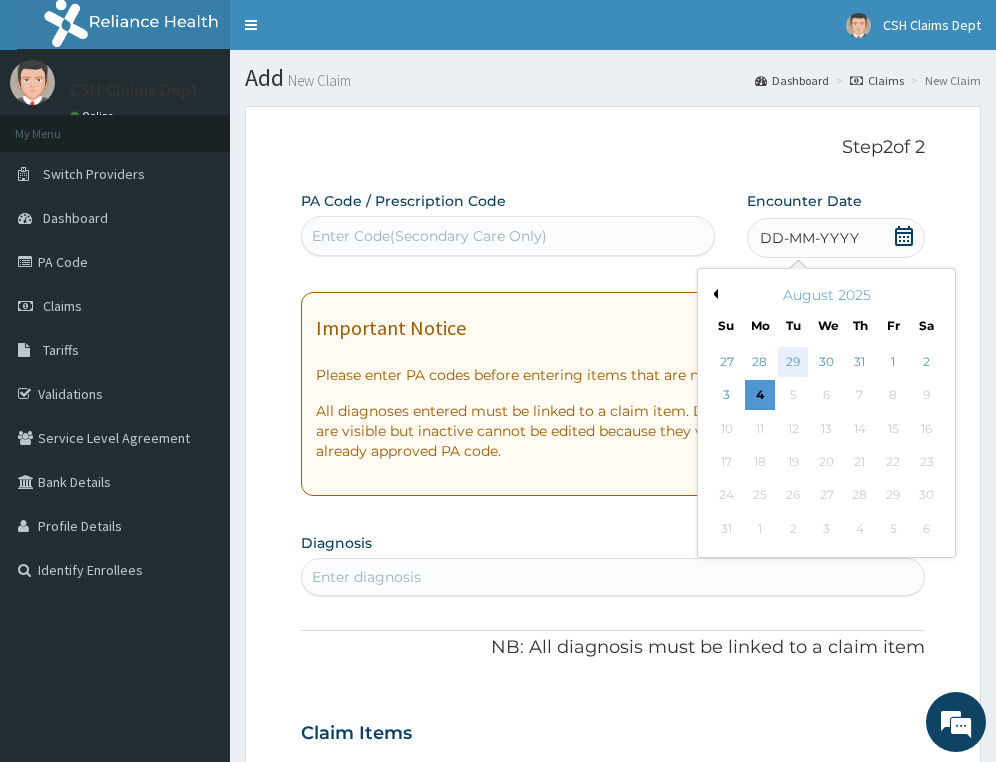 click on "29" at bounding box center (794, 362) 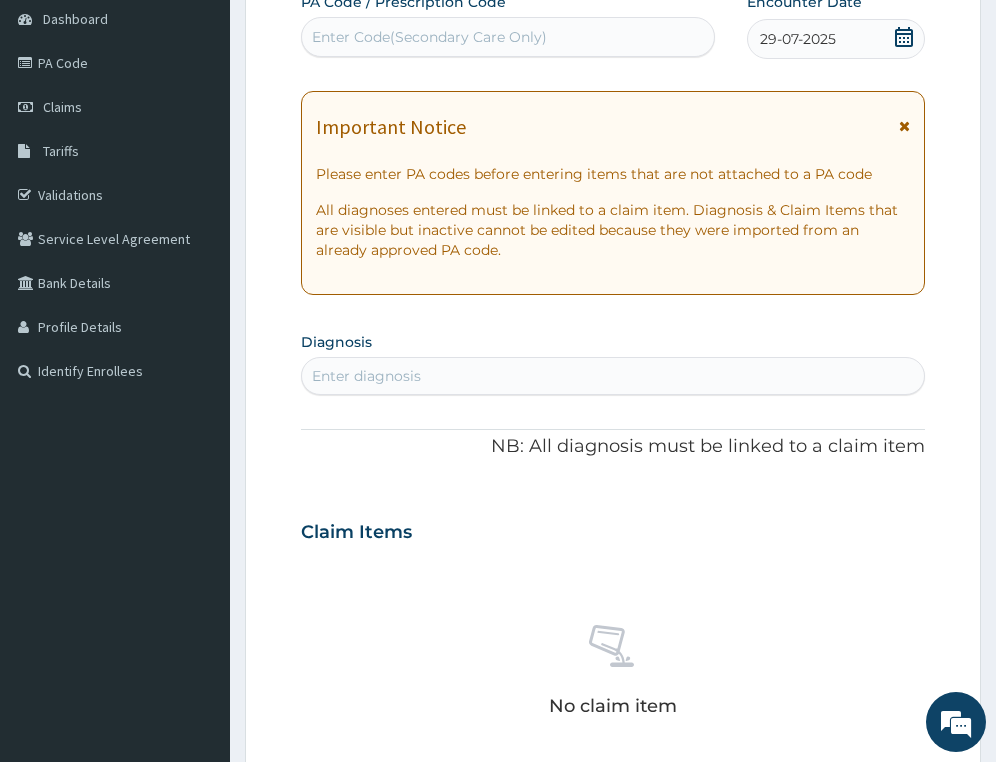 scroll, scrollTop: 200, scrollLeft: 0, axis: vertical 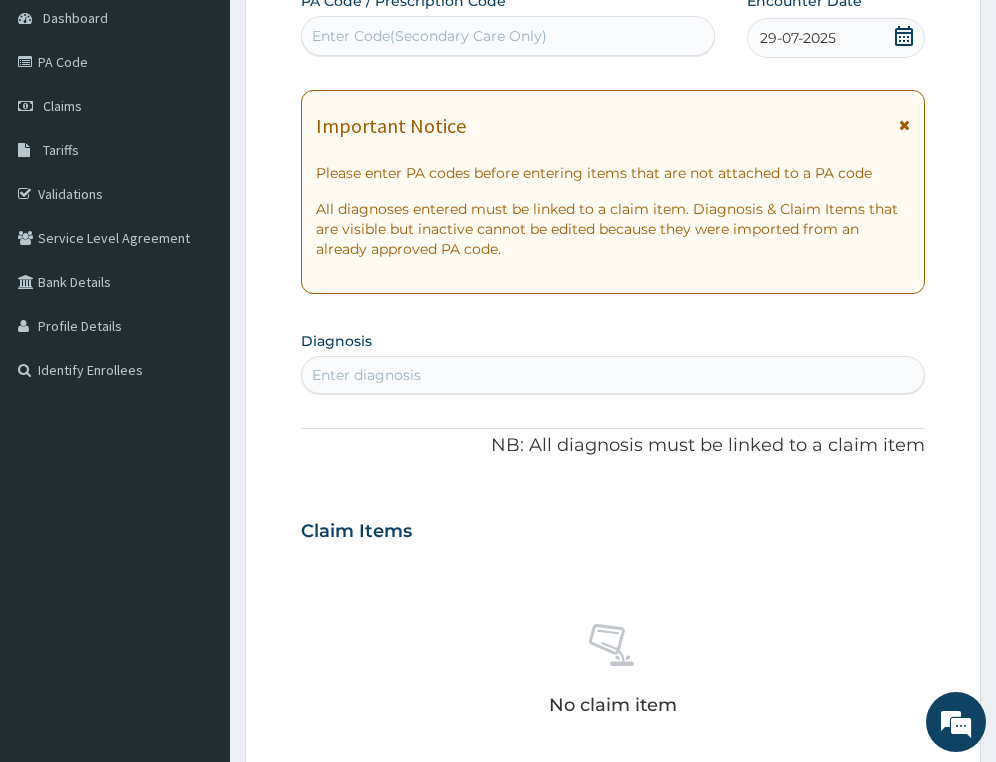 click on "Enter diagnosis" at bounding box center (613, 375) 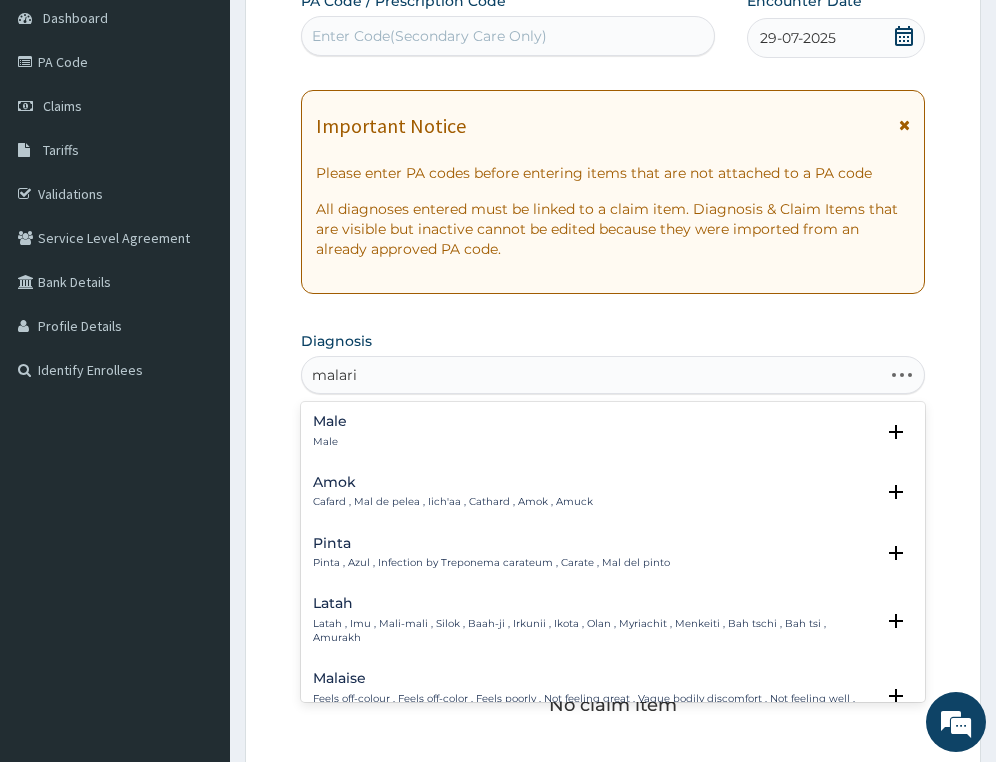 type on "malaria" 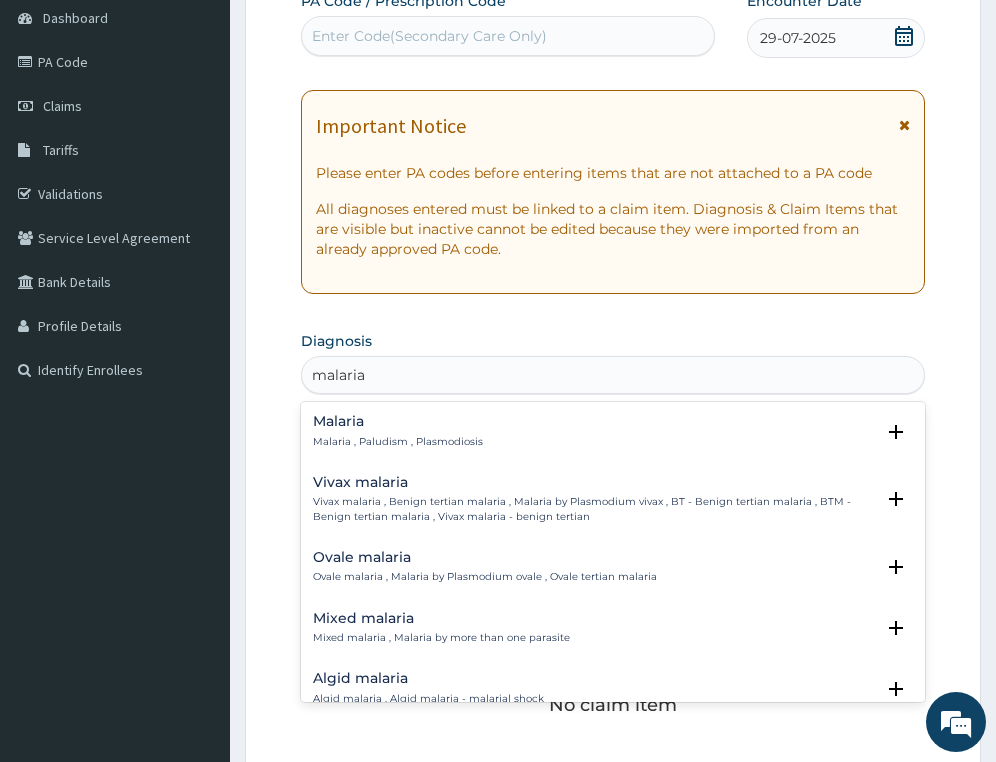 click on "Malaria , Paludism , Plasmodiosis" at bounding box center (398, 442) 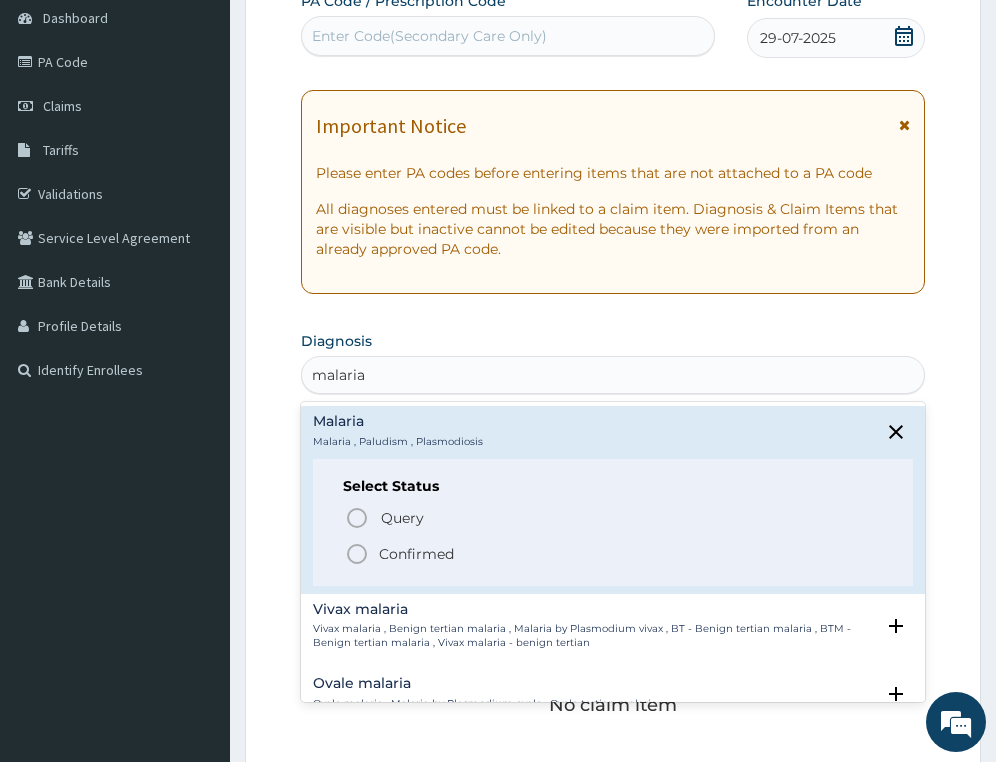 click on "Confirmed" at bounding box center [416, 554] 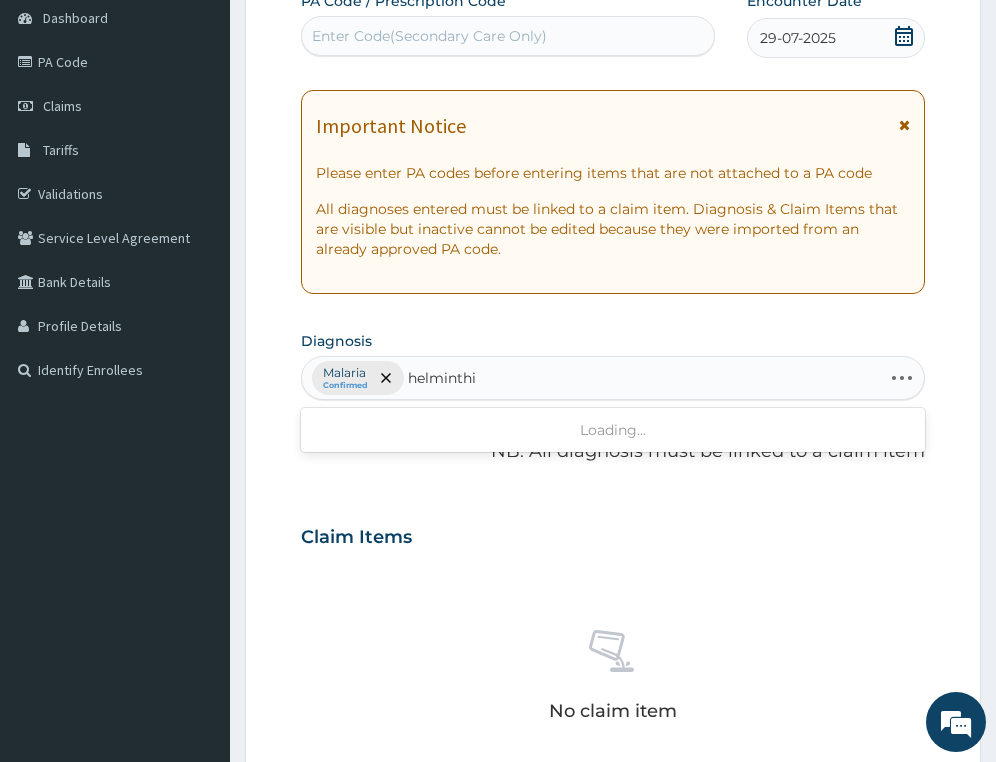 type on "helminthia" 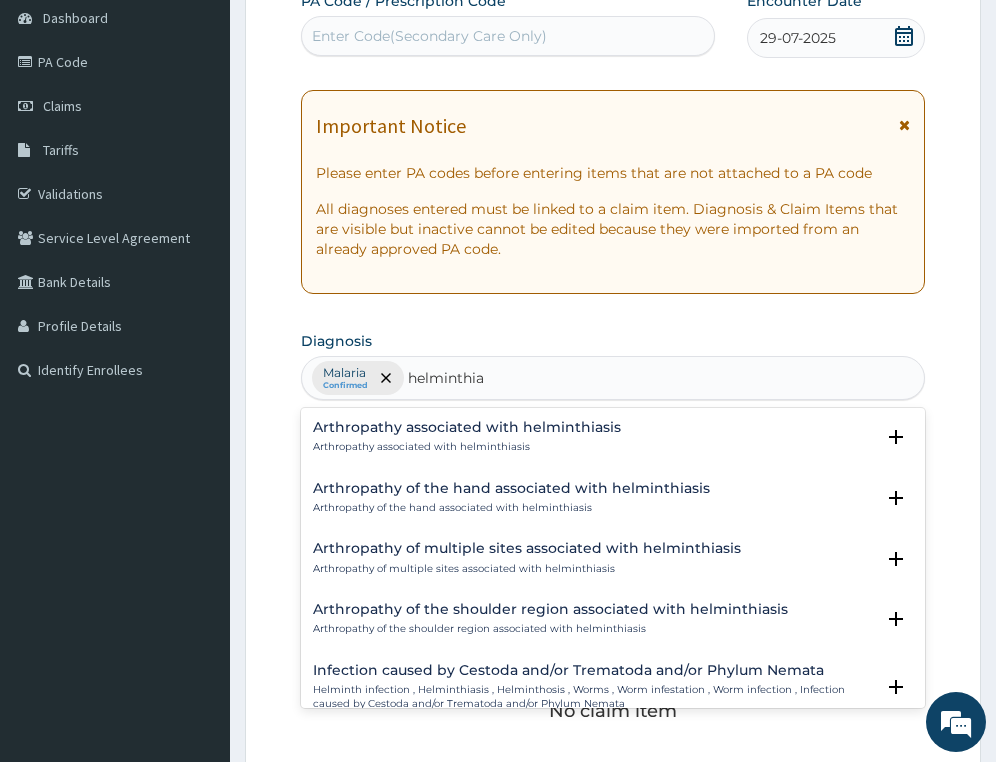 click on "Arthropathy associated with helminthiasis" at bounding box center (467, 427) 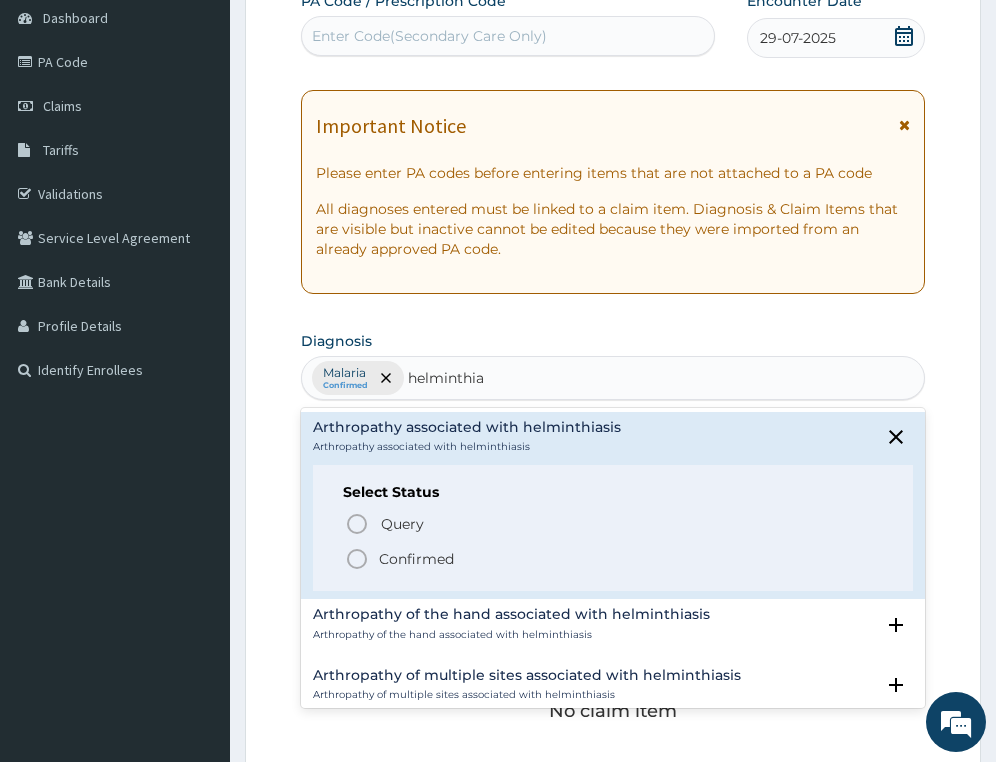click on "Confirmed" at bounding box center [614, 559] 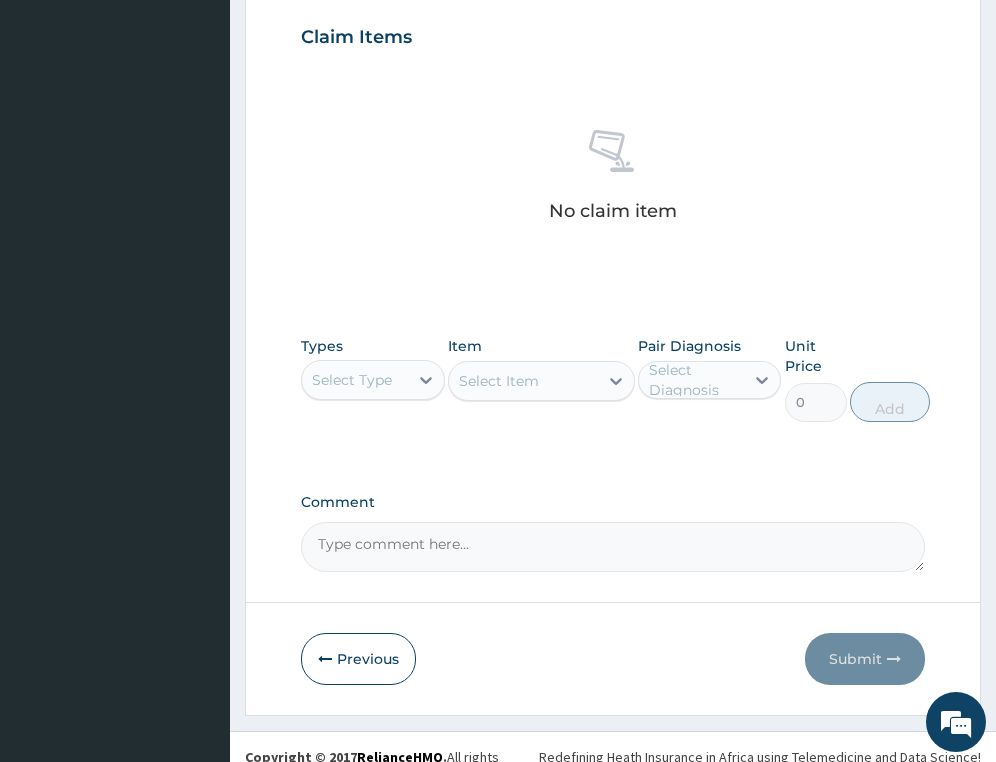 scroll, scrollTop: 740, scrollLeft: 0, axis: vertical 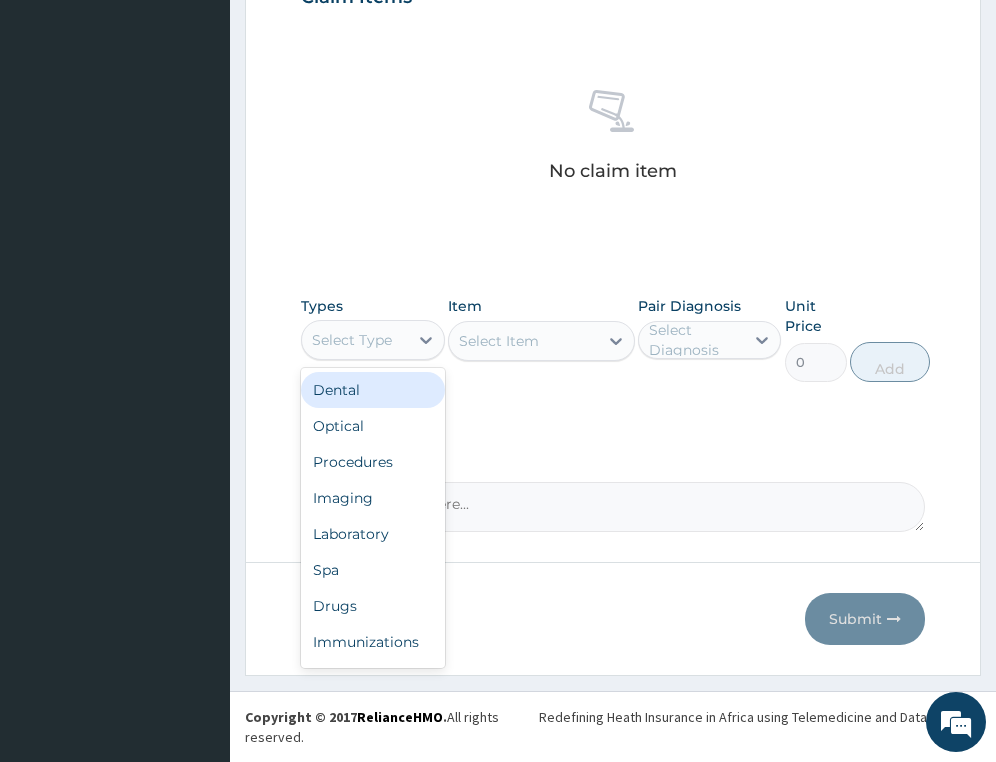 click on "Select Type" at bounding box center [354, 340] 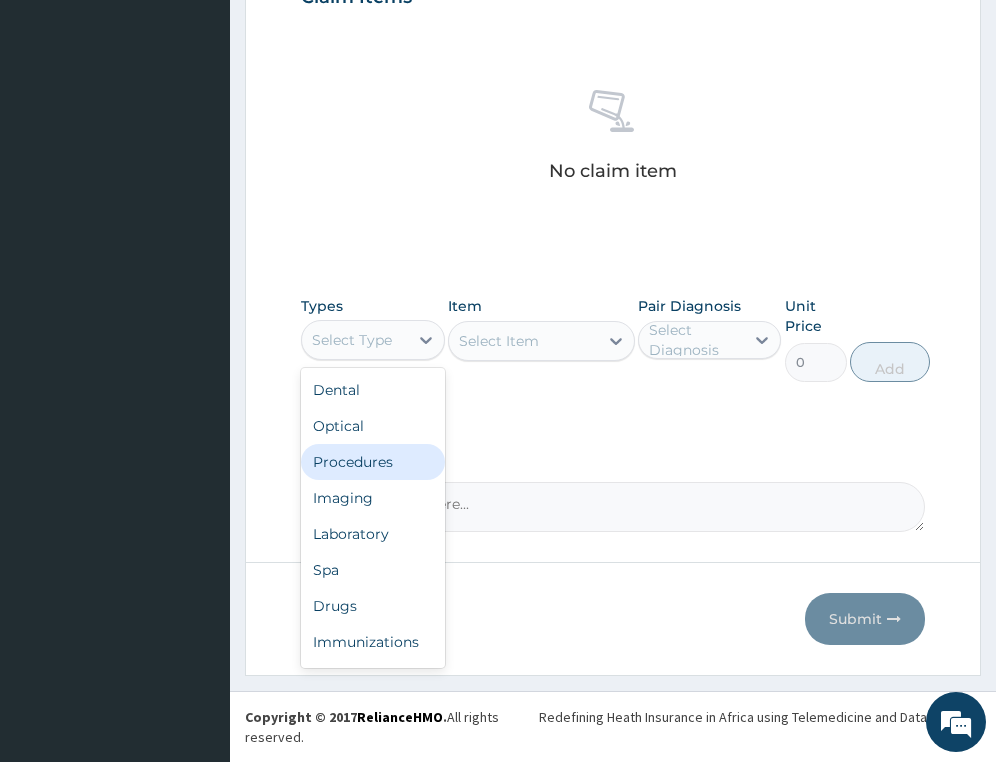 click on "Procedures" at bounding box center [372, 462] 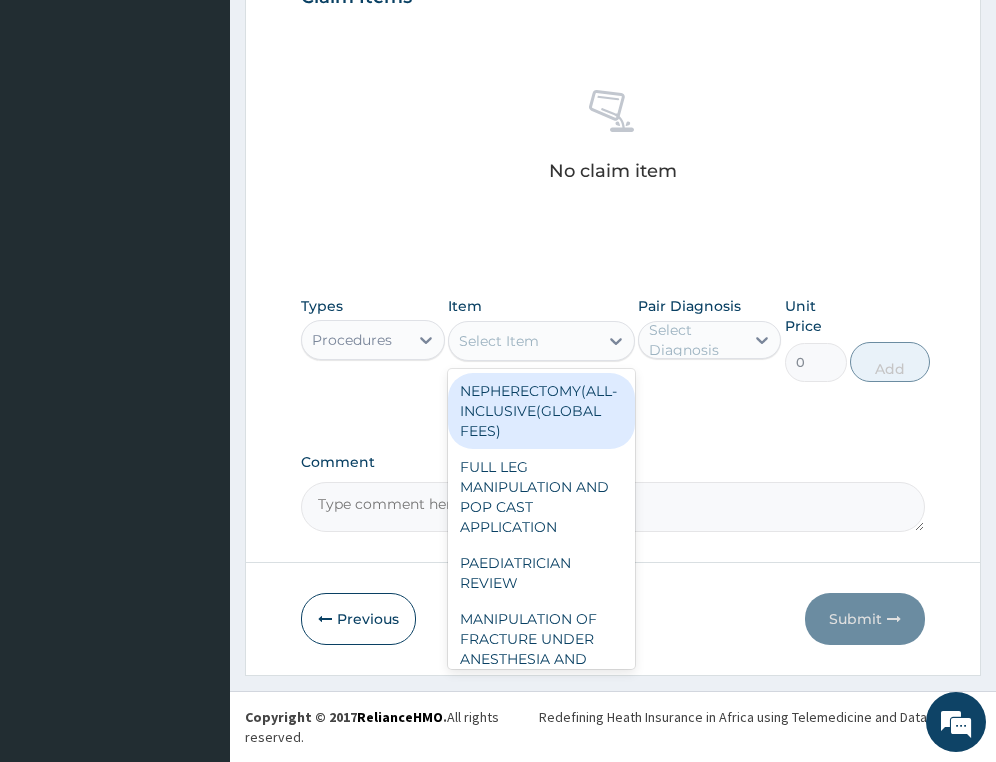 click on "Select Item" at bounding box center (499, 341) 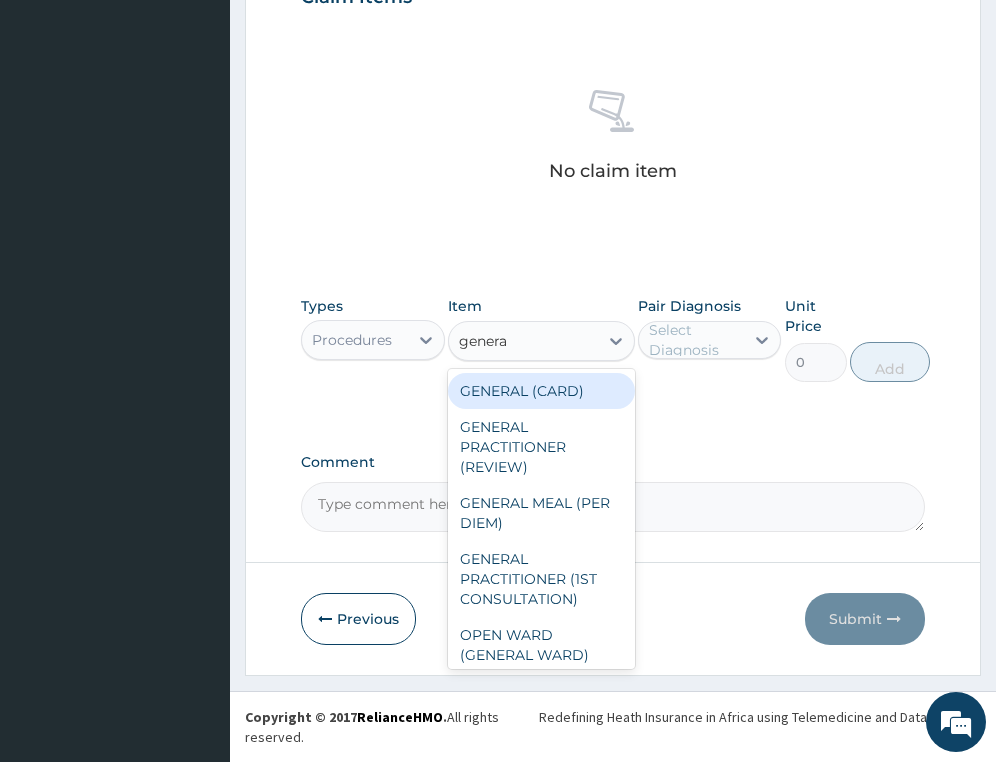 type on "general" 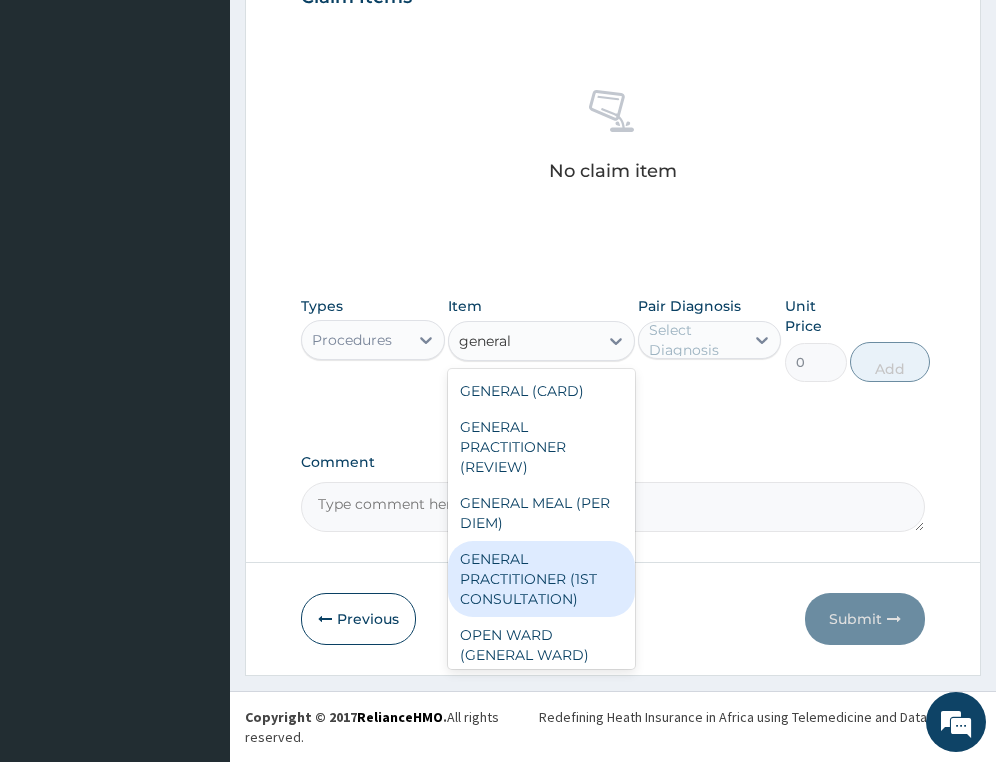 drag, startPoint x: 550, startPoint y: 575, endPoint x: 550, endPoint y: 564, distance: 11 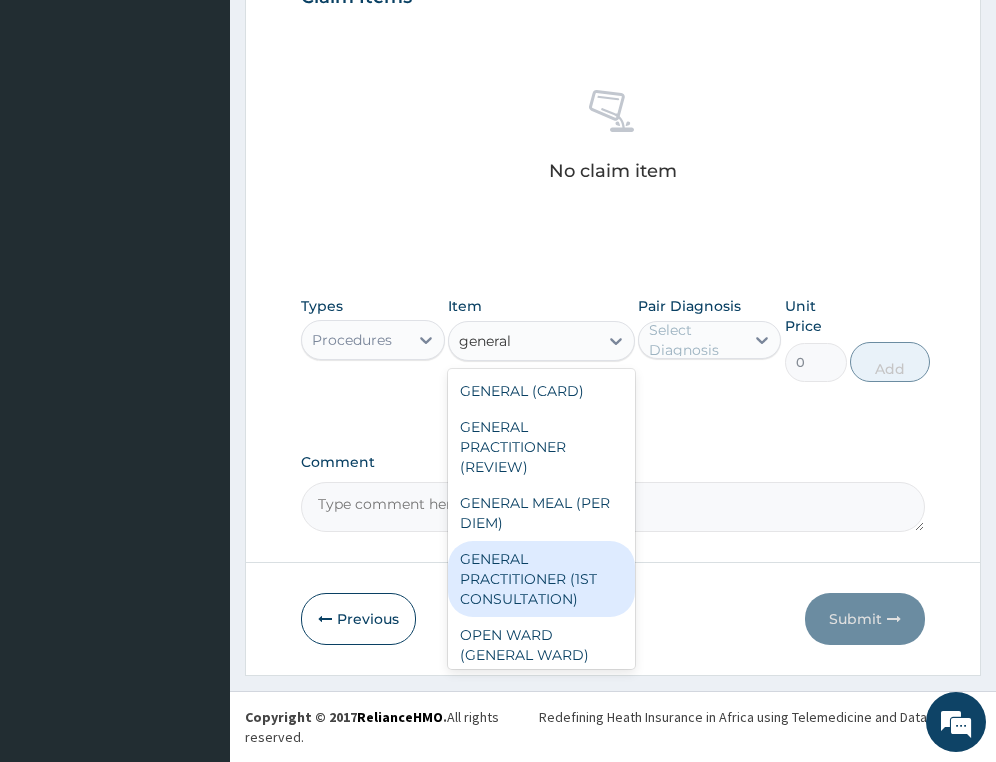 click on "GENERAL PRACTITIONER (1ST CONSULTATION)" at bounding box center (541, 579) 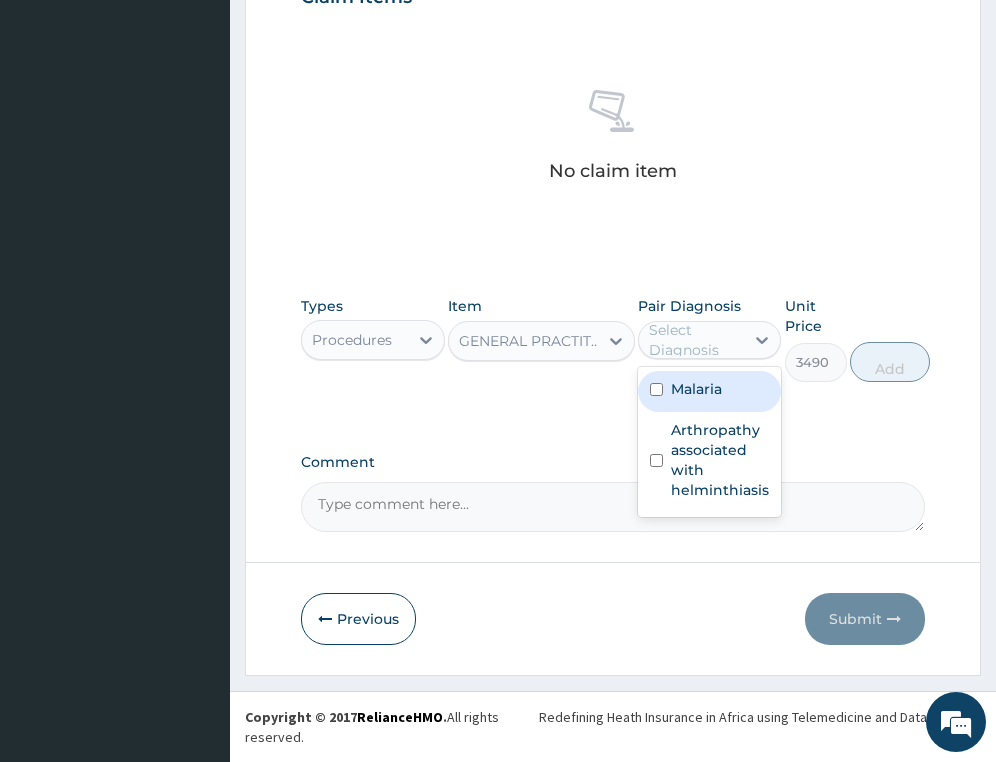 click on "Select Diagnosis" at bounding box center (695, 340) 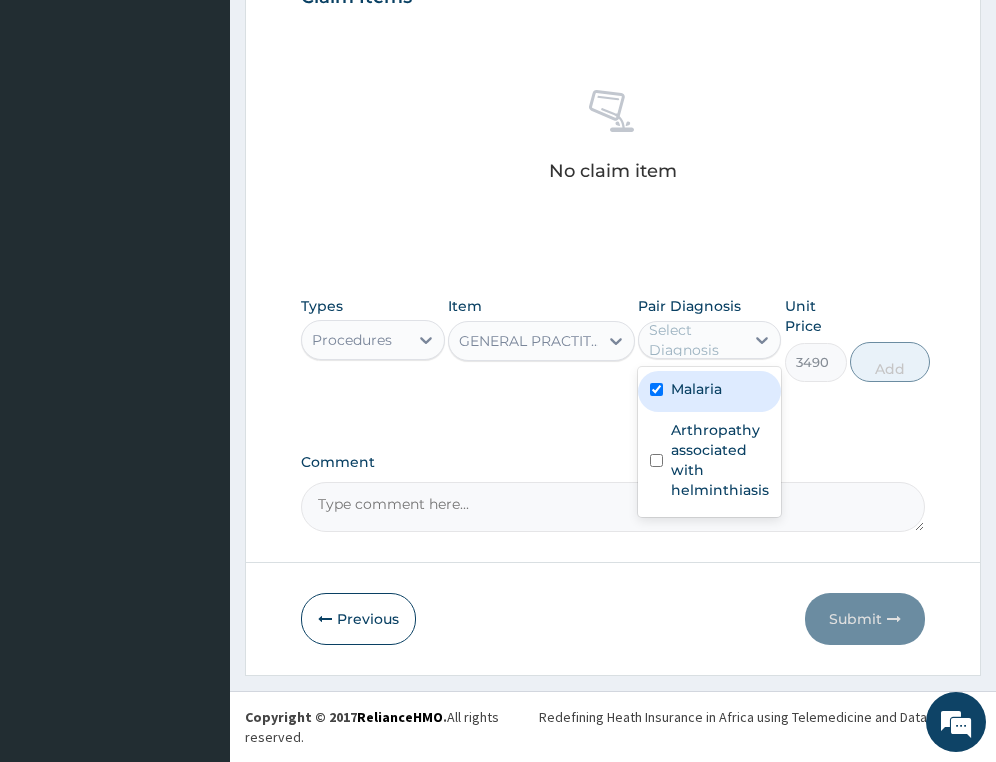 checkbox on "true" 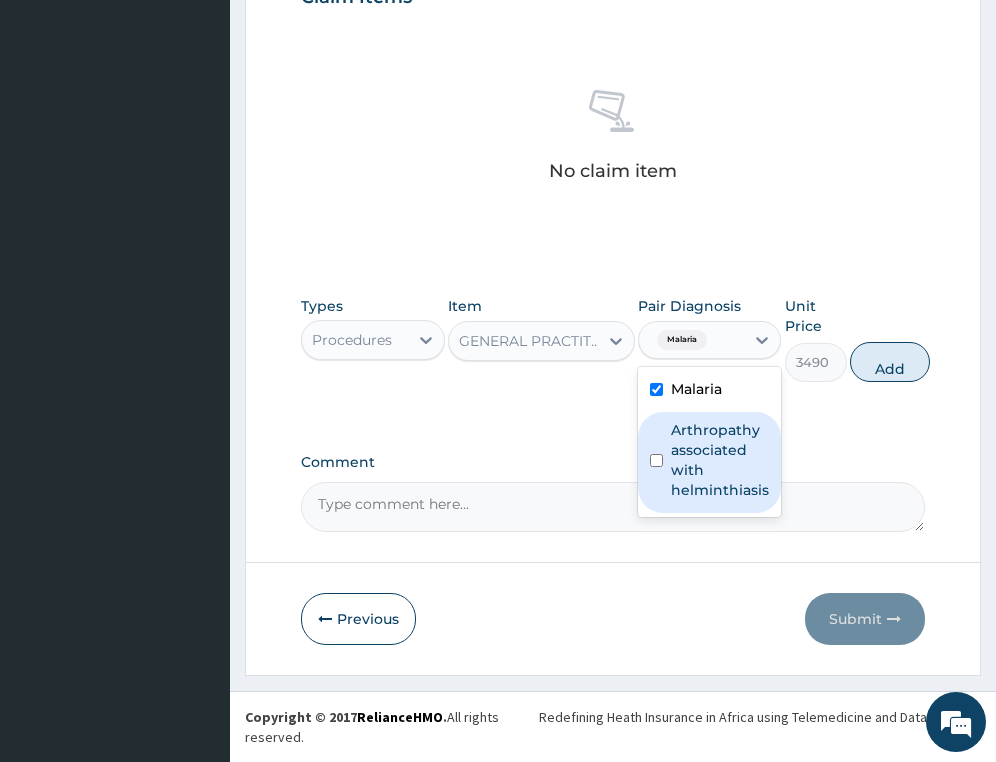click on "Arthropathy associated with helminthiasis" at bounding box center (720, 460) 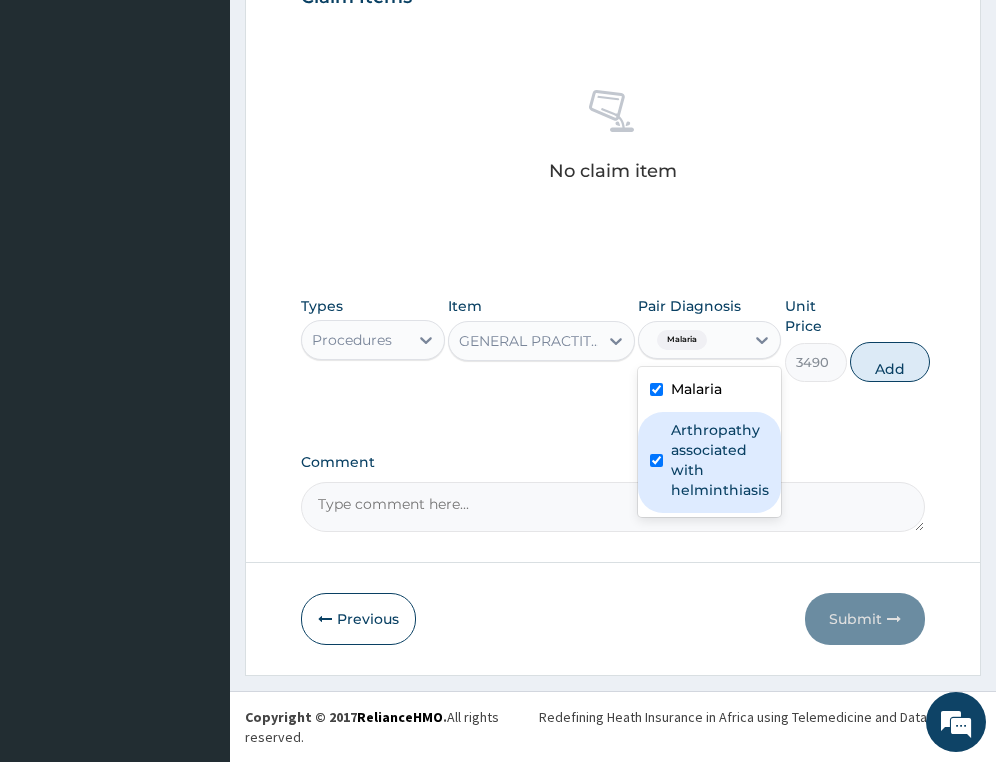 checkbox on "true" 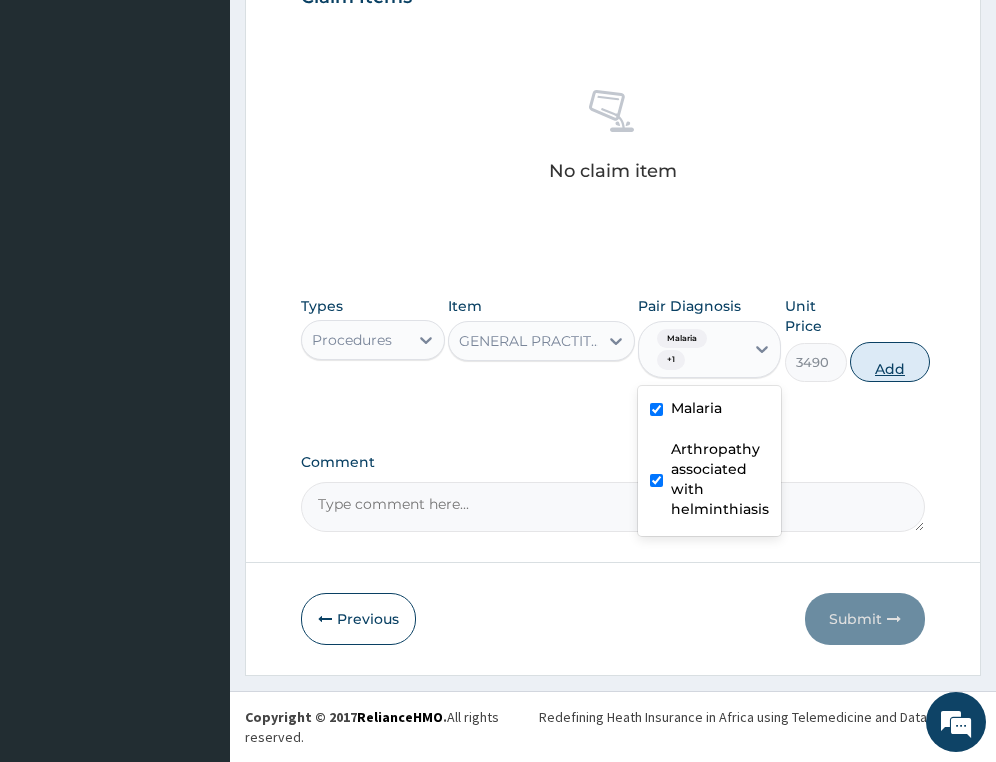 click on "Add" at bounding box center [890, 362] 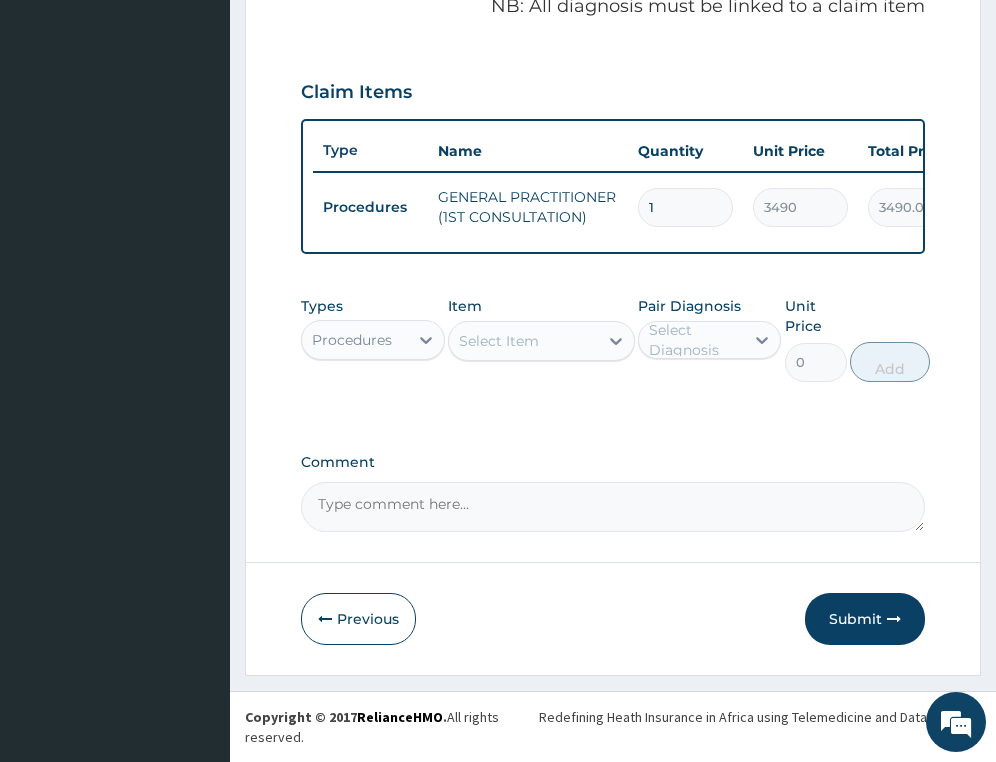 scroll, scrollTop: 660, scrollLeft: 0, axis: vertical 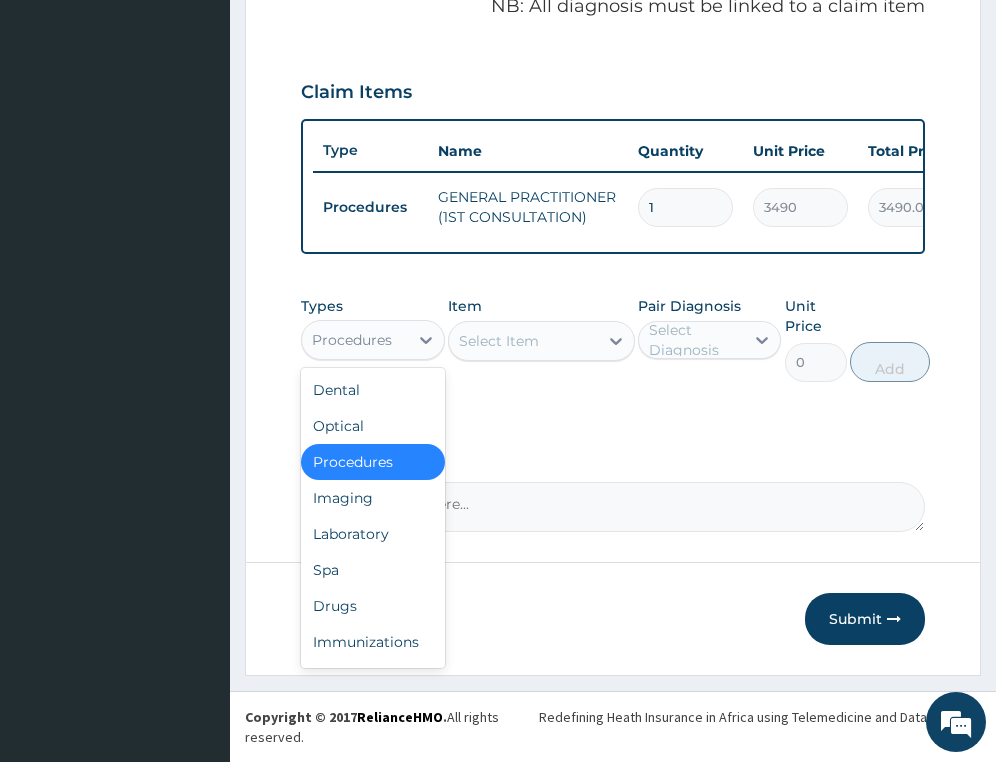 click on "Procedures" at bounding box center [352, 340] 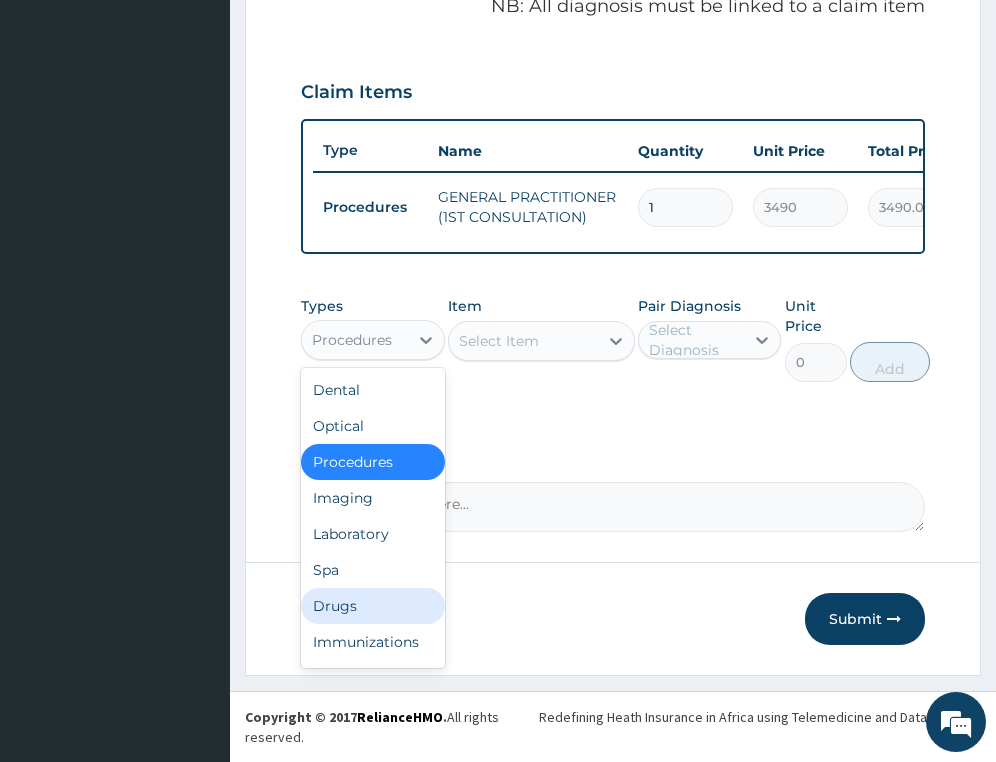 click on "Drugs" at bounding box center (372, 606) 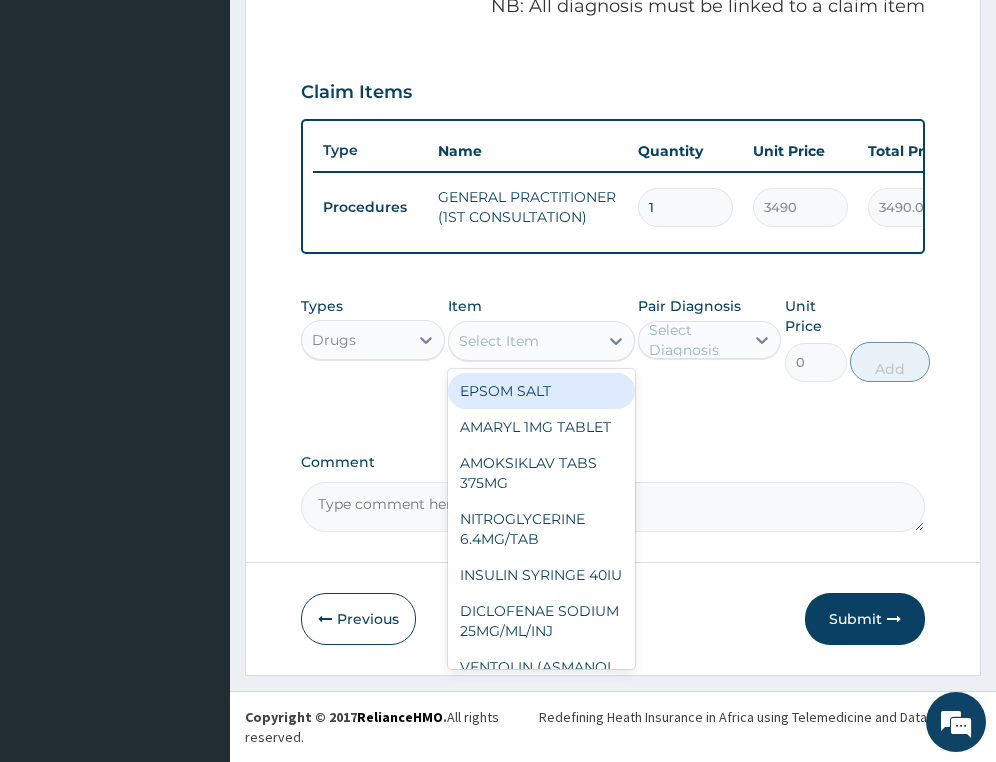 click on "Select Item" at bounding box center [523, 341] 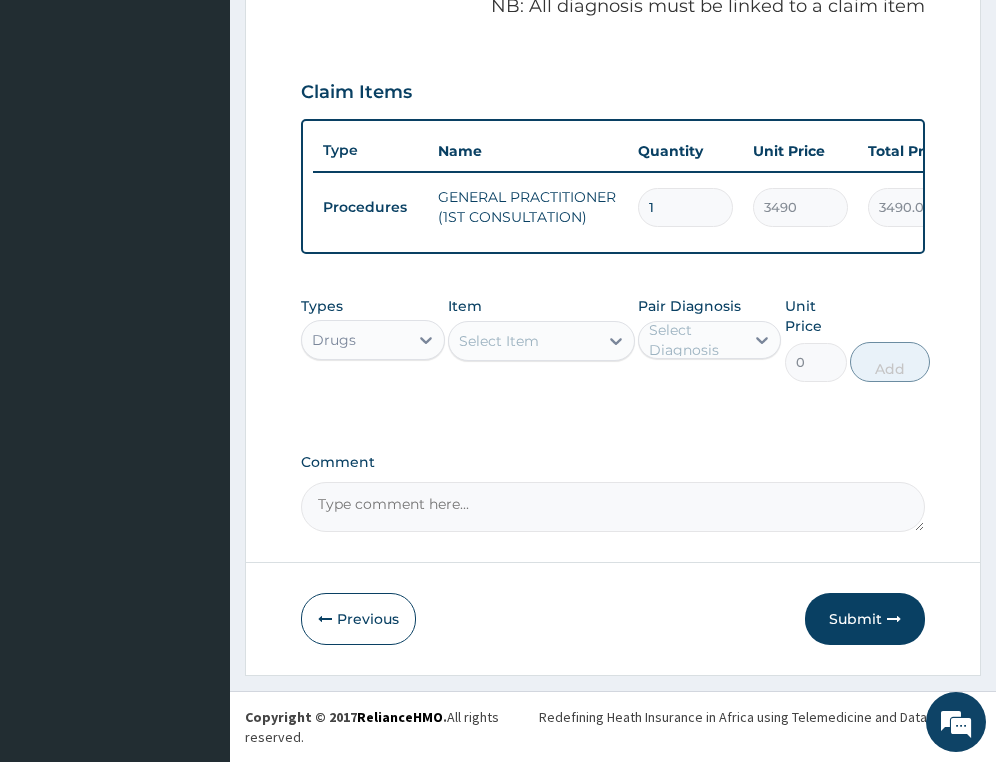 click on "Select Item" at bounding box center [523, 341] 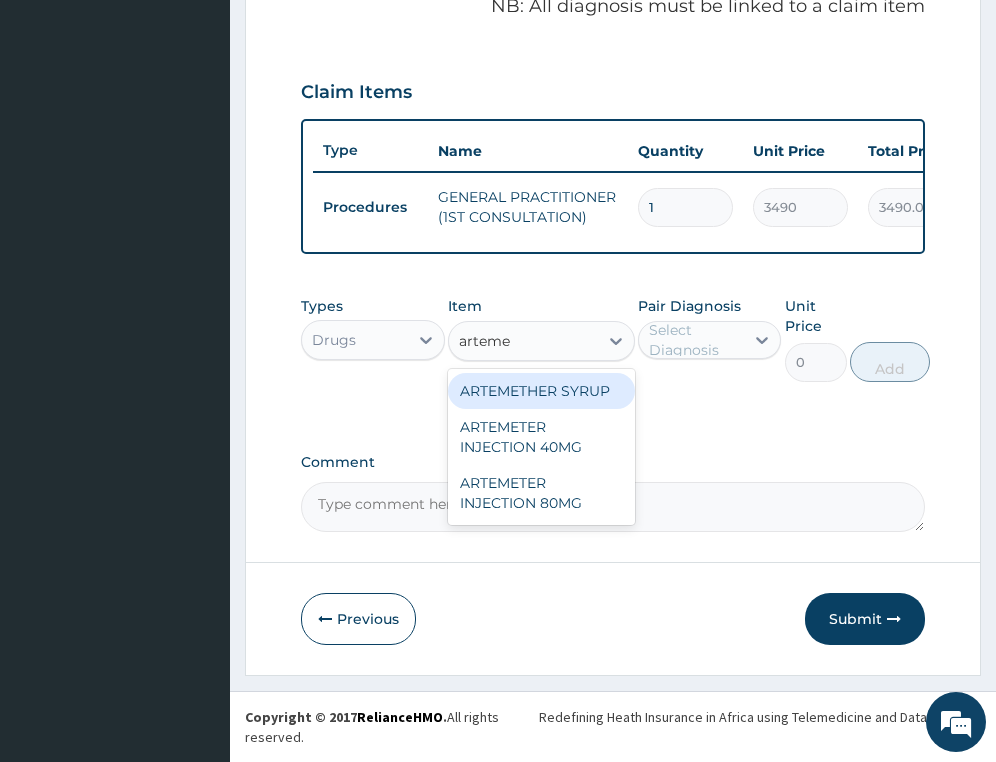 click on "arteme" at bounding box center (485, 341) 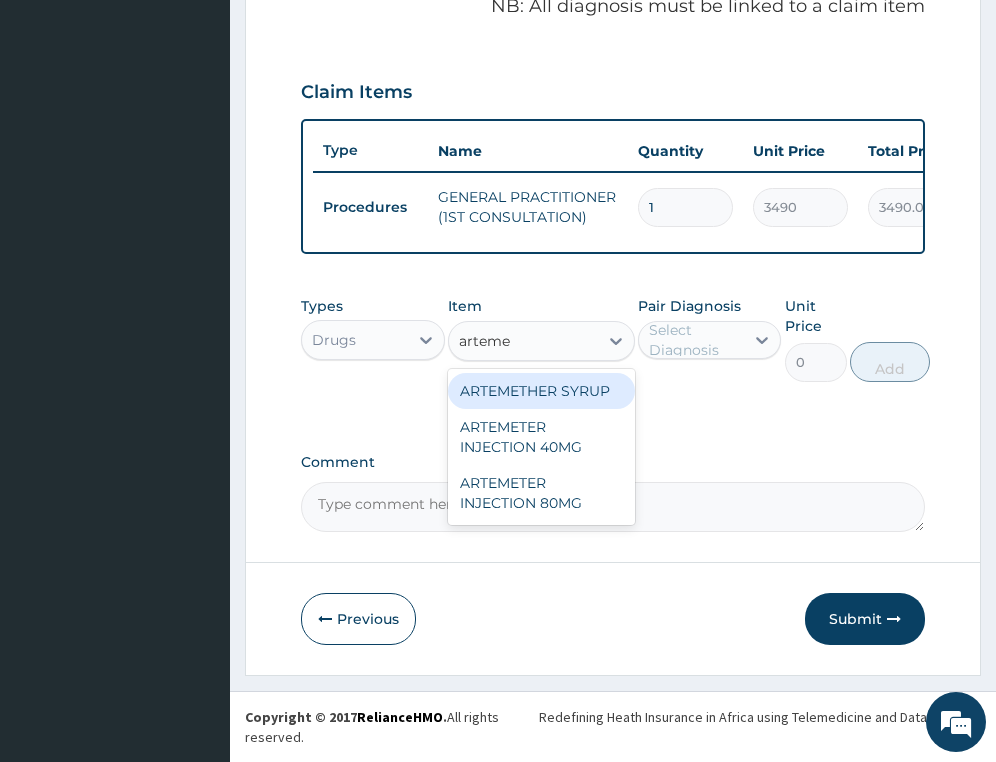 type on "artheme" 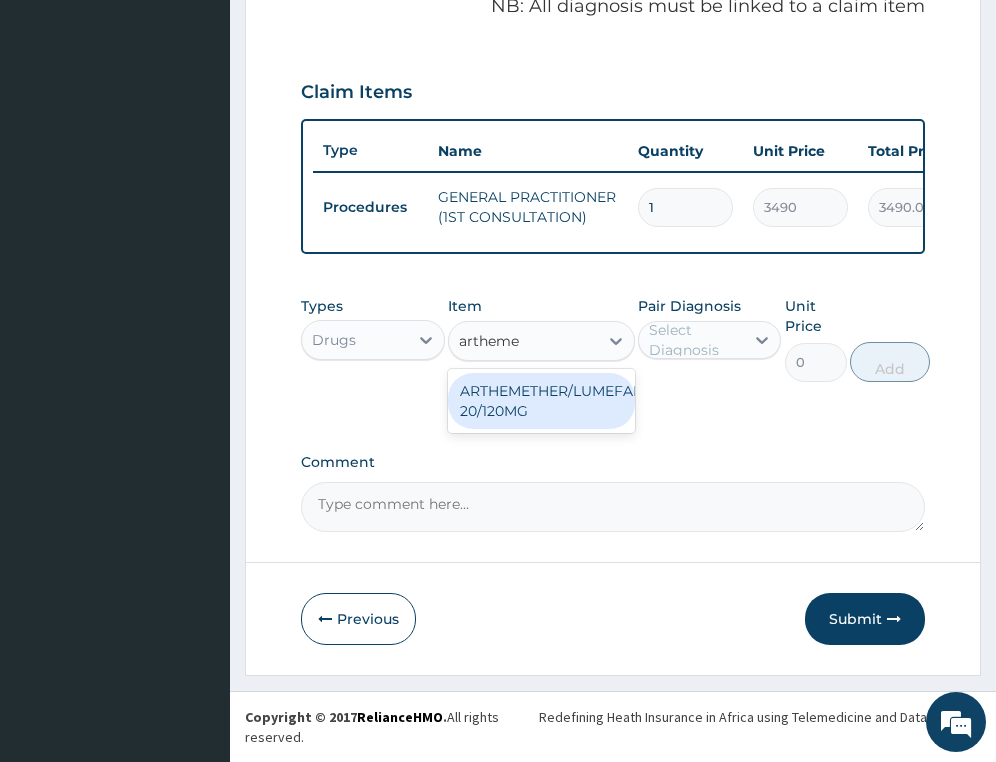 click on "ARTHEMETHER/LUMEFANTRINE/TAB 20/120MG" at bounding box center [541, 401] 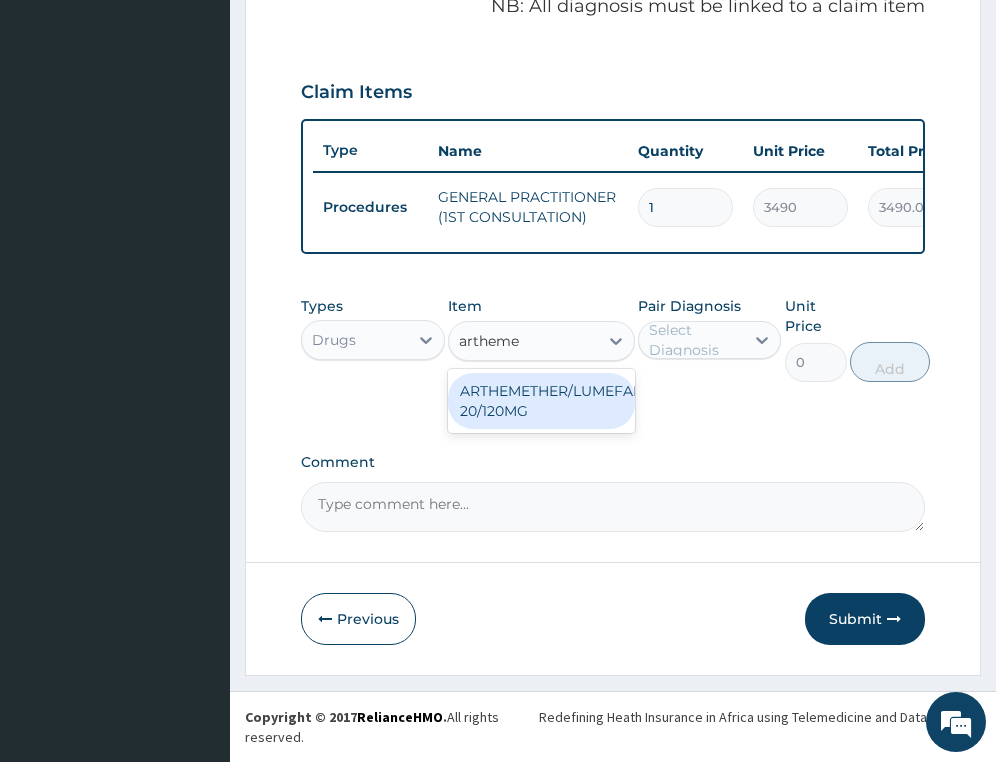 type 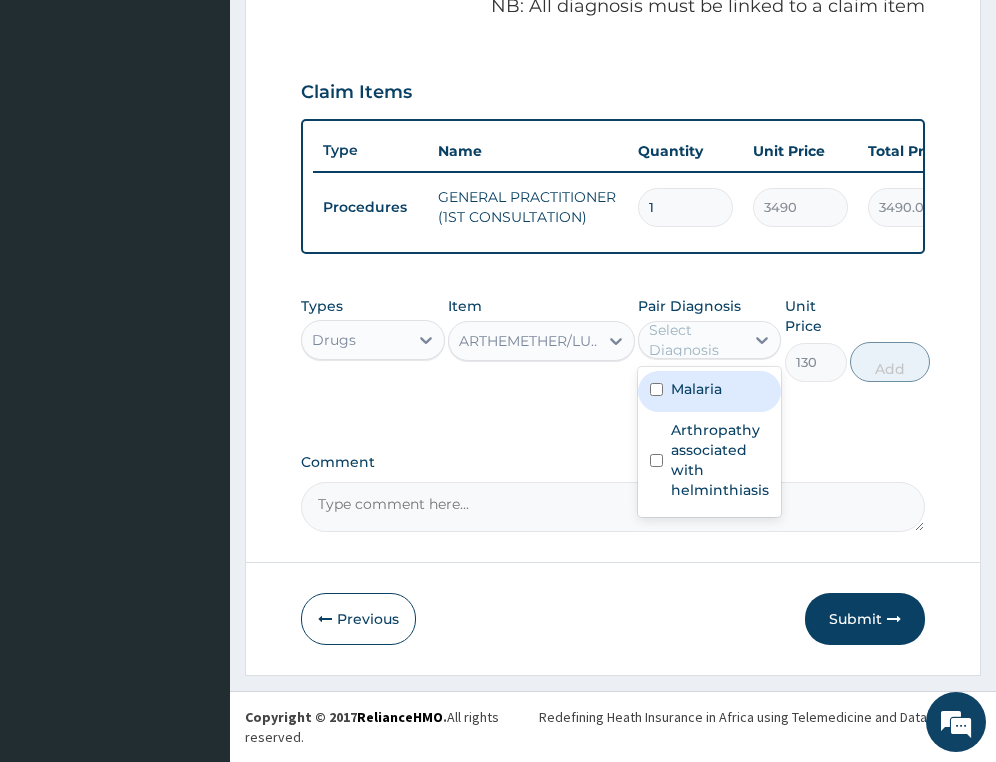 click on "Select Diagnosis" at bounding box center [695, 340] 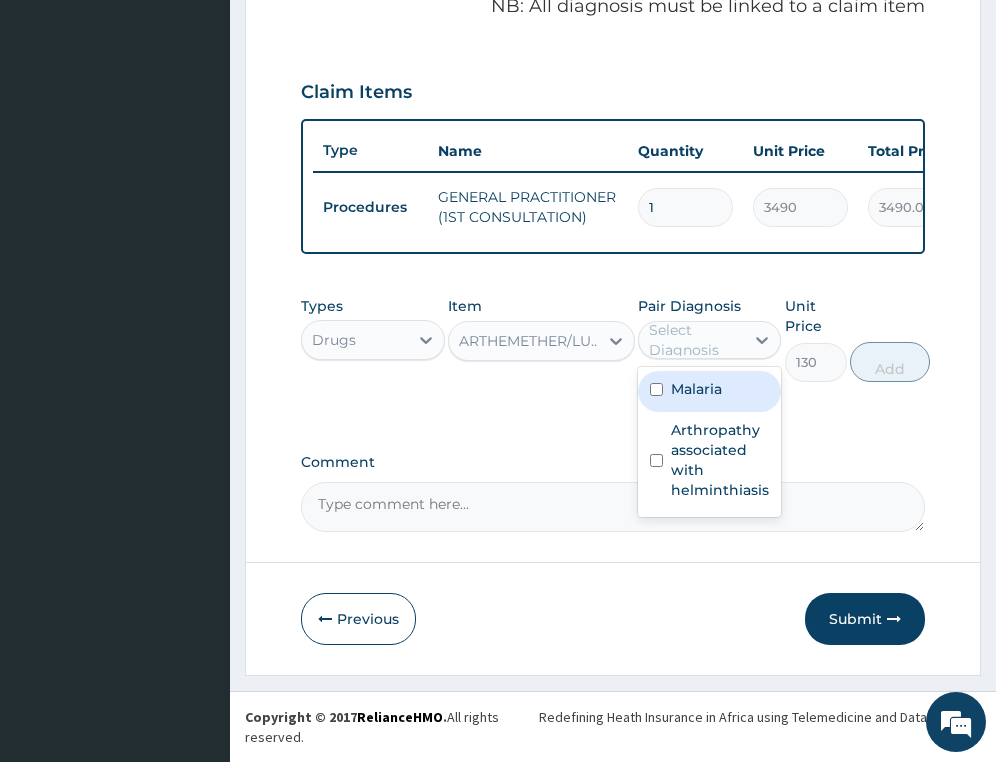 click on "Malaria" at bounding box center [696, 389] 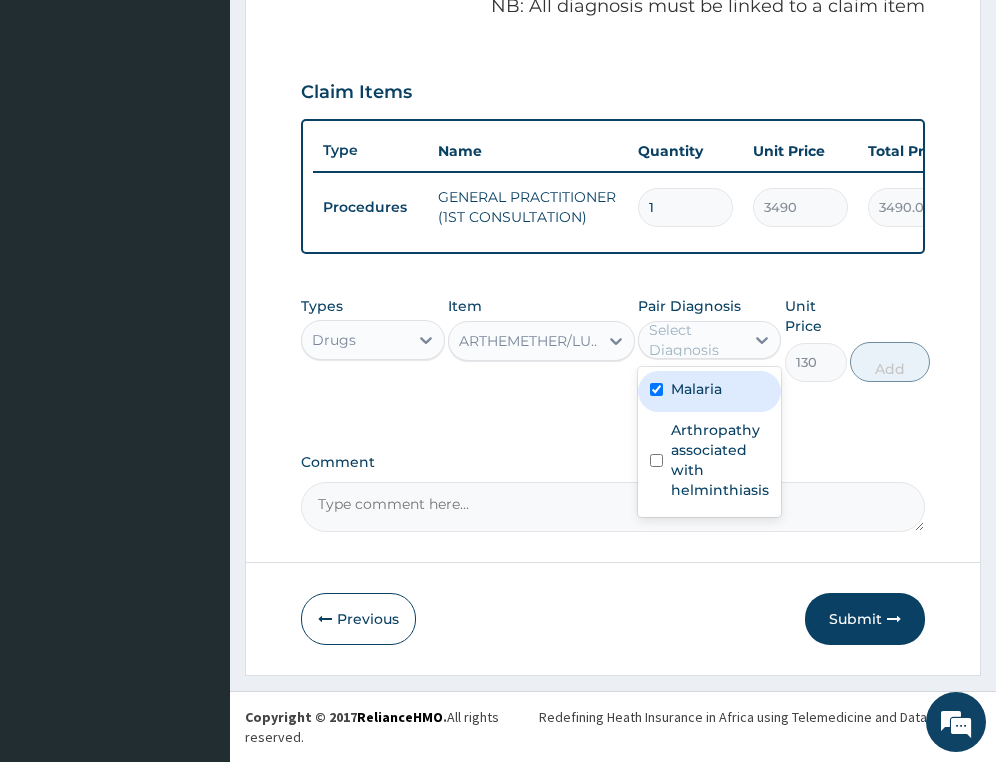 checkbox on "true" 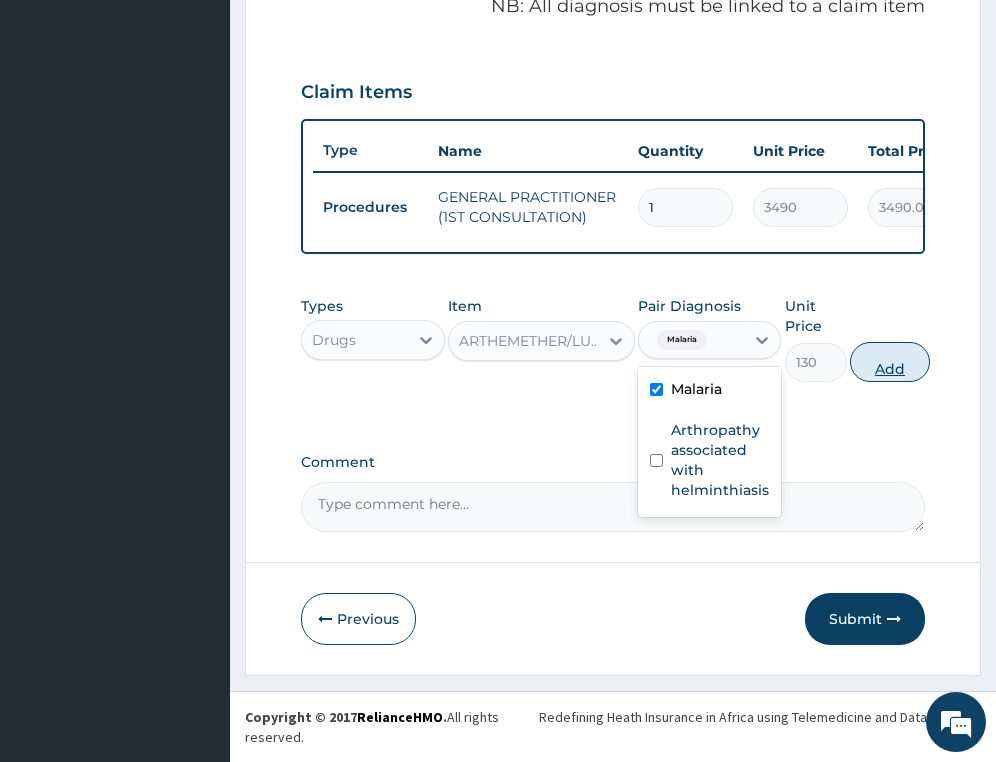 click on "Add" at bounding box center (890, 362) 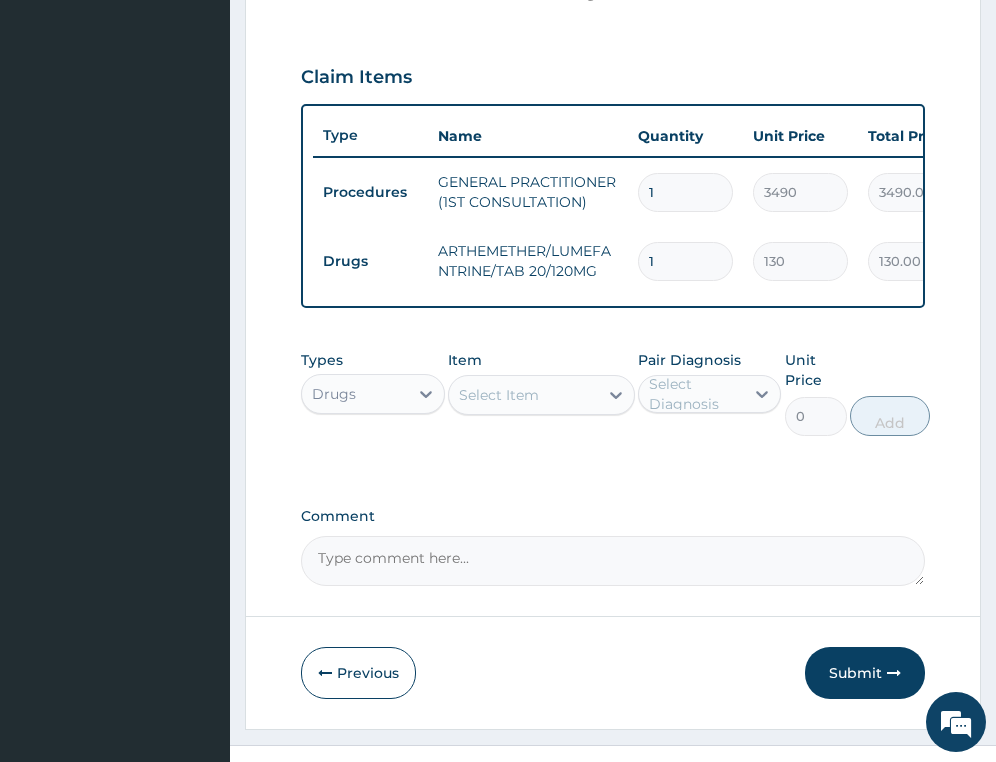 click on "Select Item" at bounding box center [499, 395] 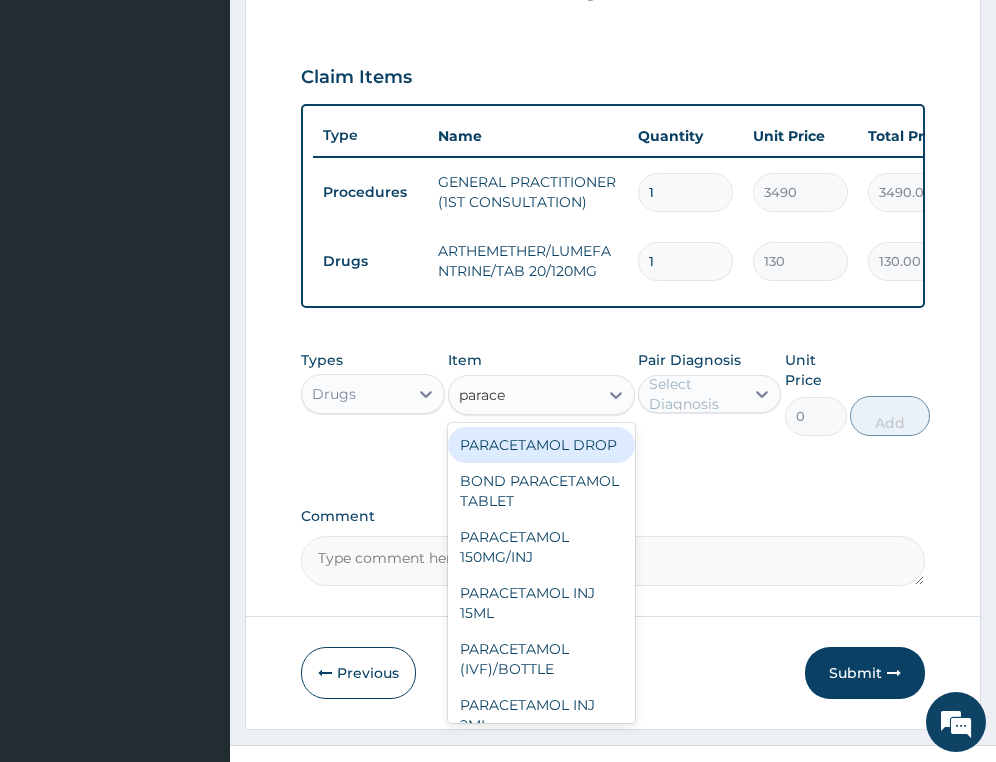 type on "paracet" 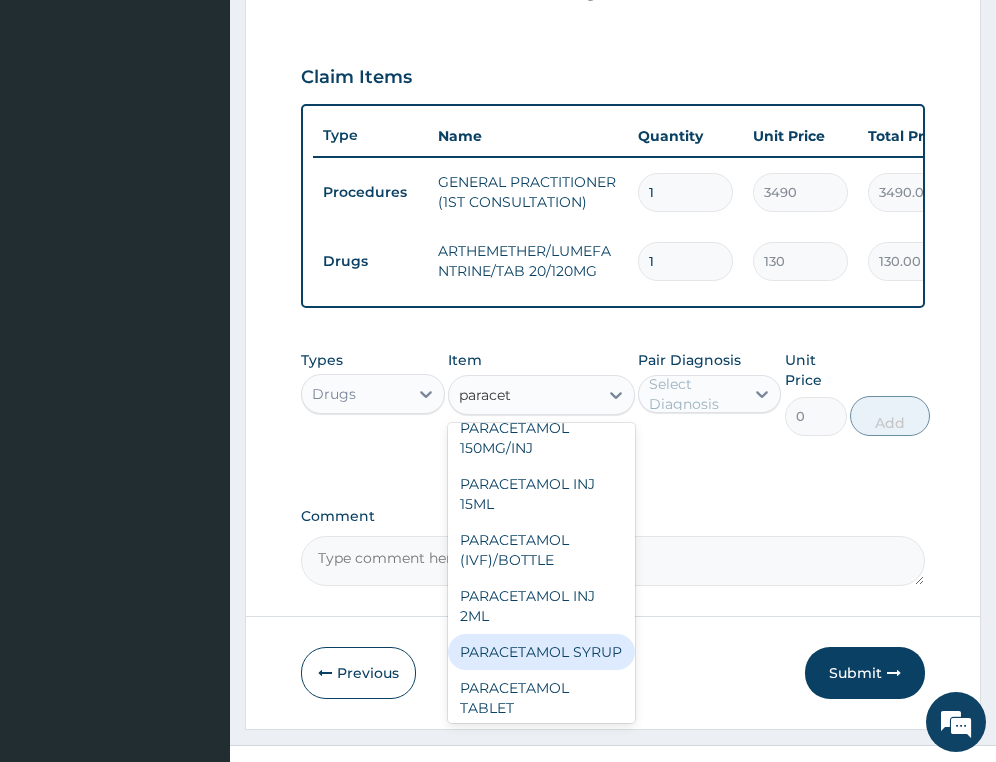 scroll, scrollTop: 232, scrollLeft: 0, axis: vertical 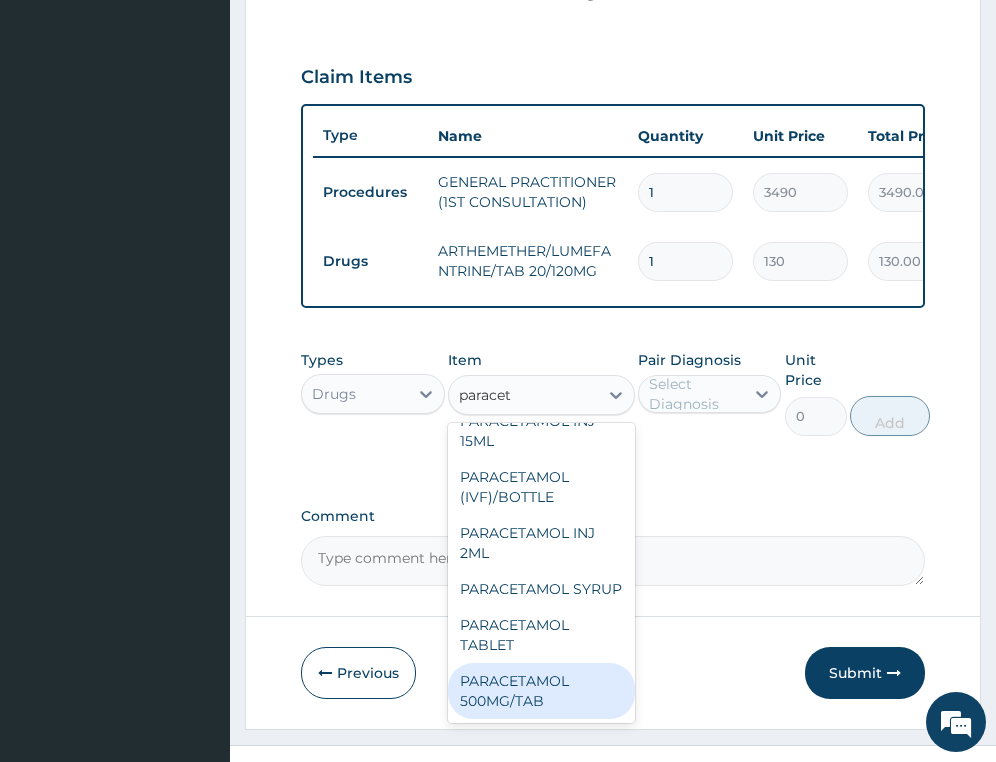 drag, startPoint x: 548, startPoint y: 696, endPoint x: 590, endPoint y: 592, distance: 112.1606 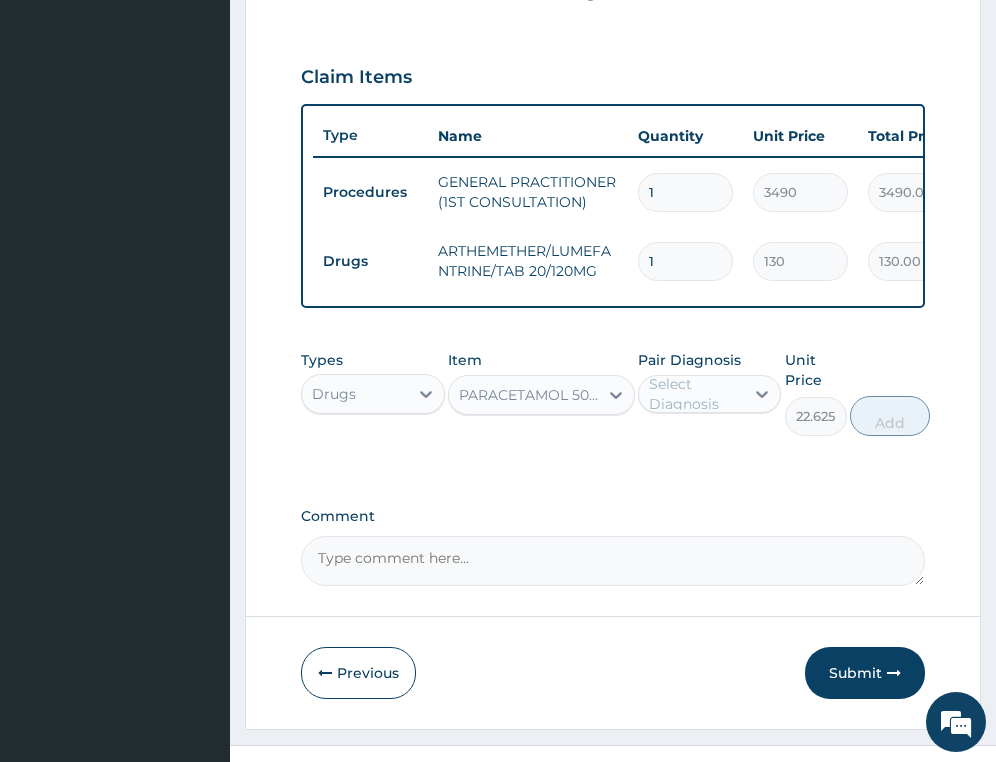 click on "Select Diagnosis" at bounding box center [695, 394] 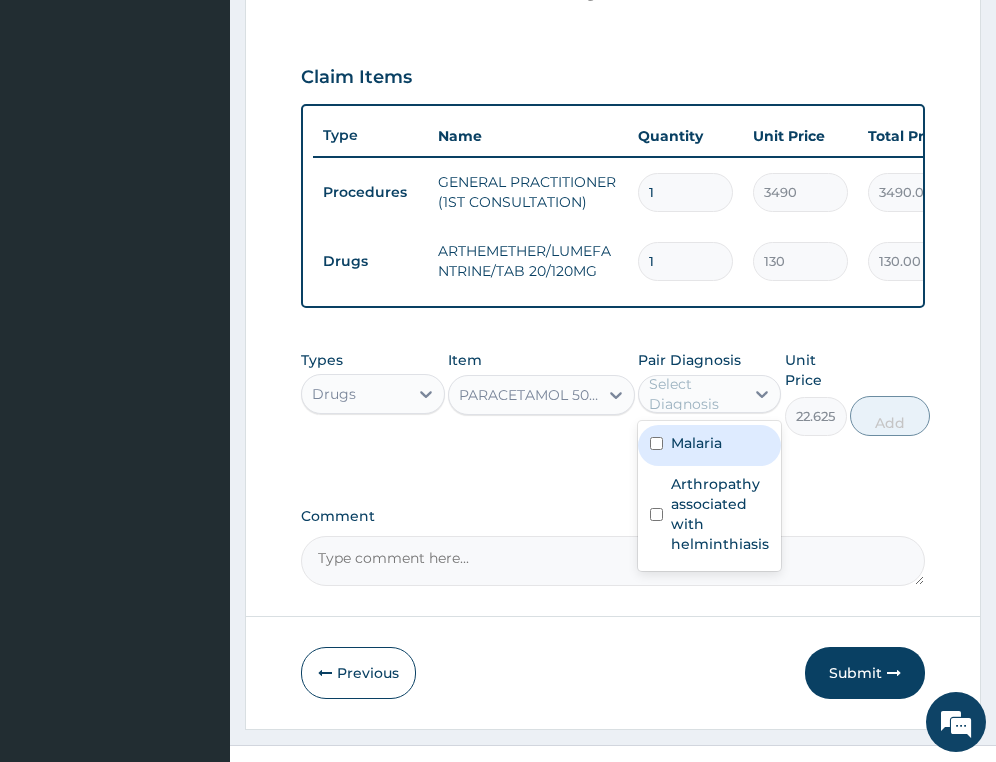 click on "Malaria" at bounding box center (696, 443) 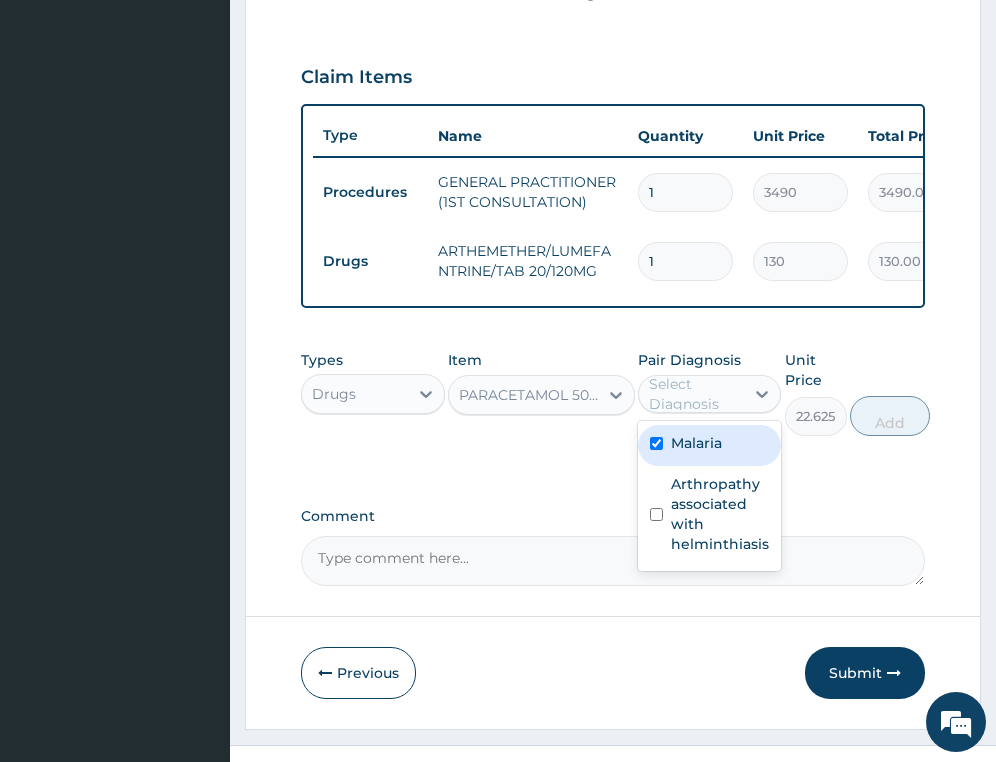 checkbox on "true" 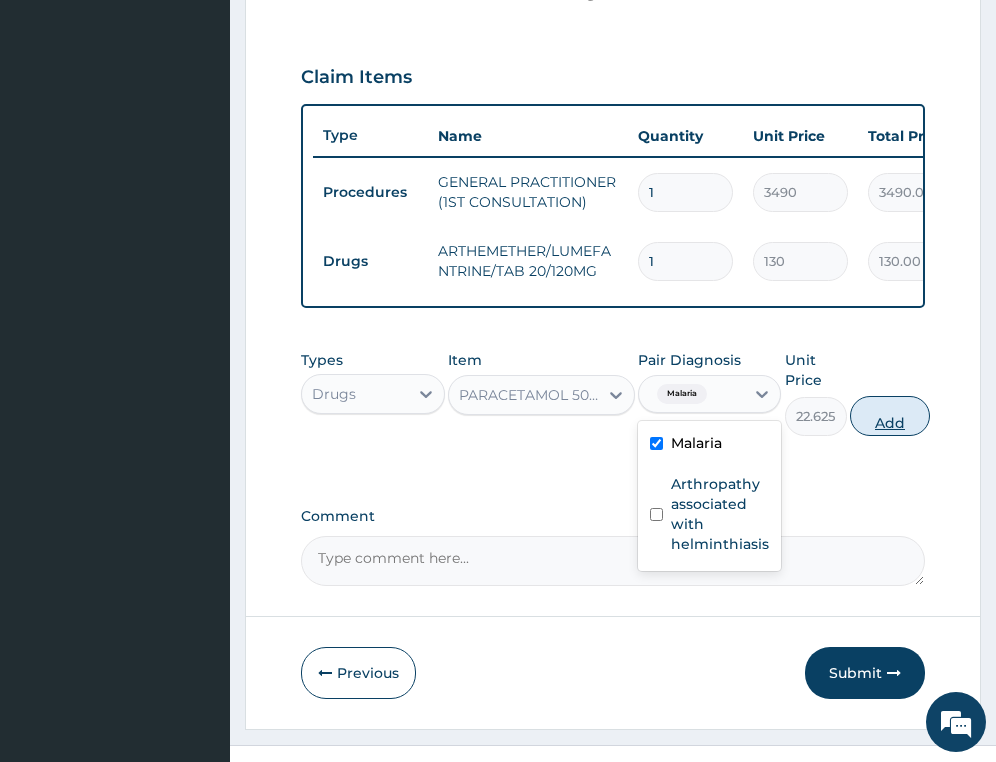 click on "Add" at bounding box center (890, 416) 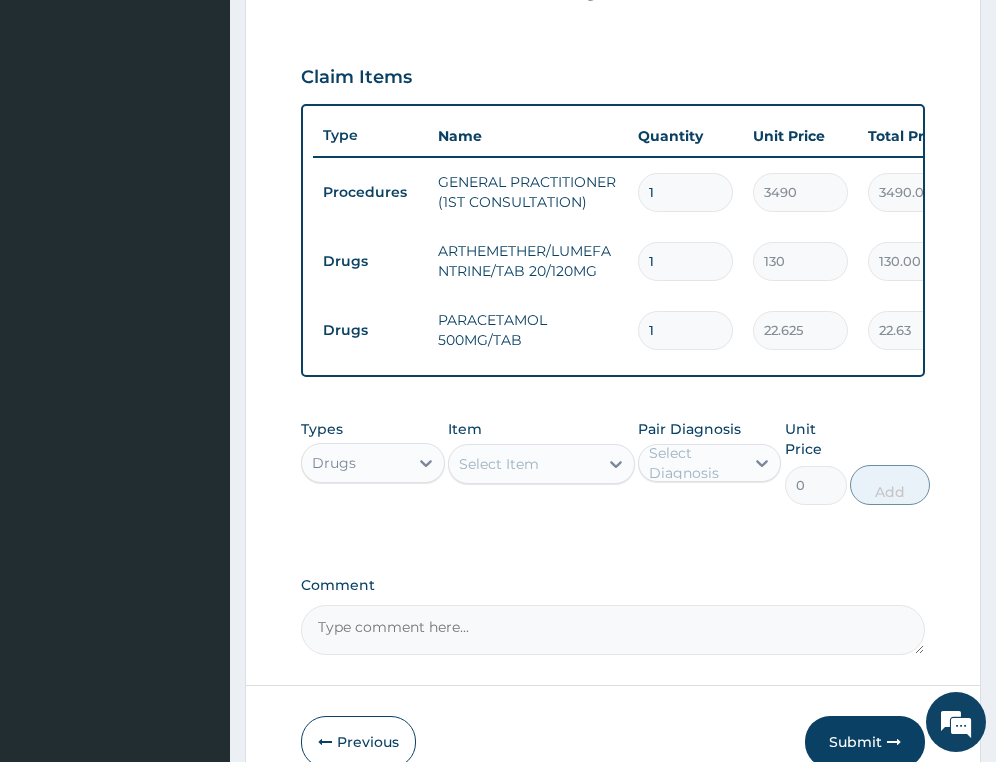 click on "Select Item" at bounding box center (523, 464) 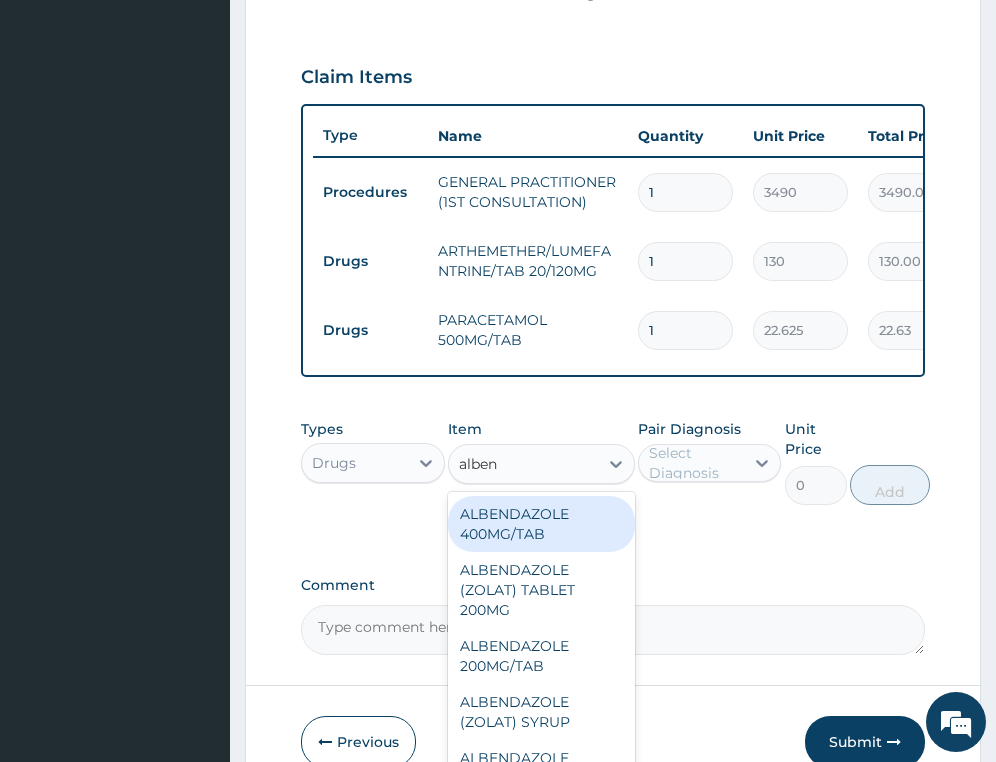 type on "albend" 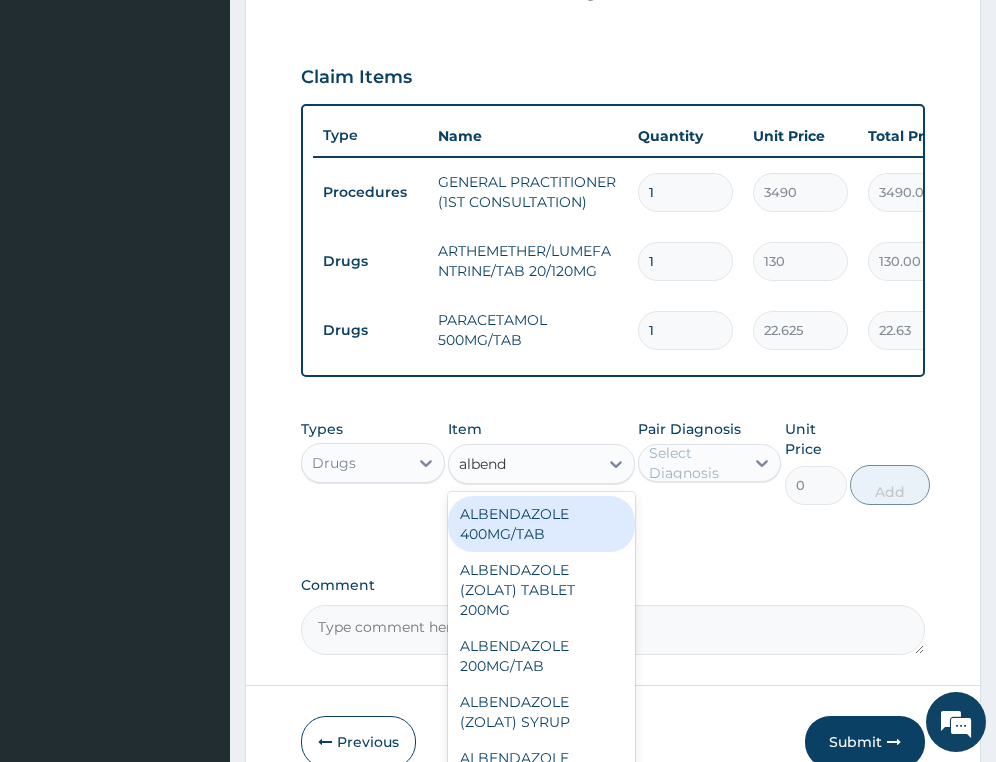 click on "ALBENDAZOLE 400MG/TAB" at bounding box center (541, 524) 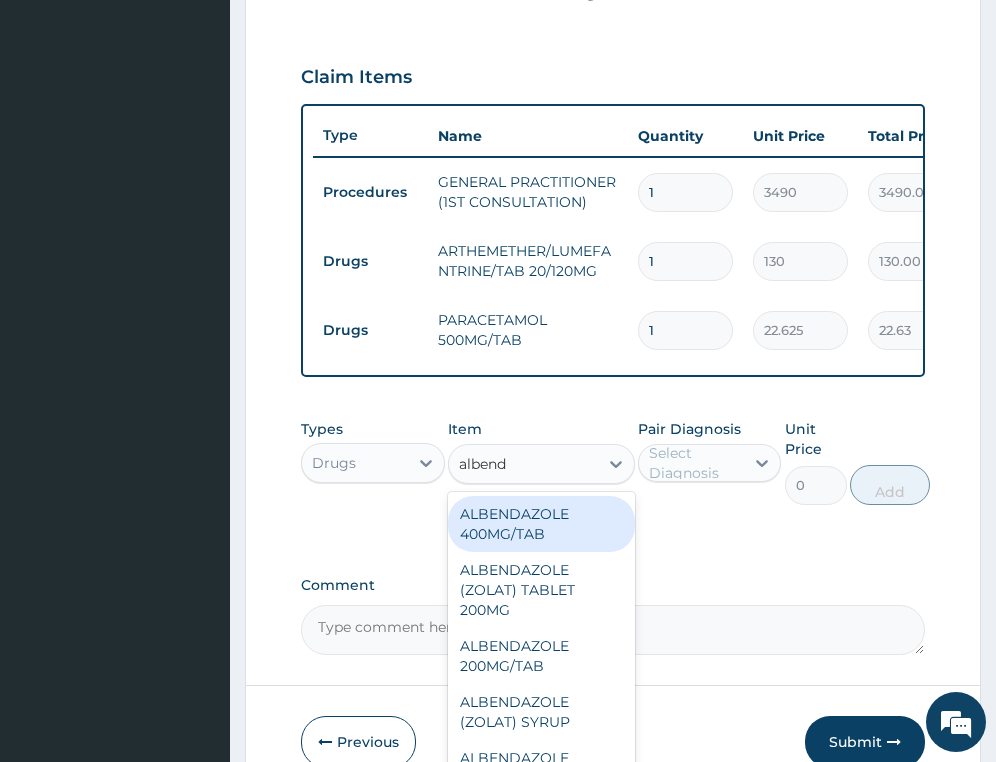 type 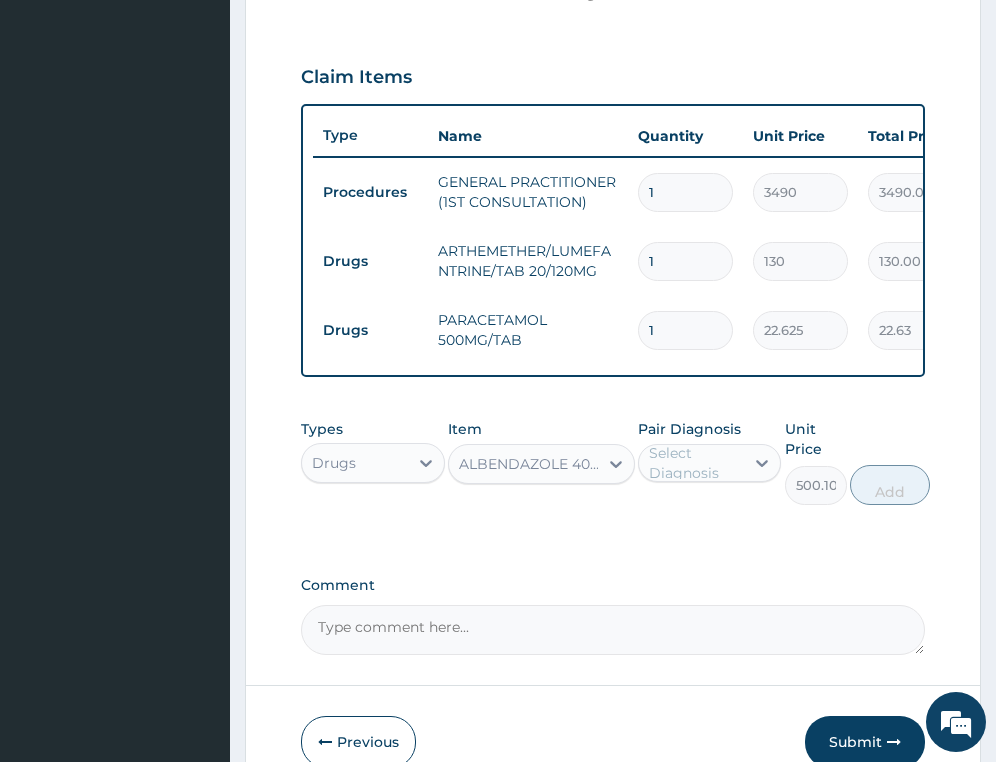 click on "Pair Diagnosis Select Diagnosis" at bounding box center (709, 462) 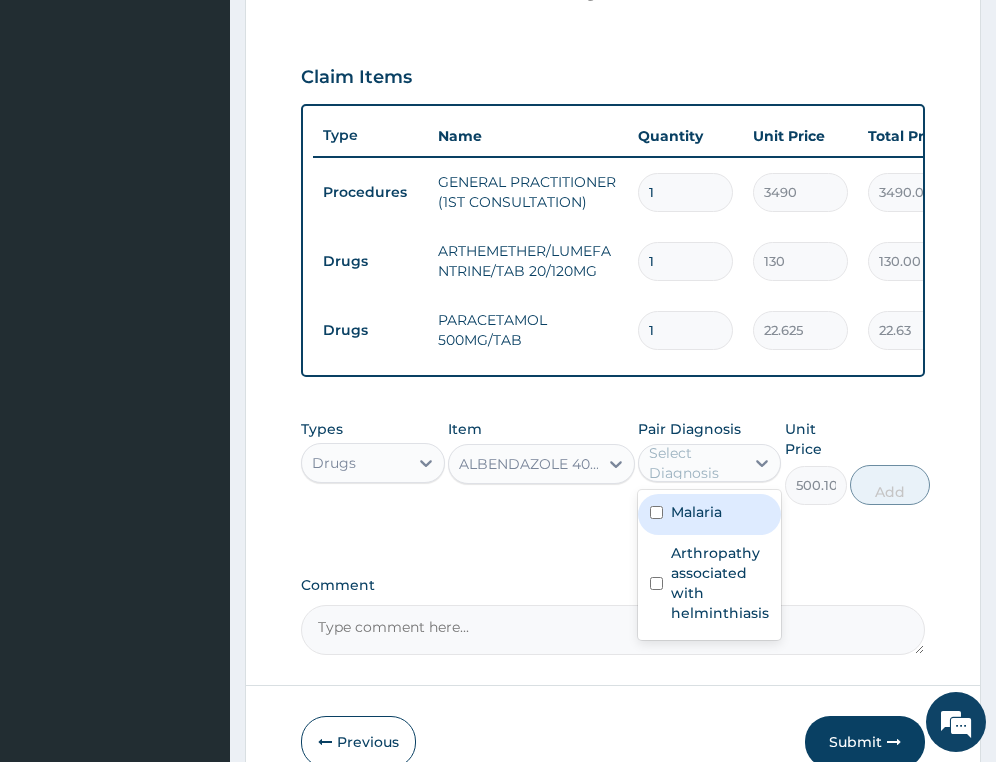 click on "Select Diagnosis" at bounding box center [695, 463] 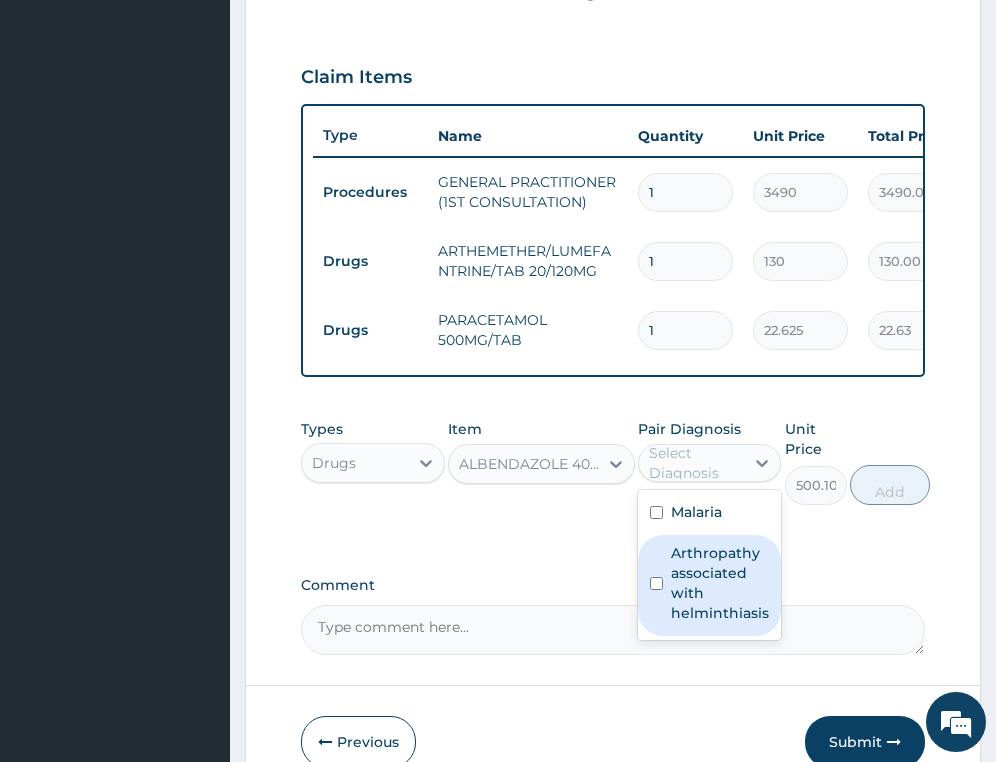 drag, startPoint x: 707, startPoint y: 610, endPoint x: 819, endPoint y: 534, distance: 135.3514 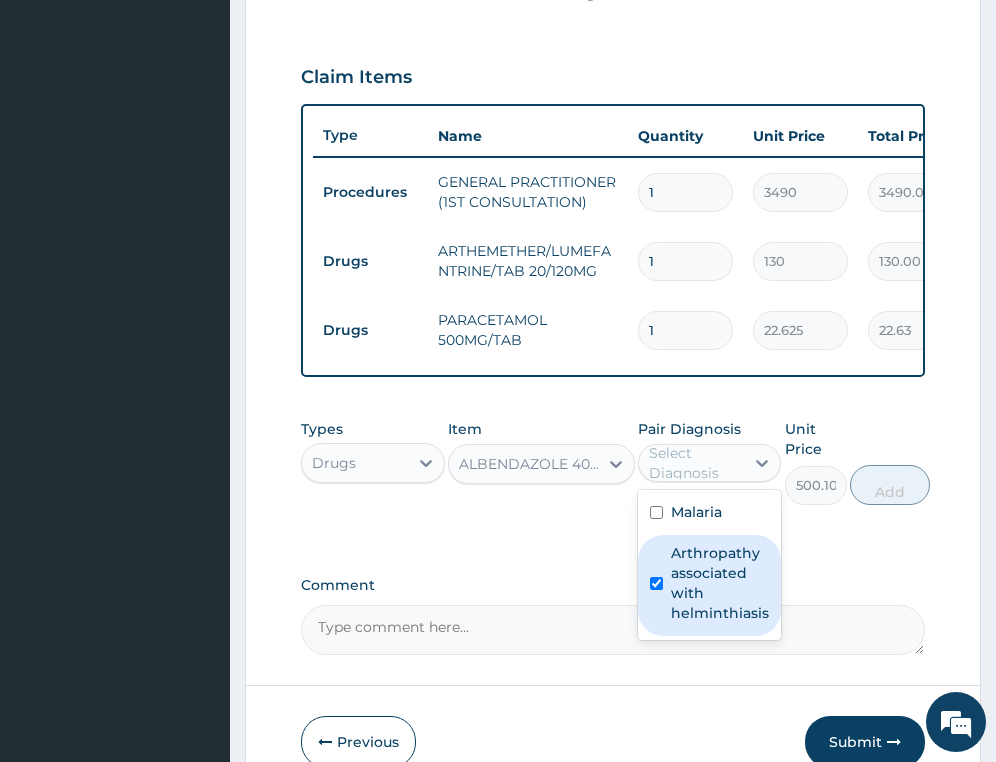 checkbox on "true" 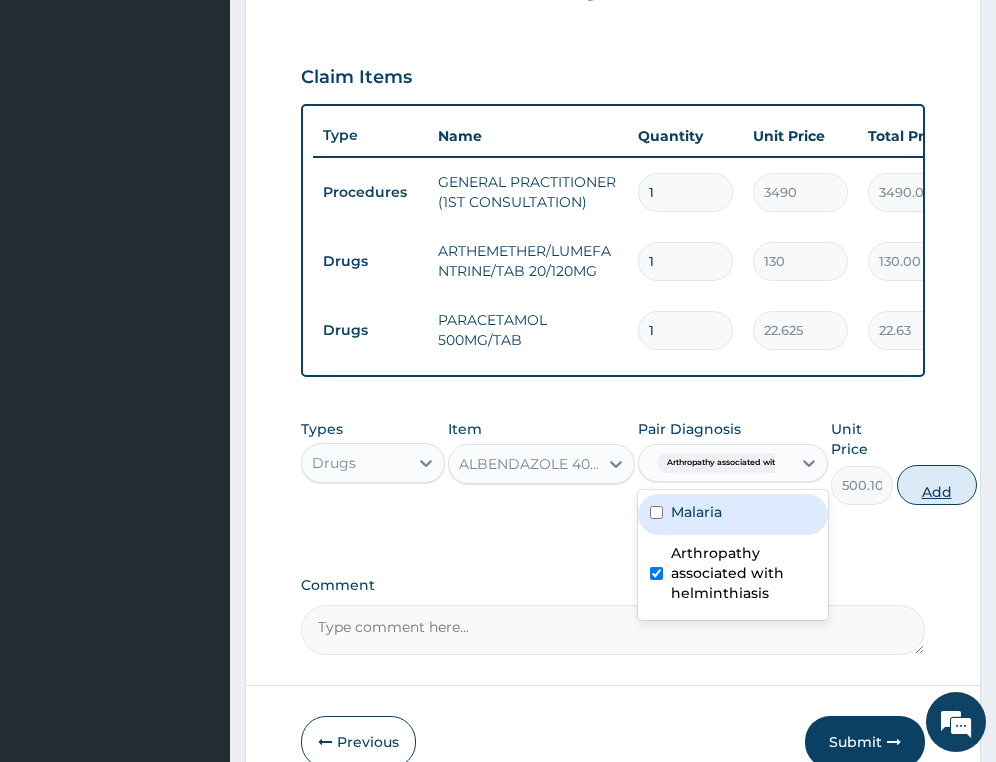 click on "Add" at bounding box center (937, 485) 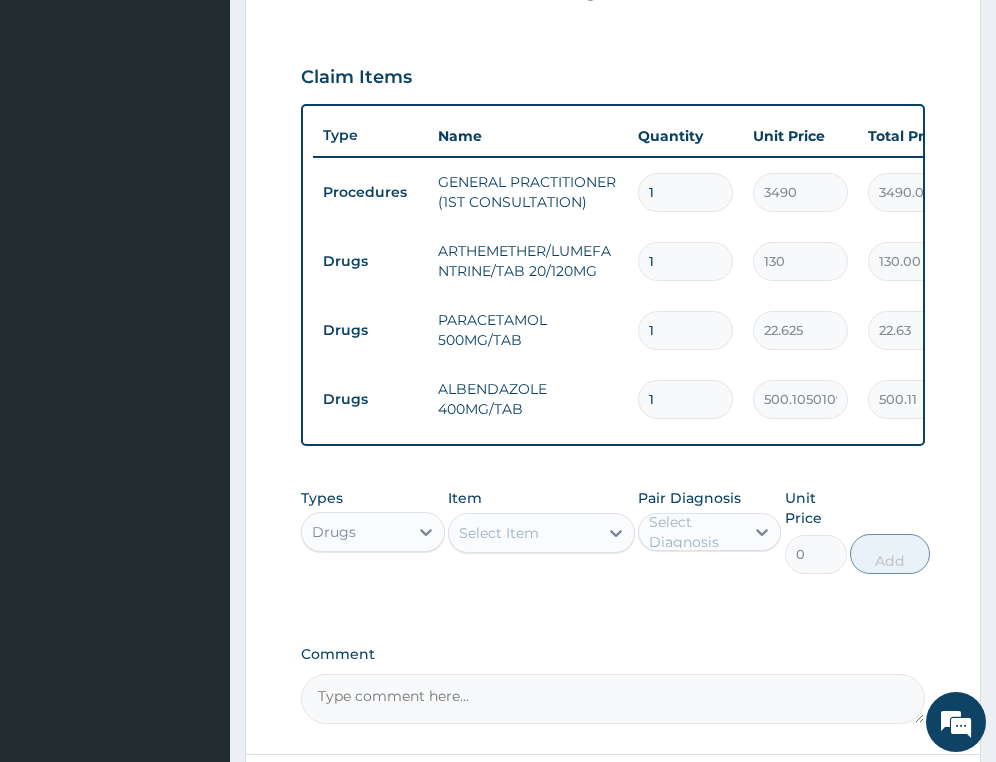 click on "1" at bounding box center [685, 330] 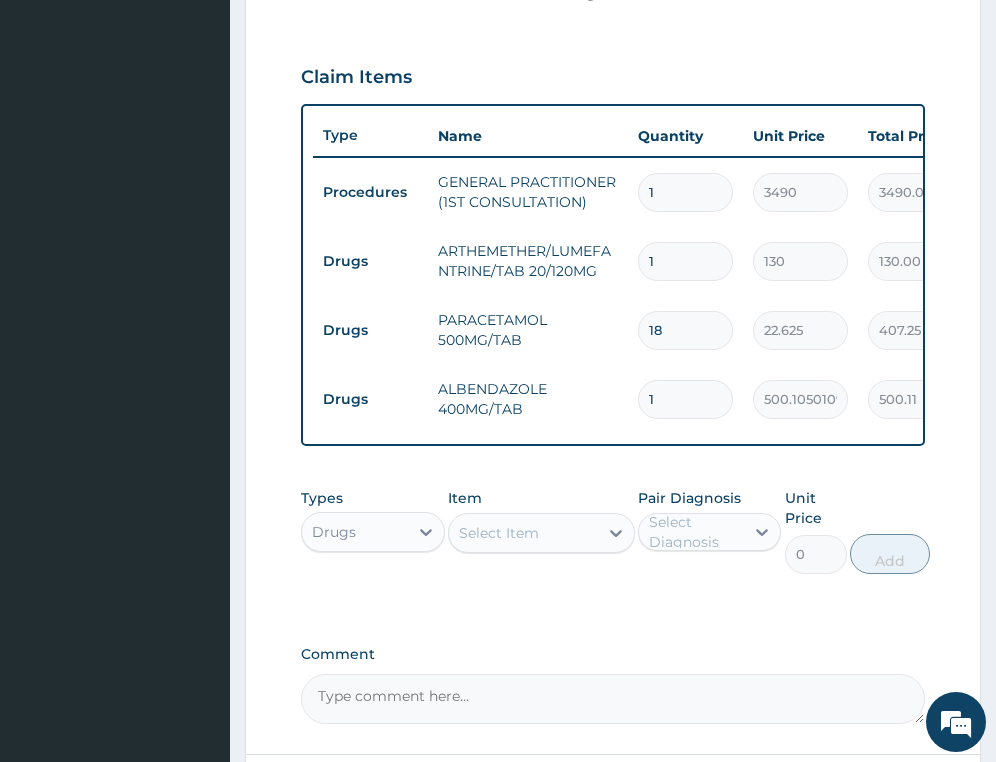 type on "18" 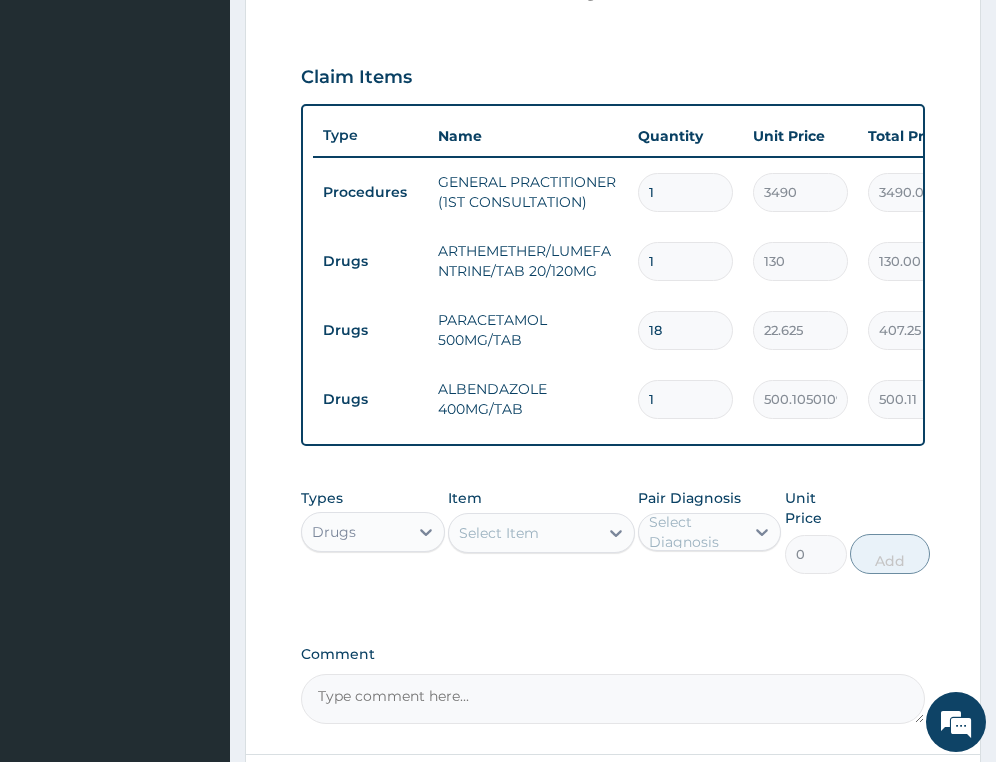 drag, startPoint x: 687, startPoint y: 258, endPoint x: 454, endPoint y: 286, distance: 234.67638 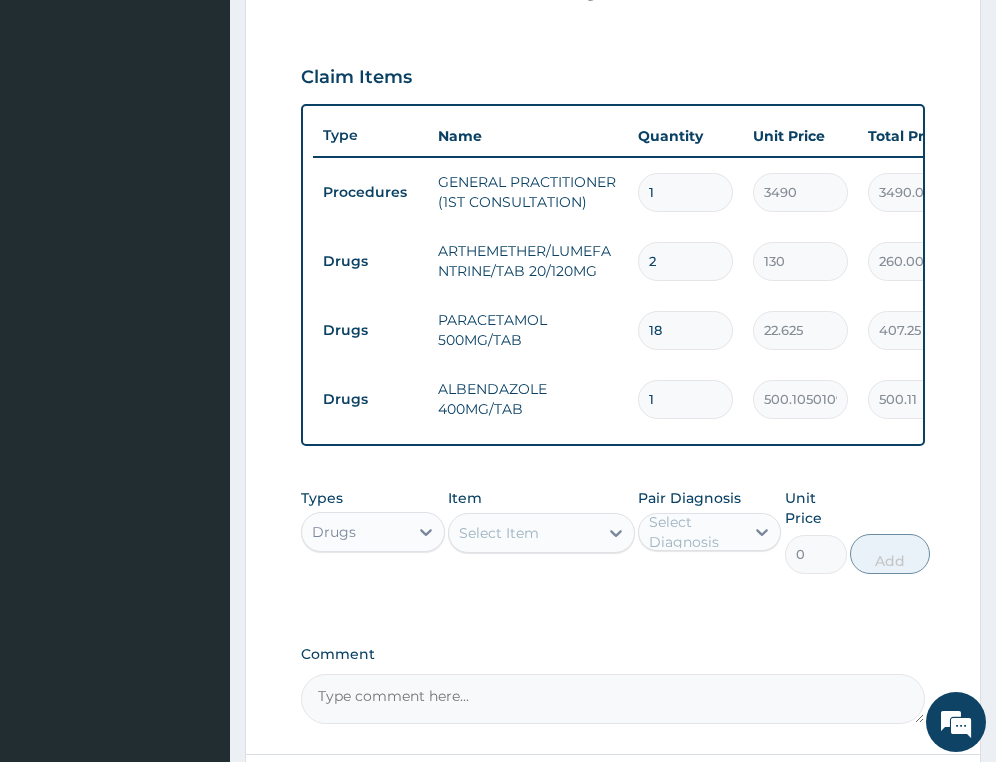 type on "24" 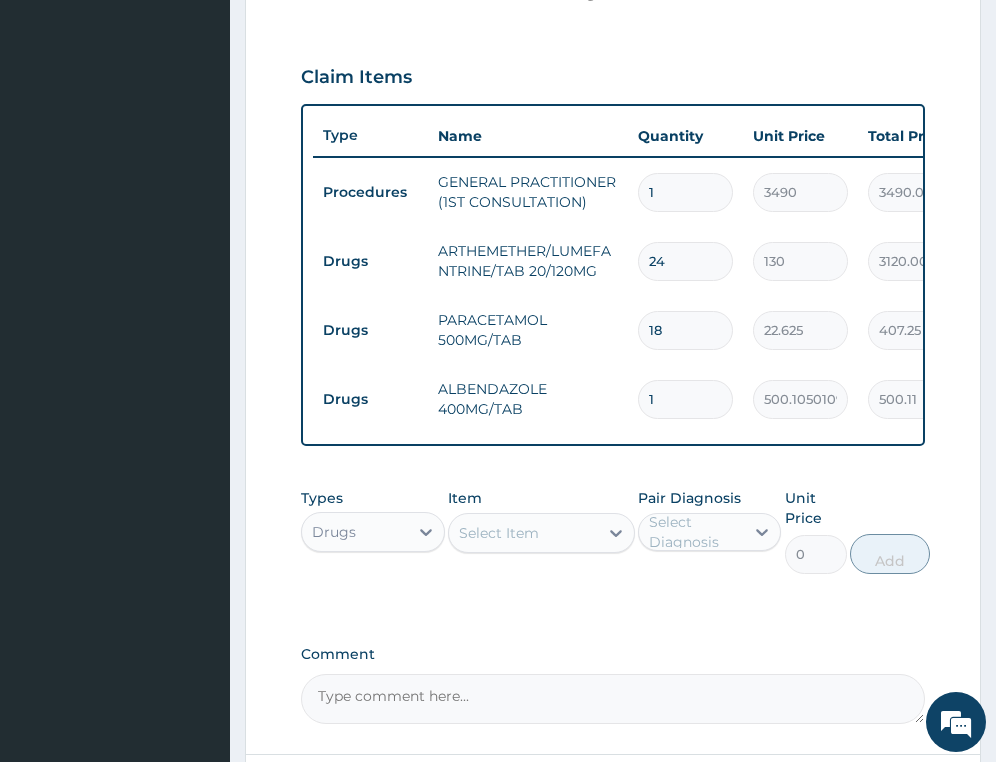 type on "24" 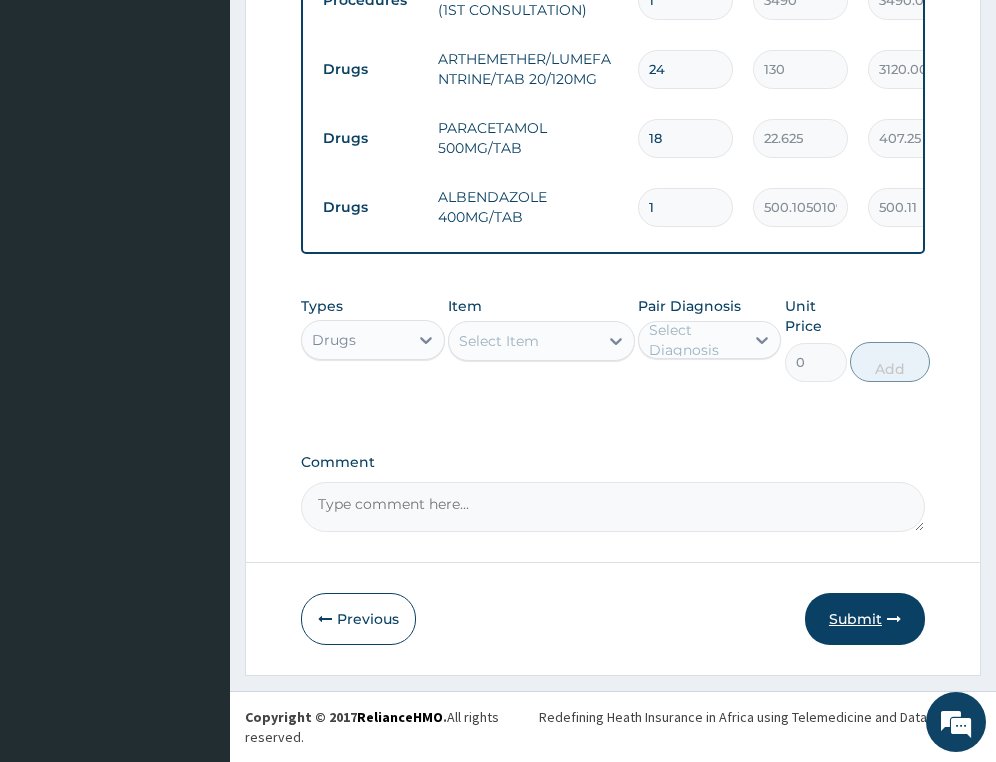click on "Submit" at bounding box center (865, 619) 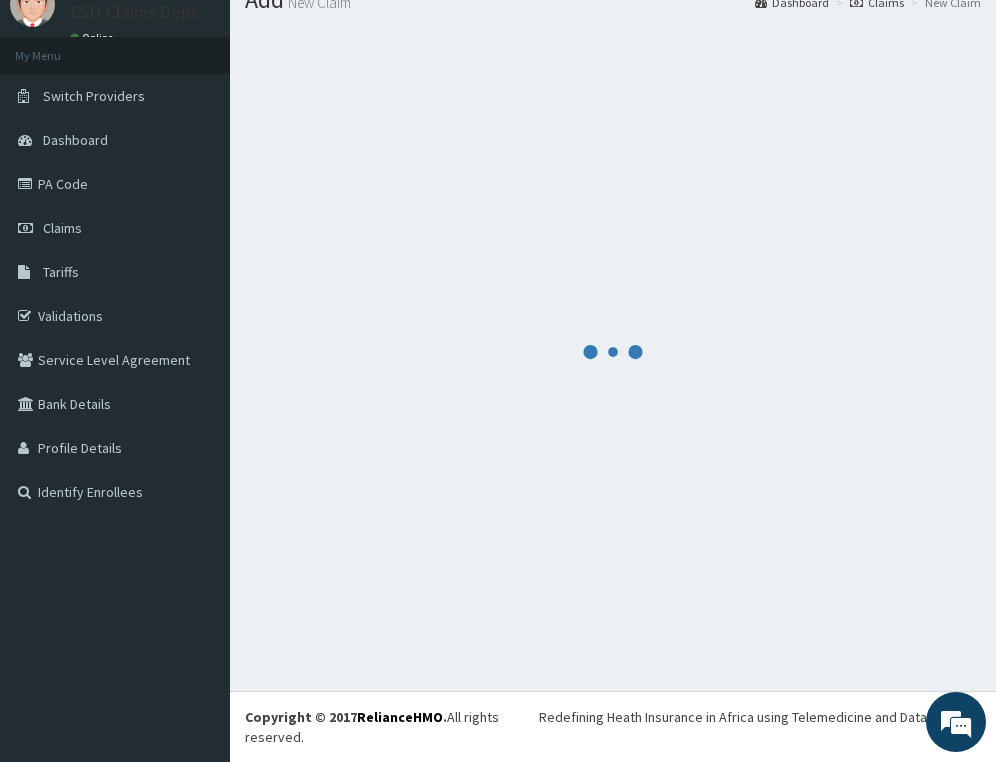 scroll, scrollTop: 867, scrollLeft: 0, axis: vertical 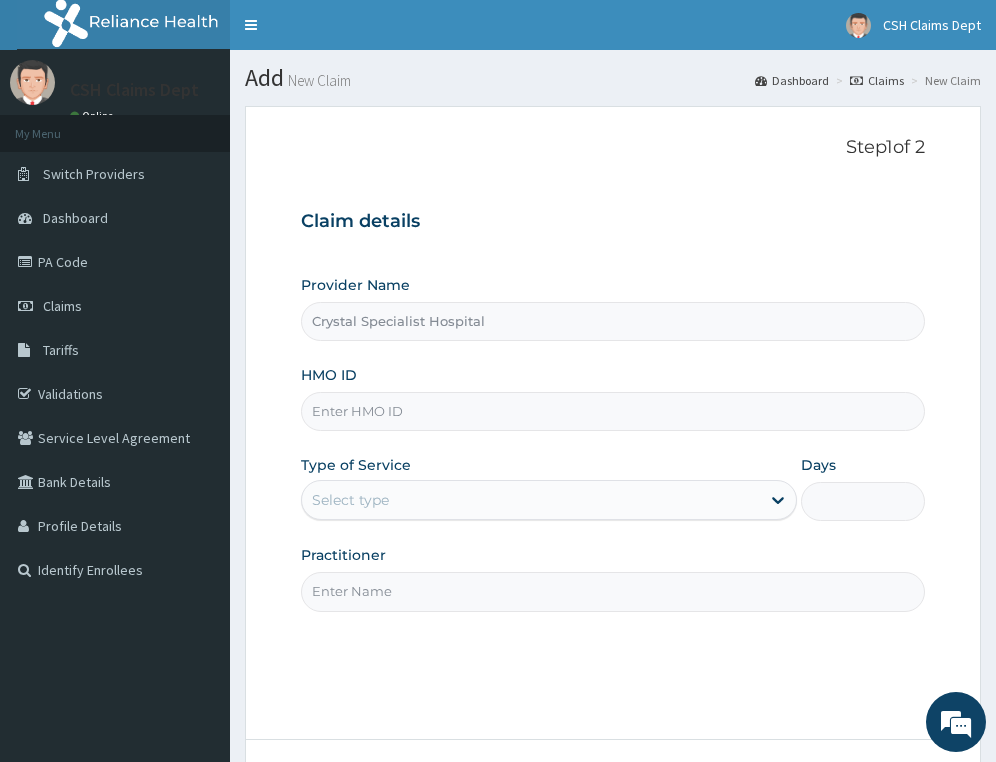 type on "Crystal Specialist Hospital" 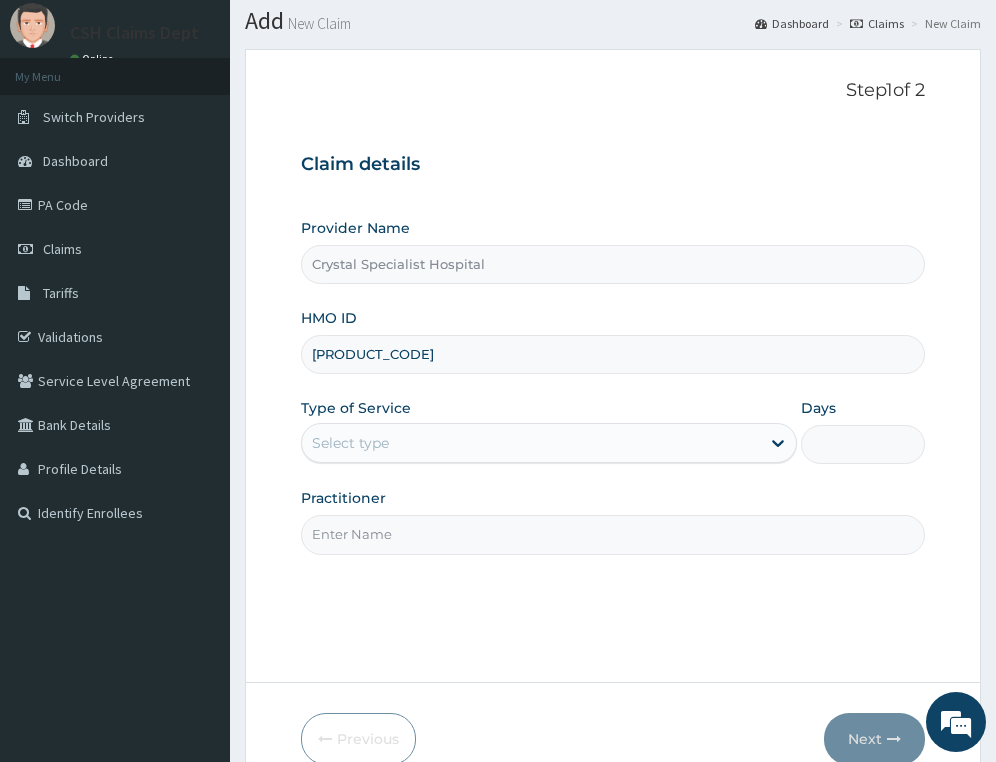 scroll, scrollTop: 177, scrollLeft: 0, axis: vertical 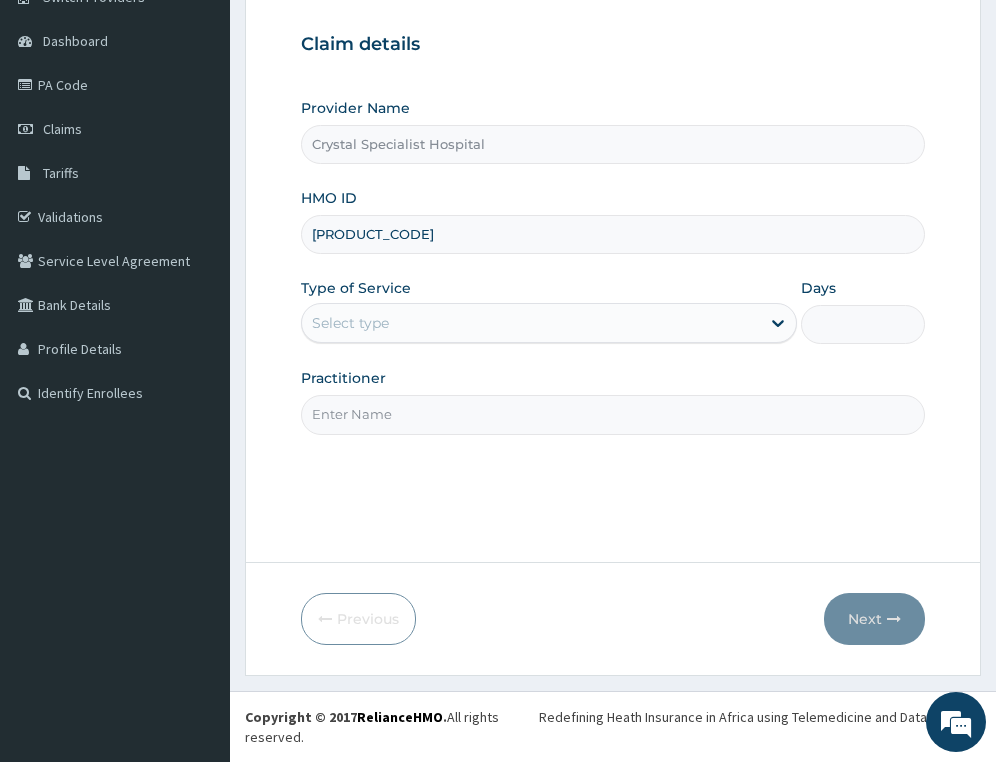 type on "[PRODUCT_CODE]" 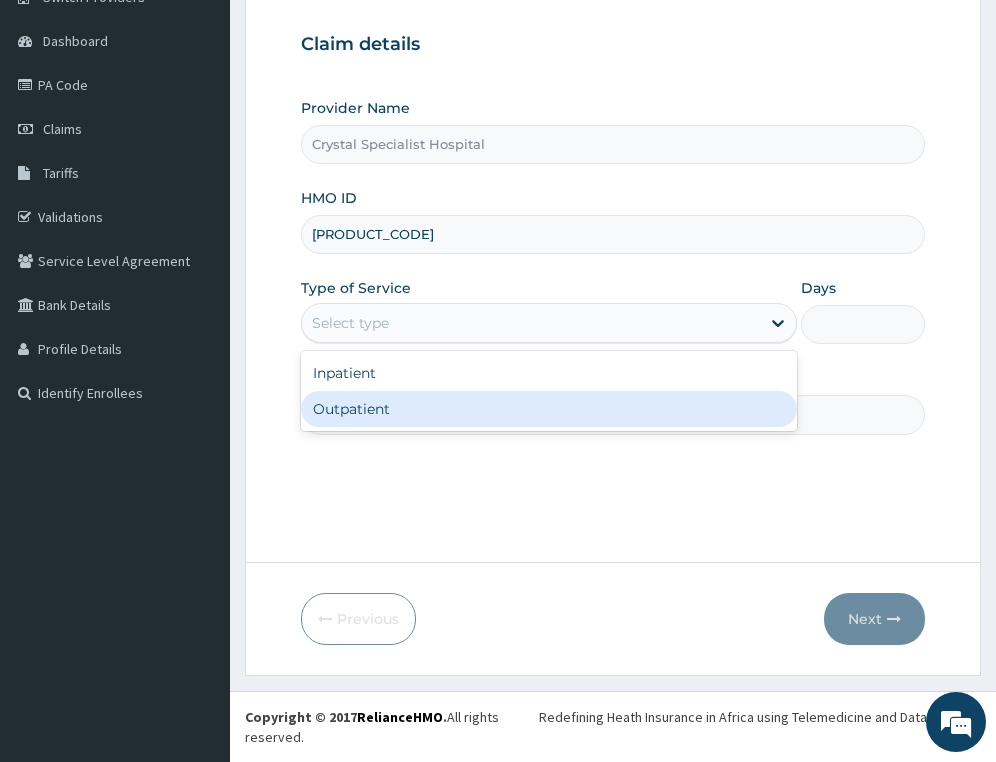 click on "Outpatient" at bounding box center [549, 409] 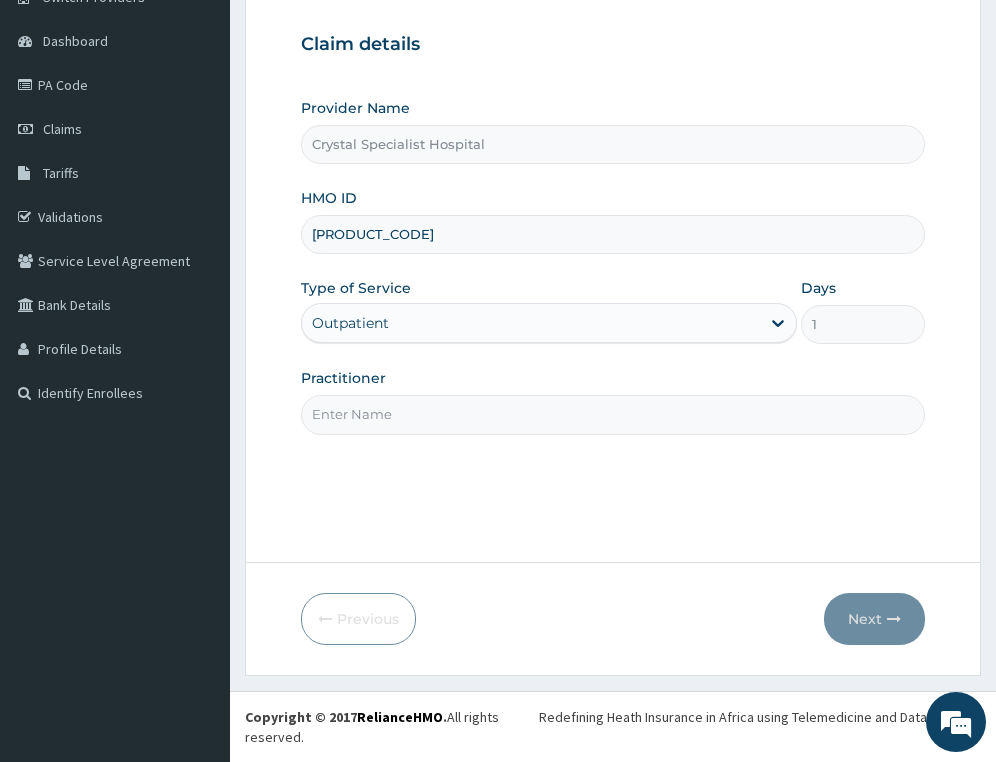 click on "Practitioner" at bounding box center (613, 414) 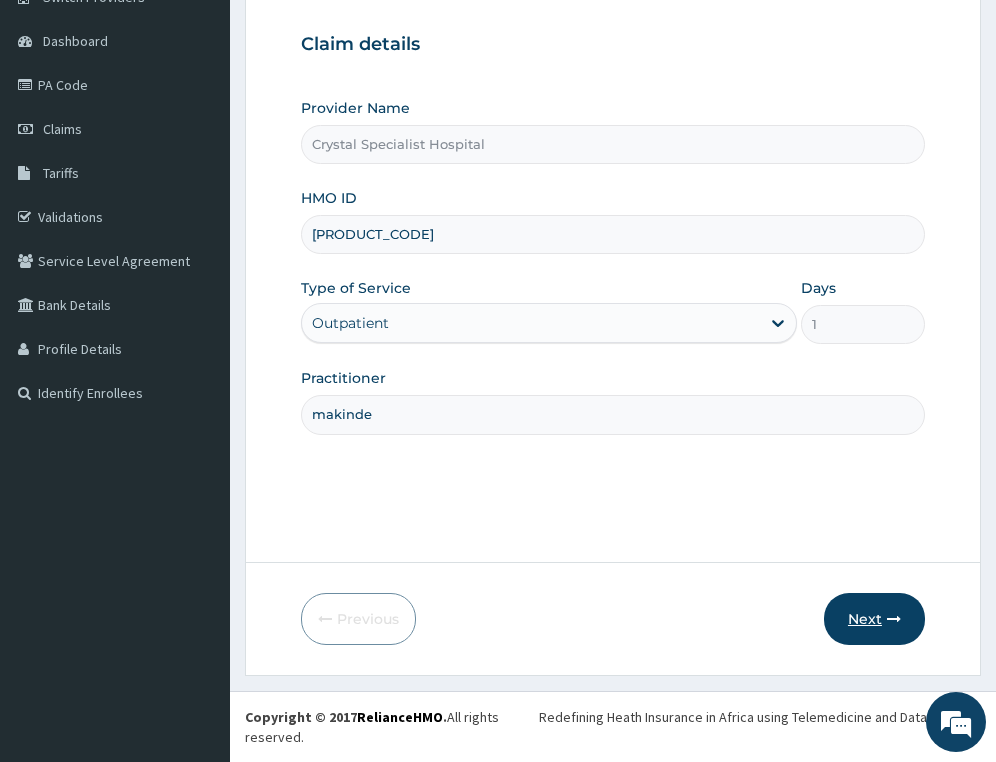type on "makinde" 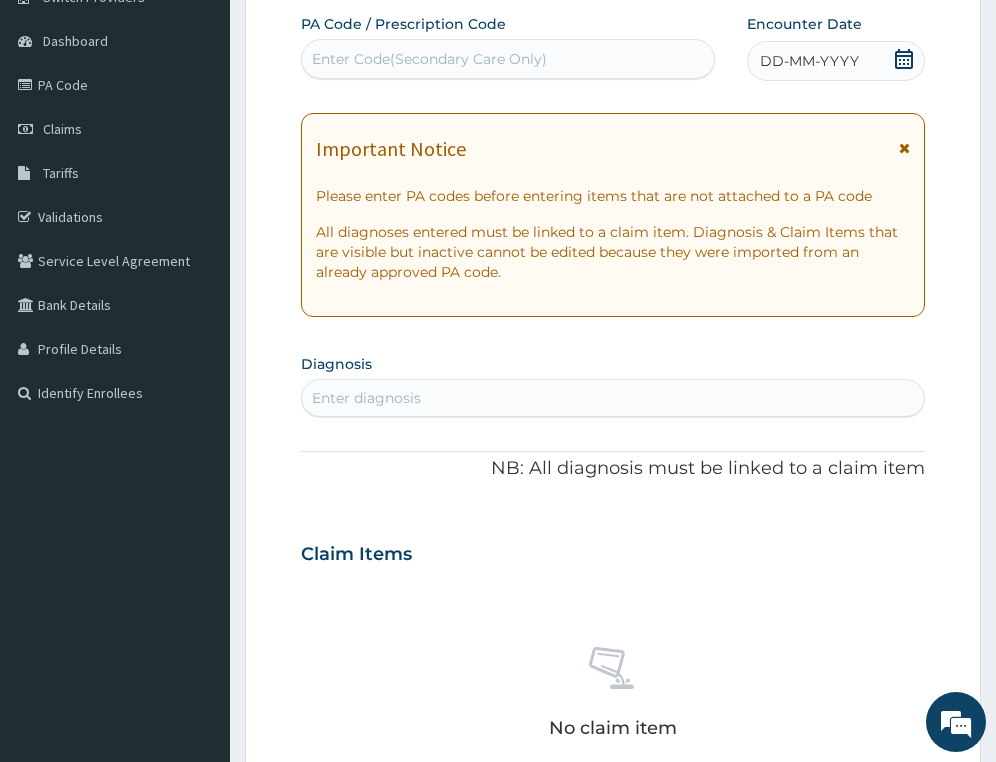 scroll, scrollTop: 0, scrollLeft: 0, axis: both 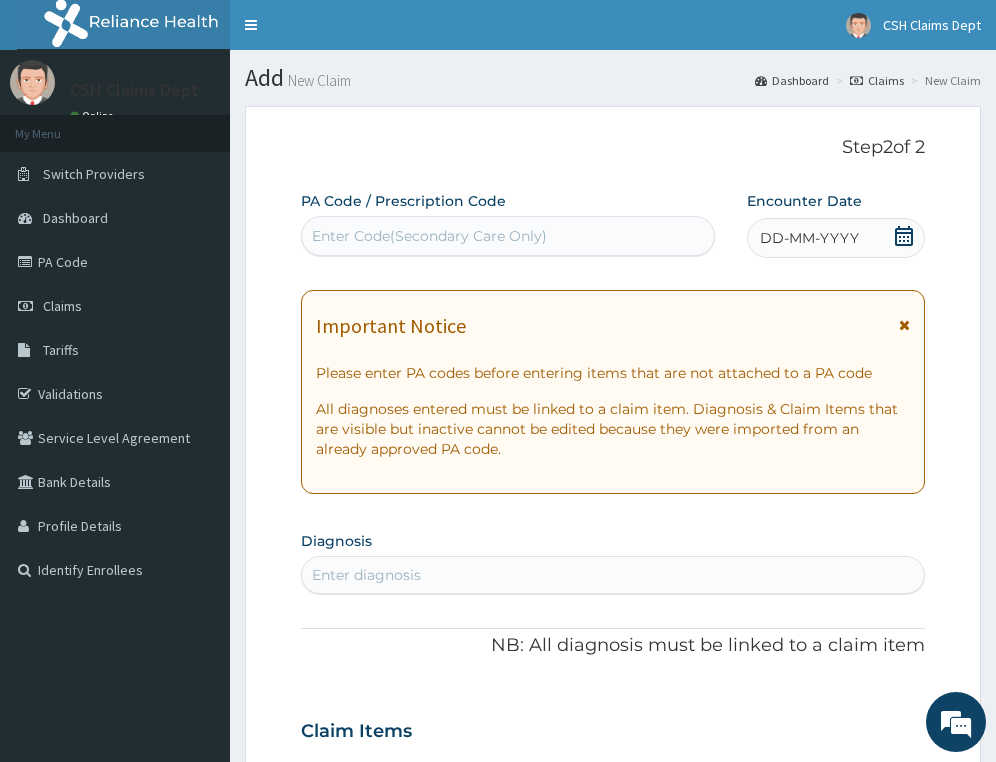 click on "Enter Code(Secondary Care Only)" at bounding box center (429, 236) 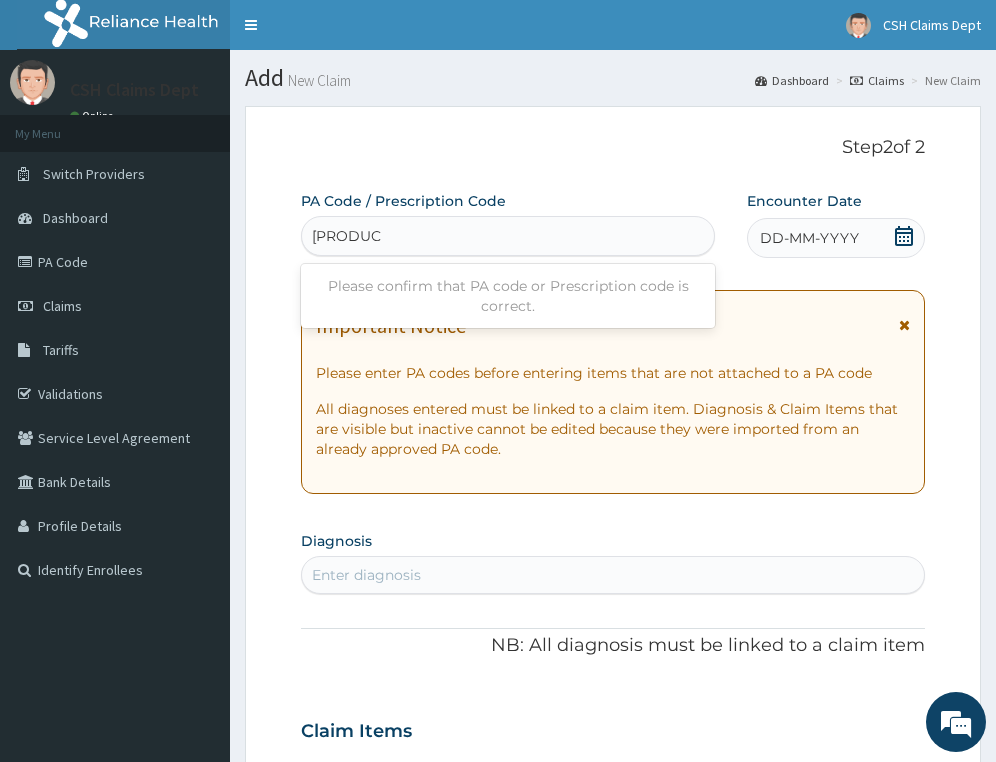 type on "[PRODUCT_CODE]" 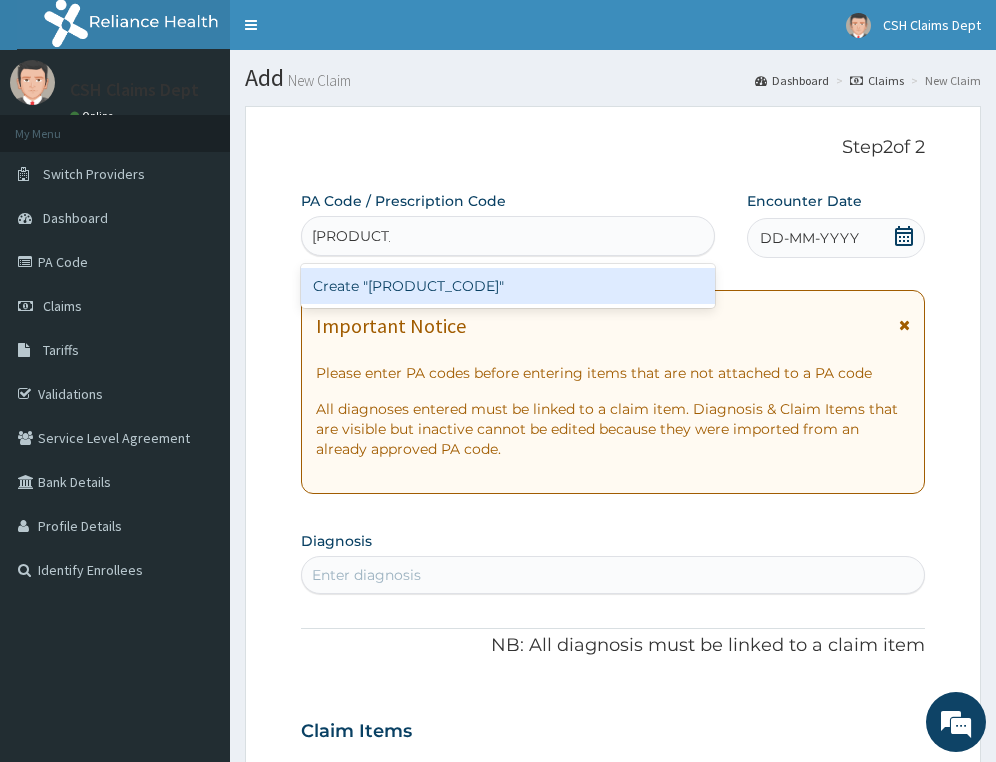 type 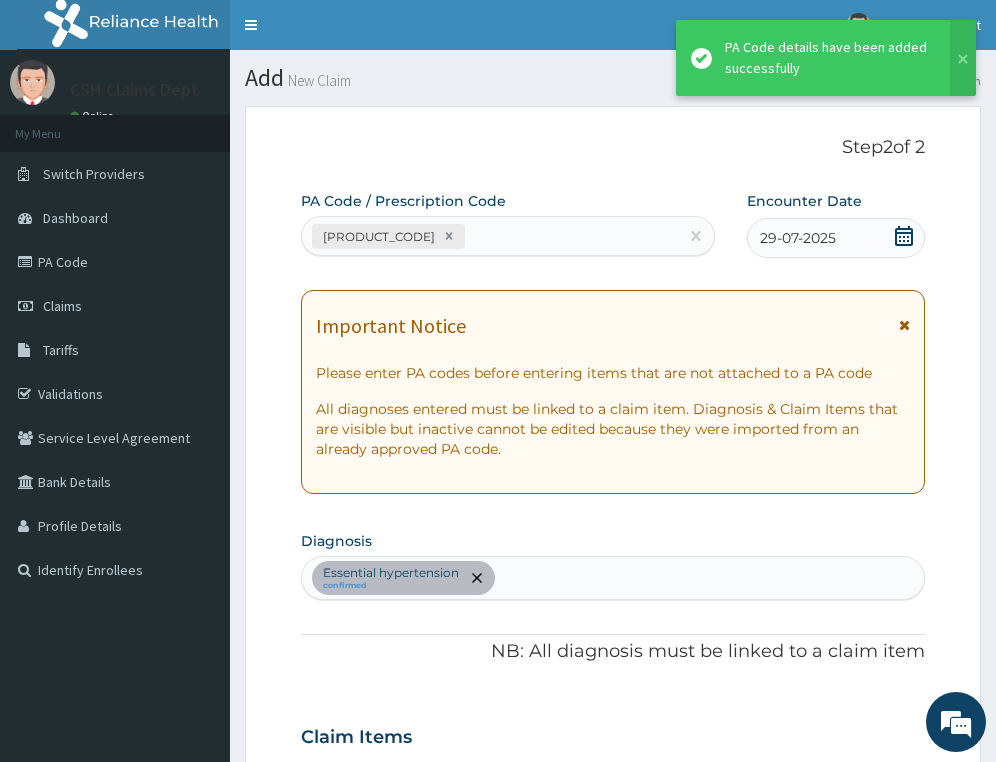scroll, scrollTop: 471, scrollLeft: 0, axis: vertical 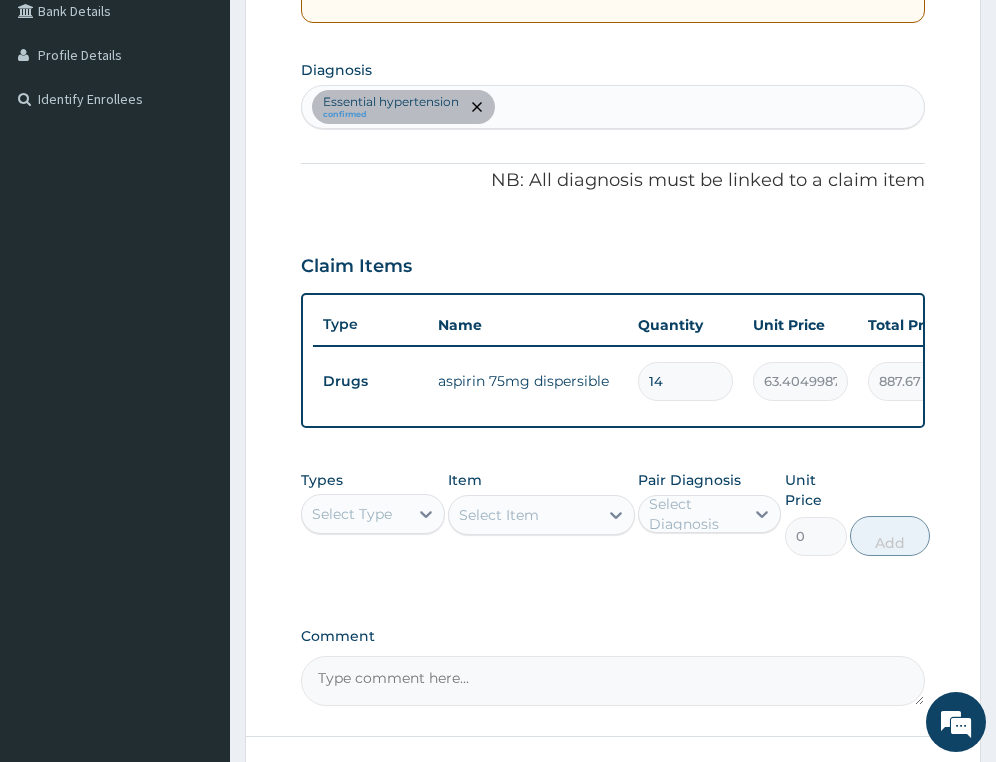 click on "Essential hypertension confirmed" at bounding box center (613, 107) 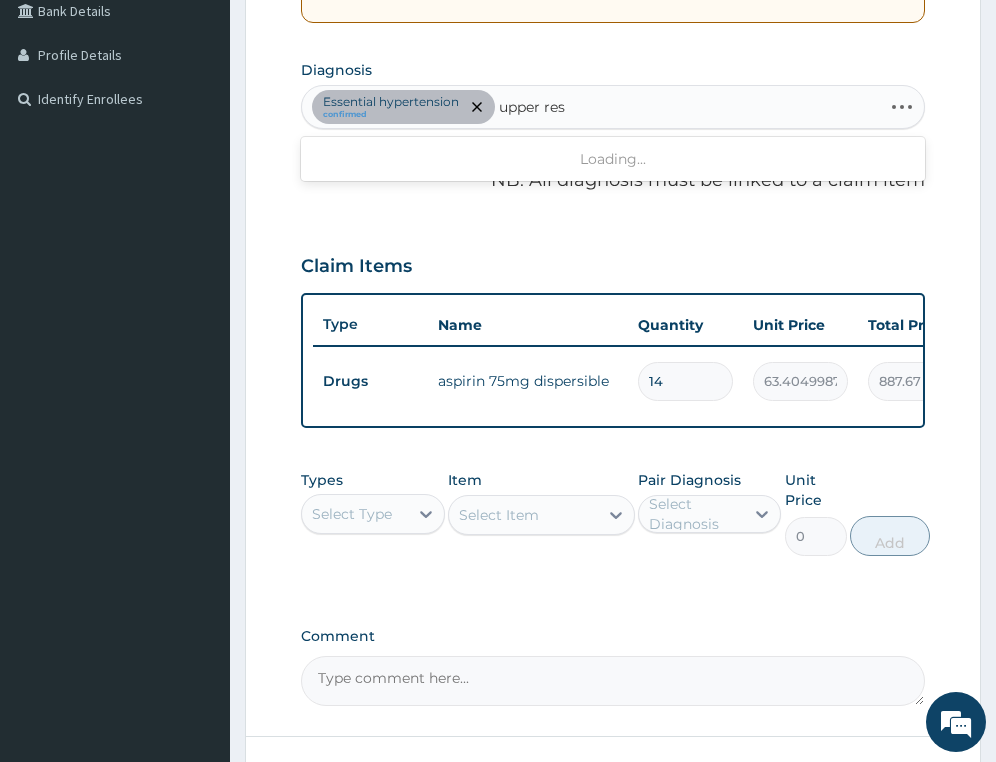 type on "upper resp" 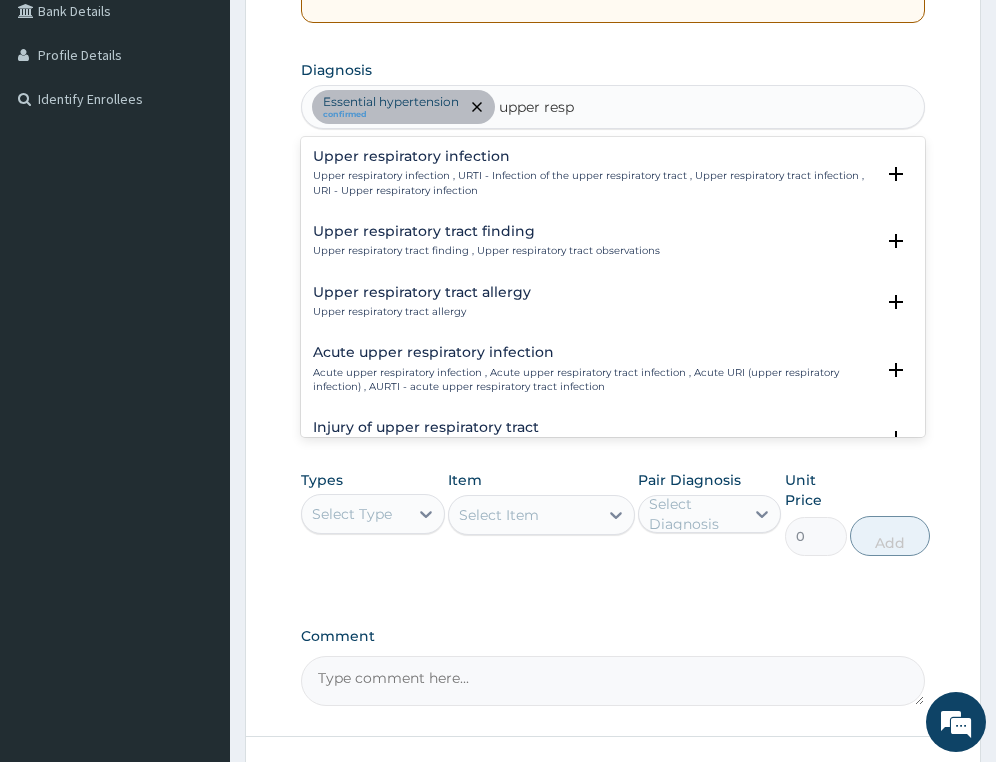 click on "Upper respiratory infection , URTI - Infection of the upper respiratory tract , Upper respiratory tract infection , URI - Upper respiratory infection" at bounding box center (593, 183) 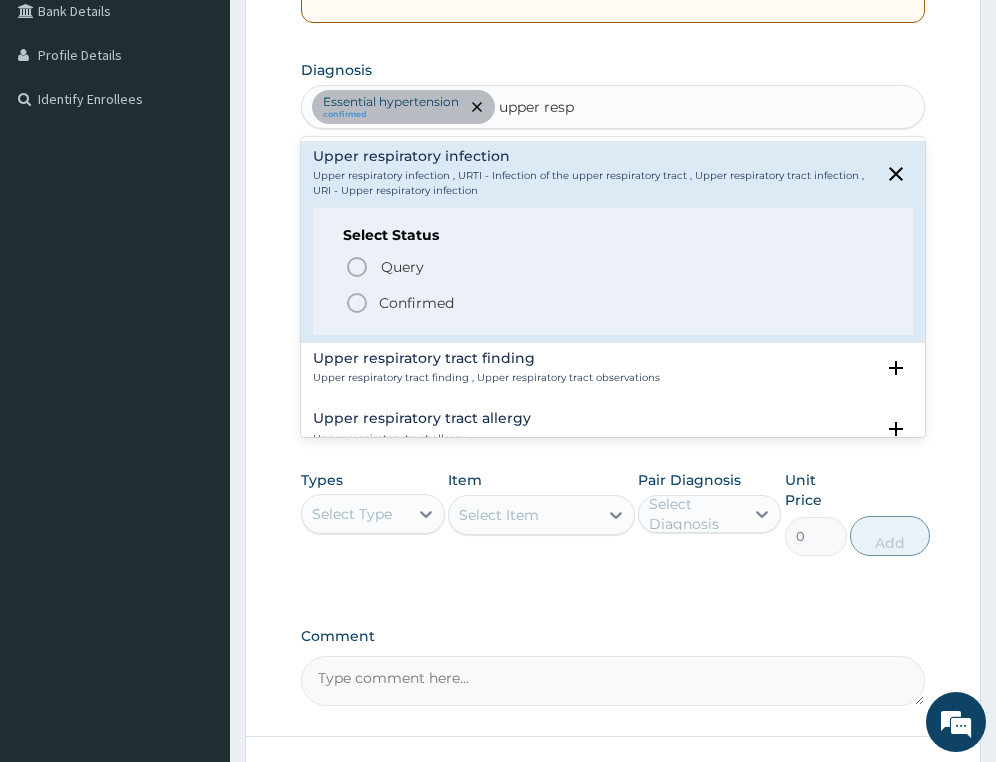 click on "Confirmed" at bounding box center [416, 303] 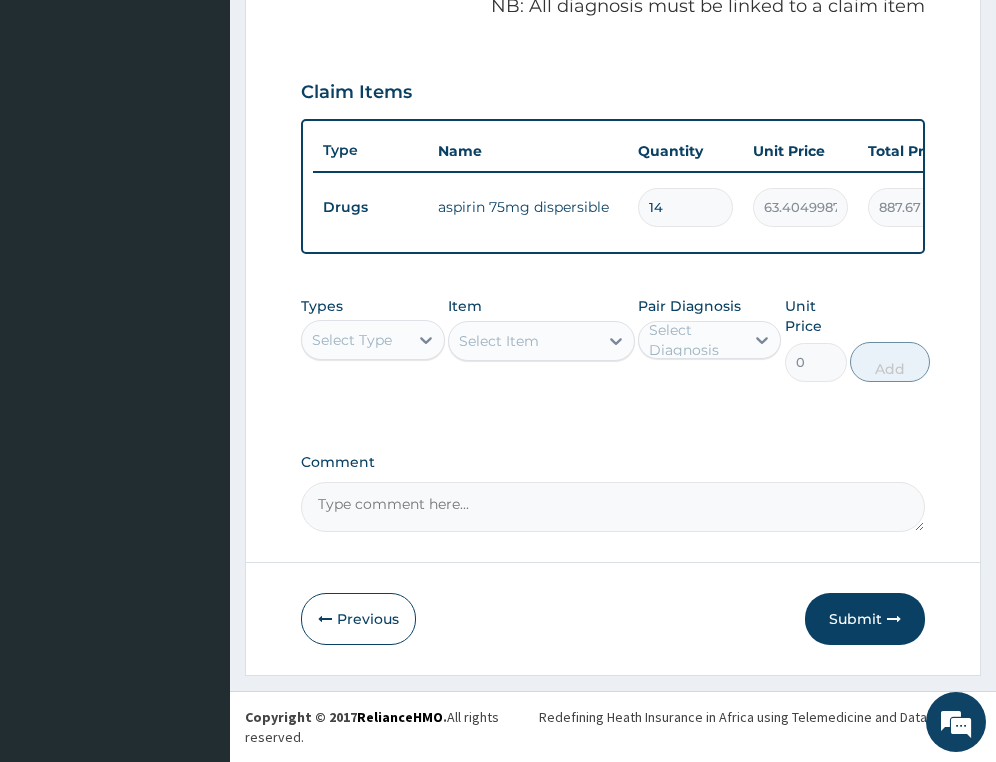 scroll, scrollTop: 660, scrollLeft: 0, axis: vertical 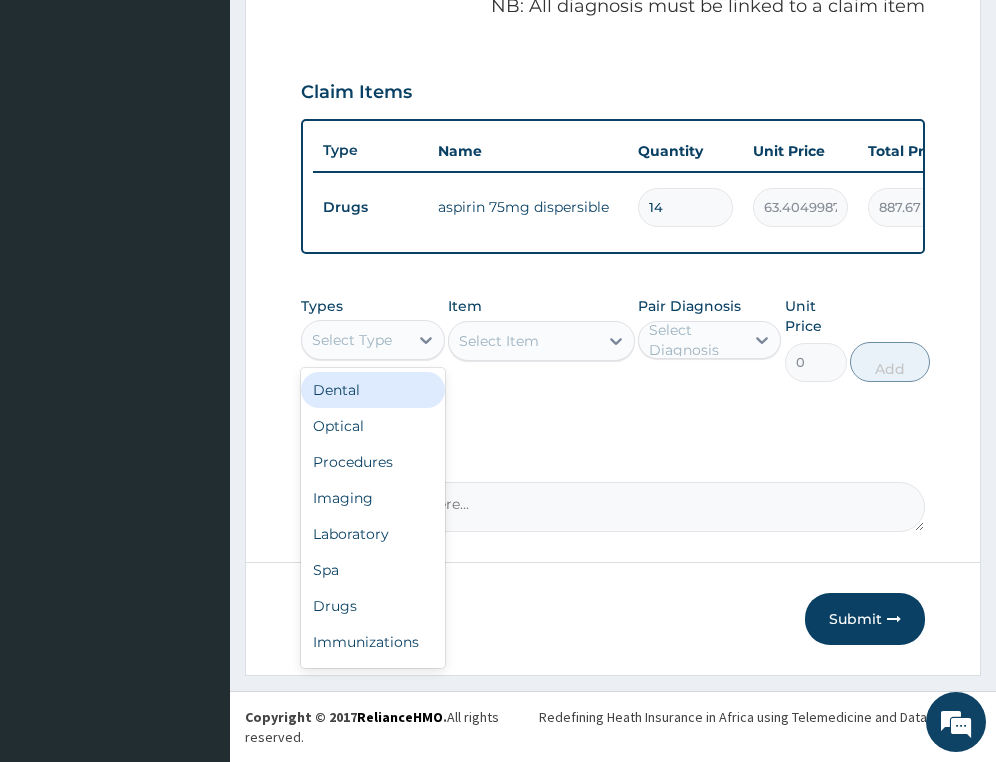 click on "Select Type" at bounding box center (352, 340) 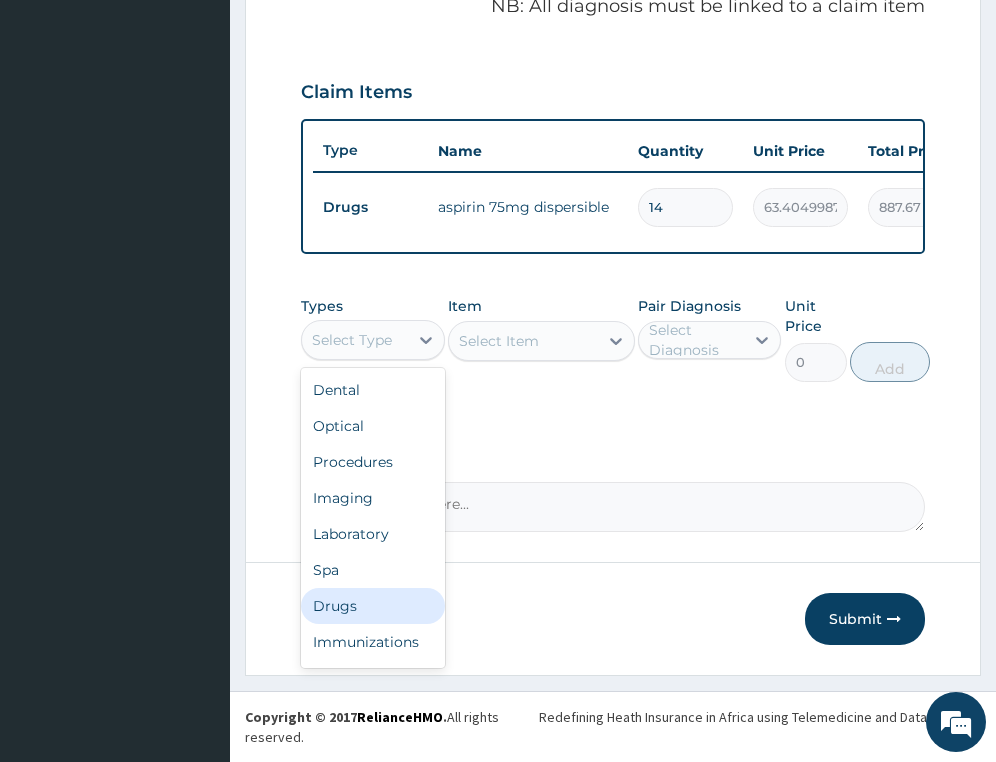 click on "Drugs" at bounding box center [372, 606] 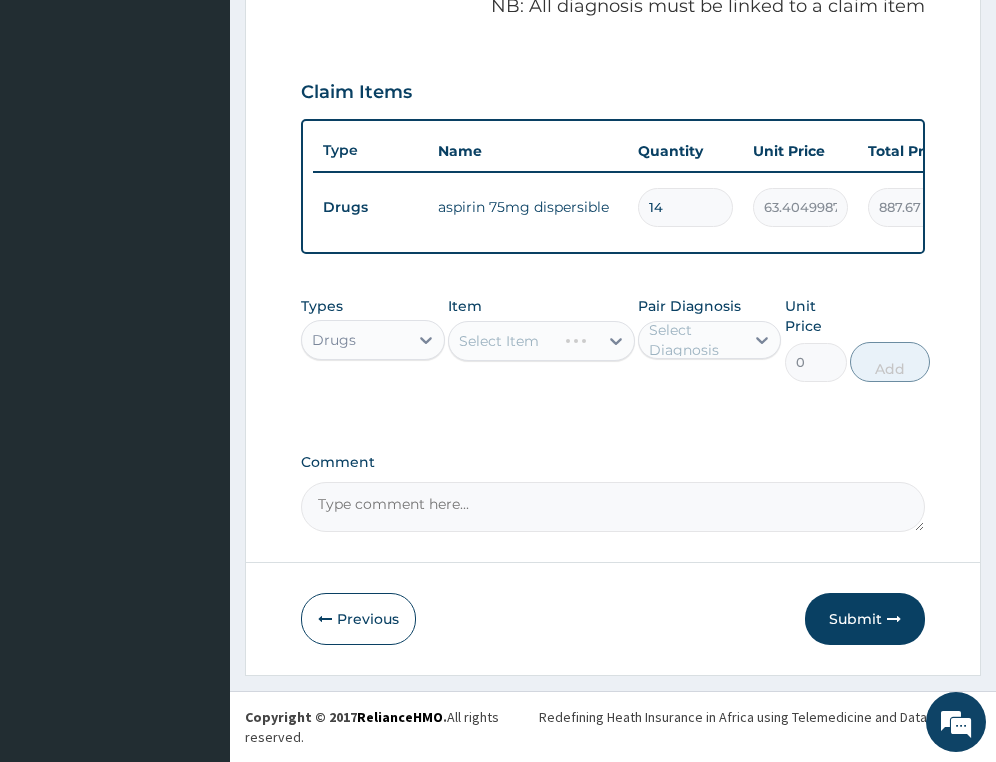 click on "Select Item" at bounding box center (541, 341) 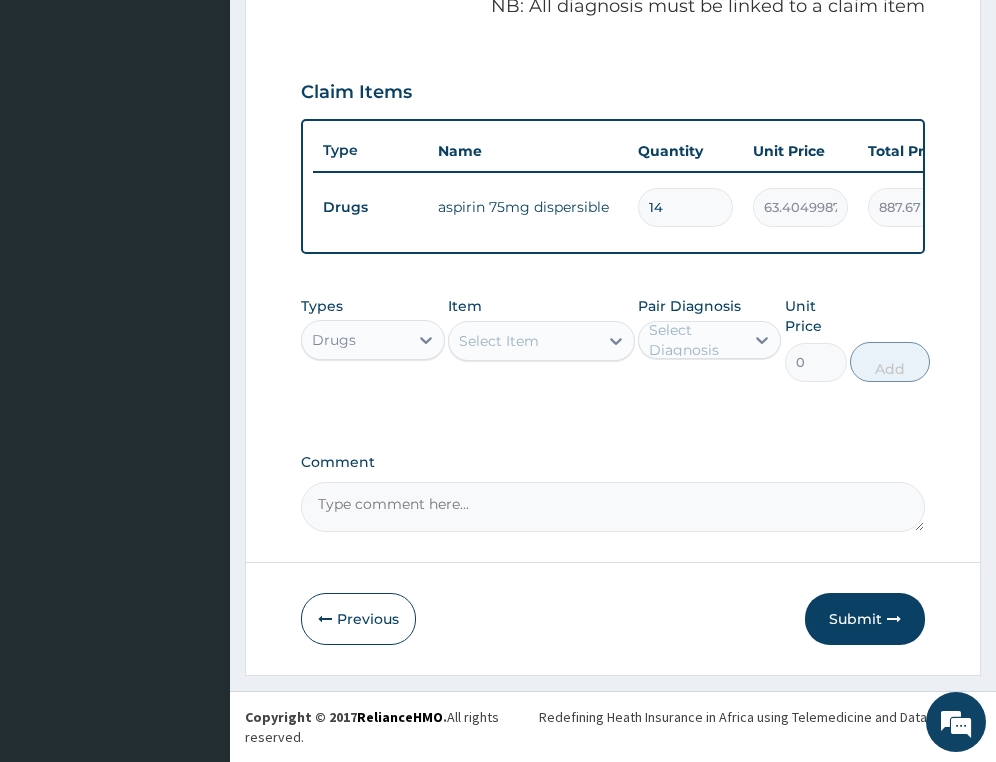click on "Select Item" at bounding box center [523, 341] 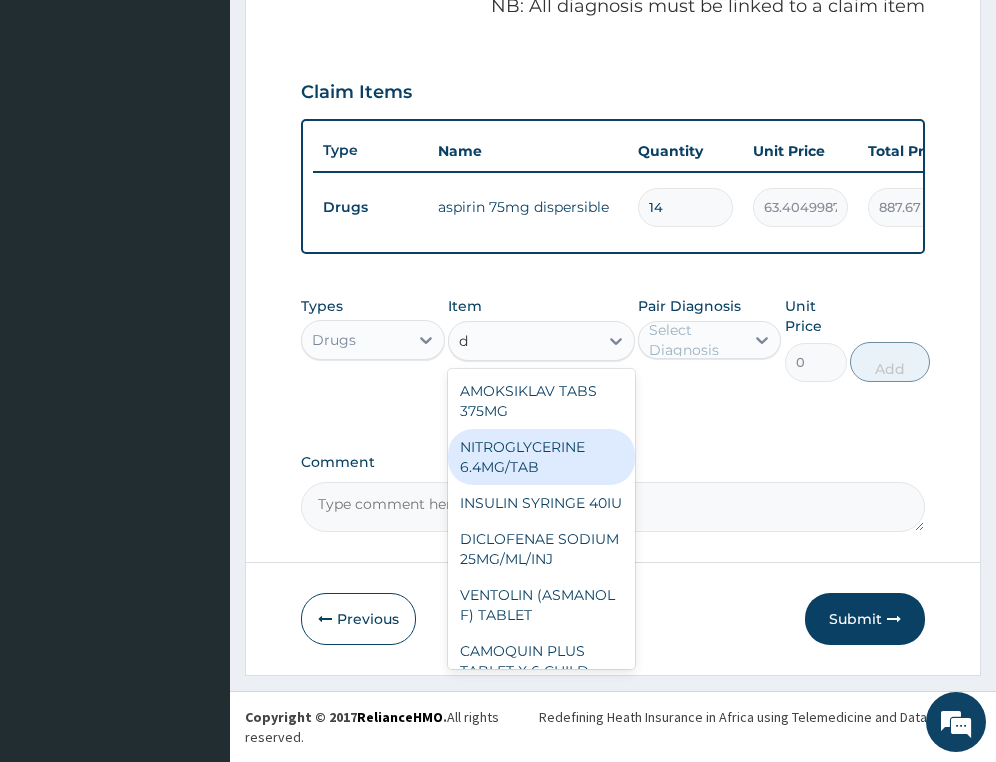 type on "d" 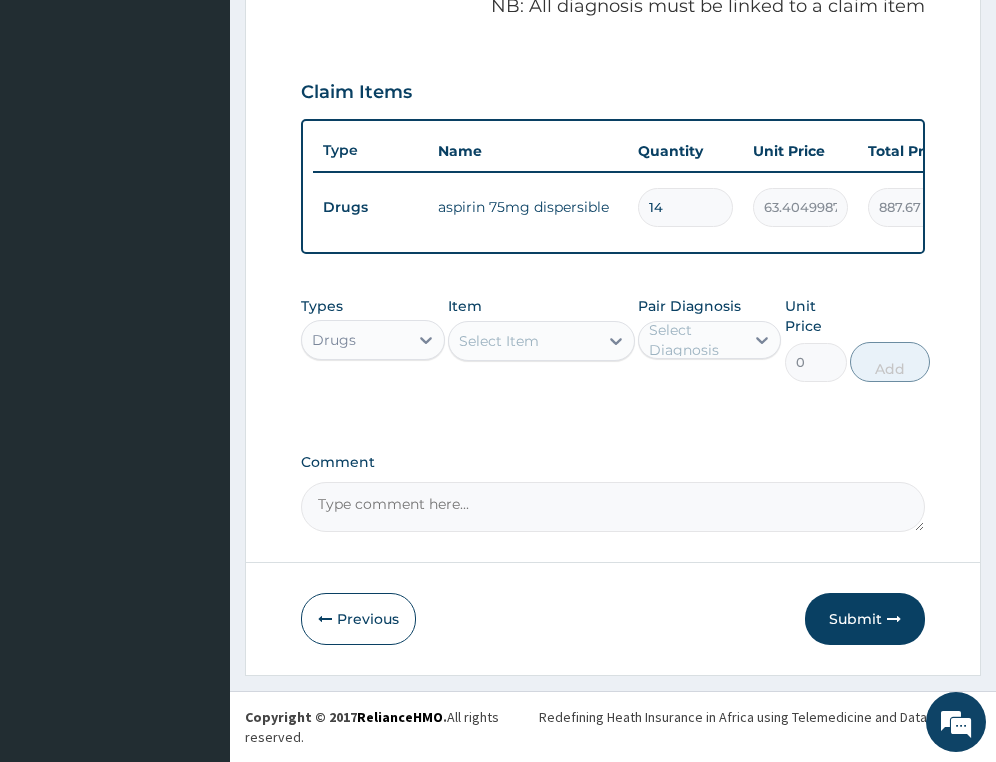 drag, startPoint x: 403, startPoint y: 409, endPoint x: 490, endPoint y: 357, distance: 101.35581 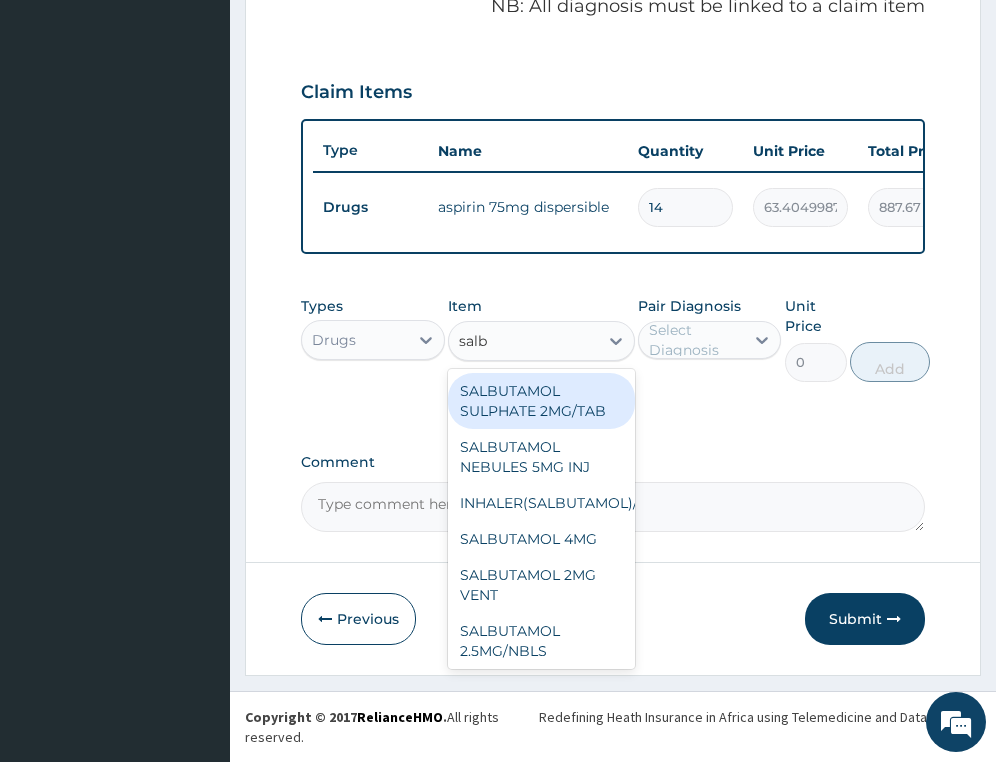 type on "salbu" 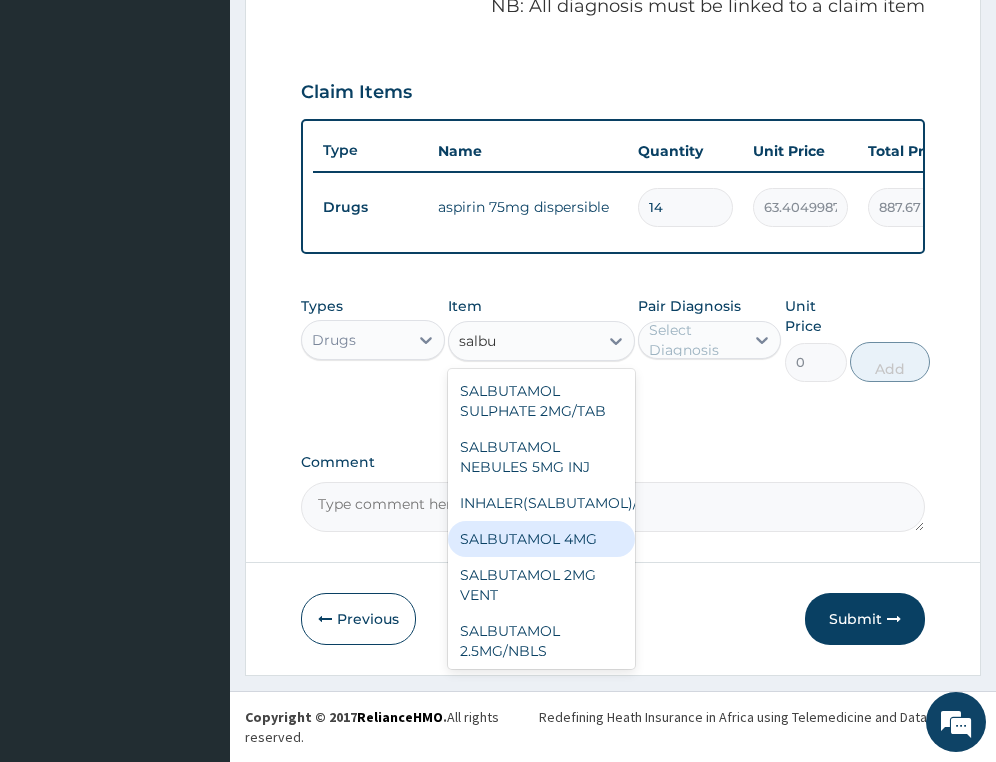 click on "SALBUTAMOL 4MG" at bounding box center [541, 539] 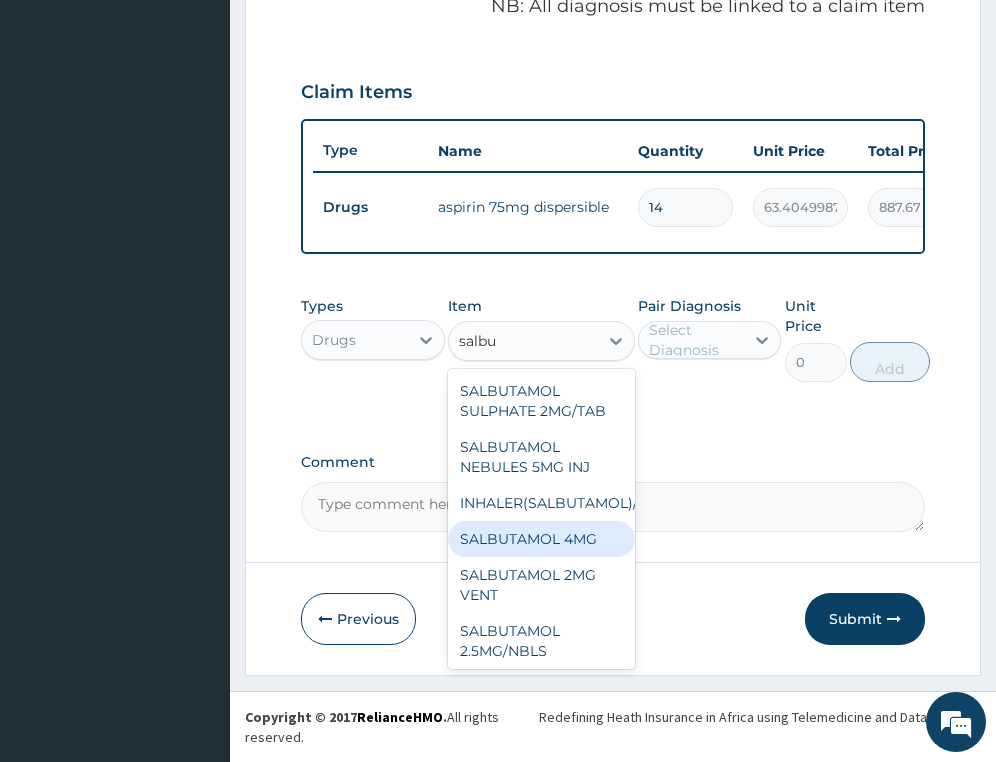 type 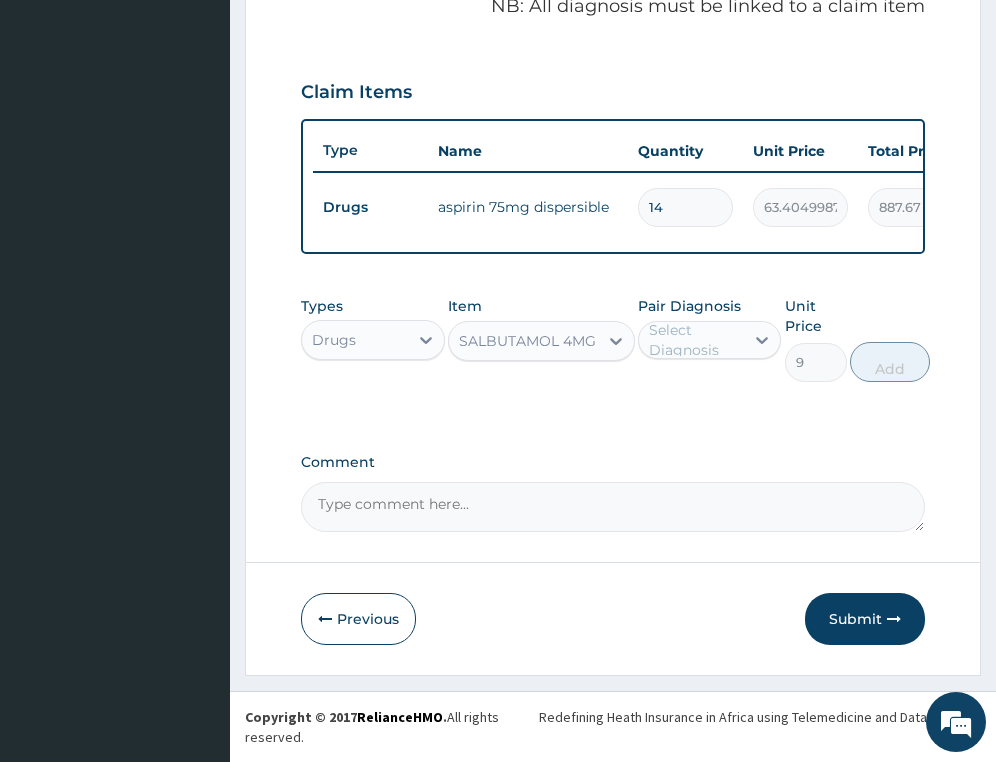 click on "Select Diagnosis" at bounding box center (695, 340) 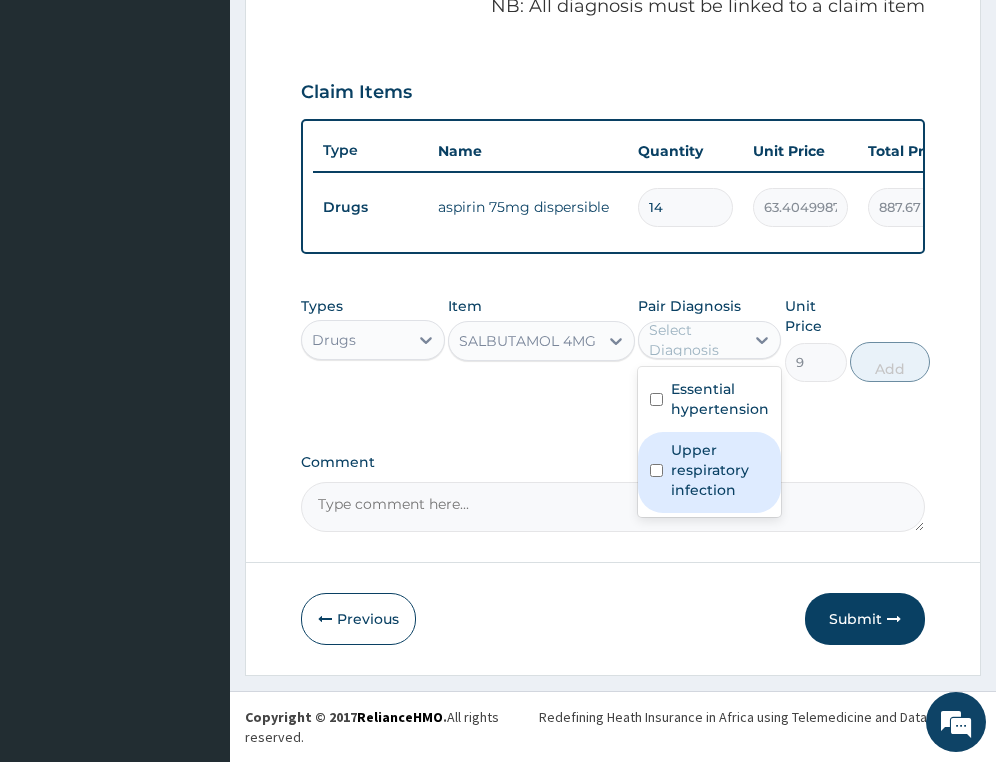 click on "Upper respiratory infection" at bounding box center (720, 470) 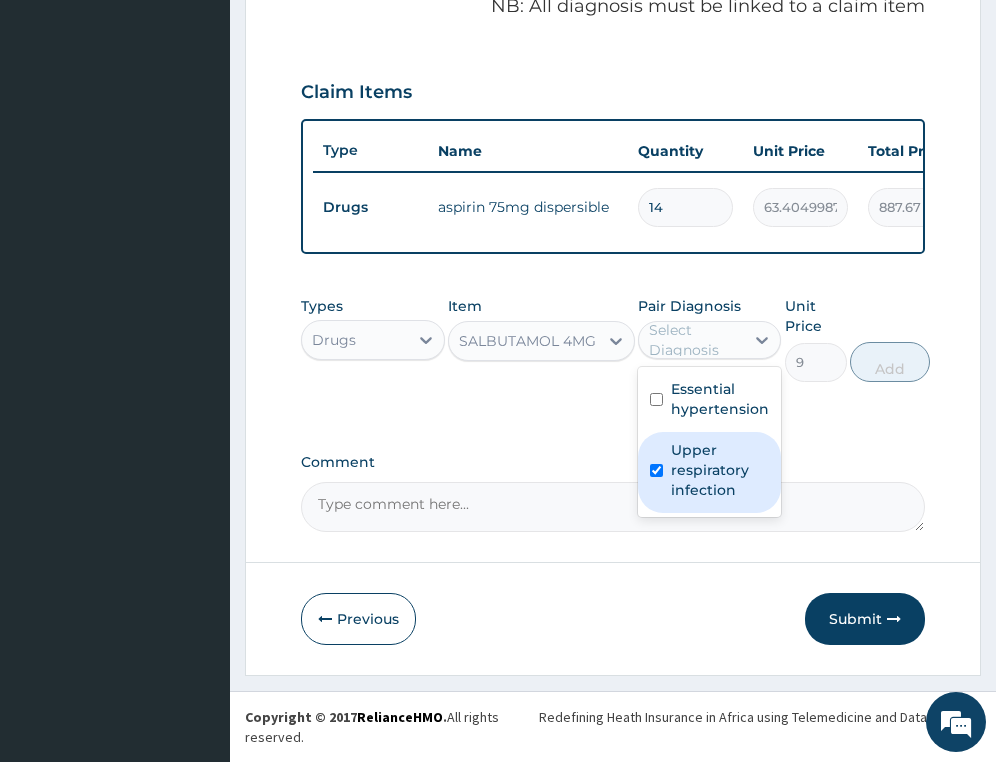 checkbox on "true" 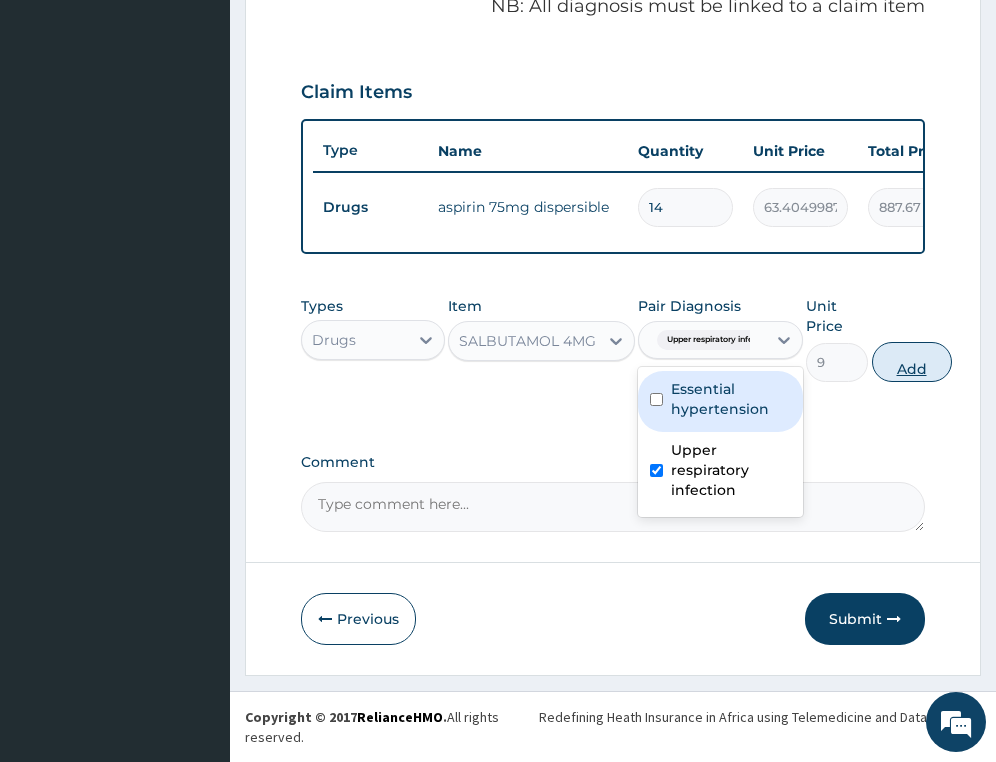 click on "Add" at bounding box center (912, 362) 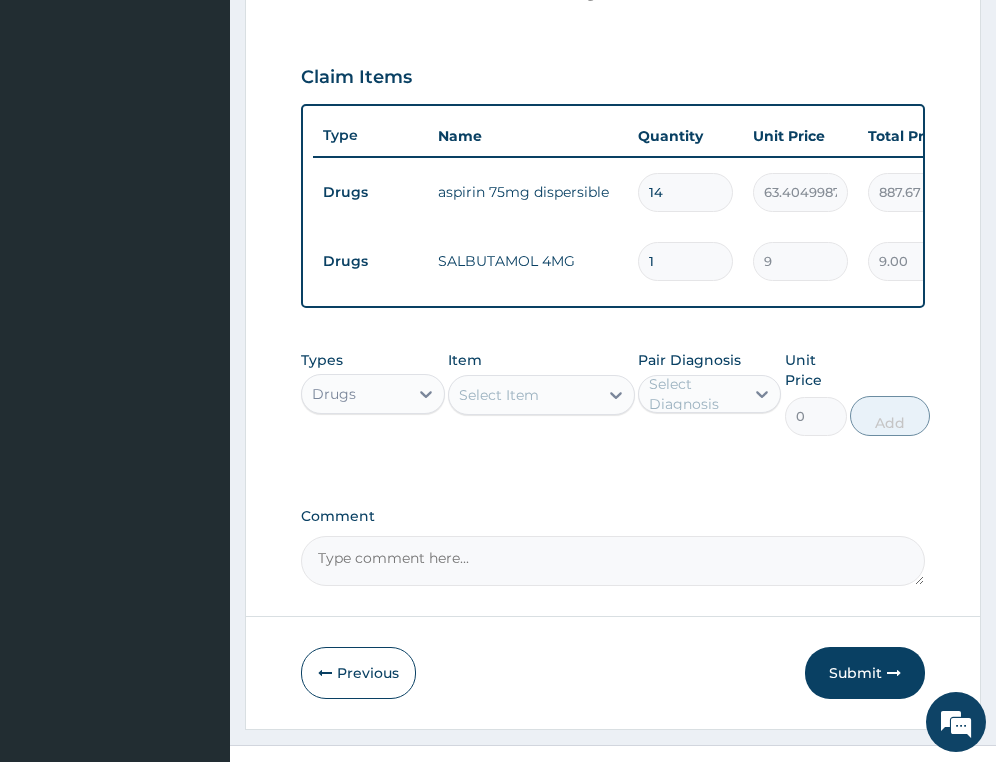 click on "Select Item" at bounding box center (499, 395) 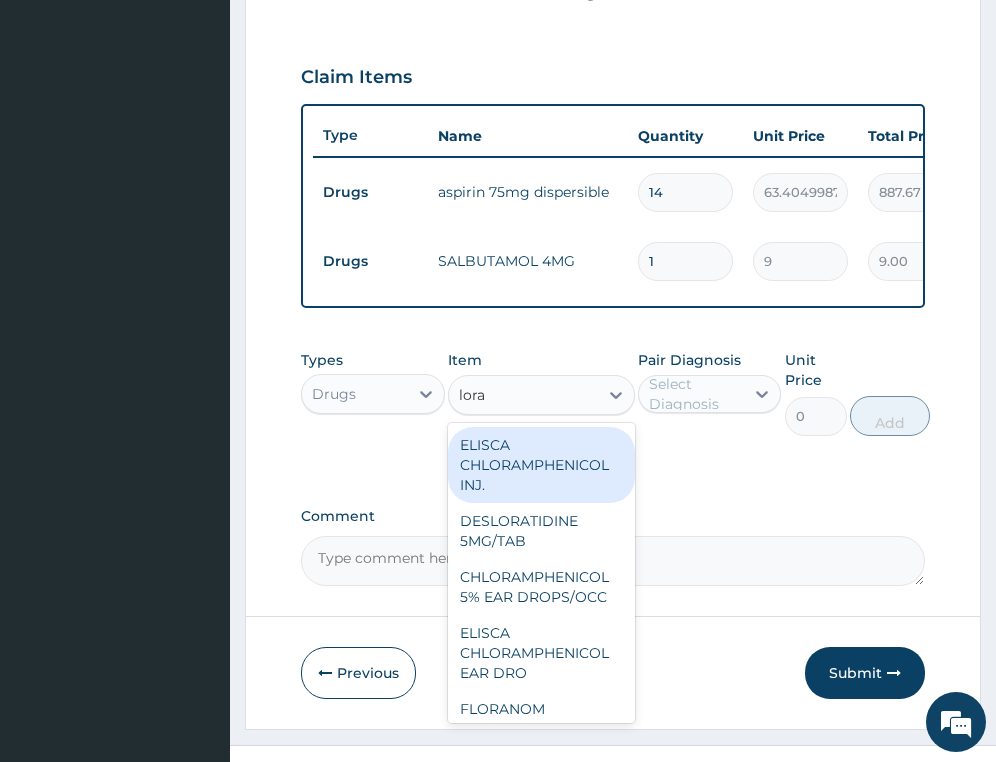 type on "lorat" 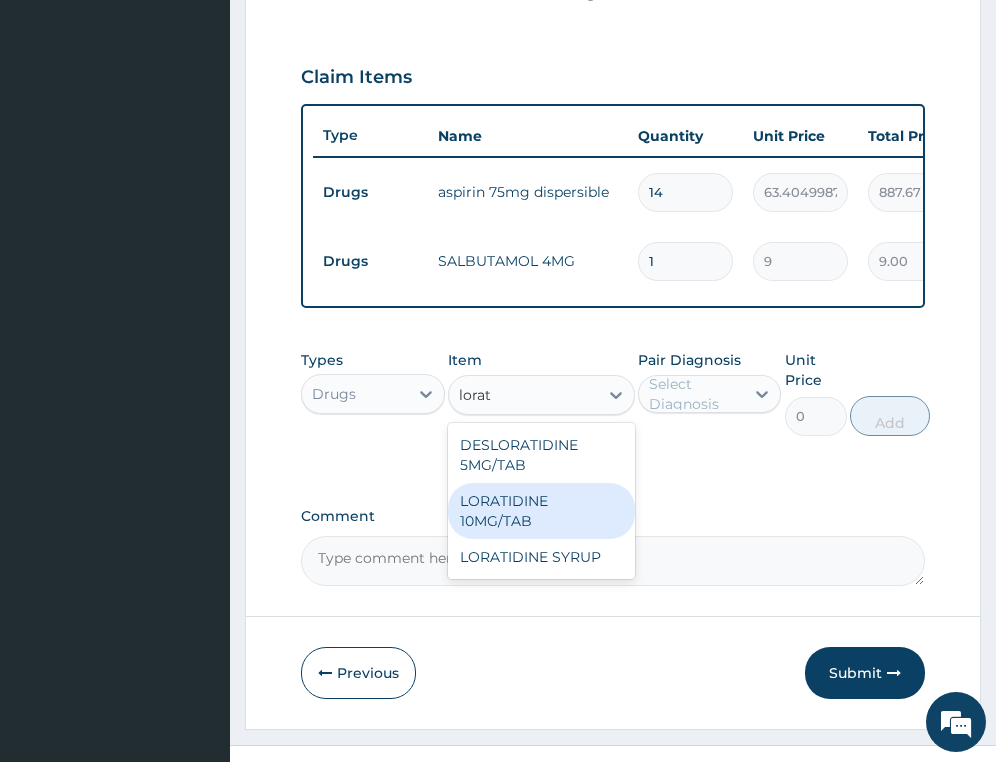 click on "LORATIDINE 10MG/TAB" at bounding box center [541, 511] 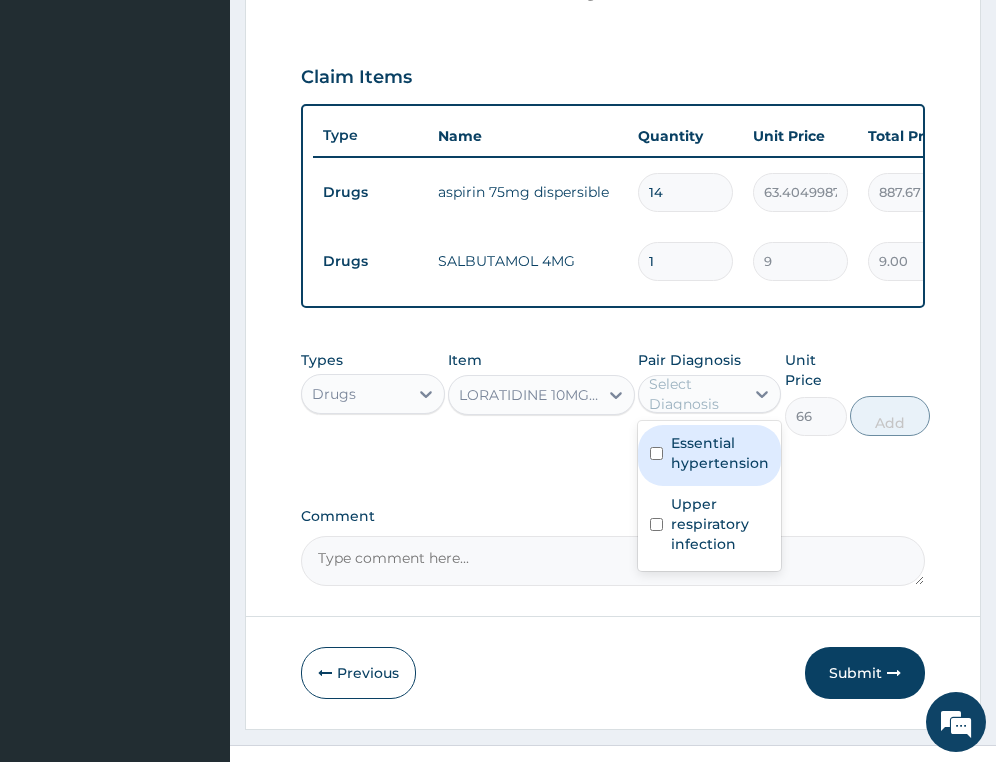click on "Select Diagnosis" at bounding box center [695, 394] 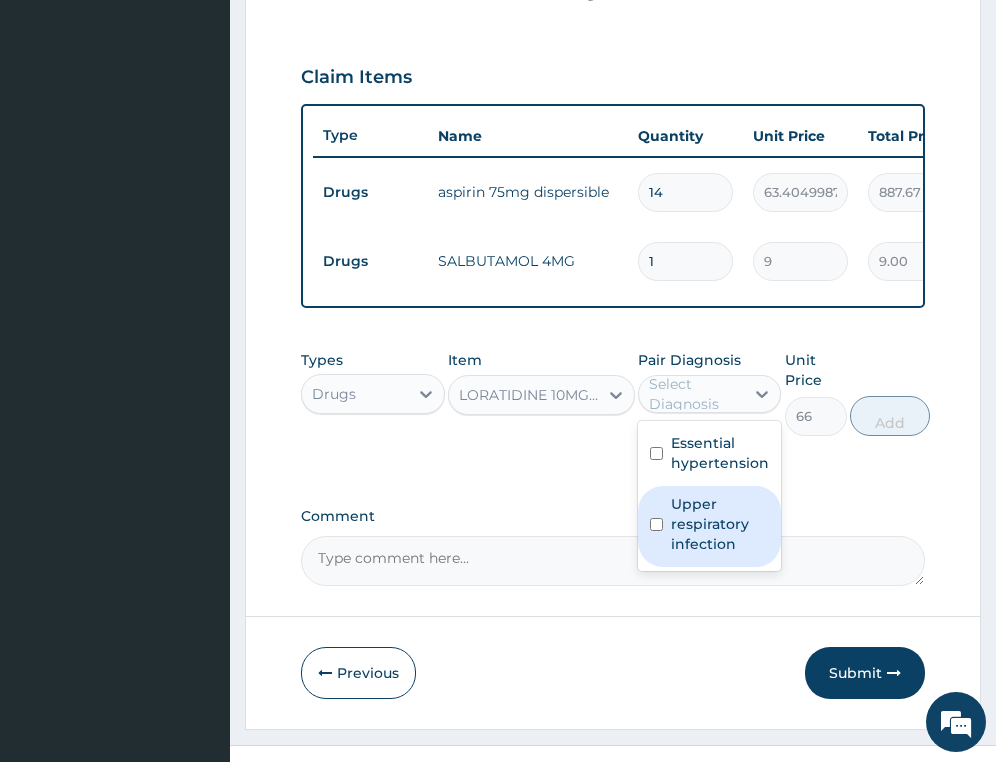 click on "Upper respiratory infection" at bounding box center (720, 524) 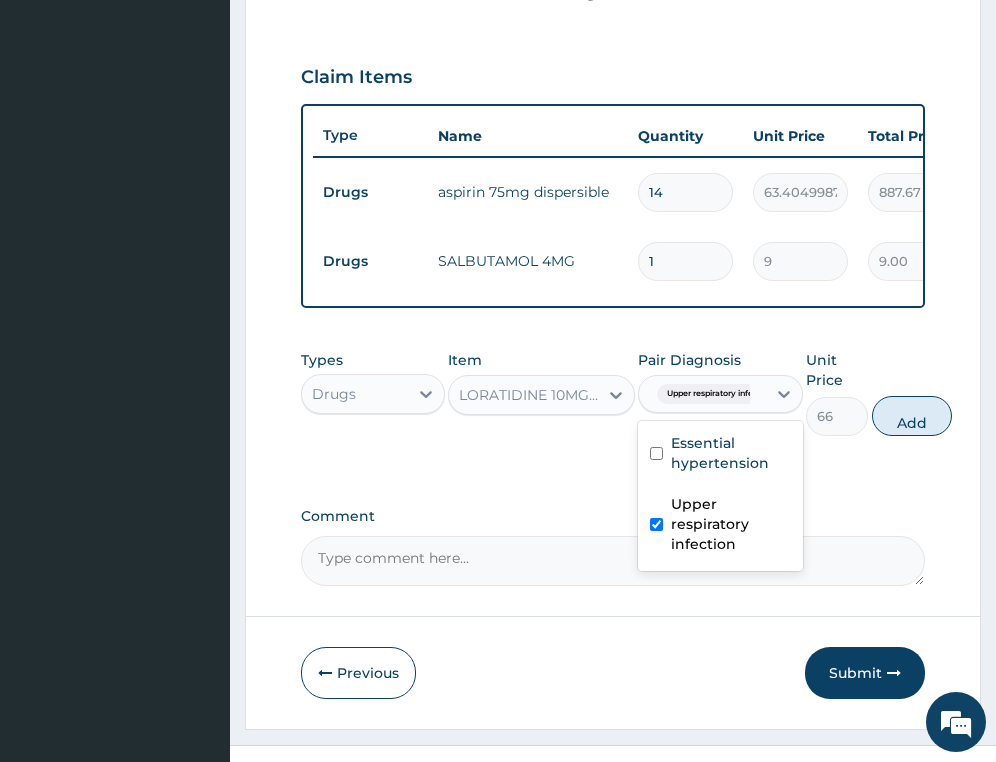 checkbox on "true" 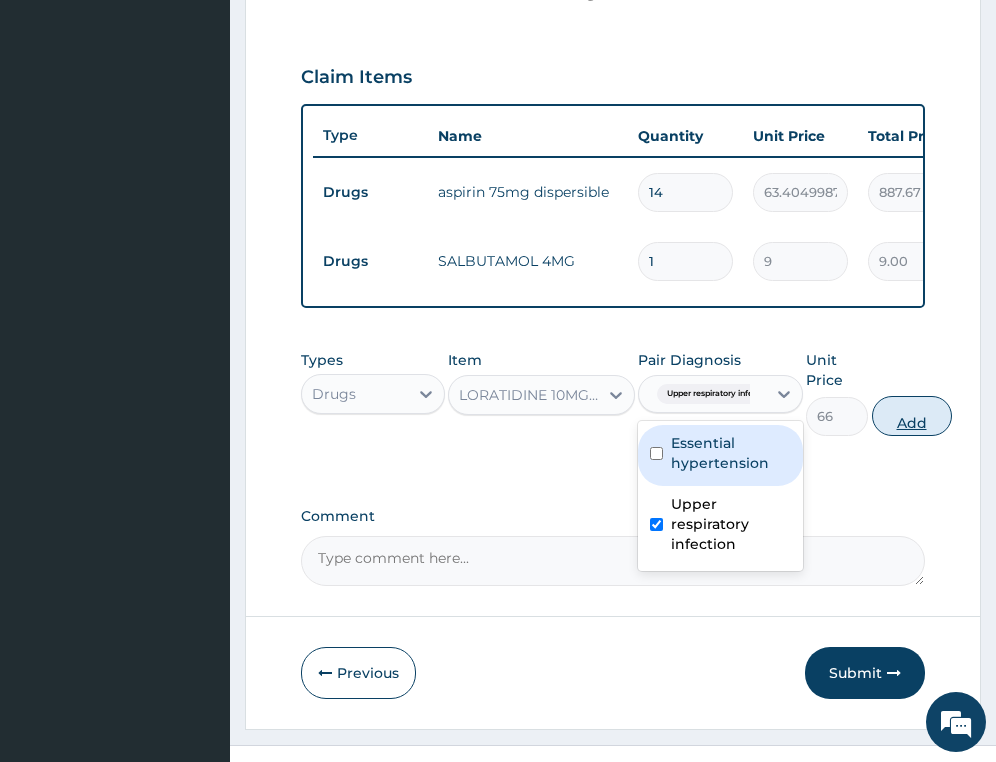 click on "Add" at bounding box center (912, 416) 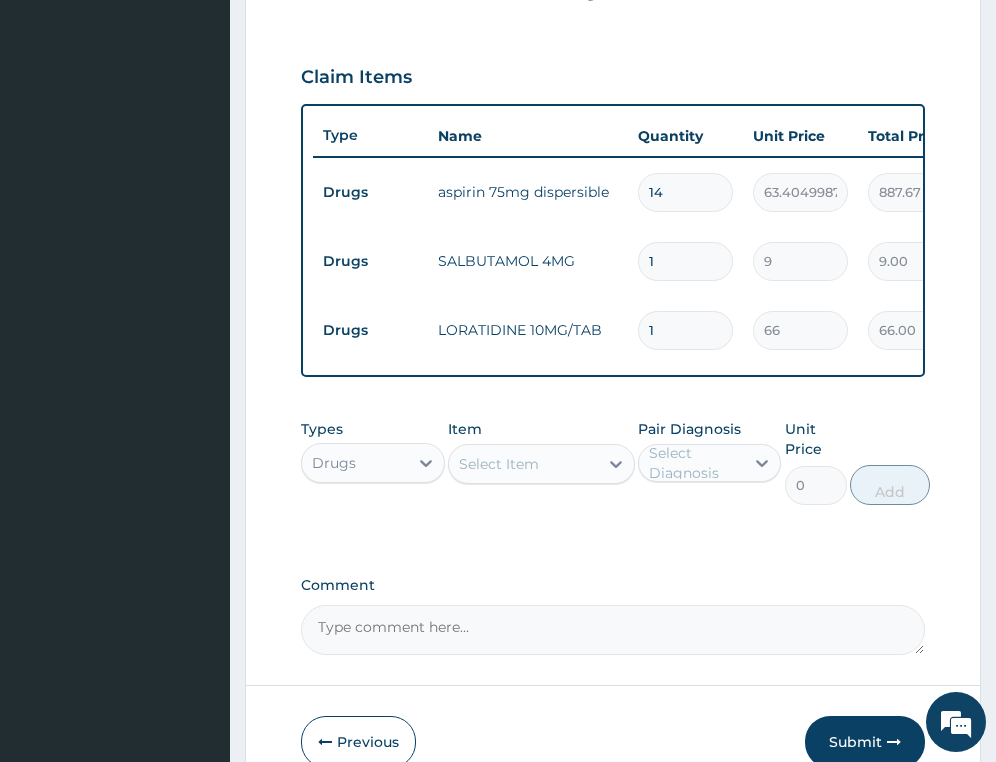 drag, startPoint x: 692, startPoint y: 327, endPoint x: 498, endPoint y: 355, distance: 196.01021 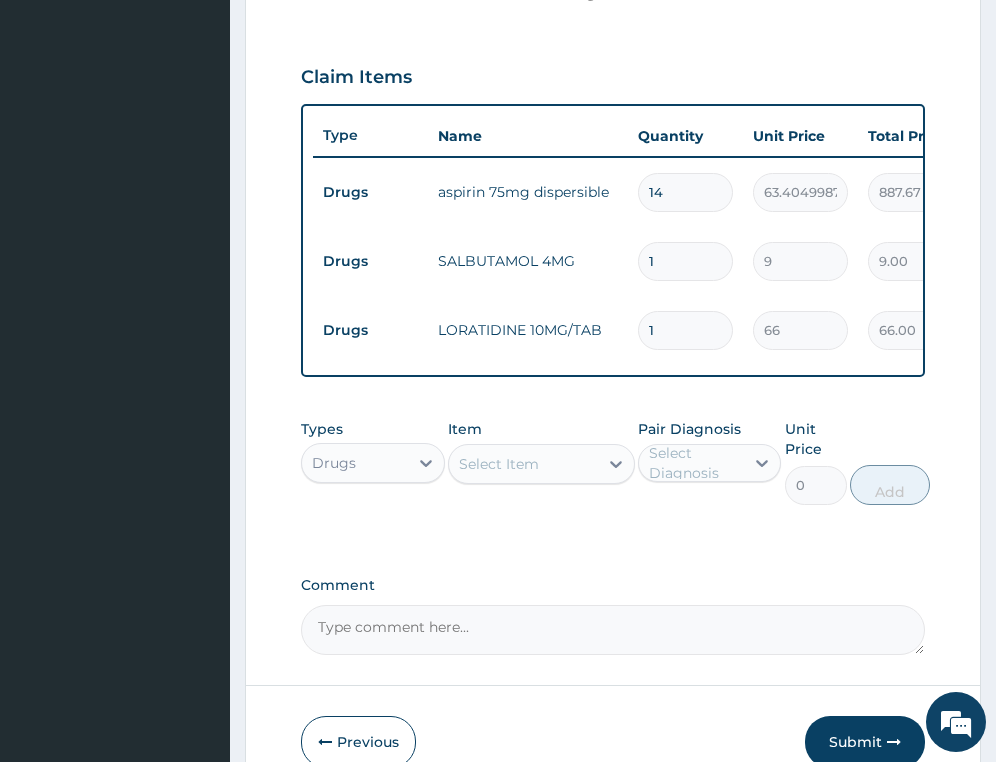 click on "Drugs LORATIDINE 10MG/TAB 1 66 66.00 Upper respiratory infection Delete" at bounding box center [803, 330] 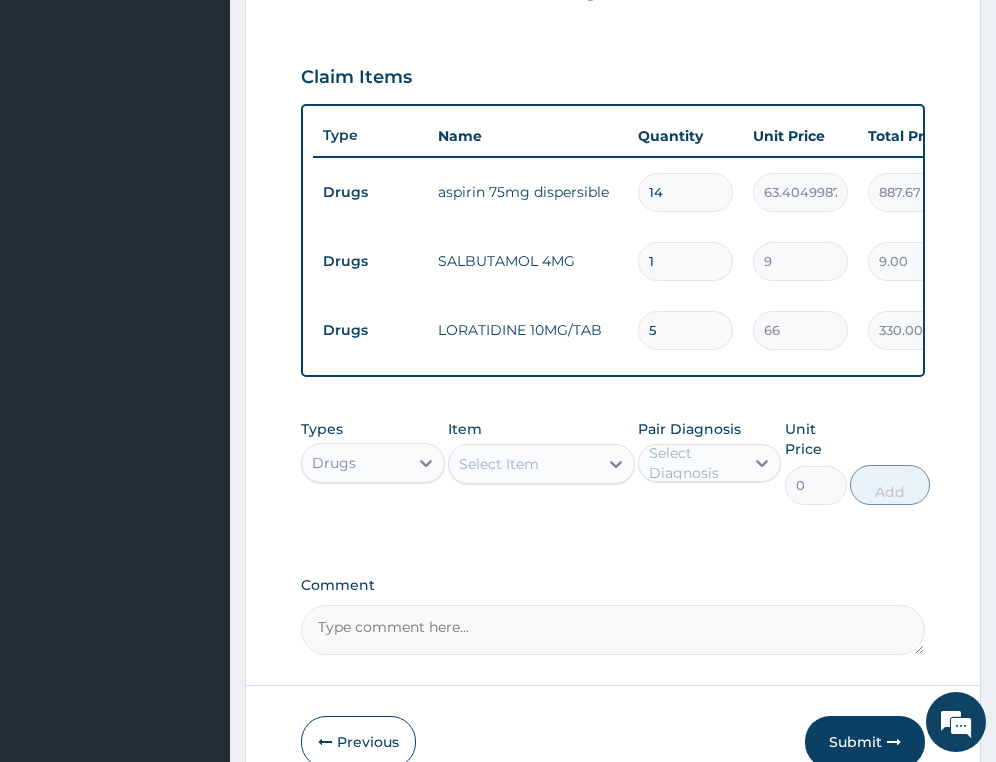 type on "5" 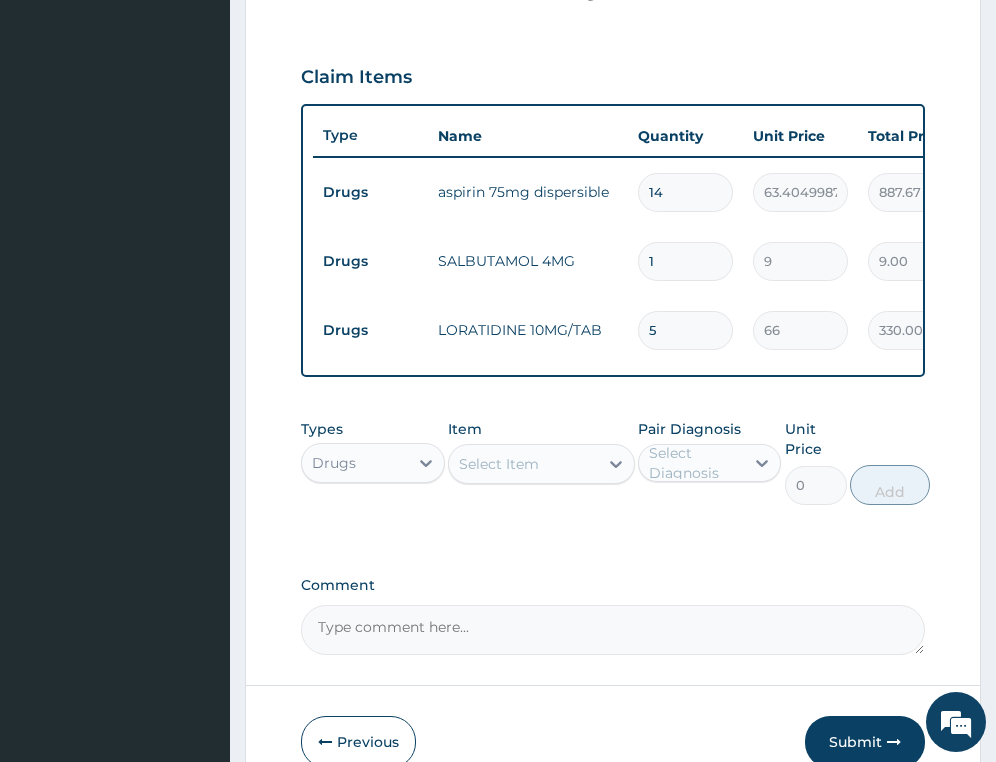 drag, startPoint x: 674, startPoint y: 248, endPoint x: 546, endPoint y: 270, distance: 129.87686 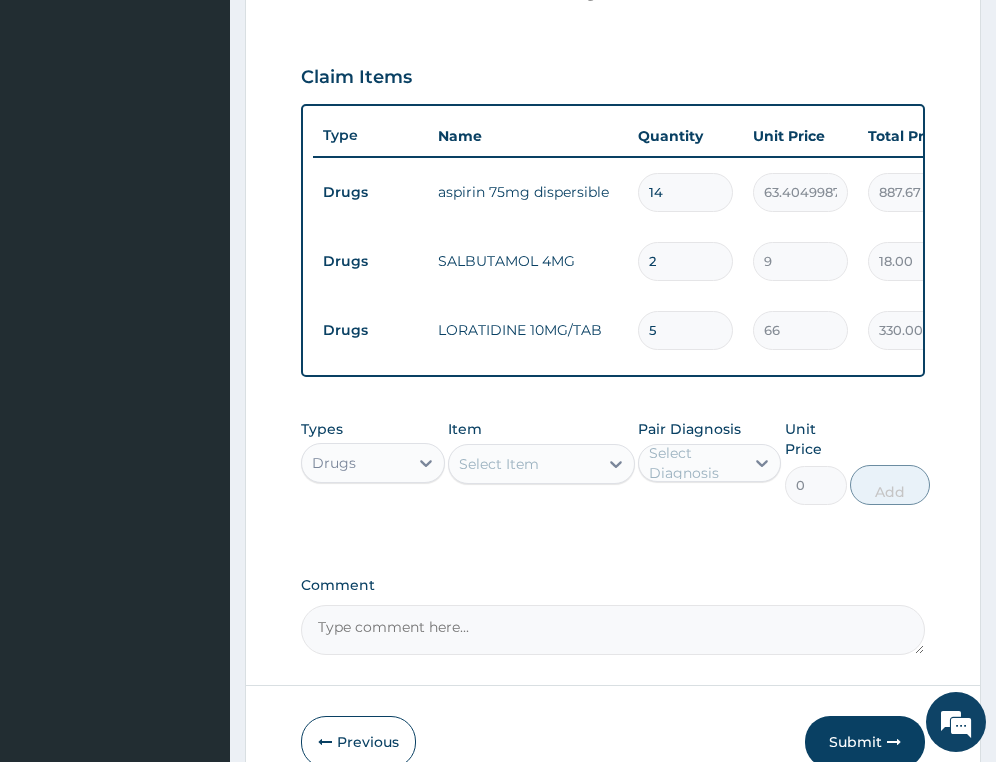 type on "28" 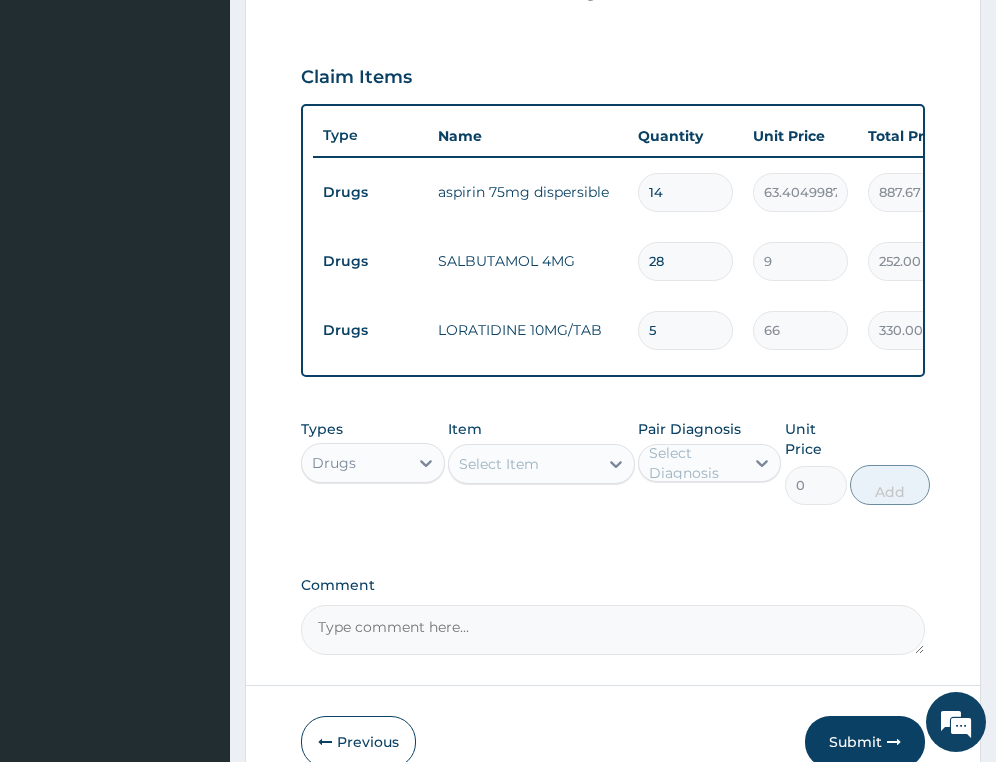 type on "28" 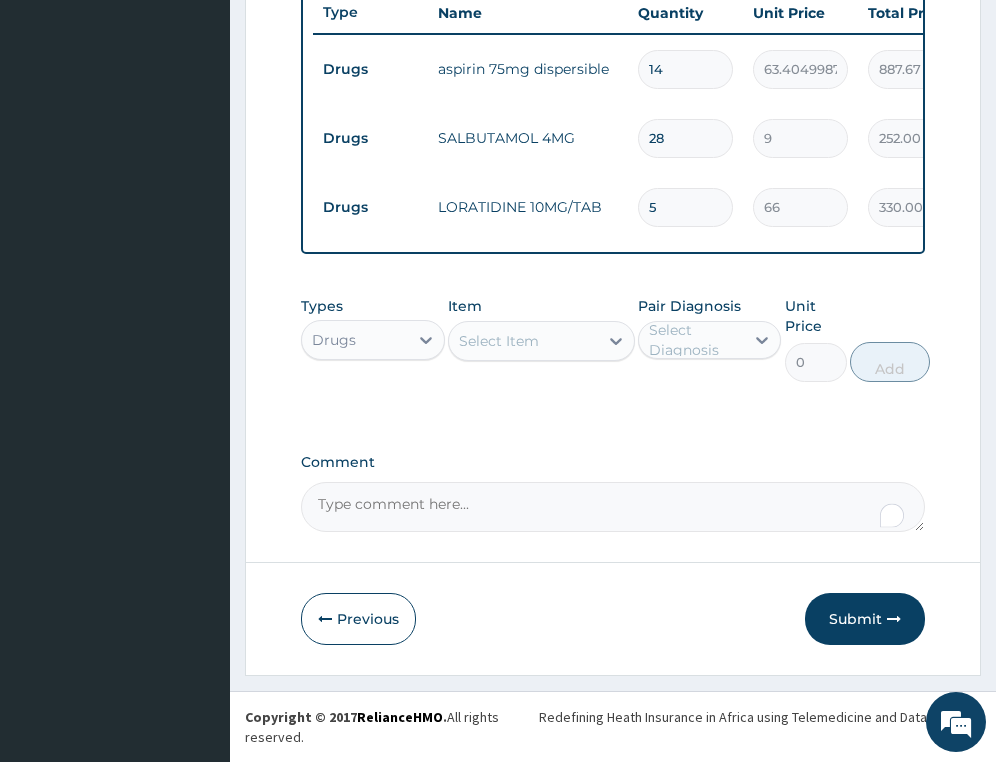 click on "Submit" at bounding box center (865, 619) 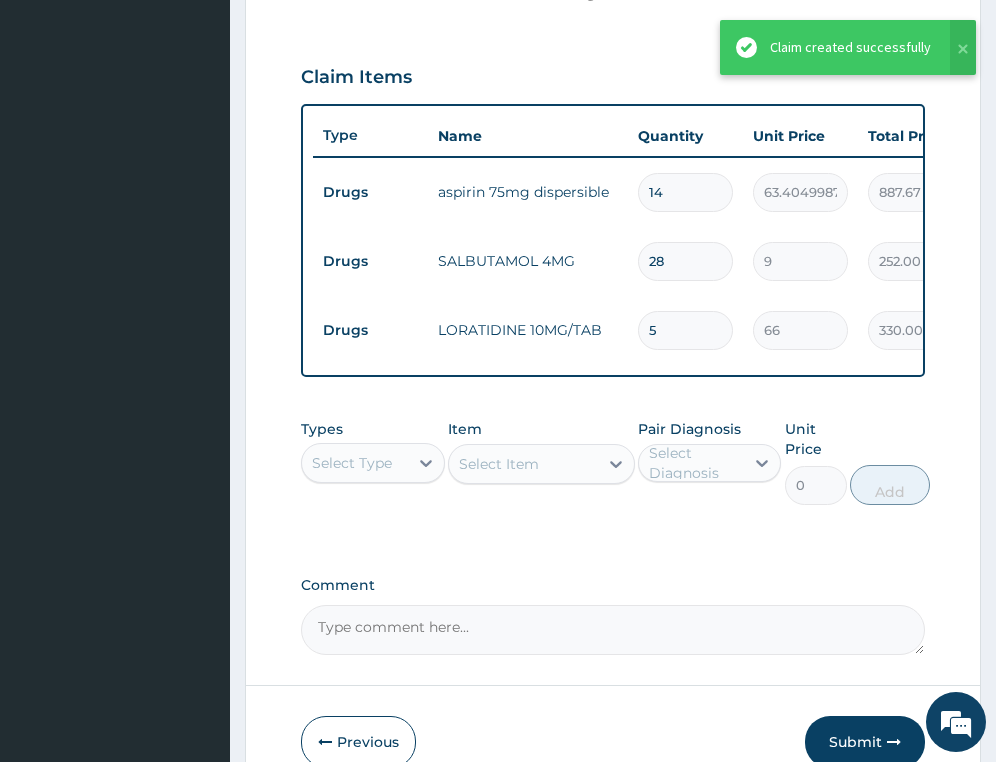 scroll, scrollTop: 498, scrollLeft: 0, axis: vertical 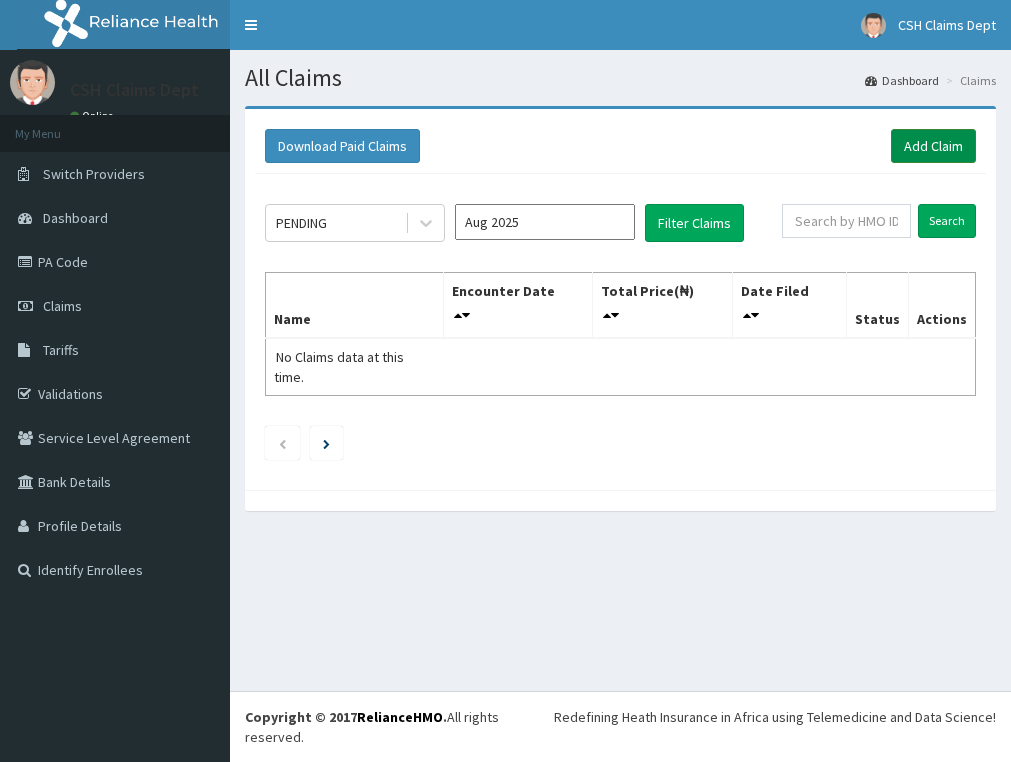 click on "Add Claim" at bounding box center [933, 146] 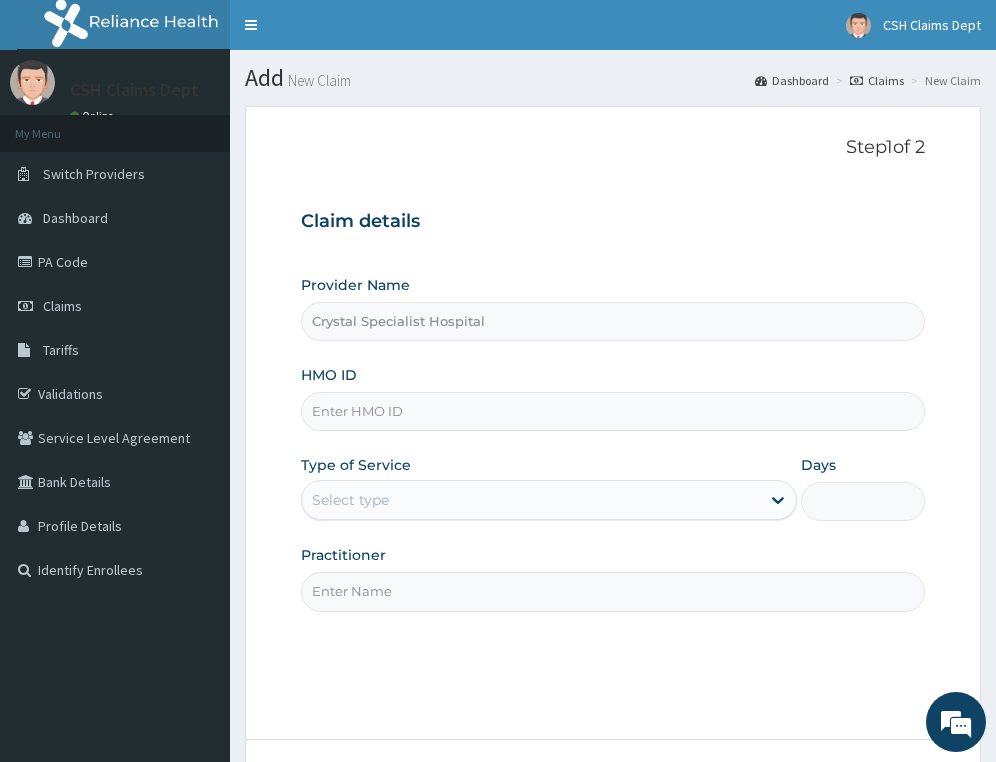 scroll, scrollTop: 0, scrollLeft: 0, axis: both 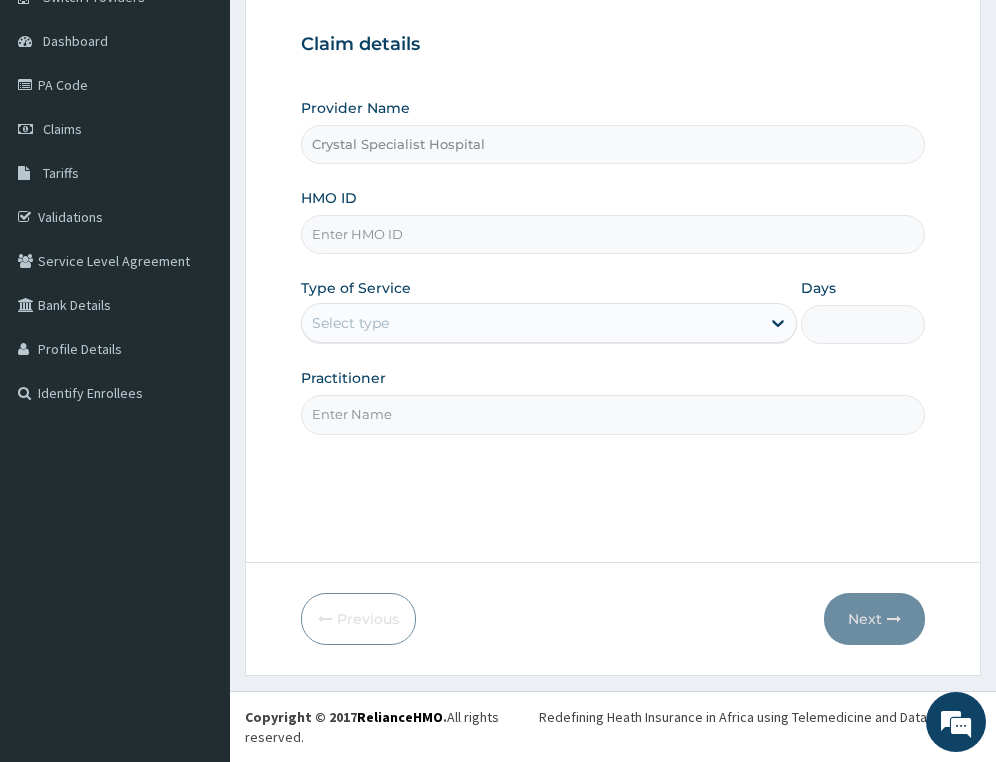 click on "HMO ID" at bounding box center (613, 234) 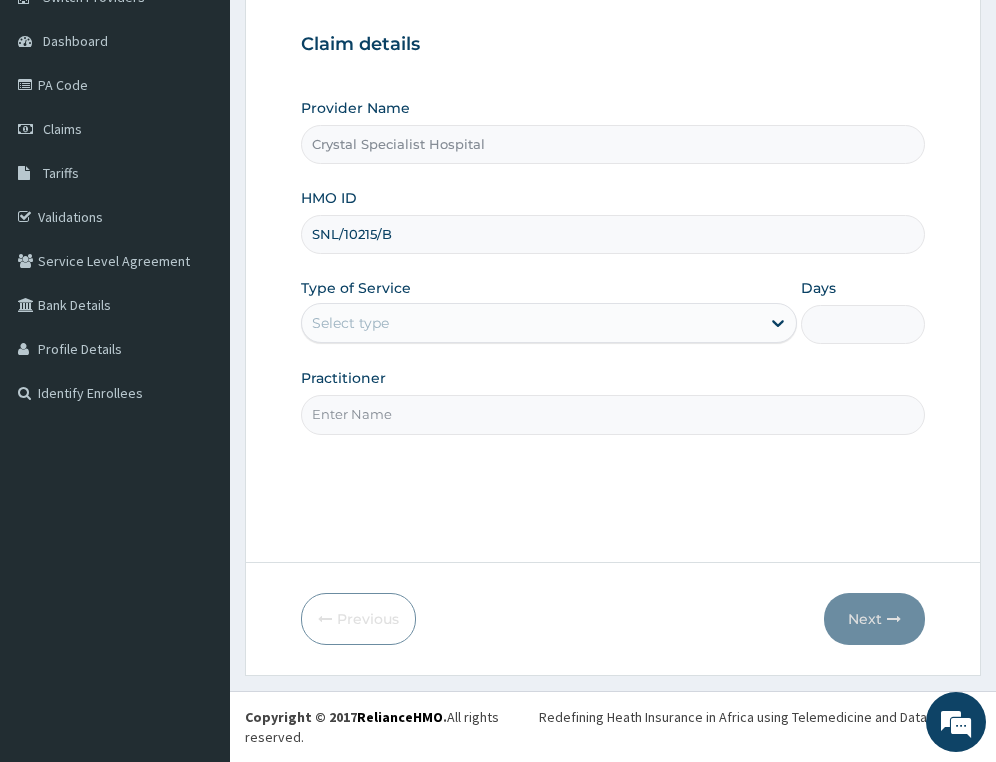 type on "SNL/10215/B" 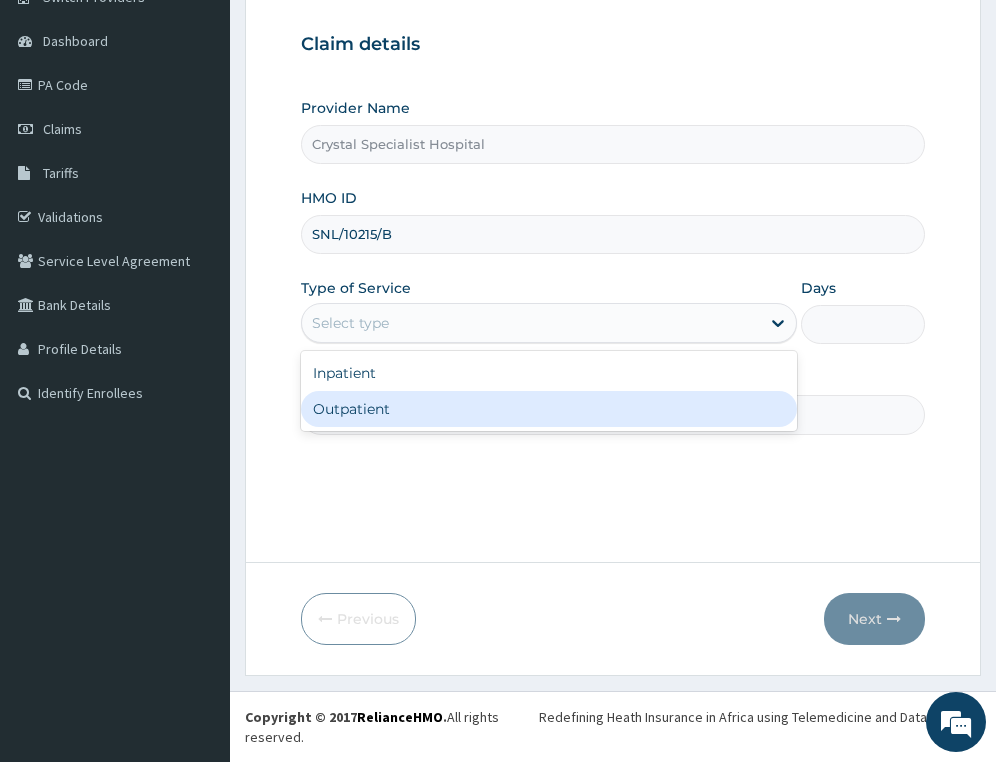click on "Outpatient" at bounding box center (549, 409) 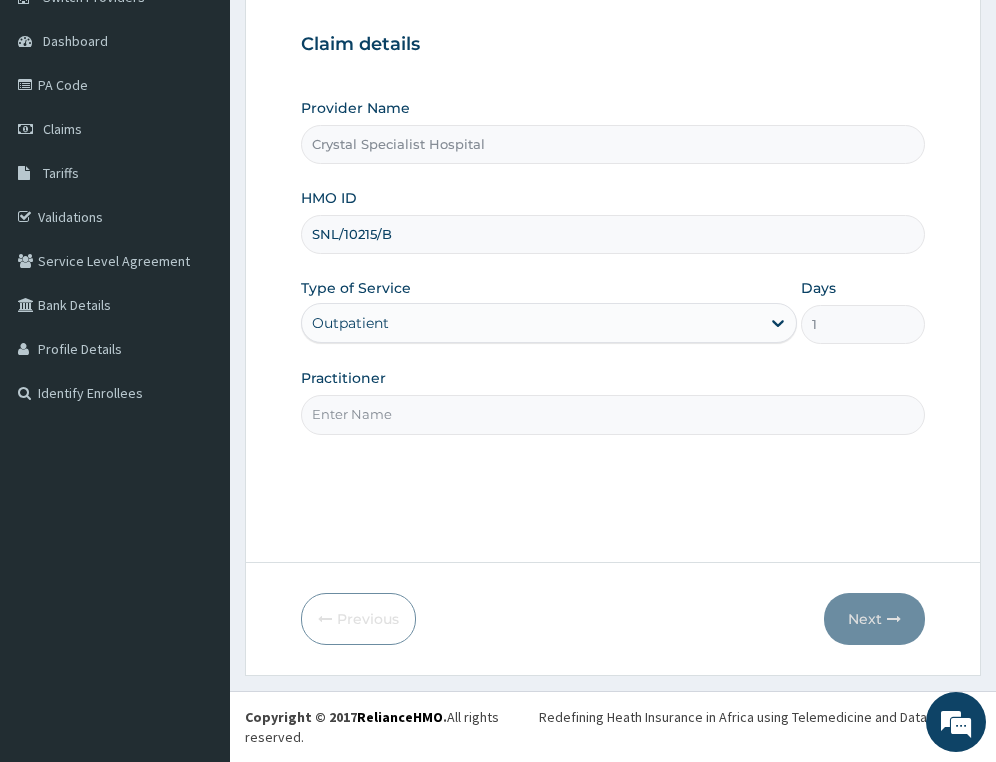 click on "Practitioner" at bounding box center [613, 414] 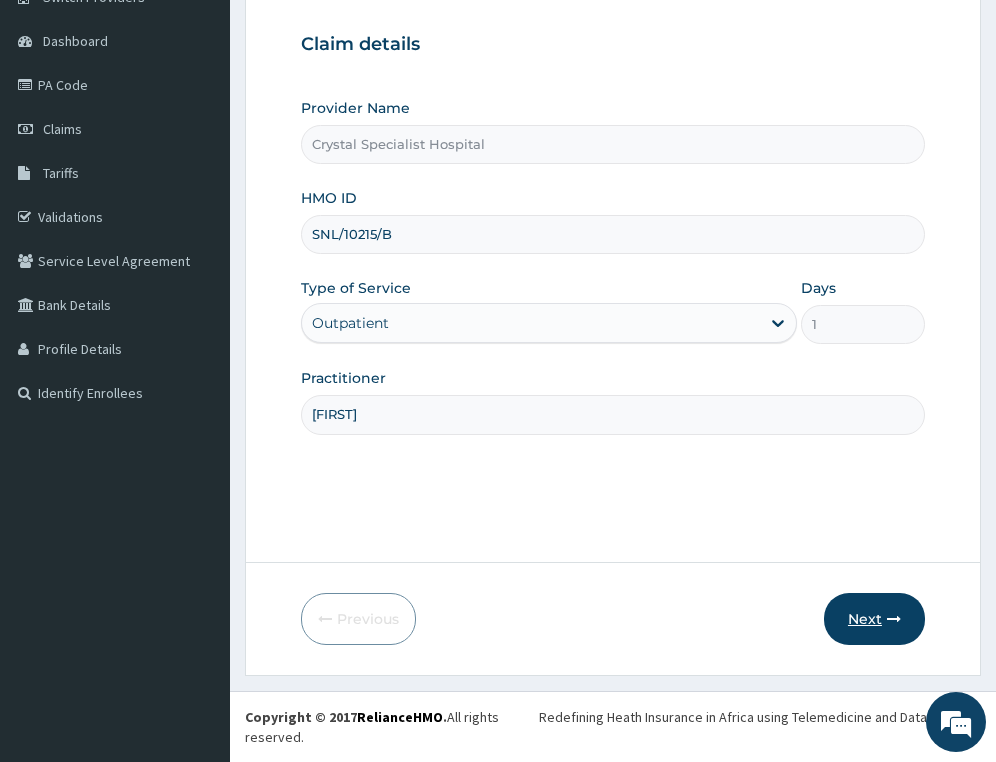 type on "caleb" 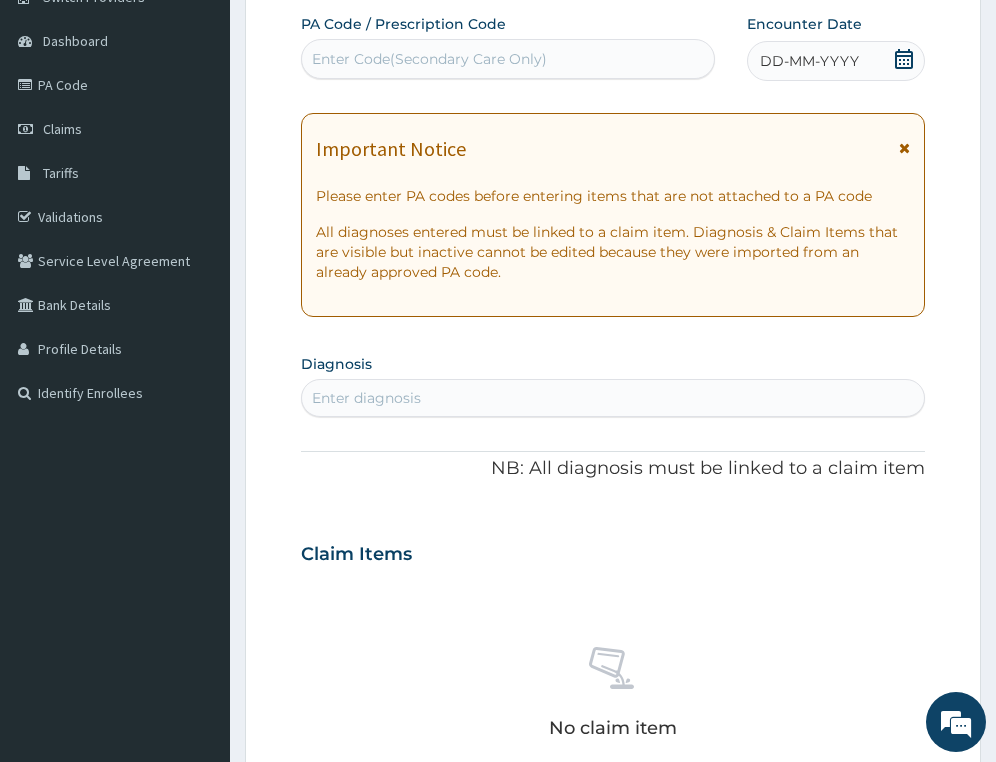click on "Enter Code(Secondary Care Only)" at bounding box center [429, 59] 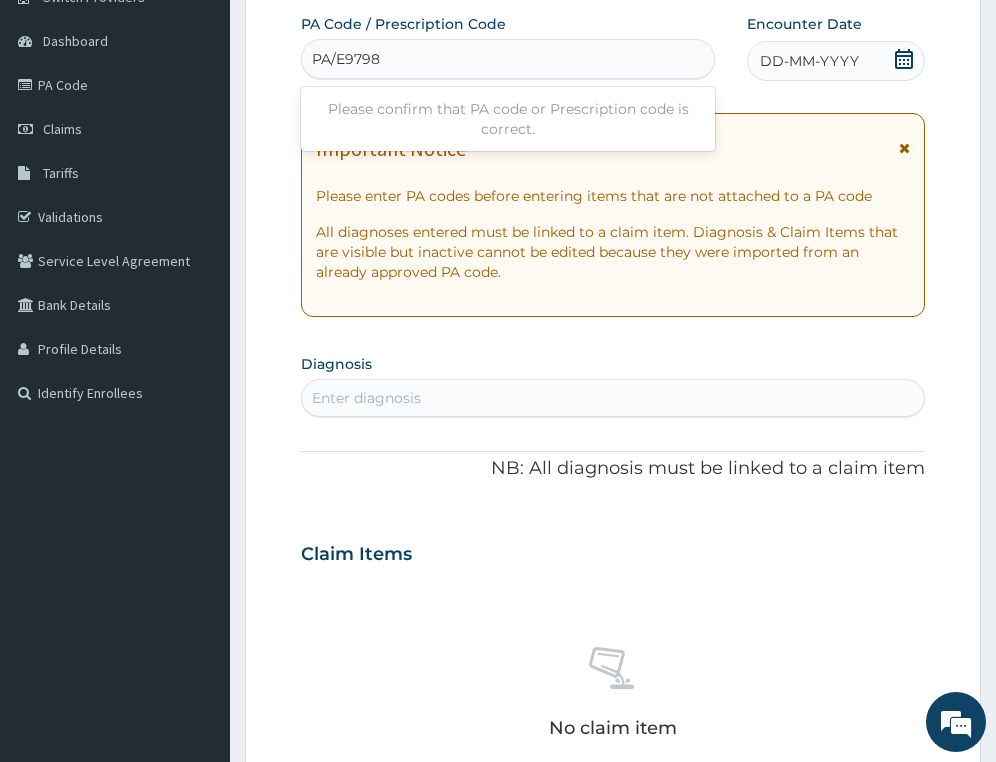 type on "PA/E9798D" 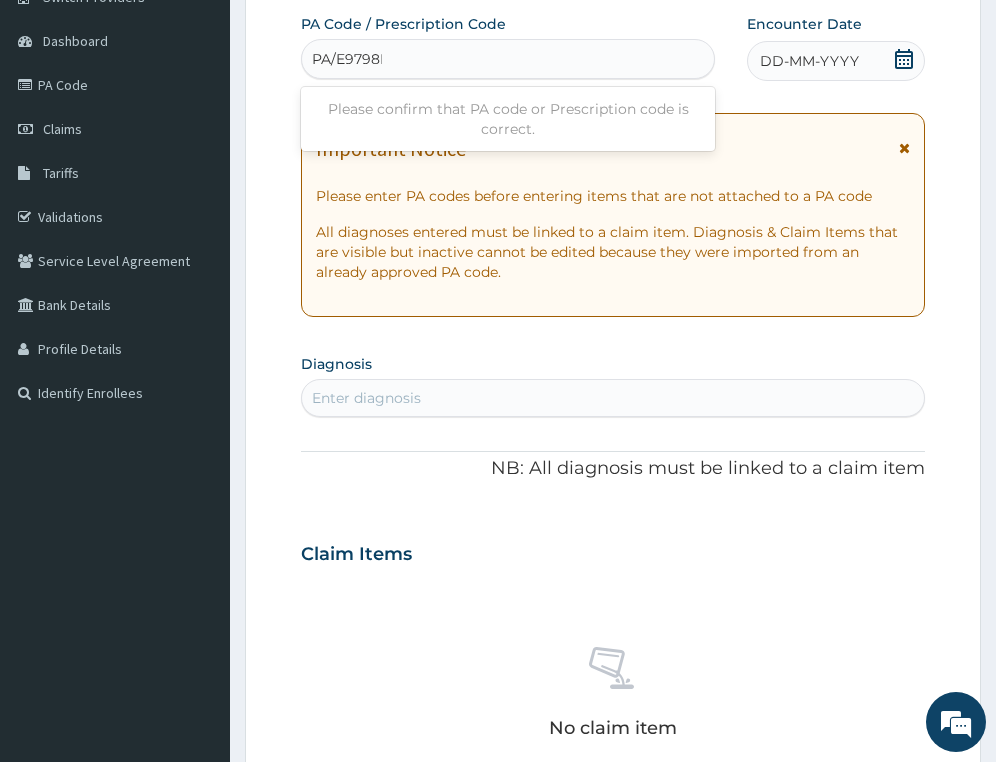 type 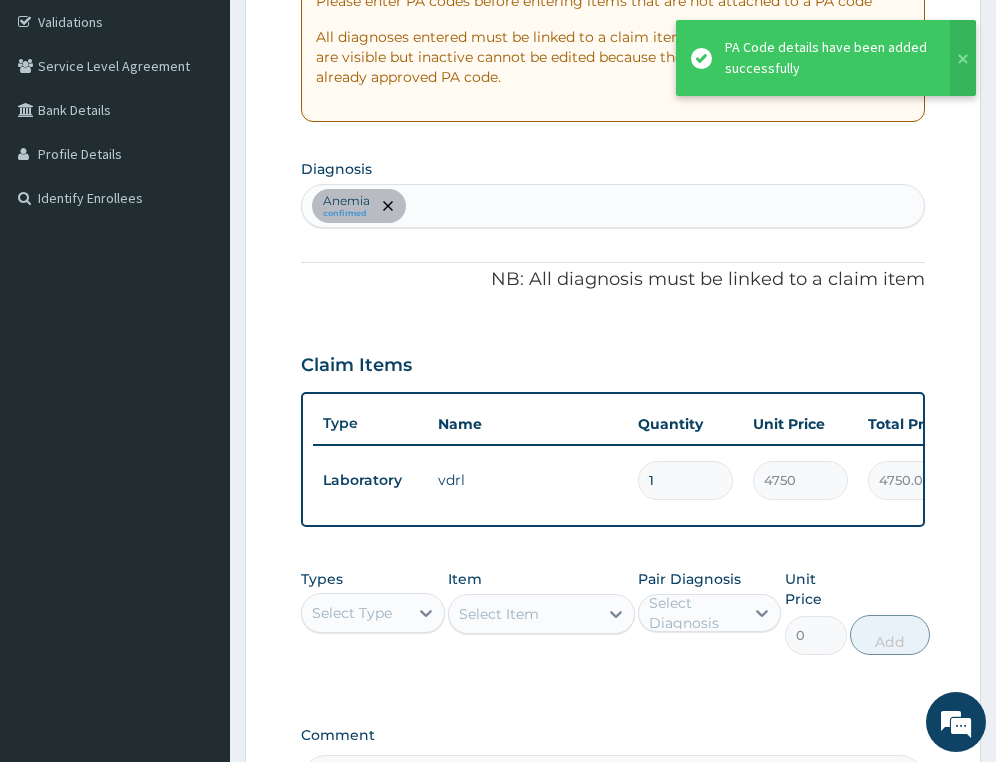 scroll, scrollTop: 377, scrollLeft: 0, axis: vertical 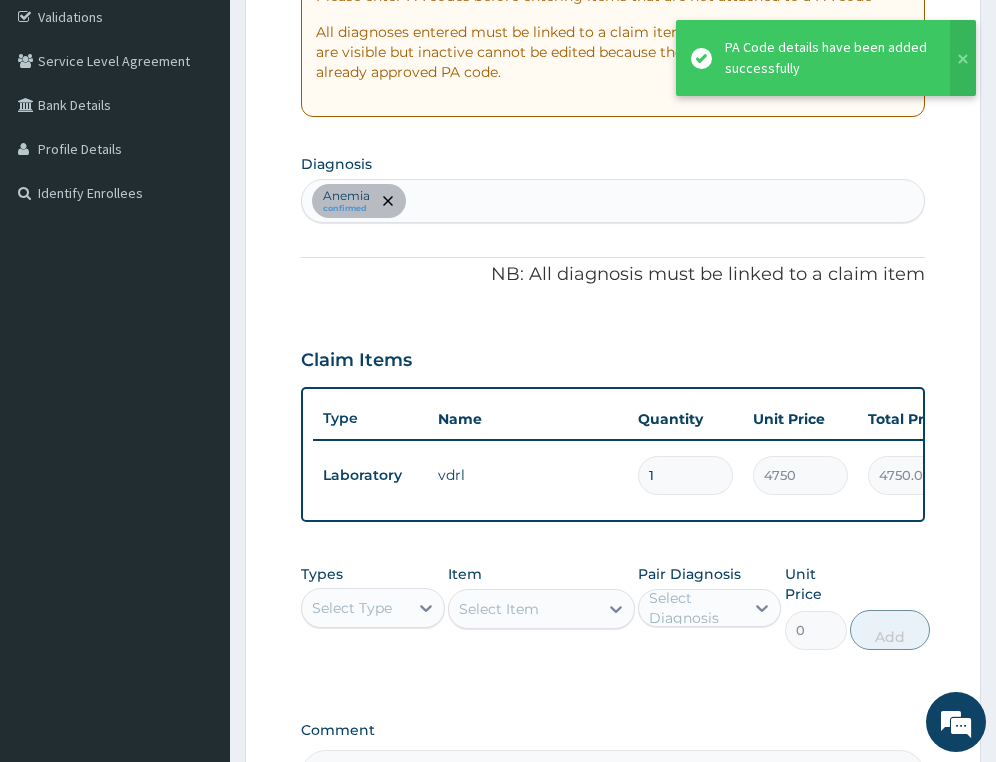 click on "Anemia confirmed" at bounding box center (613, 201) 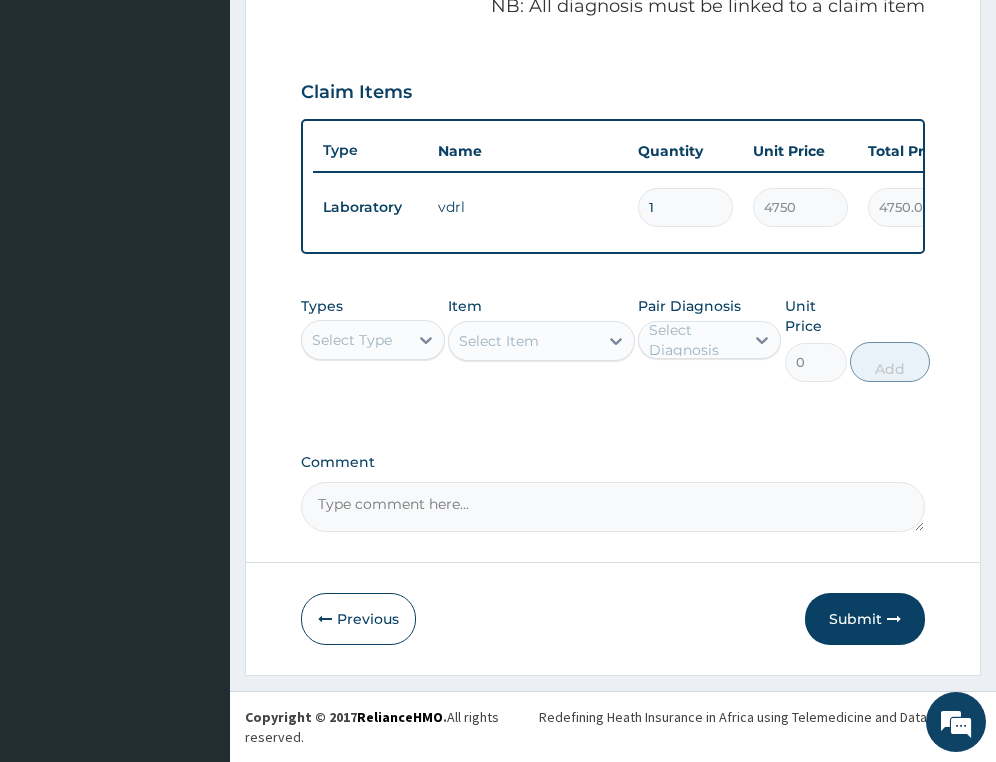 scroll, scrollTop: 660, scrollLeft: 0, axis: vertical 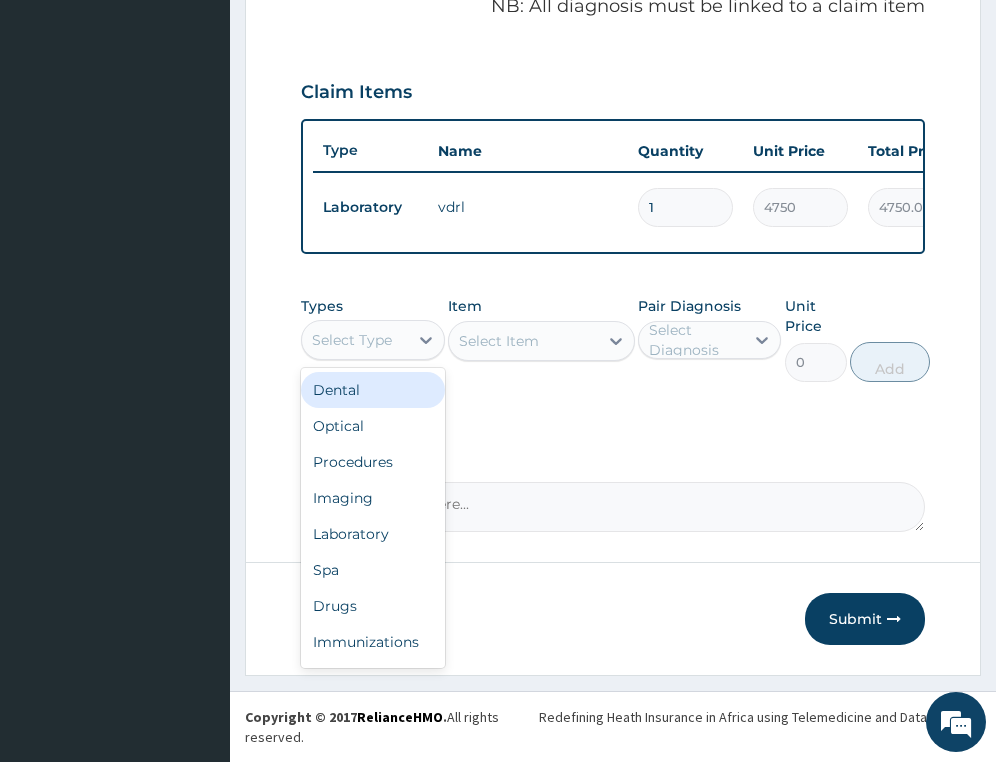 click on "Select Type" at bounding box center [352, 340] 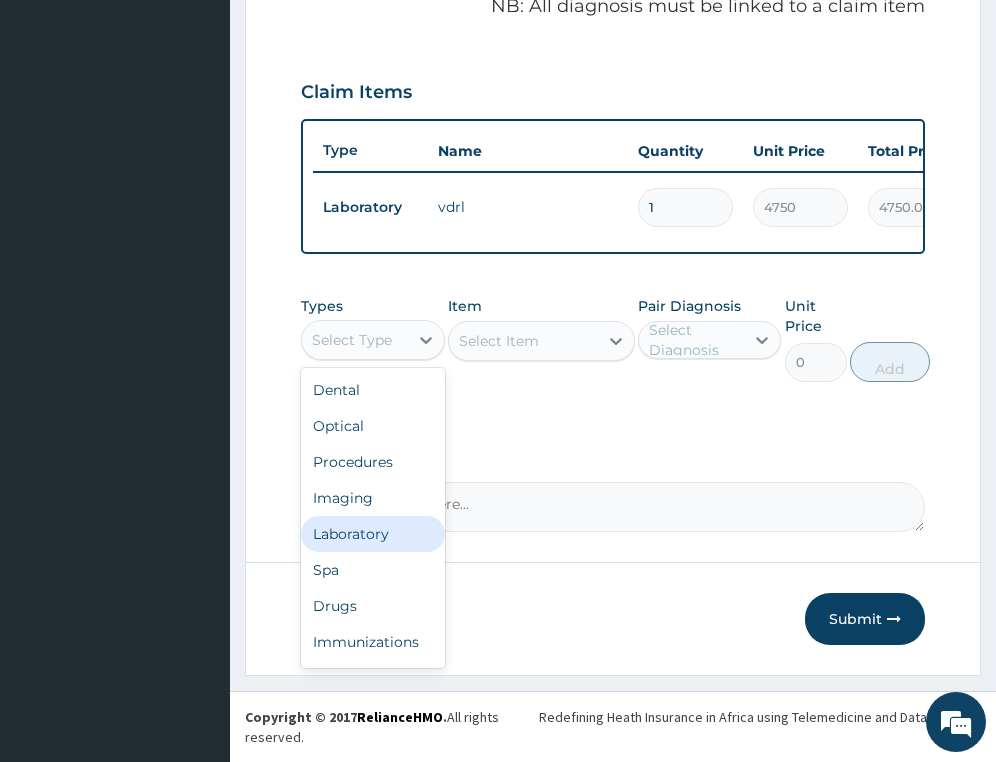 click on "Laboratory" at bounding box center (372, 534) 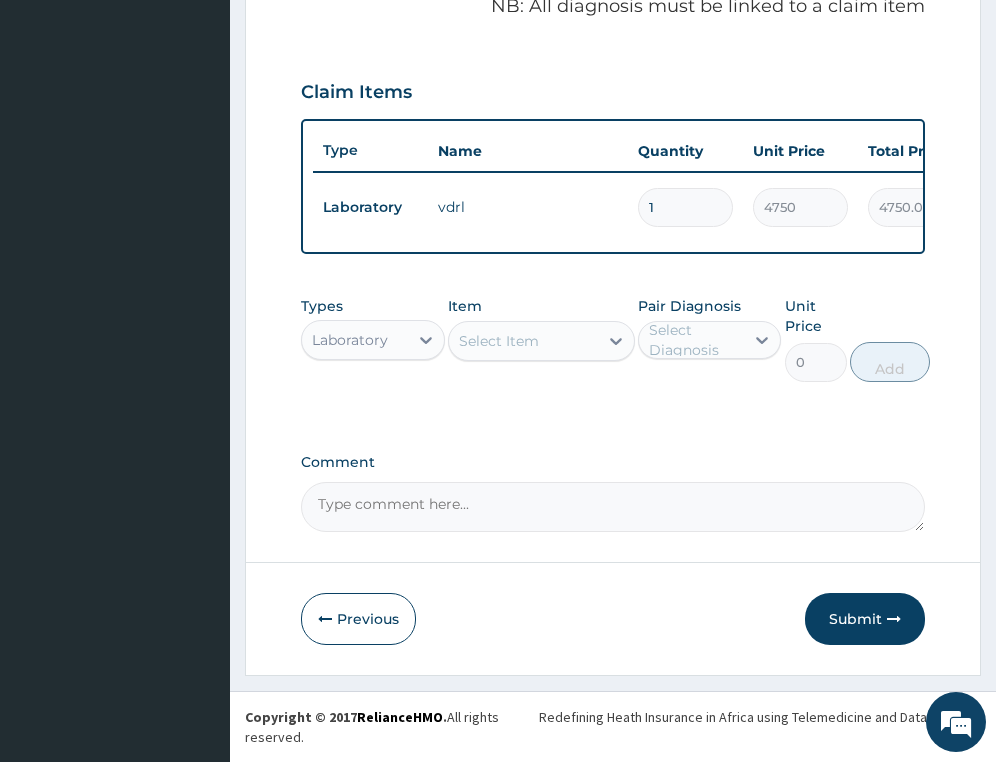 click on "Select Item" at bounding box center [499, 341] 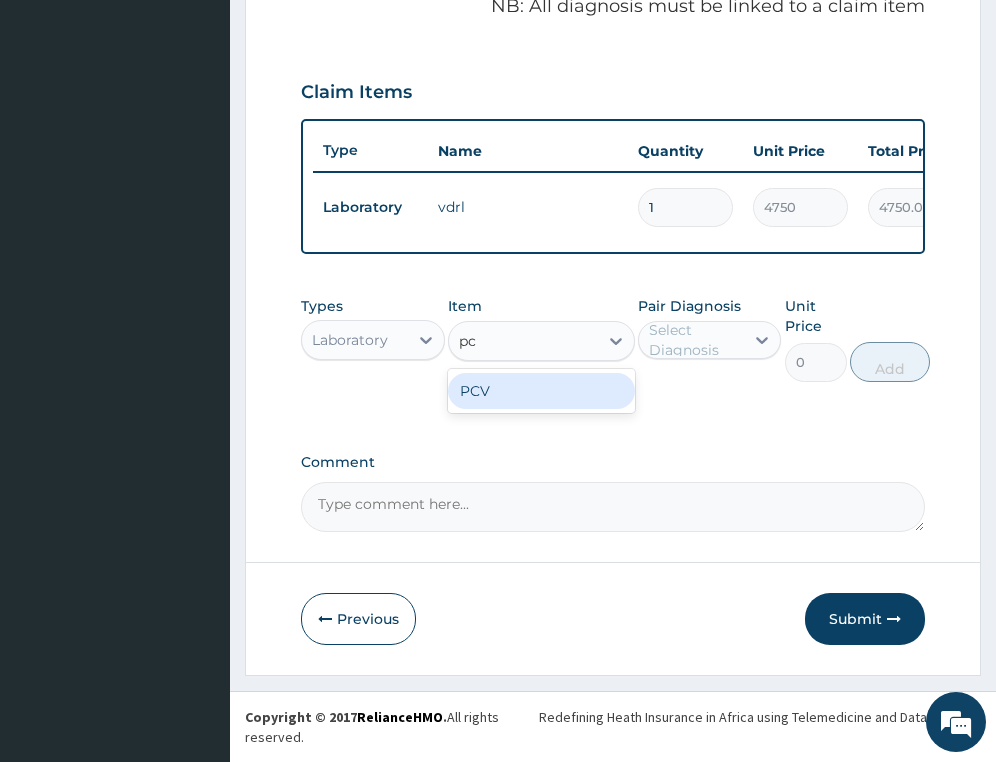 type on "pcv" 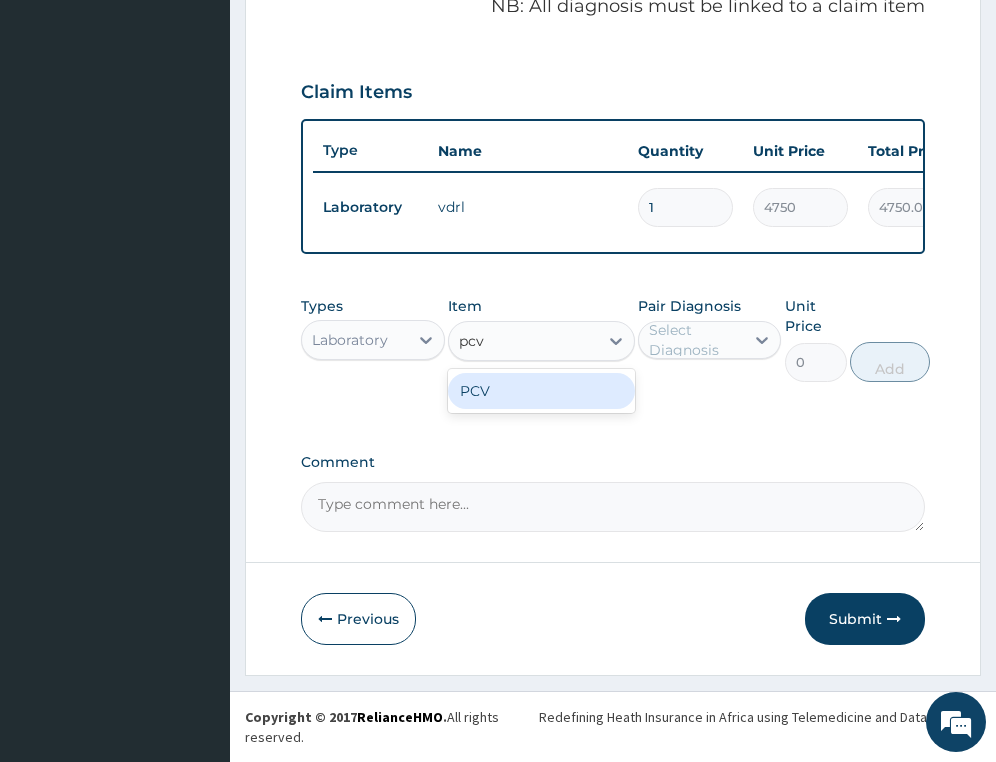 click on "PCV" at bounding box center [541, 391] 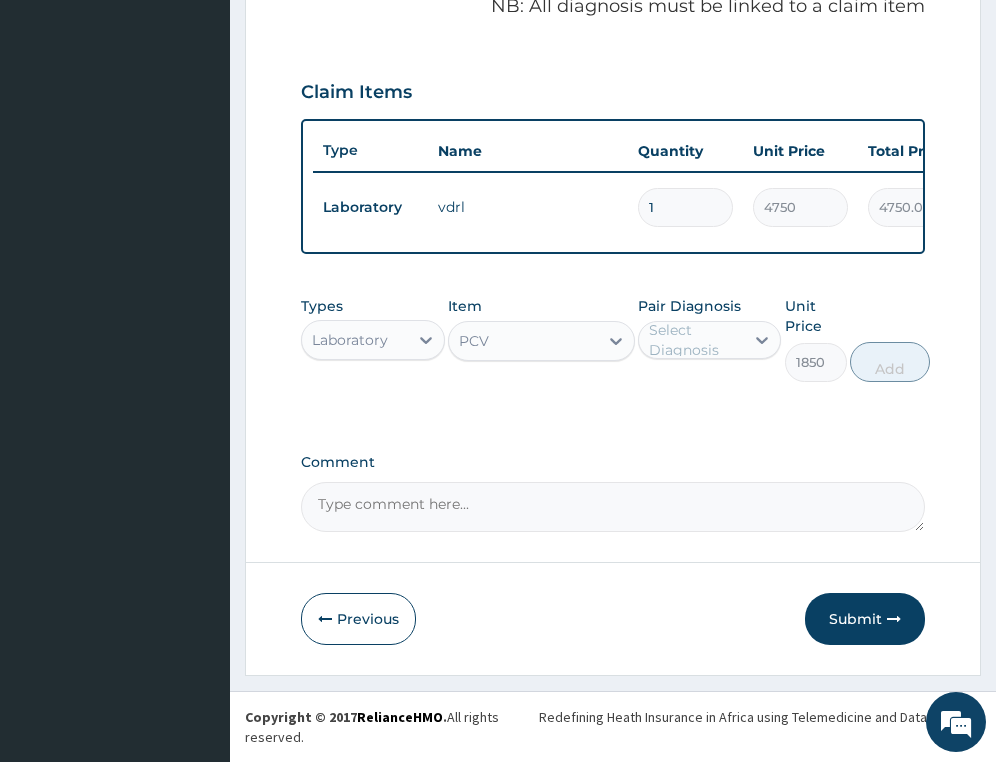click on "Select Diagnosis" at bounding box center (695, 340) 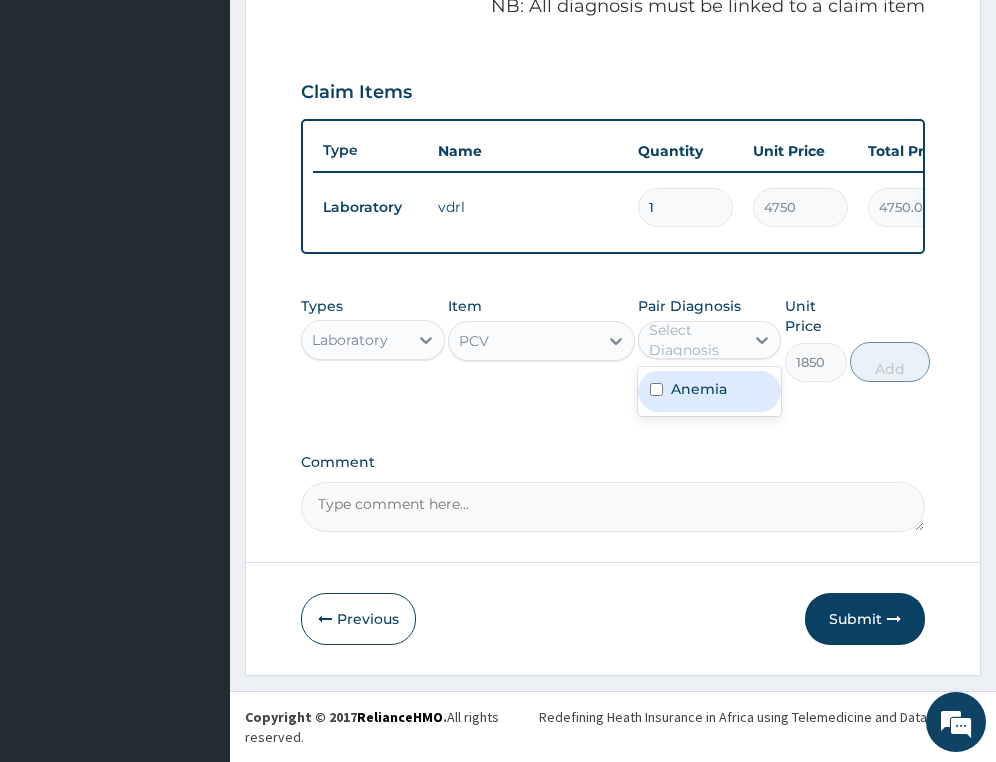 click on "Anemia" at bounding box center [699, 389] 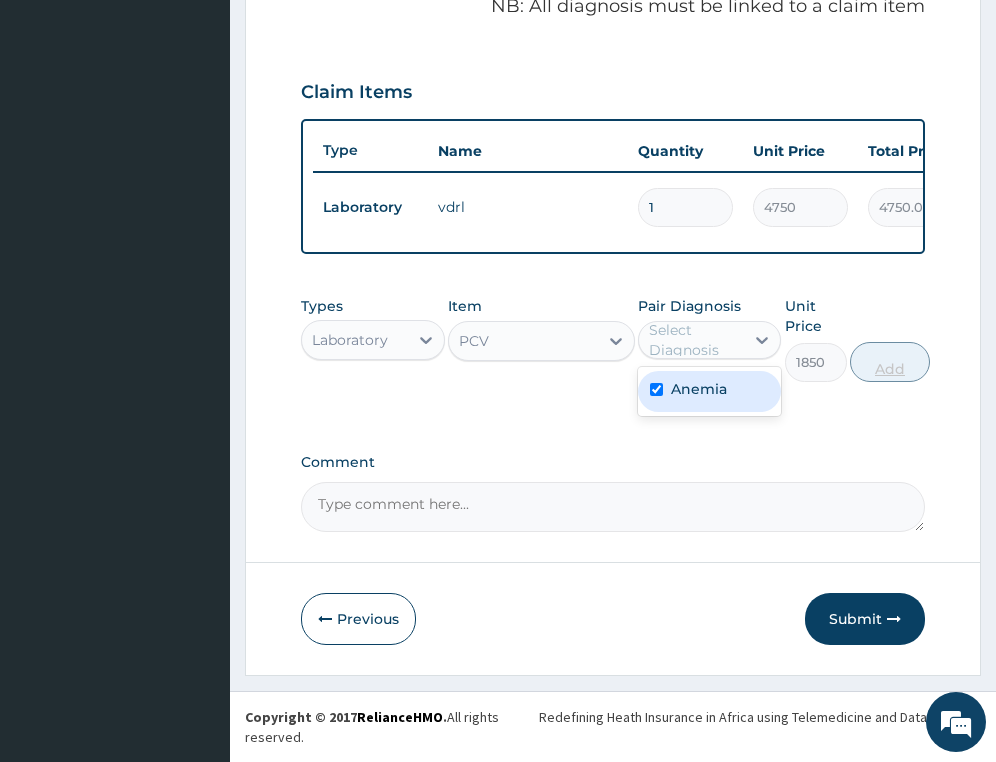 checkbox on "true" 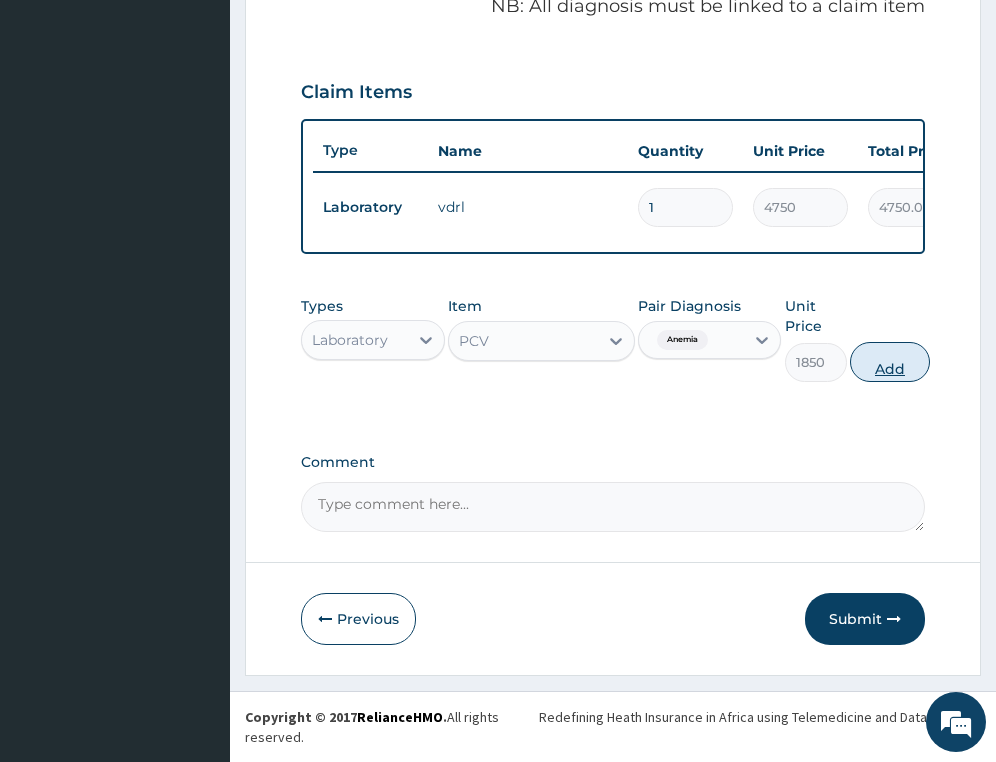 click on "Add" at bounding box center [890, 362] 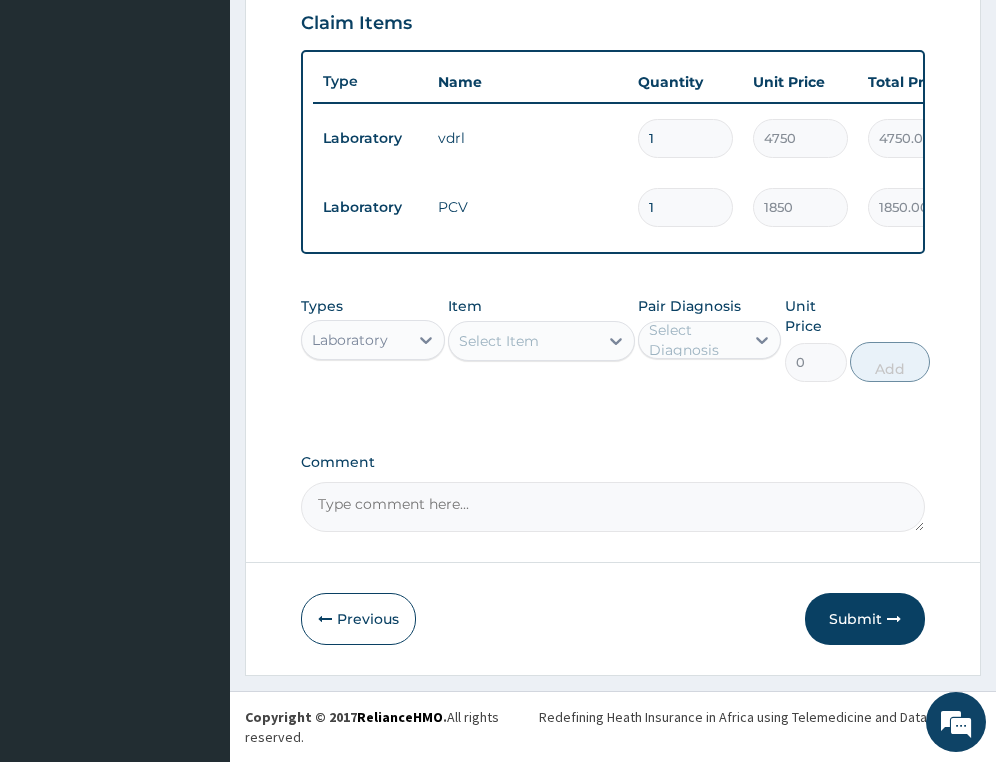 drag, startPoint x: 876, startPoint y: 619, endPoint x: 1003, endPoint y: 447, distance: 213.80598 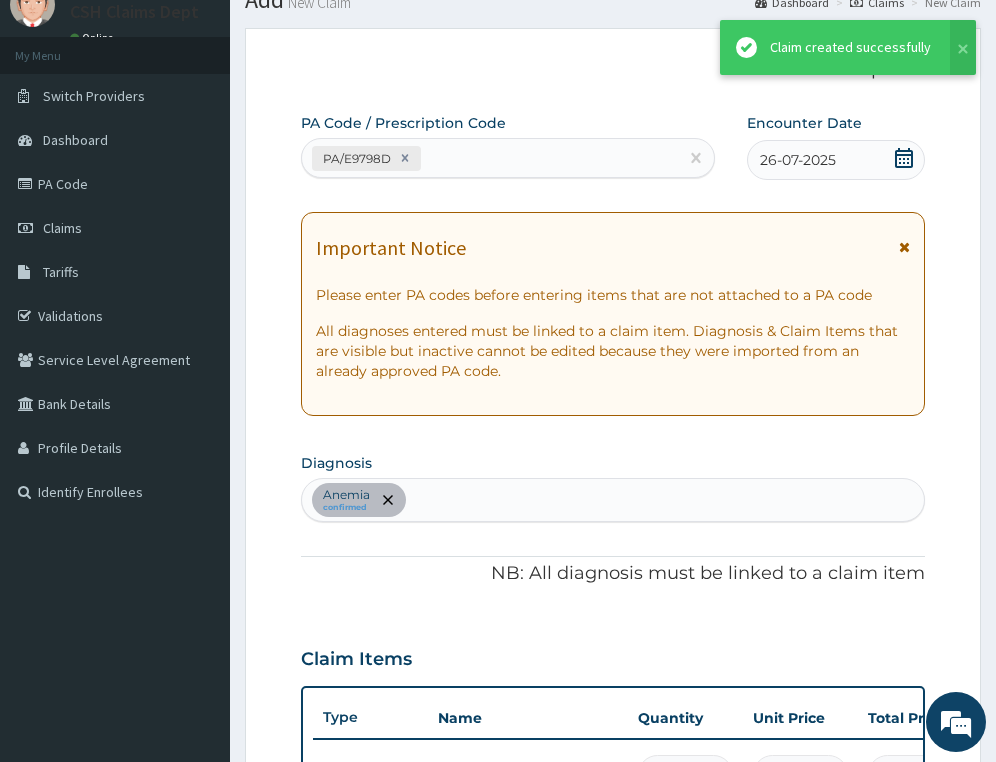 scroll, scrollTop: 729, scrollLeft: 0, axis: vertical 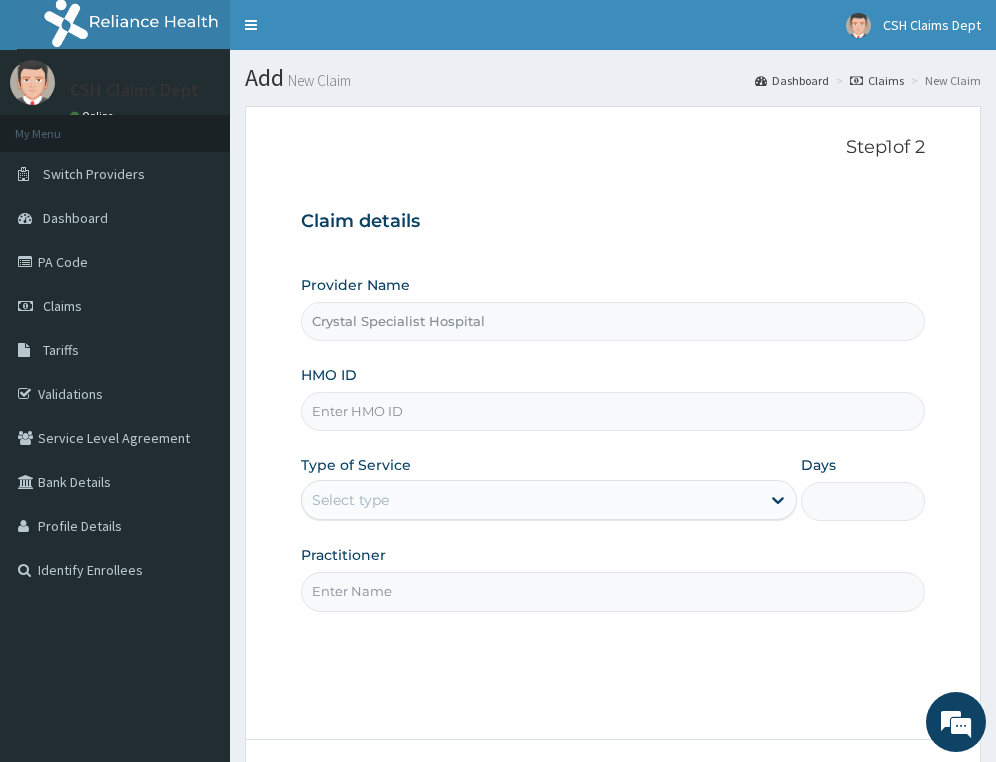 click on "HMO ID" at bounding box center (613, 411) 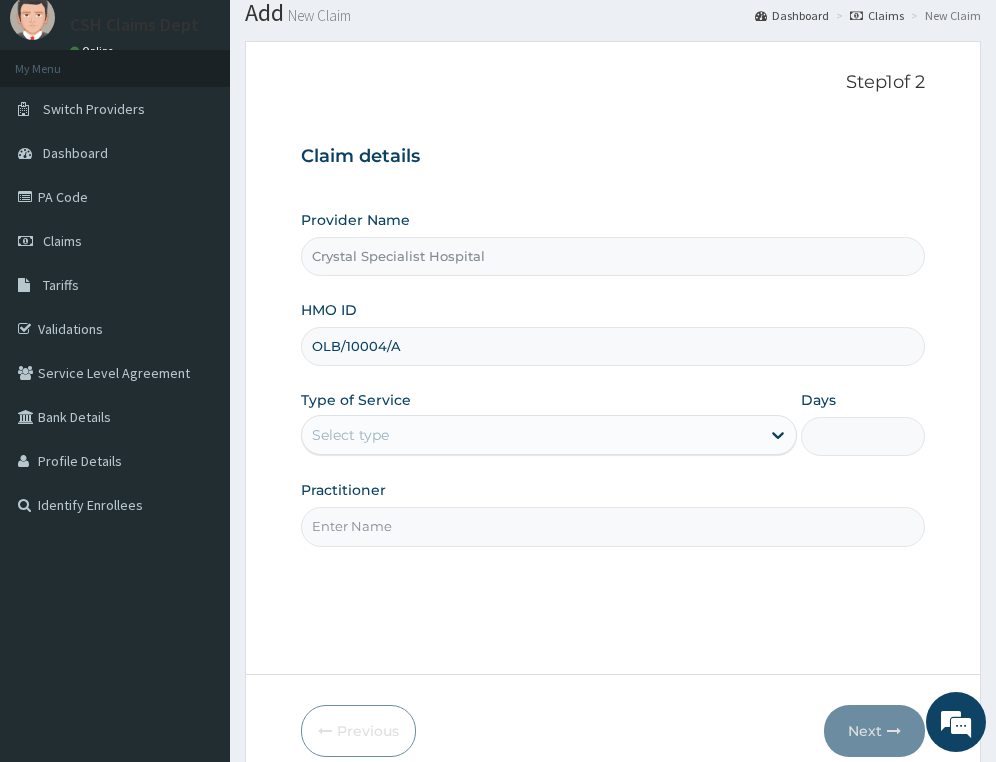 scroll, scrollTop: 177, scrollLeft: 0, axis: vertical 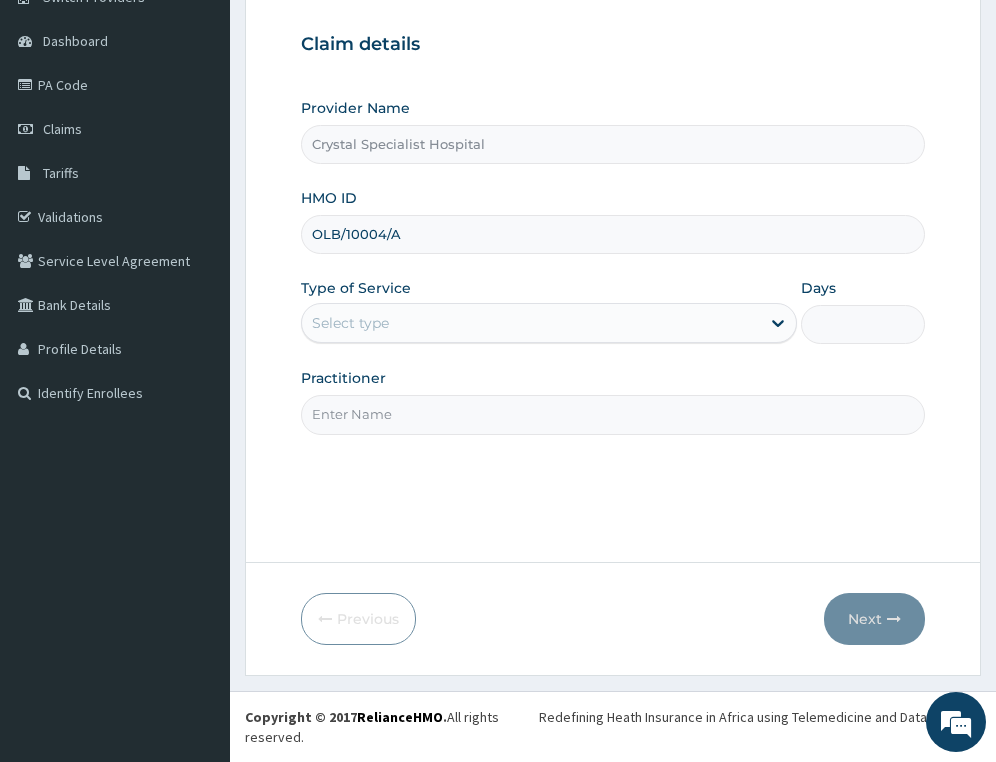 type on "OLB/10004/A" 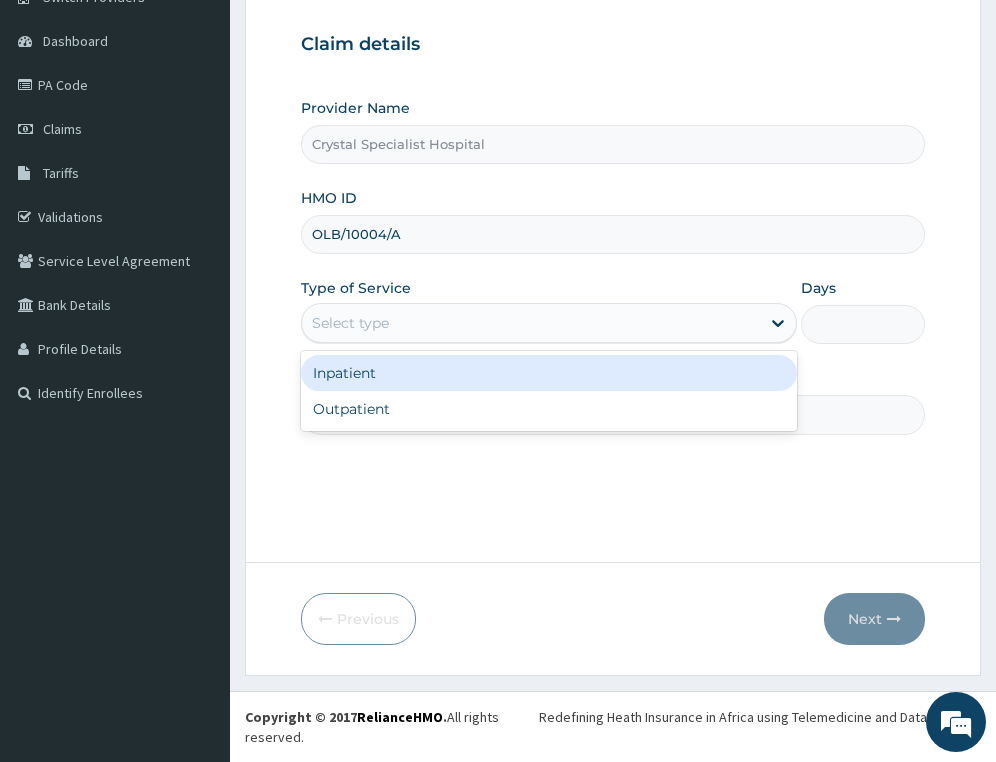 click on "Select type" at bounding box center [531, 323] 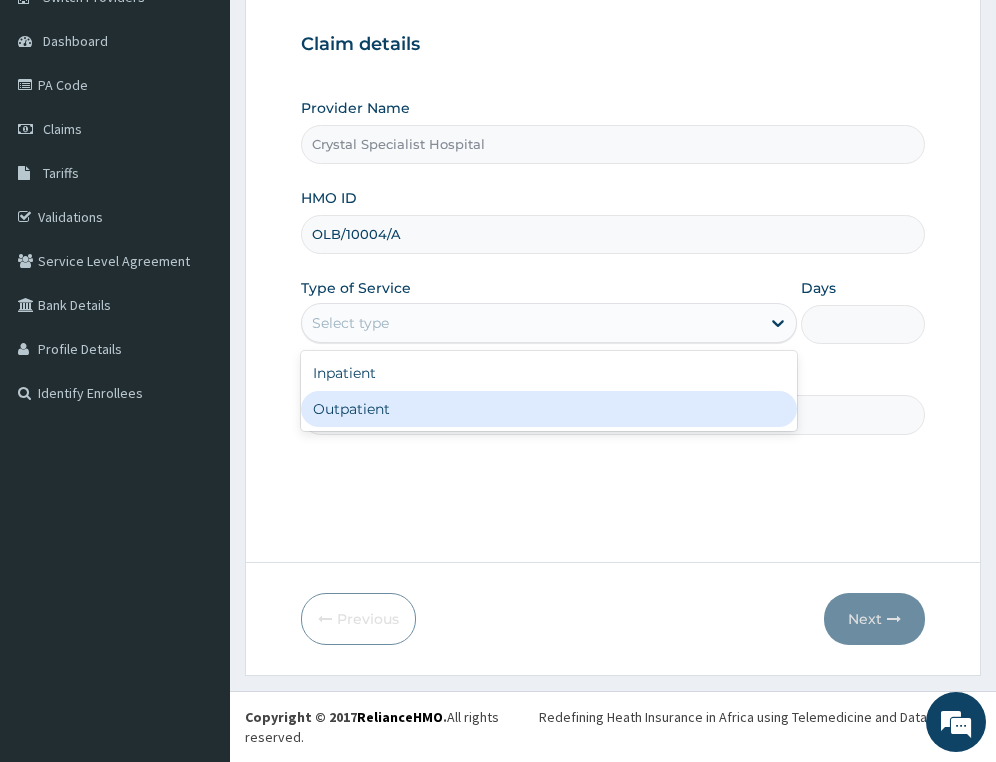 click on "Outpatient" at bounding box center (549, 409) 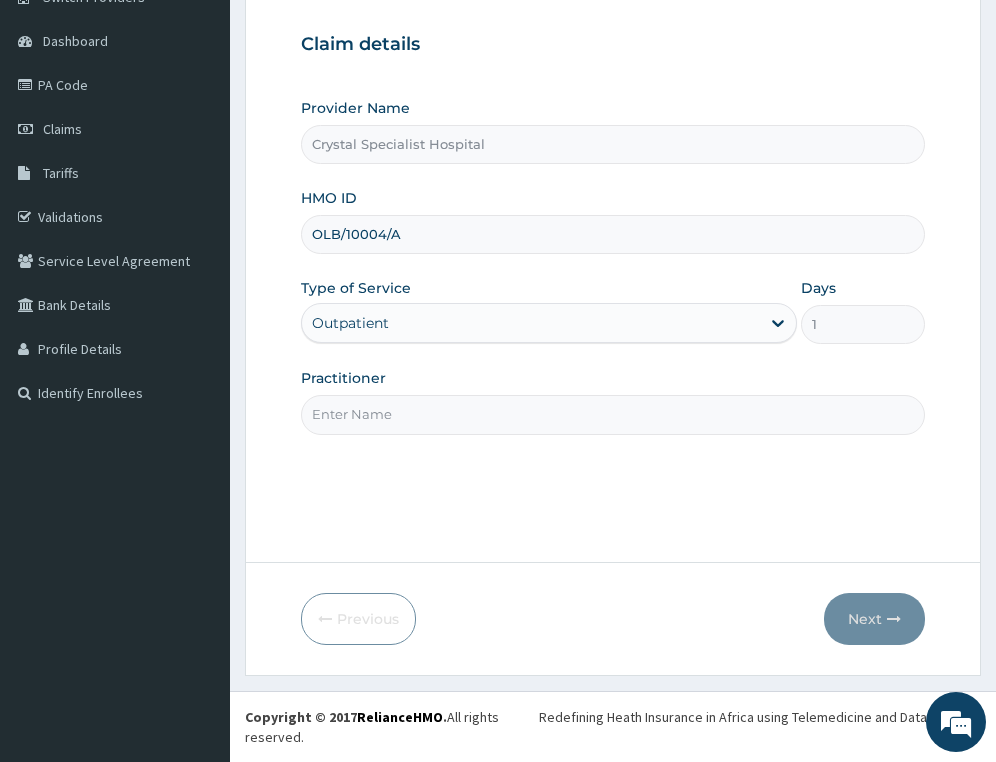 click on "Practitioner" at bounding box center [613, 414] 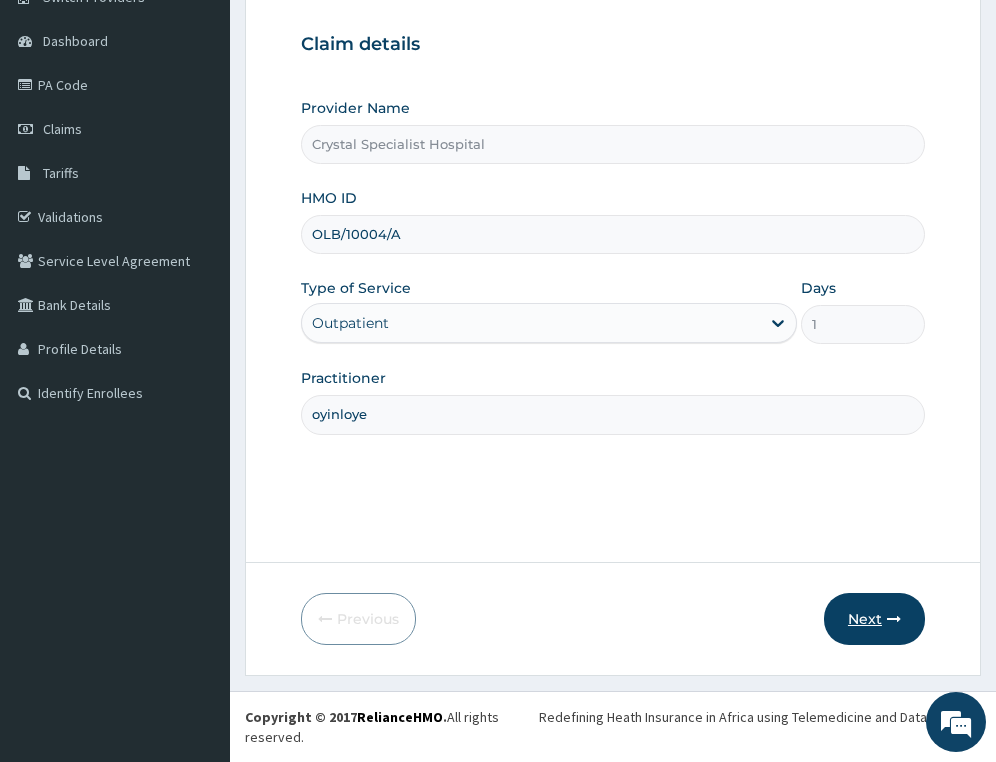 type on "oyinloye" 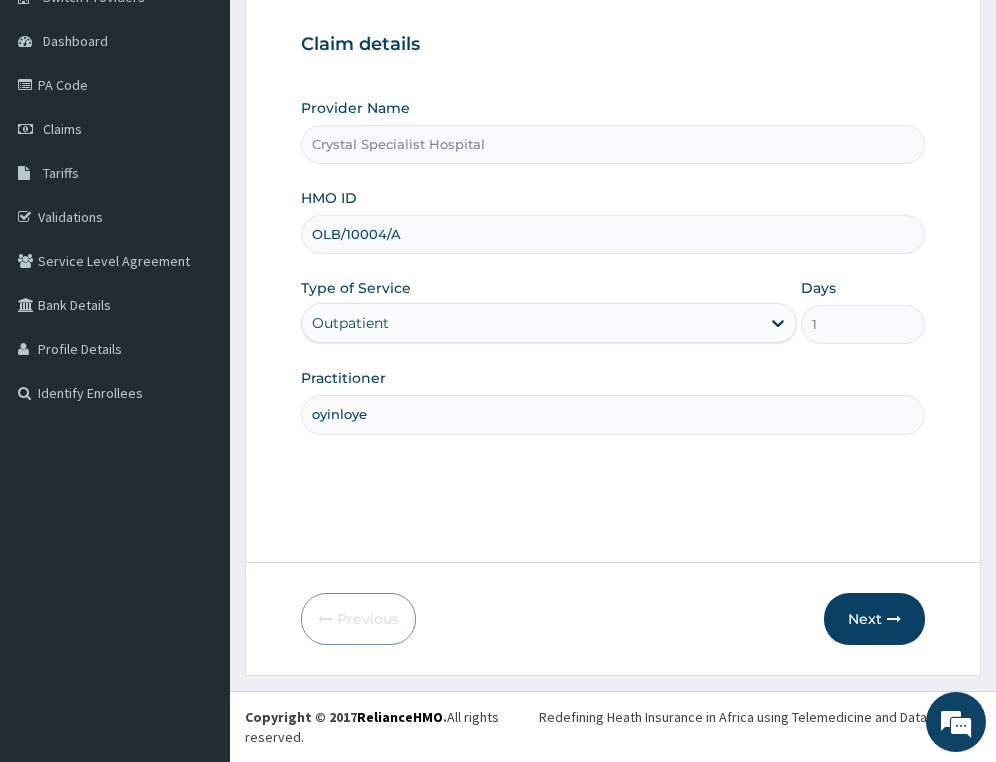 click on "Next" at bounding box center [874, 619] 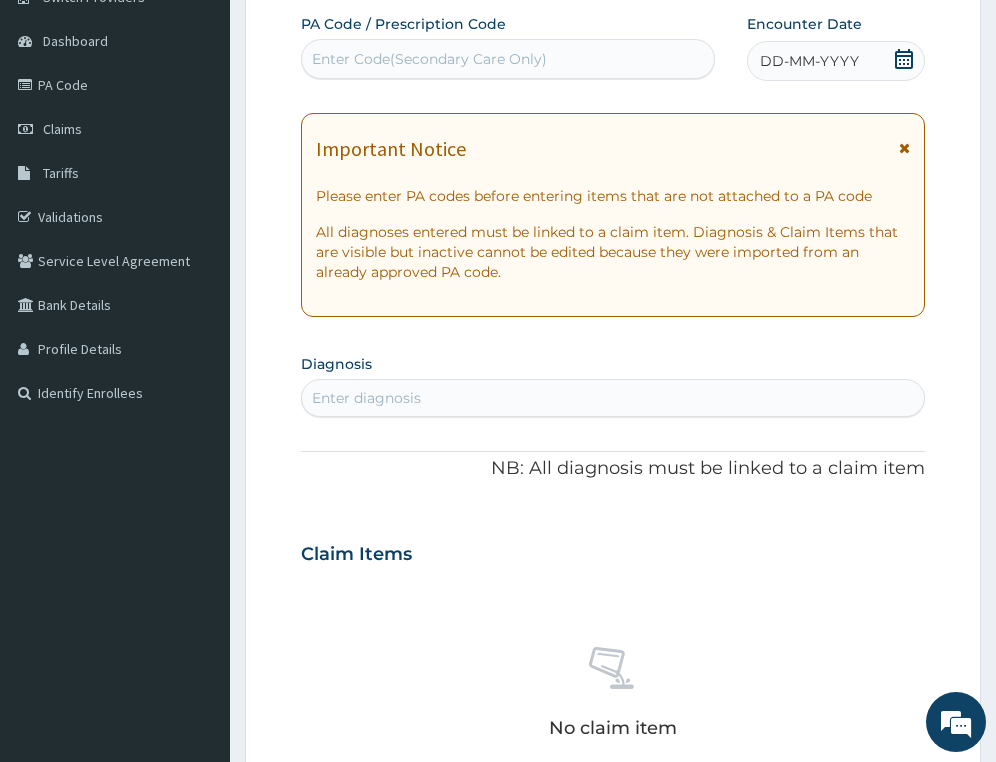 click on "Enter Code(Secondary Care Only)" at bounding box center (429, 59) 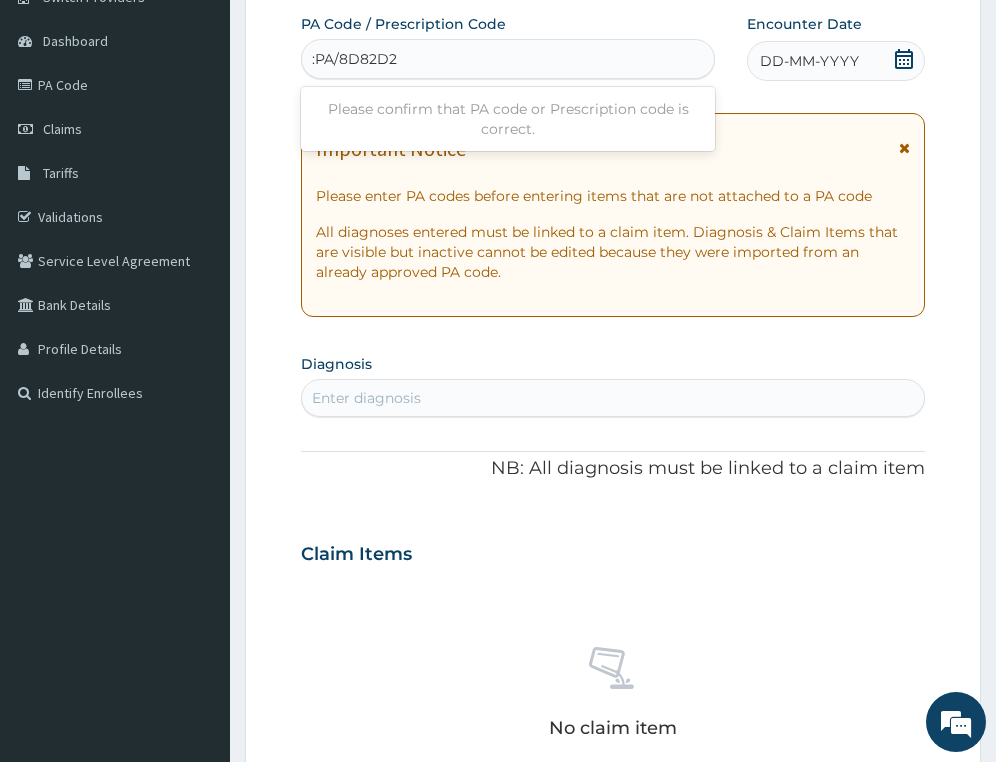 drag, startPoint x: 318, startPoint y: 59, endPoint x: 248, endPoint y: 77, distance: 72.277245 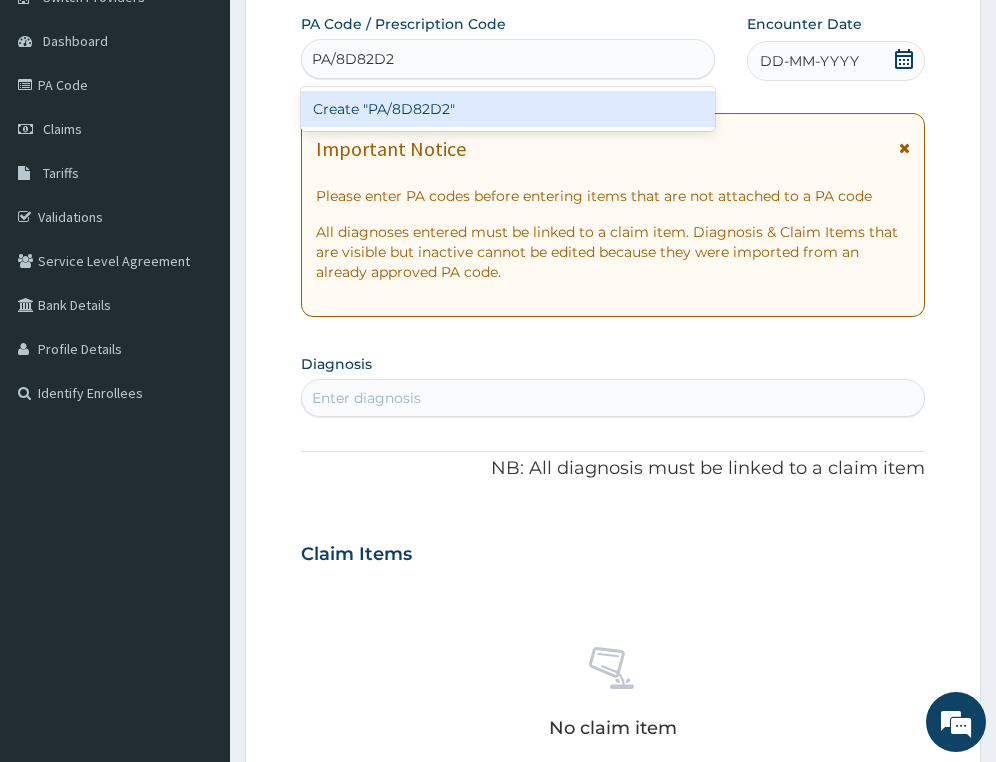 type 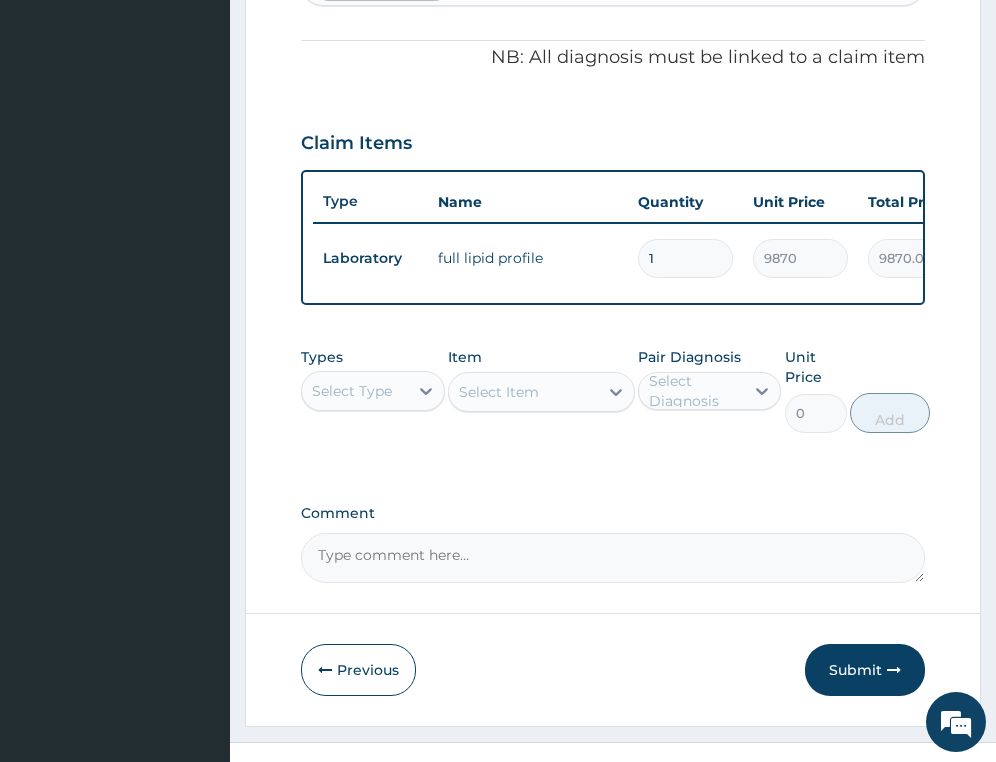 scroll, scrollTop: 560, scrollLeft: 0, axis: vertical 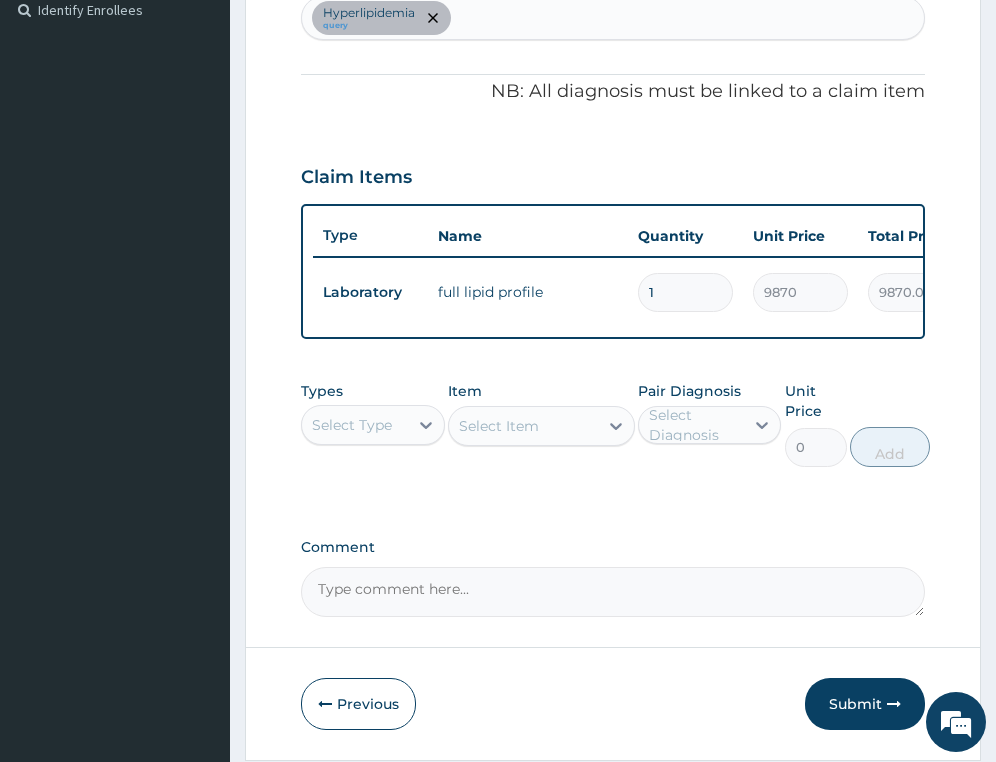 click on "Hyperlipidemia query" at bounding box center (613, 18) 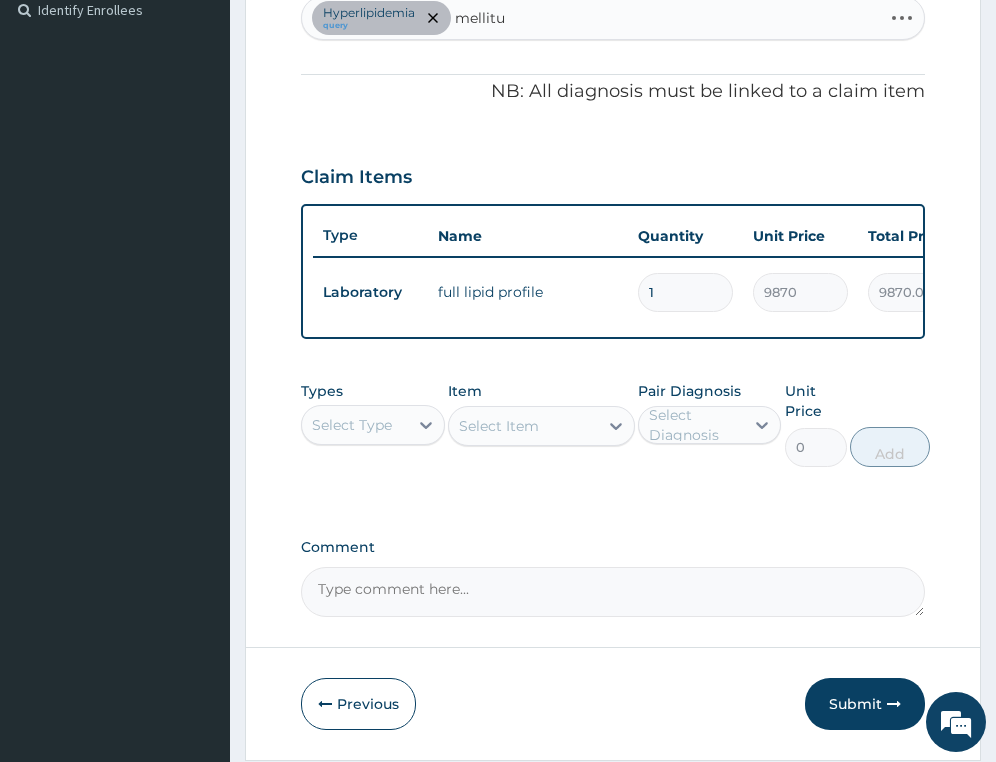 type on "mellitus" 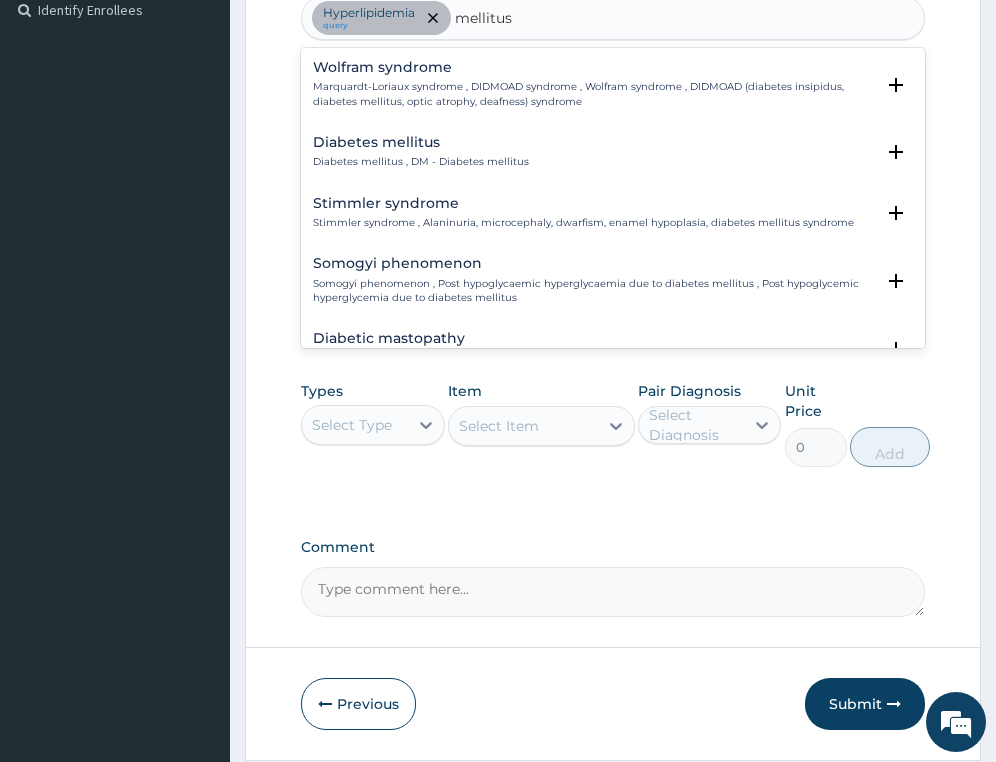 click on "Diabetes mellitus , DM - Diabetes mellitus" at bounding box center [421, 162] 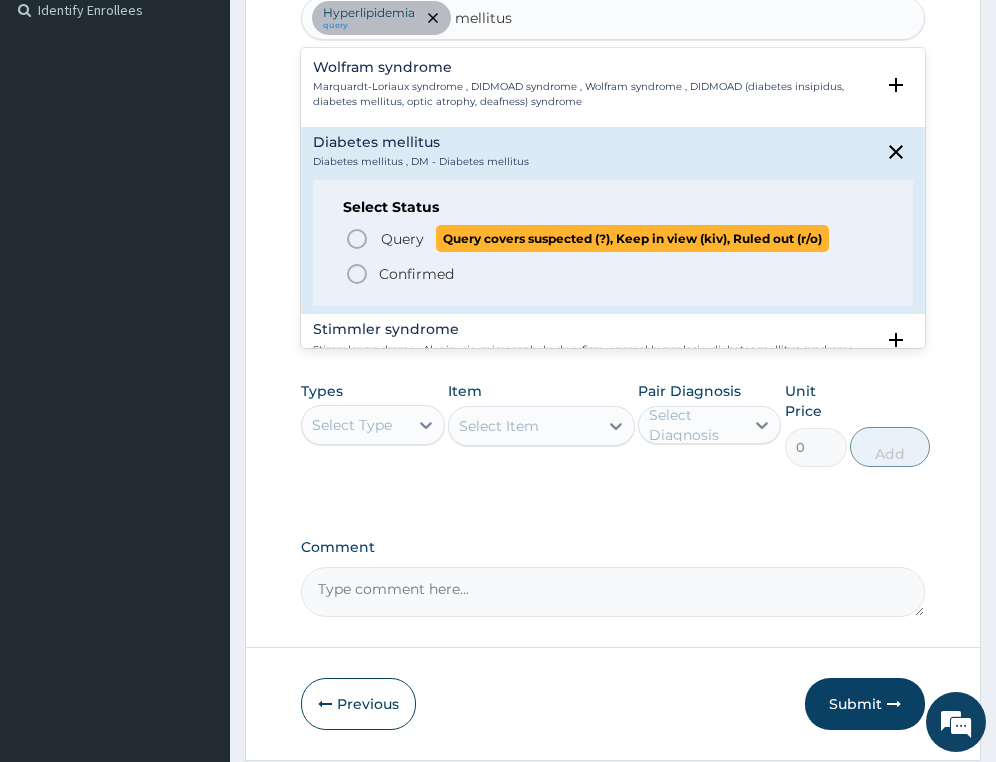 click on "Query" at bounding box center [402, 239] 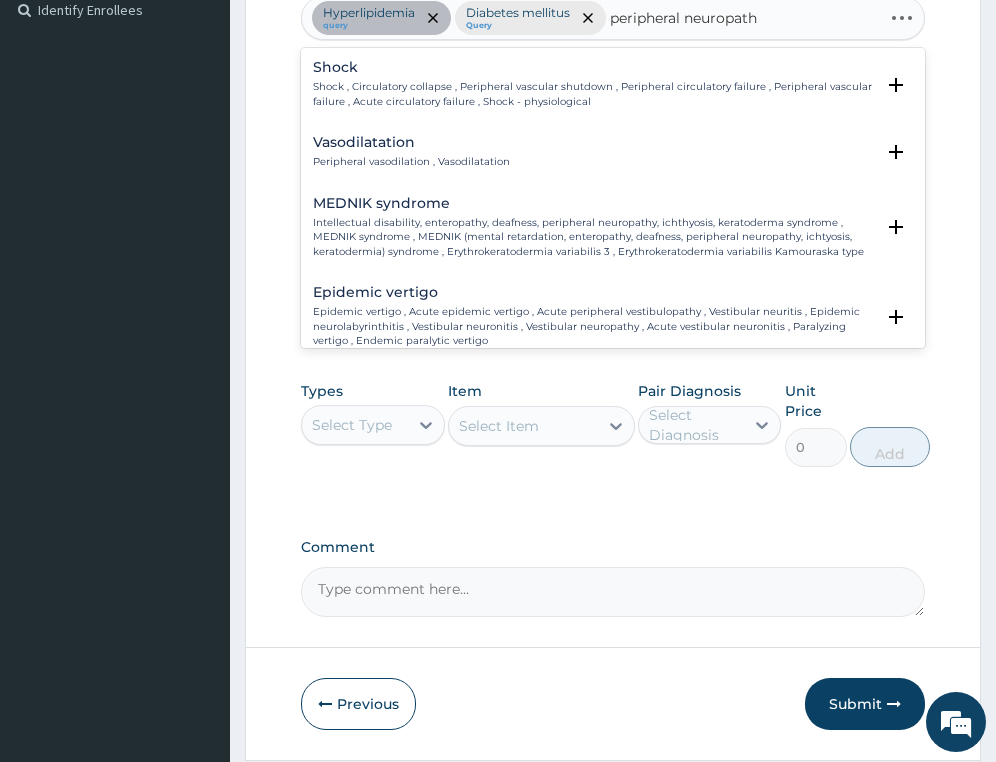 type on "peripheral neuropathy" 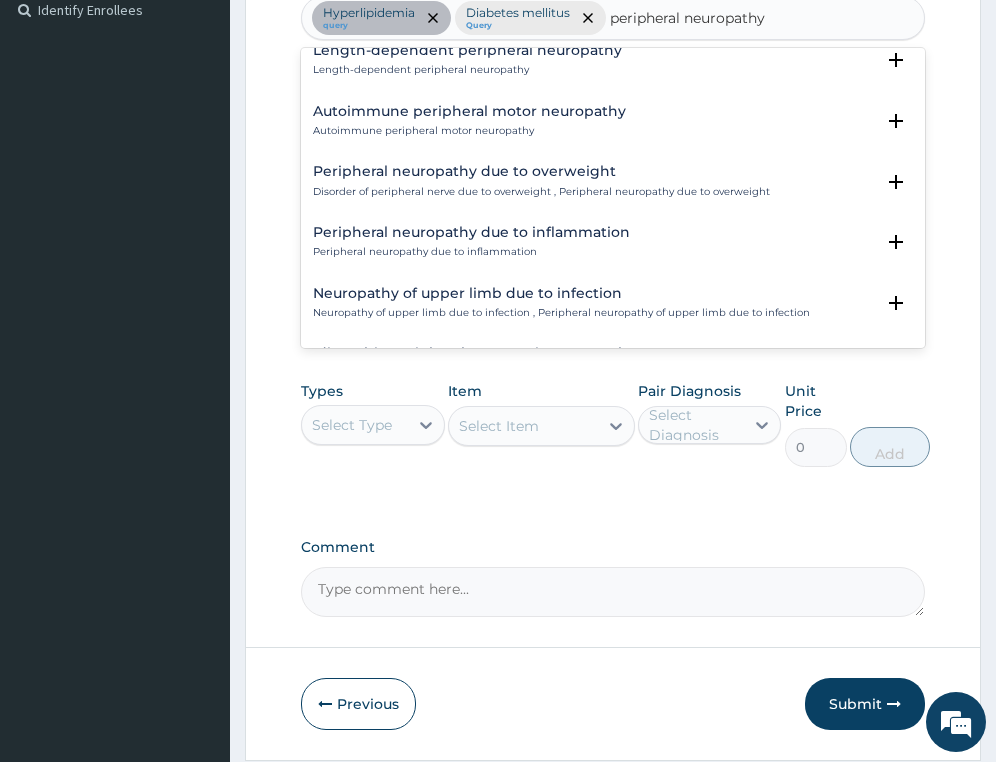 scroll, scrollTop: 1600, scrollLeft: 0, axis: vertical 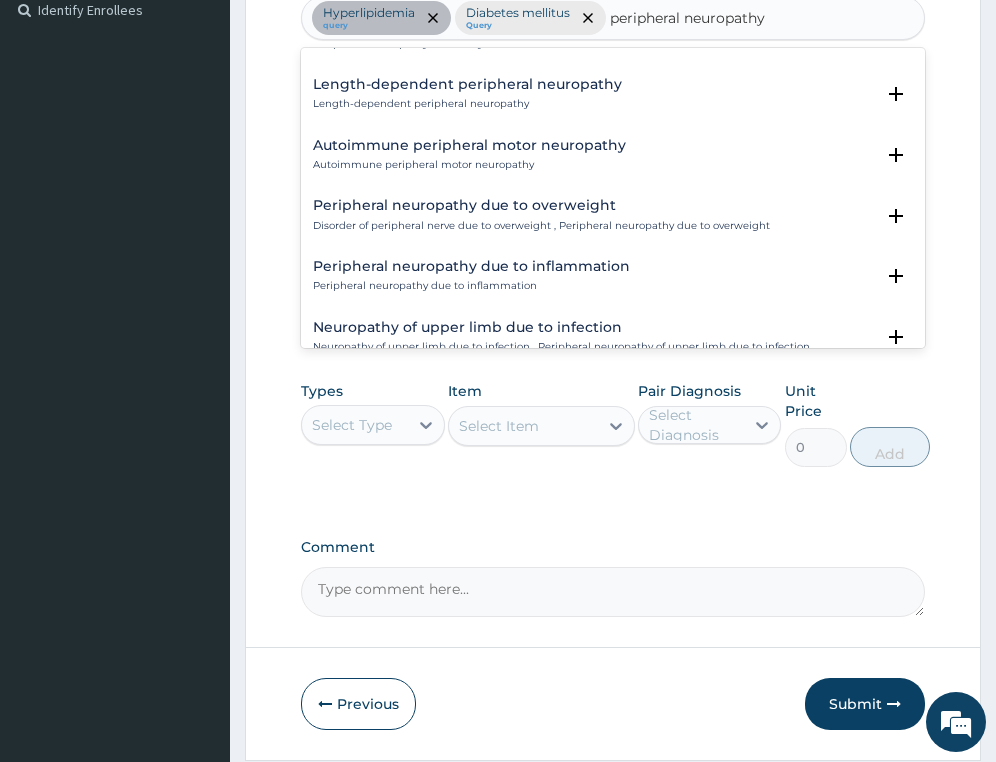 click on "Peripheral neuropathy due to inflammation Peripheral neuropathy due to inflammation" at bounding box center (471, 276) 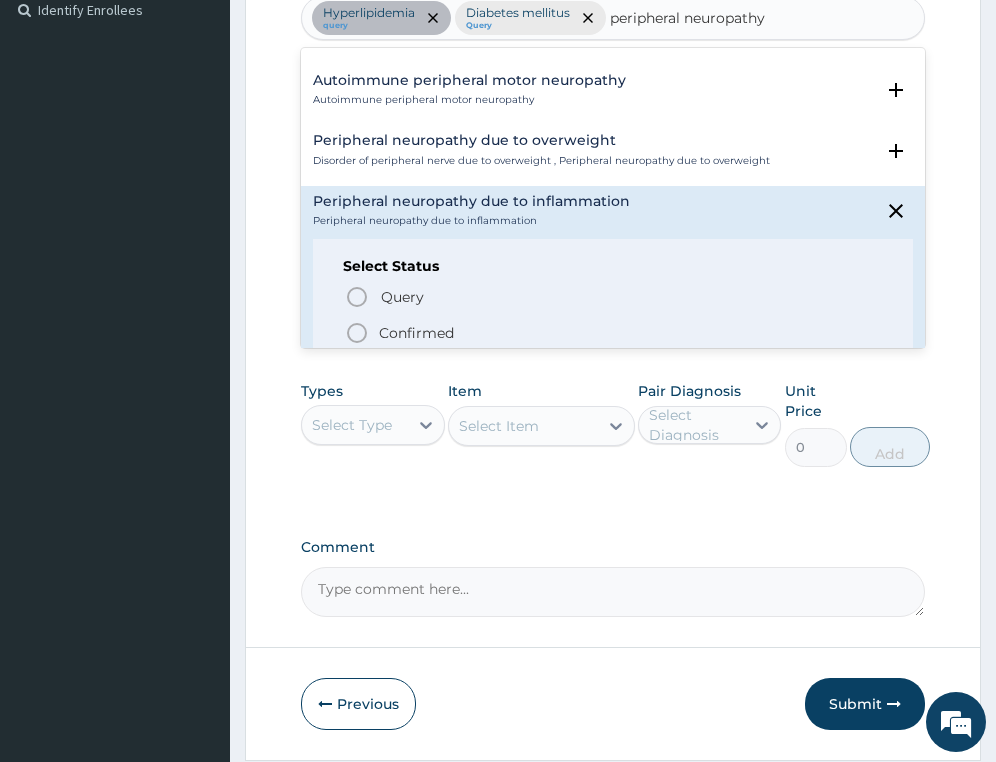 scroll, scrollTop: 1700, scrollLeft: 0, axis: vertical 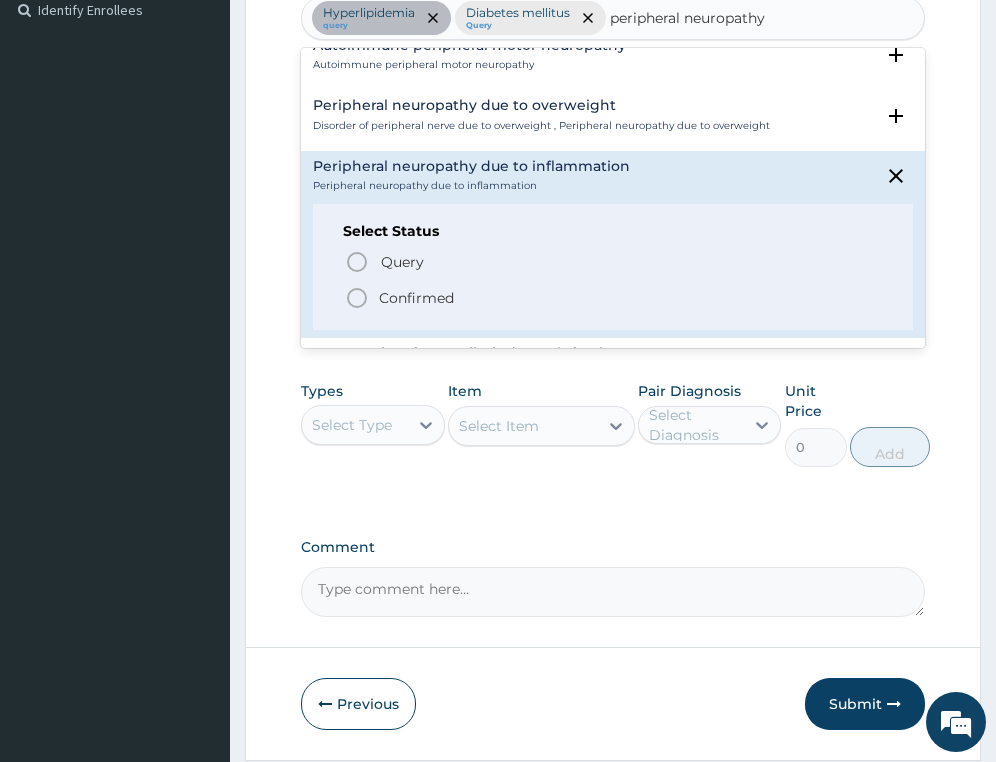 click on "Confirmed" at bounding box center [416, 298] 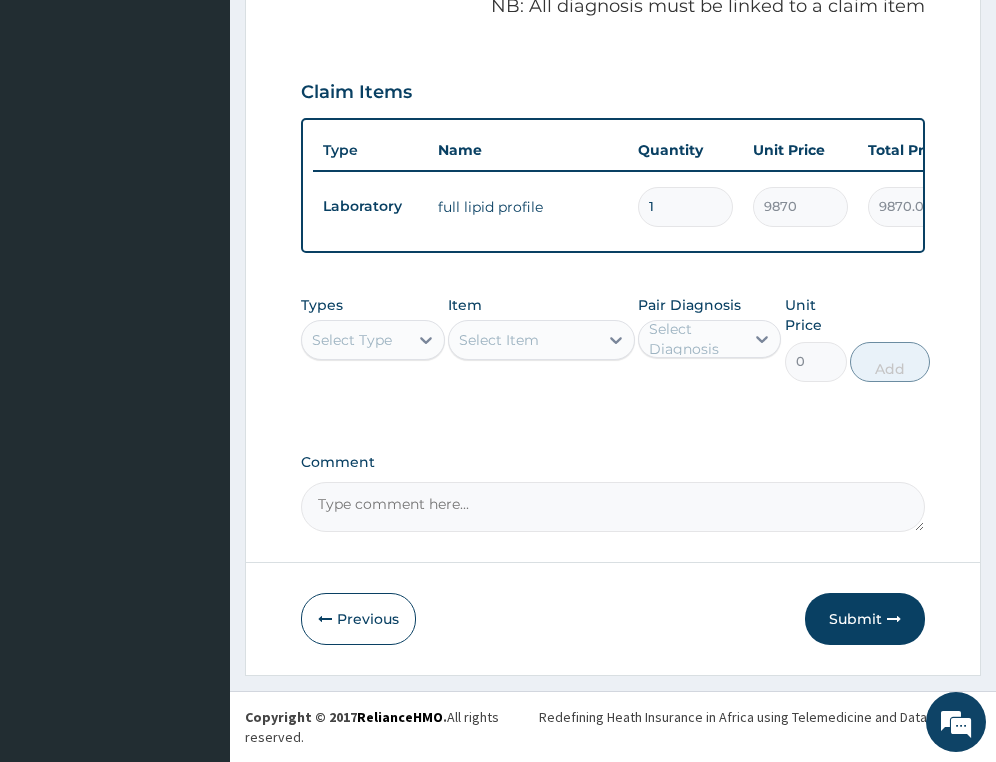 scroll, scrollTop: 698, scrollLeft: 0, axis: vertical 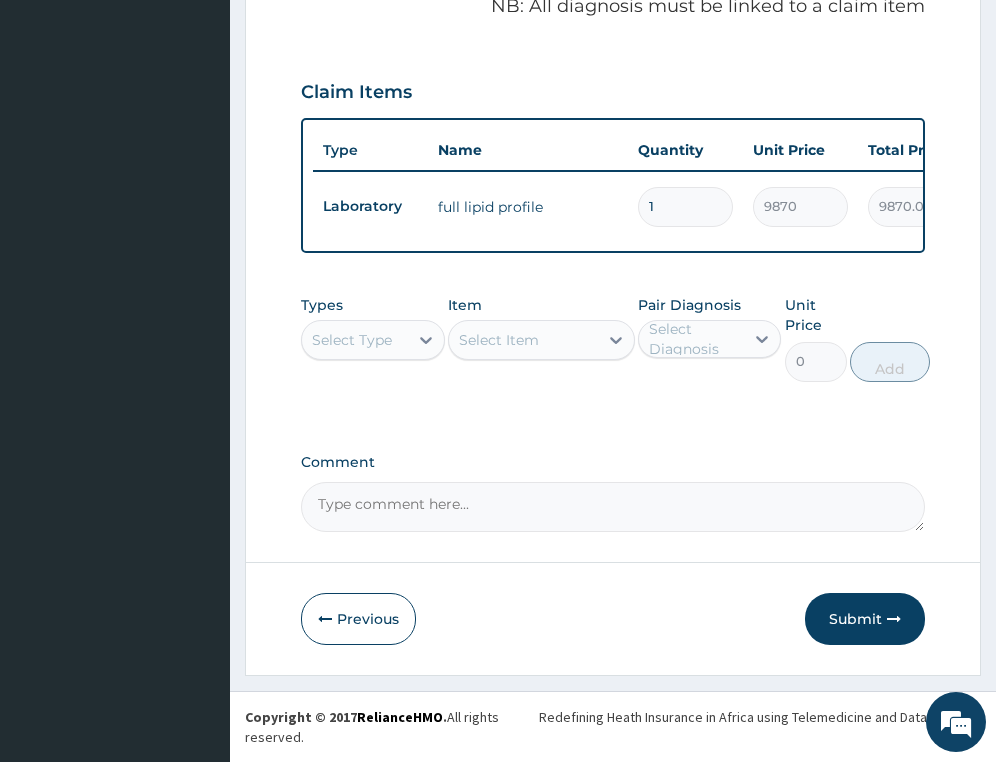 click on "Select Type" at bounding box center (352, 340) 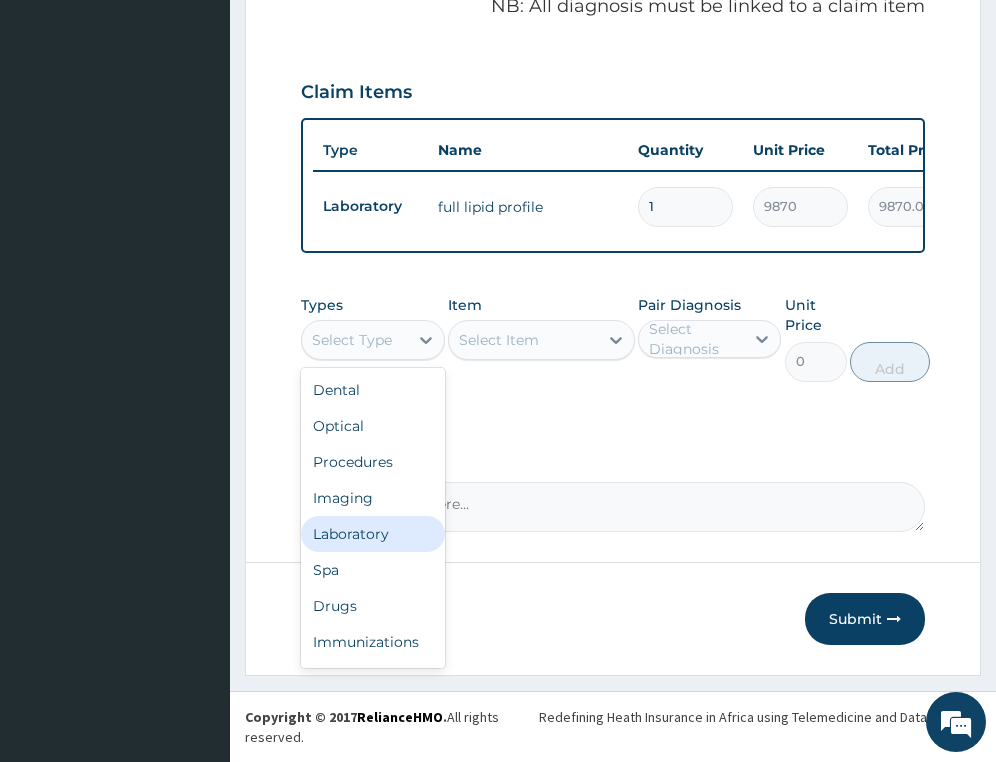 click on "Laboratory" at bounding box center [372, 534] 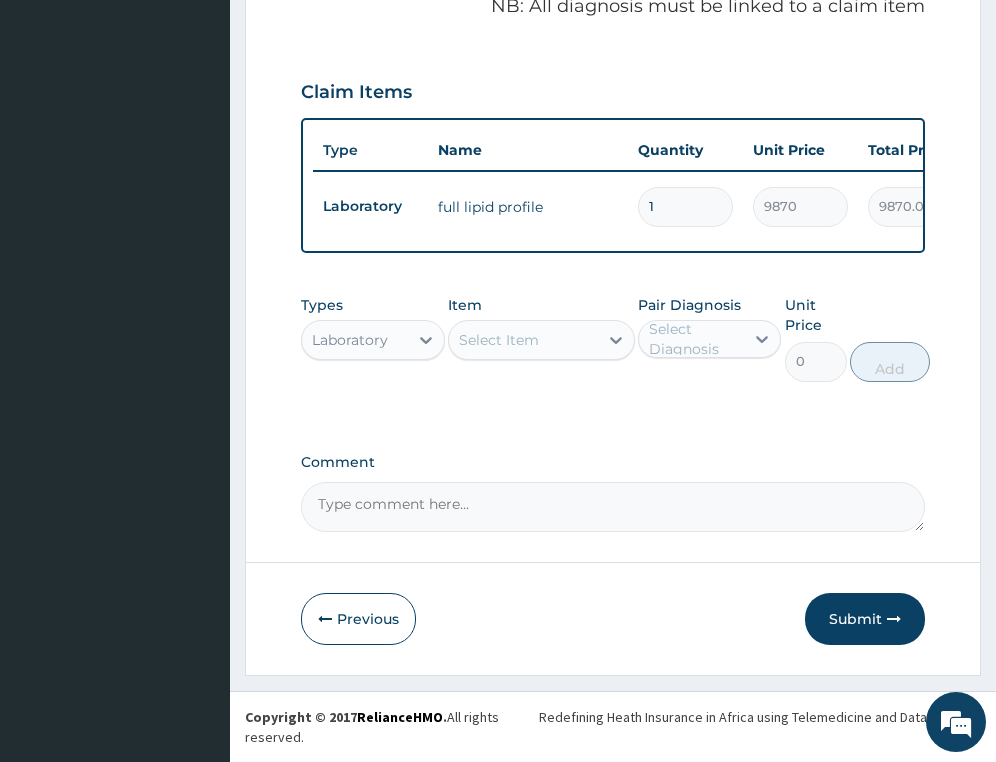 click on "Select Item" at bounding box center (499, 340) 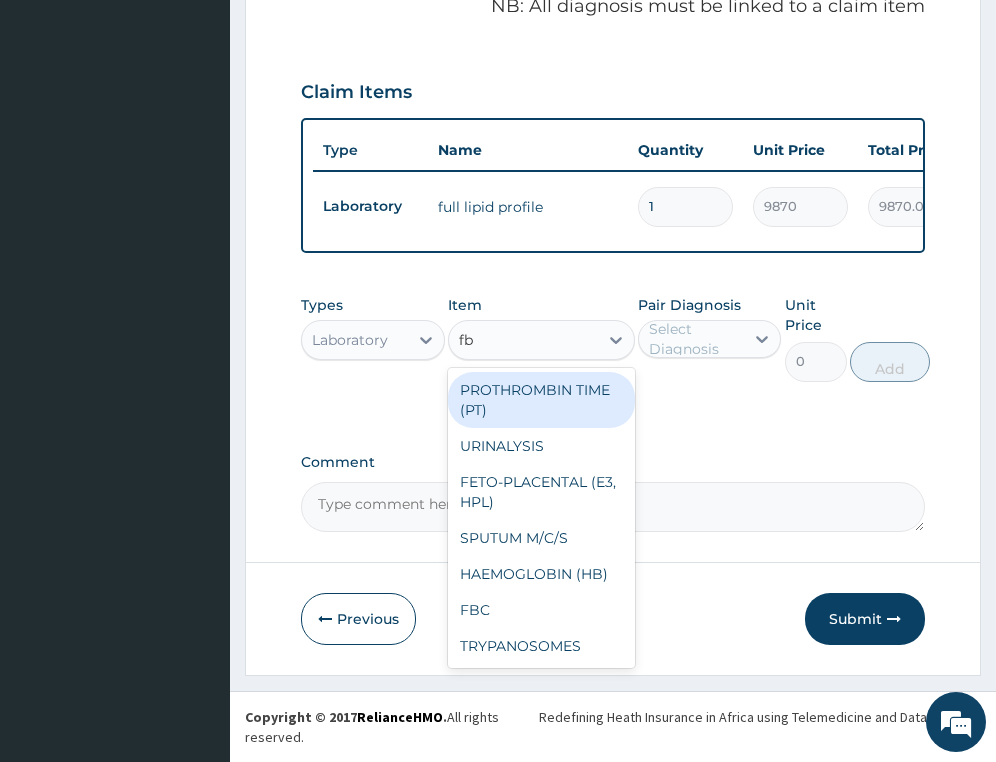 type on "fbs" 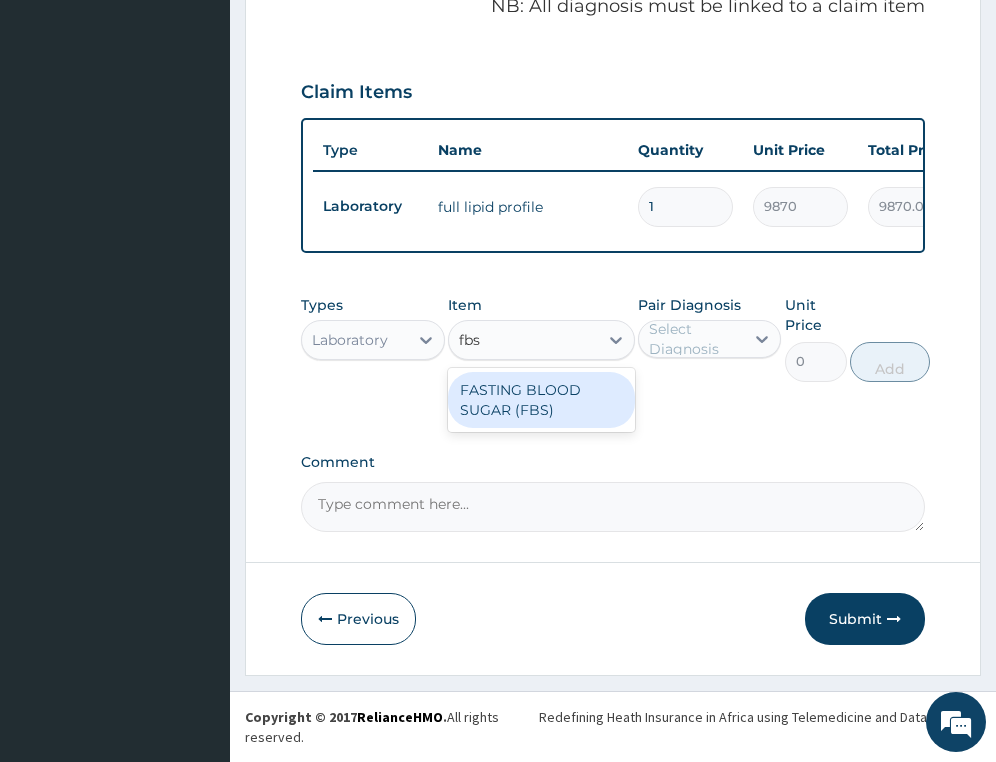 click on "FASTING BLOOD SUGAR (FBS)" at bounding box center [541, 400] 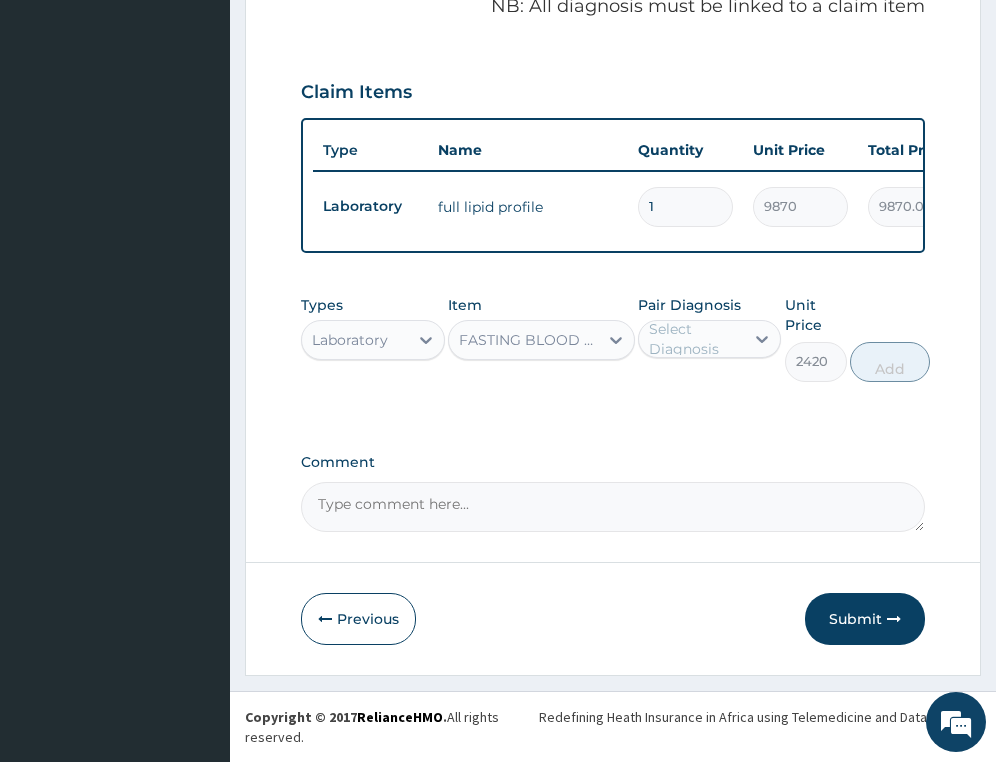 click on "Select Diagnosis" at bounding box center [695, 339] 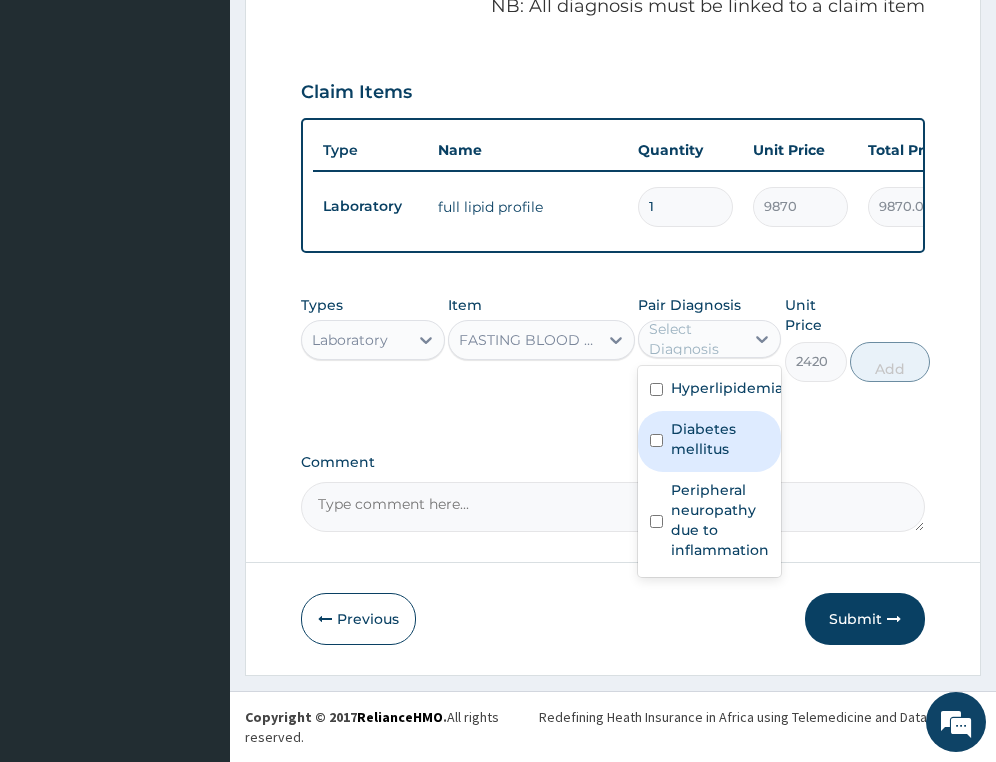 click on "Diabetes mellitus" at bounding box center [720, 439] 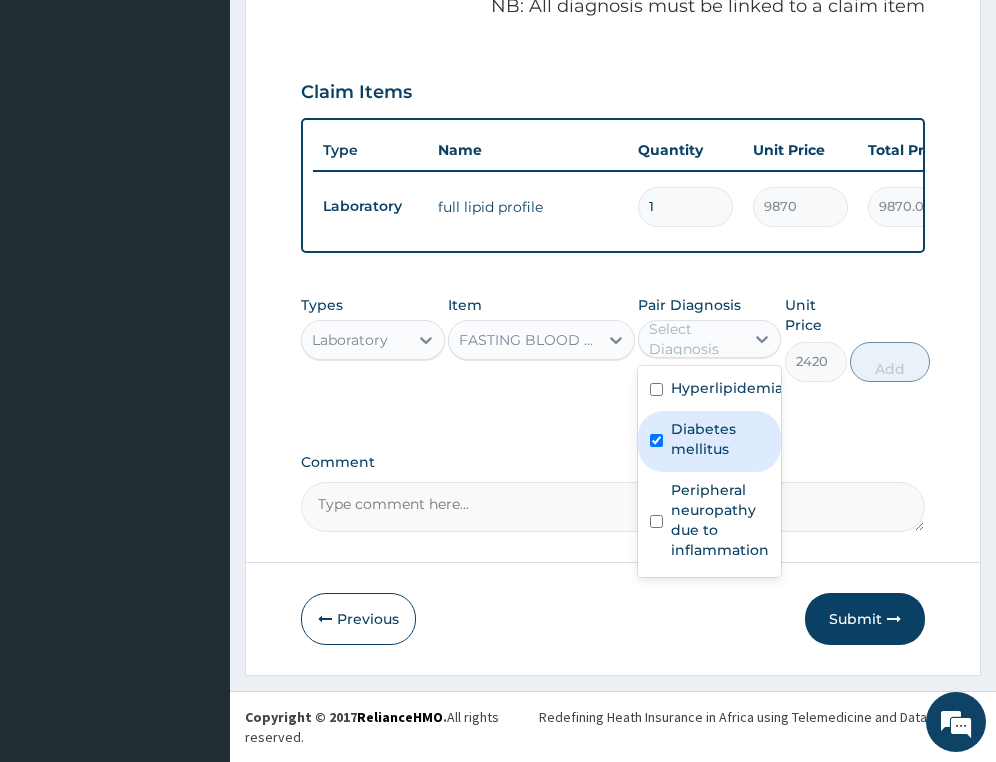 checkbox on "true" 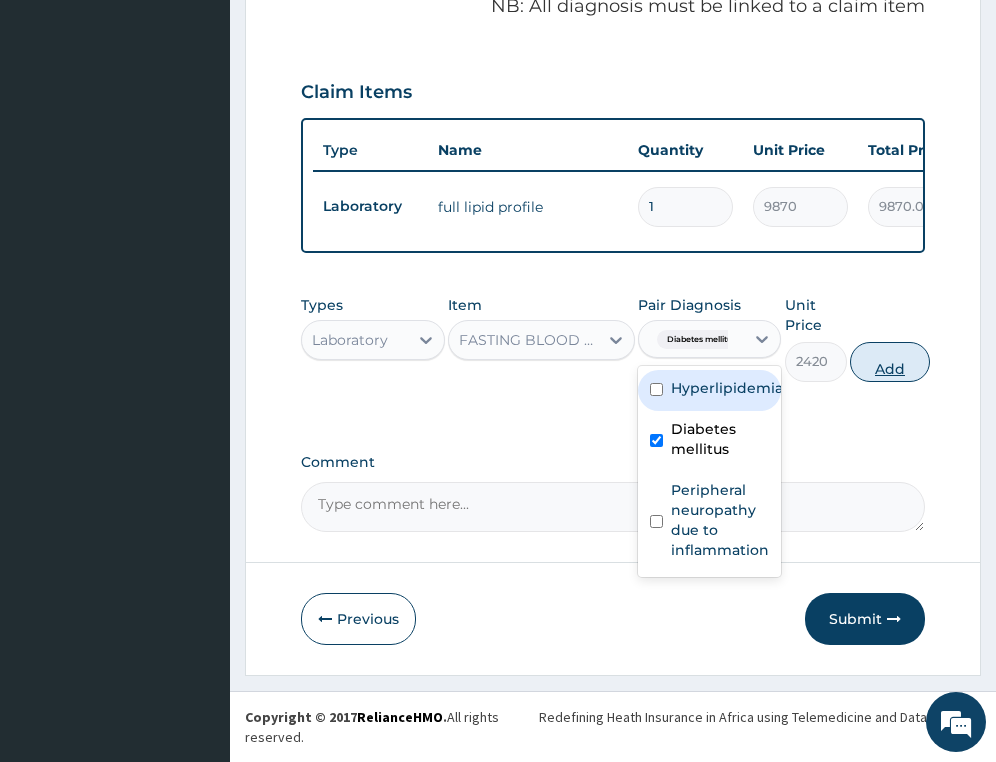 click on "Add" at bounding box center [890, 362] 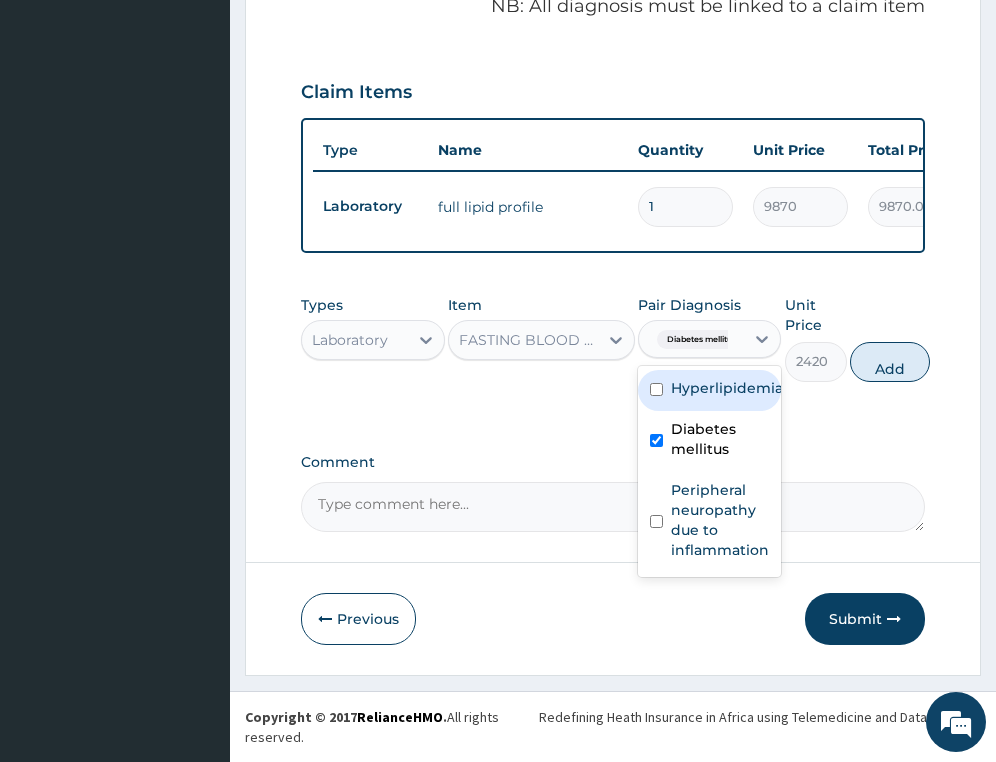 type on "0" 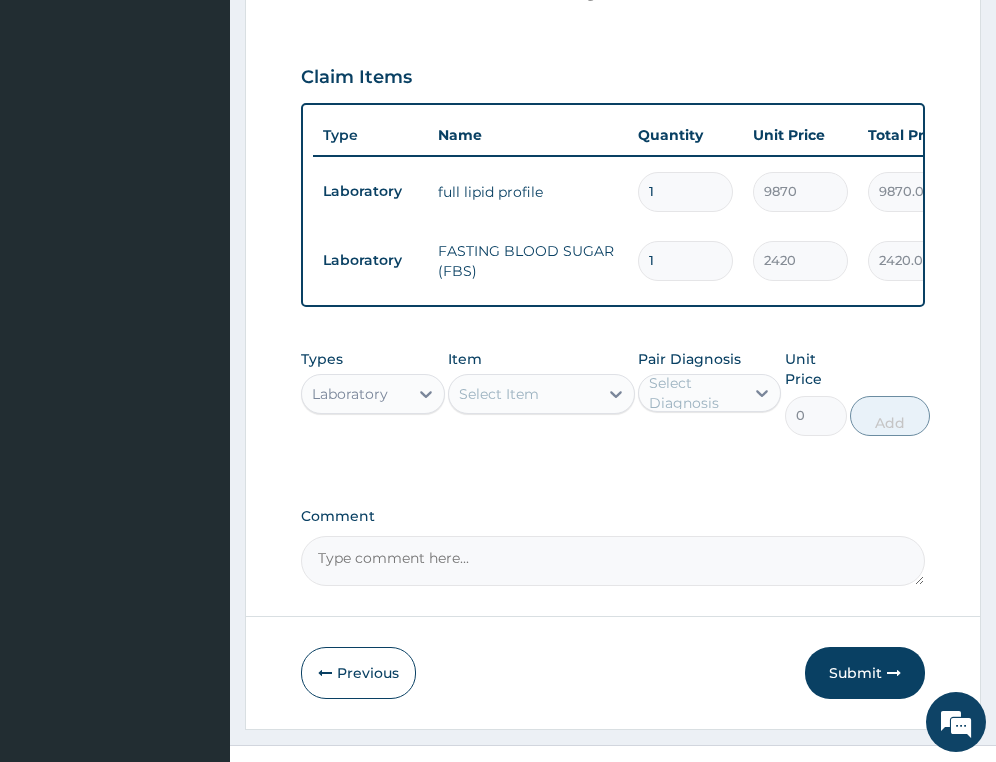 click on "Laboratory" at bounding box center (350, 394) 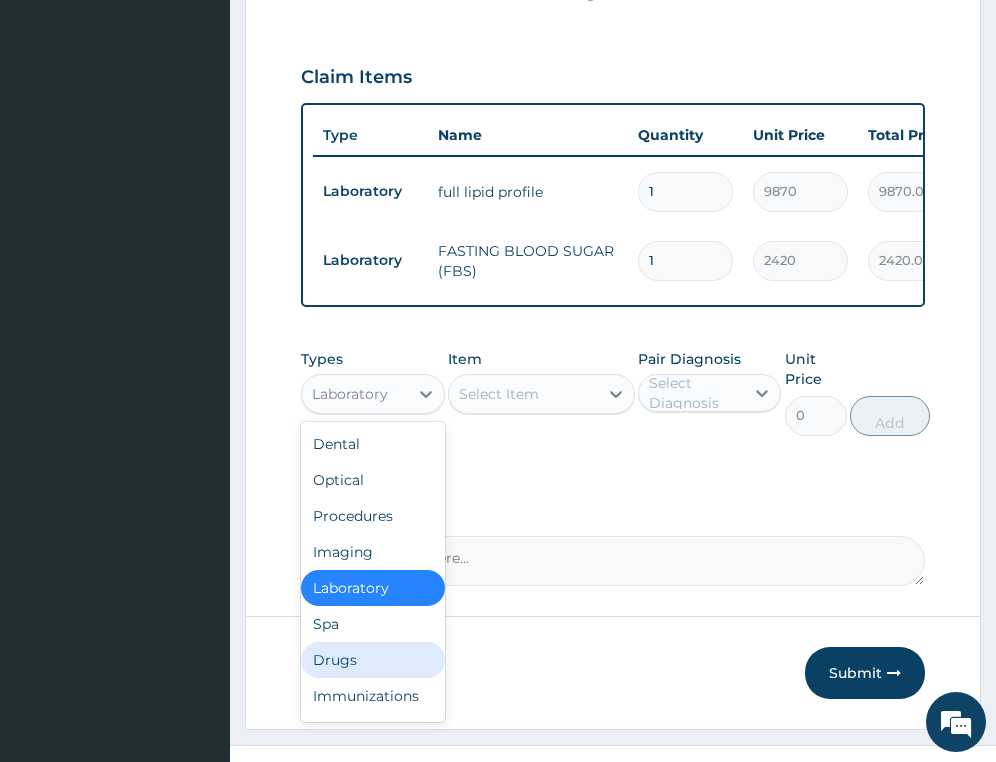 drag, startPoint x: 383, startPoint y: 671, endPoint x: 401, endPoint y: 465, distance: 206.78491 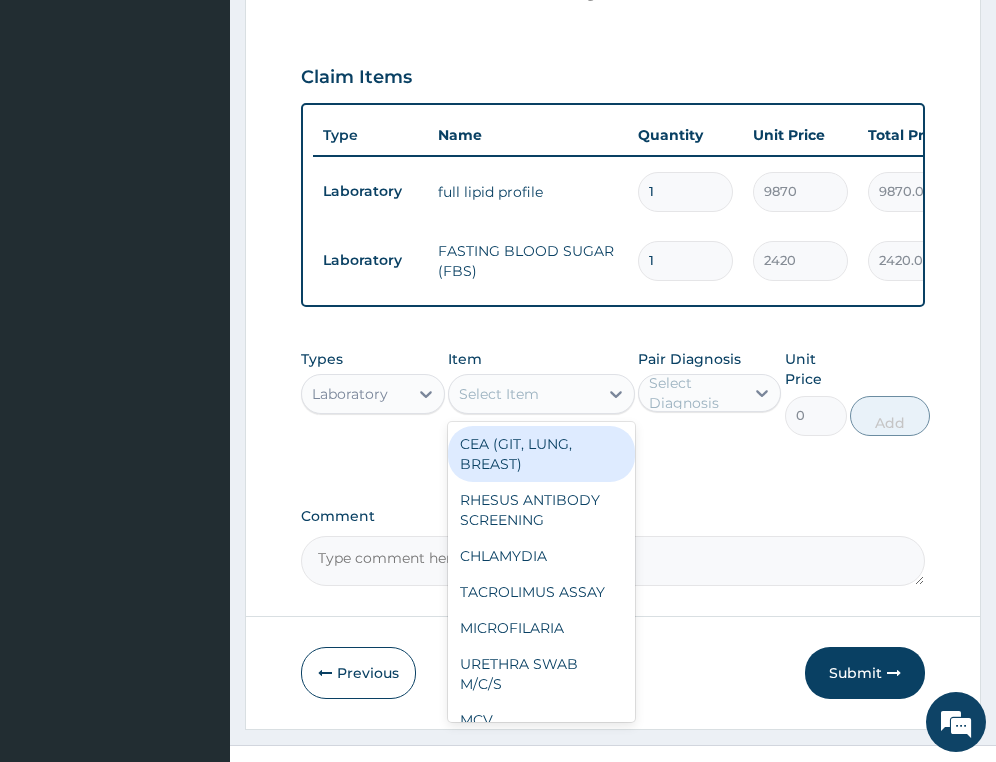 click on "Select Item" at bounding box center (523, 394) 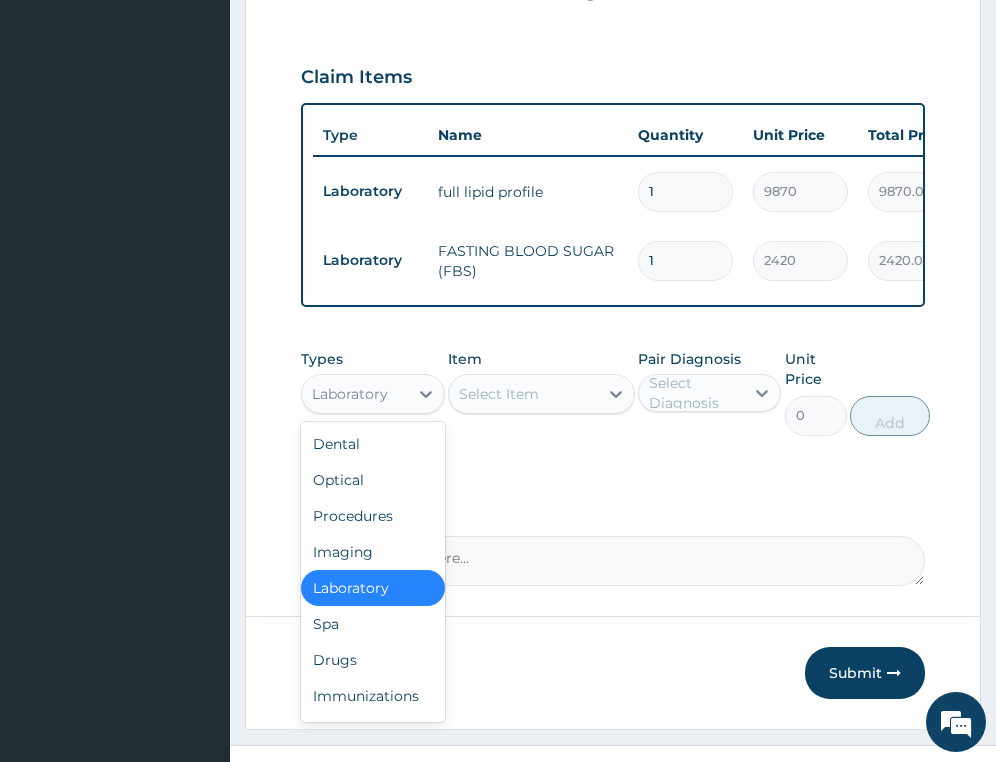 click on "Laboratory" at bounding box center (350, 394) 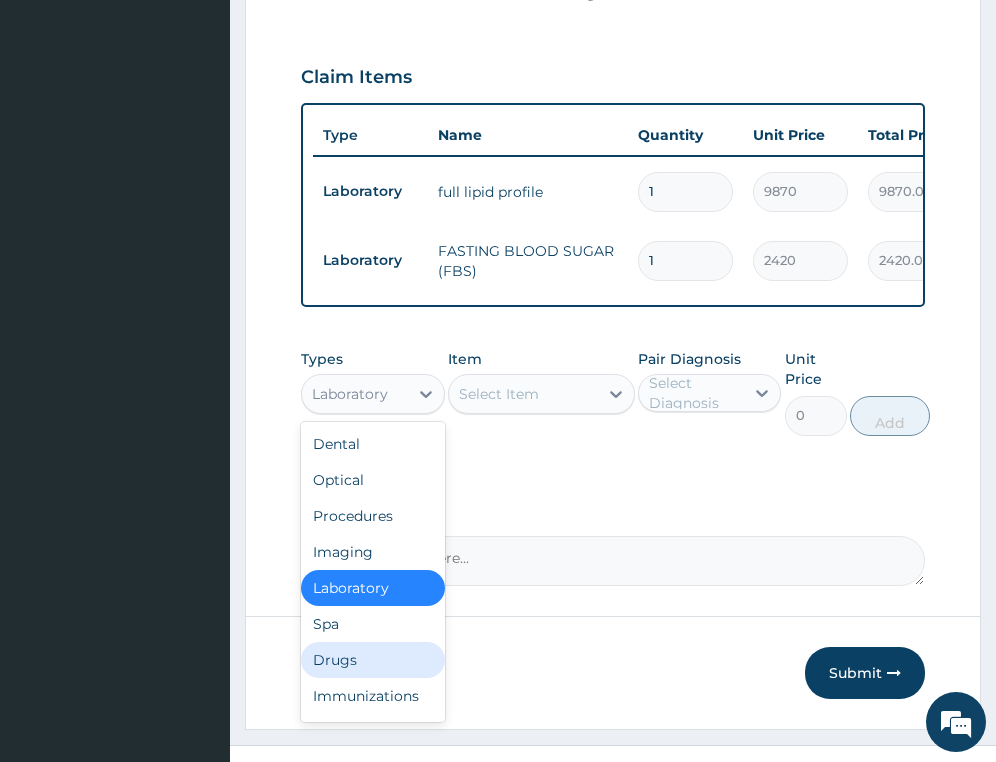 click on "Drugs" at bounding box center (372, 660) 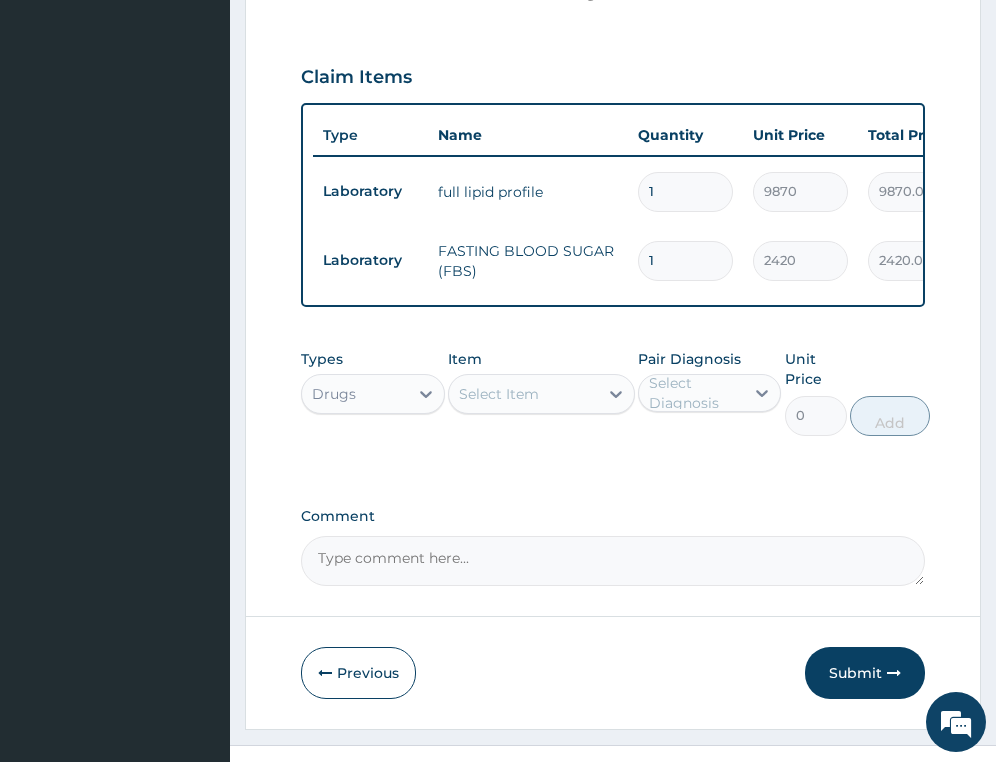 click on "Select Item" at bounding box center [523, 394] 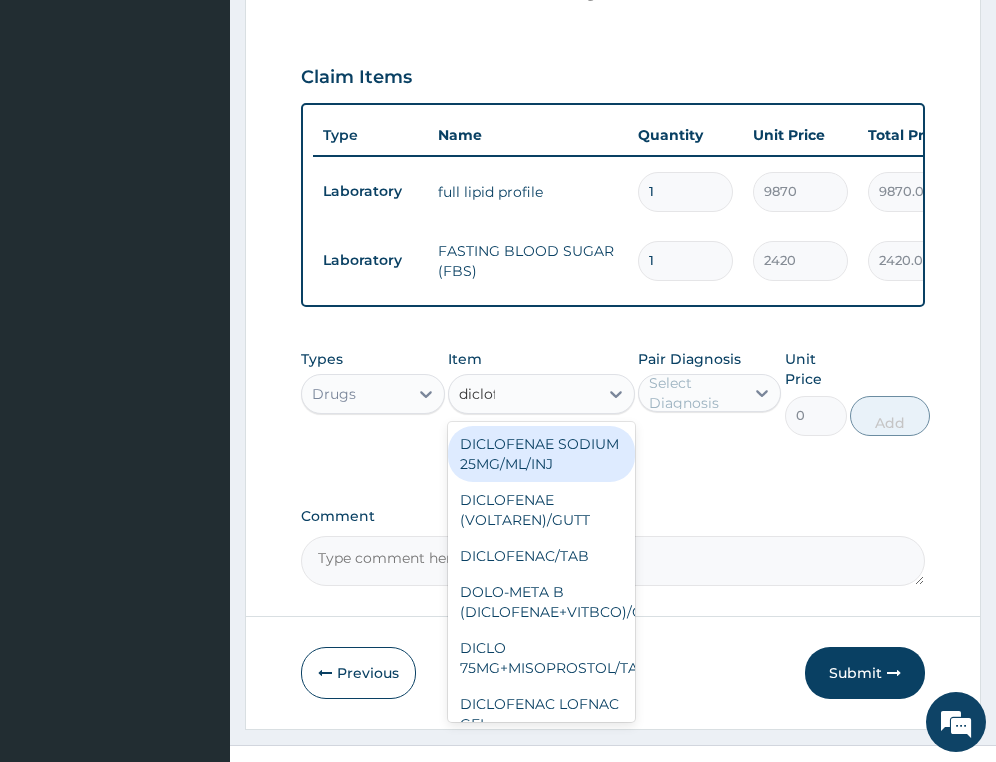 type on "diclofe" 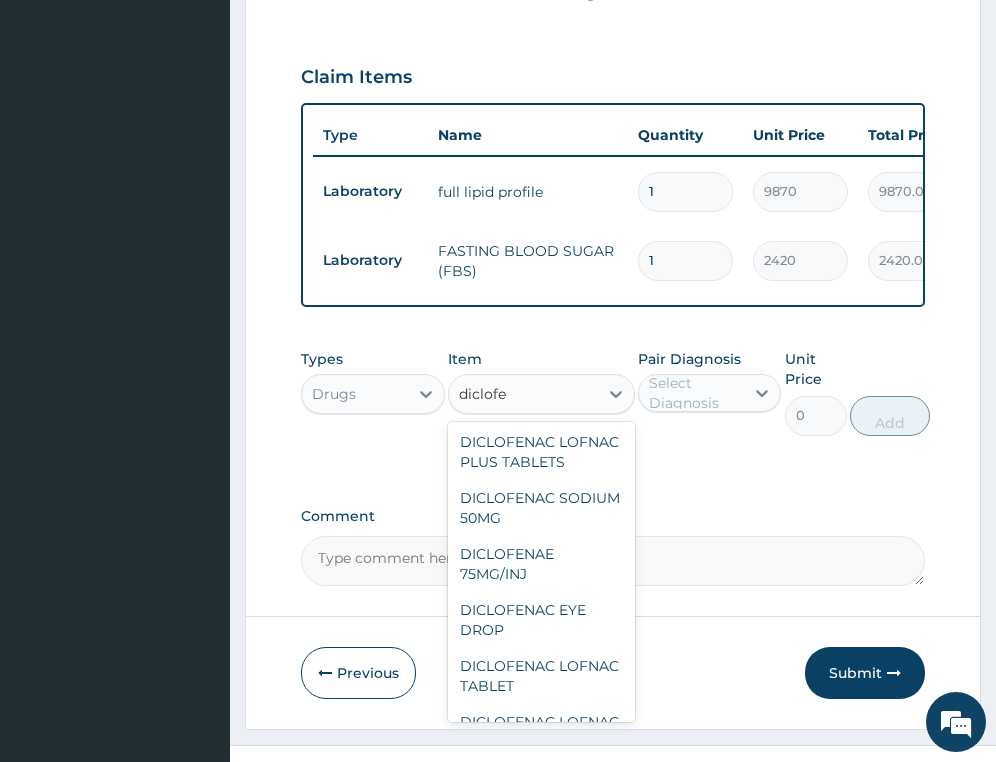 scroll, scrollTop: 400, scrollLeft: 0, axis: vertical 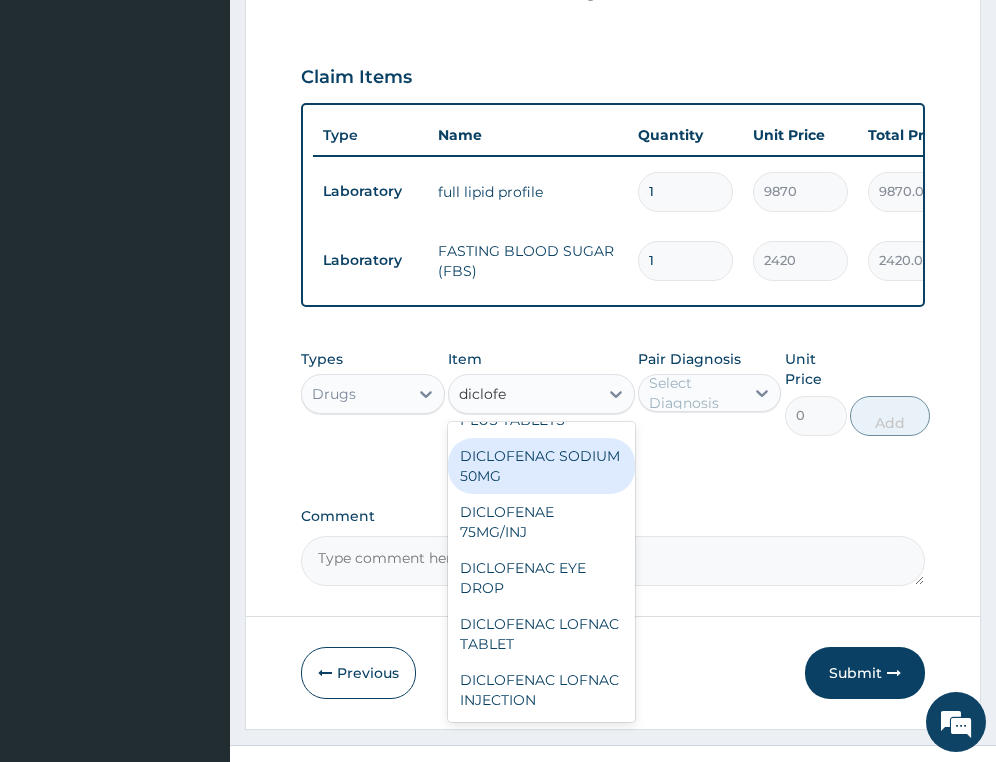 click on "DICLOFENAC SODIUM 50MG" at bounding box center [541, 466] 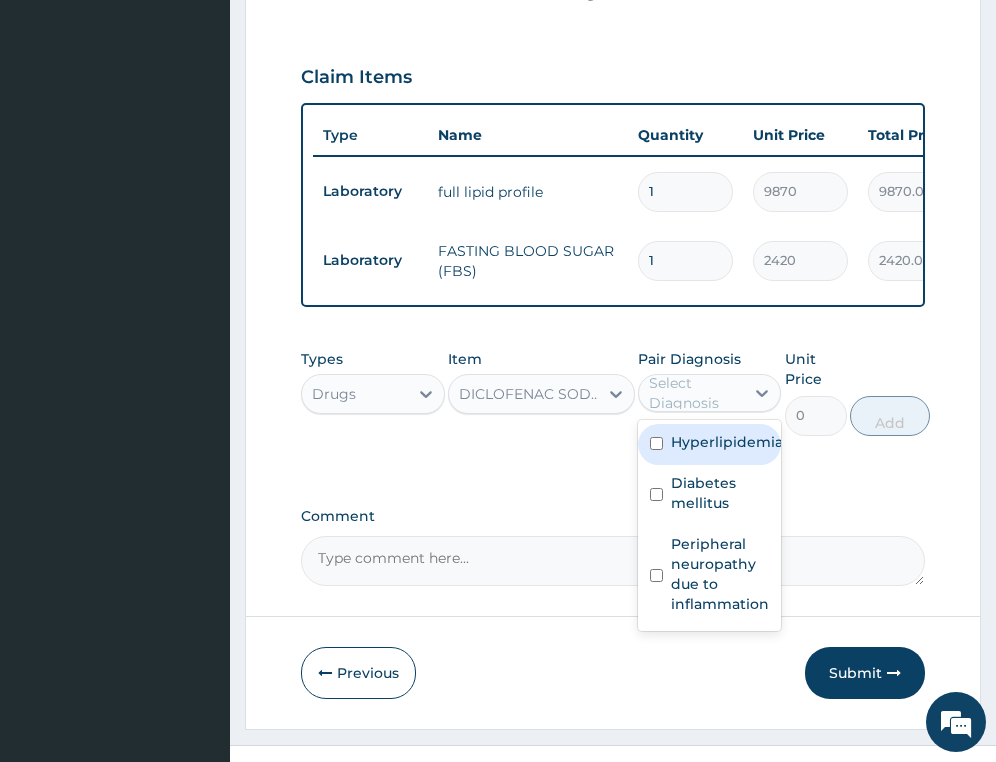 click on "Select Diagnosis" at bounding box center [695, 393] 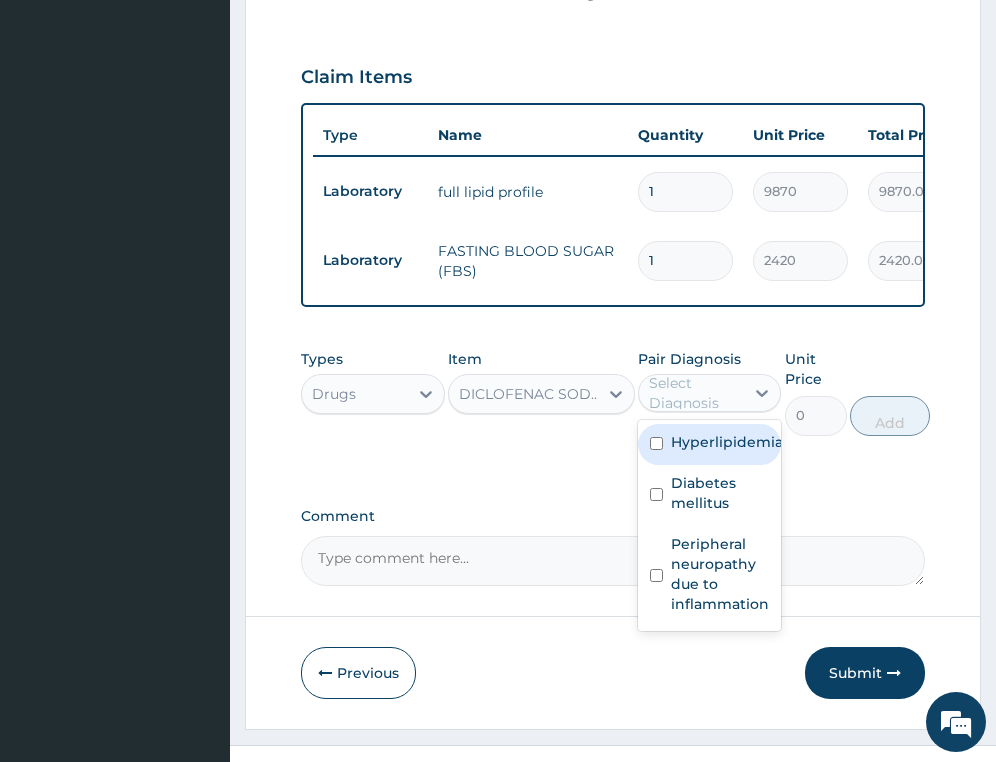 click on "DICLOFENAC SODIUM 50MG" at bounding box center [529, 394] 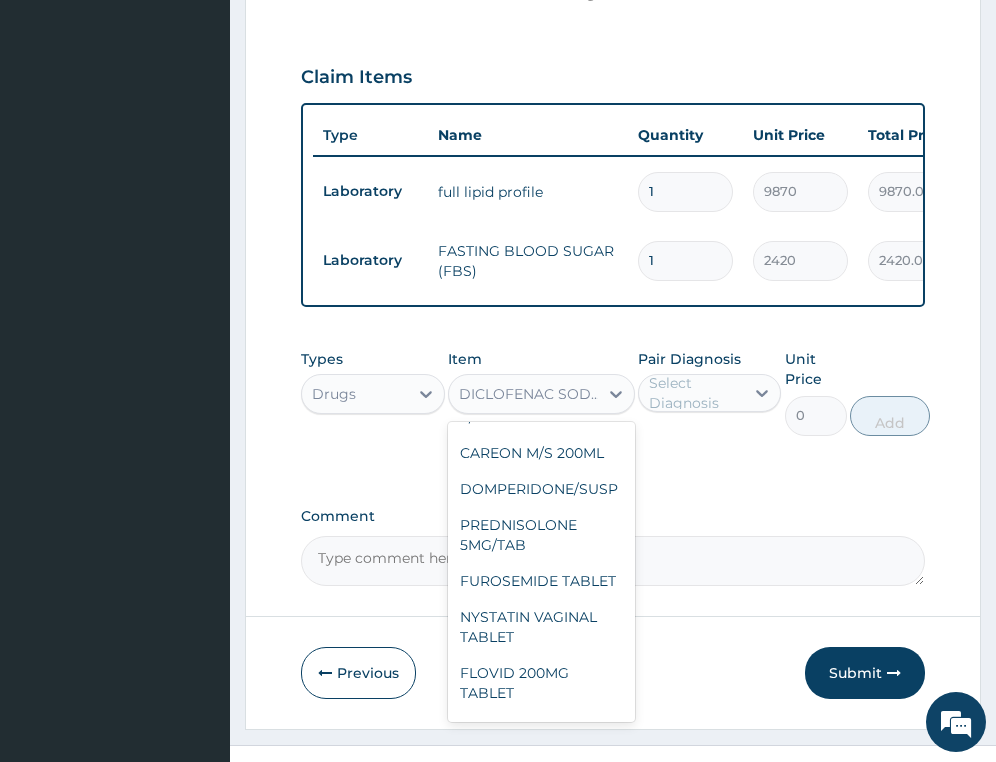 scroll, scrollTop: 42411, scrollLeft: 0, axis: vertical 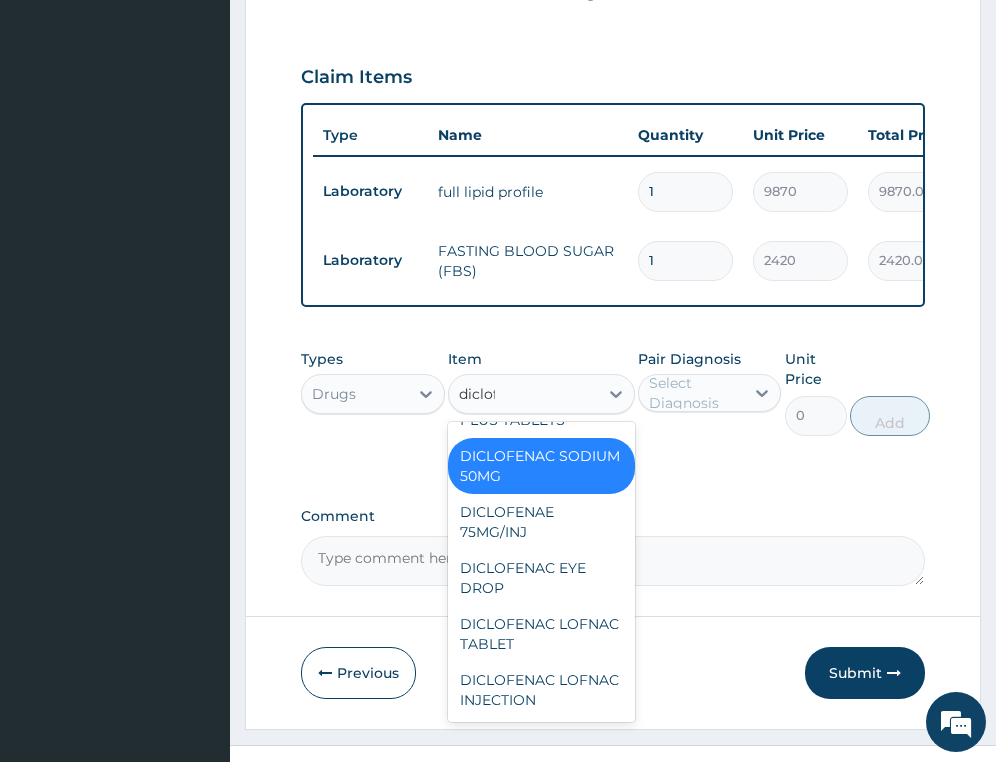 type on "diclofe" 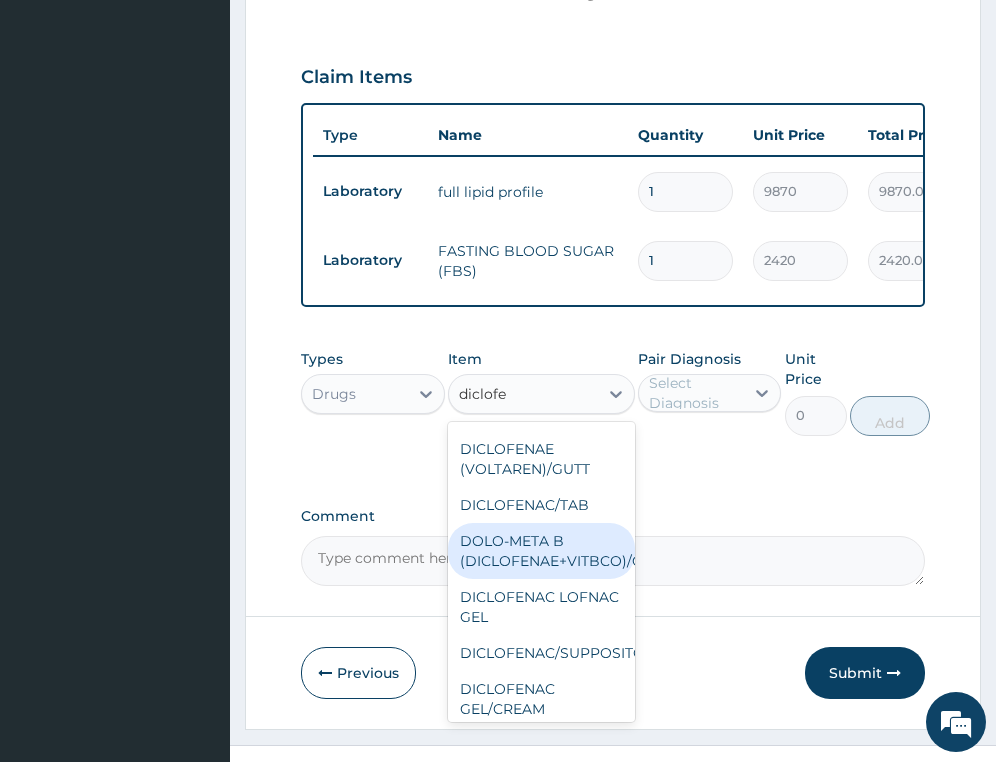 scroll, scrollTop: 0, scrollLeft: 0, axis: both 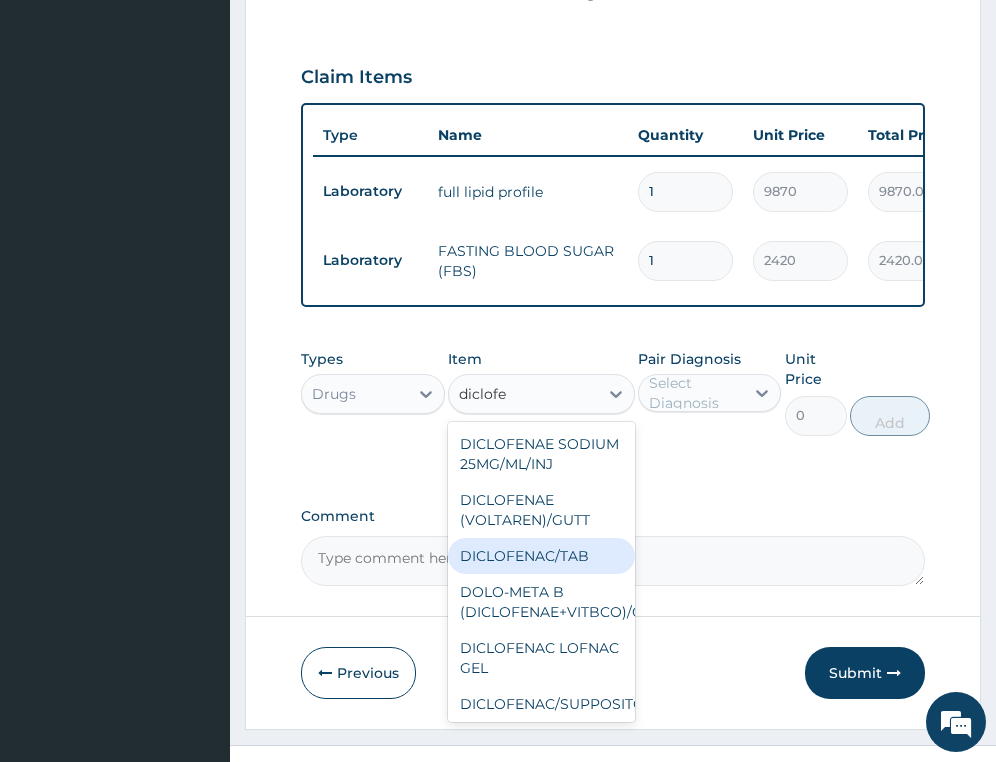 click on "DICLOFENAC/TAB" at bounding box center [541, 556] 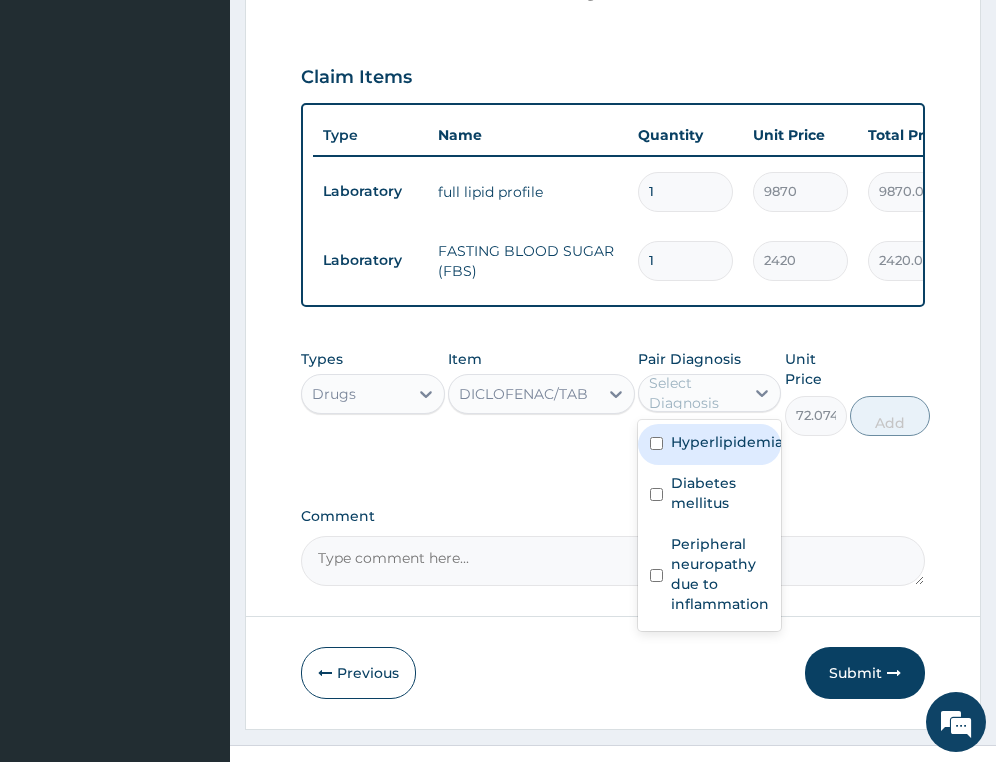 click on "Select Diagnosis" at bounding box center [695, 393] 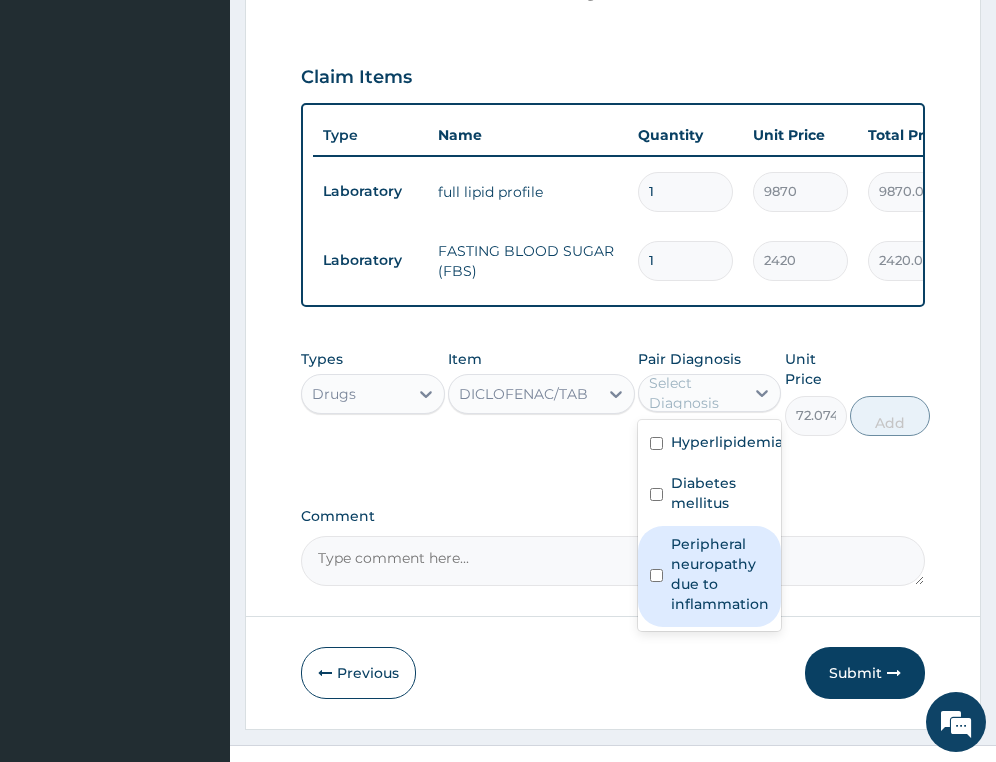 click on "Peripheral neuropathy due to inflammation" at bounding box center (720, 574) 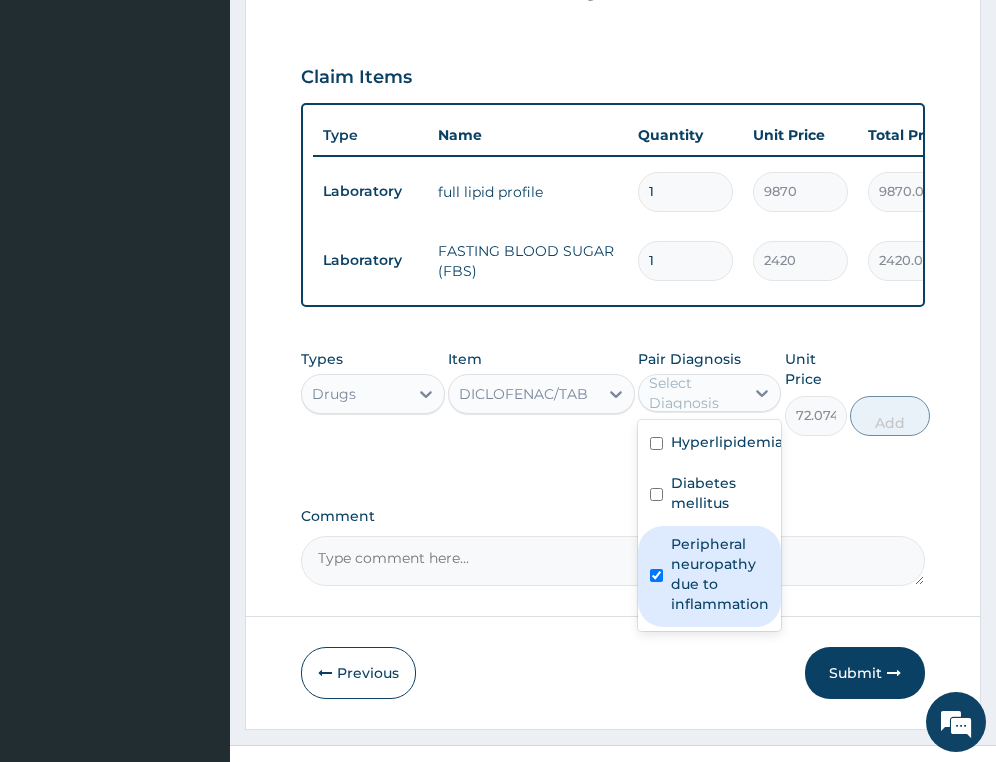 checkbox on "true" 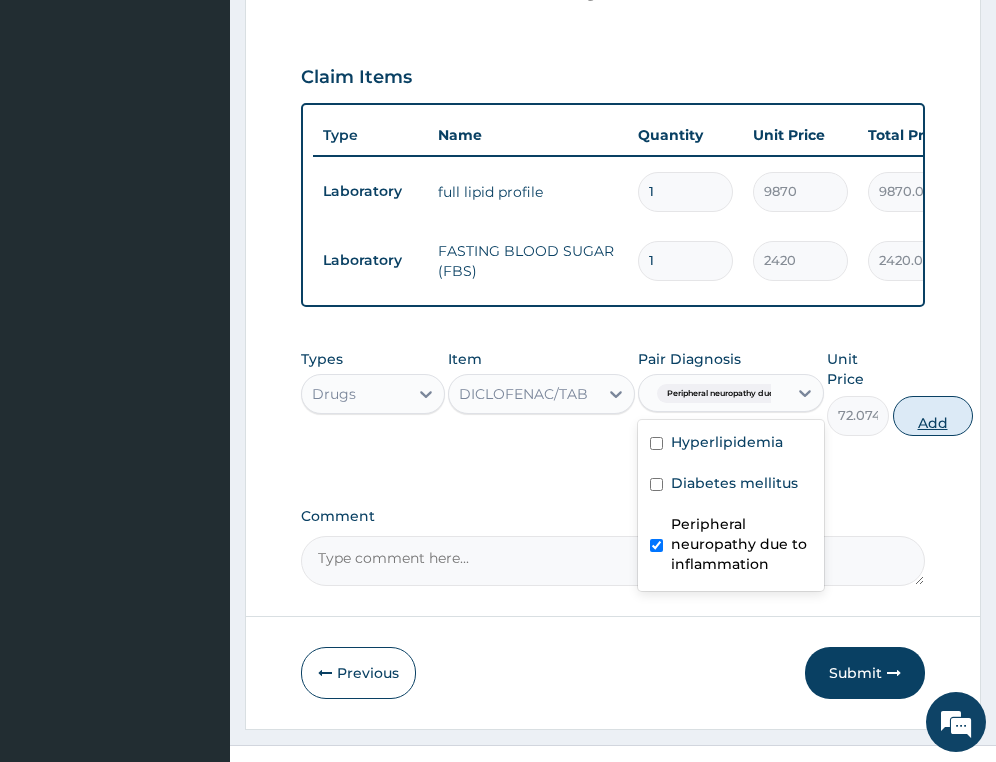 click on "Add" at bounding box center (933, 416) 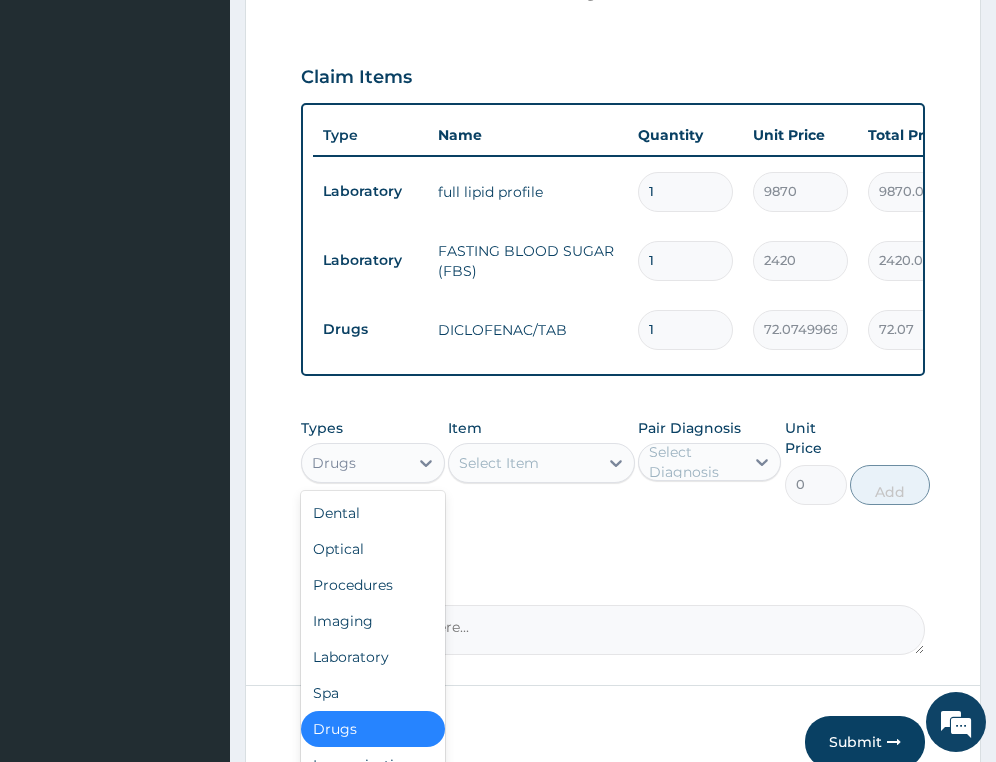 click on "Drugs" at bounding box center [354, 463] 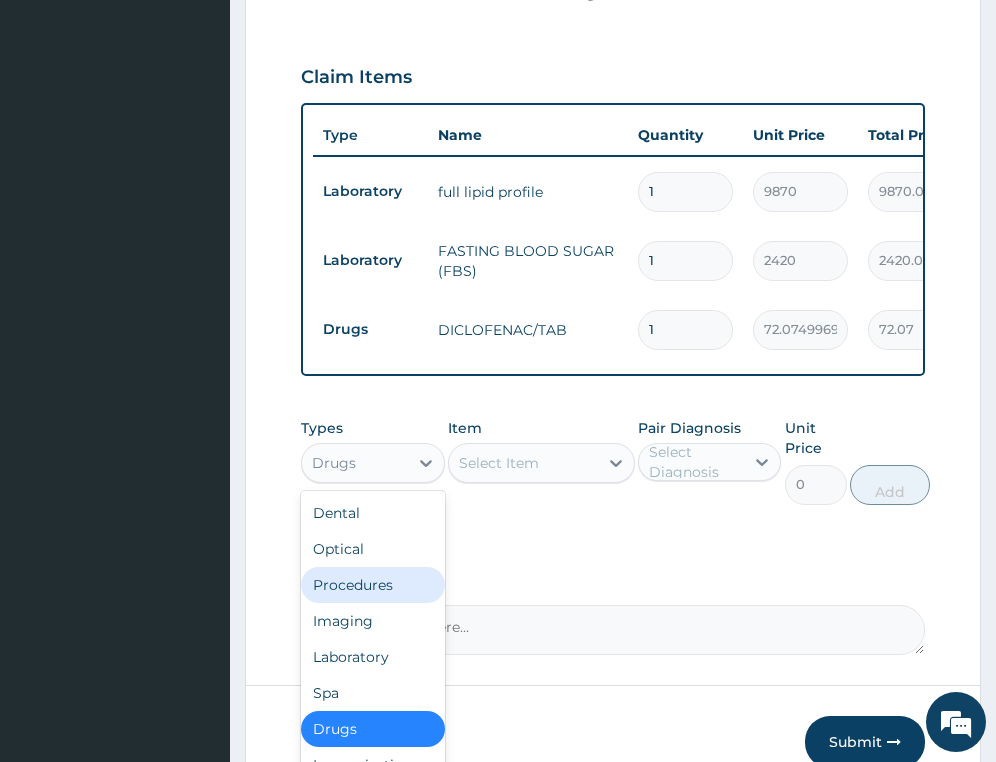 click on "Procedures" at bounding box center [372, 585] 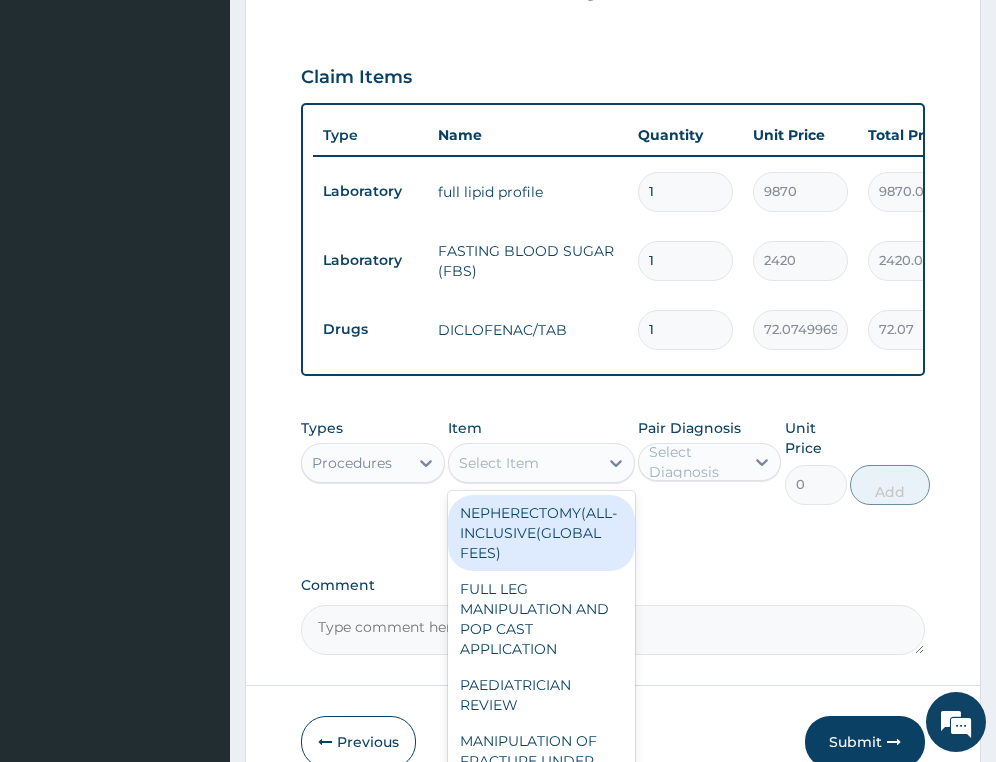 click on "Select Item" at bounding box center [499, 463] 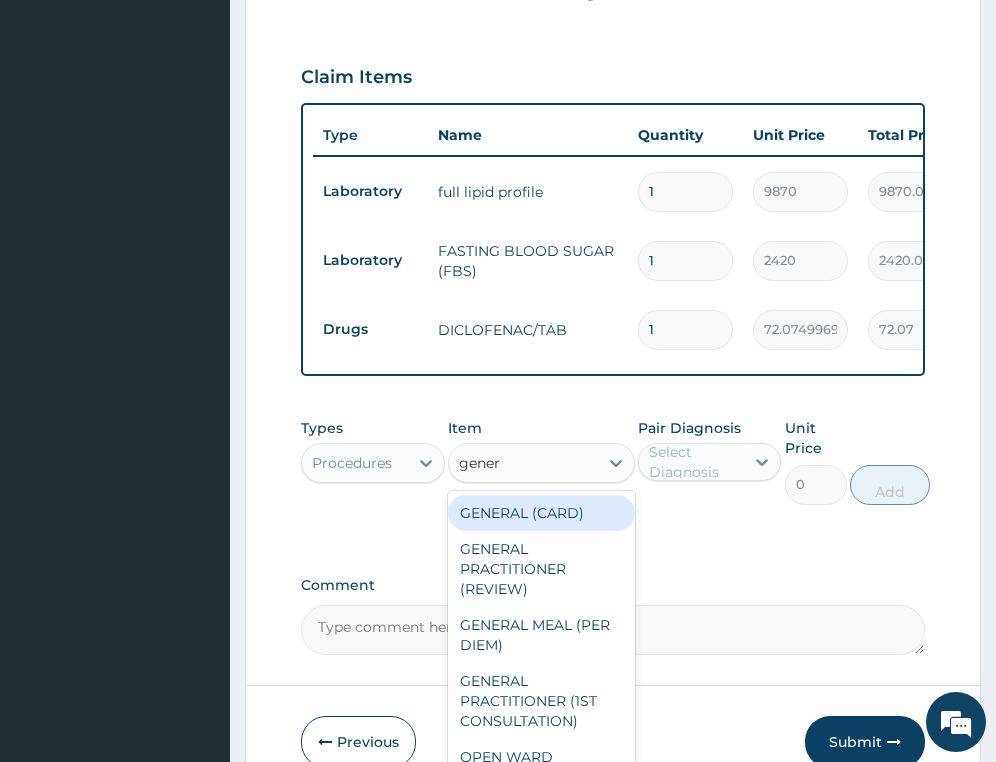 type on "genera" 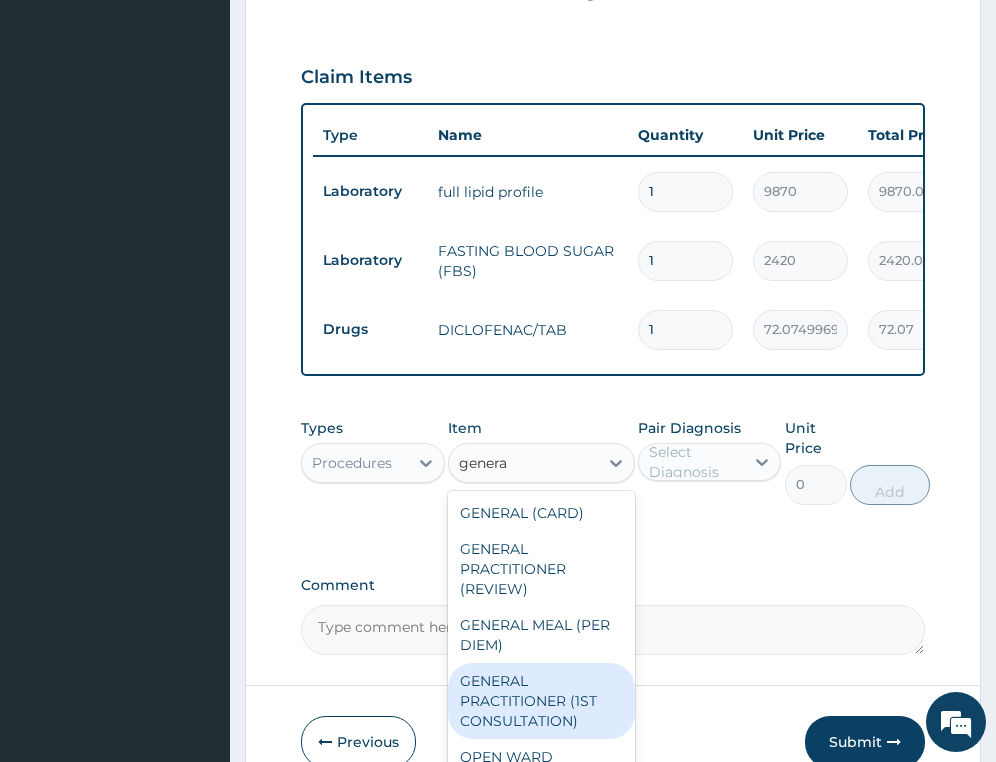 drag, startPoint x: 529, startPoint y: 711, endPoint x: 677, endPoint y: 517, distance: 244.0082 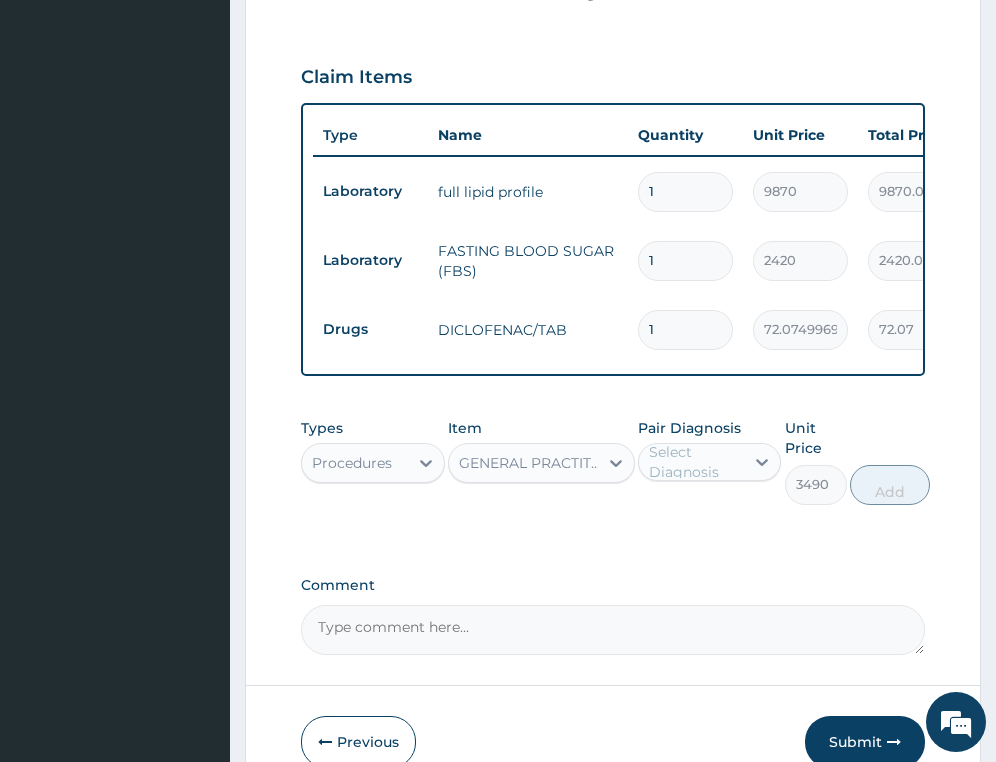 click on "Select Diagnosis" at bounding box center [695, 462] 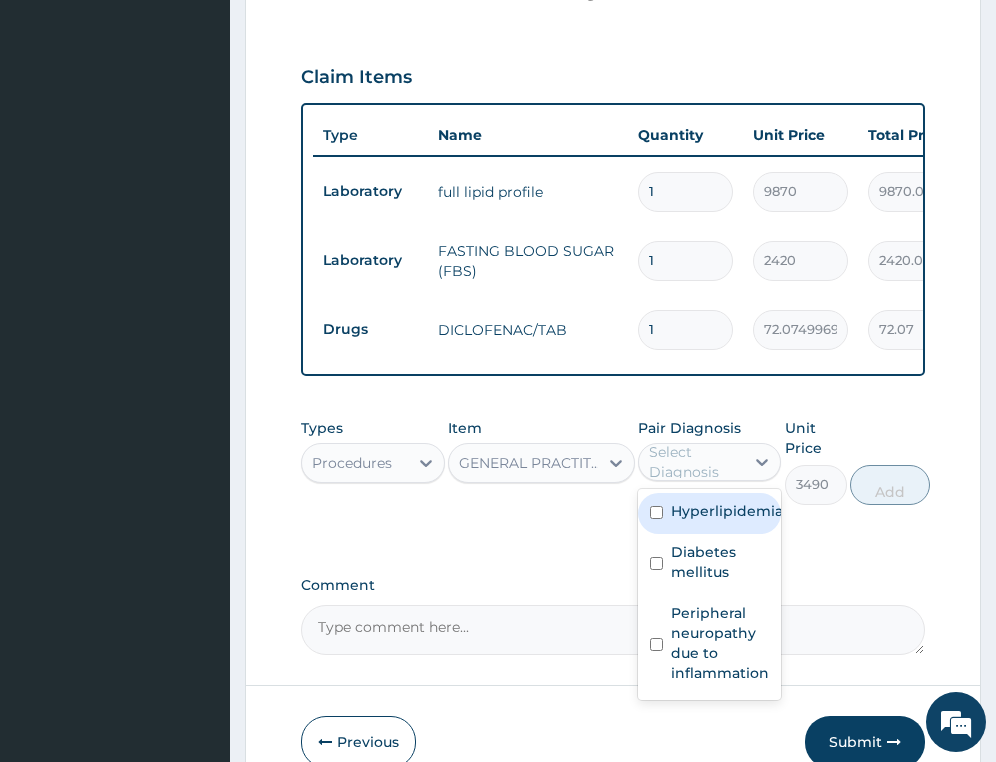 click on "Hyperlipidemia" at bounding box center (709, 513) 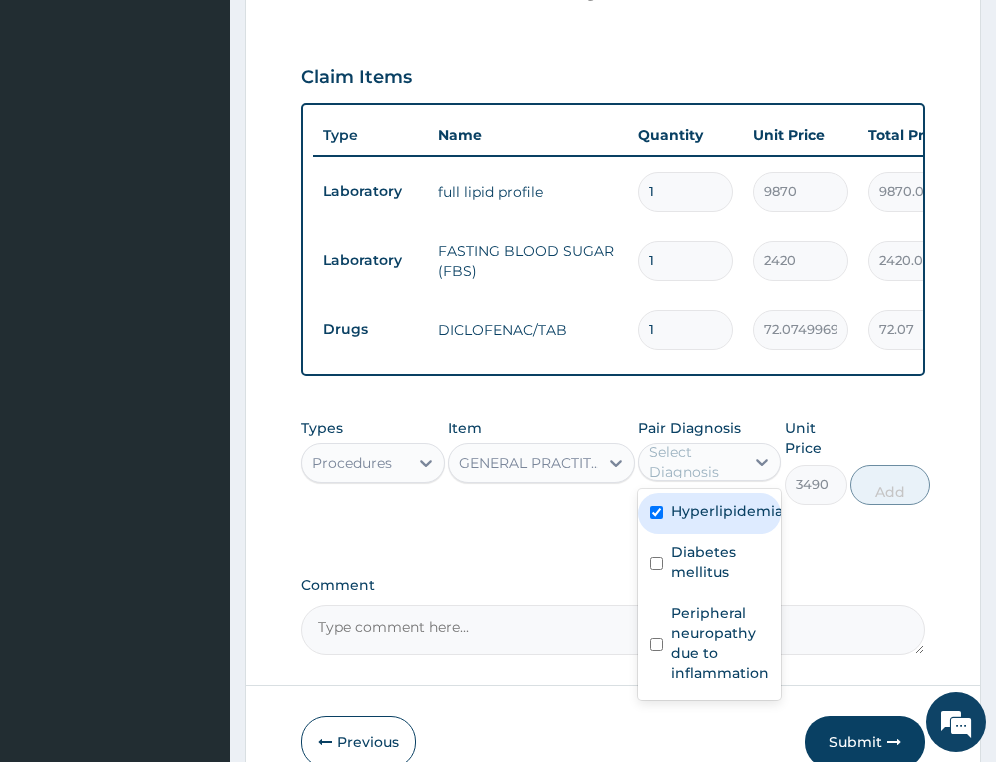 checkbox on "true" 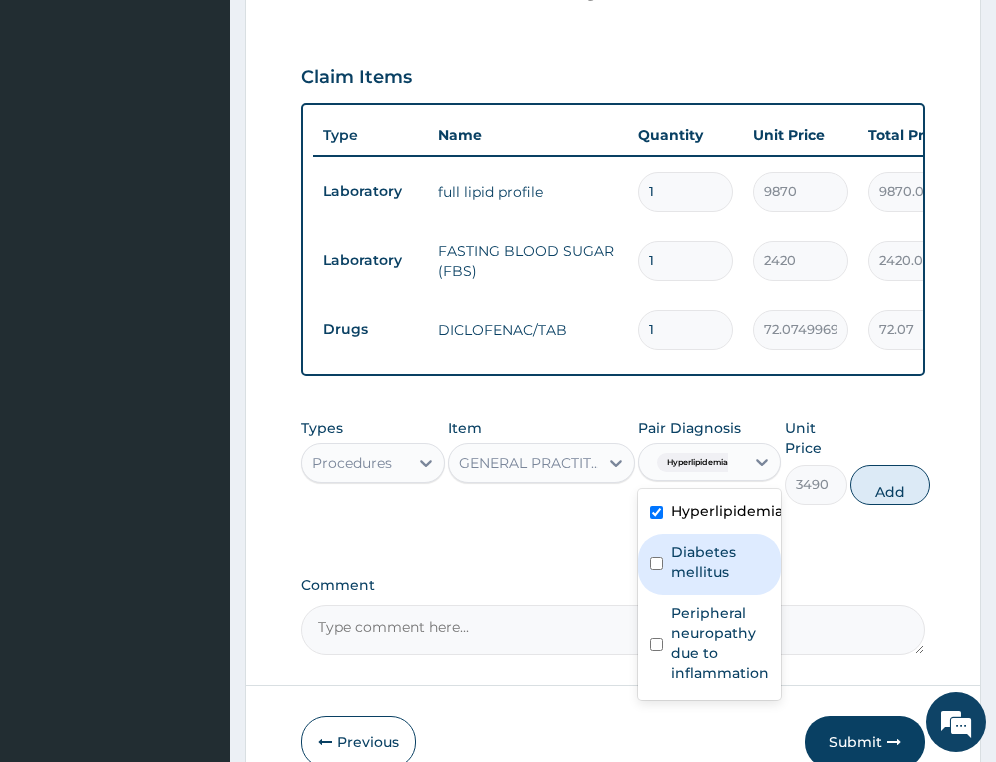 click on "Diabetes mellitus" at bounding box center (720, 562) 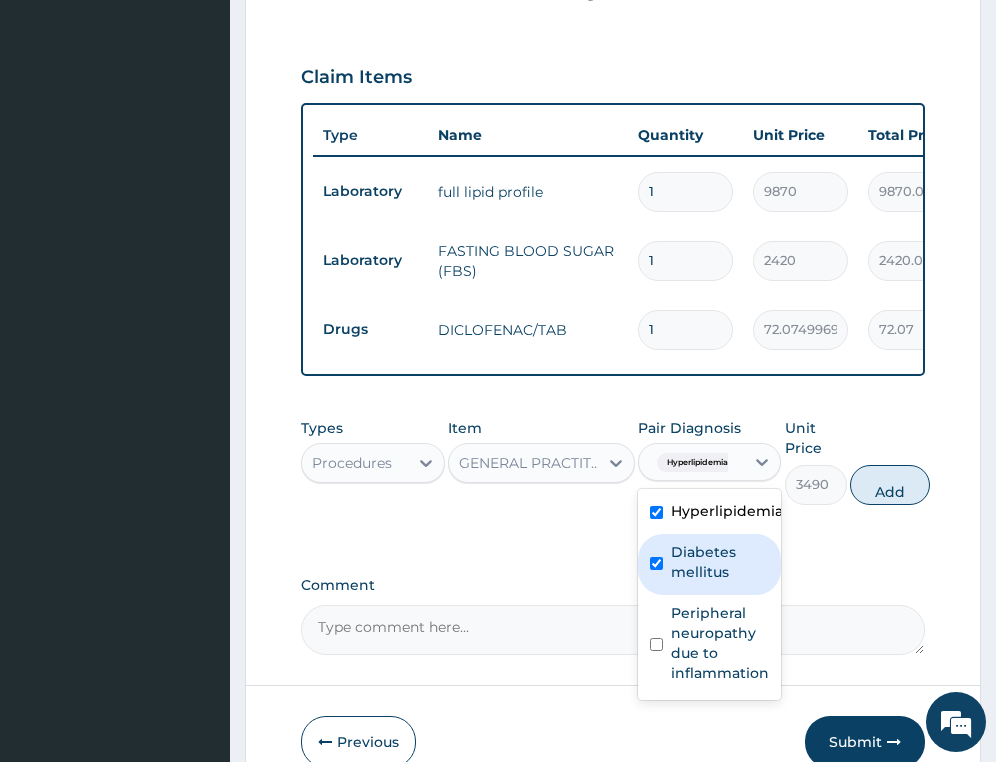 checkbox on "true" 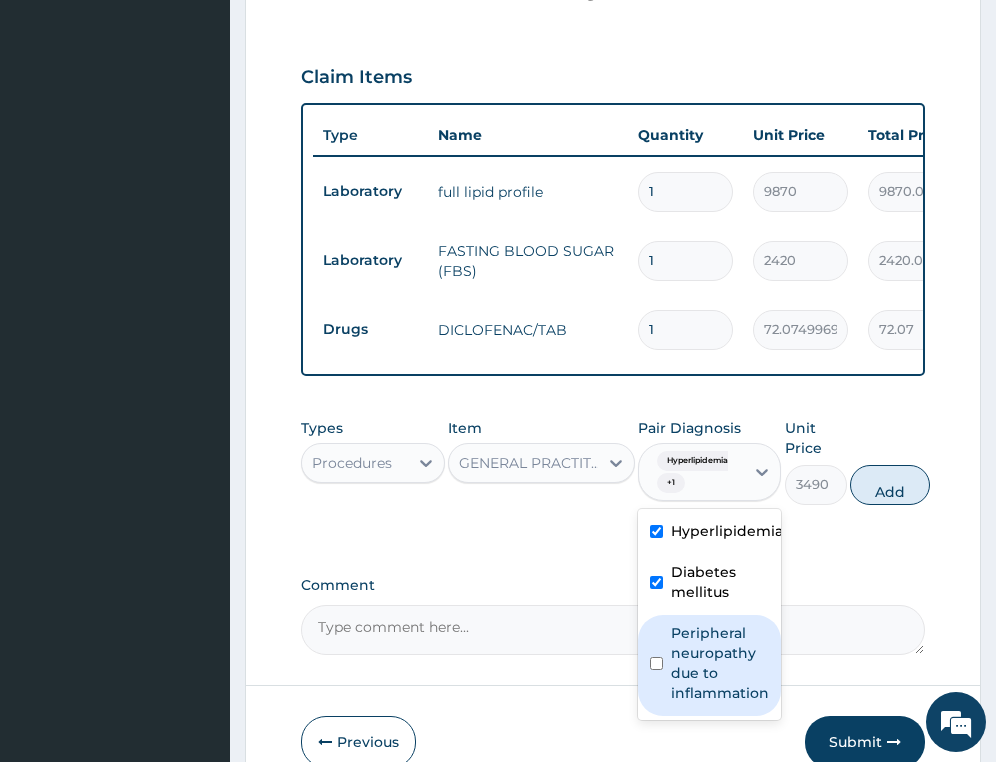 click on "Peripheral neuropathy due to inflammation" at bounding box center [720, 663] 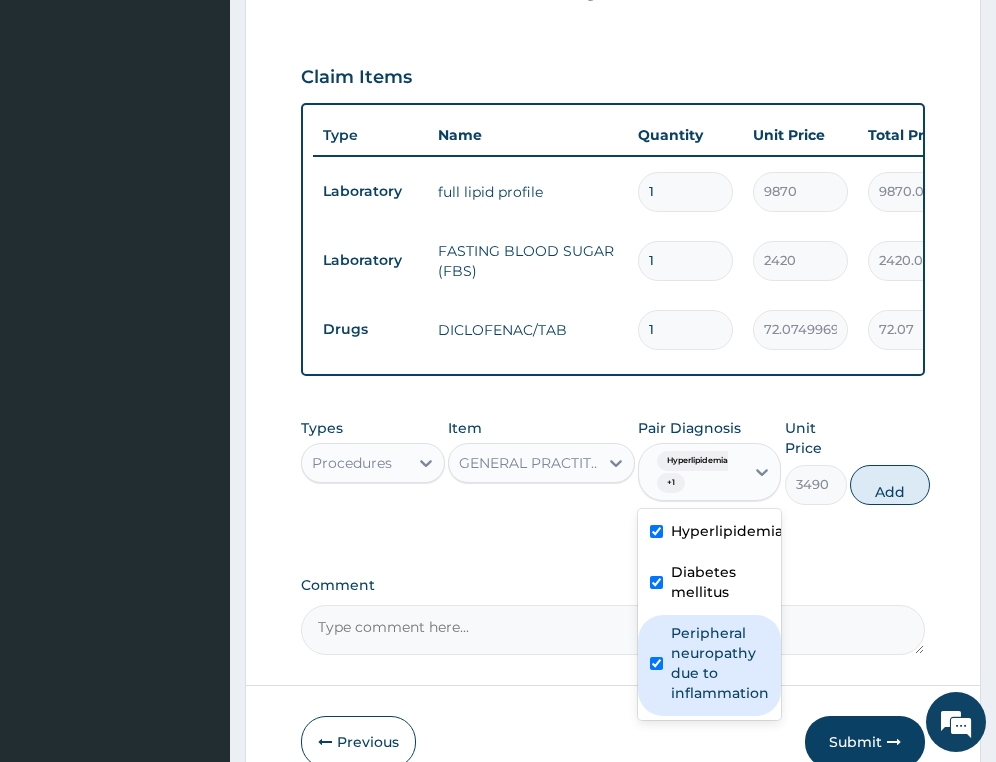 checkbox on "true" 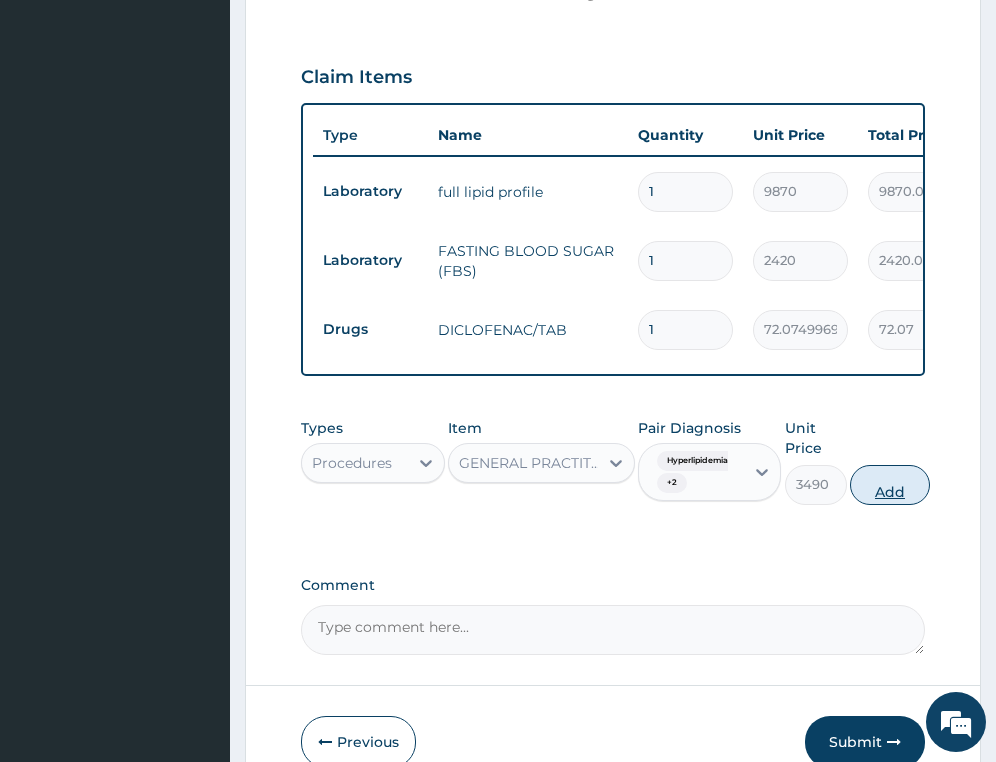 click on "Add" at bounding box center [890, 485] 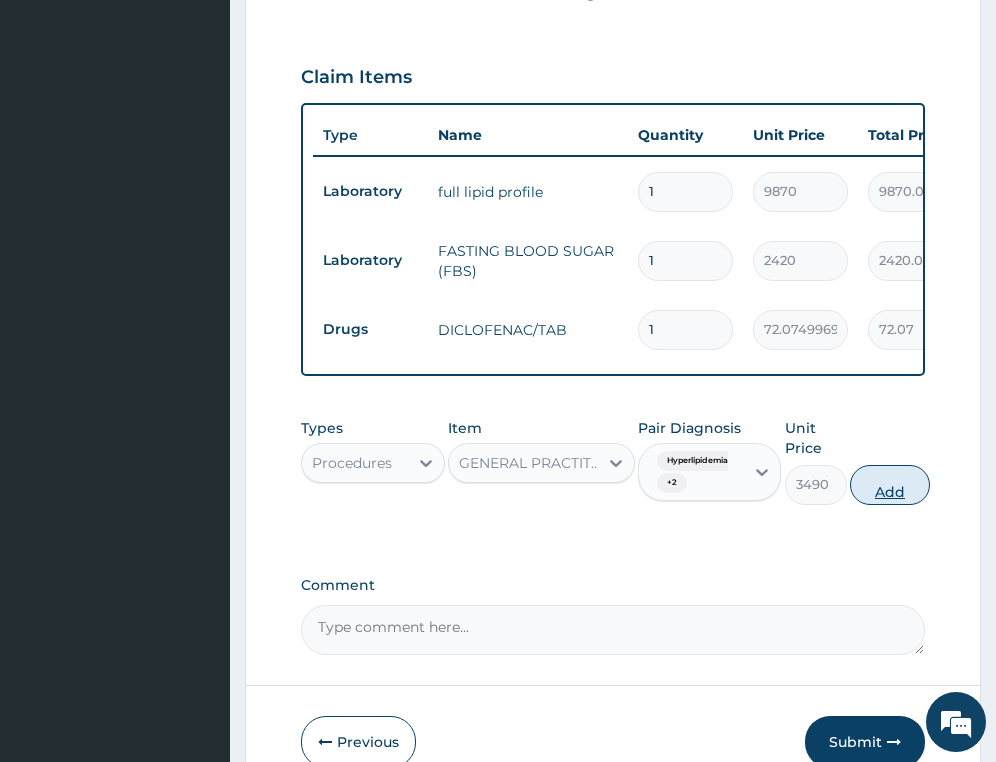 type on "0" 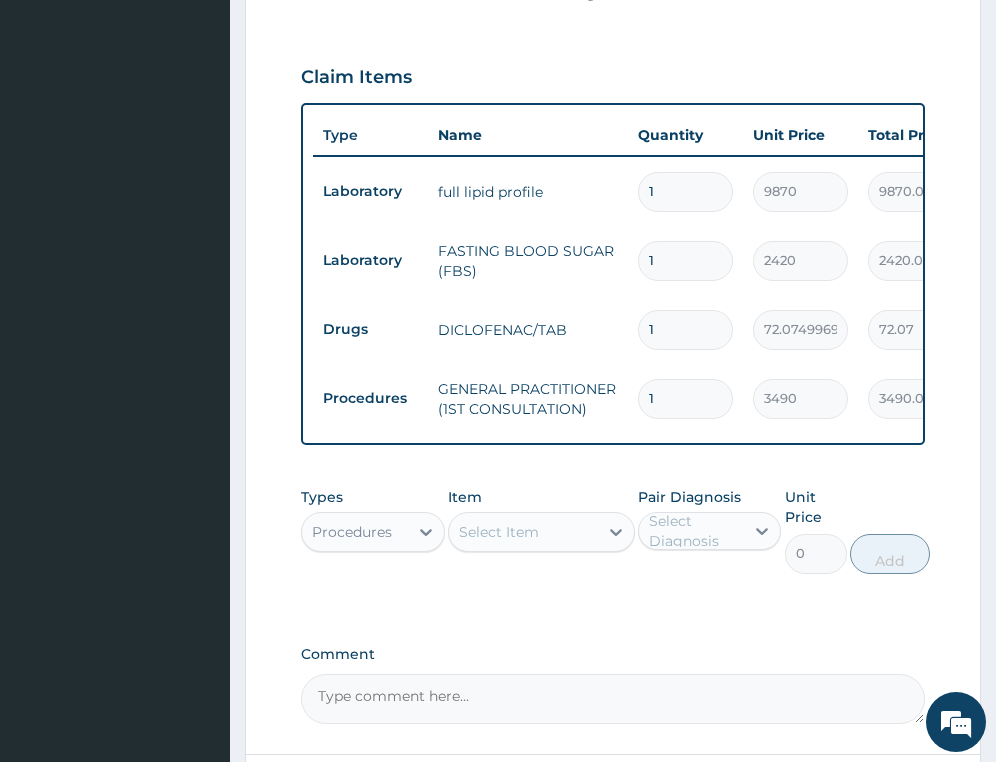 click on "1" at bounding box center (685, 329) 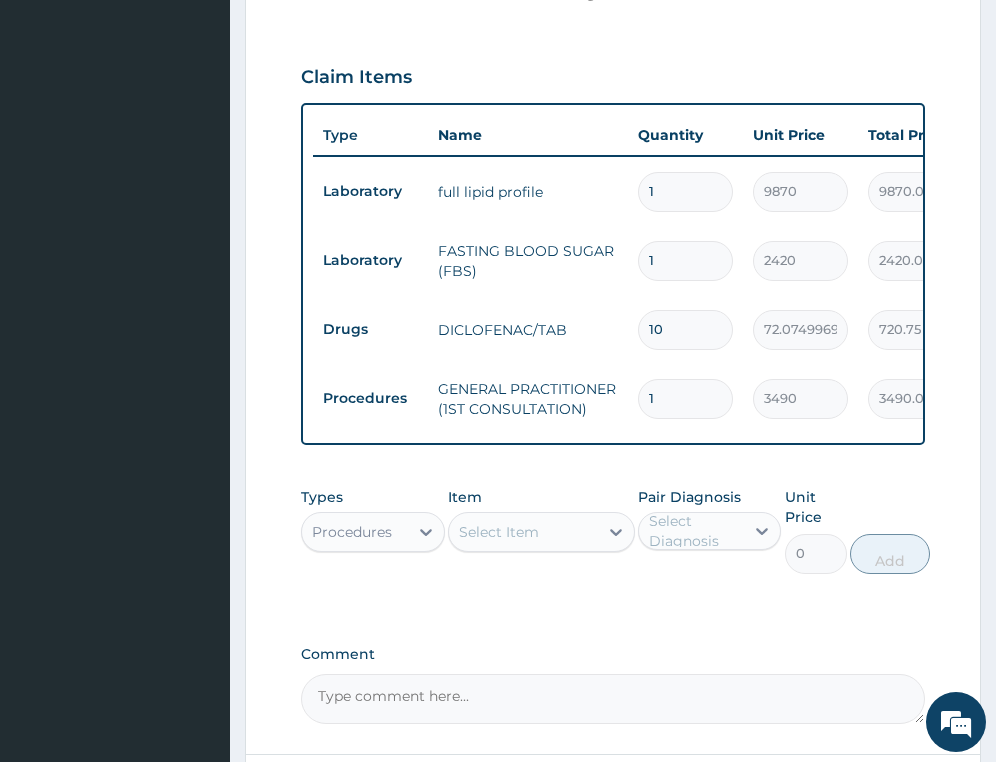 type on "10" 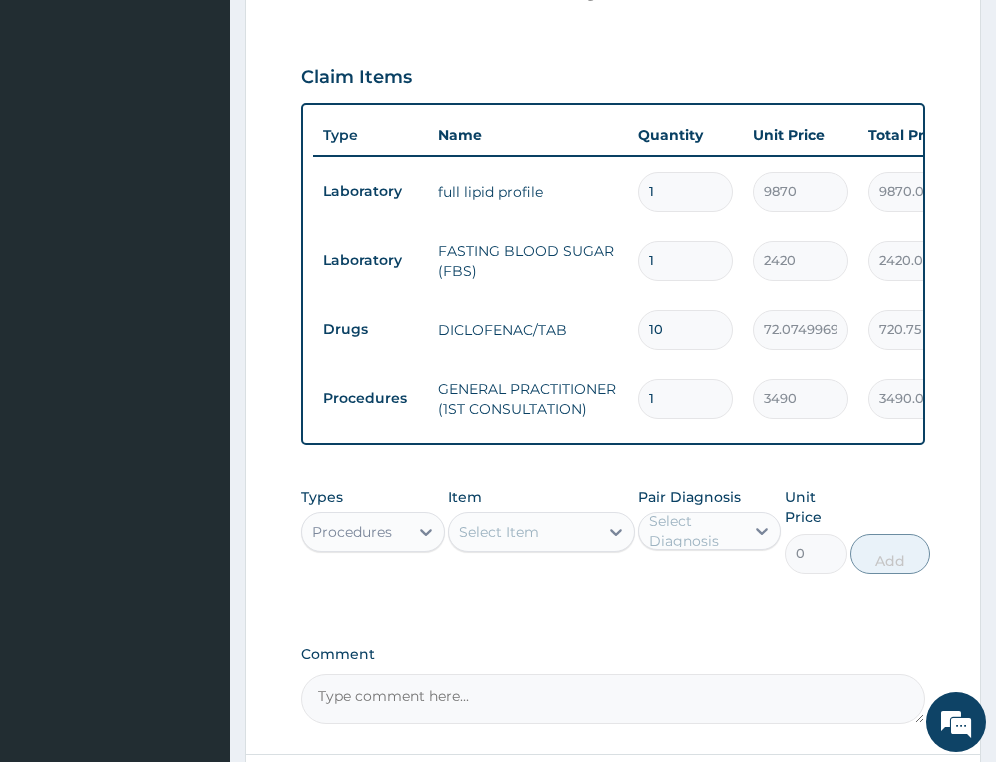 click on "Comment" at bounding box center [613, 699] 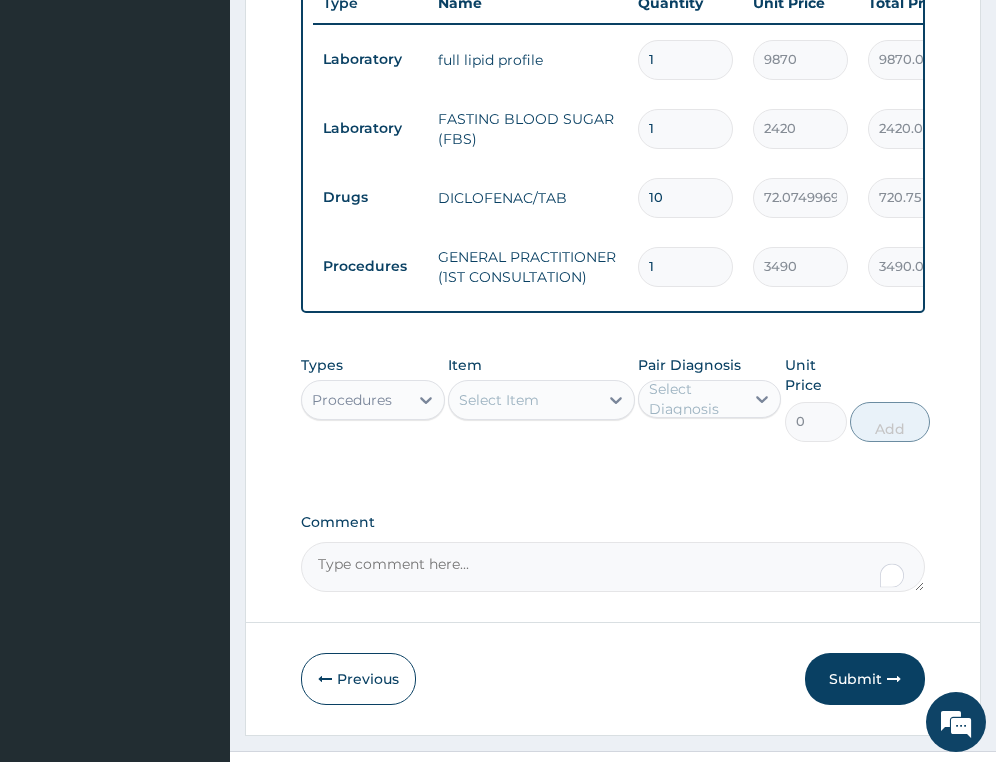 scroll, scrollTop: 905, scrollLeft: 0, axis: vertical 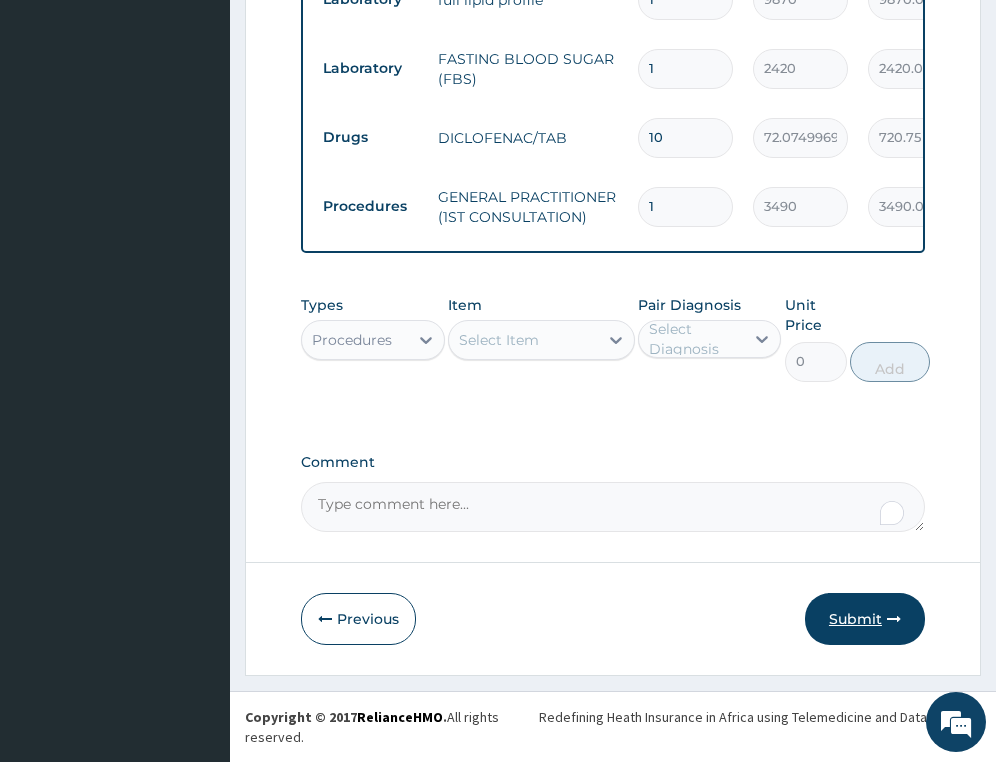 click on "Submit" at bounding box center [865, 619] 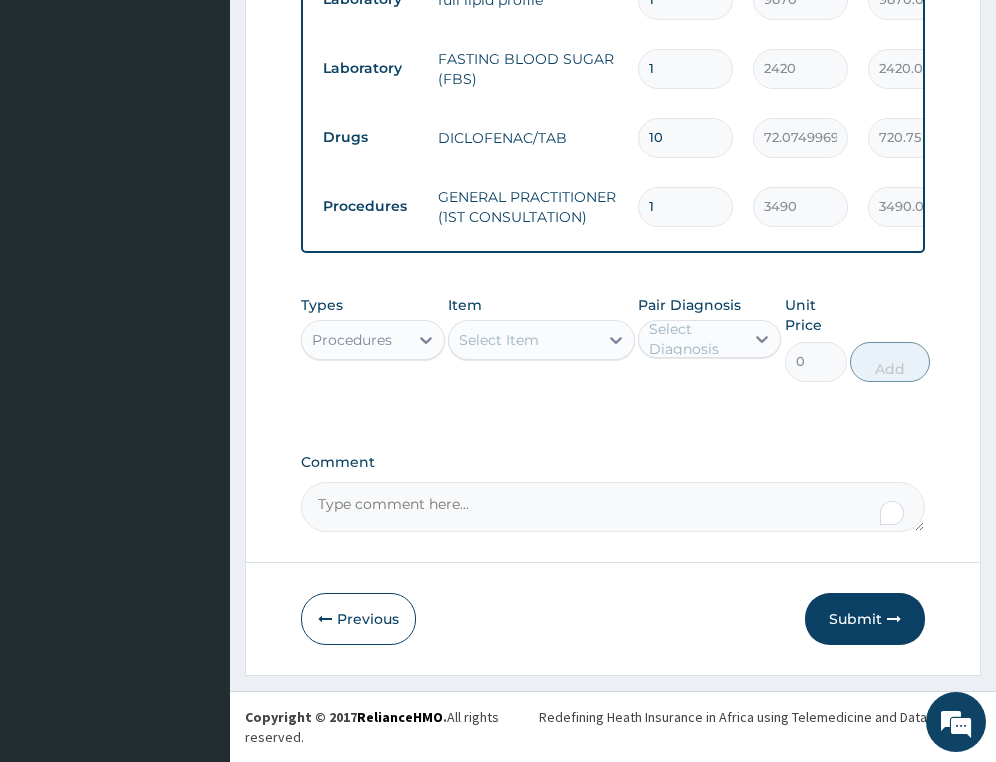 scroll, scrollTop: 78, scrollLeft: 0, axis: vertical 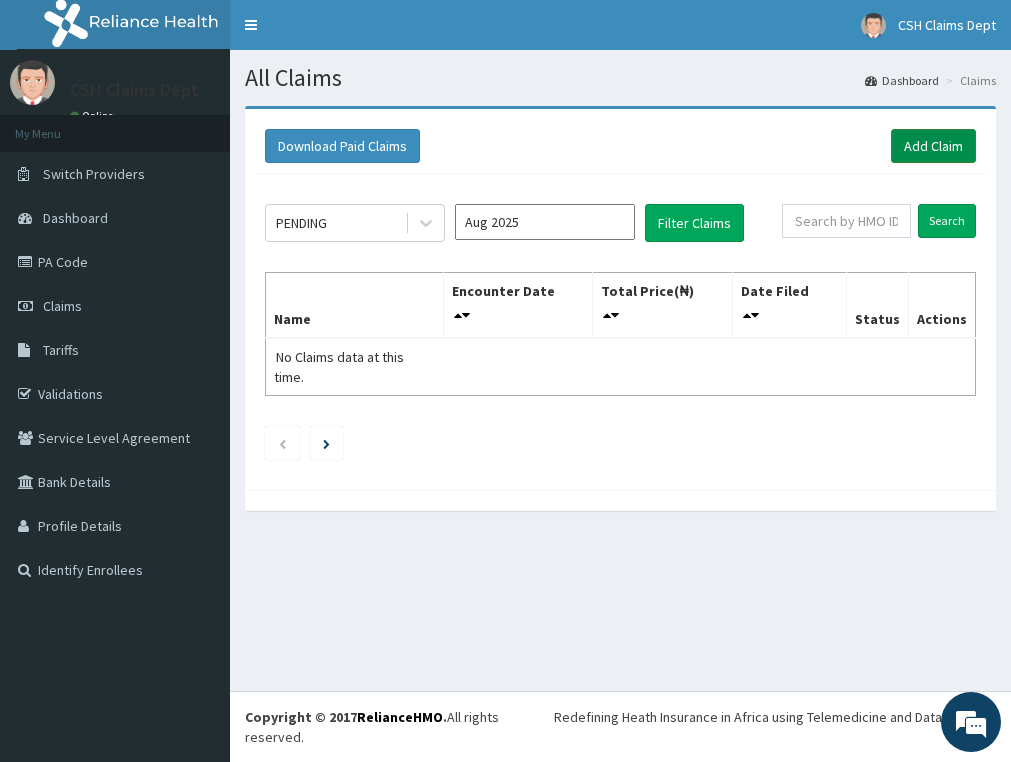 click on "Add Claim" 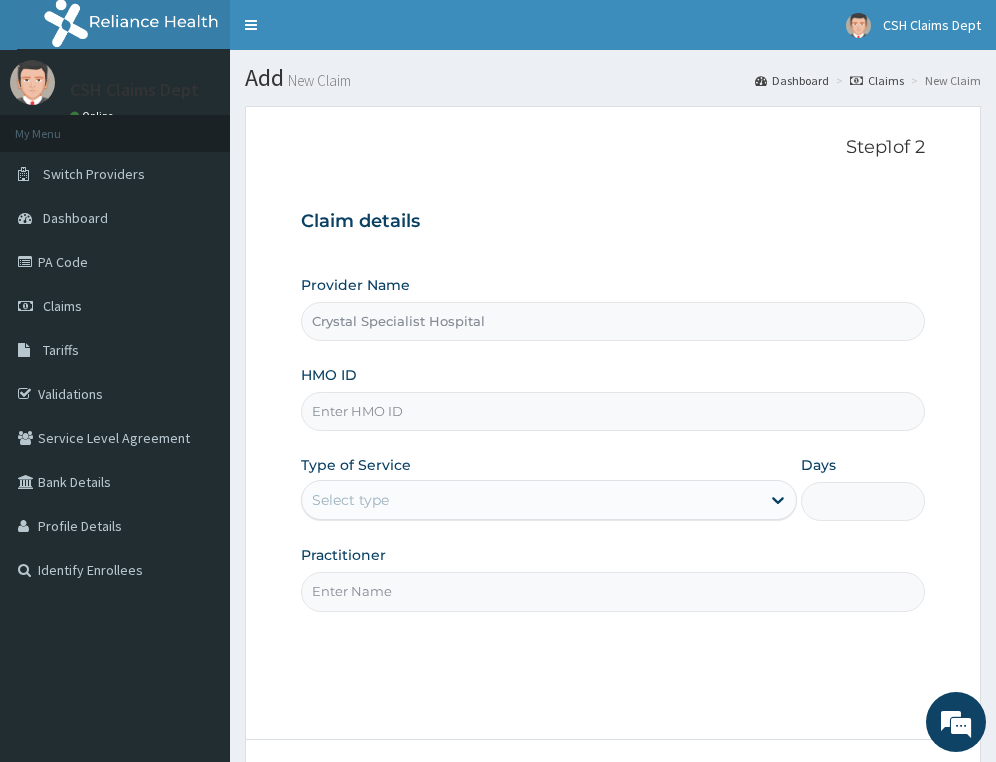 scroll, scrollTop: 0, scrollLeft: 0, axis: both 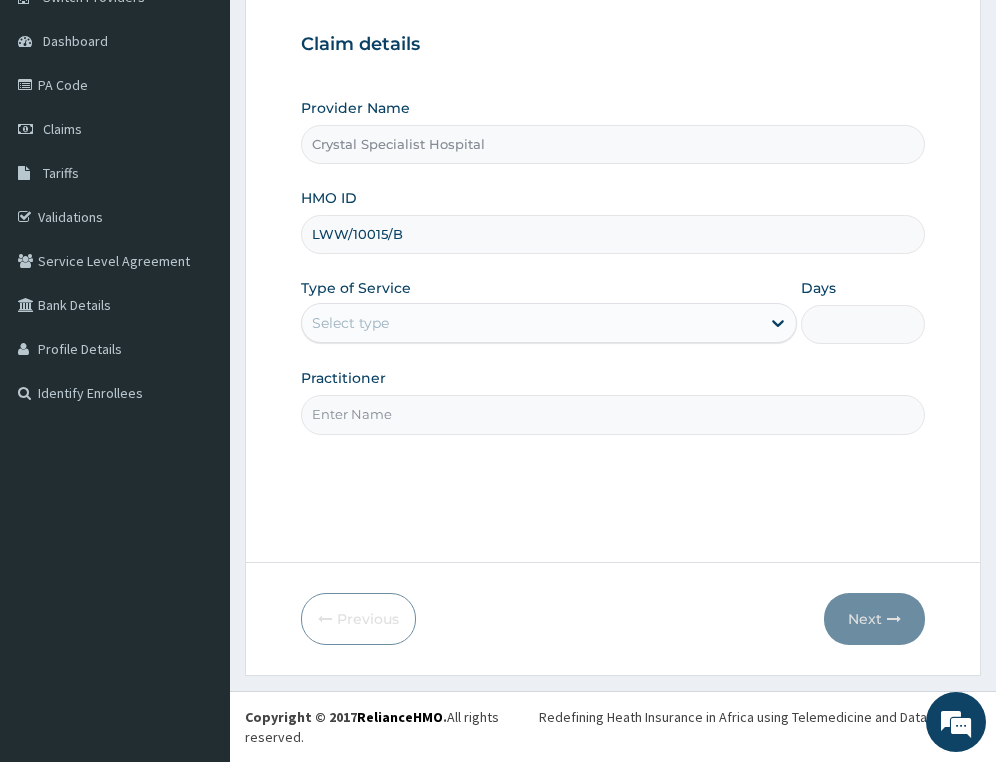 type on "LWW/10015/B" 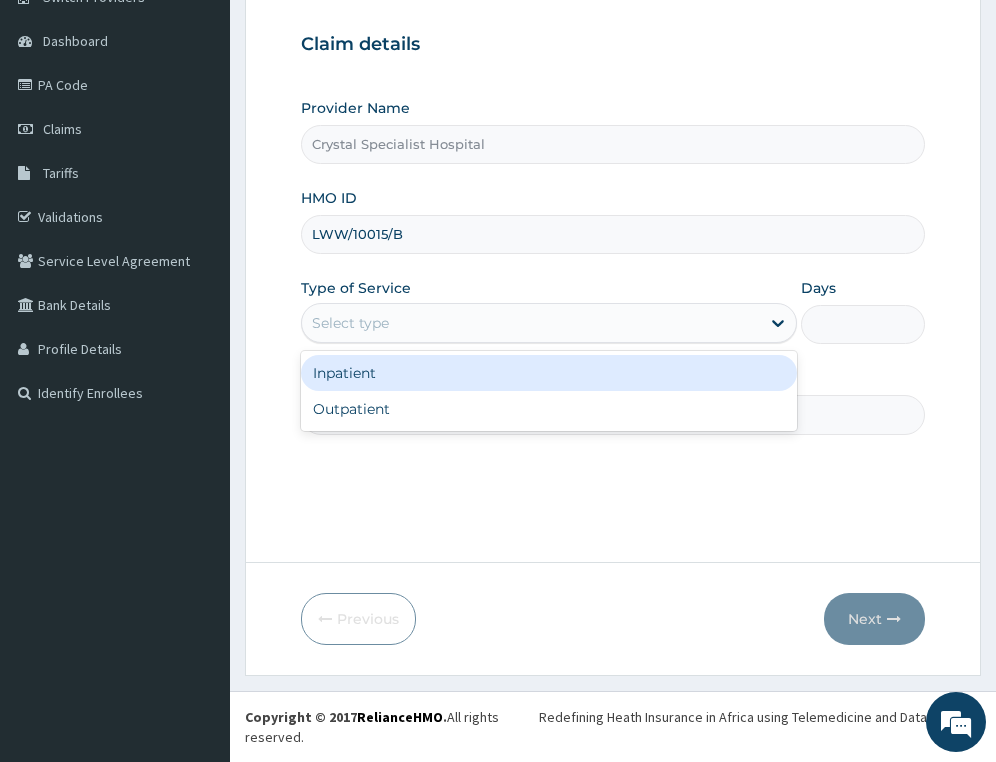 click on "Select type" at bounding box center (531, 323) 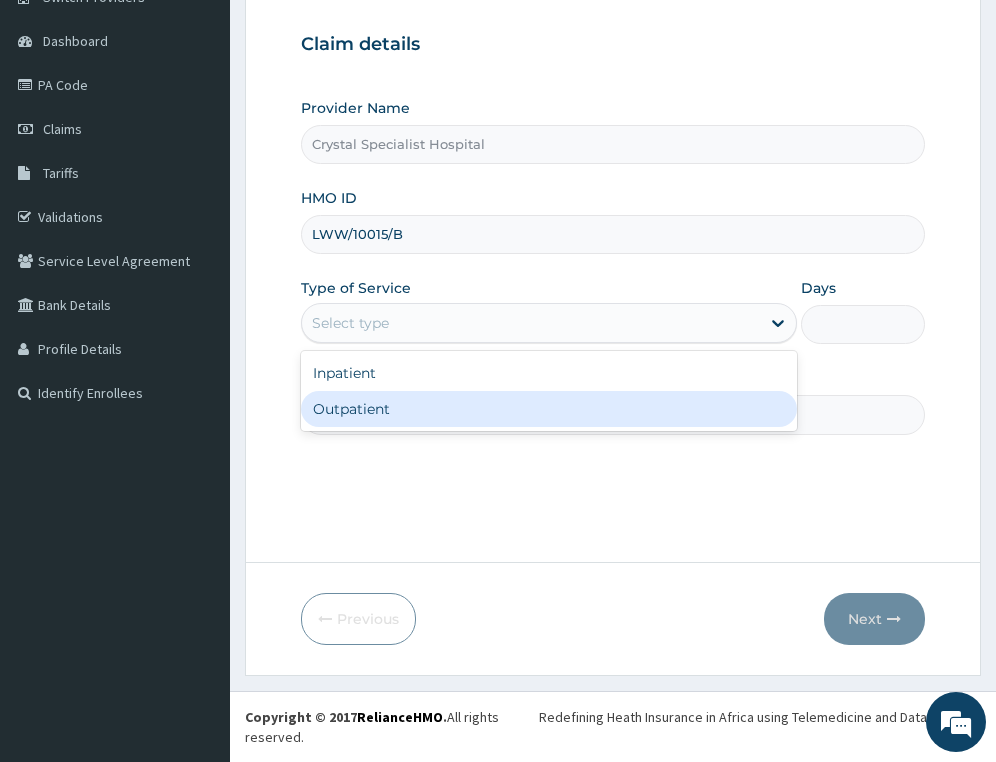 click on "Outpatient" at bounding box center [549, 409] 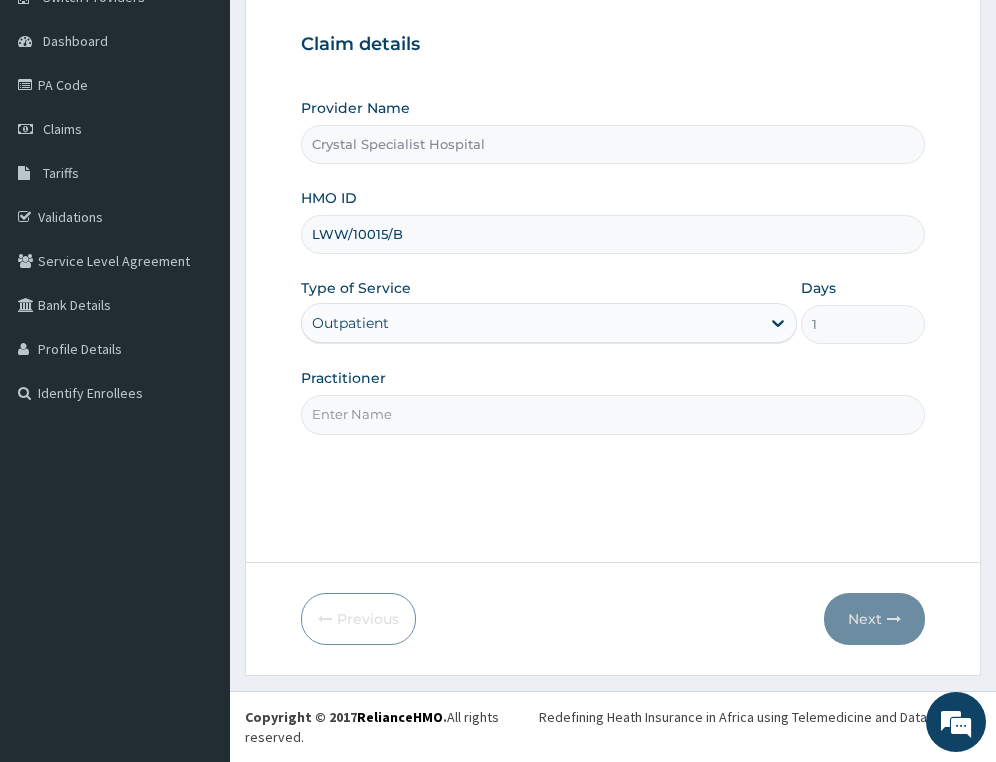 click on "Practitioner" at bounding box center [613, 414] 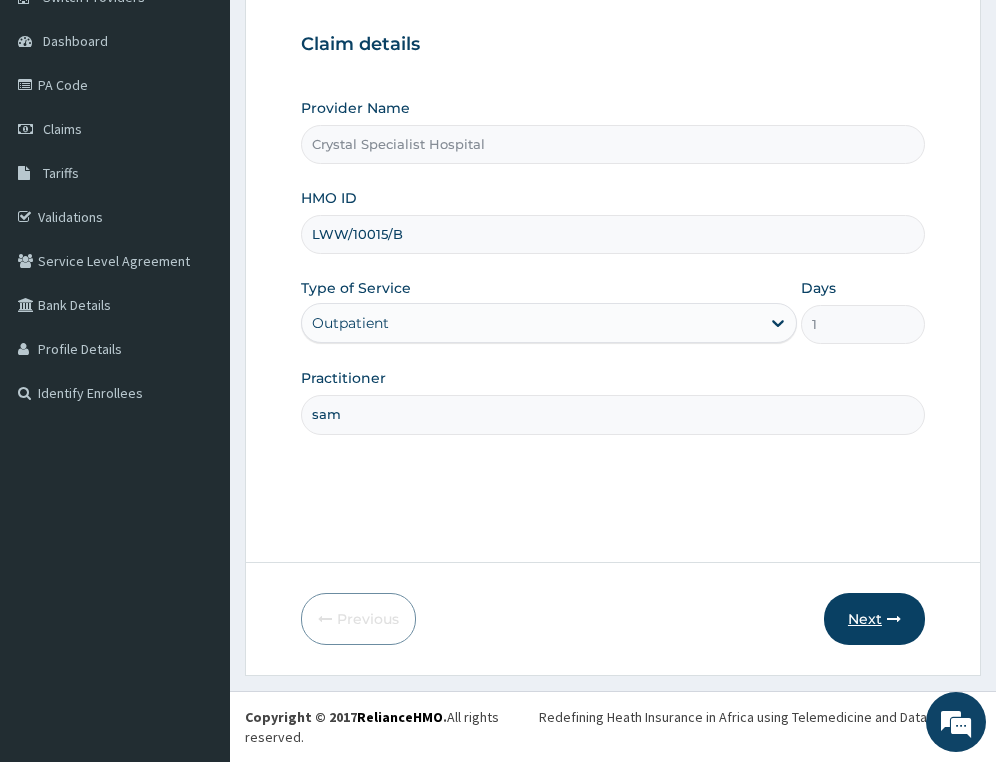 type on "sam" 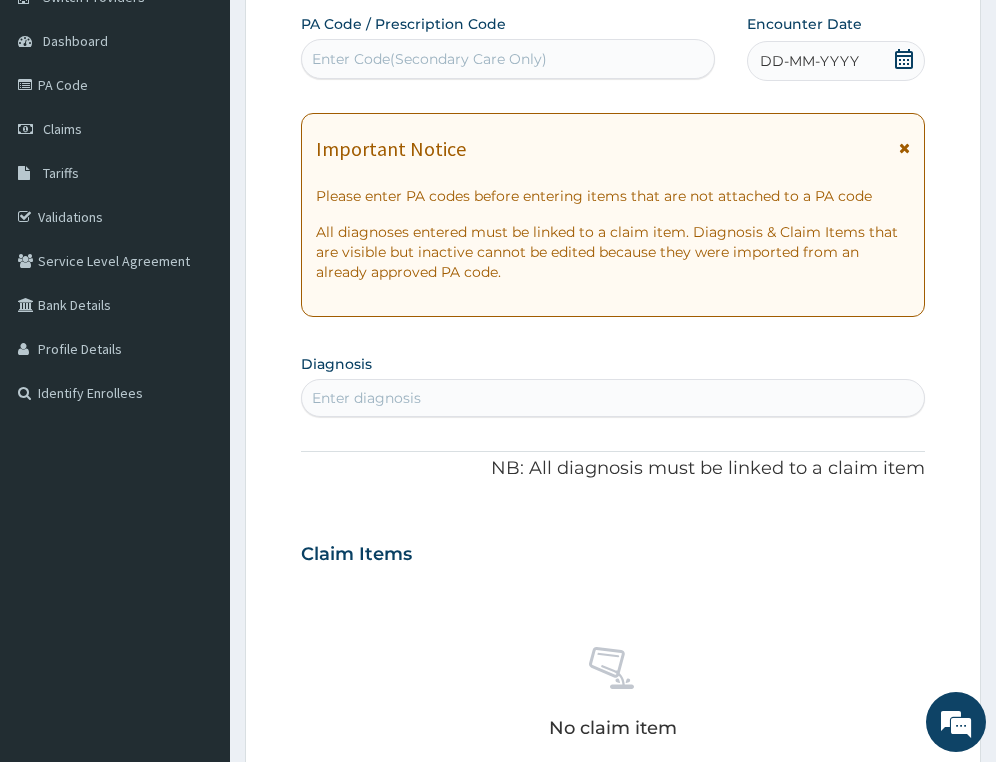 click 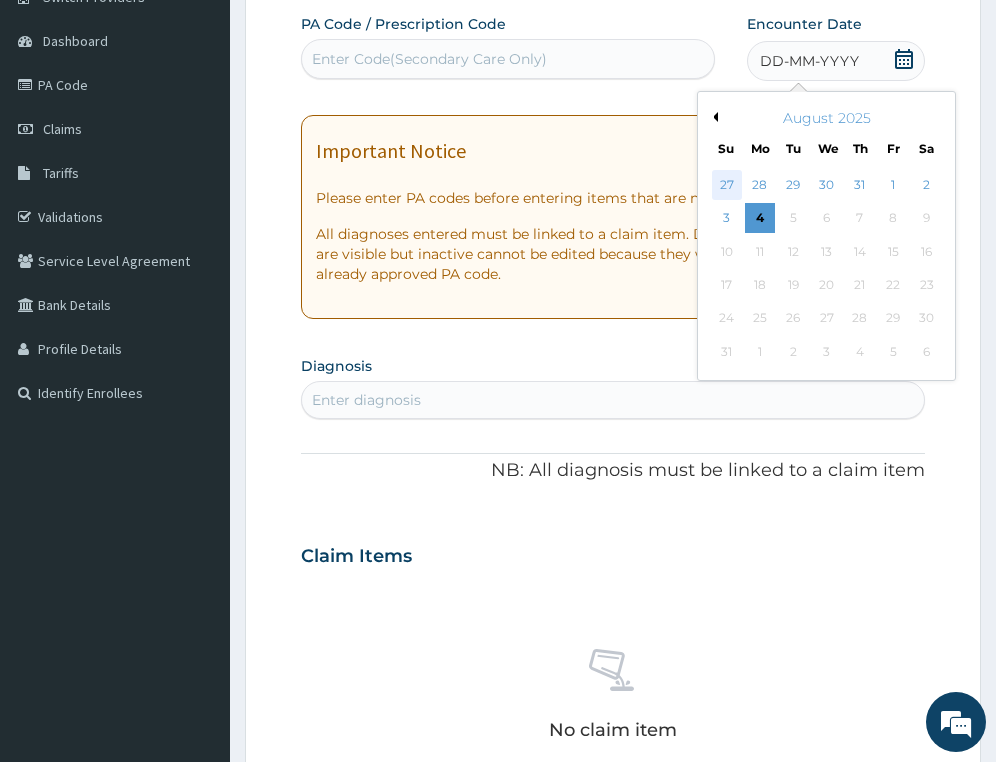 click on "27" at bounding box center [727, 185] 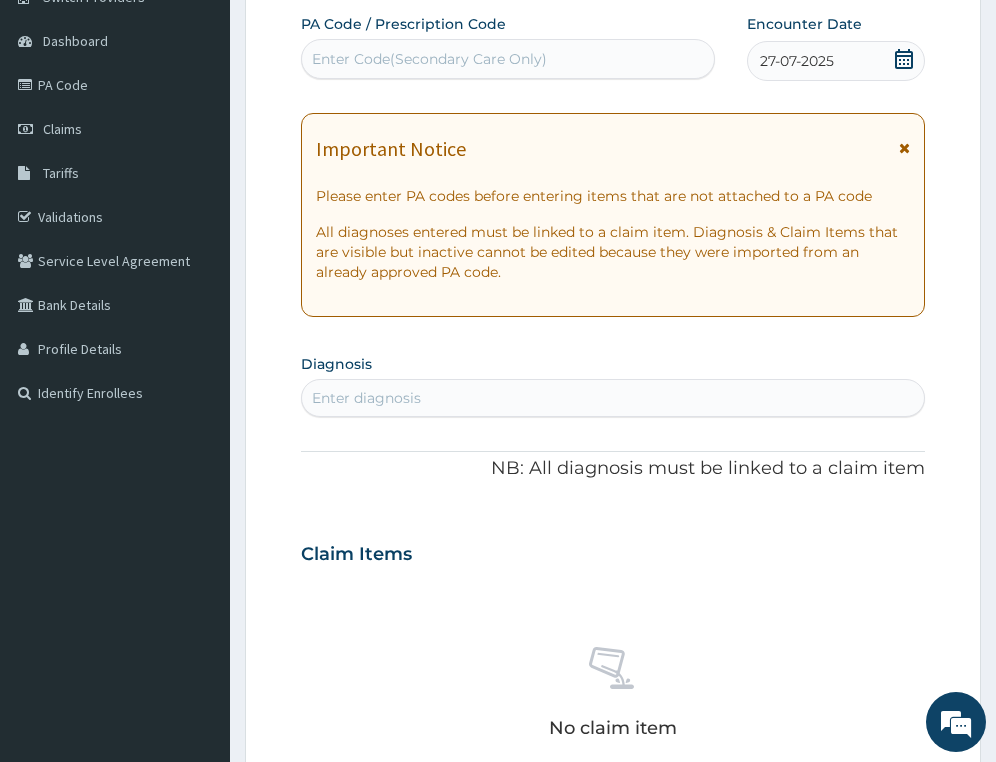 click on "Enter diagnosis" at bounding box center [613, 398] 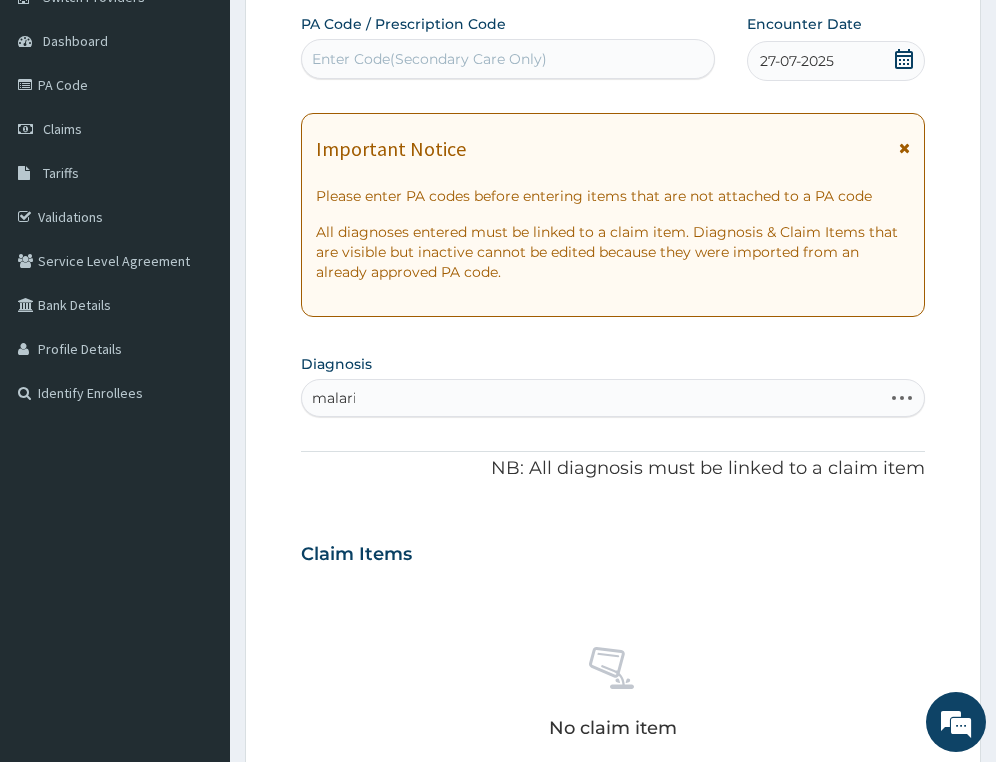 type on "malaria" 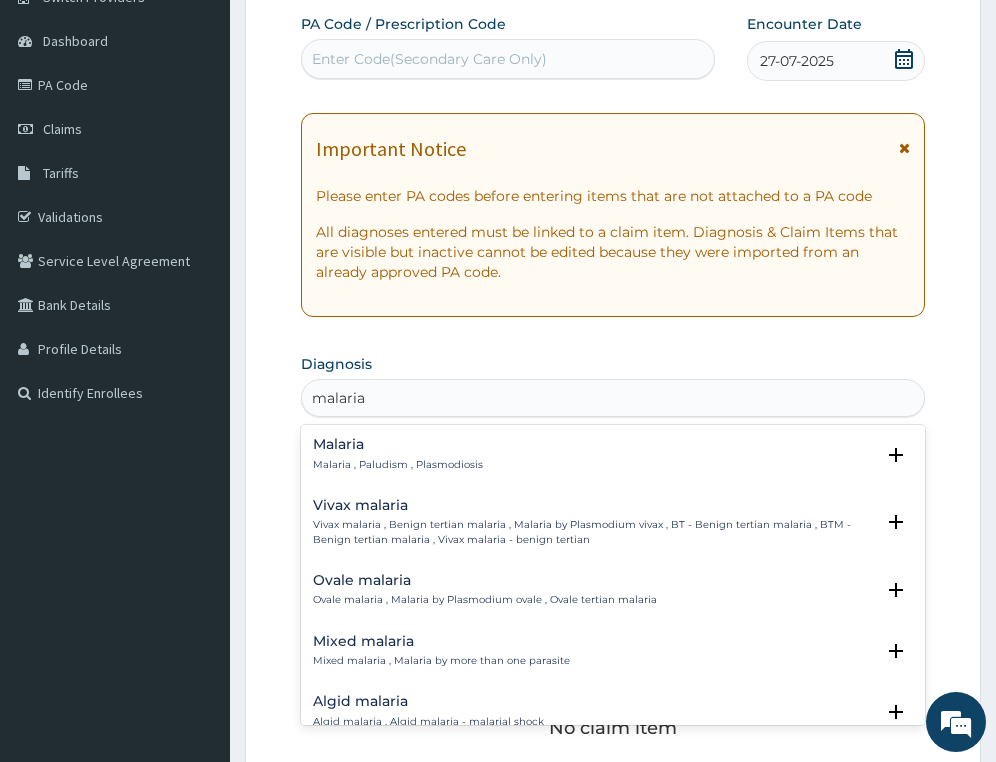 click on "Malaria" at bounding box center [398, 444] 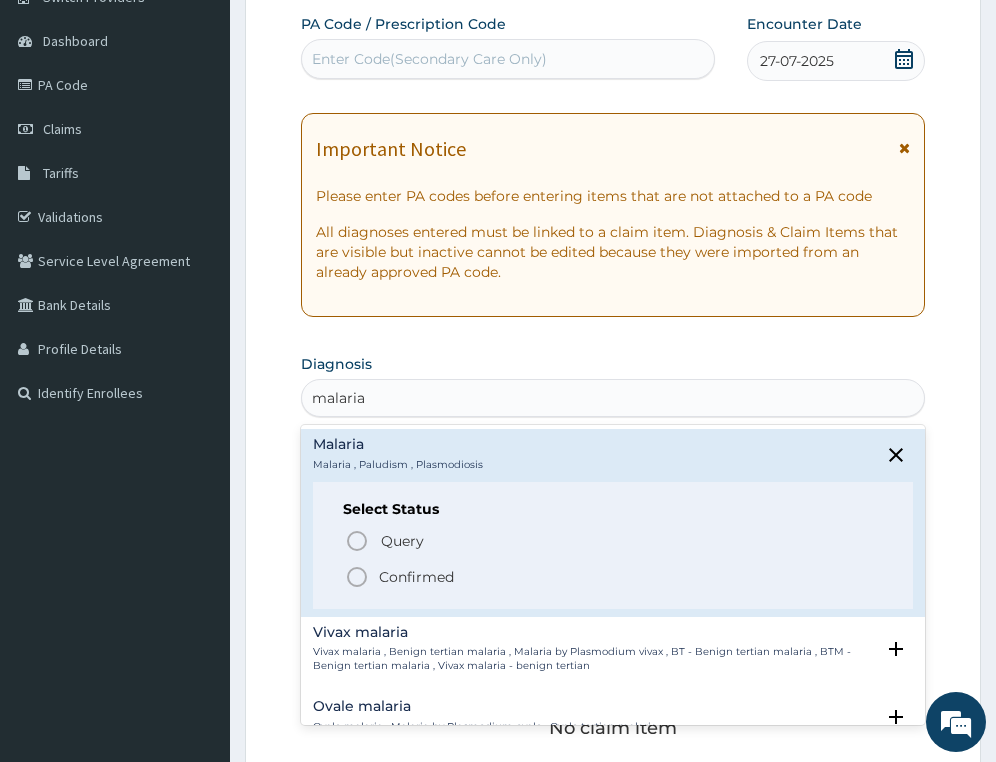 click on "Confirmed" at bounding box center (416, 577) 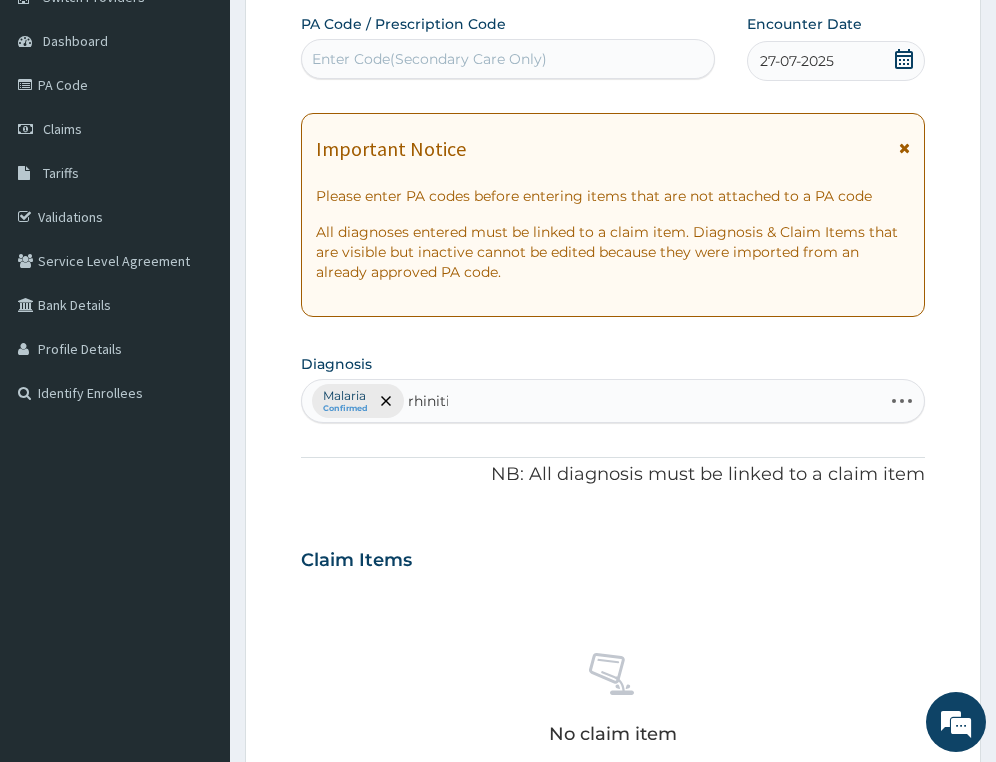 type on "rhinitis" 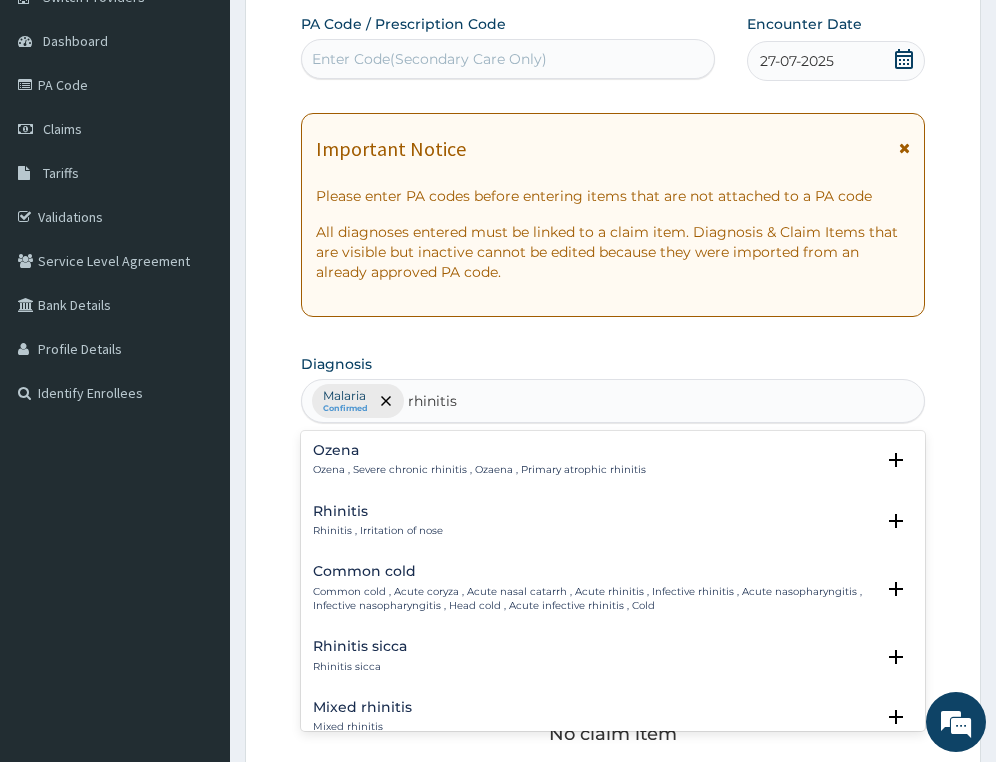 click on "Rhinitis , Irritation of nose" at bounding box center (378, 531) 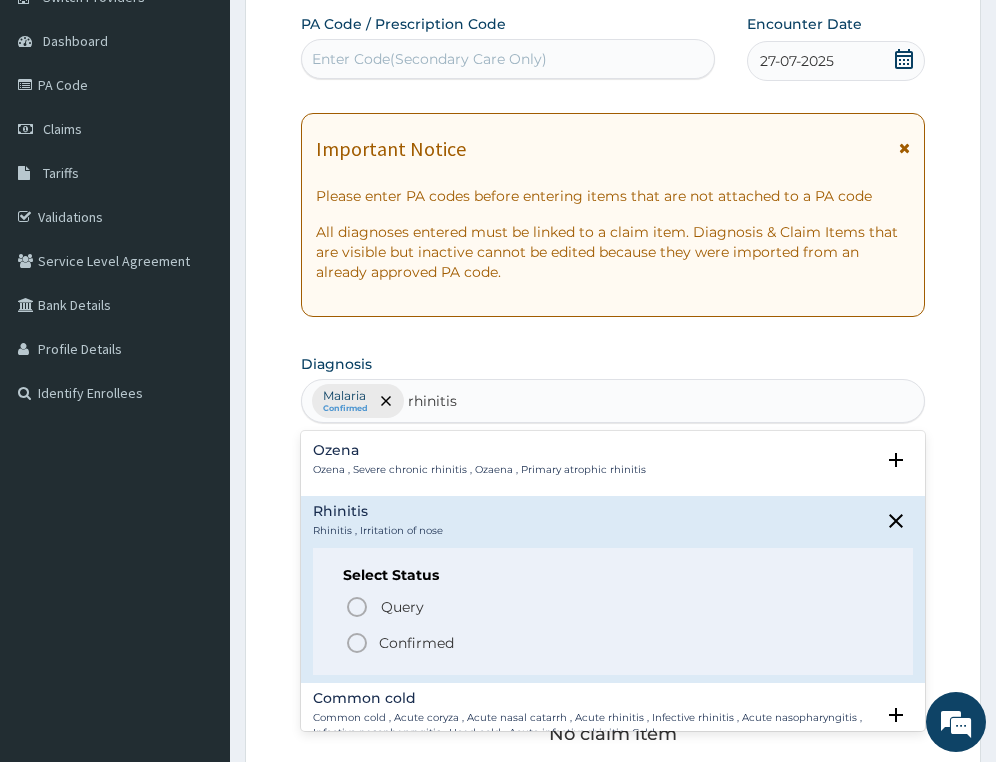 click on "Confirmed" at bounding box center (416, 643) 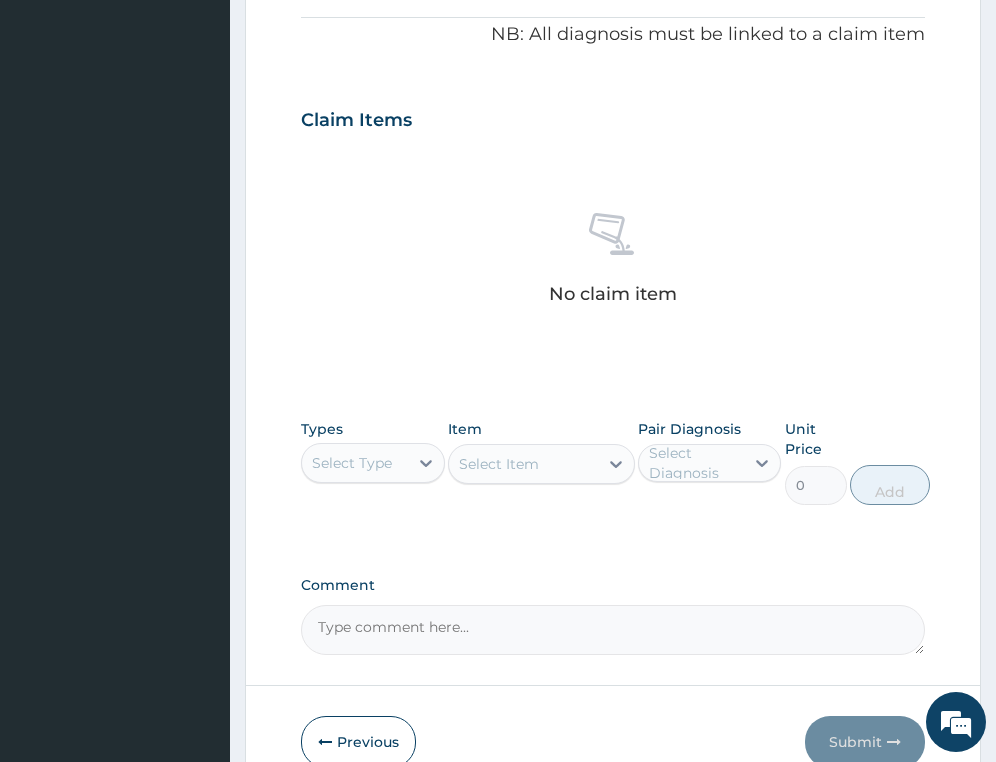 scroll, scrollTop: 677, scrollLeft: 0, axis: vertical 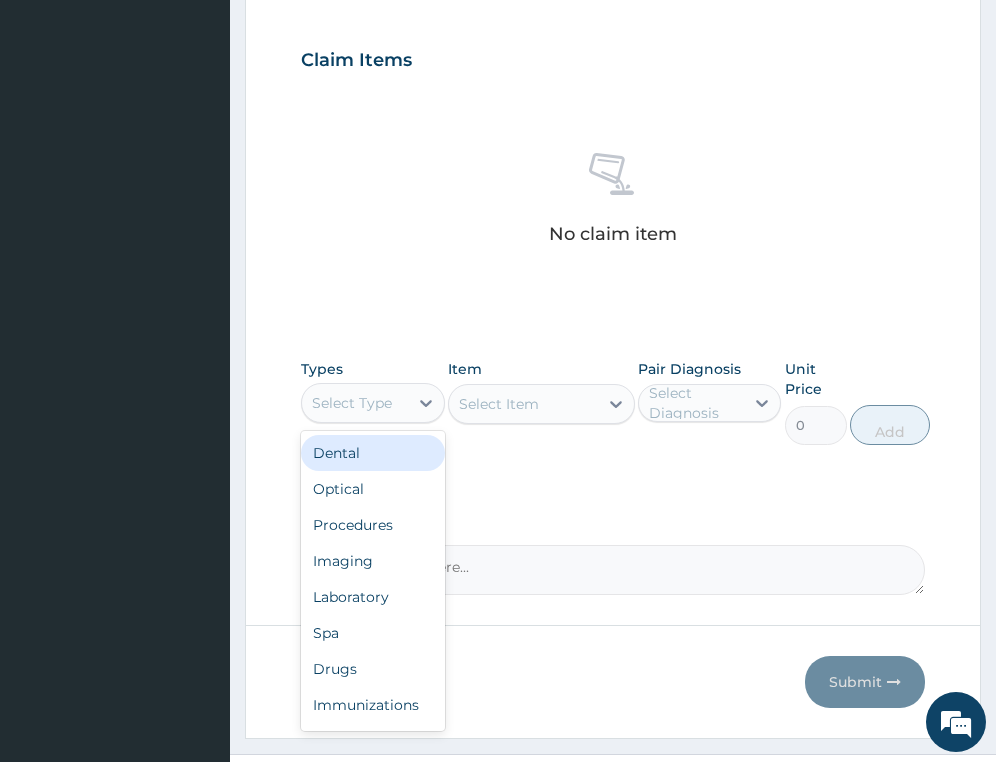 click on "Select Type" at bounding box center [354, 403] 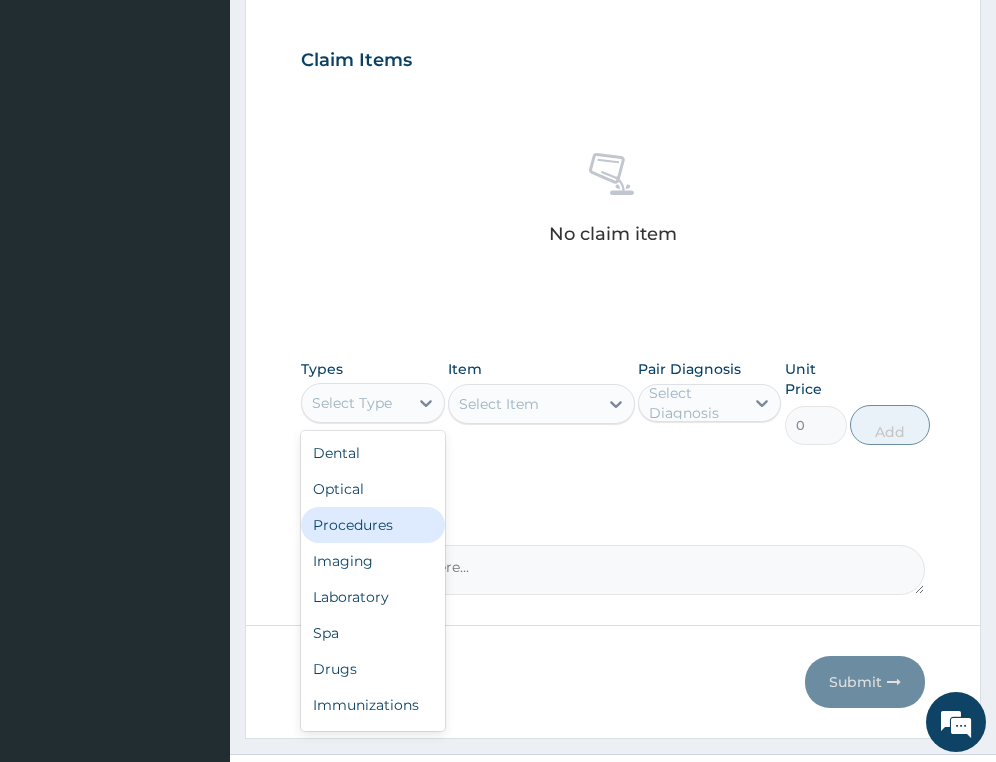 click on "Procedures" at bounding box center (372, 525) 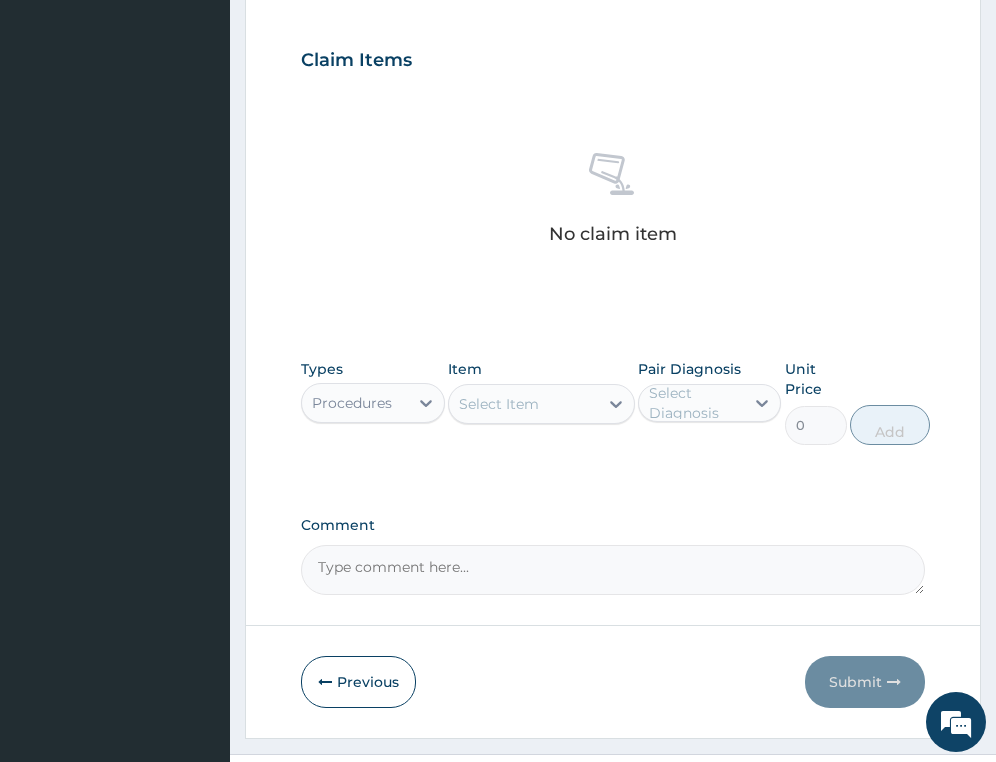 click on "Select Item" at bounding box center [499, 404] 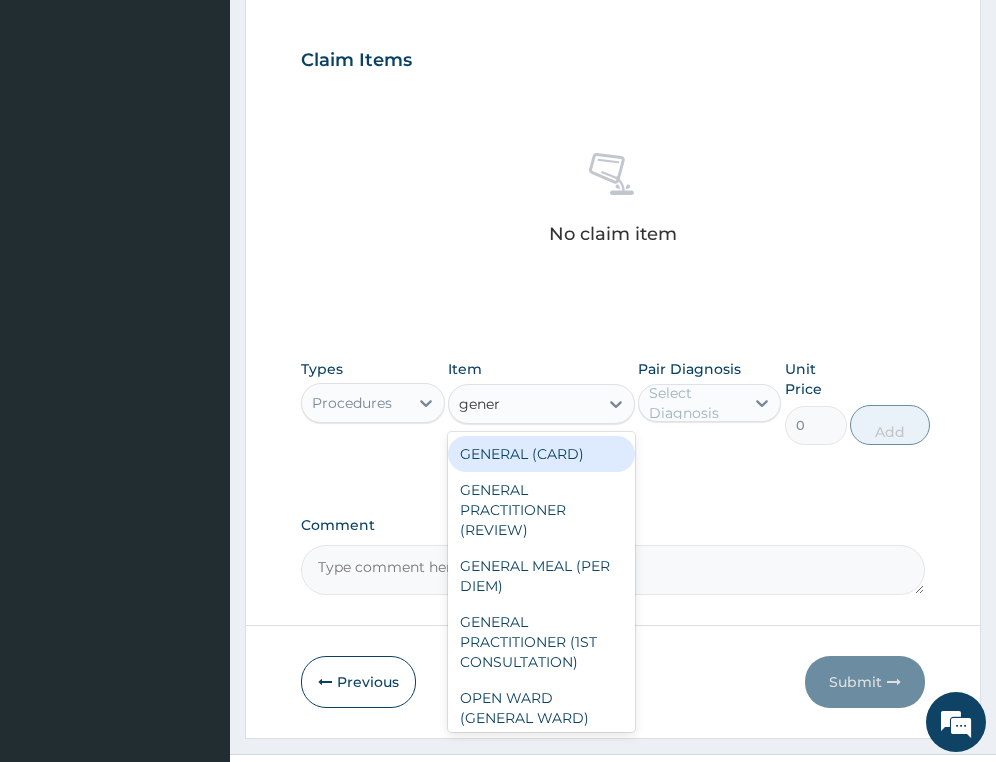 type on "genera" 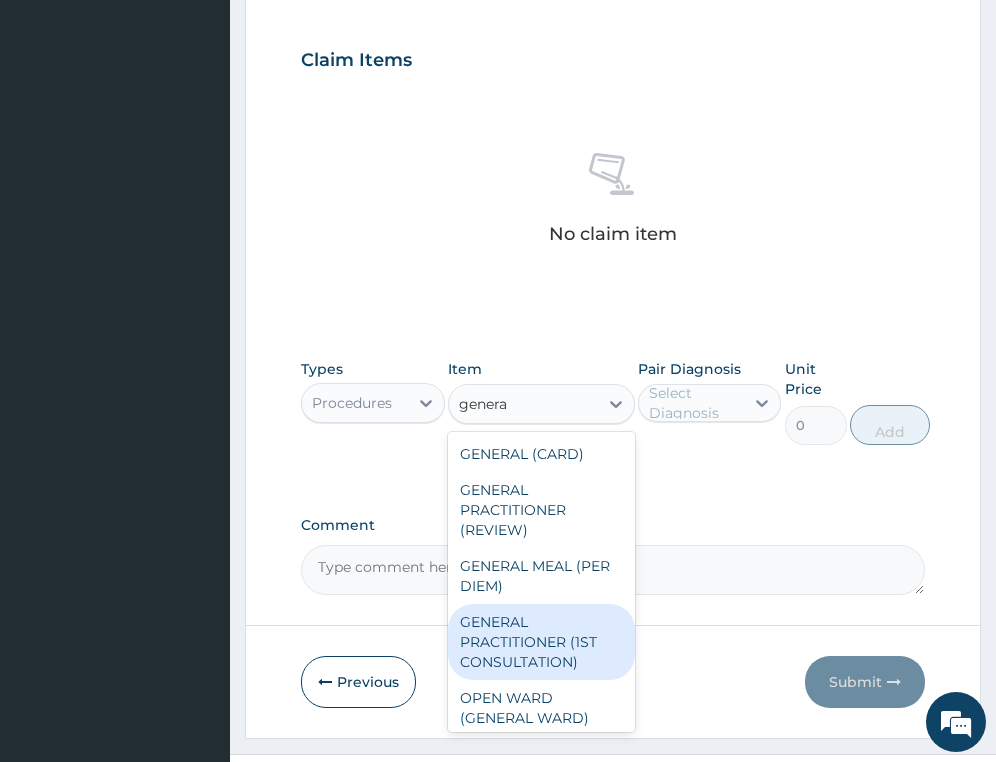 drag, startPoint x: 534, startPoint y: 652, endPoint x: 676, endPoint y: 443, distance: 252.67567 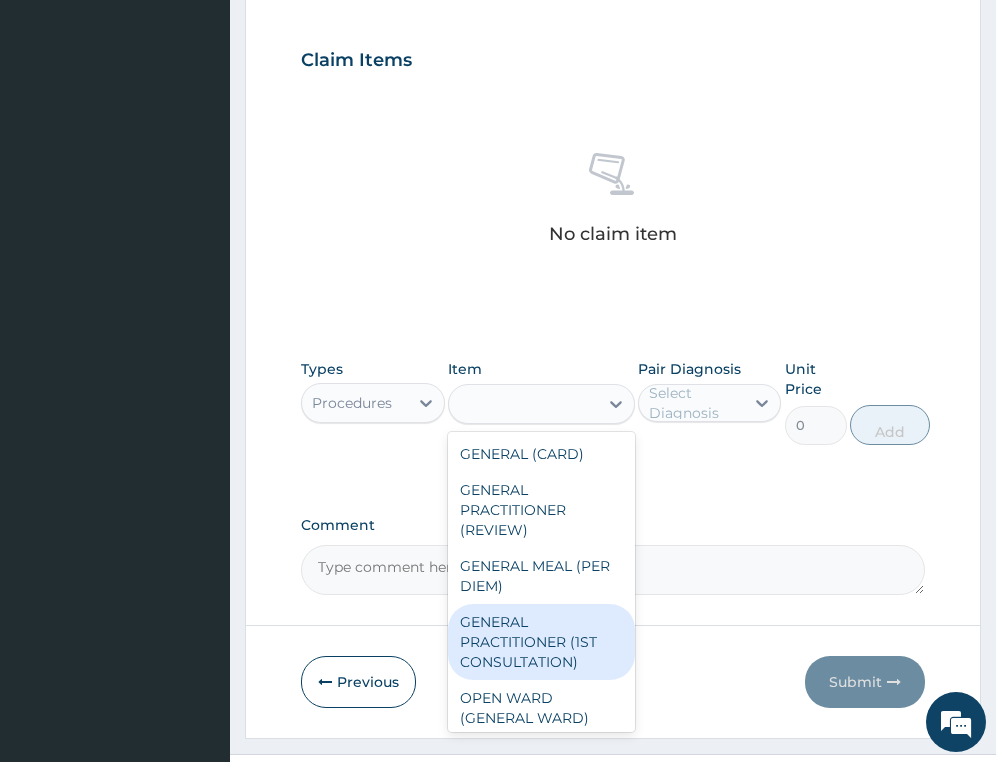 type on "3490" 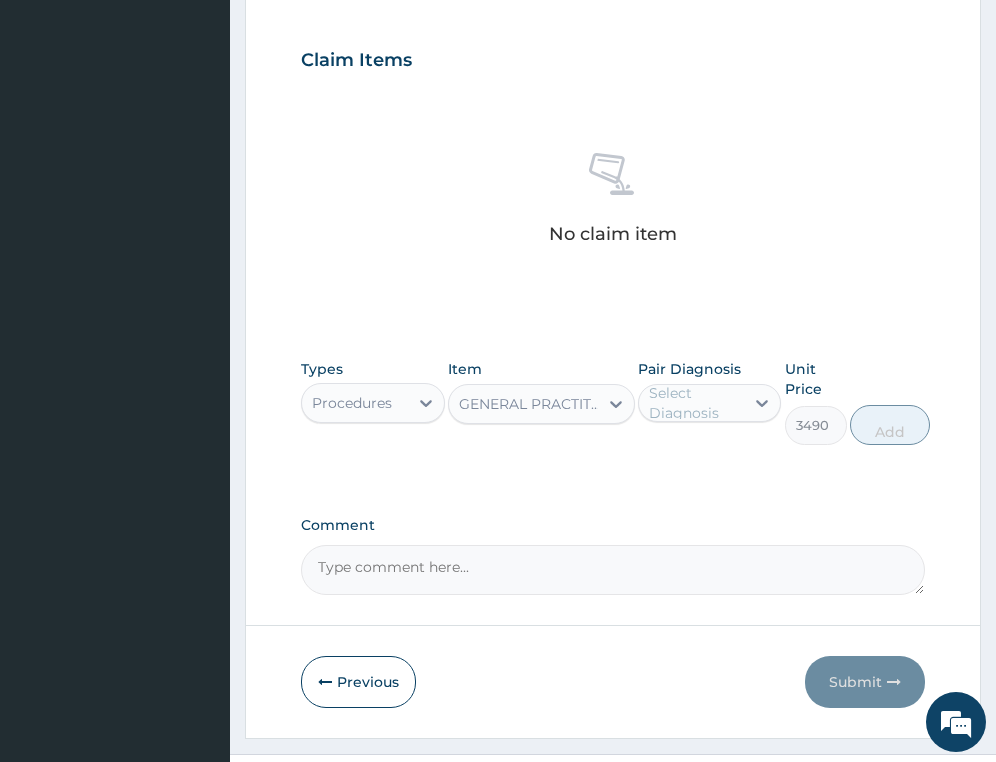 click on "Select Diagnosis" at bounding box center (695, 403) 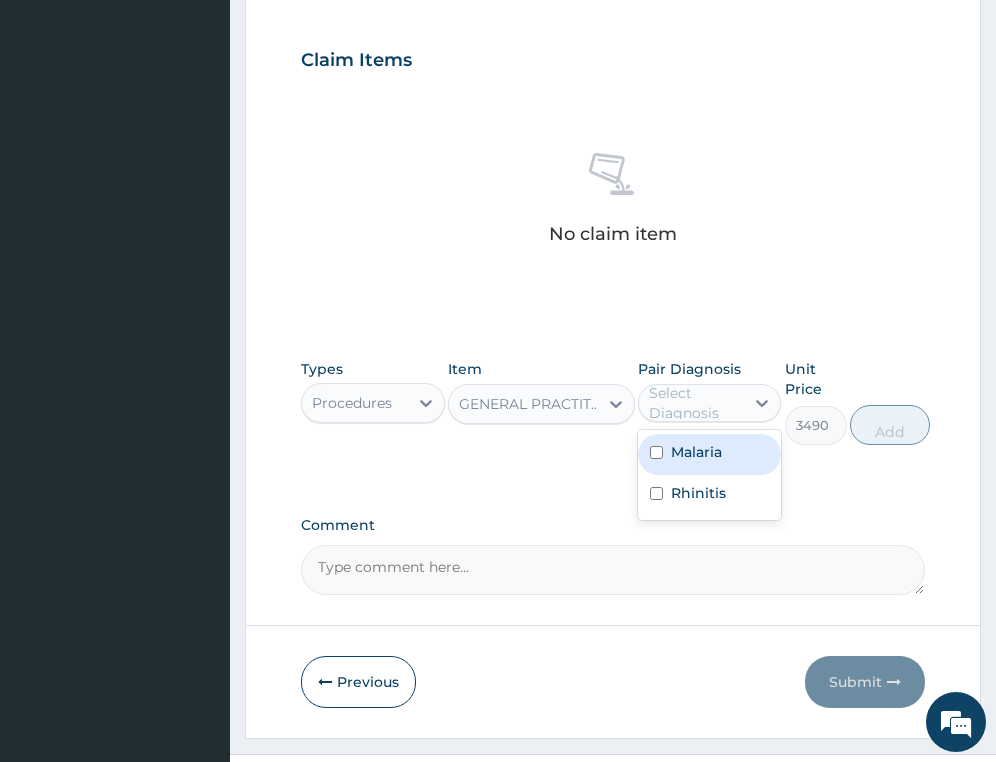 click on "Malaria" at bounding box center (696, 452) 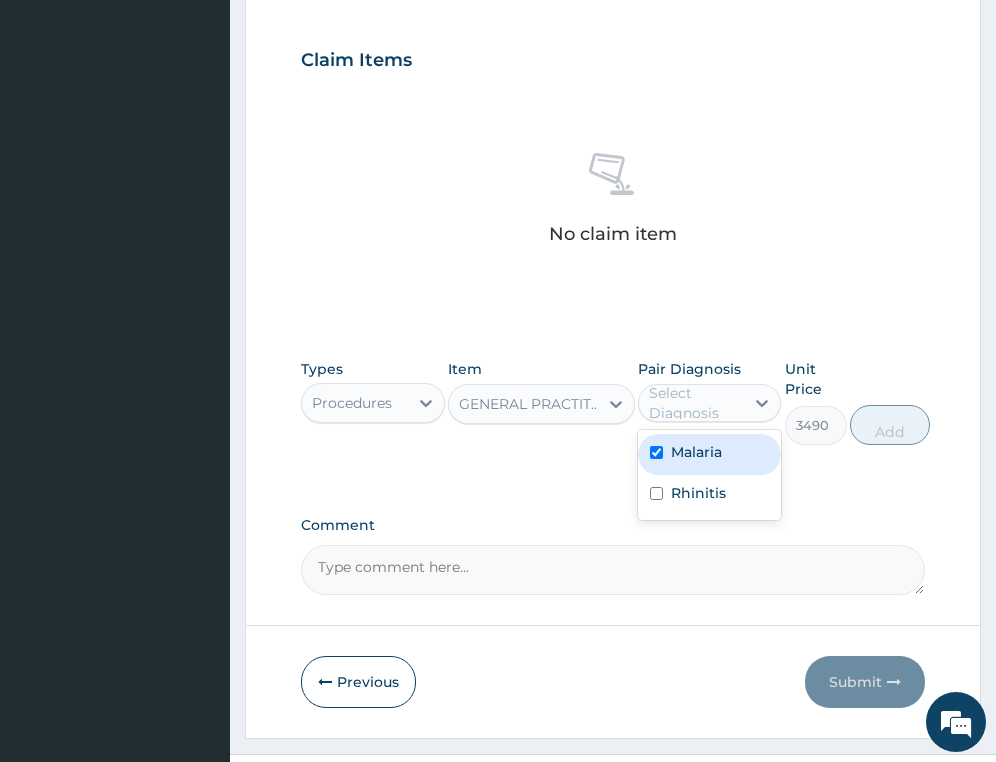 checkbox on "true" 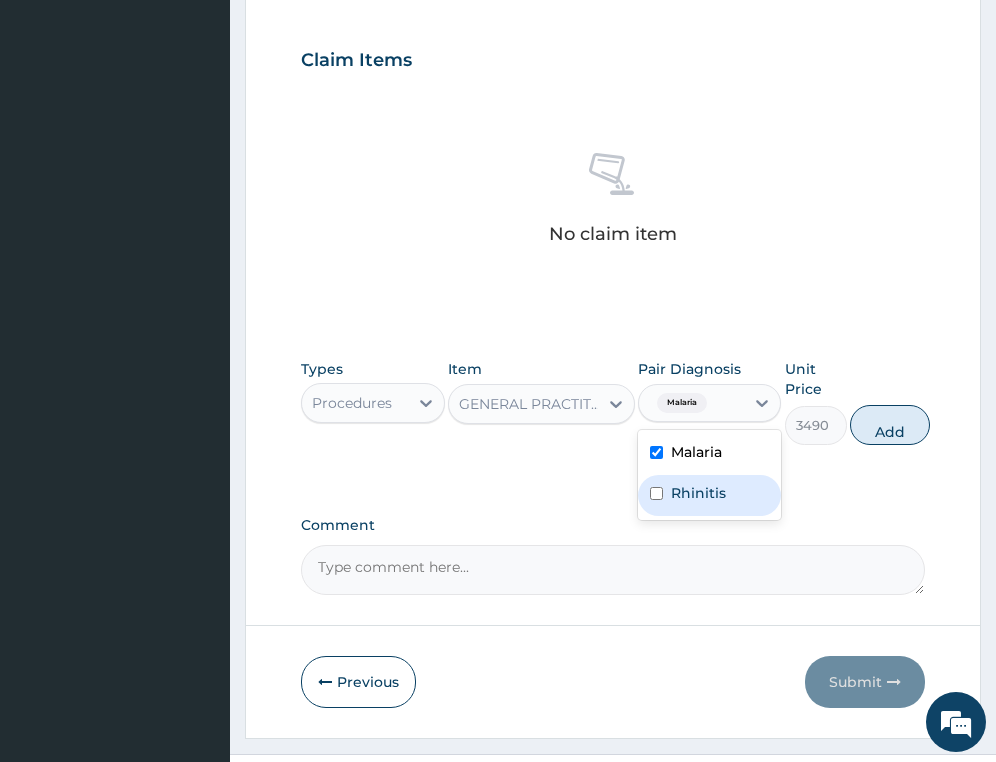click on "Rhinitis" at bounding box center [698, 493] 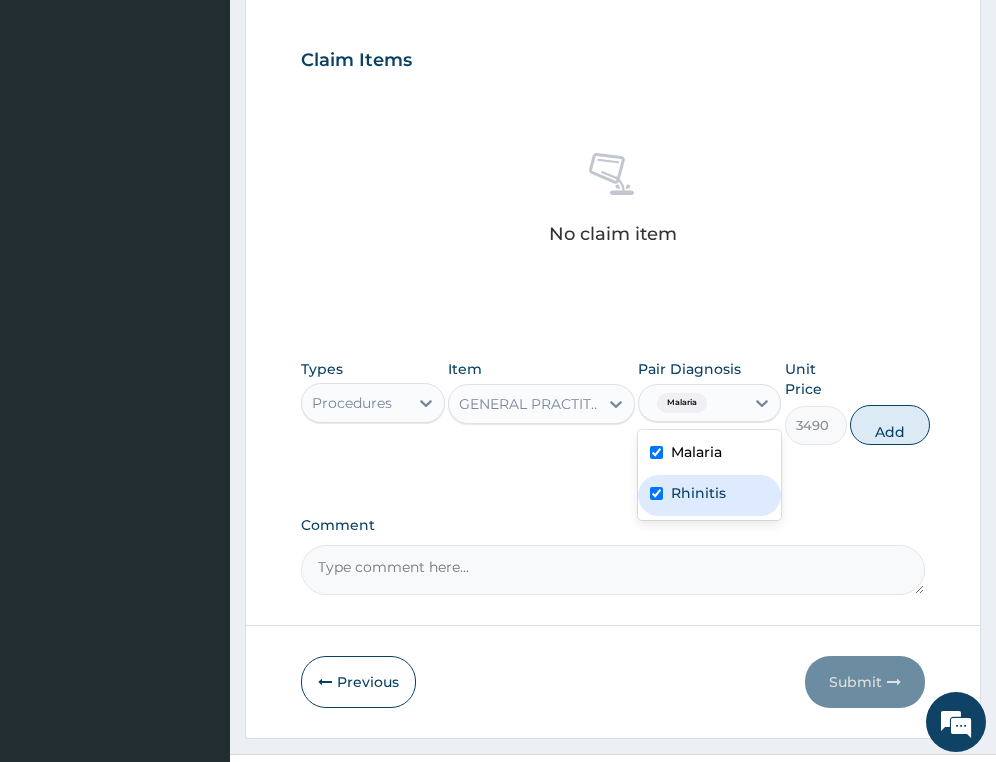checkbox on "true" 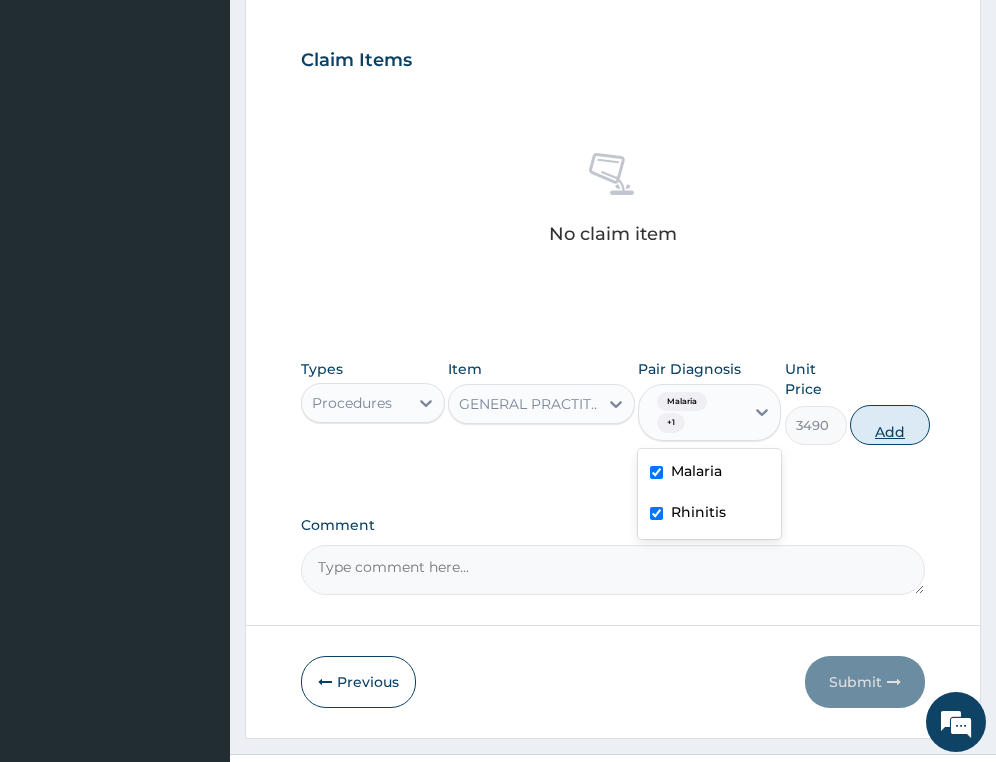 click on "Add" at bounding box center (890, 425) 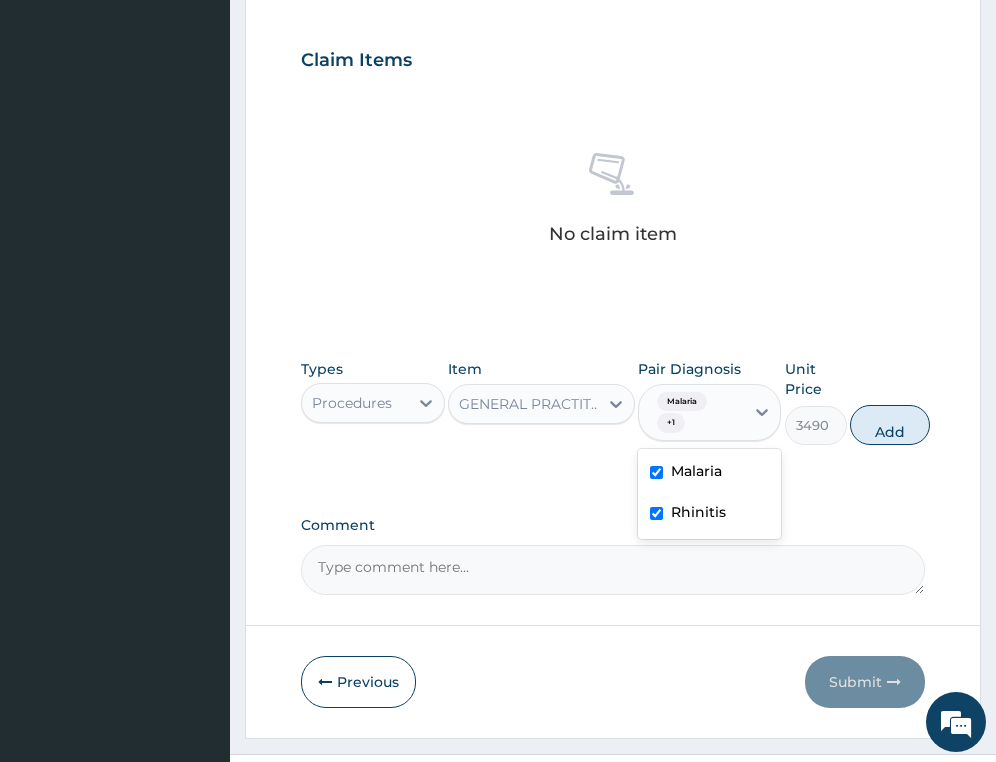 type on "0" 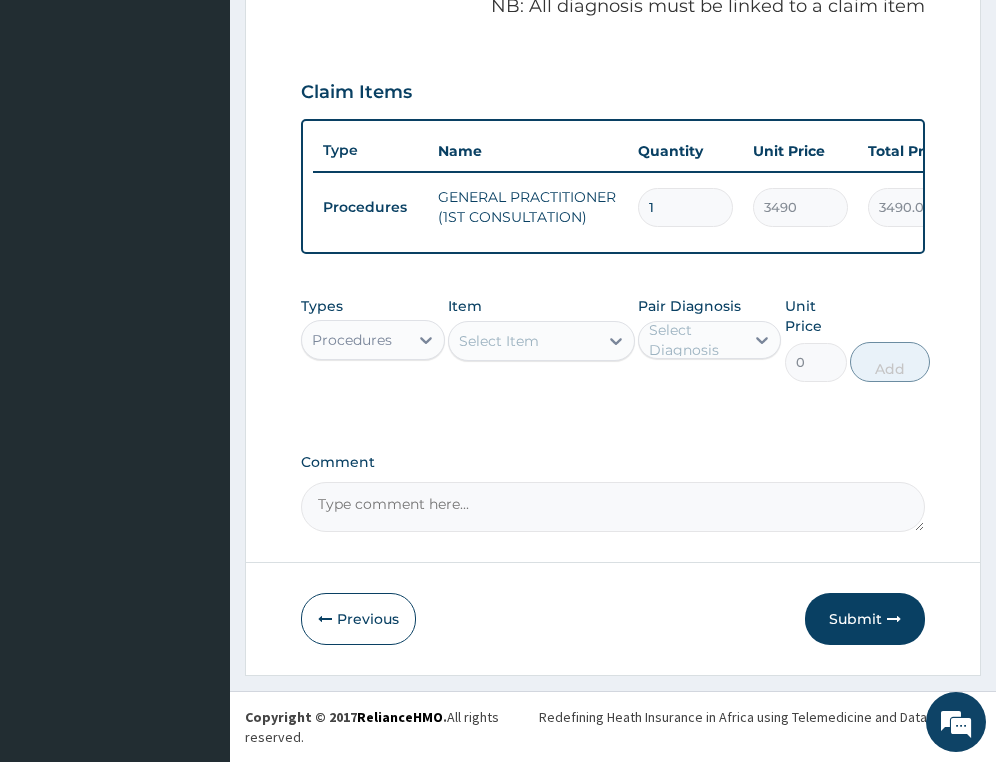 scroll, scrollTop: 660, scrollLeft: 0, axis: vertical 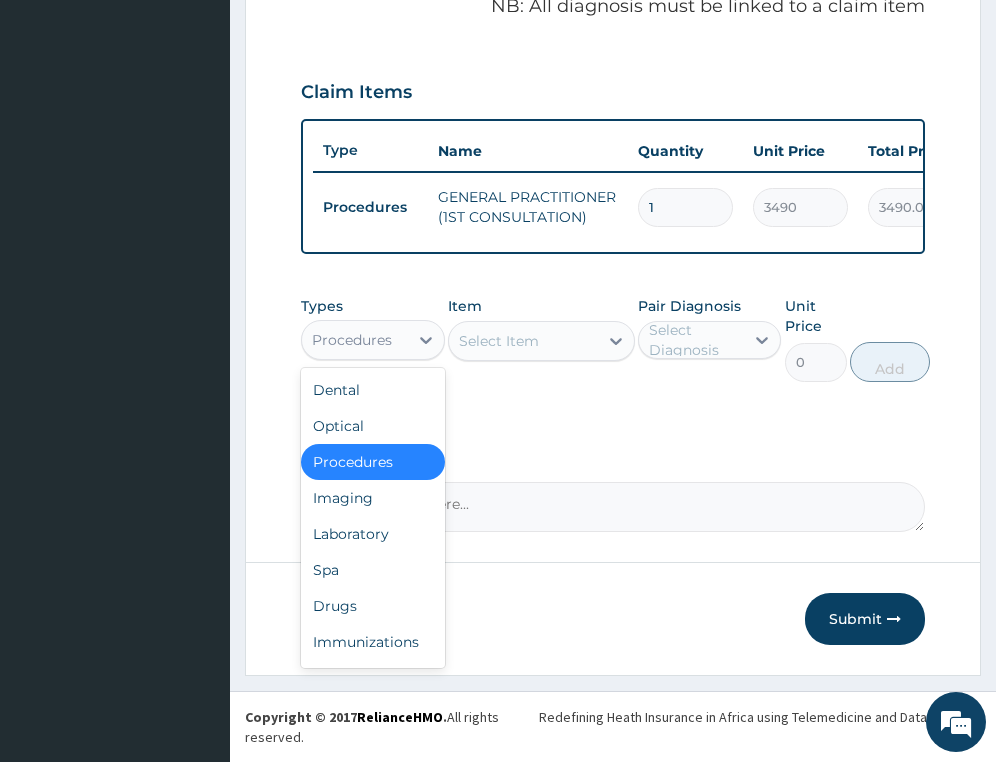 click on "Procedures" at bounding box center (352, 340) 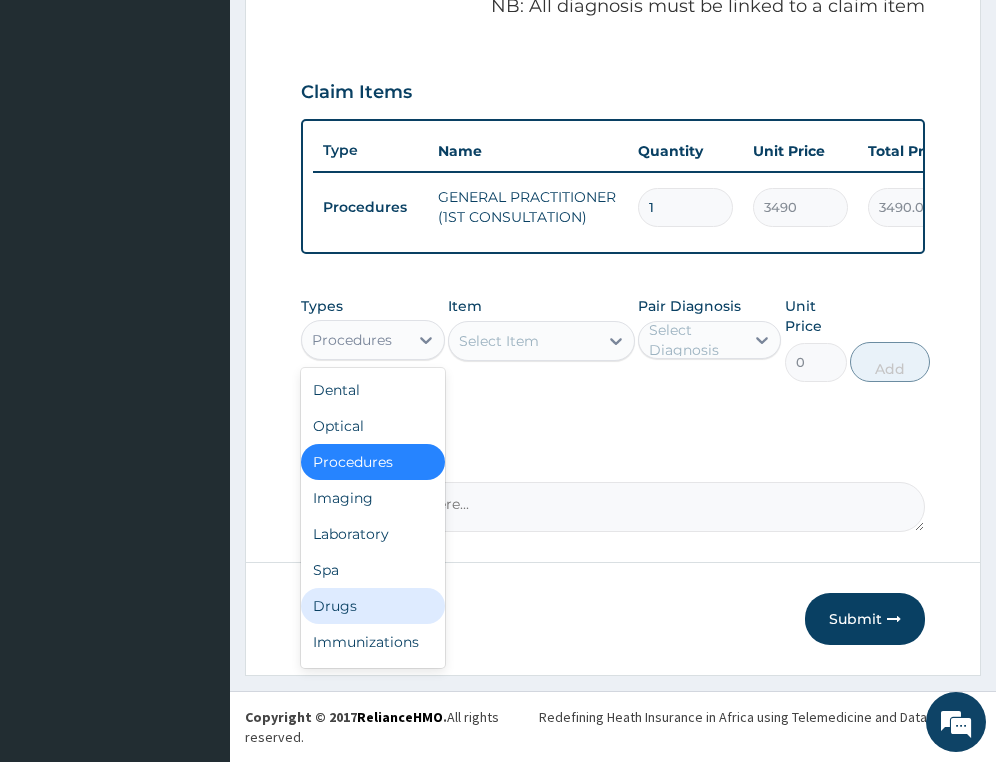 drag, startPoint x: 351, startPoint y: 601, endPoint x: 361, endPoint y: 516, distance: 85.58621 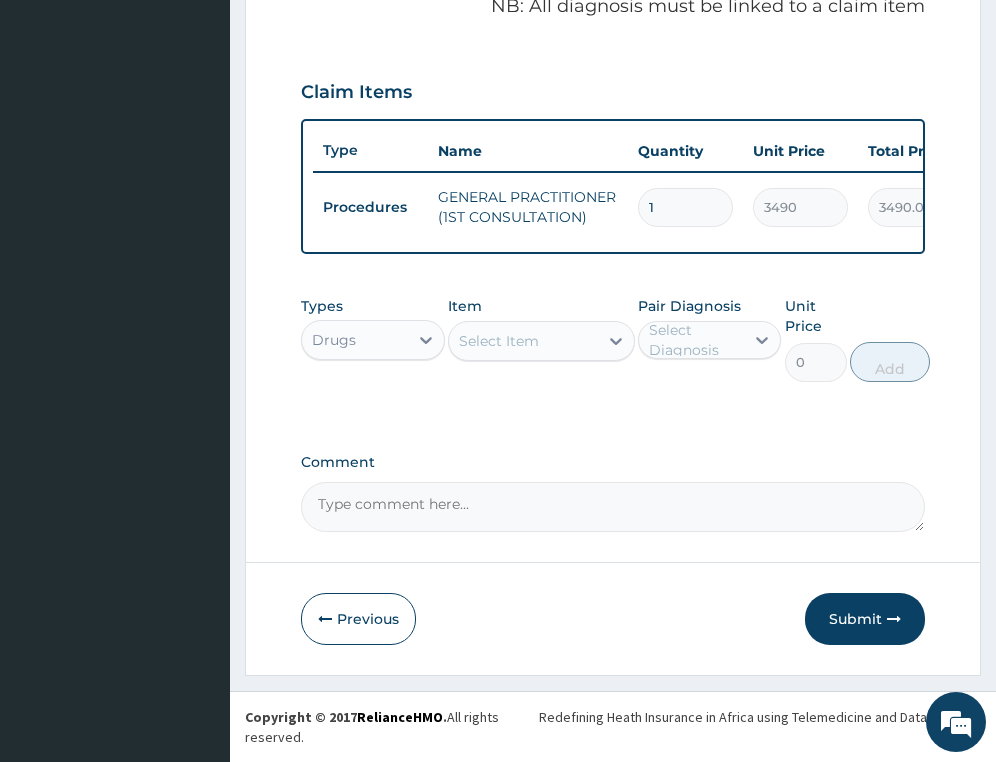 click on "Select Item" at bounding box center [523, 341] 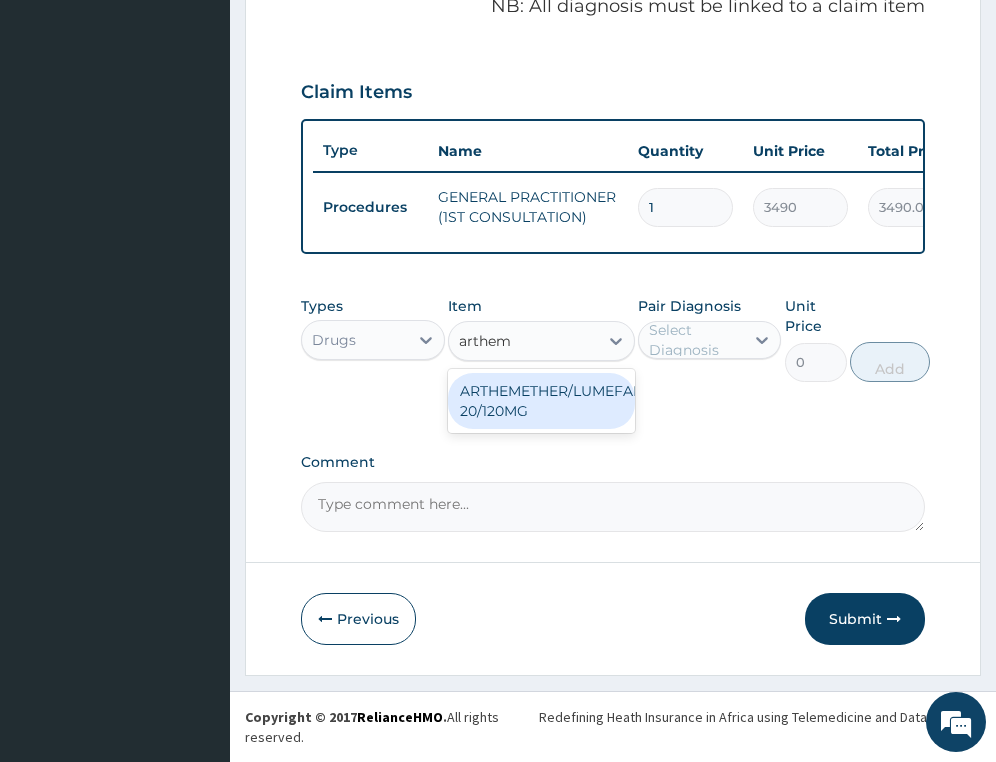 type on "artheme" 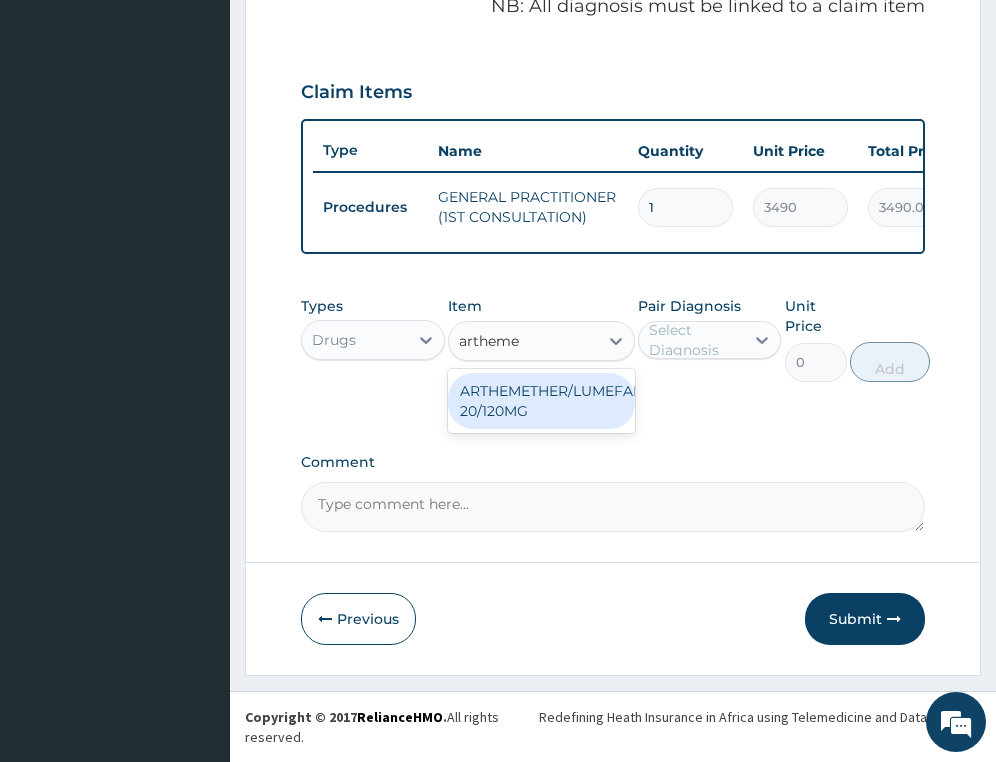 click on "ARTHEMETHER/LUMEFANTRINE/TAB 20/120MG" at bounding box center (541, 401) 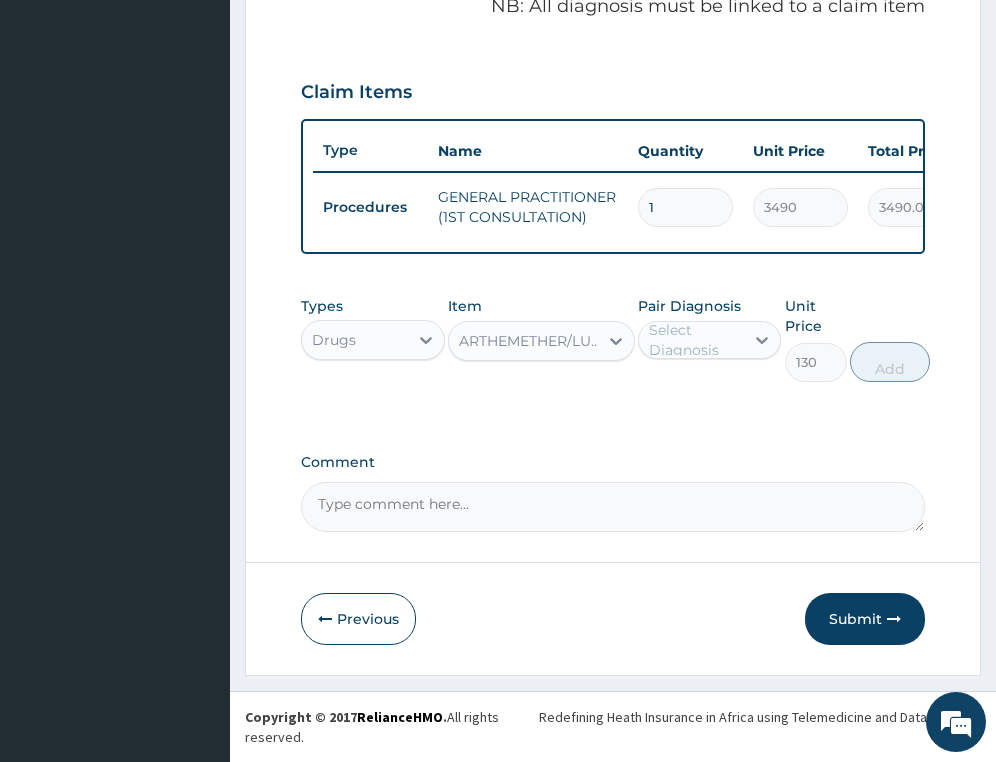 click on "Select Diagnosis" at bounding box center [695, 340] 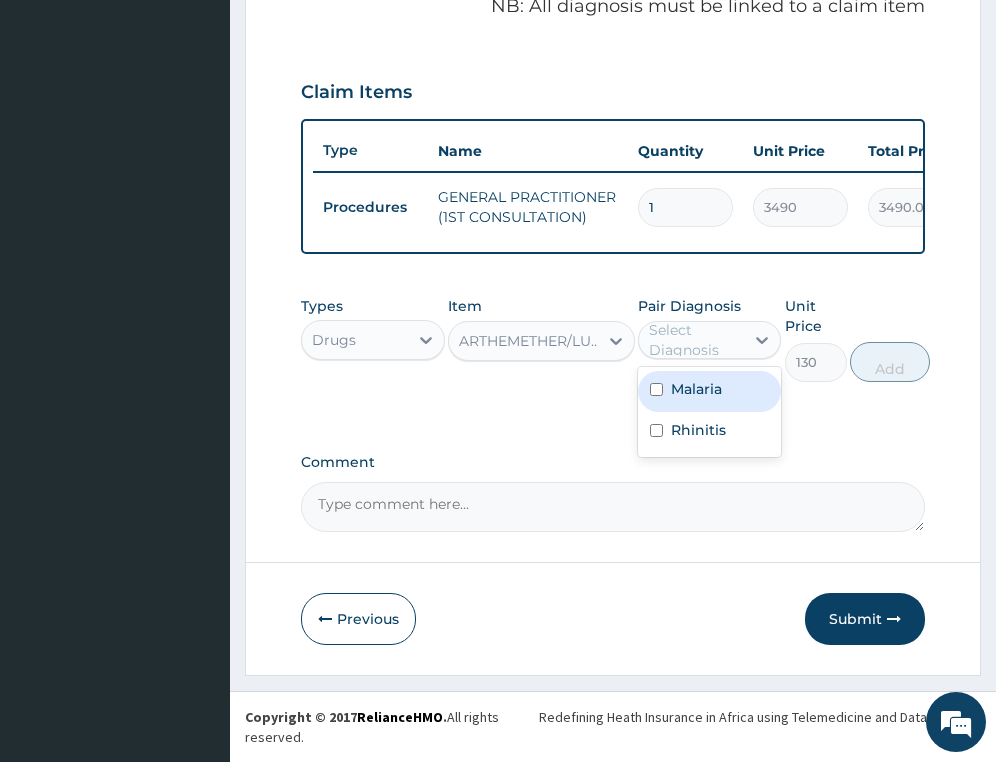 click on "Malaria" at bounding box center (696, 389) 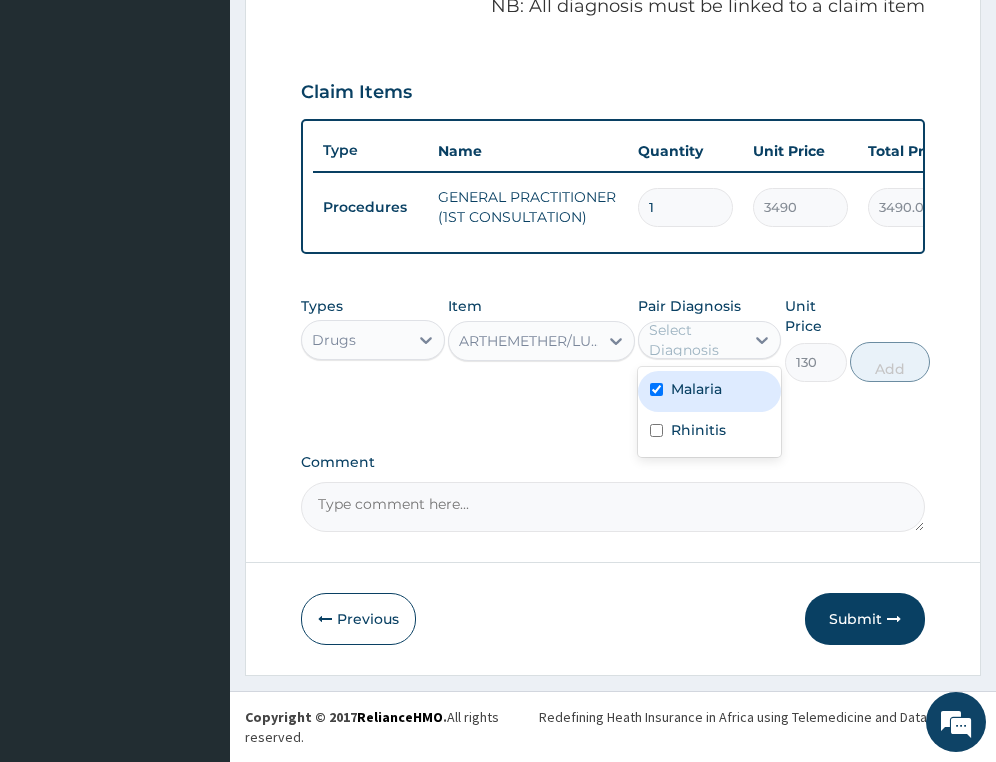 checkbox on "true" 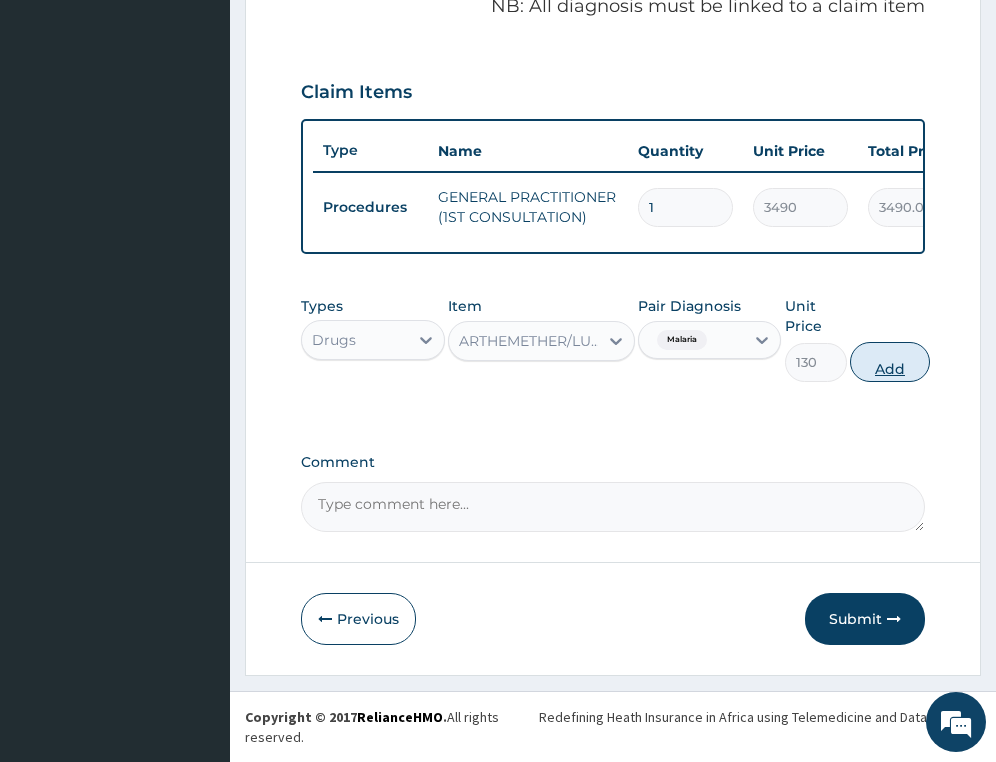 click on "Add" at bounding box center [890, 362] 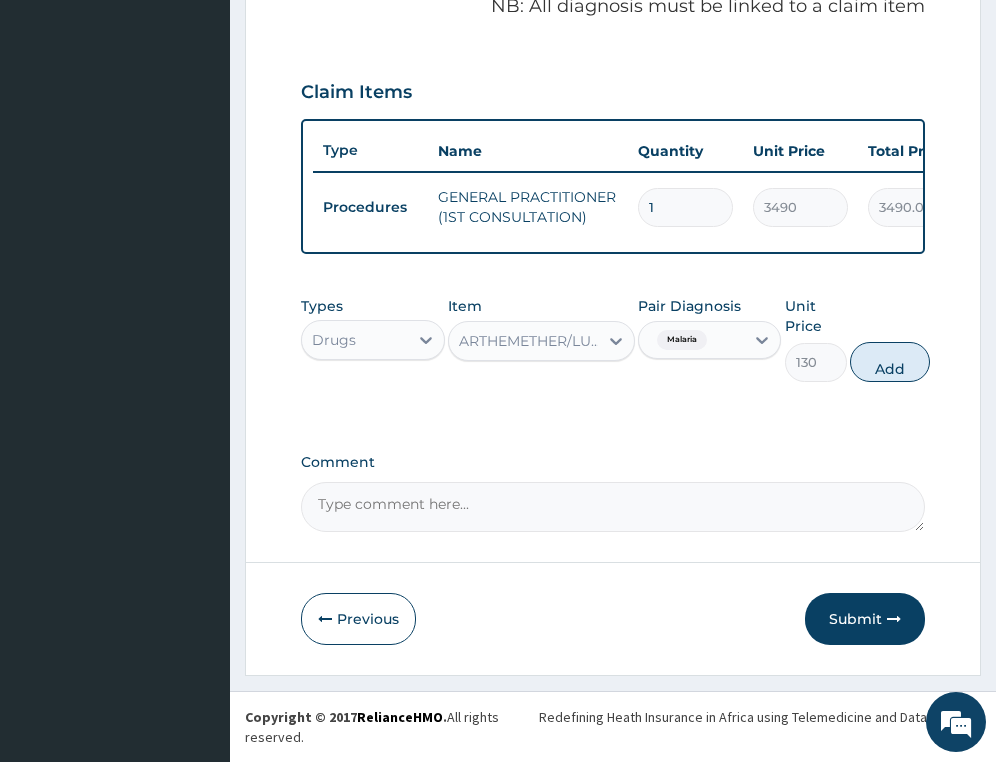 type on "0" 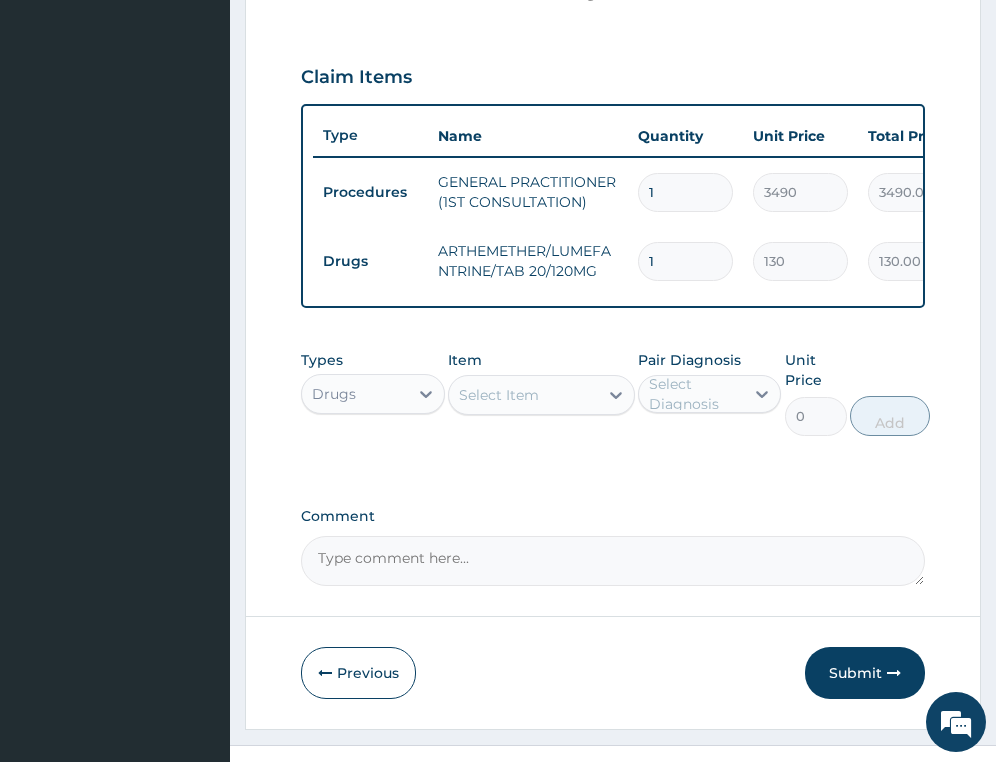 click on "Select Item" at bounding box center [499, 395] 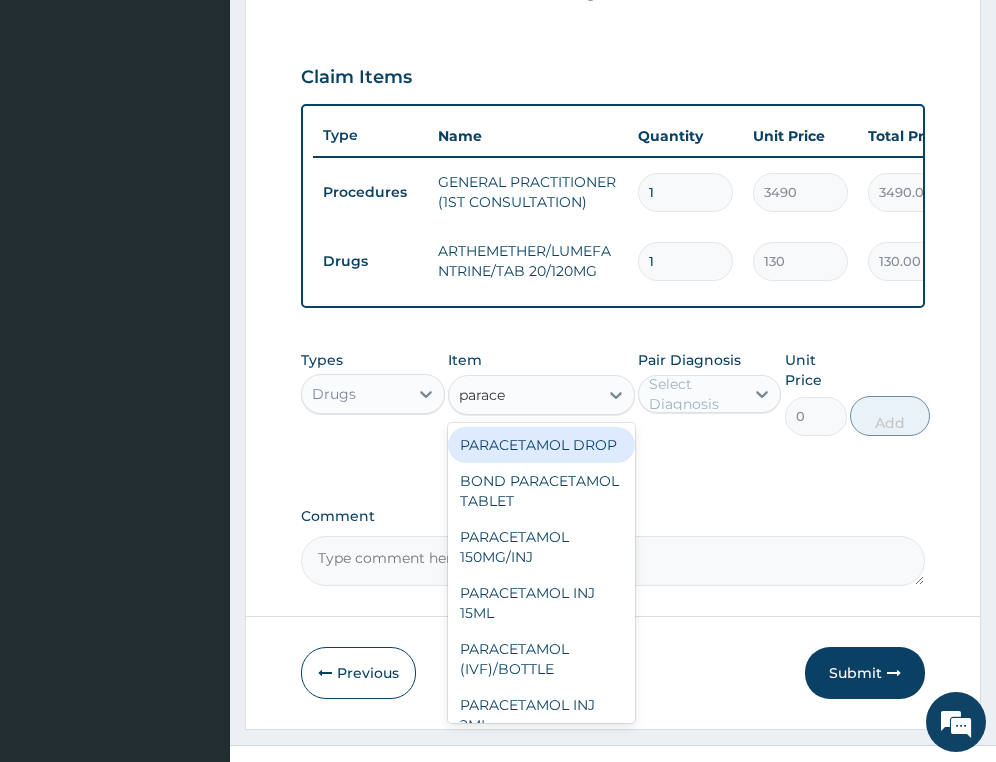 type on "paracet" 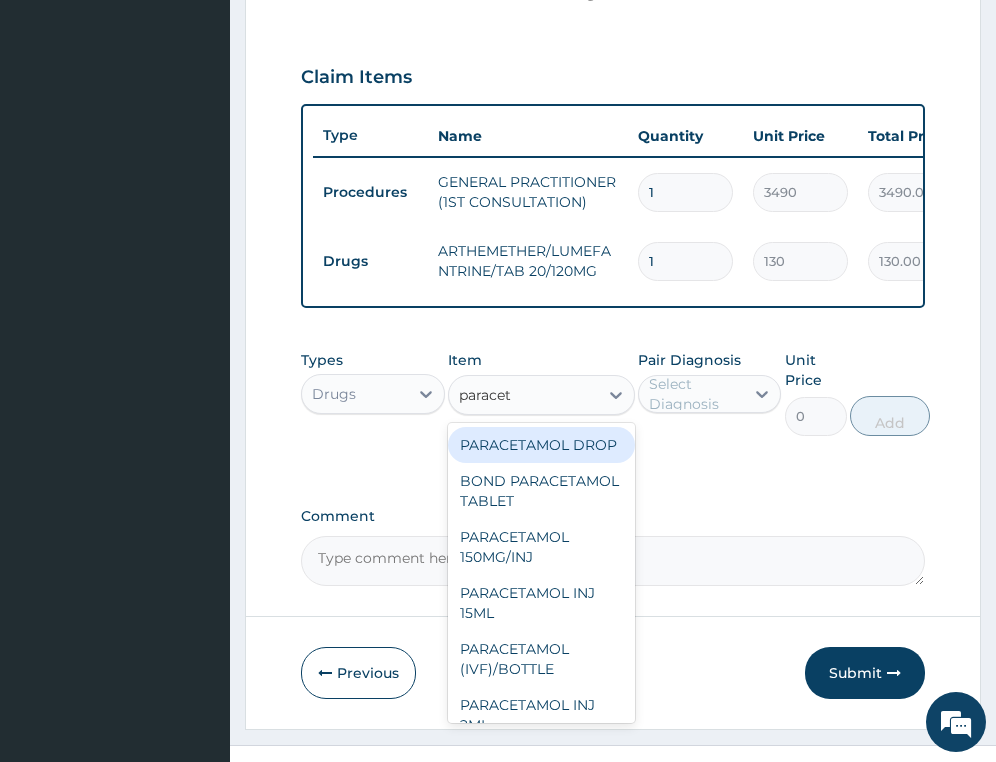 scroll, scrollTop: 729, scrollLeft: 0, axis: vertical 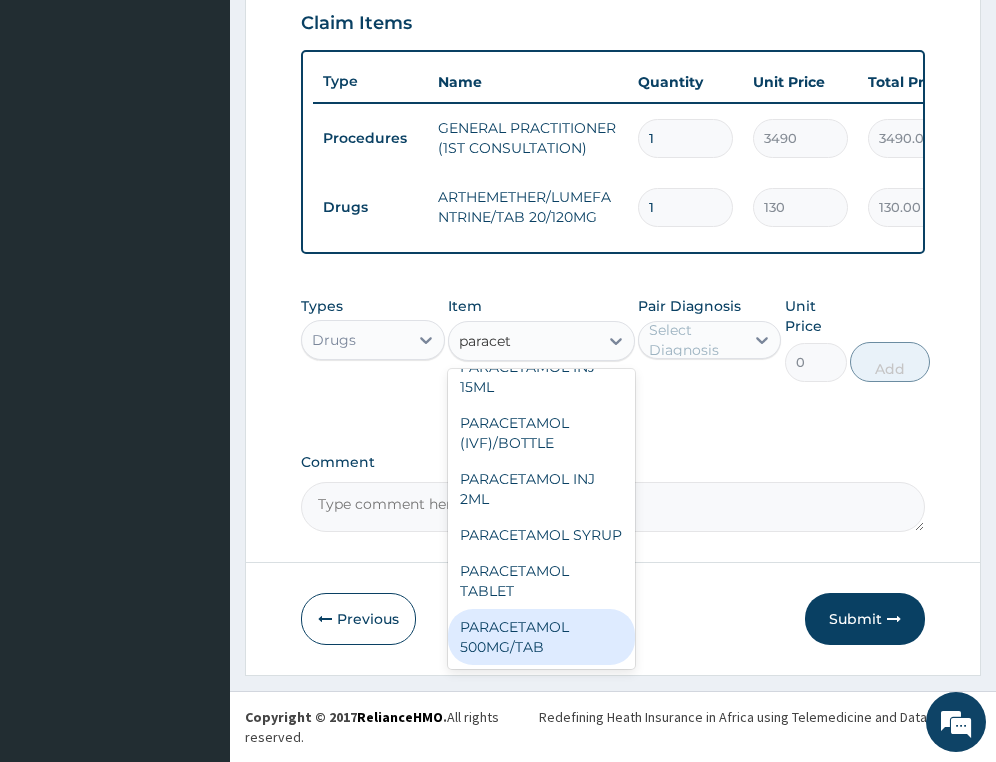 click on "PARACETAMOL 500MG/TAB" at bounding box center (541, 637) 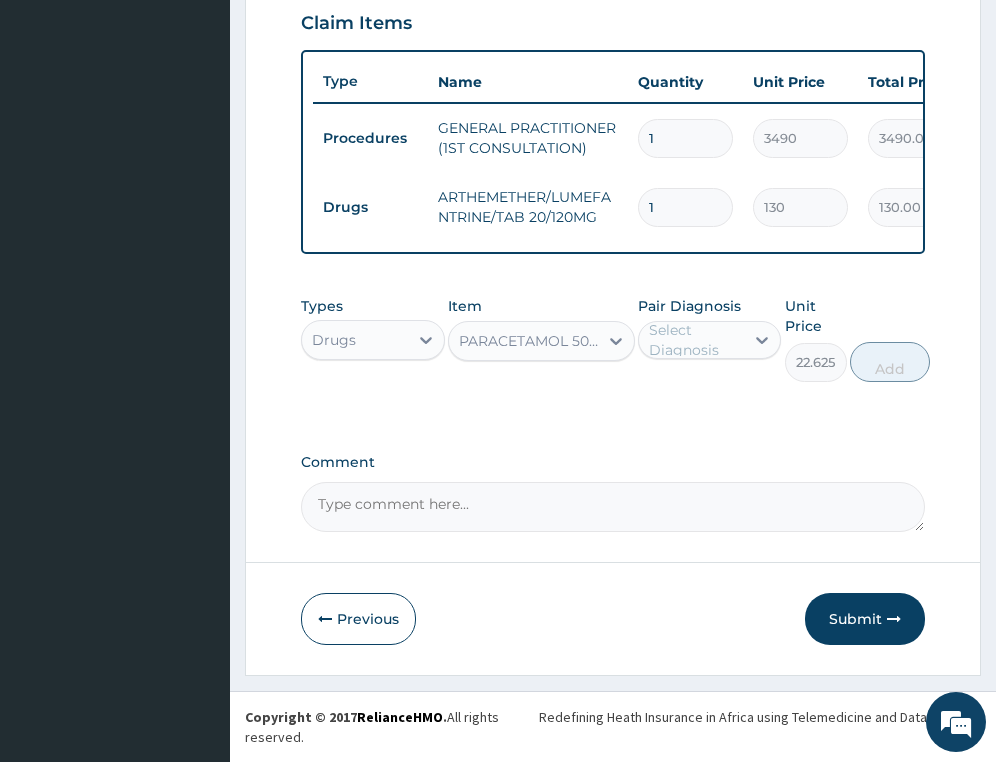 click on "Select Diagnosis" at bounding box center (695, 340) 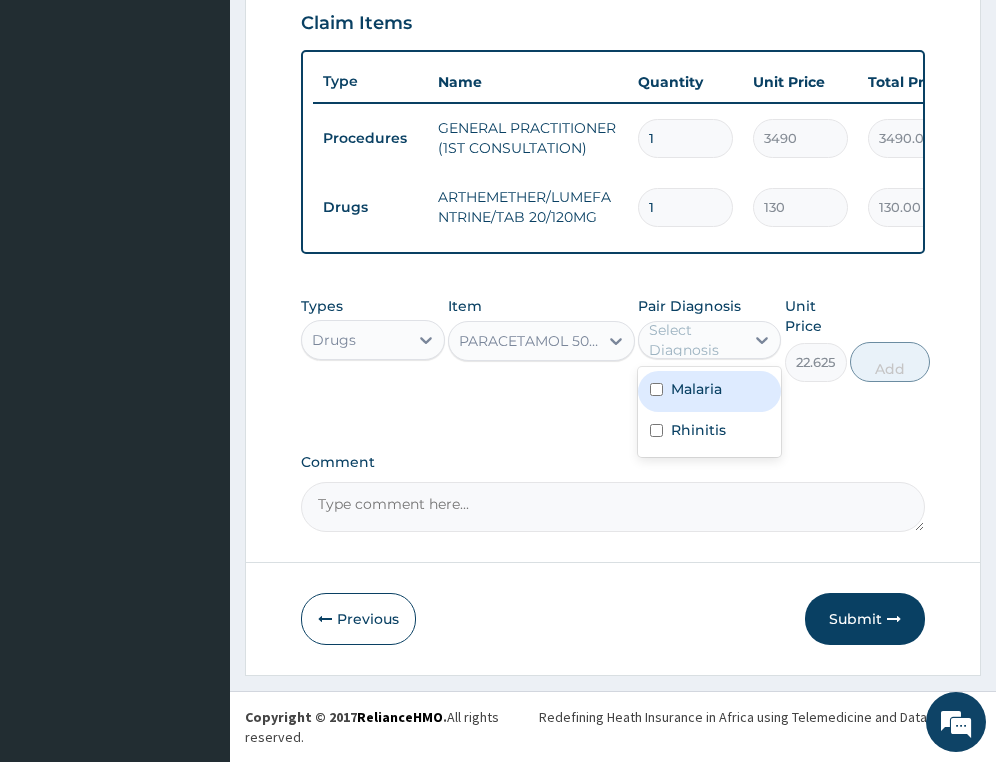 click on "Malaria" at bounding box center [696, 389] 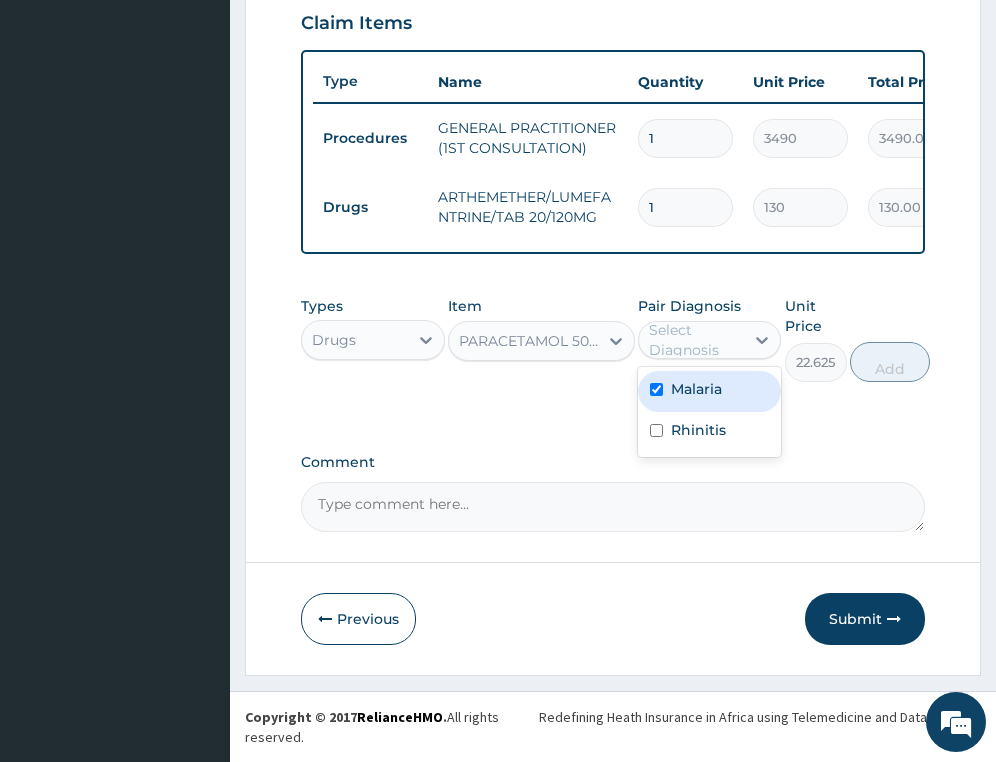 checkbox on "true" 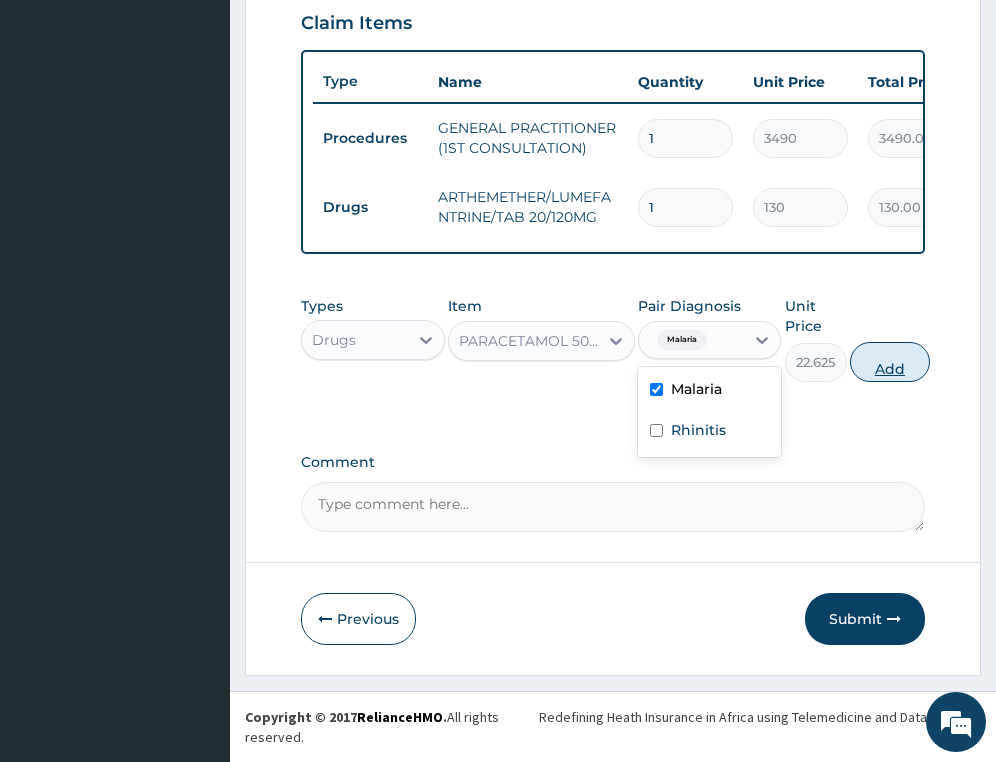 click on "Add" at bounding box center (890, 362) 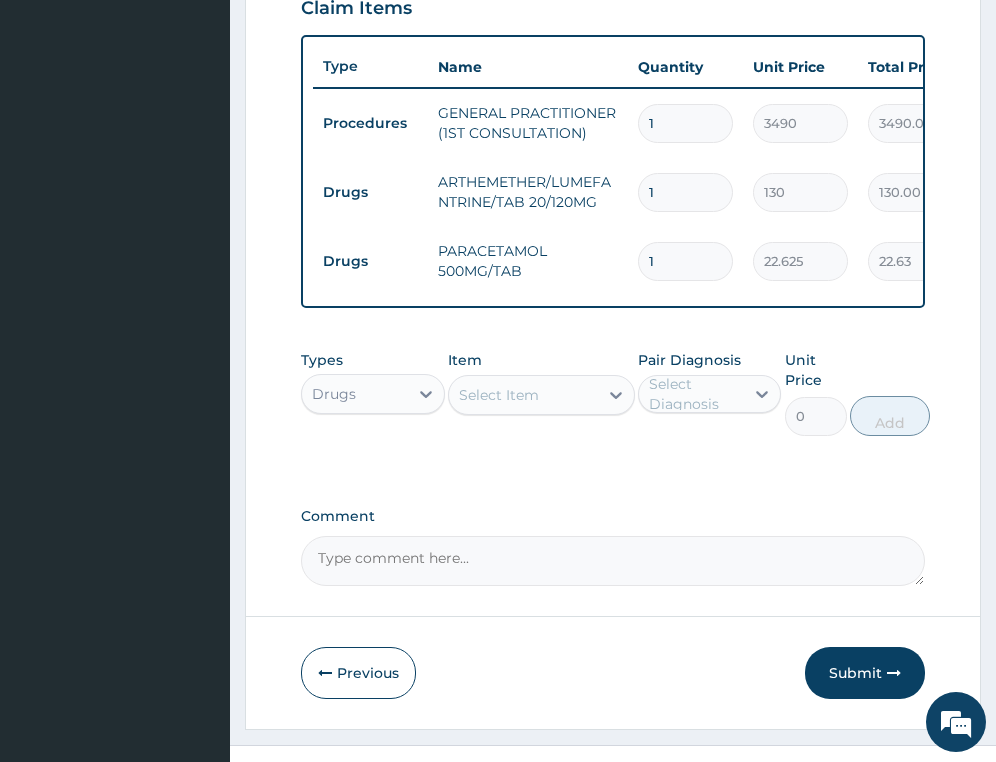 click on "Select Item" at bounding box center [523, 395] 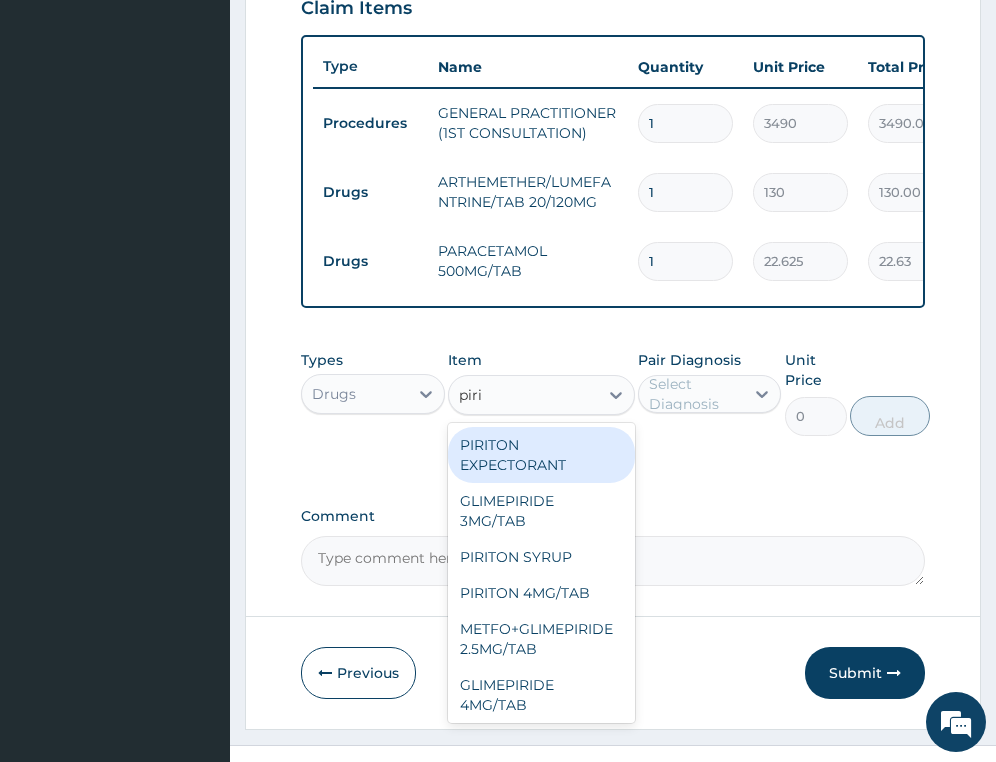 type on "pirit" 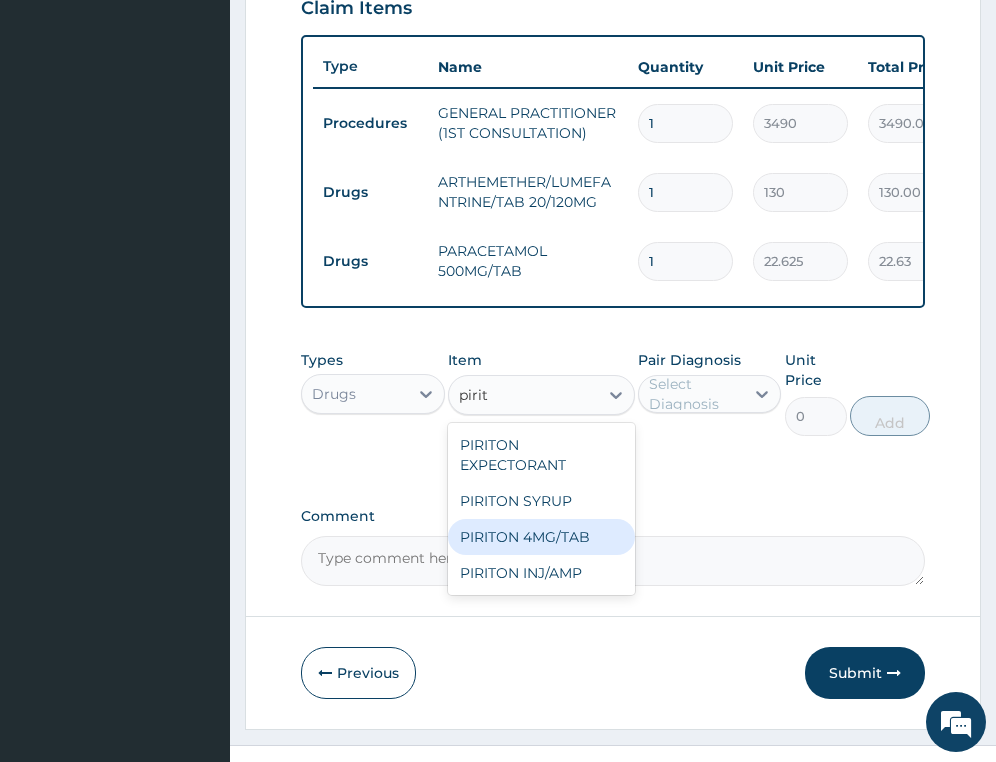 click on "PIRITON 4MG/TAB" at bounding box center [541, 537] 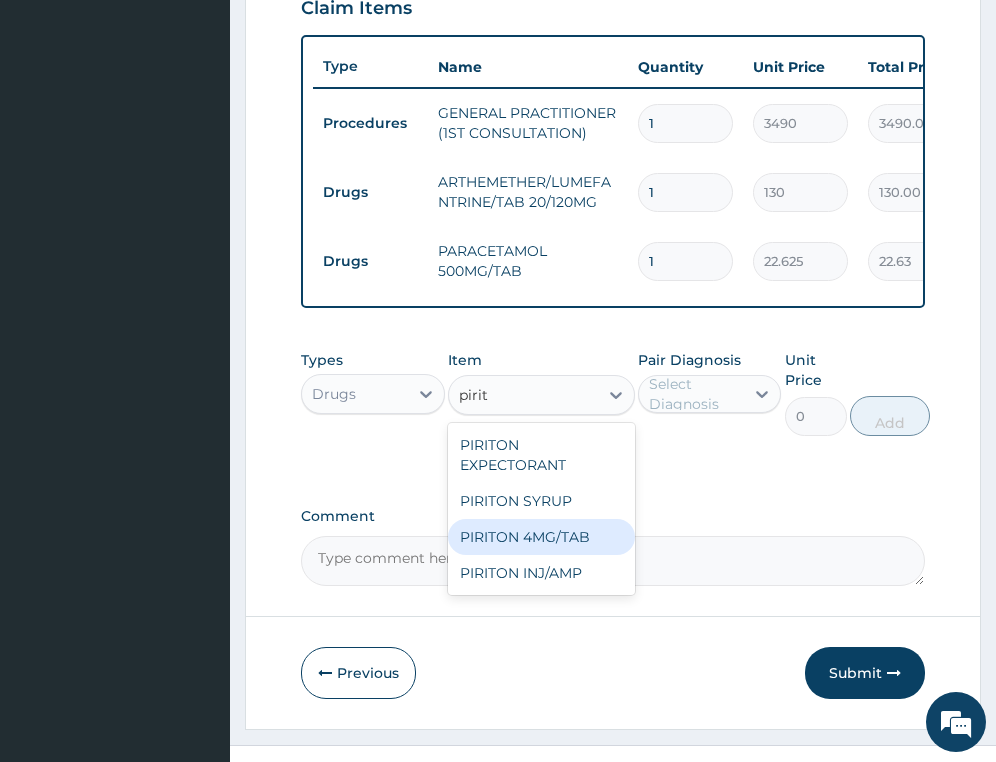 type 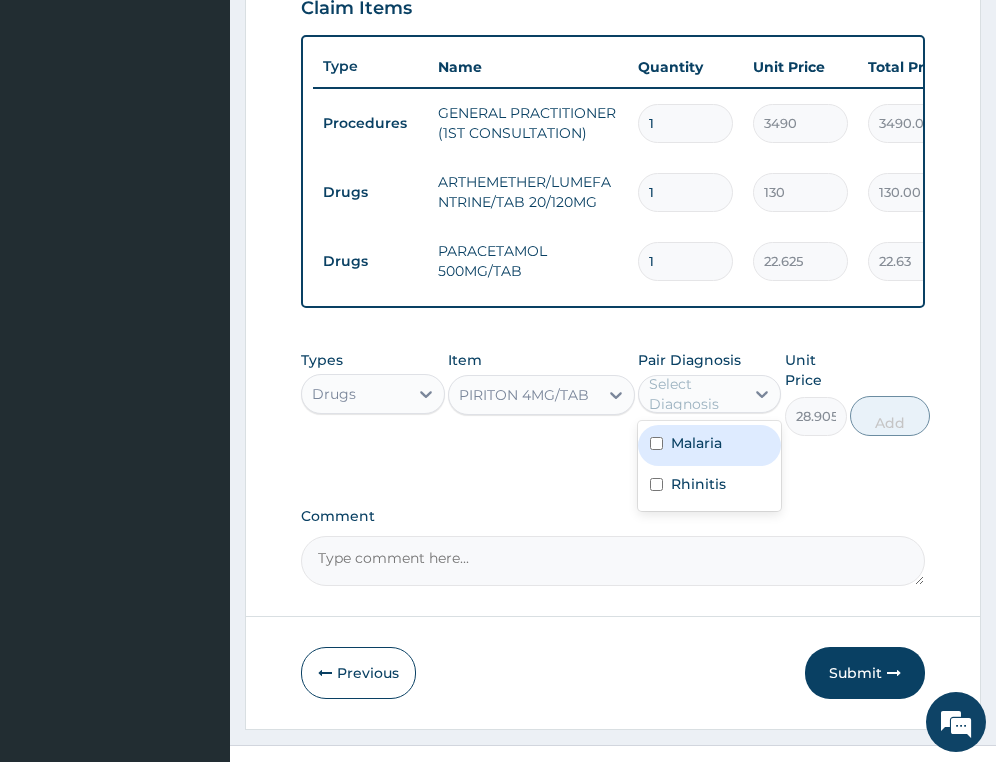 click on "Select Diagnosis" at bounding box center (695, 394) 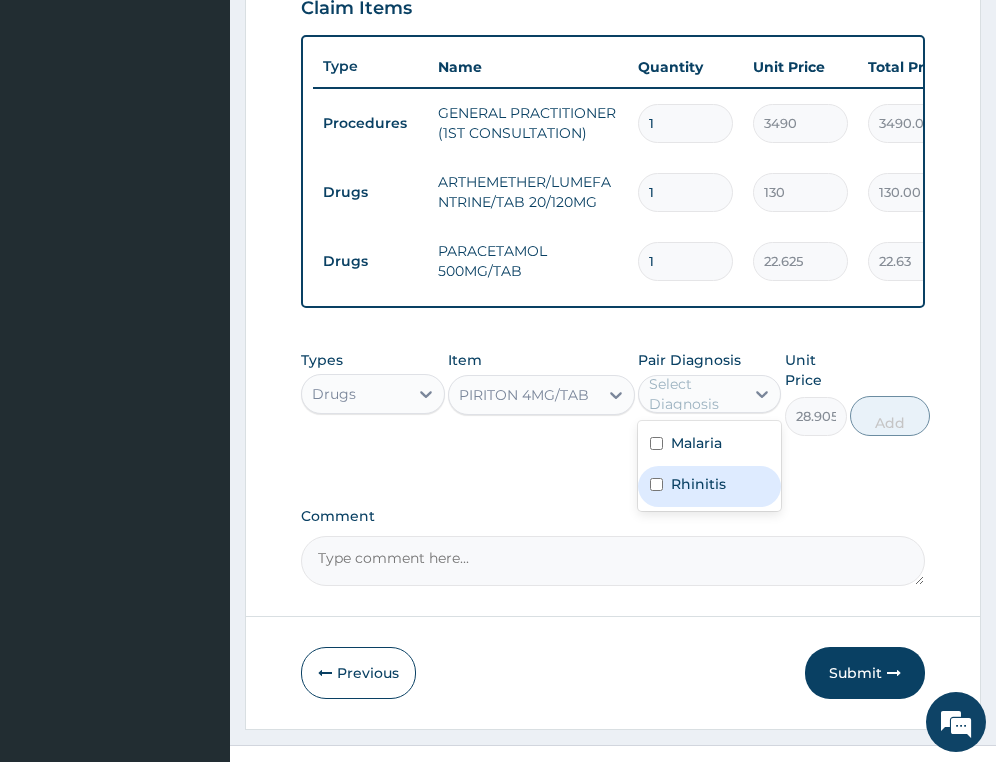 click on "Rhinitis" at bounding box center (698, 484) 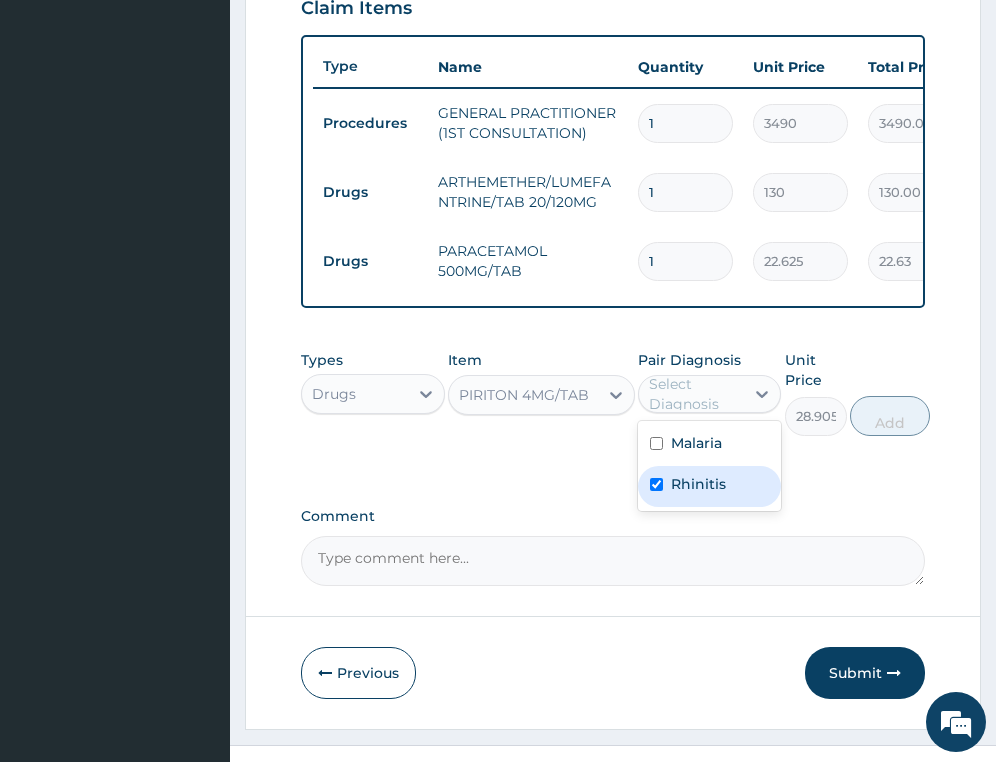 checkbox on "true" 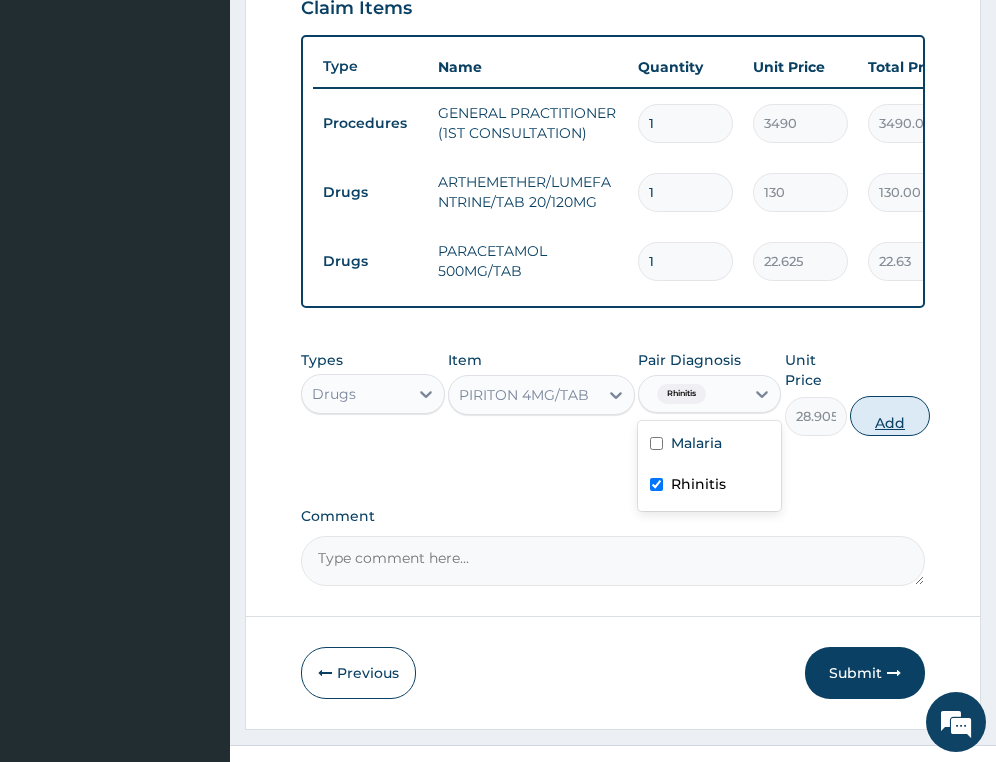 click on "Add" at bounding box center (890, 416) 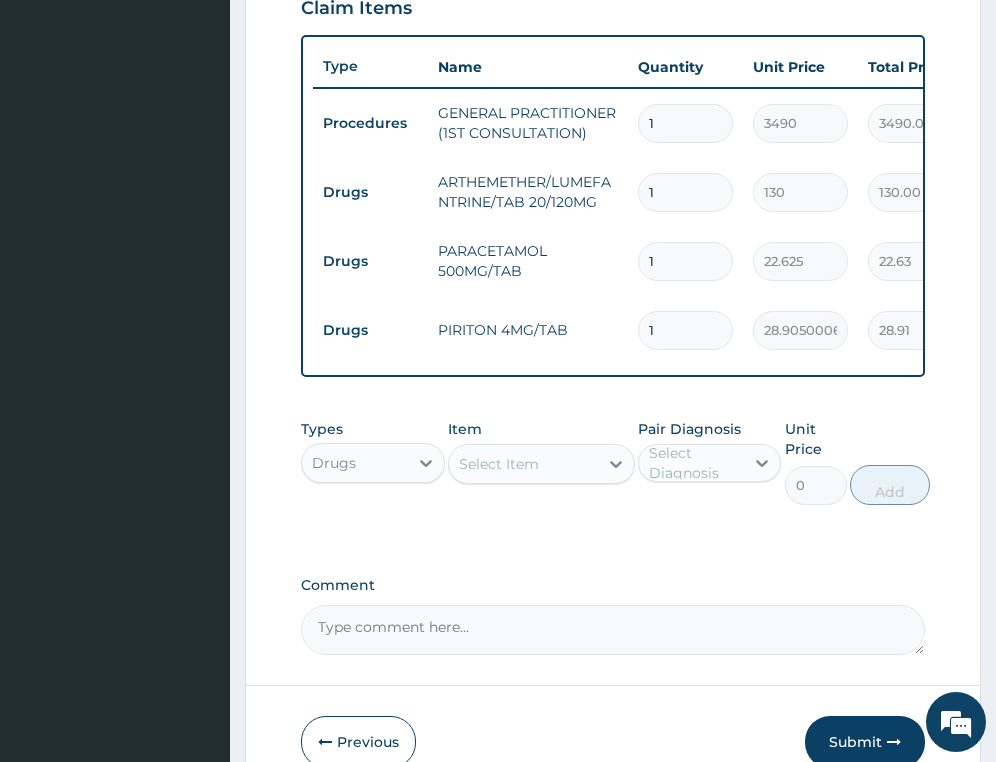 drag, startPoint x: 671, startPoint y: 339, endPoint x: 562, endPoint y: 350, distance: 109.55364 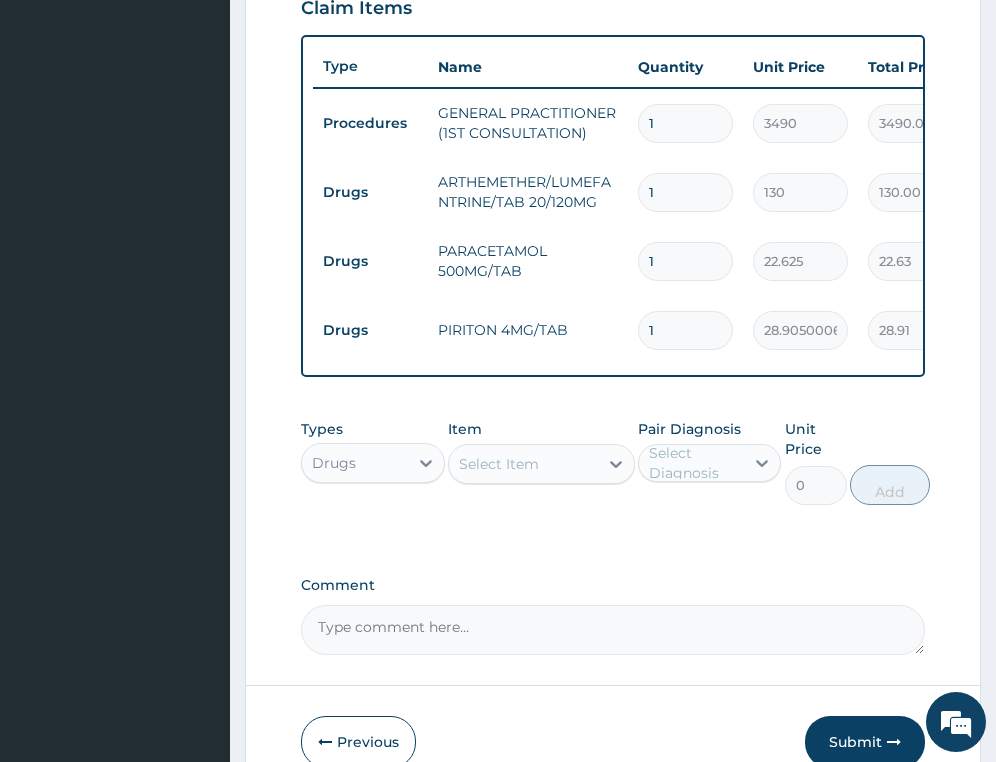 click on "Drugs PIRITON 4MG/TAB 1 28.90500068664551 28.91 Rhinitis Delete" at bounding box center (803, 330) 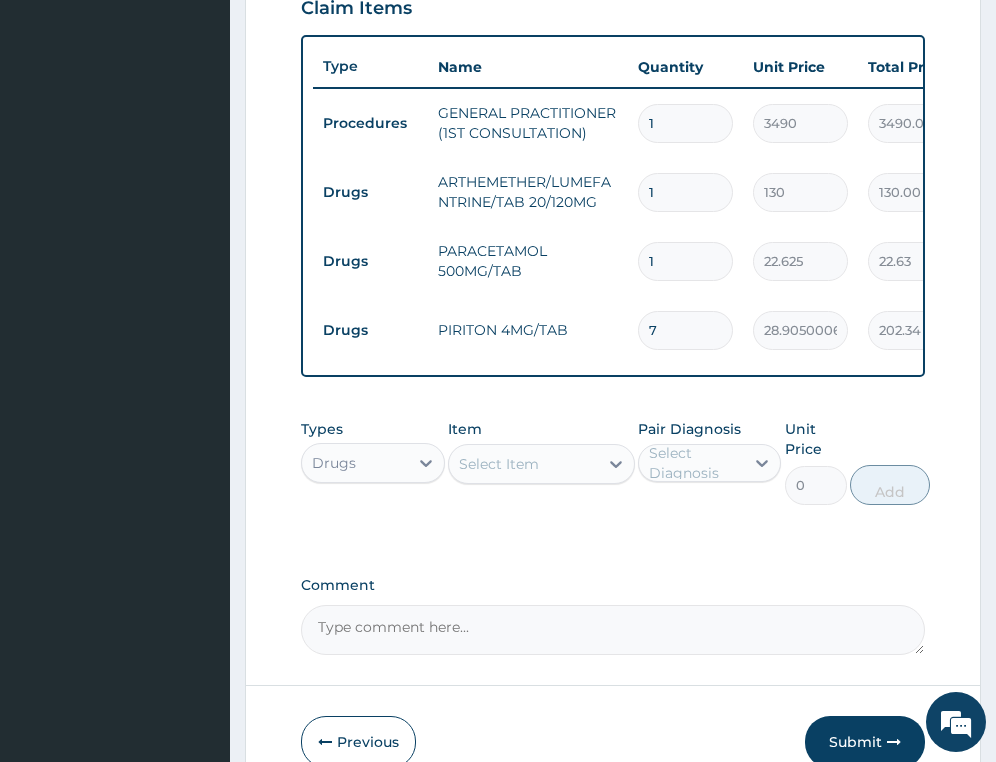 type on "7" 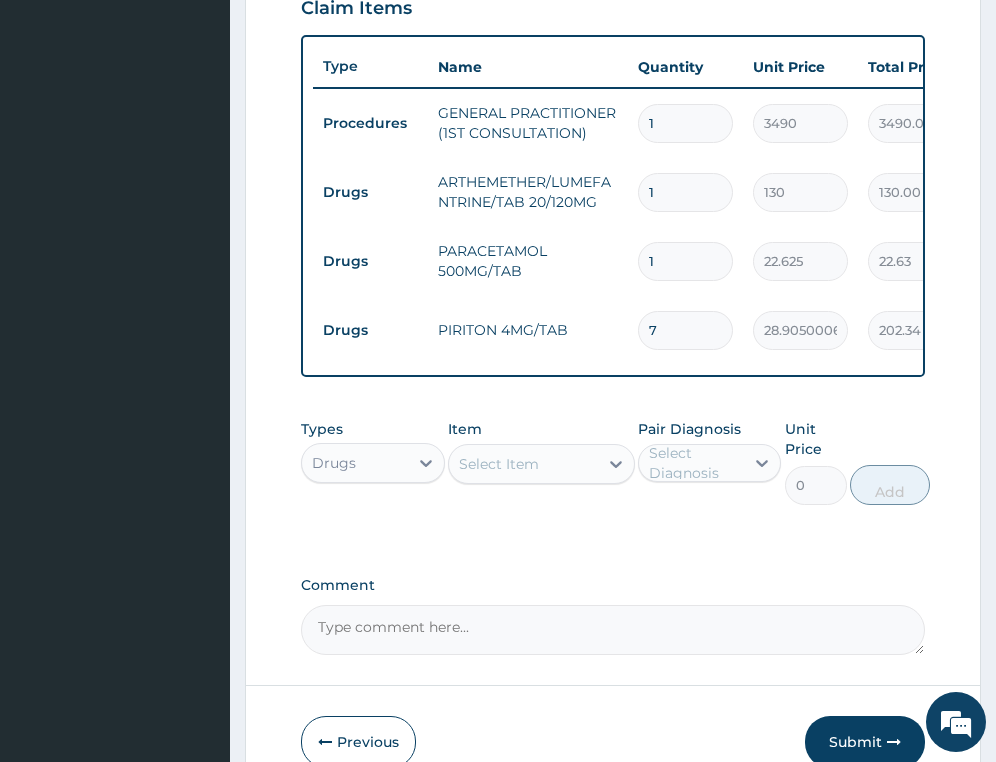 click on "1" at bounding box center (685, 261) 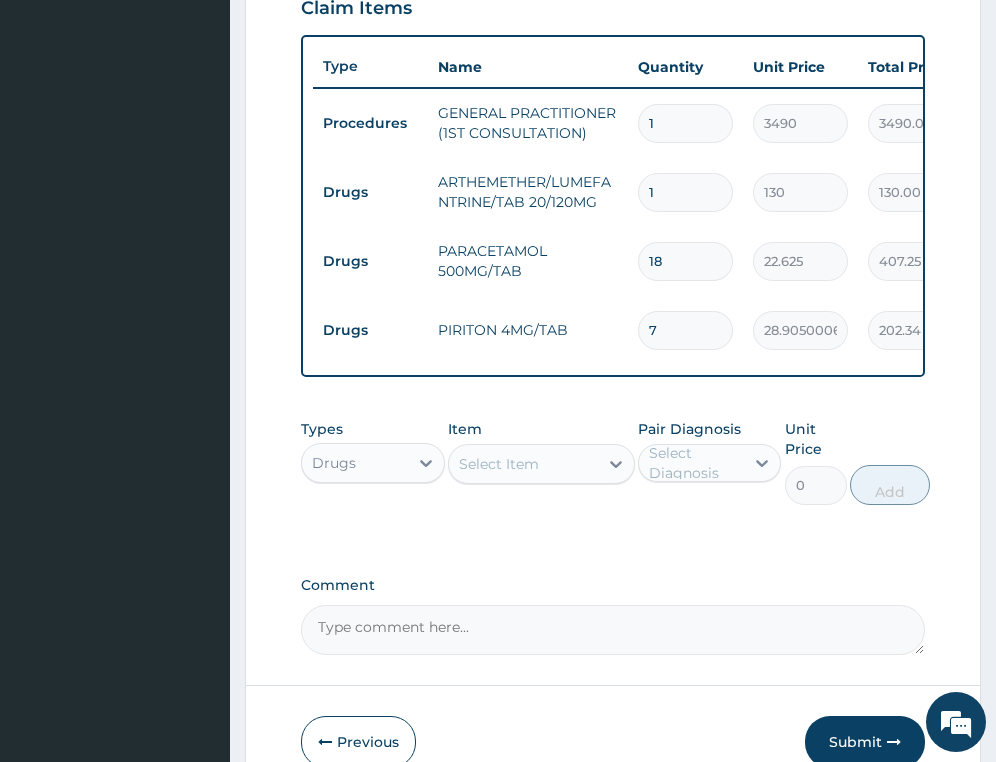 type on "18" 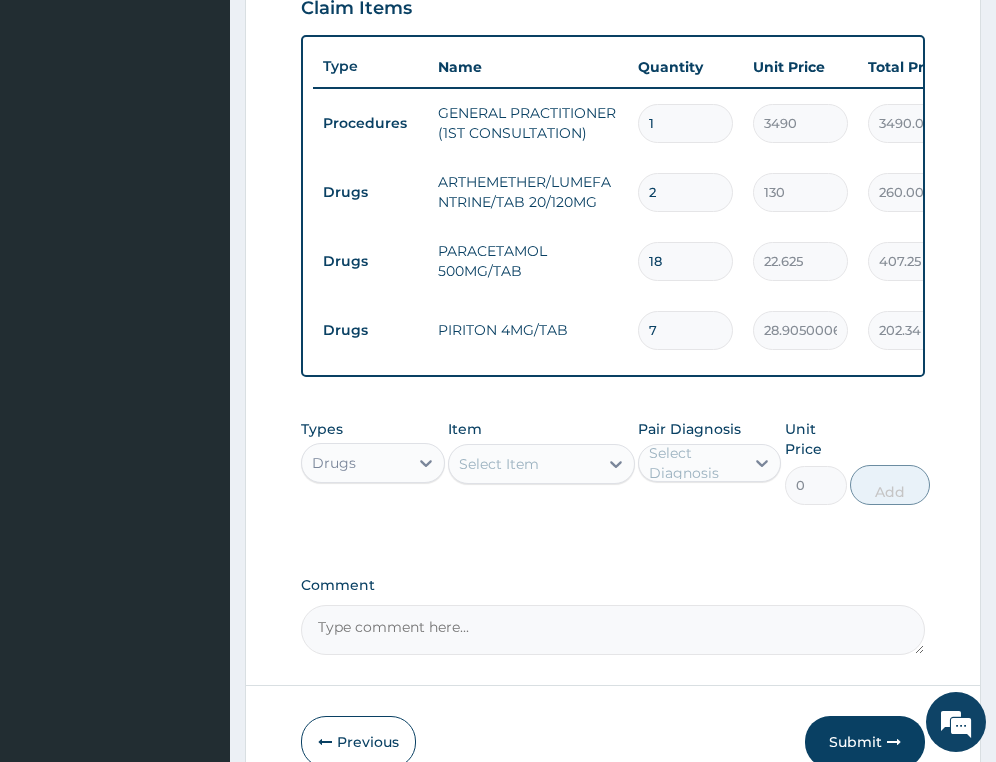 type on "24" 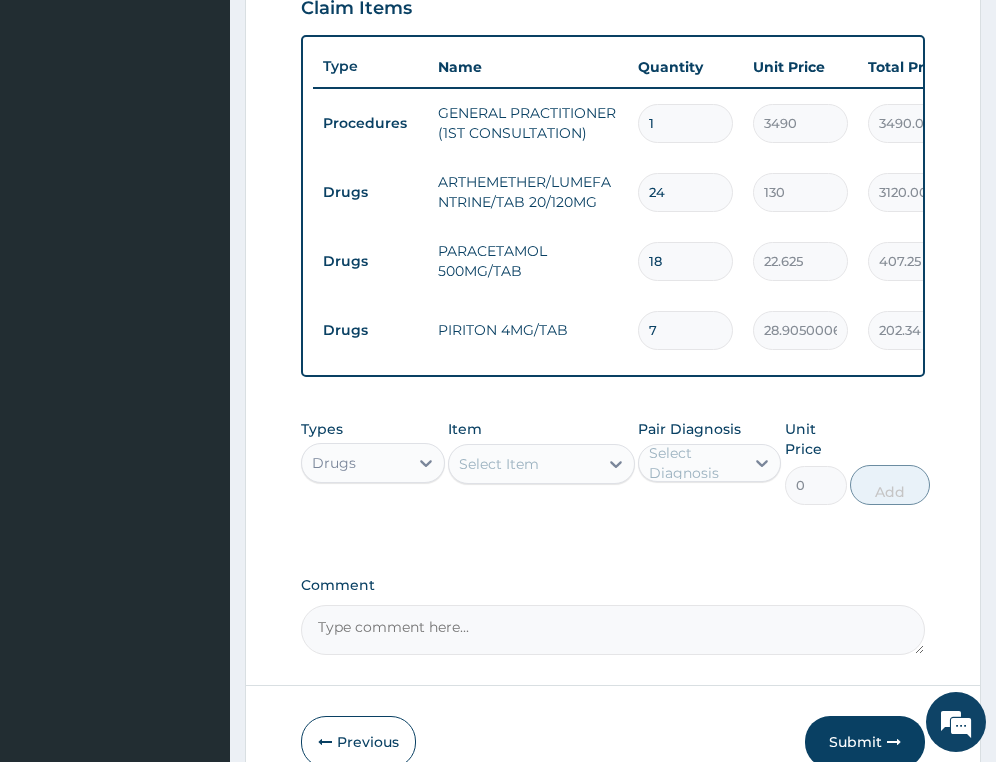 type on "24" 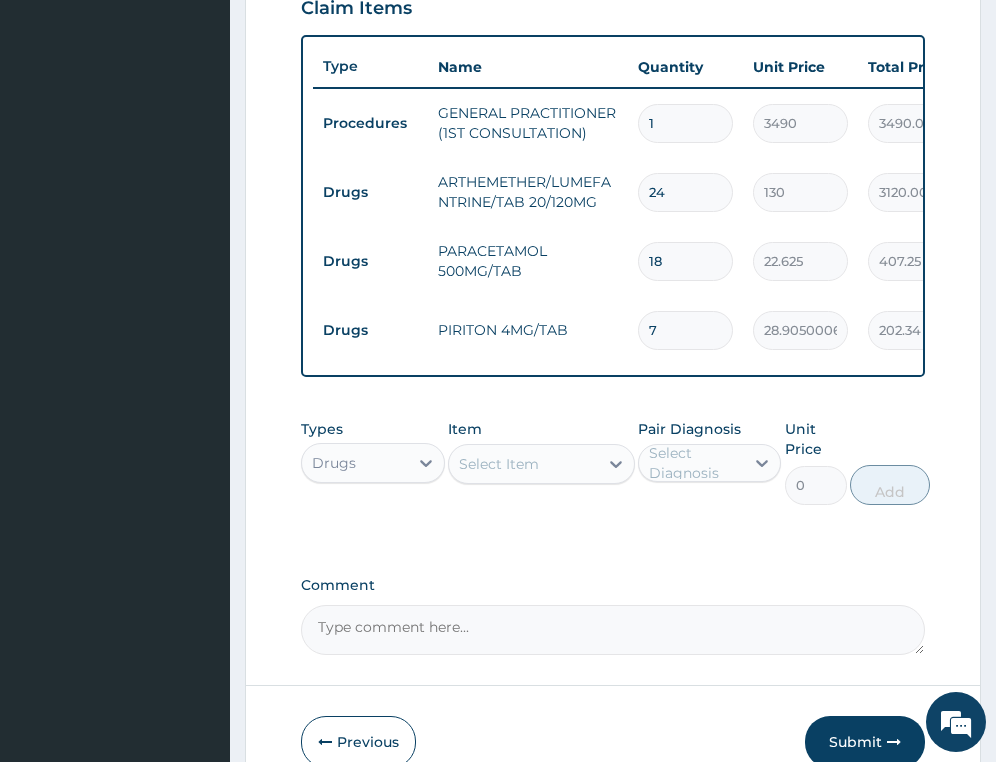 click on "Types Drugs Item Select Item Pair Diagnosis Select Diagnosis Unit Price 0 Add" at bounding box center [613, 462] 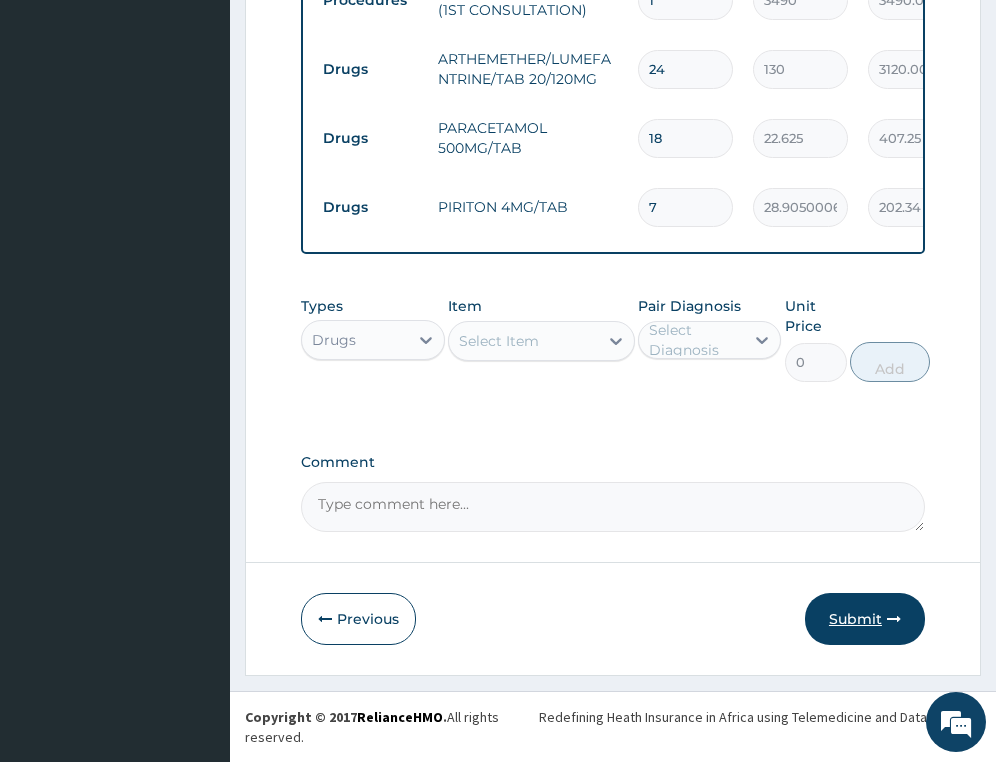 click on "Submit" at bounding box center (865, 619) 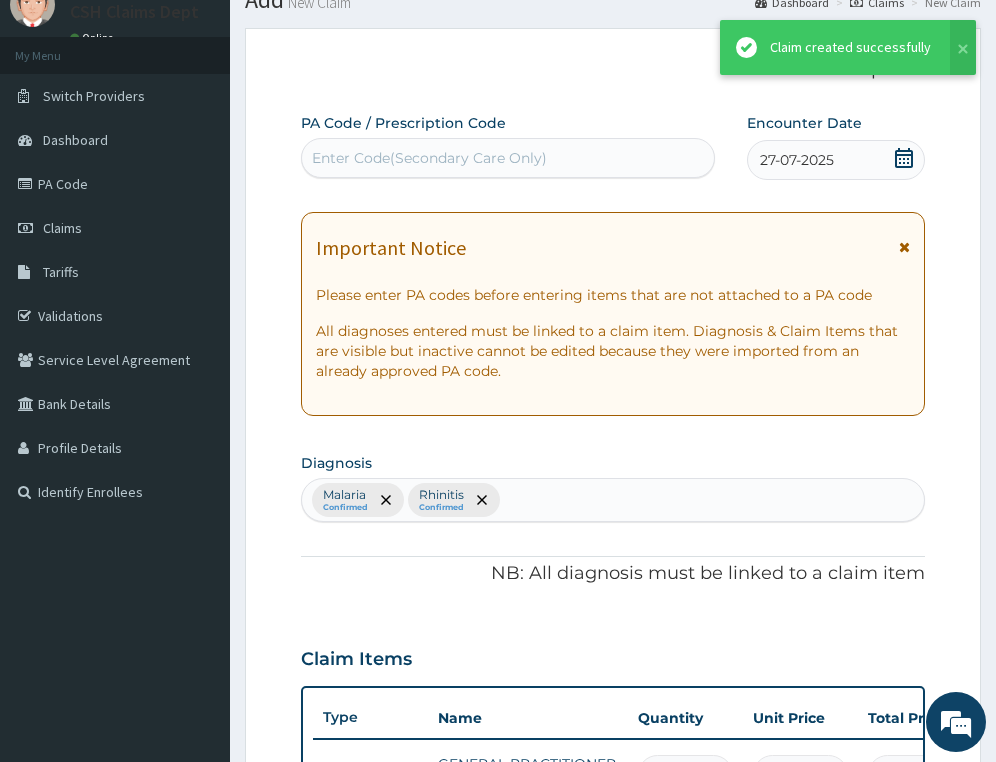 scroll, scrollTop: 867, scrollLeft: 0, axis: vertical 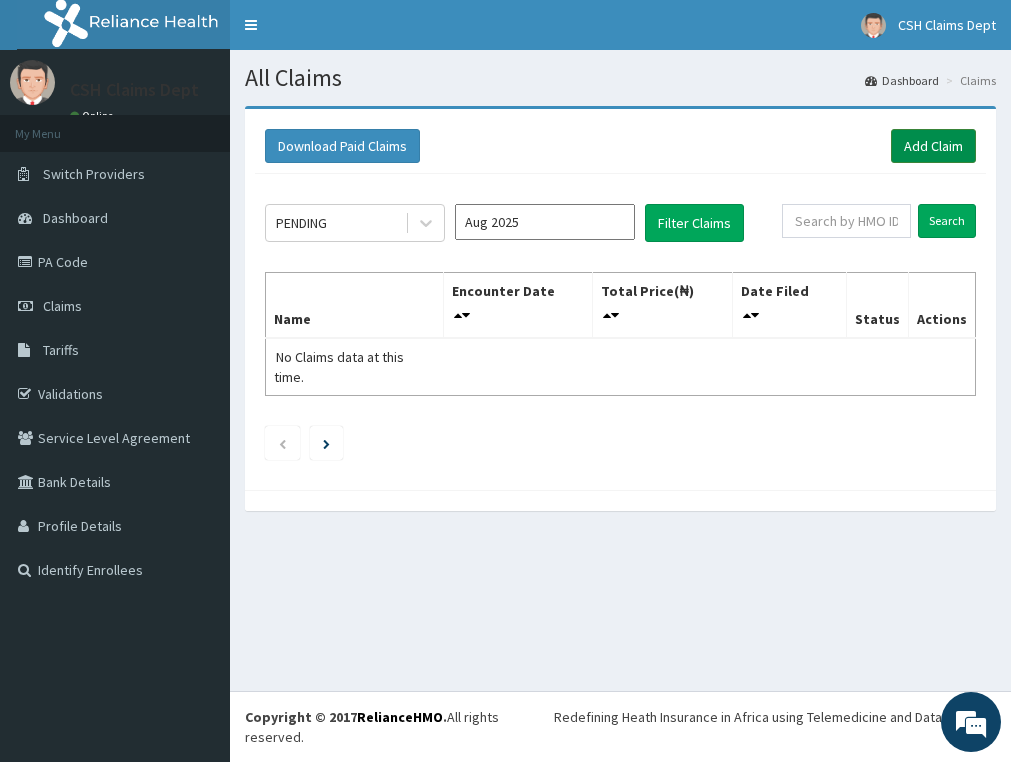 click on "Add Claim" at bounding box center (933, 146) 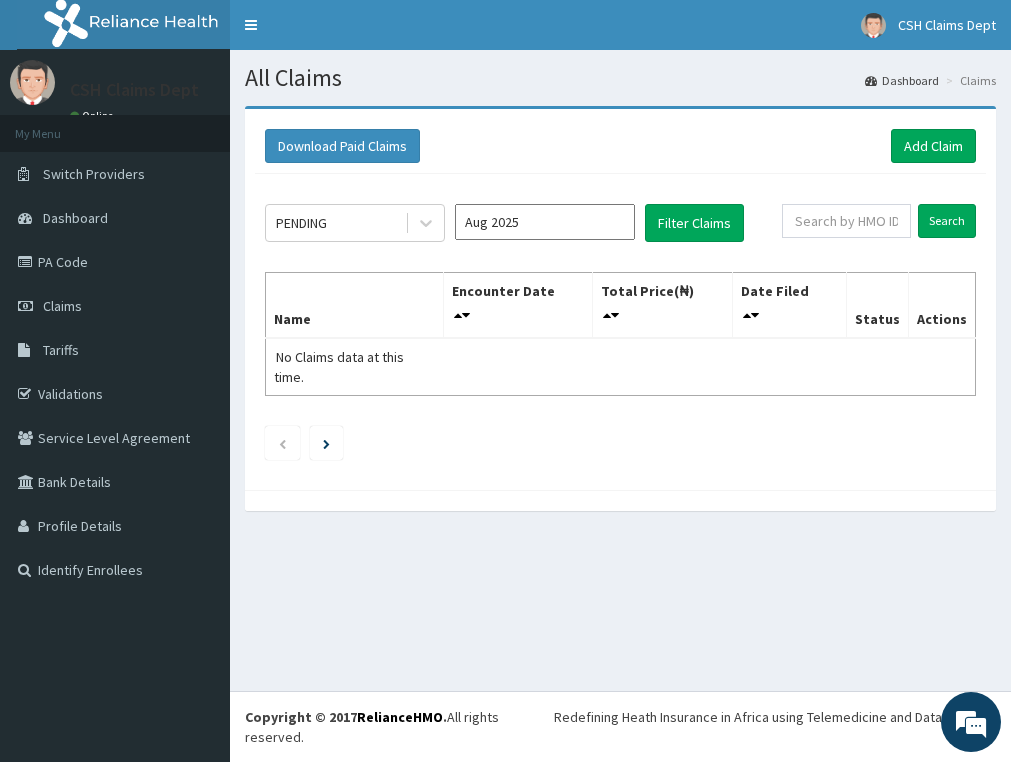 scroll, scrollTop: 0, scrollLeft: 0, axis: both 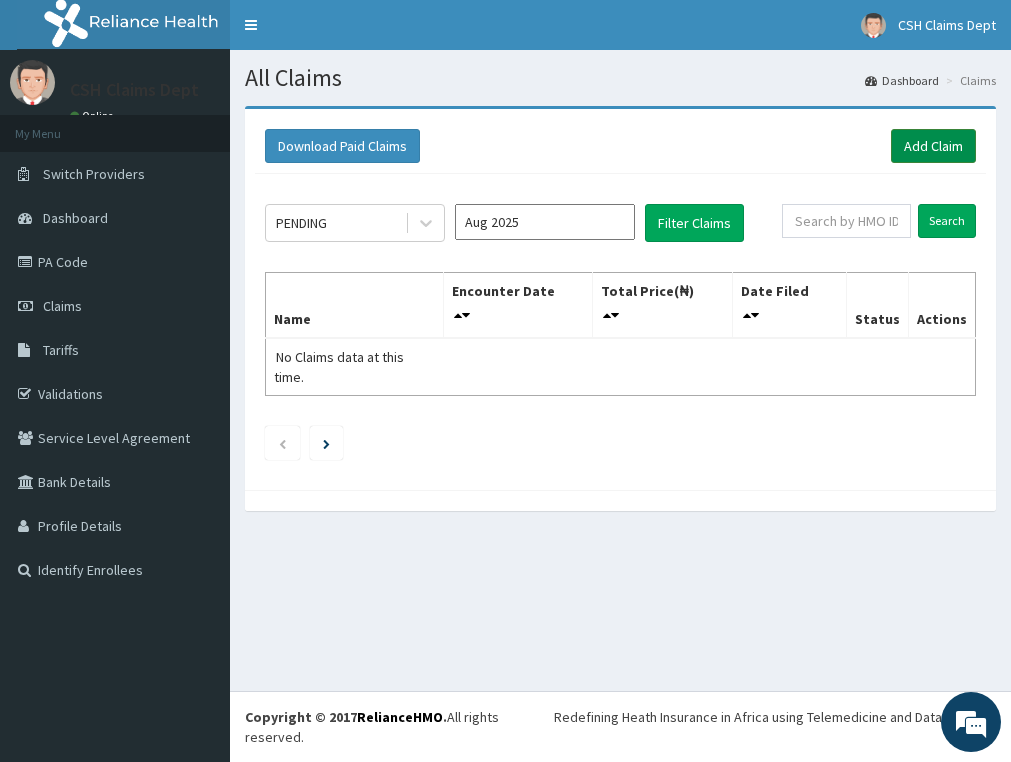 click on "Add Claim" at bounding box center (933, 146) 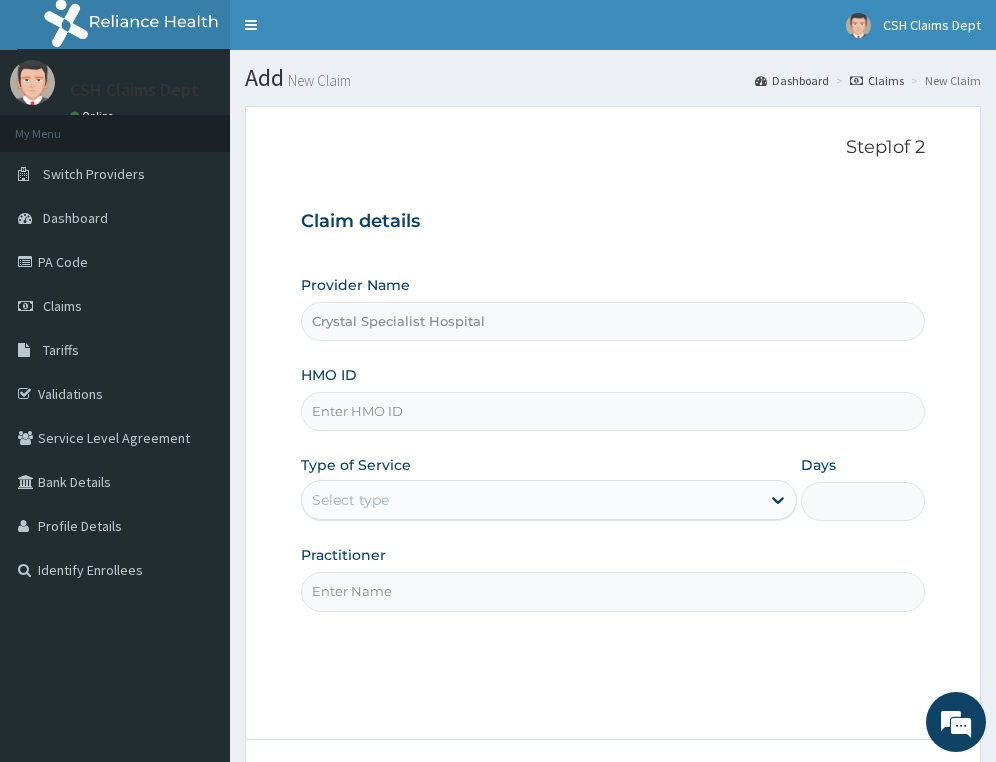 scroll, scrollTop: 0, scrollLeft: 0, axis: both 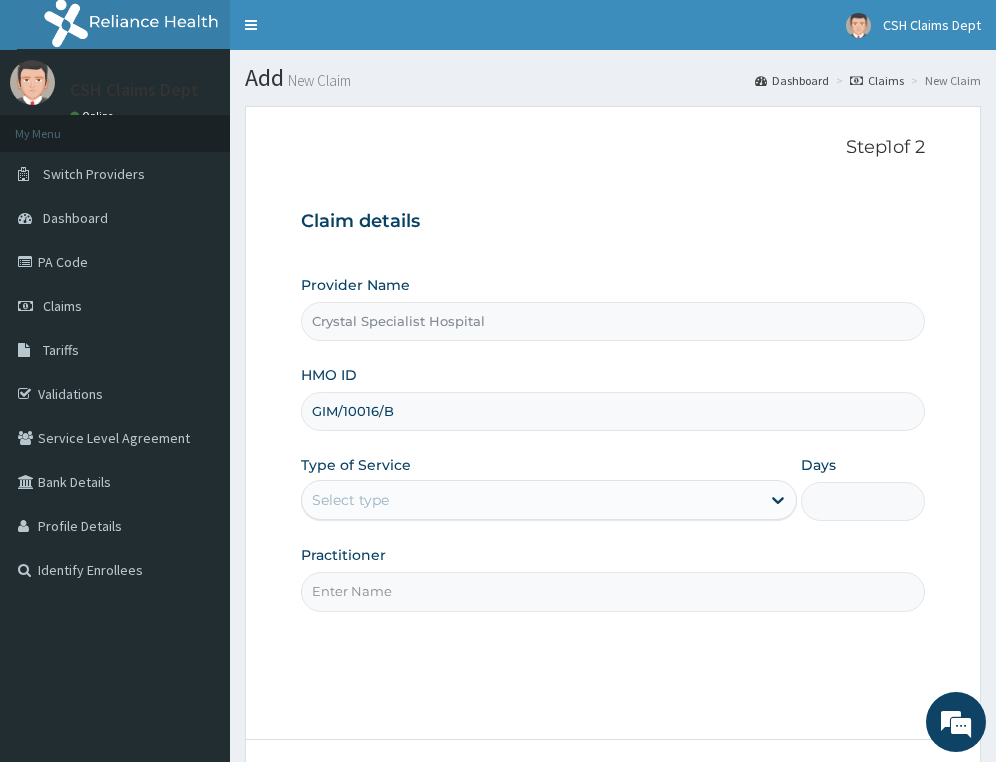 type on "GIM/10016/B" 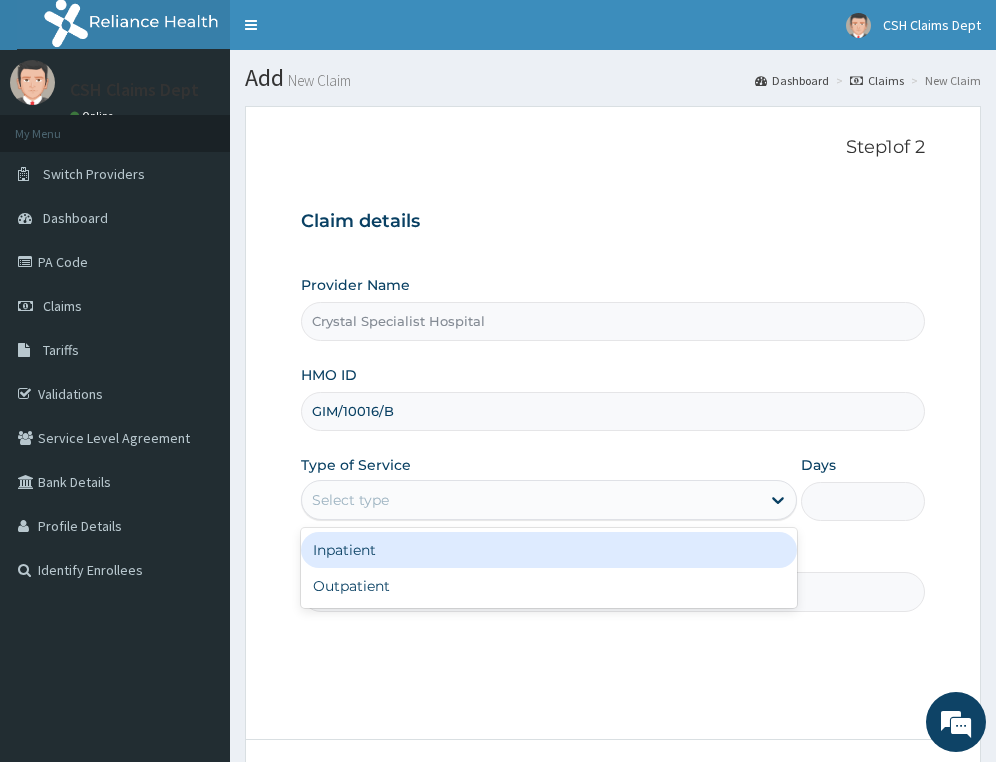 drag, startPoint x: 366, startPoint y: 496, endPoint x: 402, endPoint y: 594, distance: 104.40307 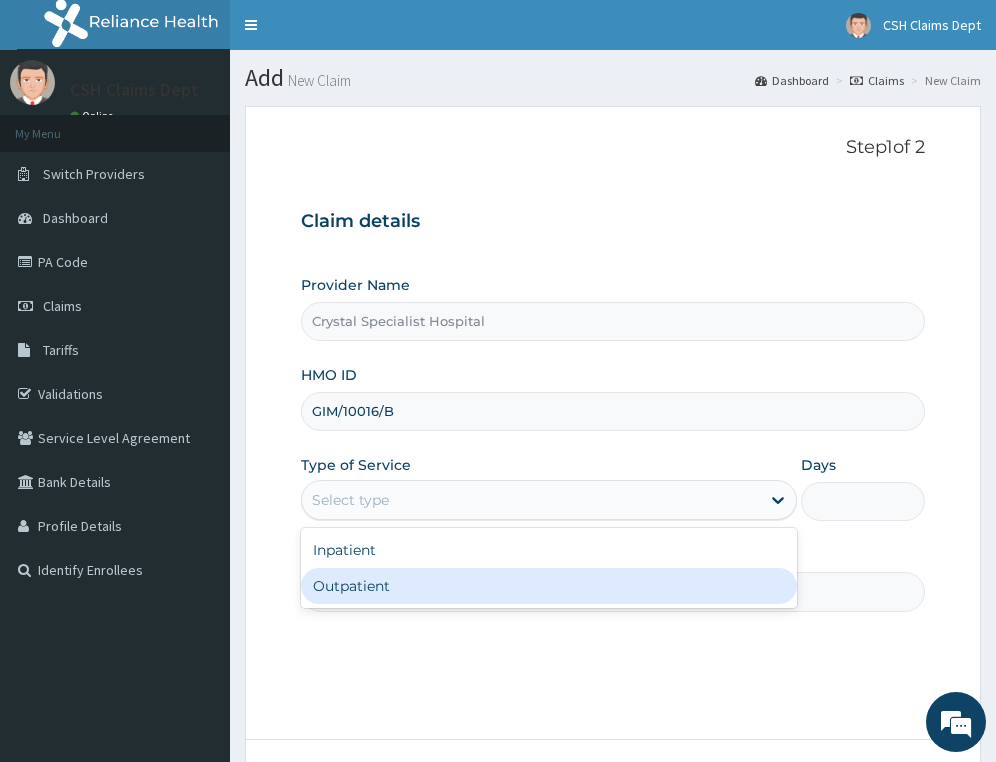 click on "Outpatient" at bounding box center (549, 586) 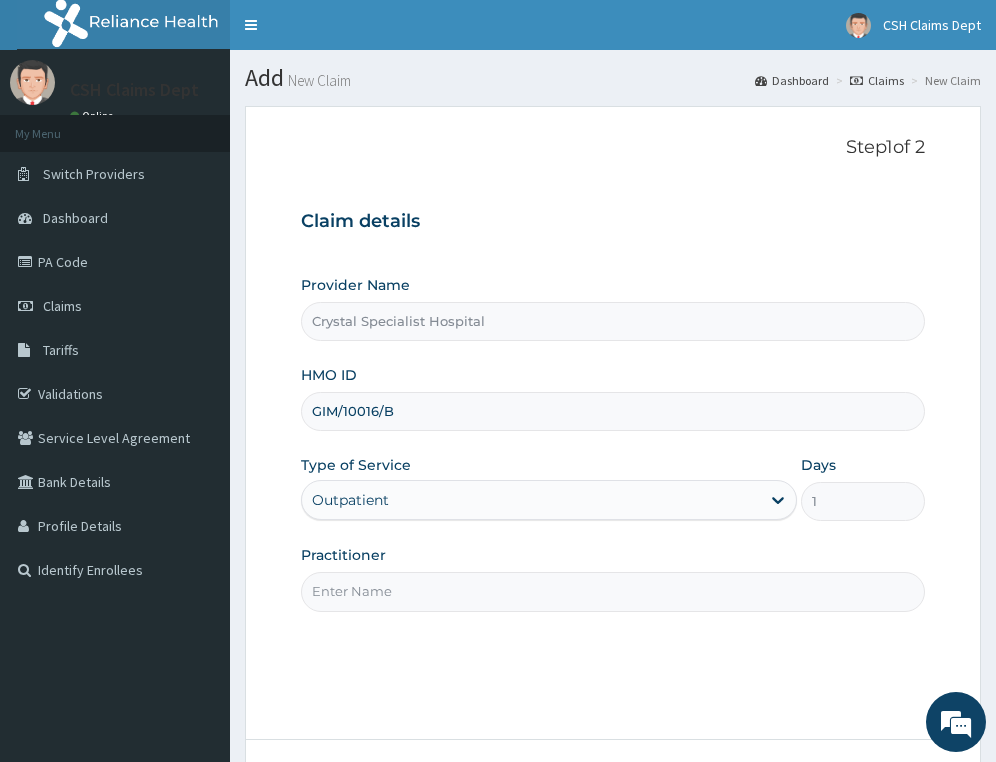 click on "Practitioner" at bounding box center (613, 591) 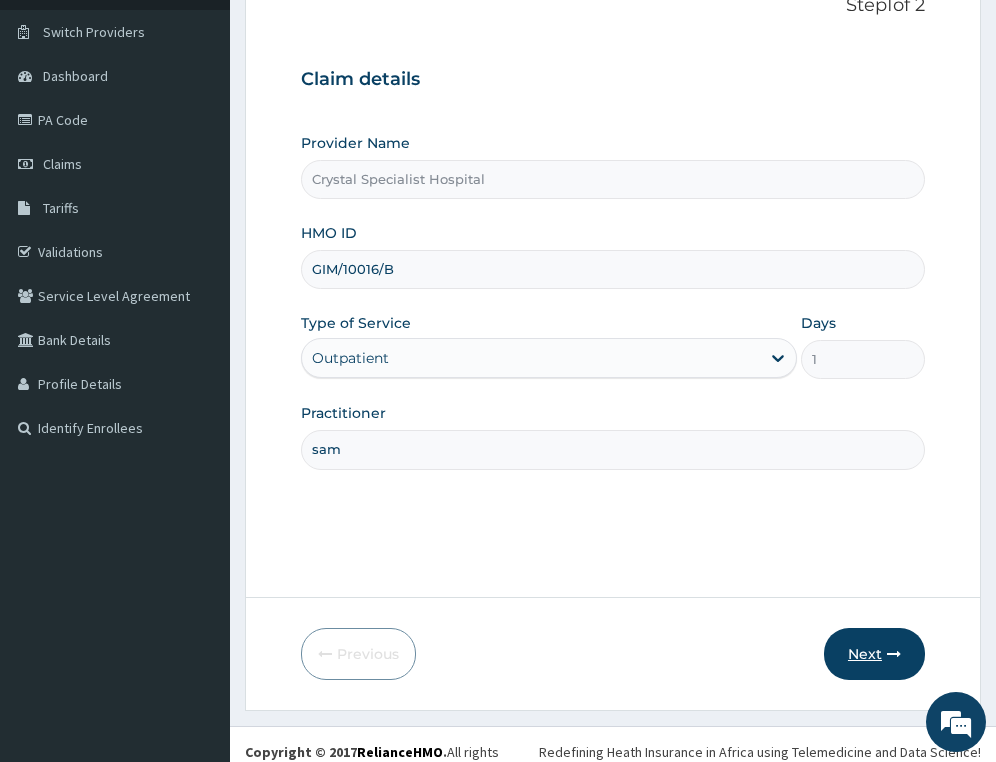 scroll, scrollTop: 177, scrollLeft: 0, axis: vertical 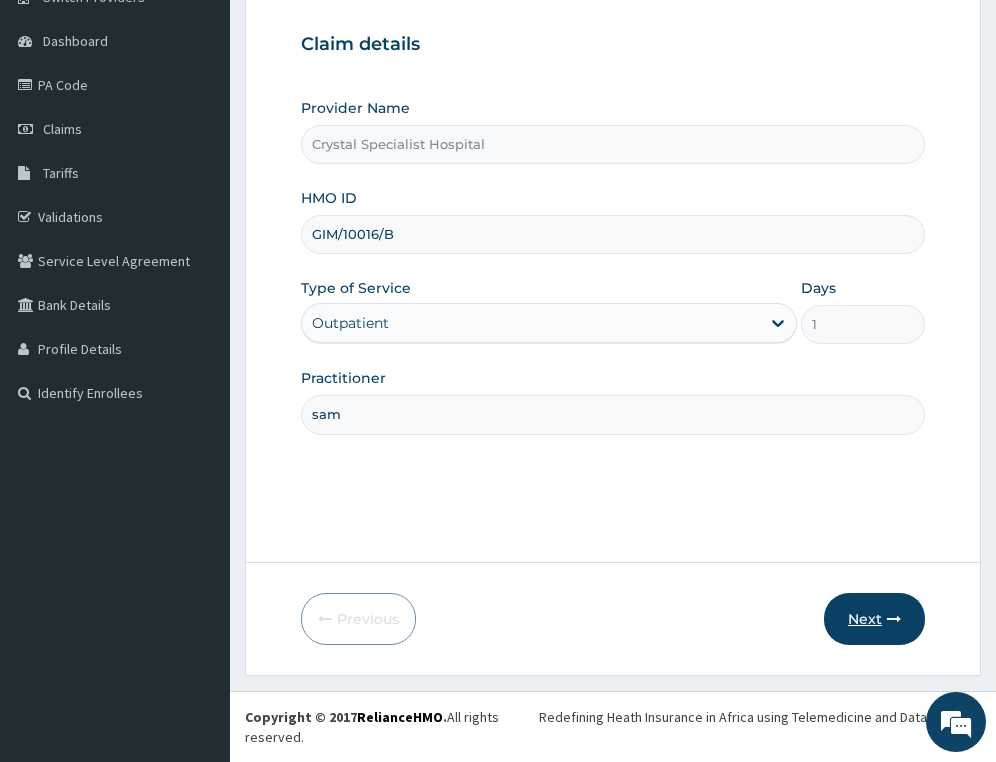 type on "sam" 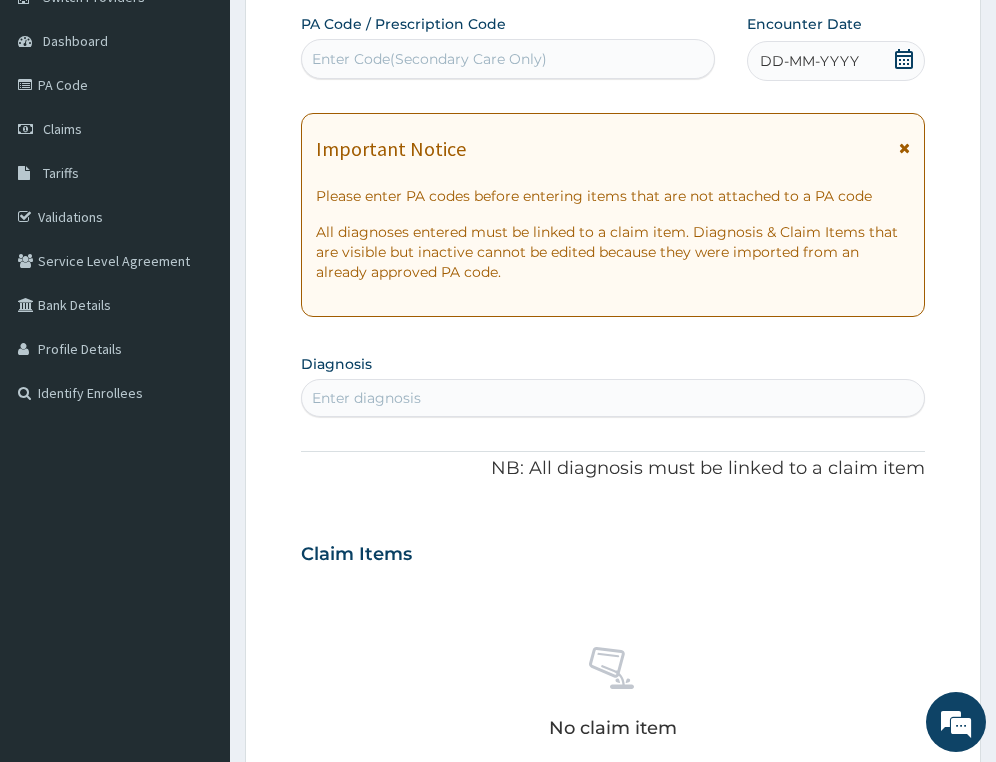 click 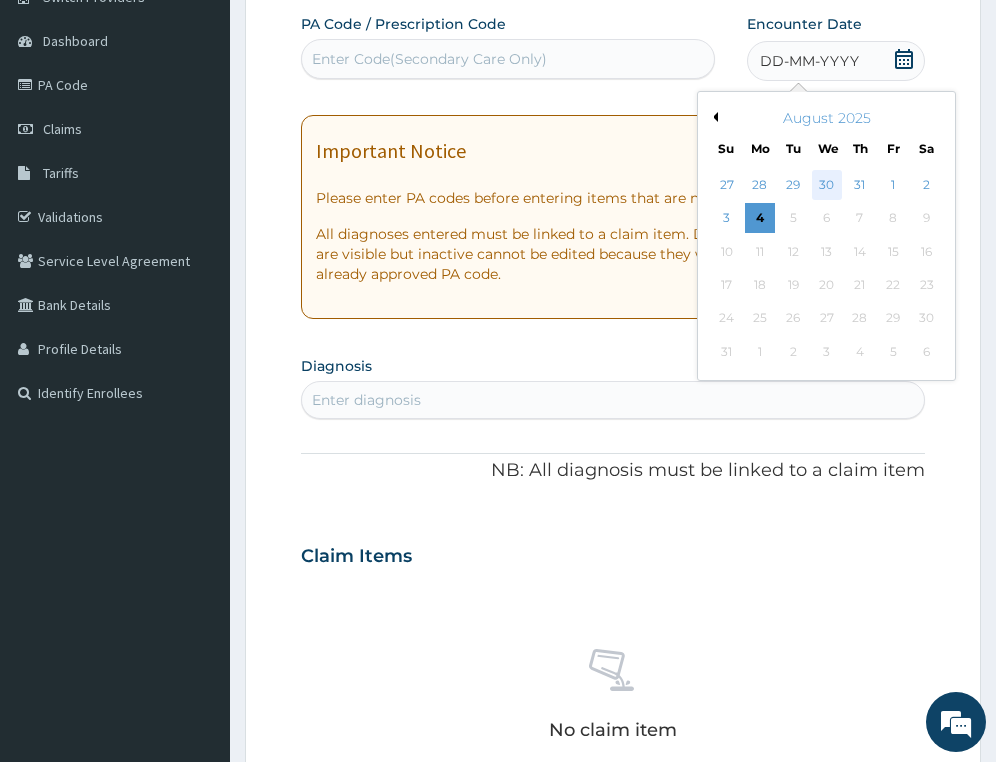 click on "30" at bounding box center [827, 185] 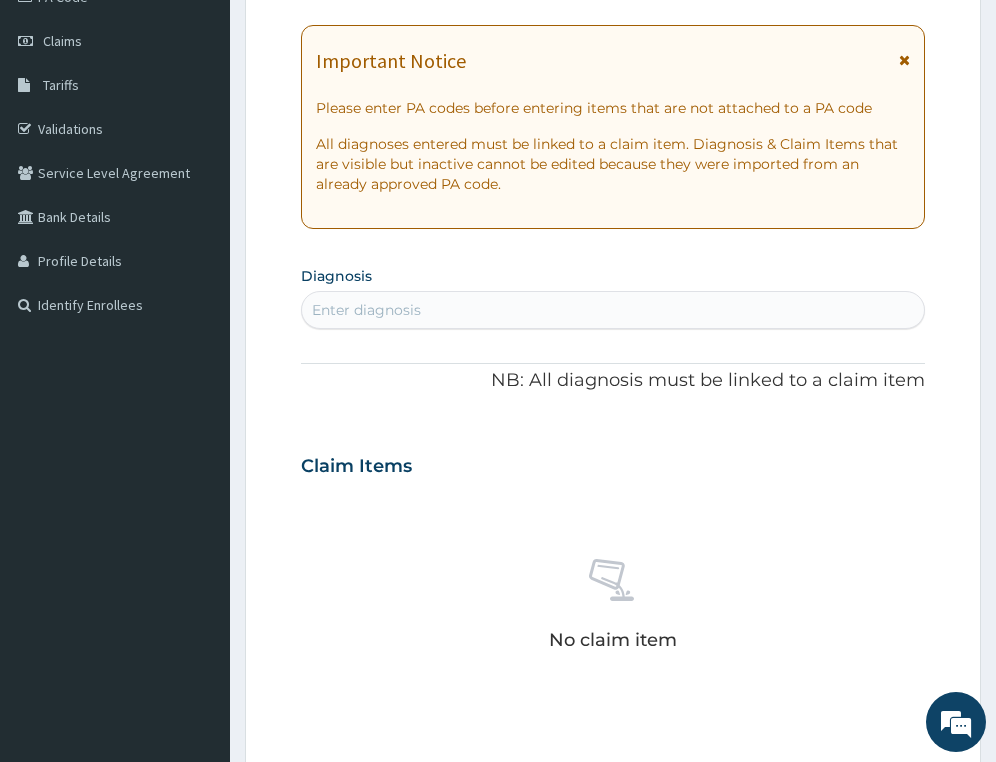 scroll, scrollTop: 377, scrollLeft: 0, axis: vertical 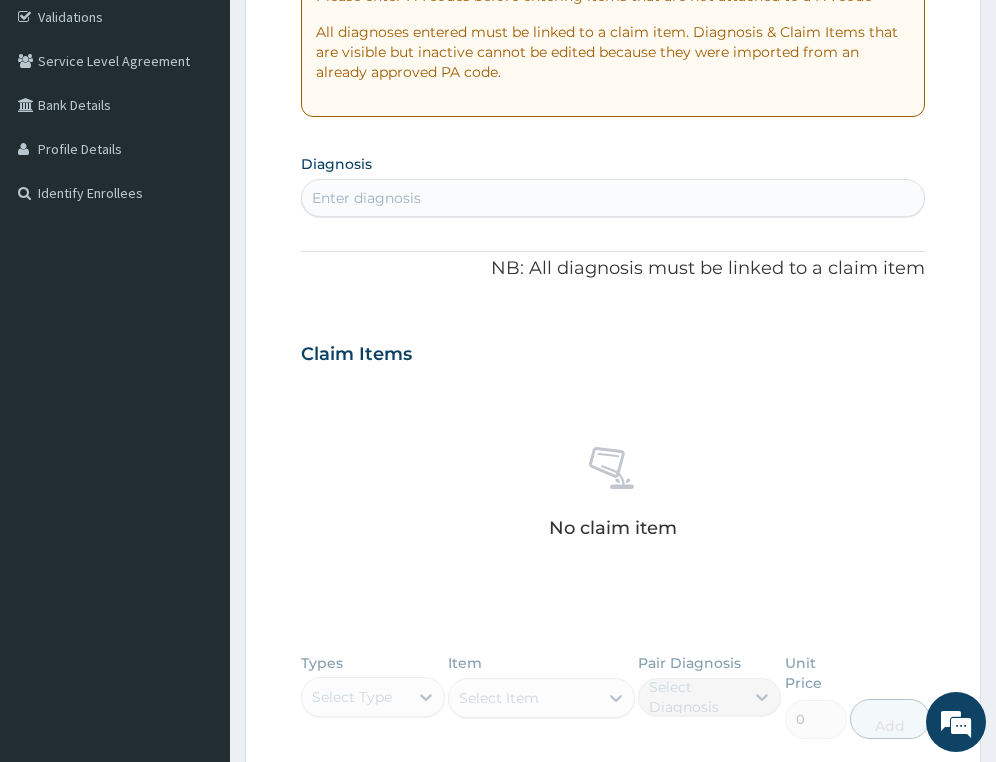 click on "Enter diagnosis" at bounding box center (613, 198) 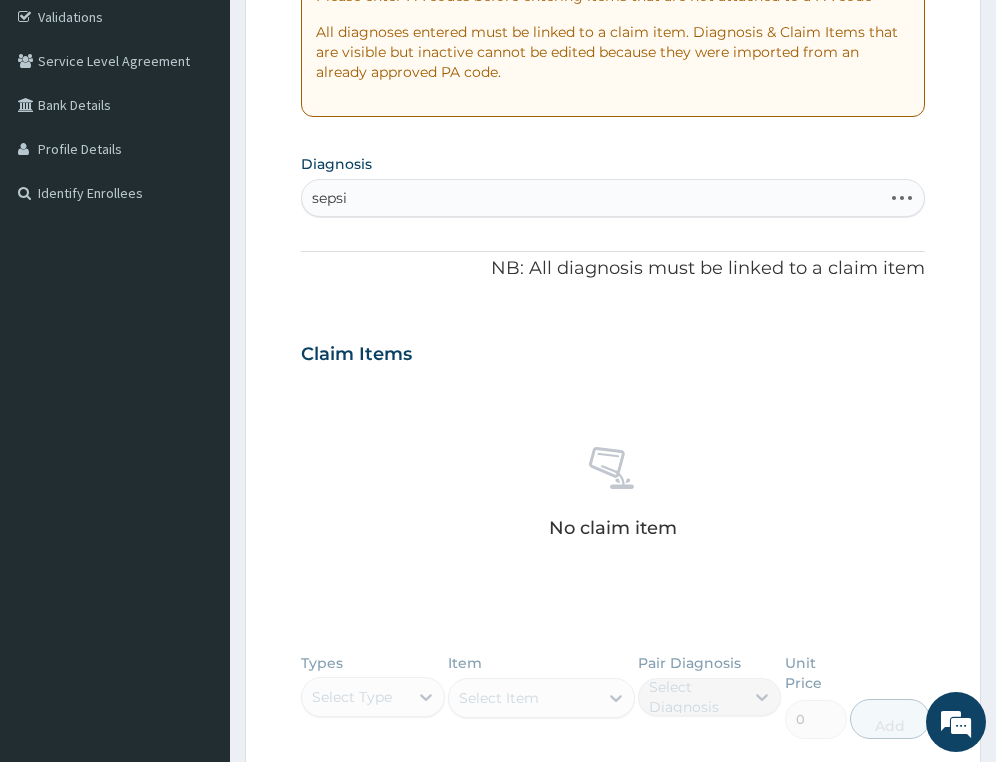 type on "sepsis" 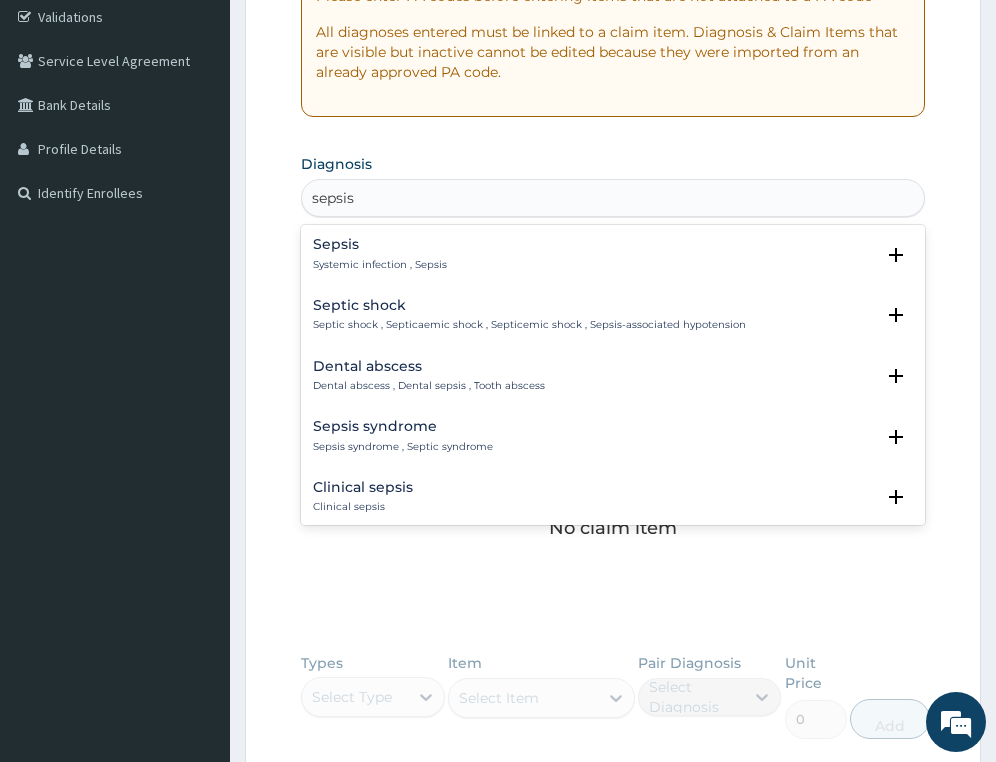 click on "Systemic infection , Sepsis" at bounding box center [380, 265] 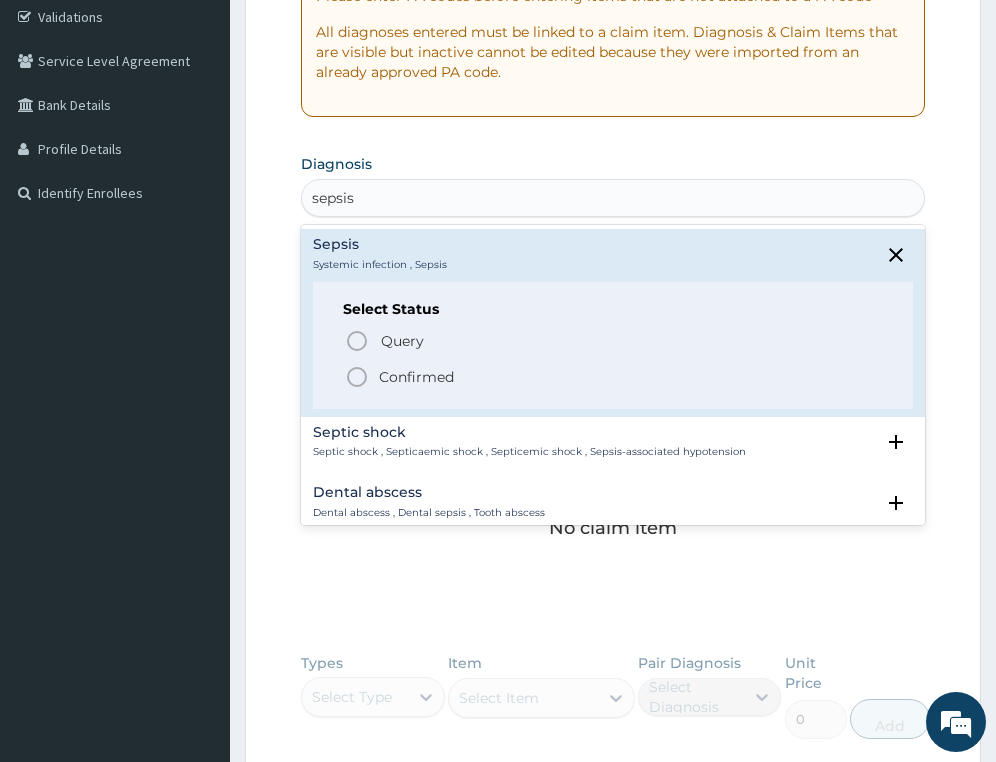 click on "Confirmed" at bounding box center (416, 377) 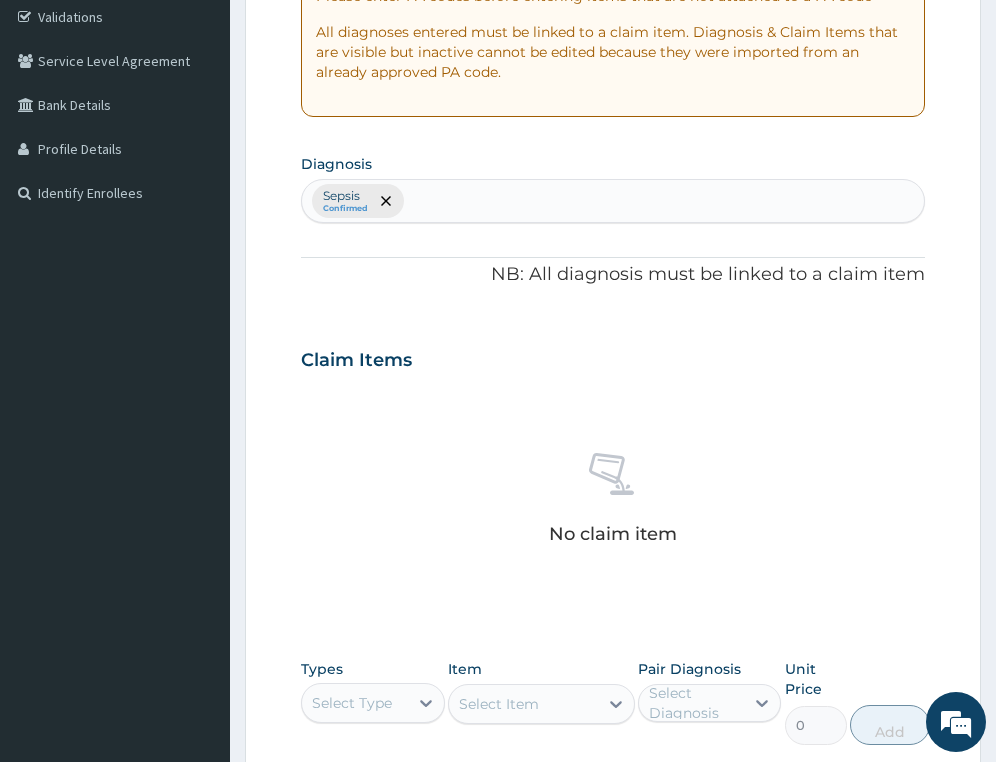 type on "y" 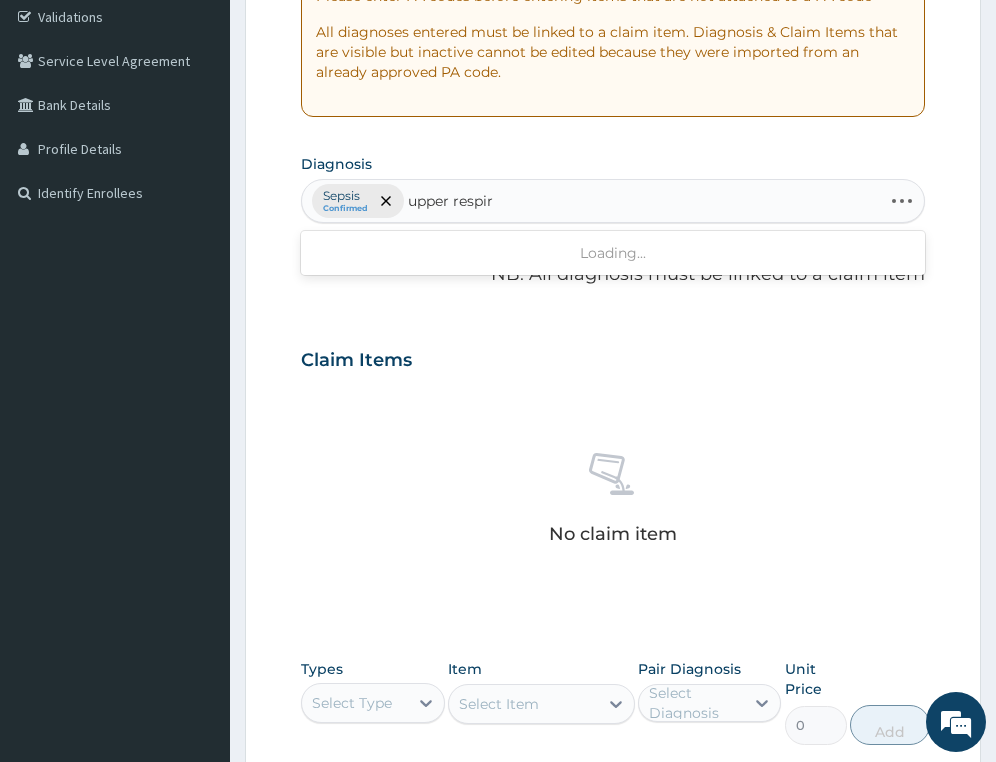 type on "upper respira" 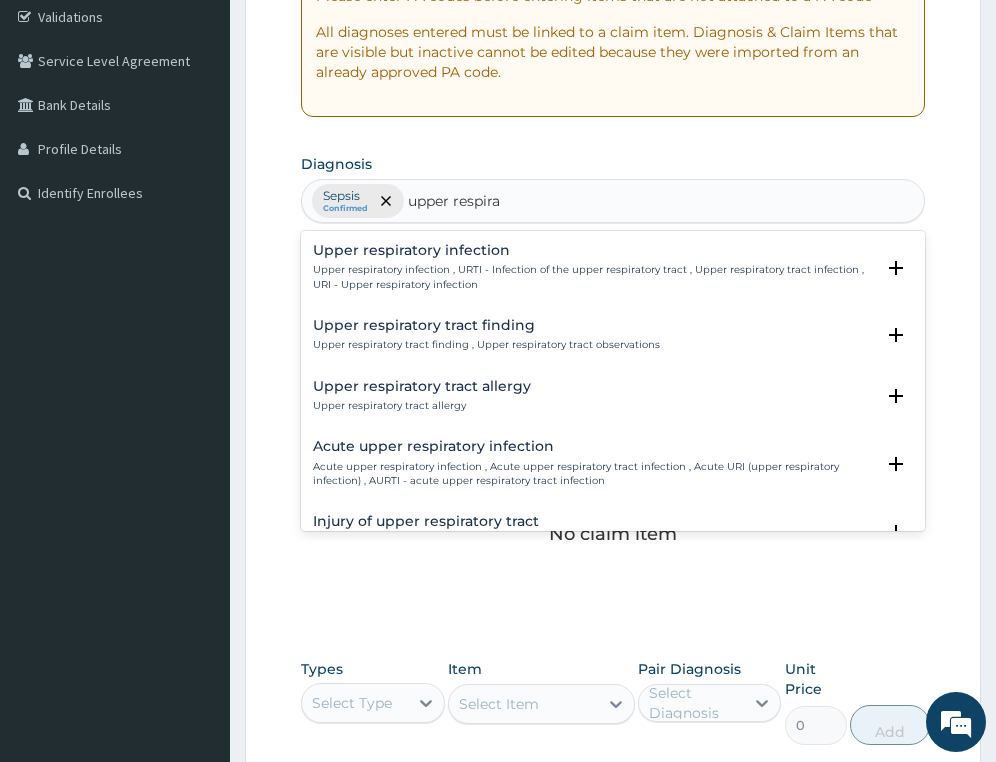click on "Upper respiratory infection" at bounding box center (593, 250) 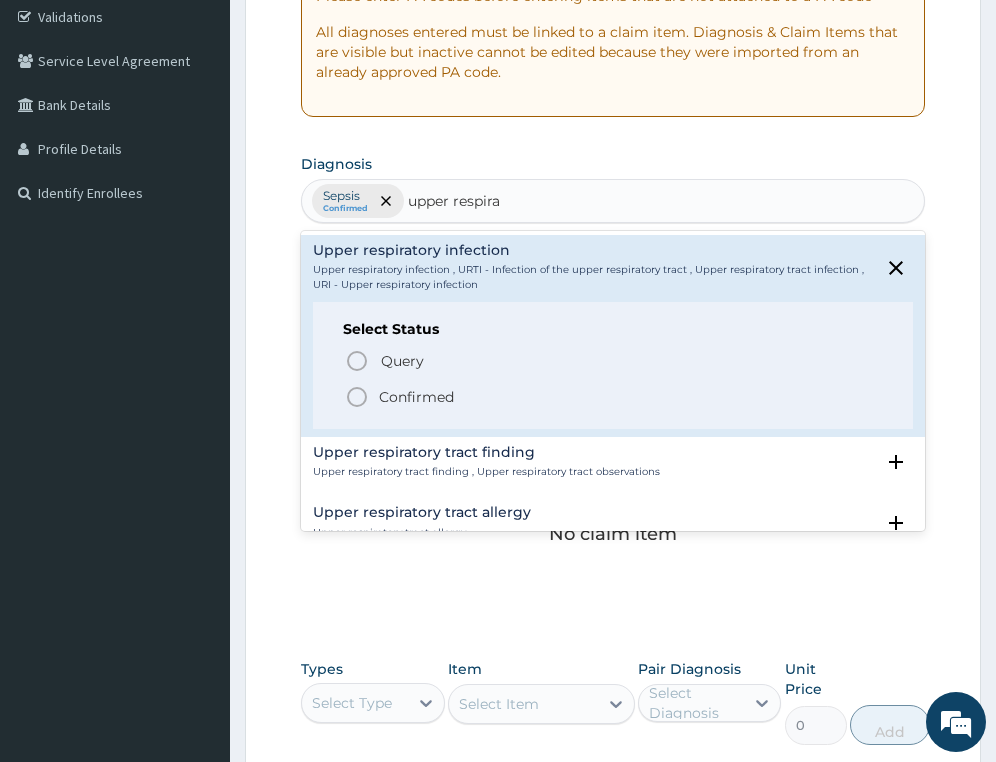 click on "Confirmed" at bounding box center [416, 397] 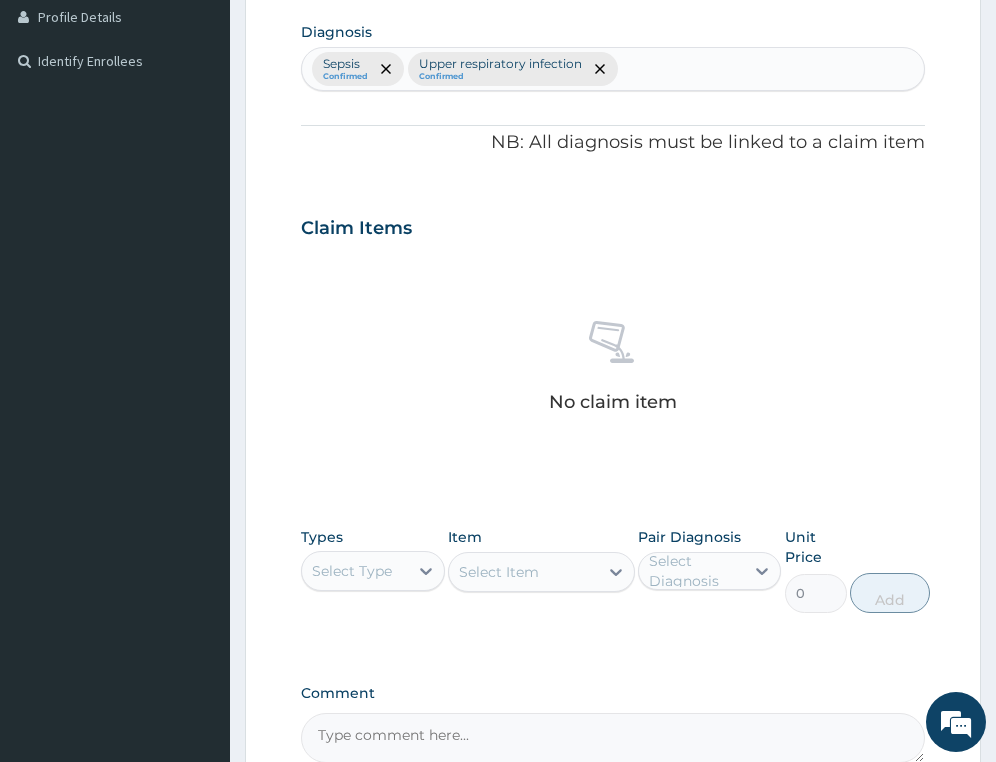 scroll, scrollTop: 740, scrollLeft: 0, axis: vertical 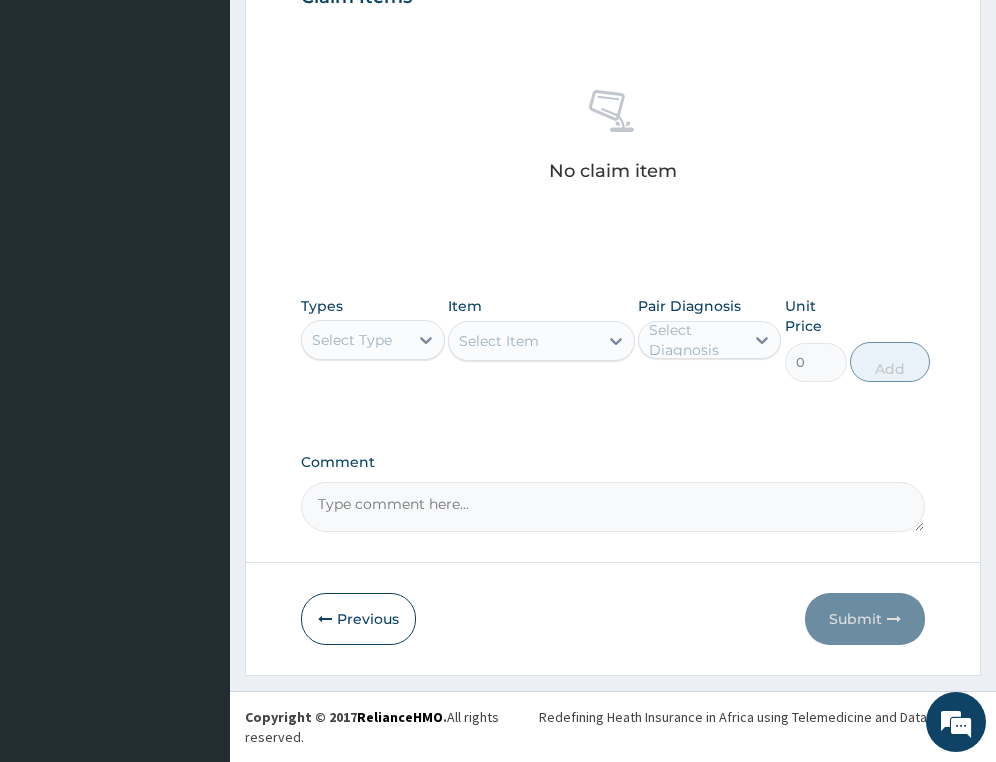 click on "Select Type" at bounding box center (352, 340) 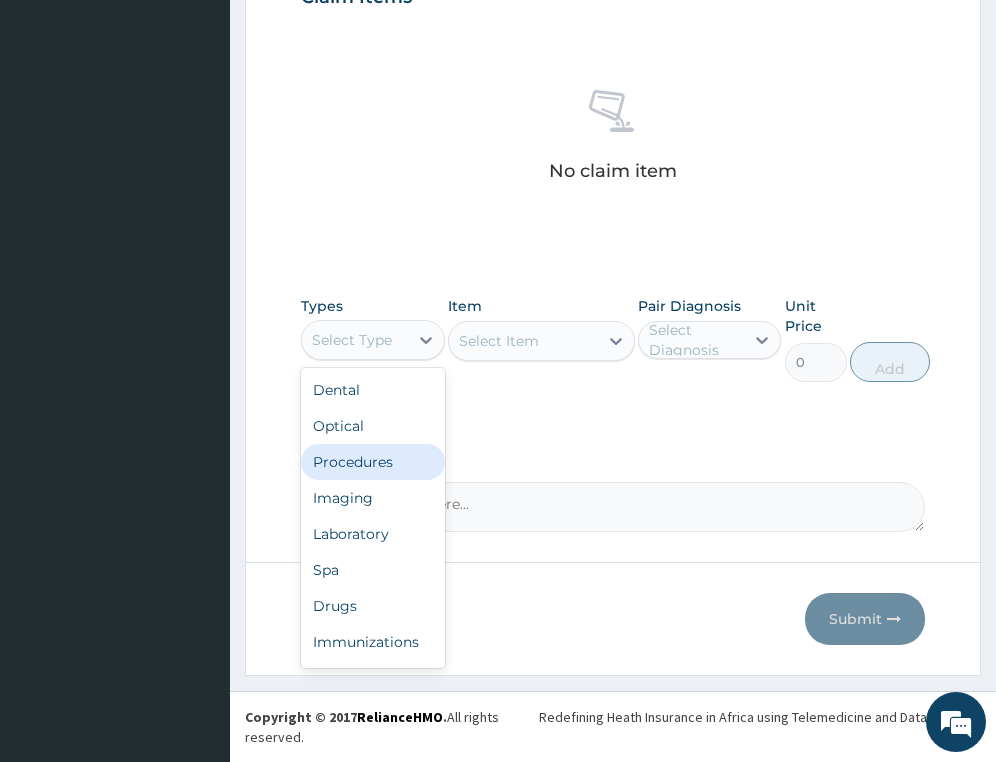 click on "Procedures" at bounding box center (372, 462) 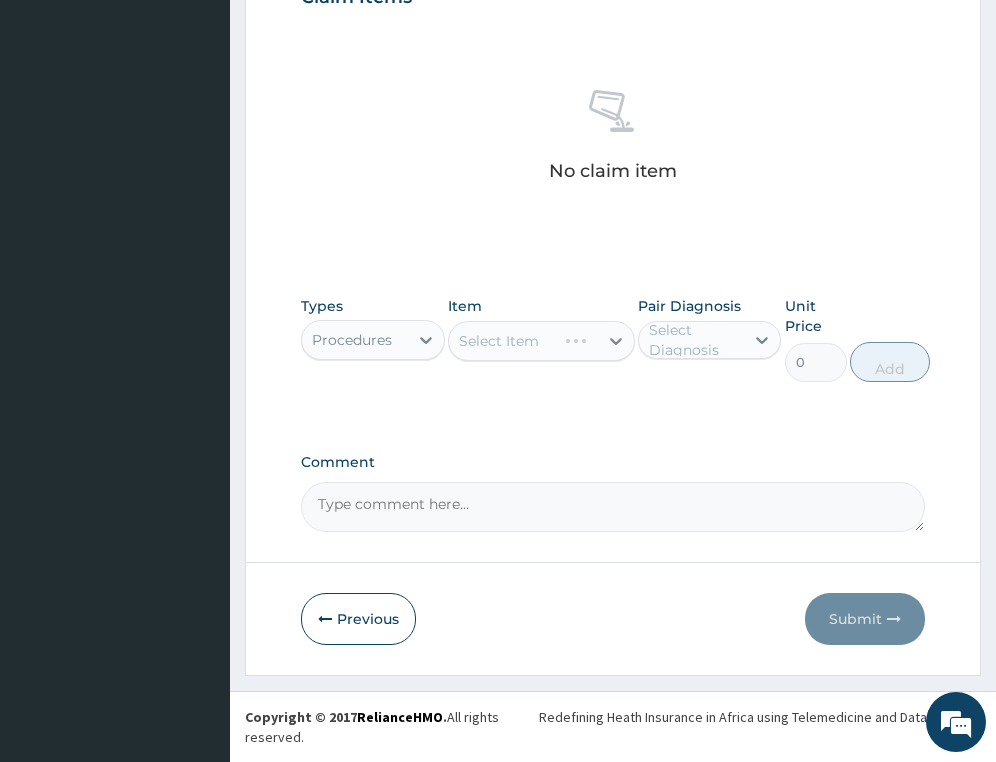 click on "Select Item" at bounding box center [541, 341] 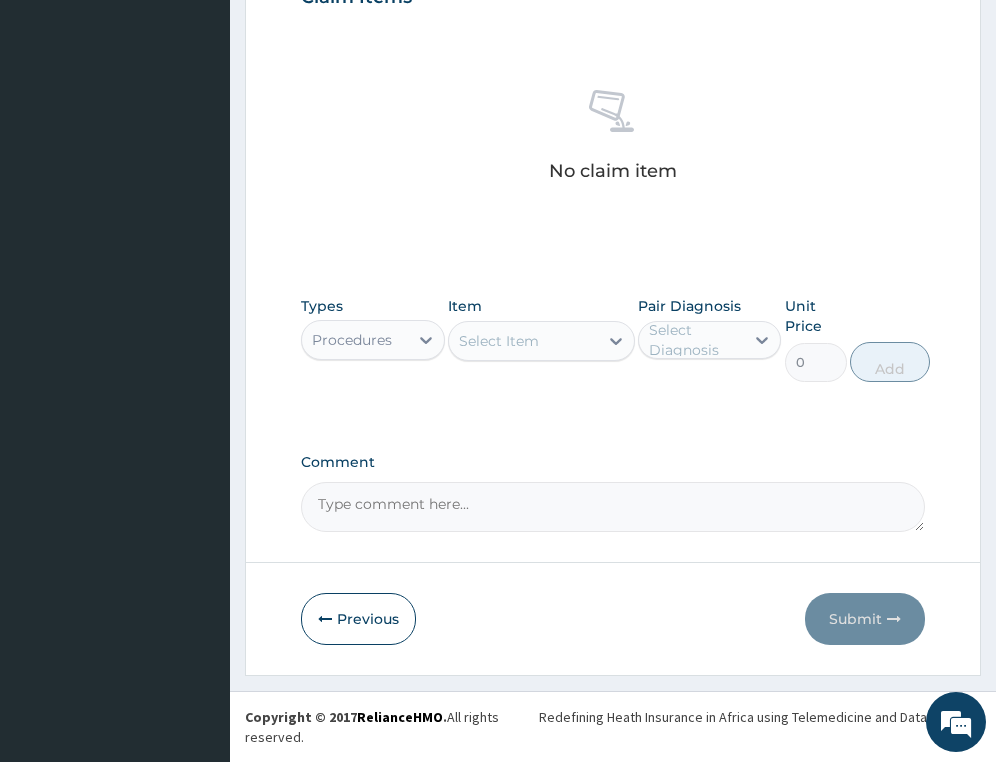 click on "Select Item" at bounding box center [523, 341] 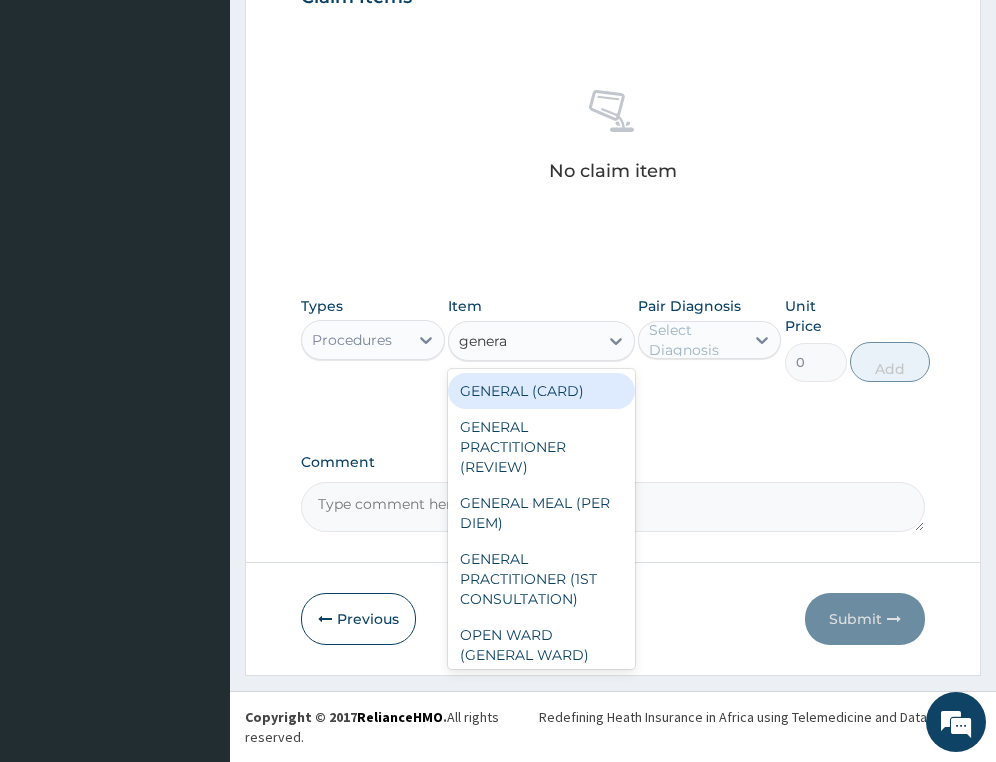 type on "general" 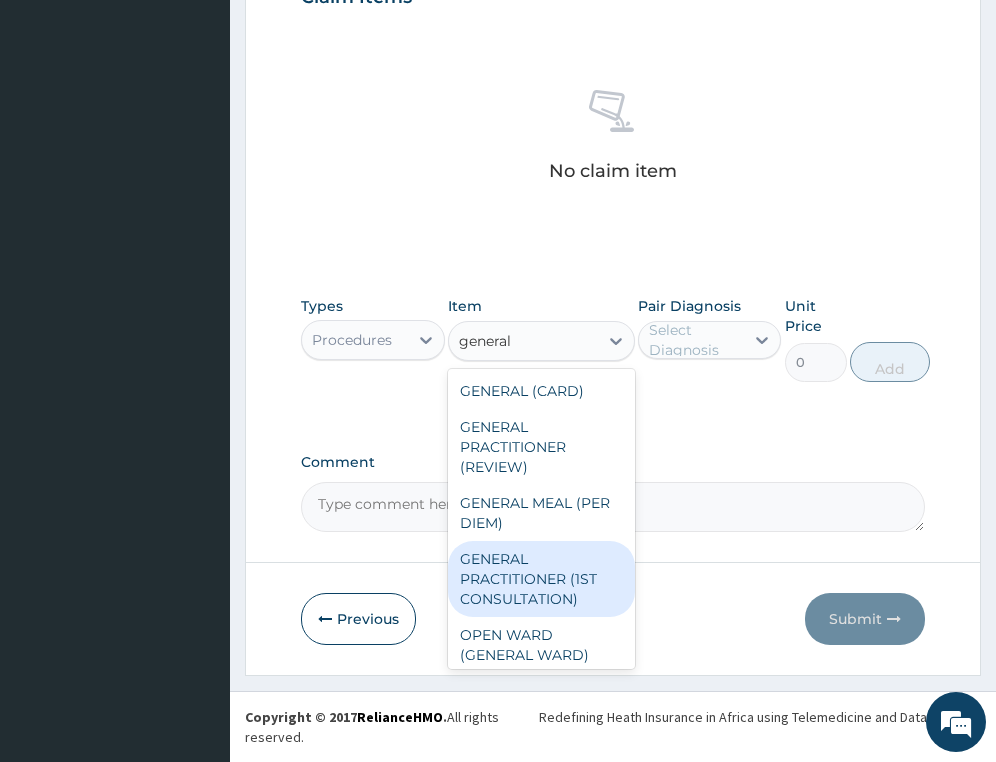 click on "GENERAL PRACTITIONER (1ST CONSULTATION)" at bounding box center [541, 579] 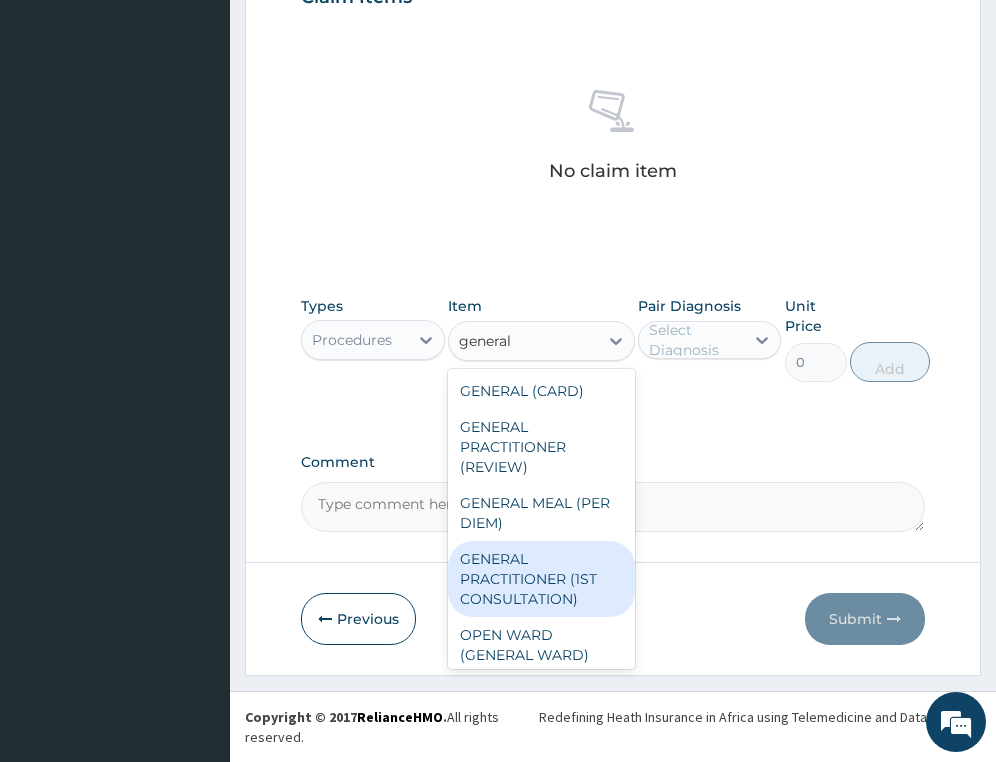 type 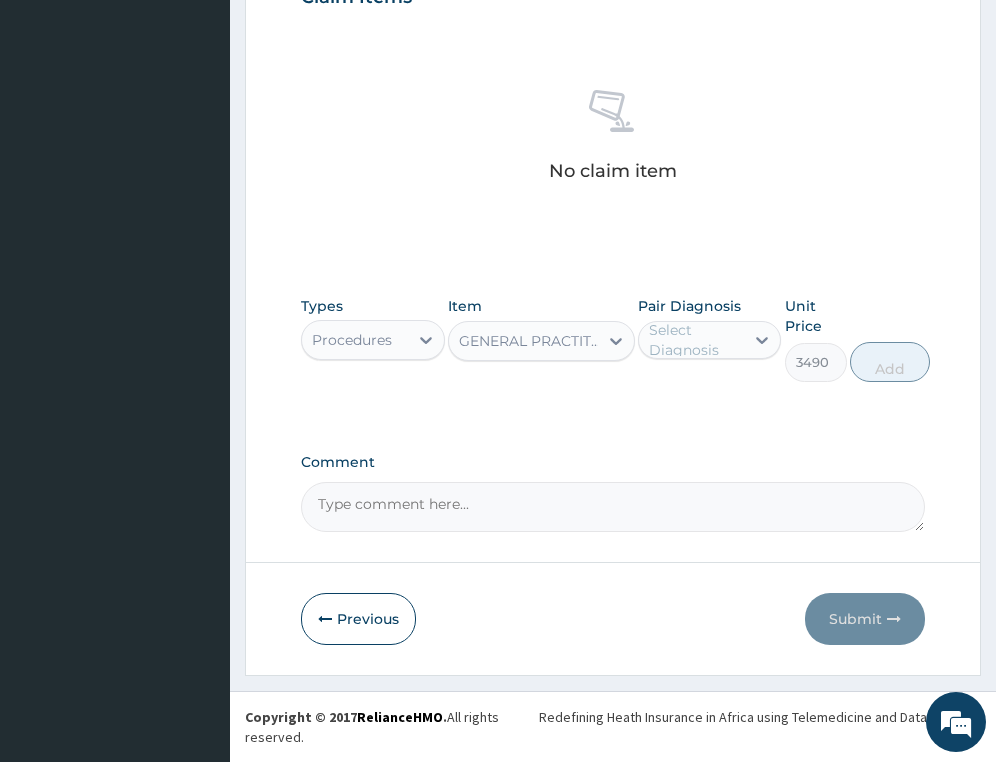 click on "Select Diagnosis" at bounding box center (695, 340) 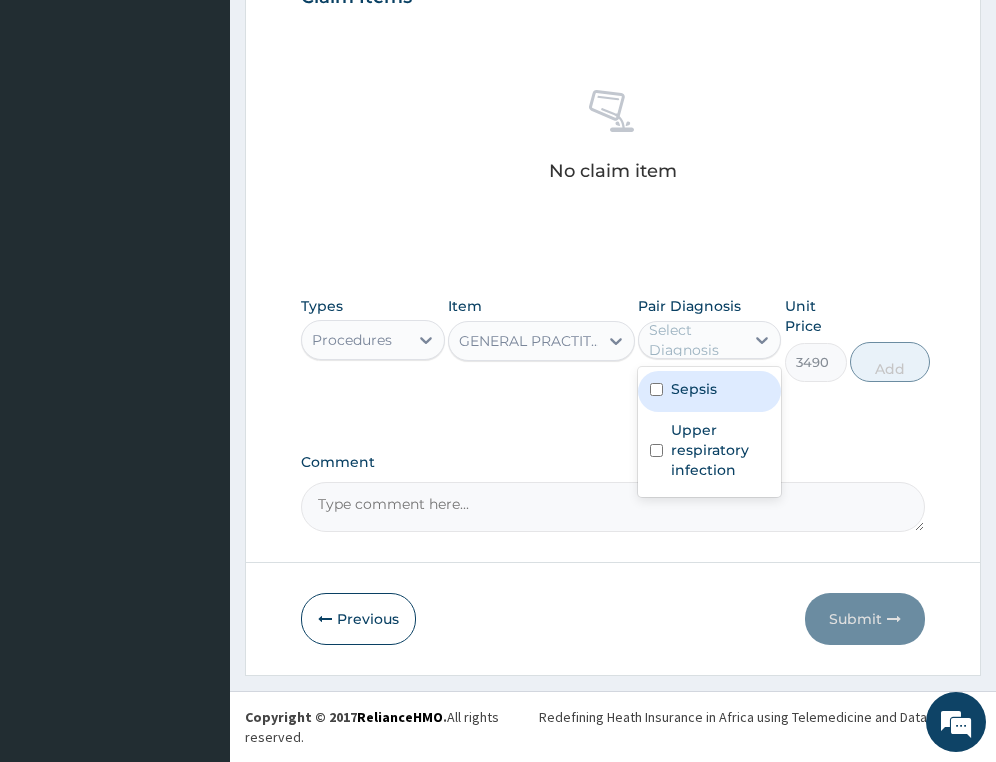 click on "Sepsis" at bounding box center (709, 391) 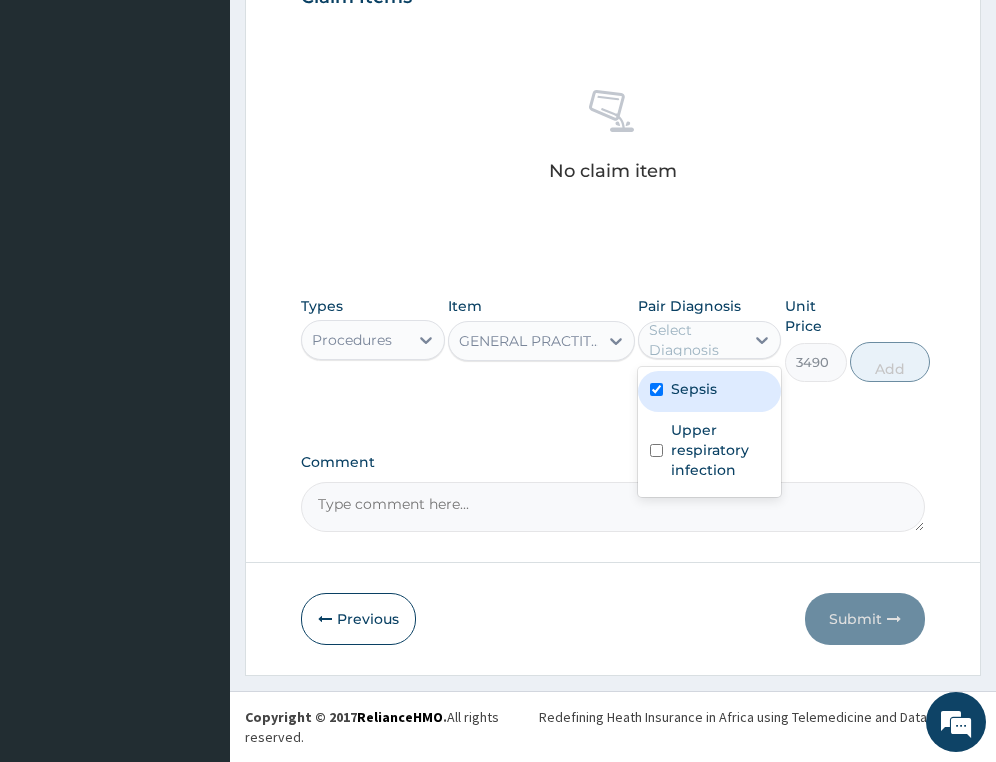 checkbox on "true" 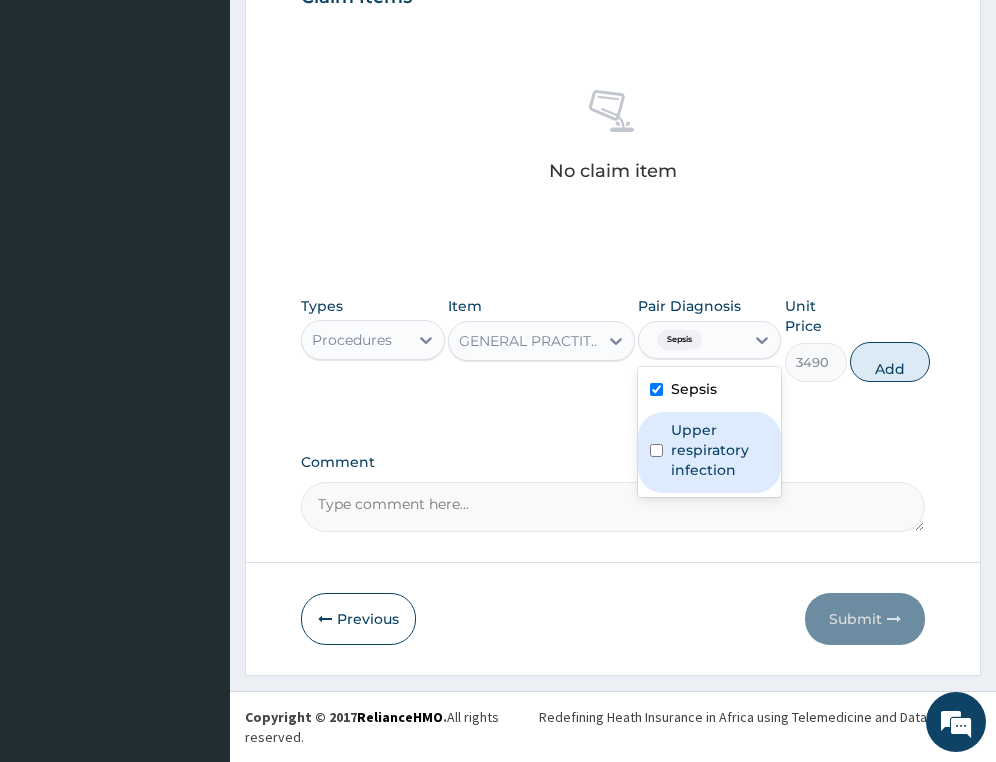 click on "Upper respiratory infection" at bounding box center (720, 450) 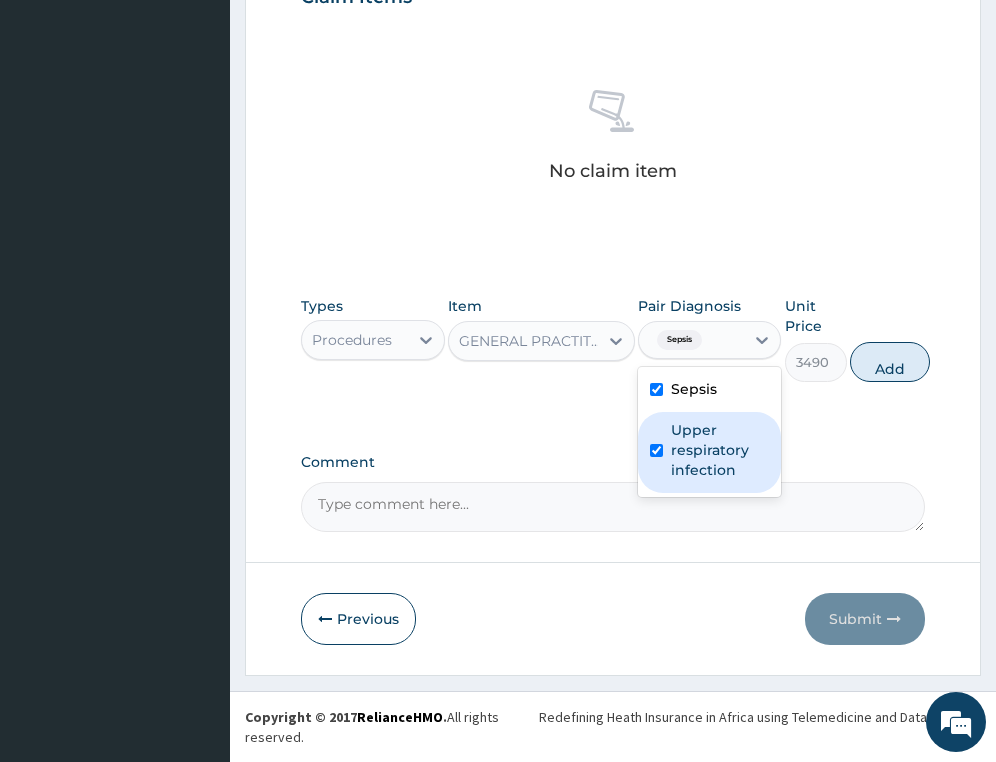 checkbox on "true" 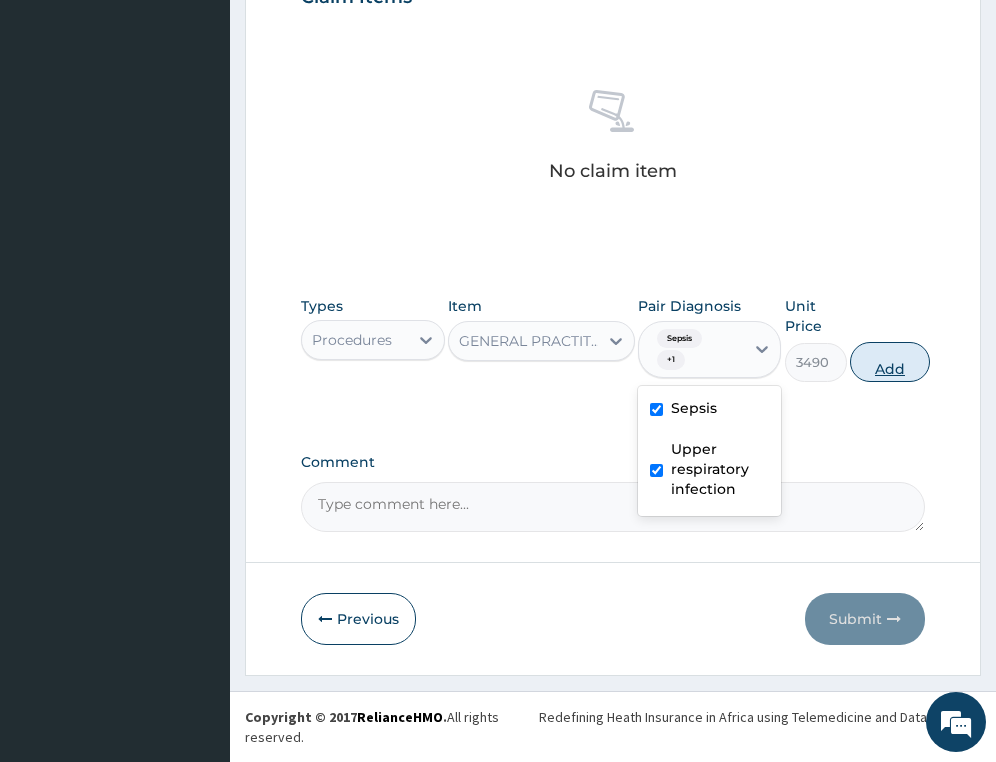 click on "Add" at bounding box center [890, 362] 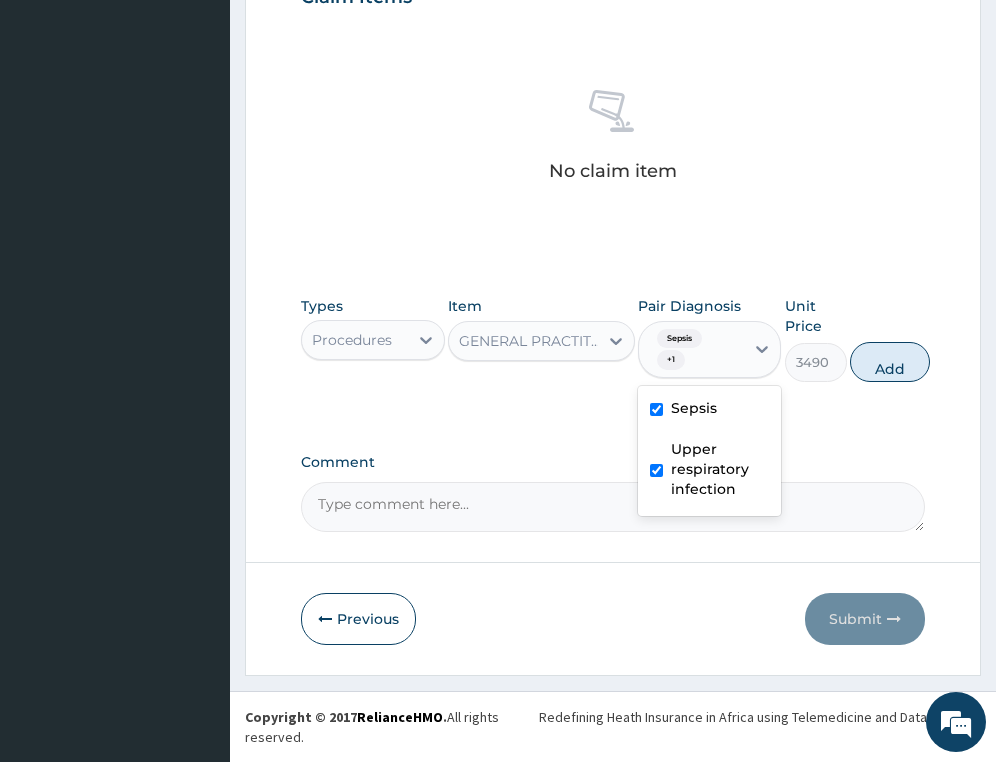 type on "0" 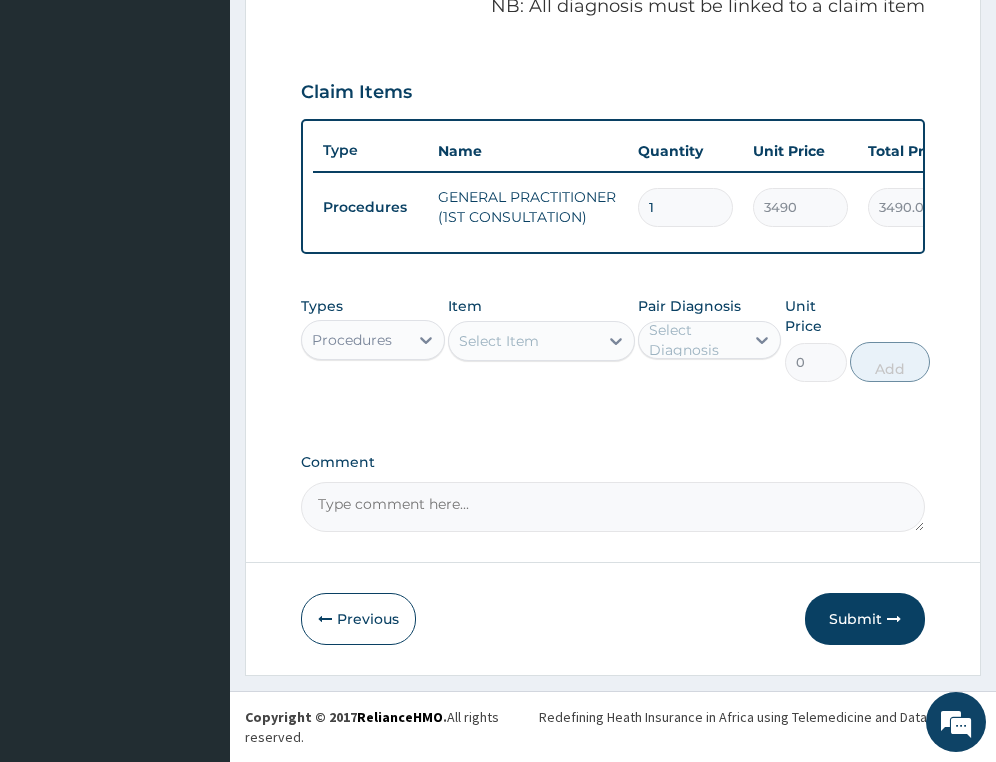 scroll, scrollTop: 660, scrollLeft: 0, axis: vertical 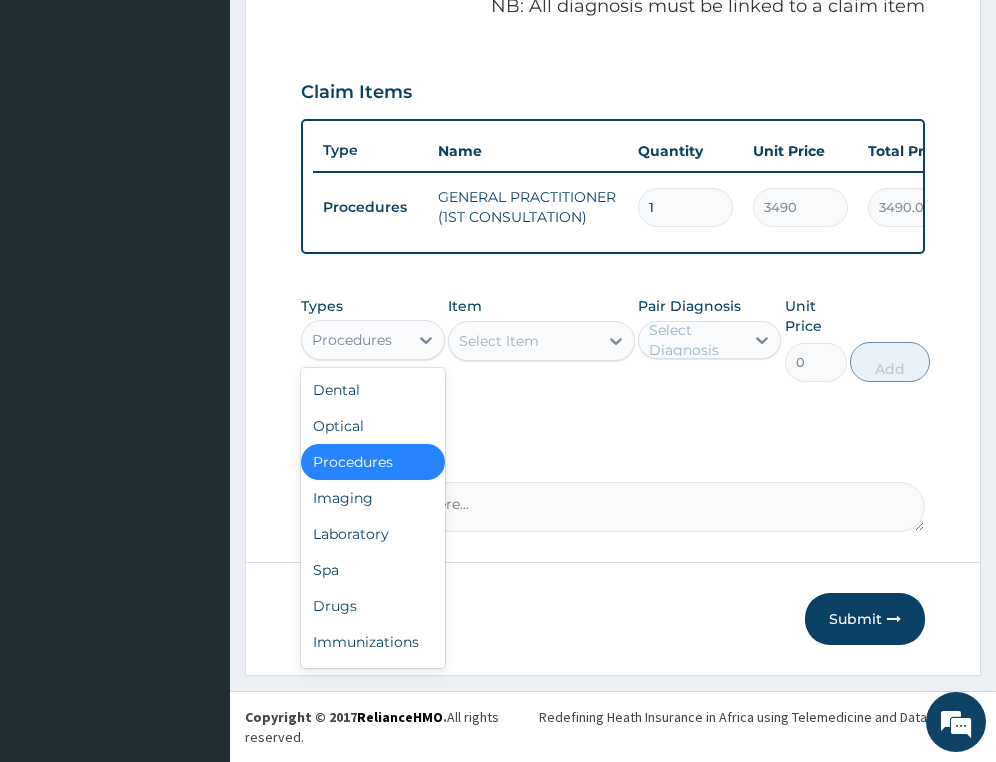 click on "Procedures" at bounding box center (352, 340) 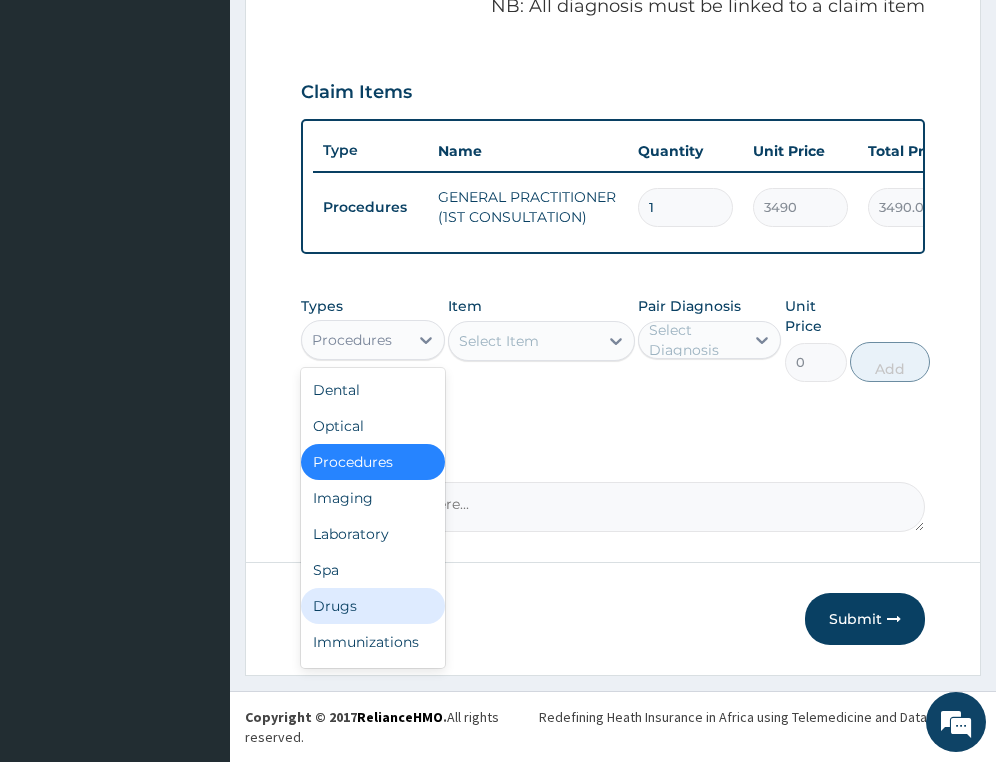 drag, startPoint x: 365, startPoint y: 601, endPoint x: 363, endPoint y: 585, distance: 16.124516 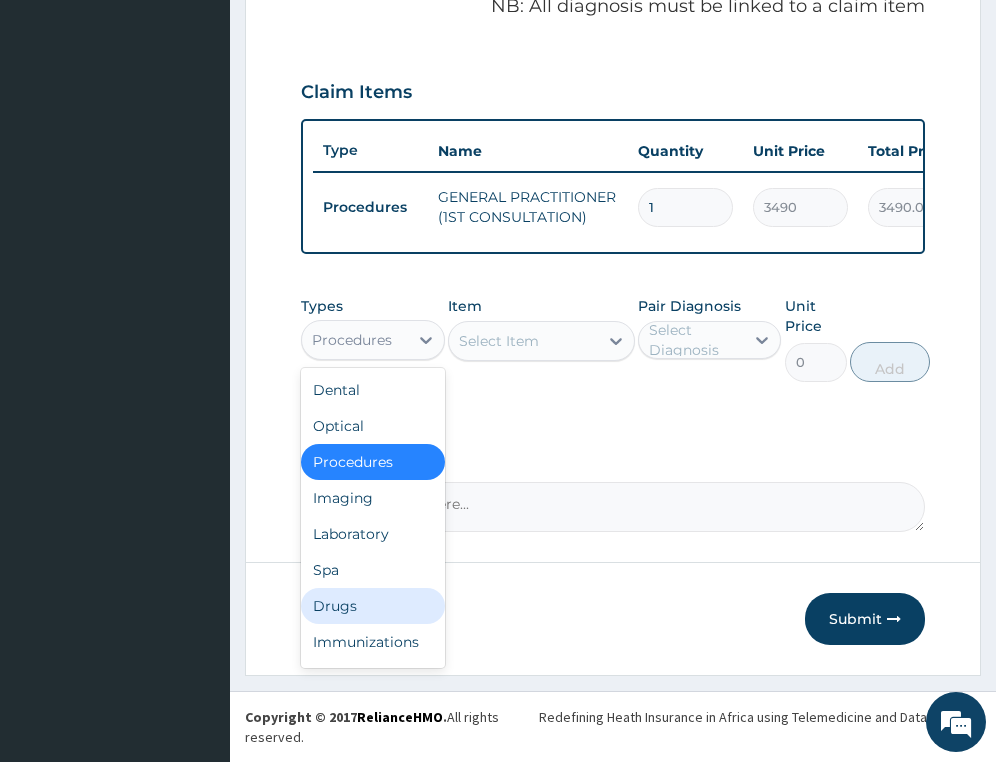 click on "Drugs" at bounding box center (372, 606) 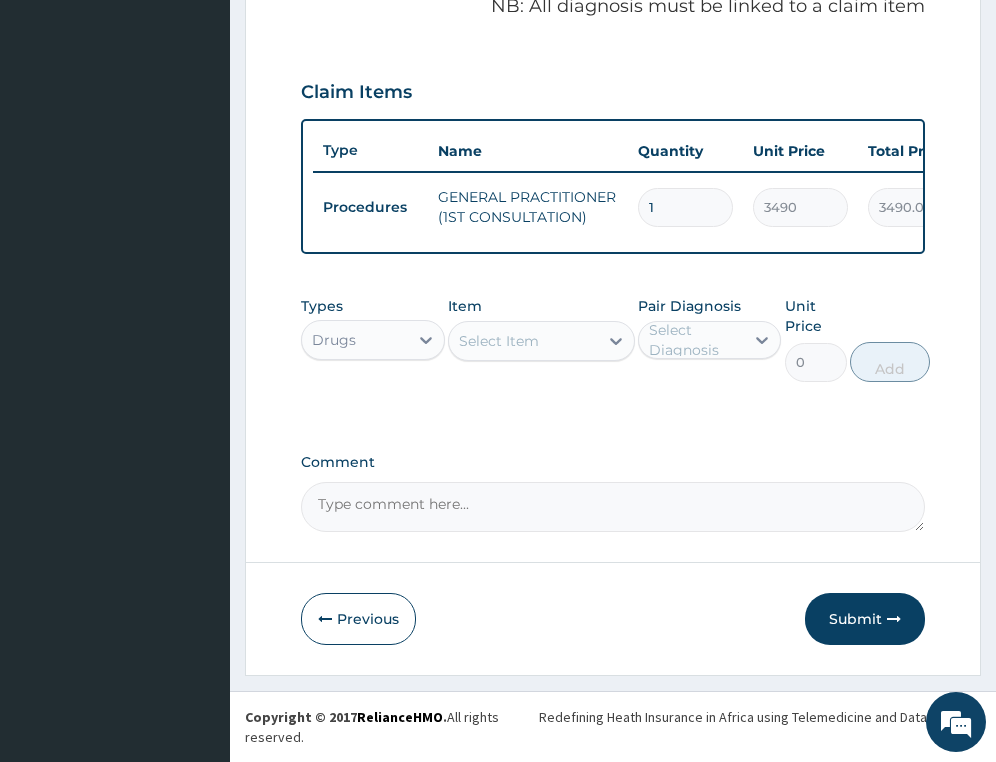 click on "Select Item" at bounding box center (499, 341) 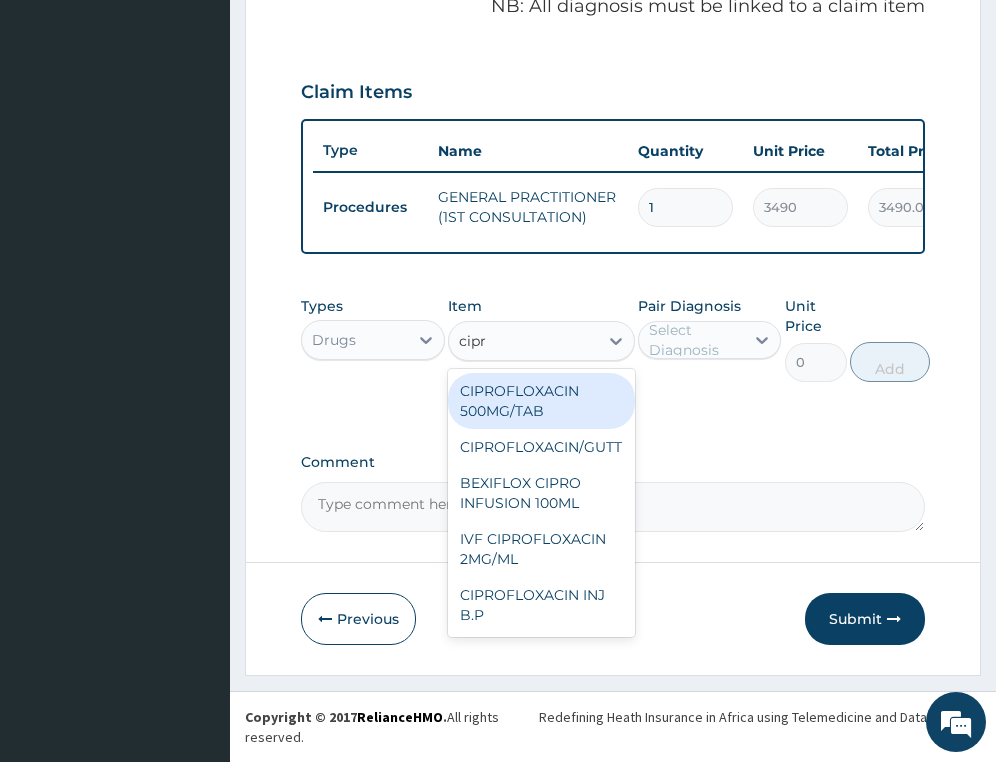 type on "cipro" 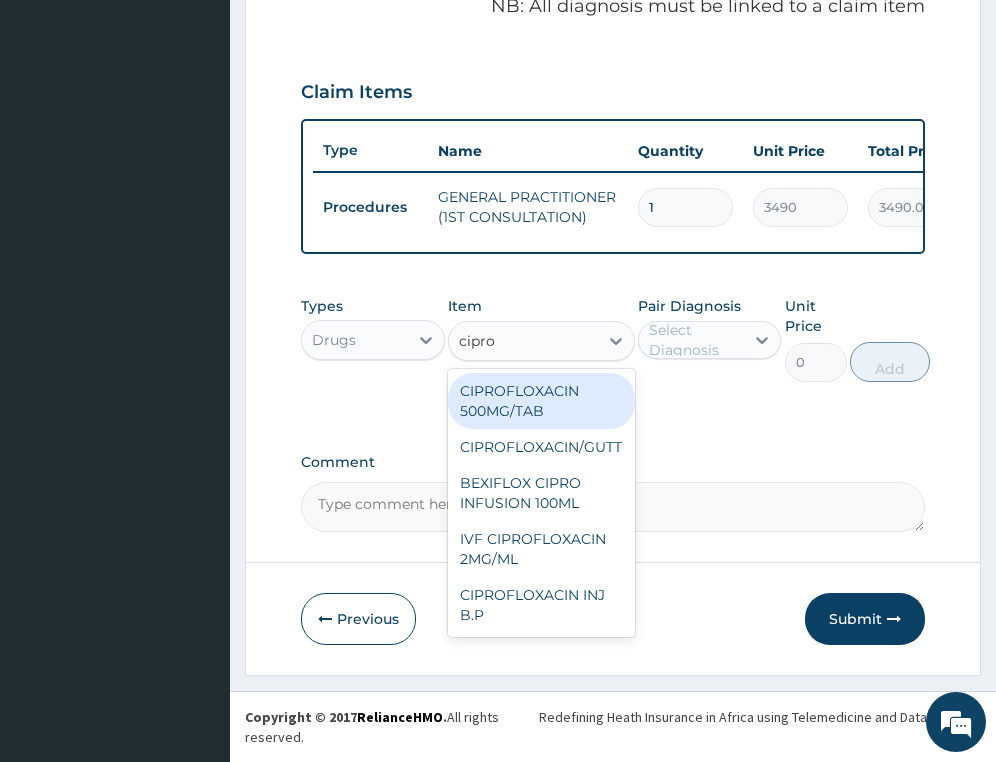 drag, startPoint x: 545, startPoint y: 394, endPoint x: 589, endPoint y: 372, distance: 49.193497 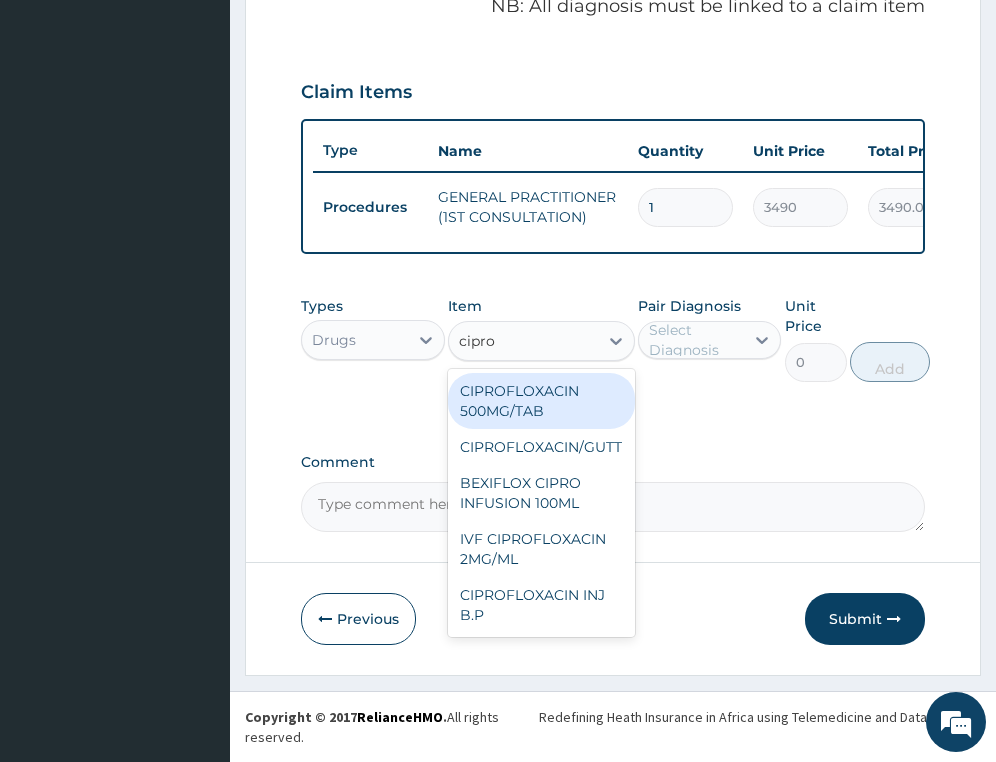 click on "CIPROFLOXACIN 500MG/TAB" at bounding box center (541, 401) 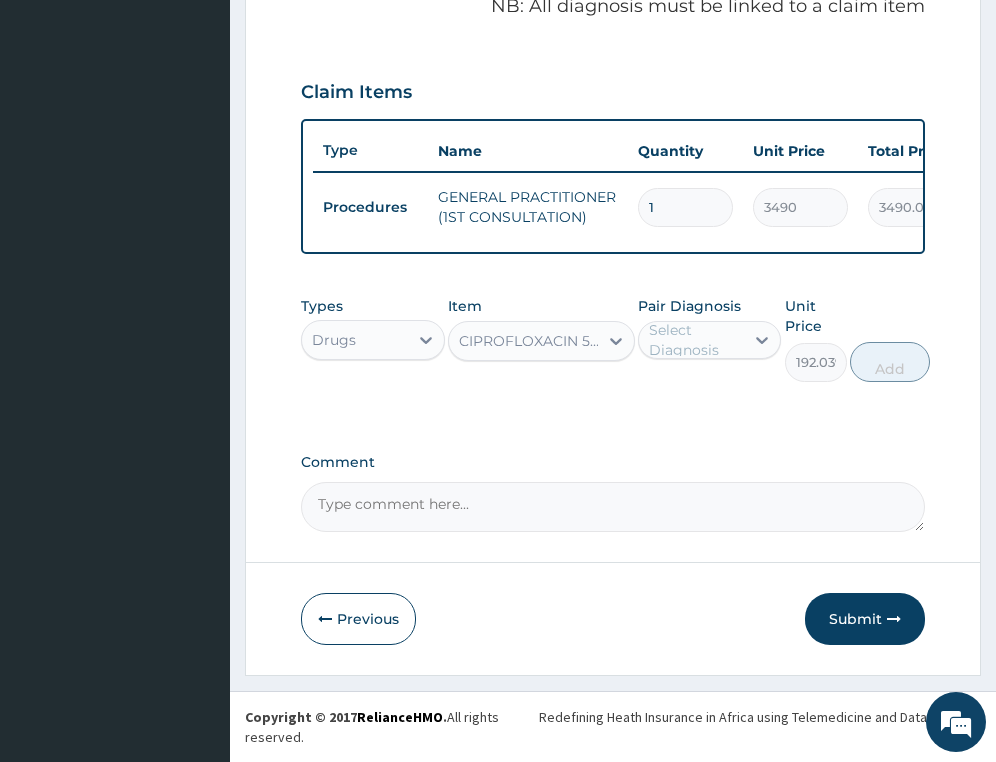 click on "Select Diagnosis" at bounding box center [695, 340] 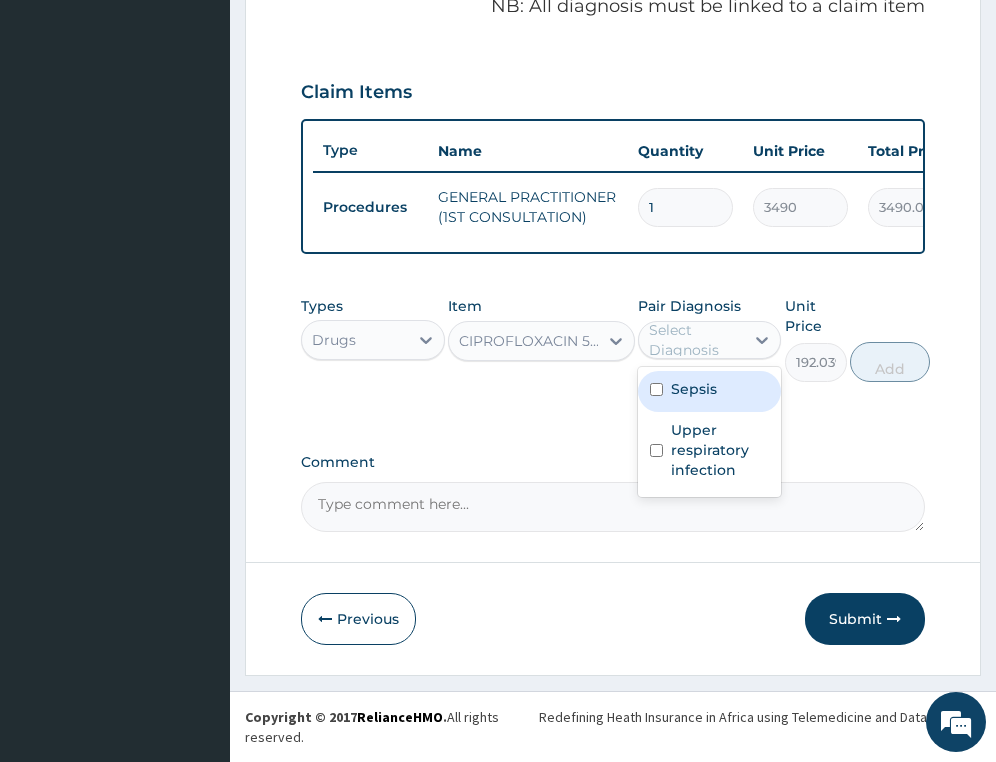 click on "Sepsis" at bounding box center (709, 391) 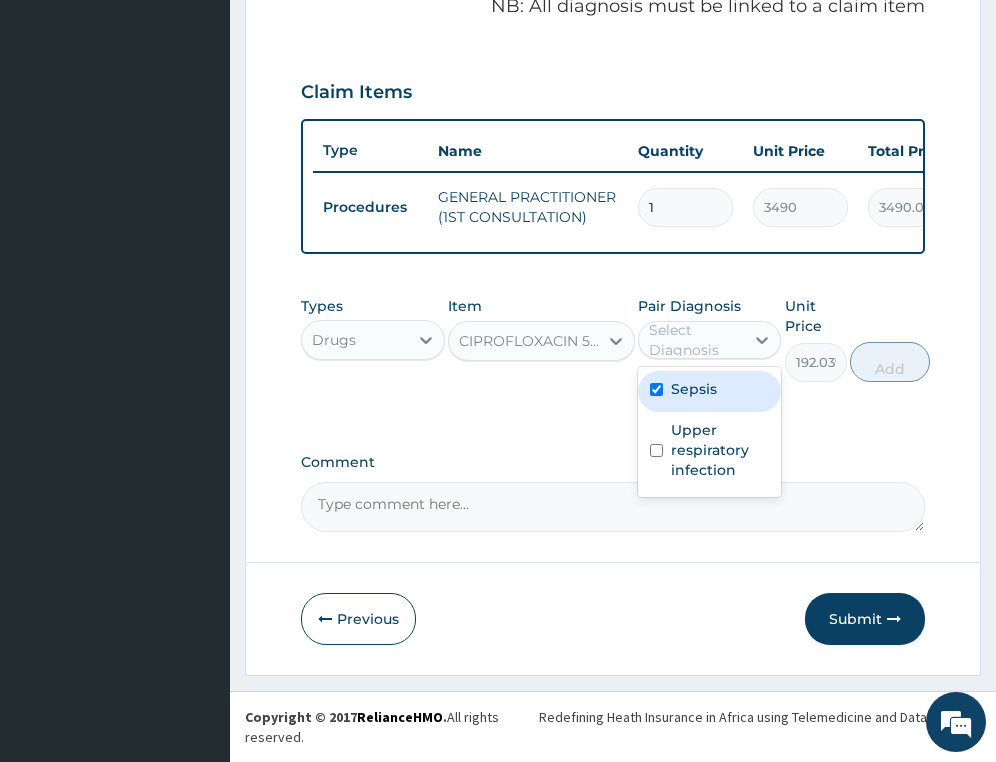 checkbox on "true" 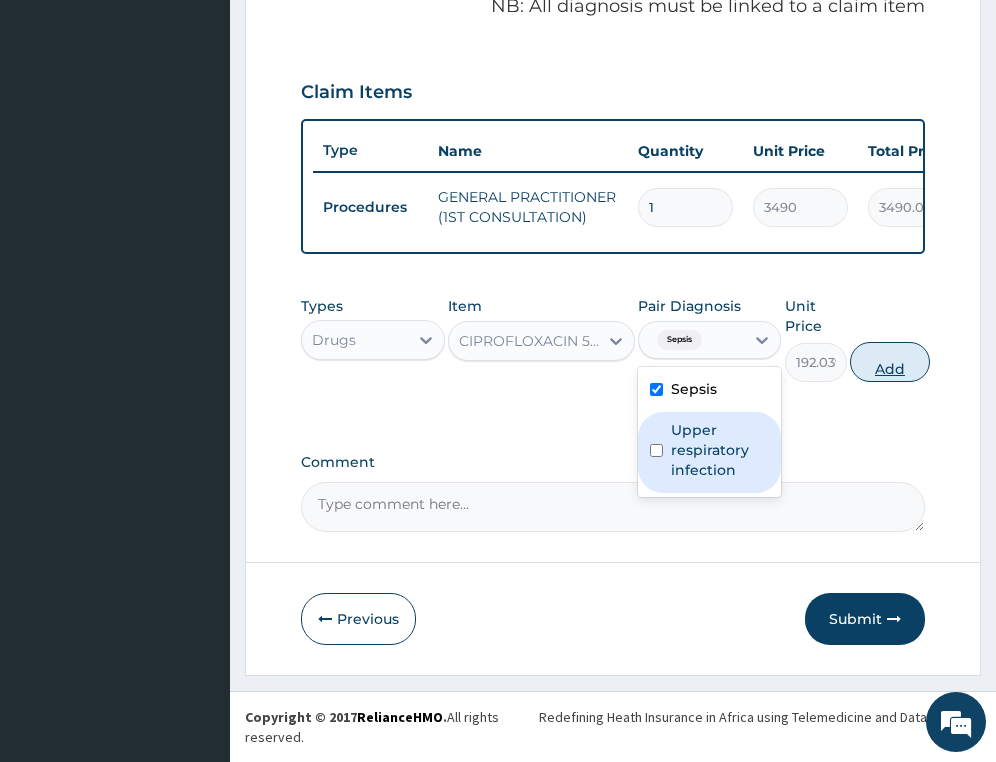 click on "Add" at bounding box center [890, 362] 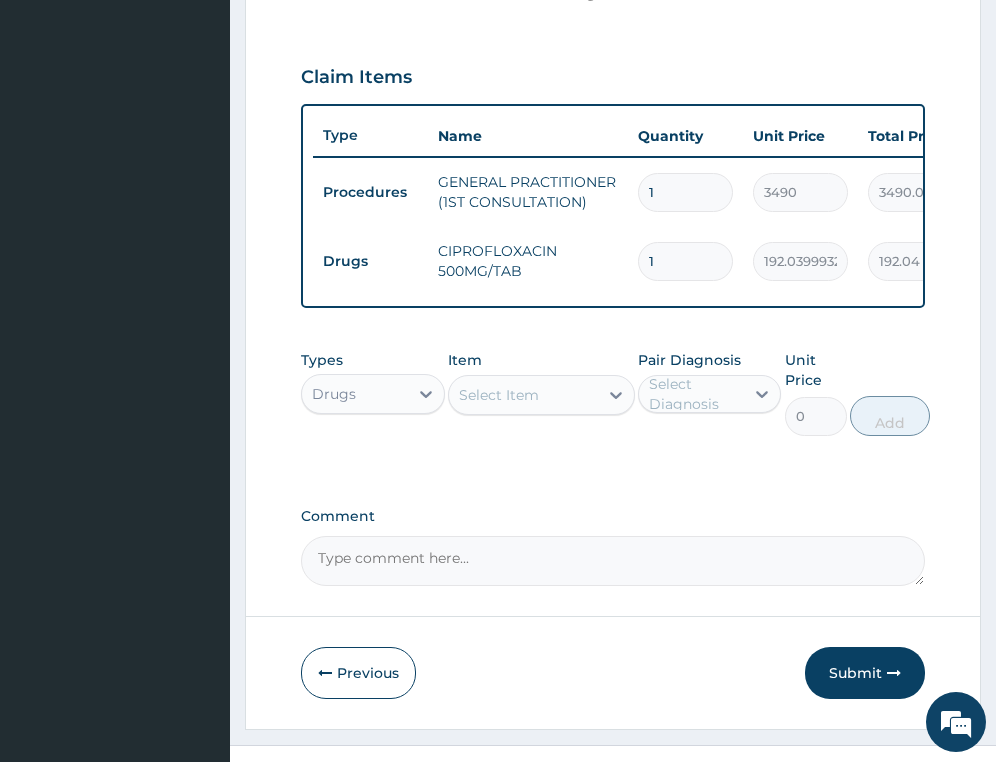 click on "Select Item" at bounding box center (523, 395) 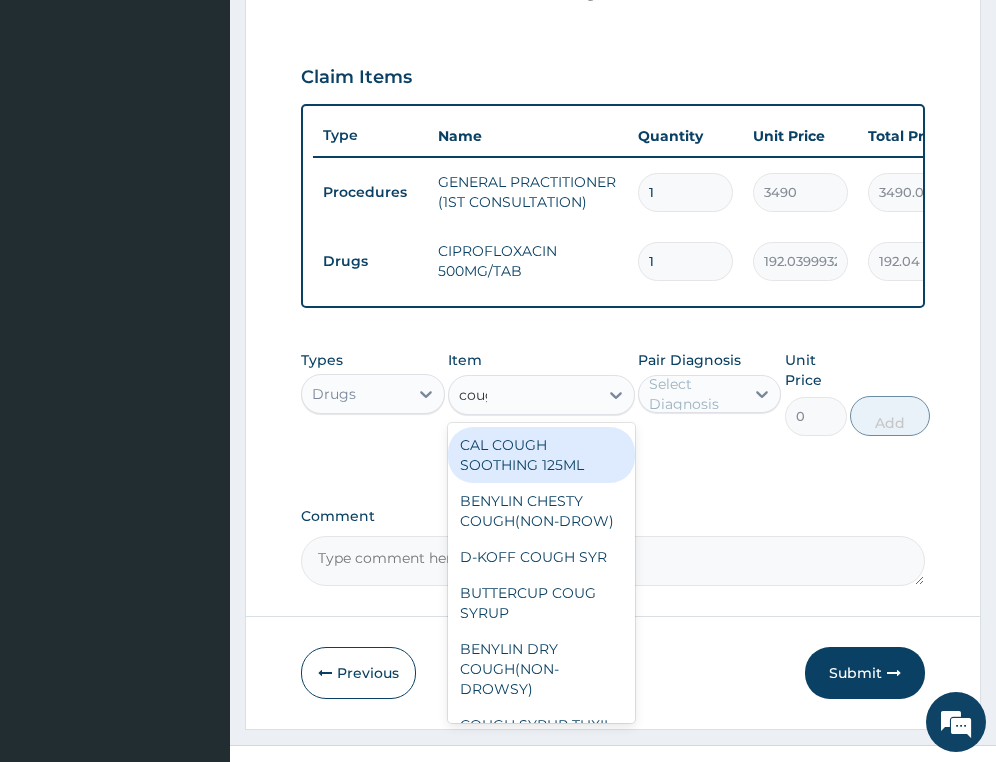 type on "cough" 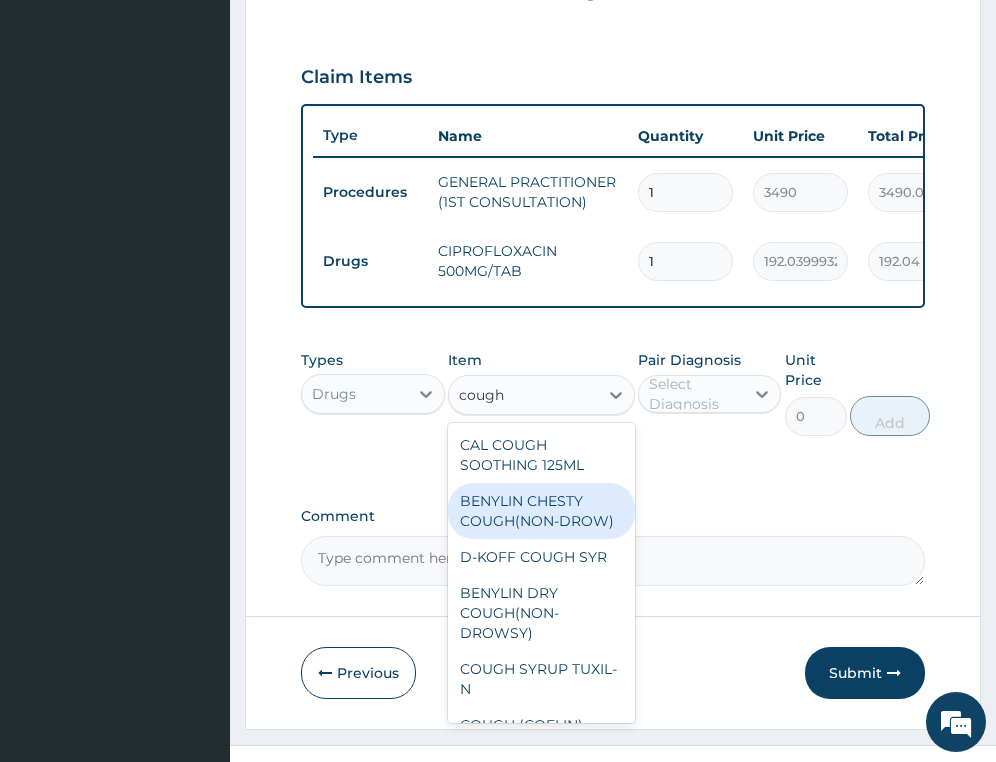scroll, scrollTop: 64, scrollLeft: 0, axis: vertical 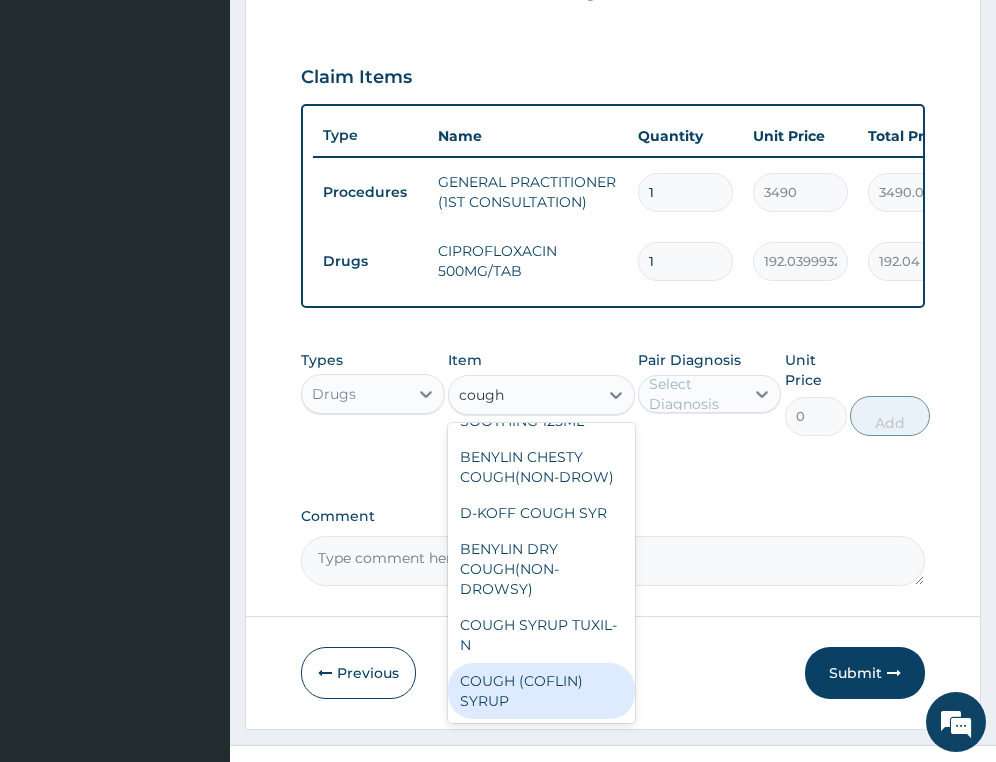 click on "COUGH (COFLIN) SYRUP" at bounding box center [541, 691] 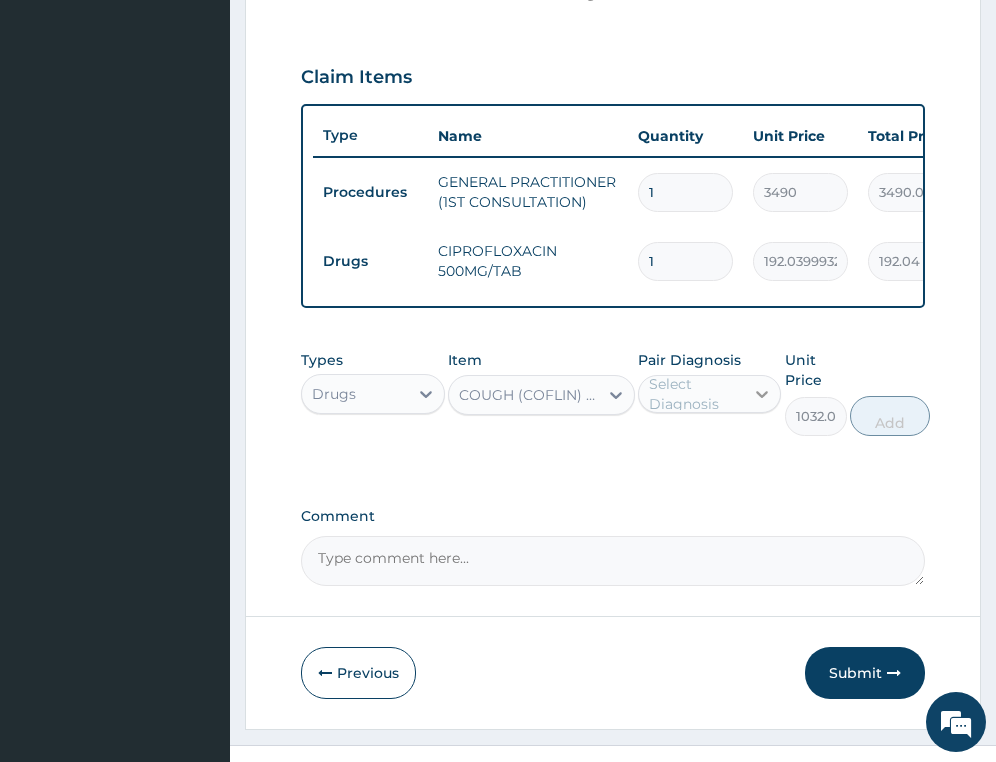click 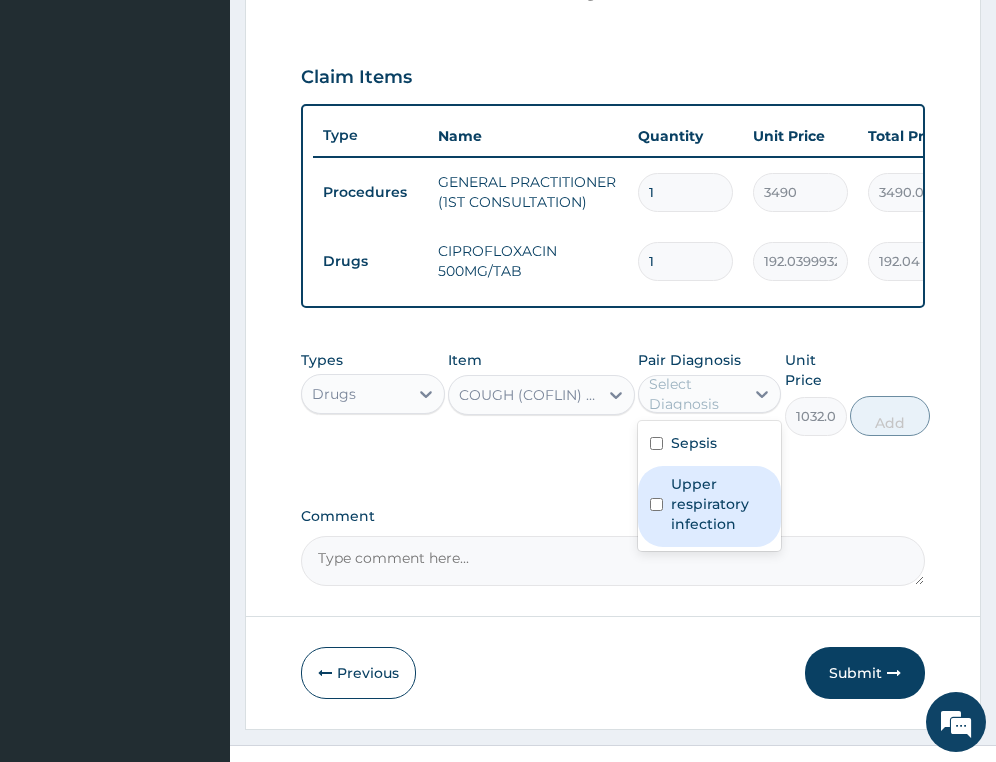 click on "Upper respiratory infection" at bounding box center (720, 504) 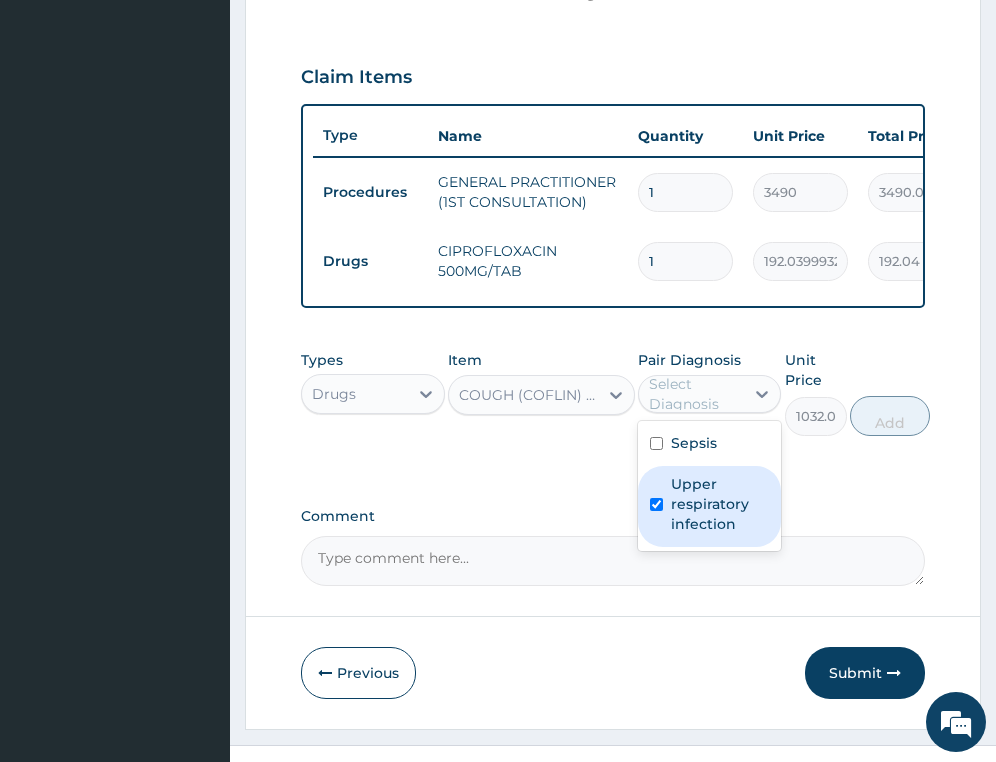 checkbox on "true" 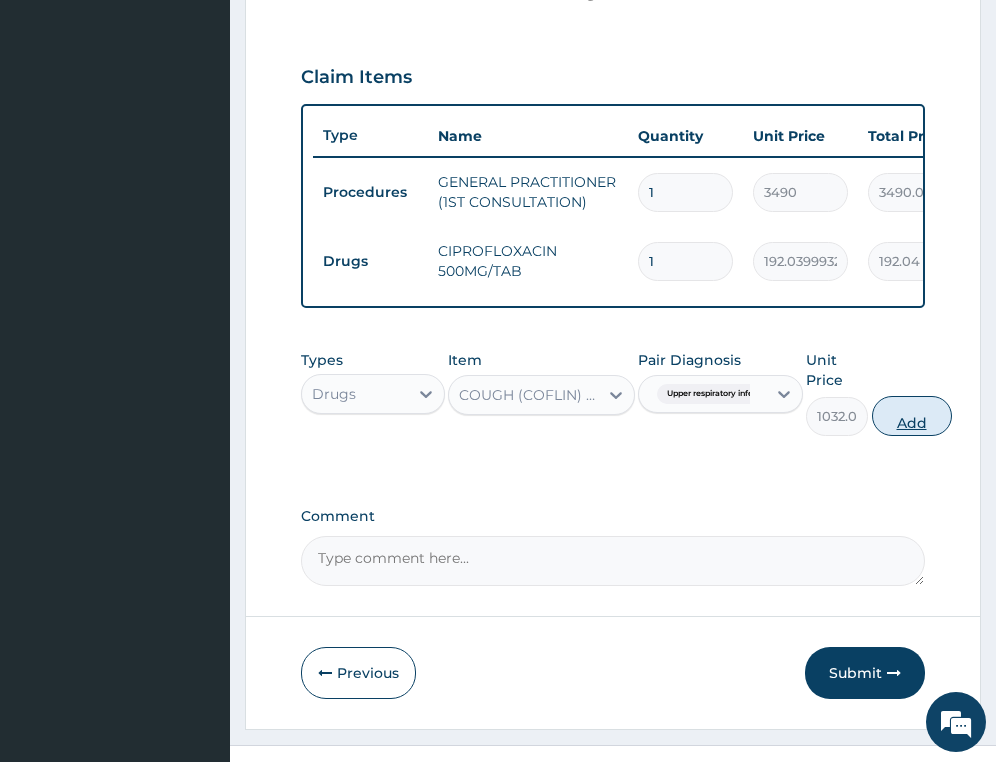 click on "Add" at bounding box center [912, 416] 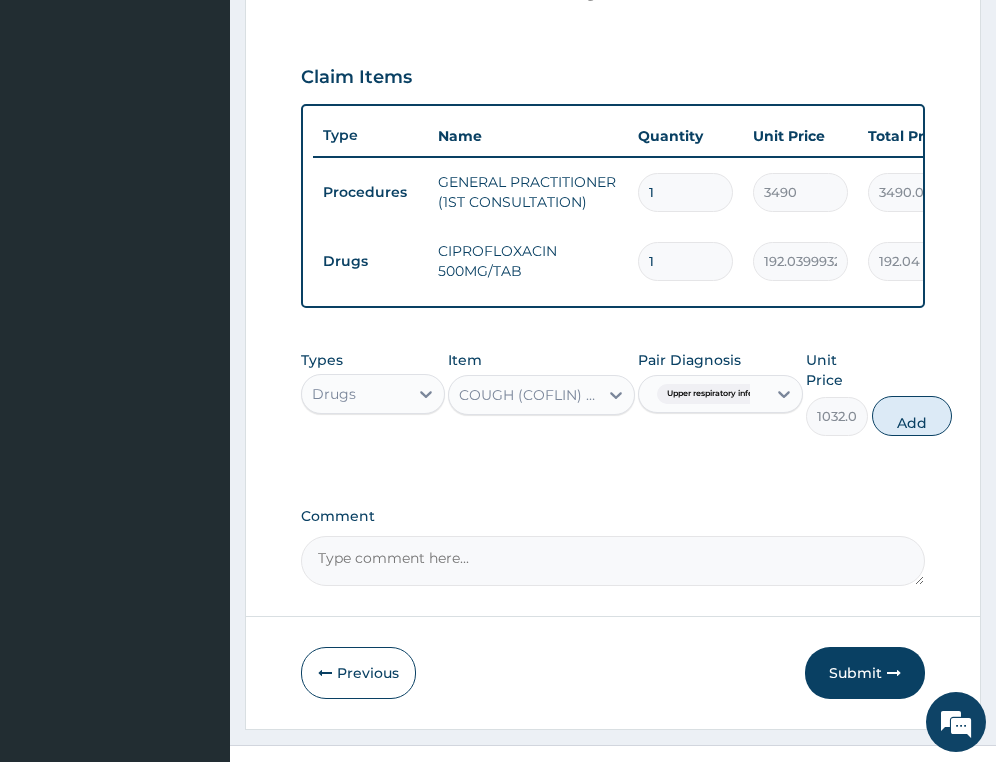 type on "0" 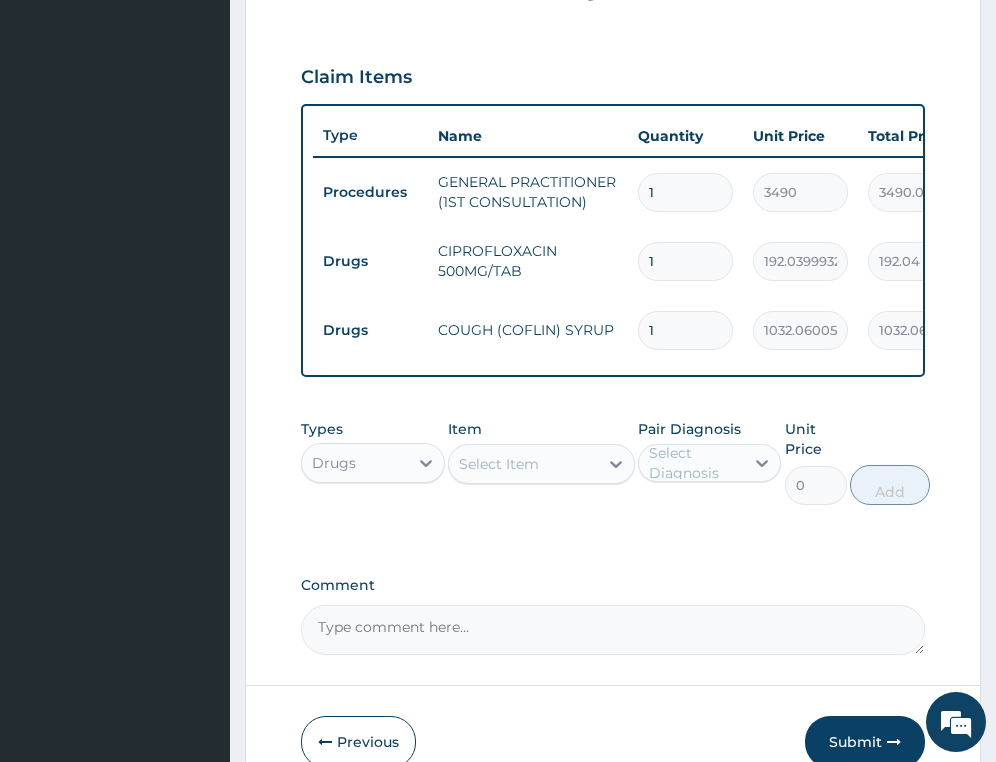 click on "1" at bounding box center (685, 261) 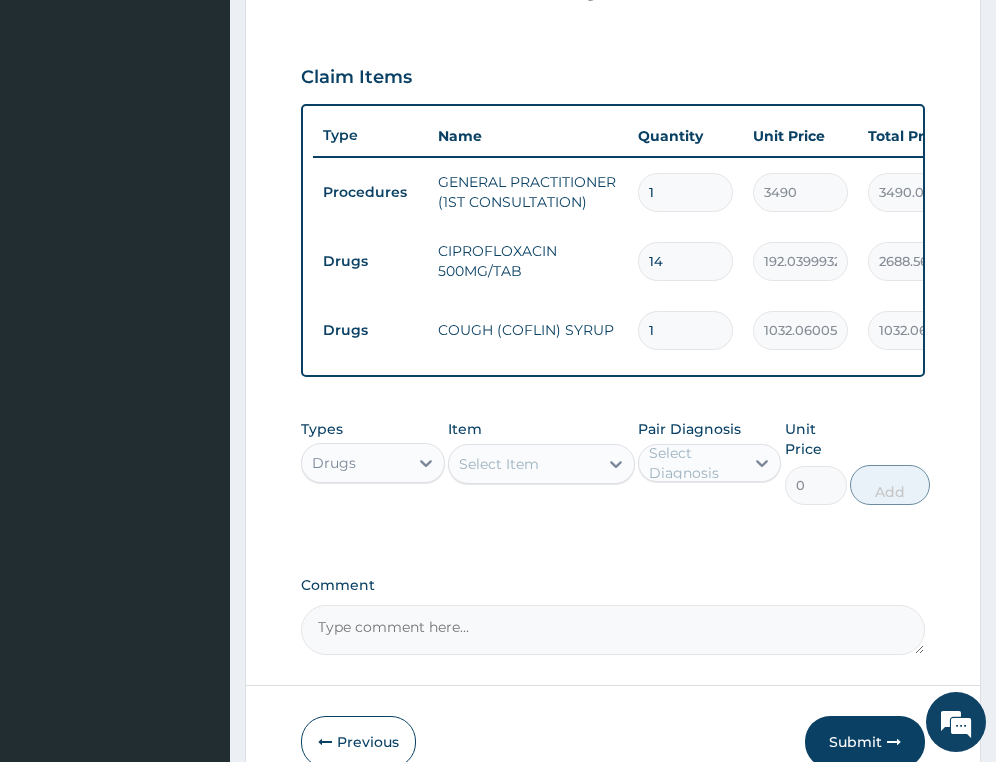 type on "14" 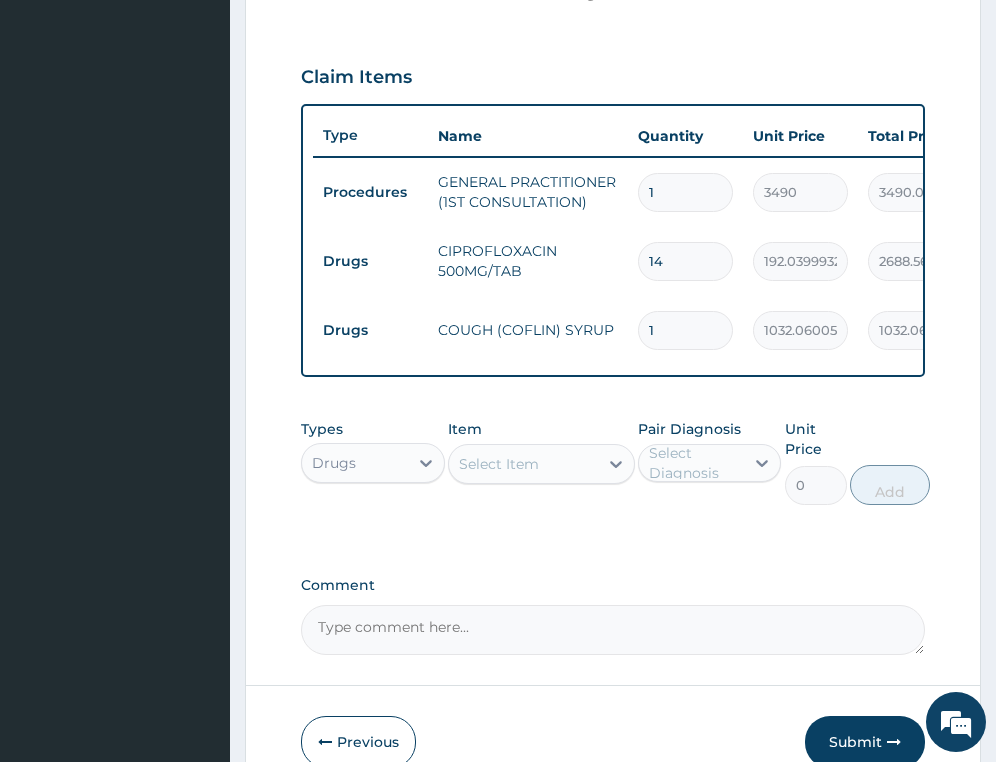 click on "Step  2  of 2 PA Code / Prescription Code Enter Code(Secondary Care Only) Encounter Date 30-07-2025 Important Notice Please enter PA codes before entering items that are not attached to a PA code   All diagnoses entered must be linked to a claim item. Diagnosis & Claim Items that are visible but inactive cannot be edited because they were imported from an already approved PA code. Diagnosis Sepsis Confirmed Upper respiratory infection Confirmed NB: All diagnosis must be linked to a claim item Claim Items Type Name Quantity Unit Price Total Price Pair Diagnosis Actions Procedures GENERAL PRACTITIONER (1ST CONSULTATION) 1 3490 3490.00 Sepsis  + 1 Delete Drugs CIPROFLOXACIN 500MG/TAB 14 192.0399932861328 2688.56 Sepsis Delete Drugs COUGH (COFLIN) SYRUP 1 1032.06005859375 1032.06 Upper respiratory infection Delete Types Drugs Item Select Item Pair Diagnosis Select Diagnosis Unit Price 0 Add Comment     Previous   Submit" at bounding box center [613, 122] 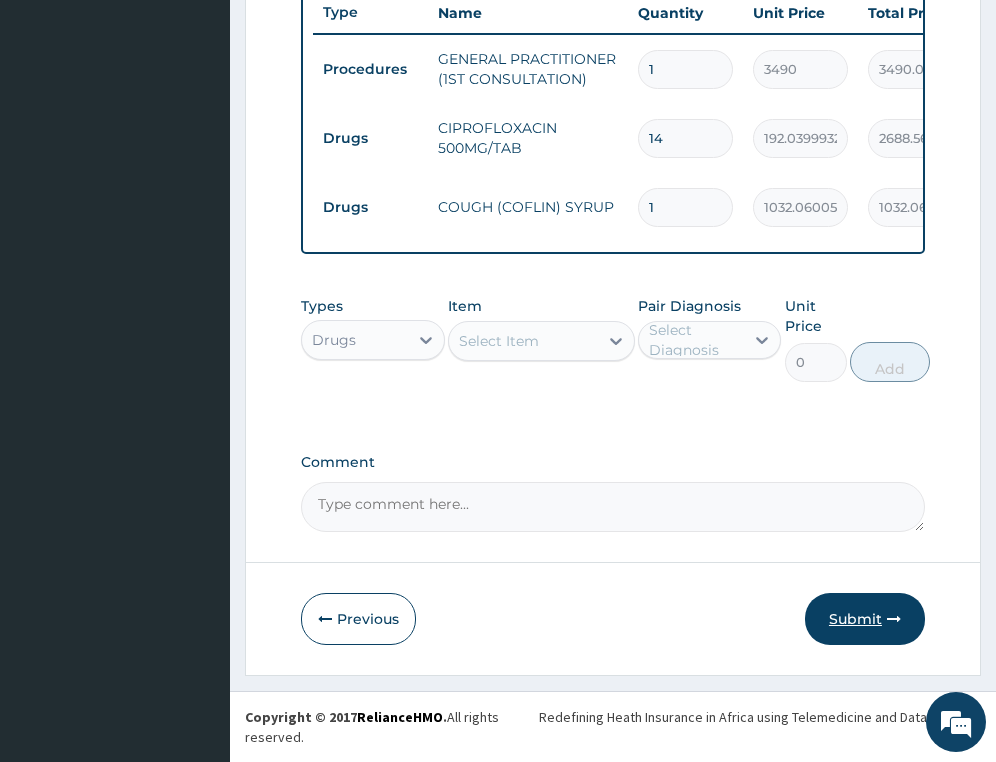 click on "Submit" at bounding box center (865, 619) 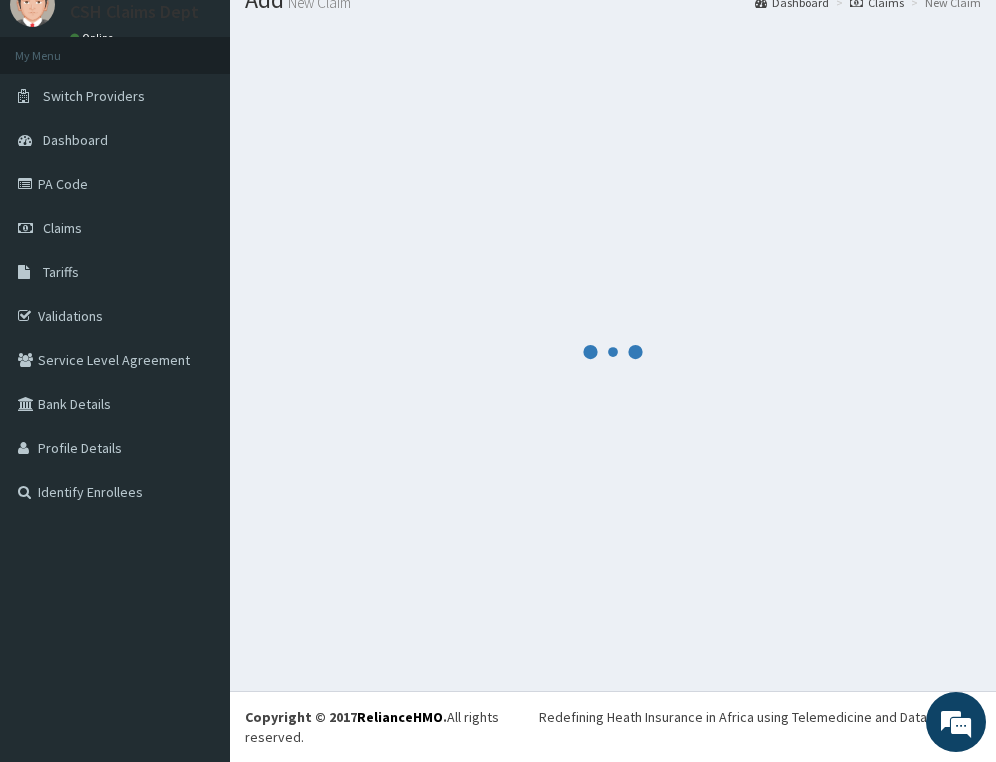 scroll, scrollTop: 78, scrollLeft: 0, axis: vertical 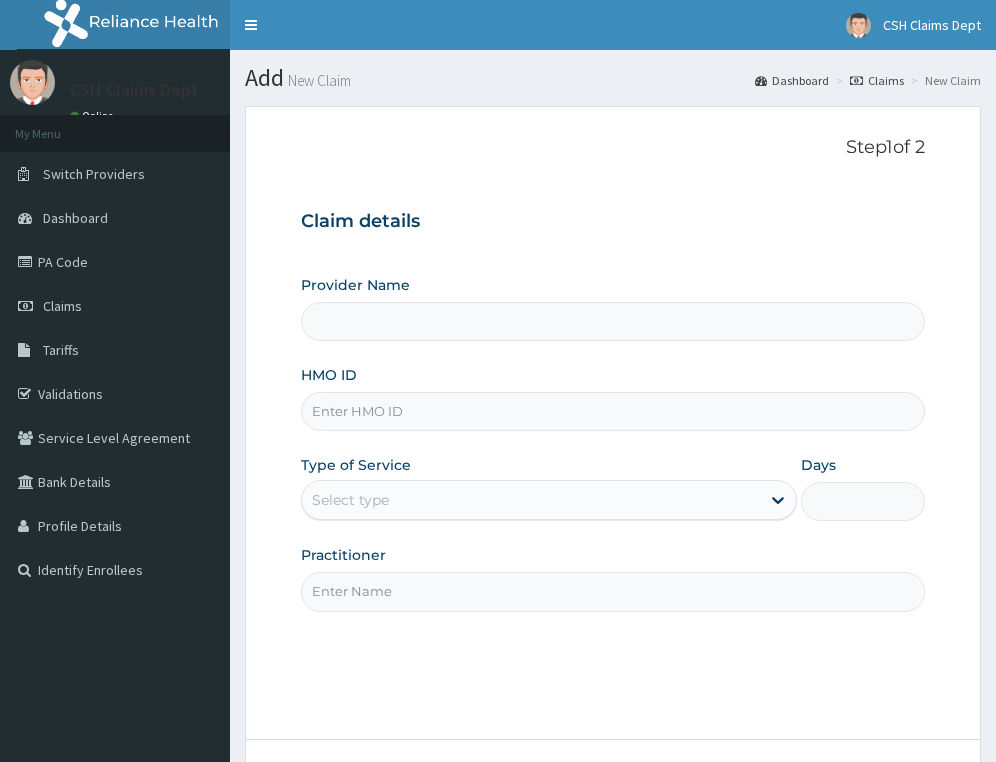 type on "Crystal Specialist Hospital" 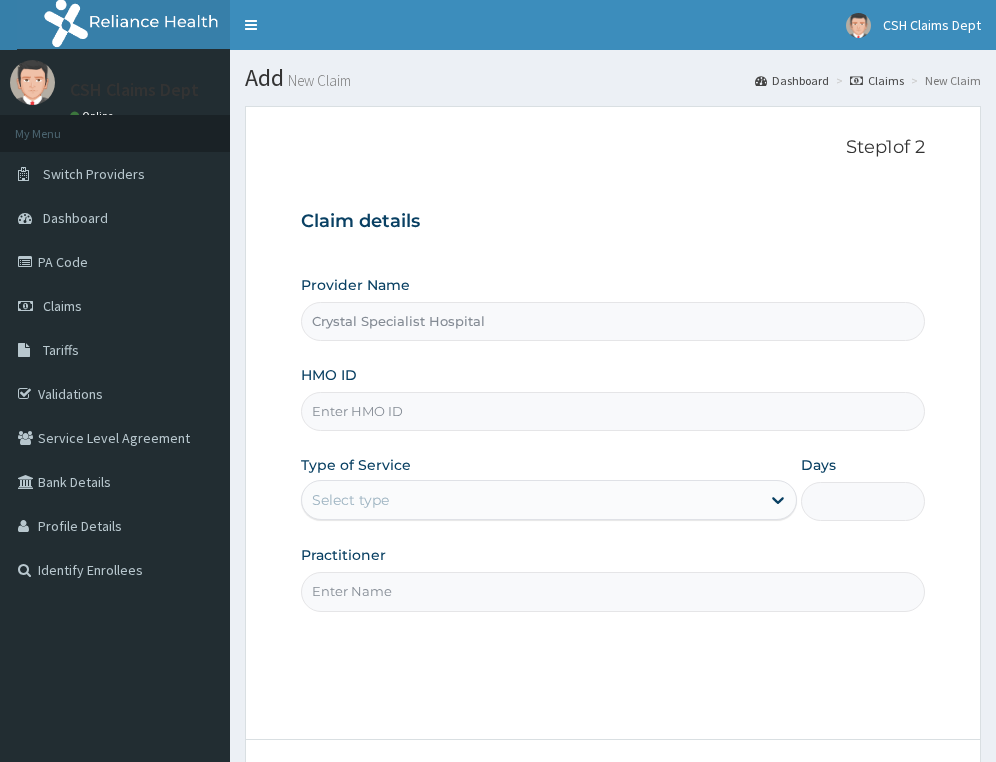 scroll, scrollTop: 0, scrollLeft: 0, axis: both 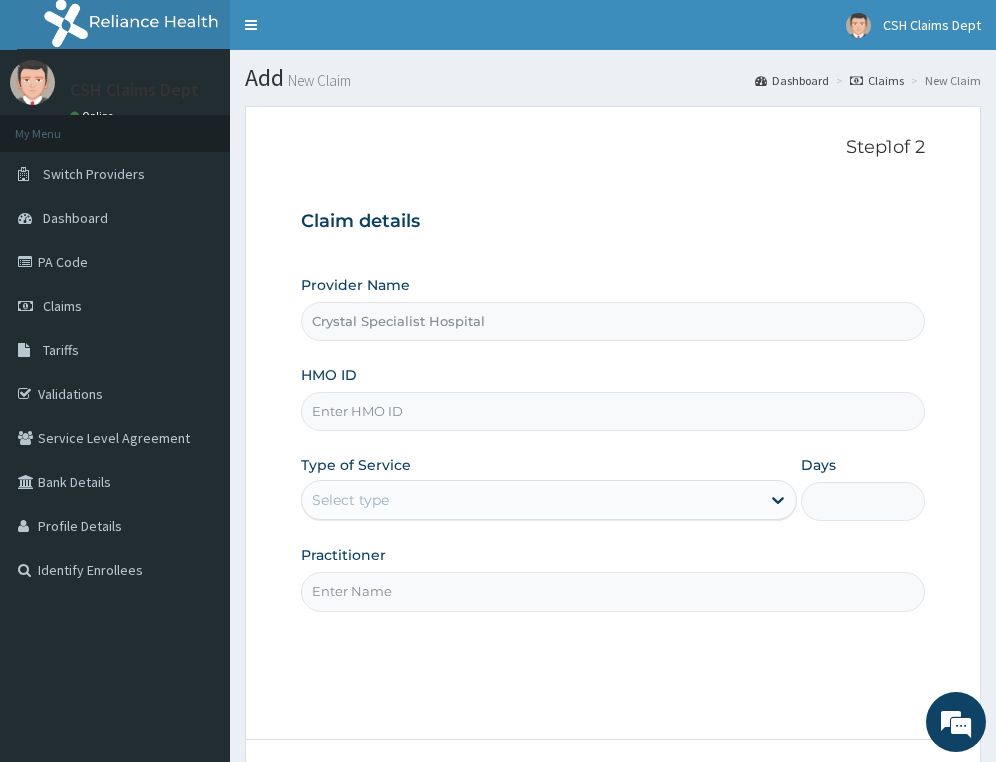 click on "HMO ID" at bounding box center (613, 411) 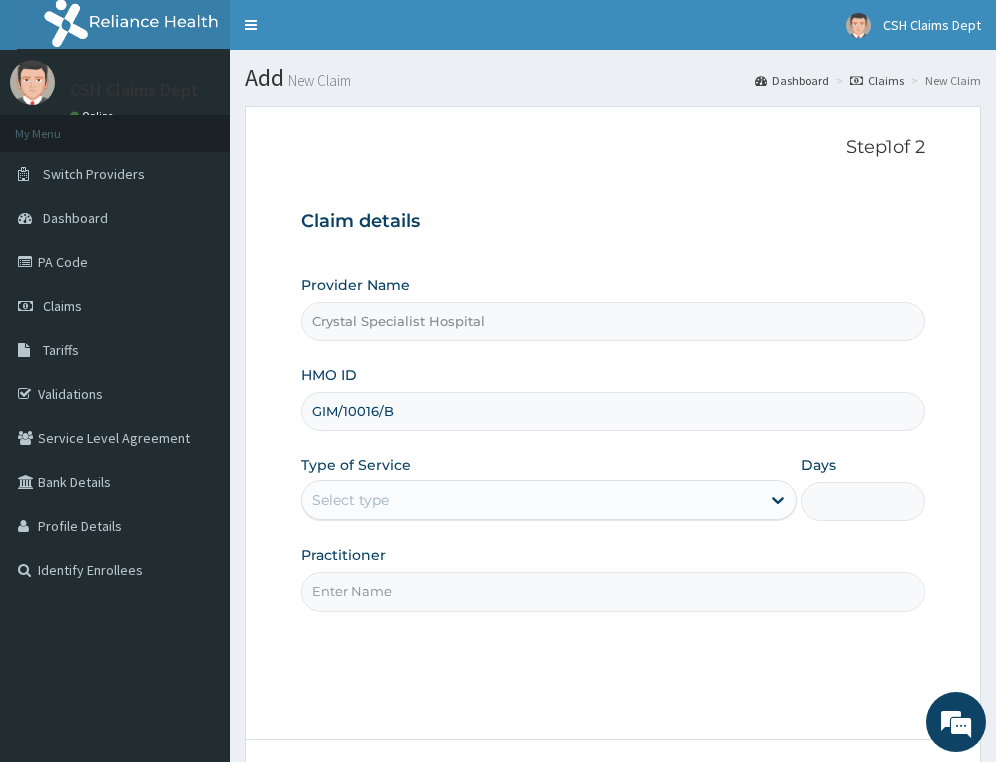 type on "GIM/10016/B" 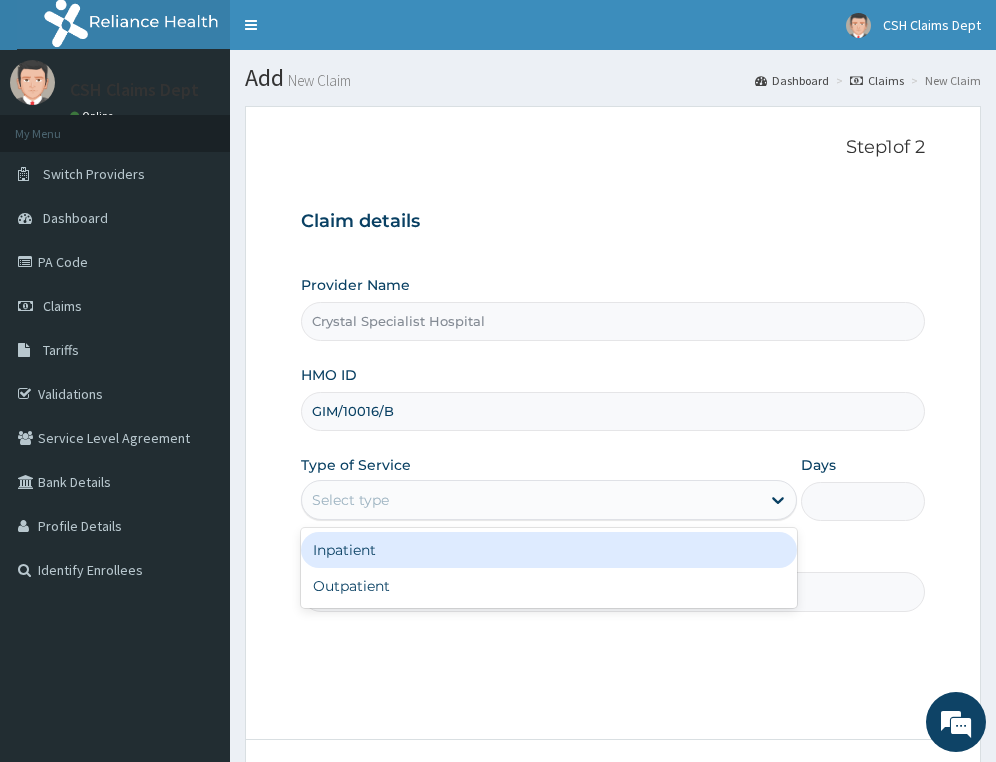 click on "Select type" at bounding box center (549, 500) 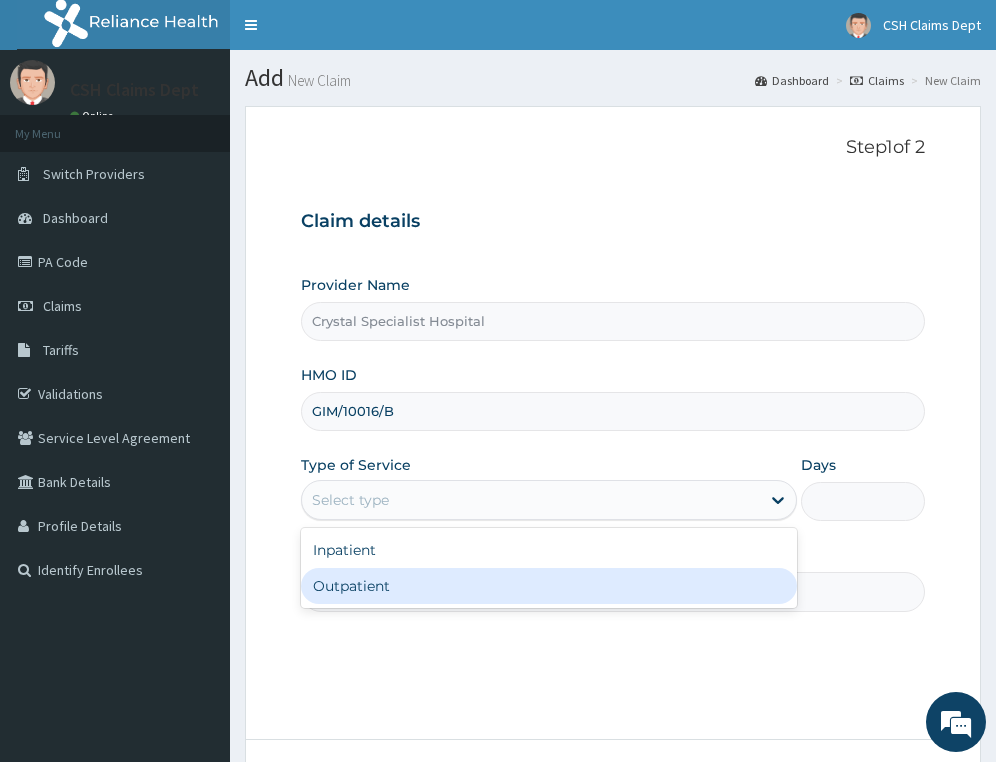 drag, startPoint x: 404, startPoint y: 572, endPoint x: 385, endPoint y: 590, distance: 26.172504 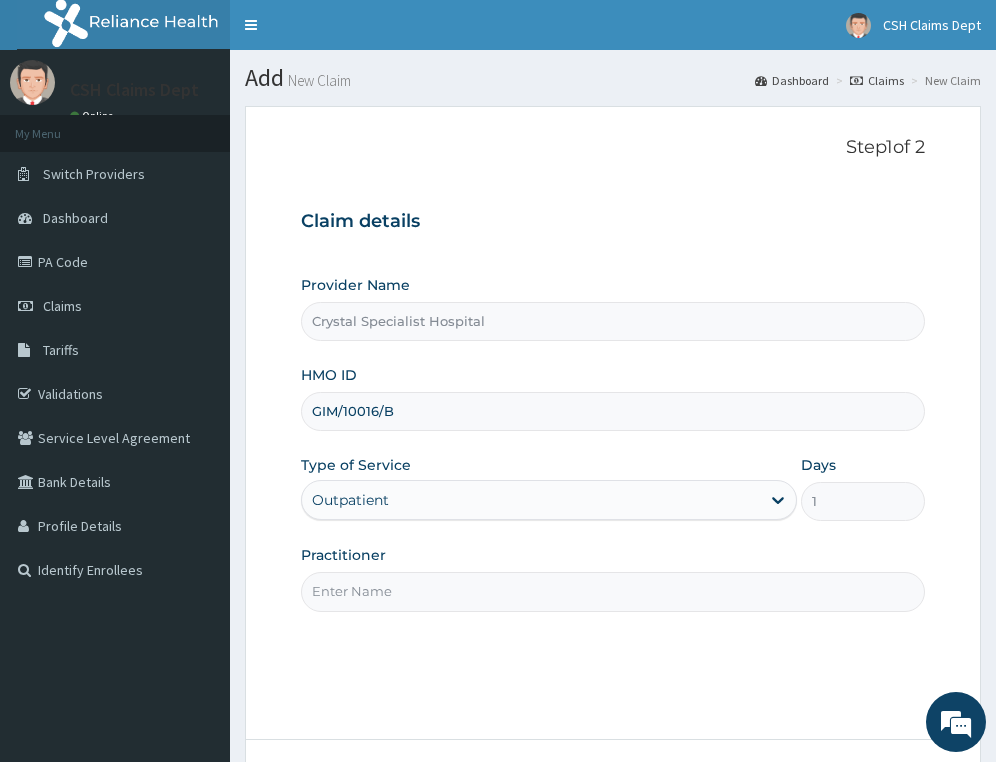 click on "Practitioner" at bounding box center (613, 591) 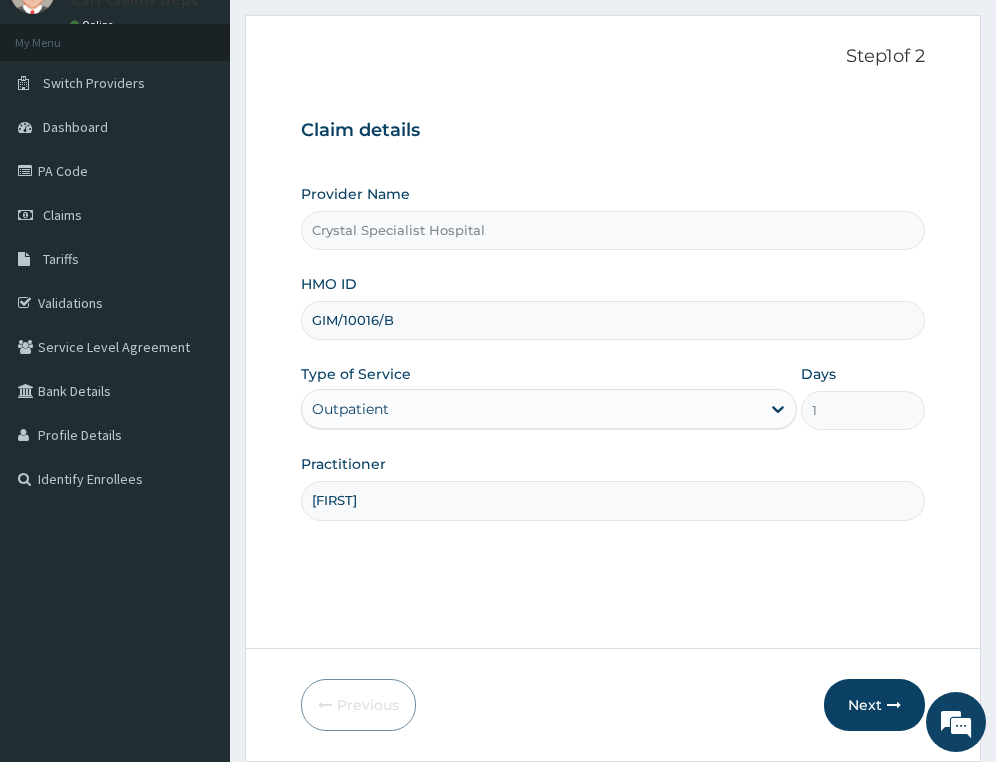 scroll, scrollTop: 177, scrollLeft: 0, axis: vertical 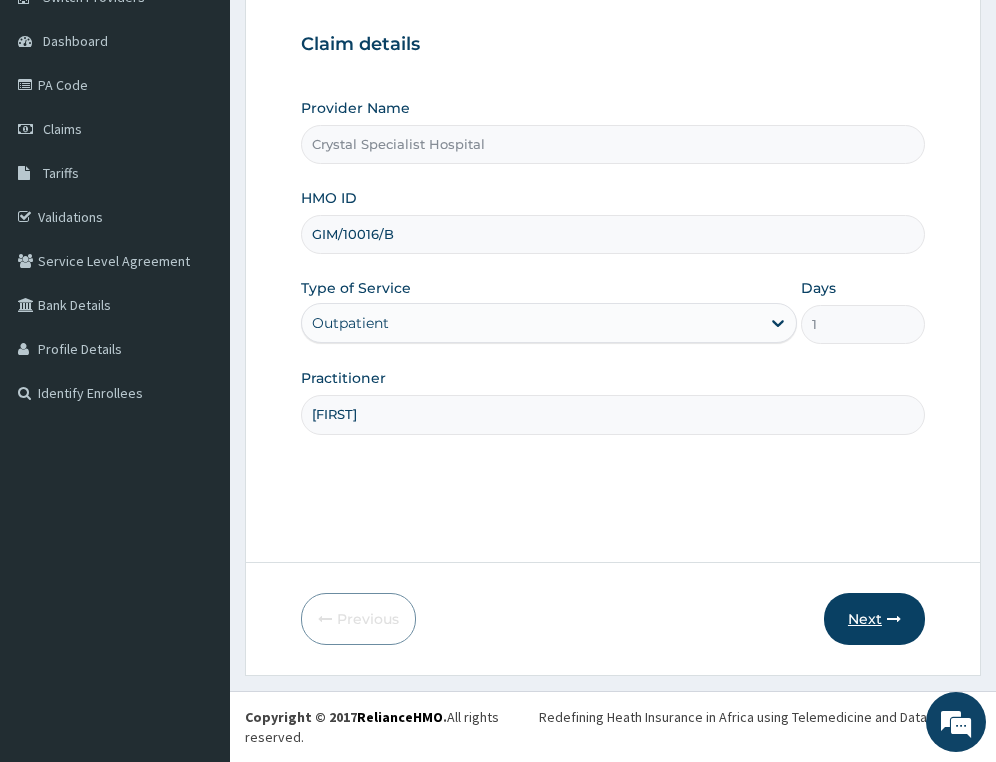 type on "[FIRST]" 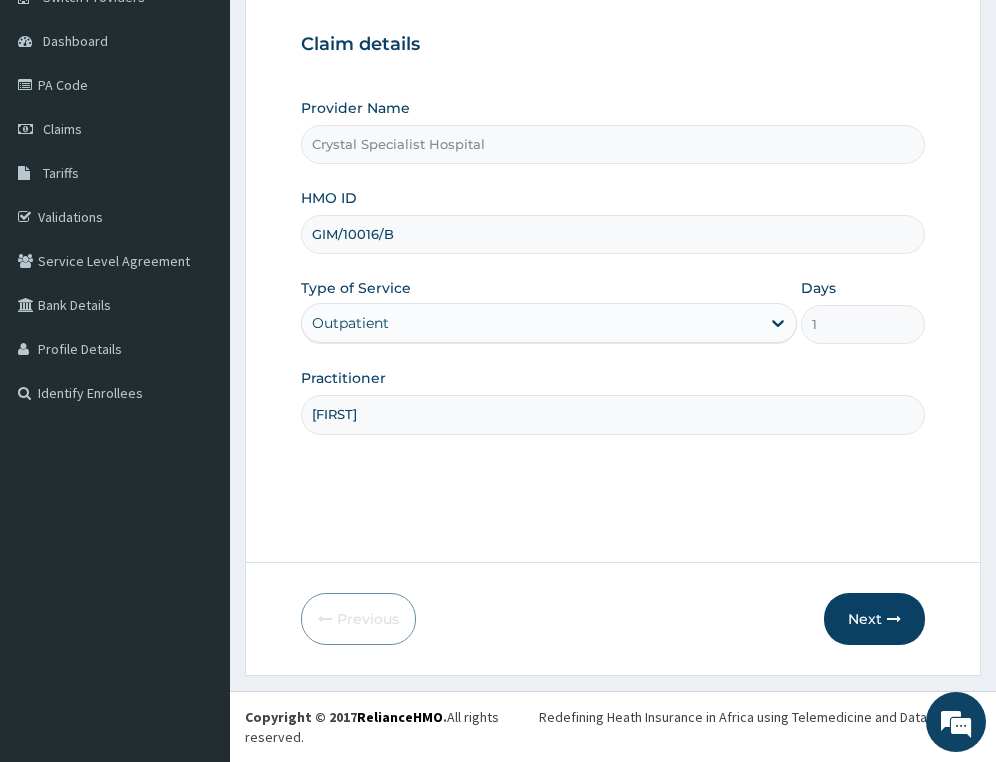 drag, startPoint x: 876, startPoint y: 623, endPoint x: 1007, endPoint y: 557, distance: 146.68674 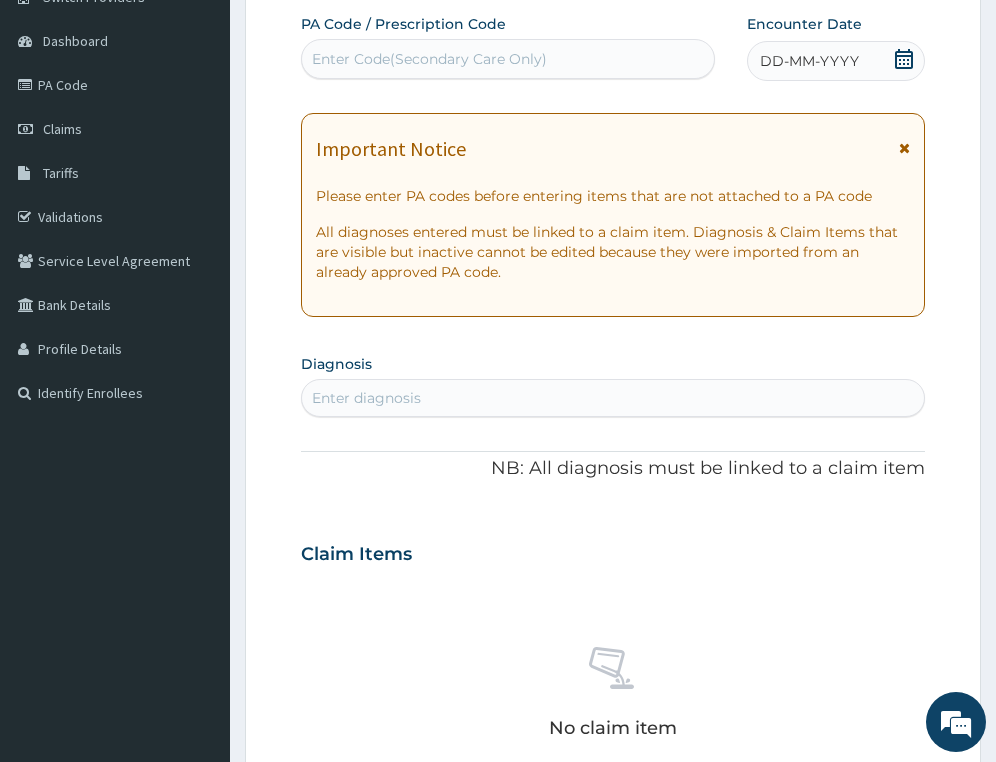 click on "Enter Code(Secondary Care Only)" at bounding box center [508, 59] 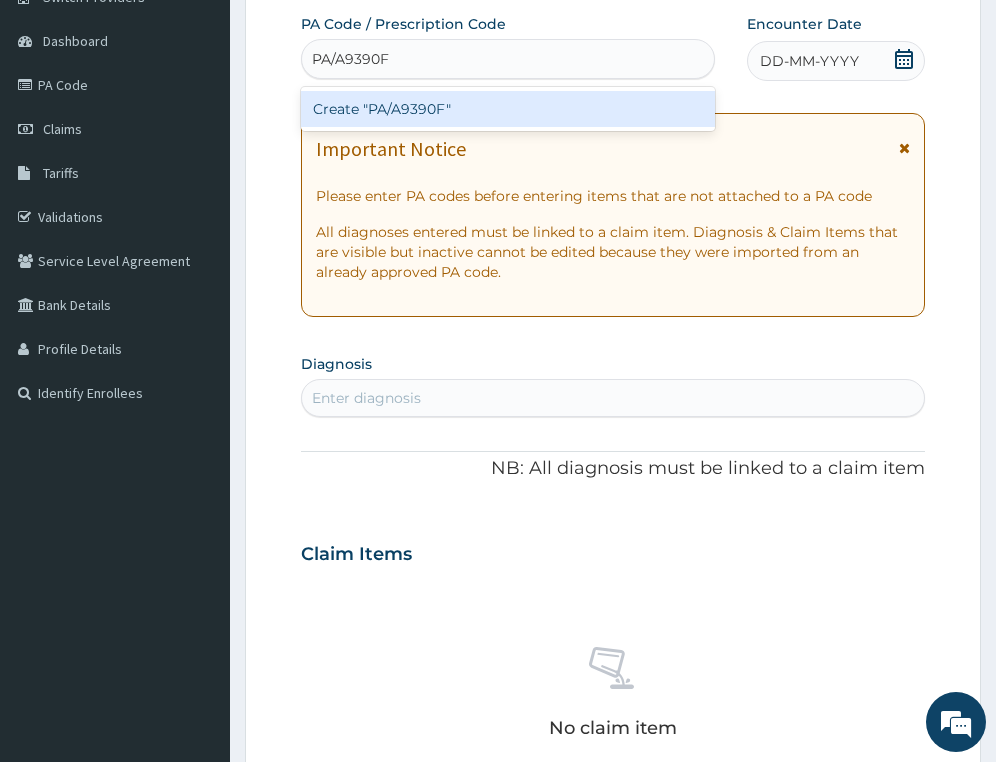 type 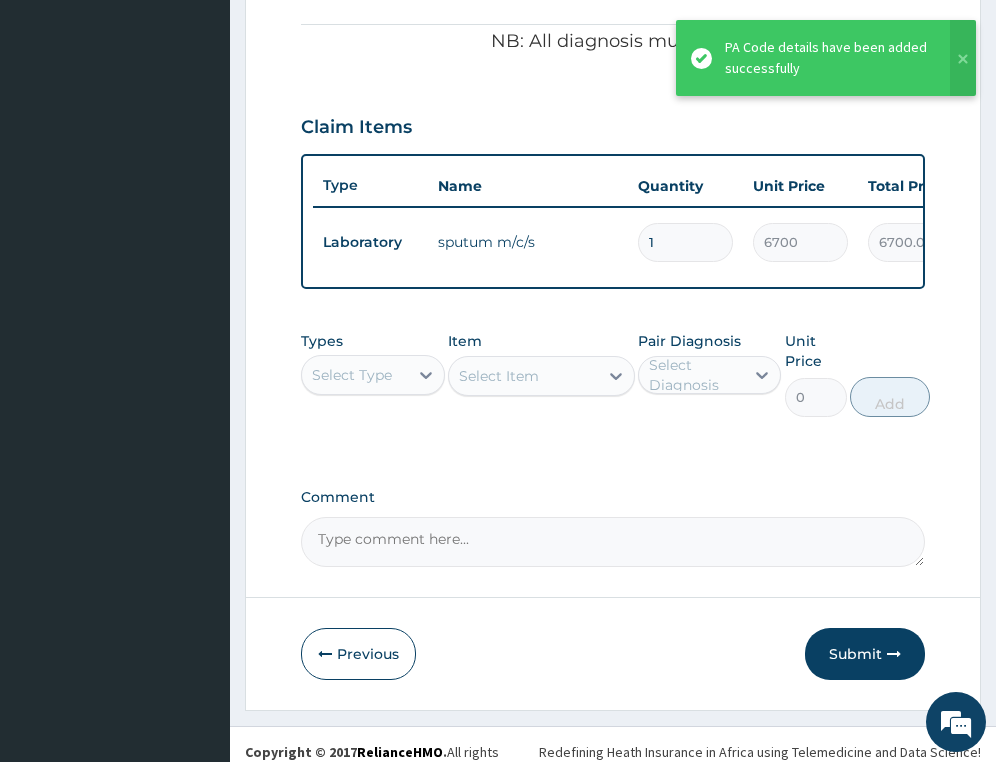 scroll, scrollTop: 660, scrollLeft: 0, axis: vertical 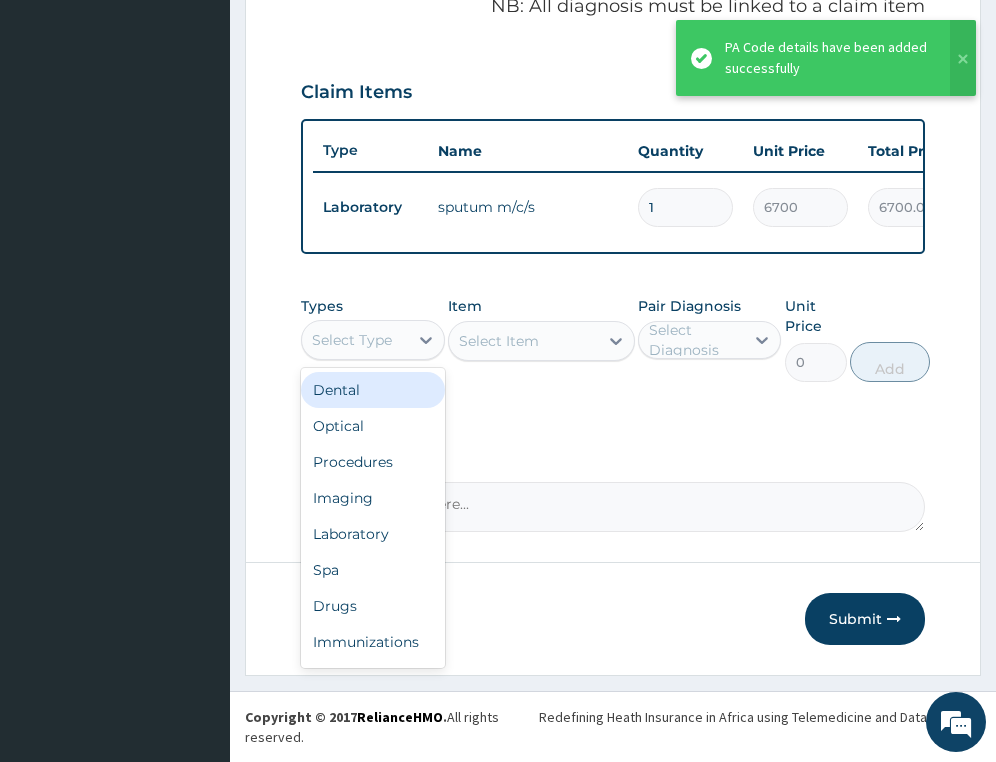 click on "Select Type" at bounding box center [354, 340] 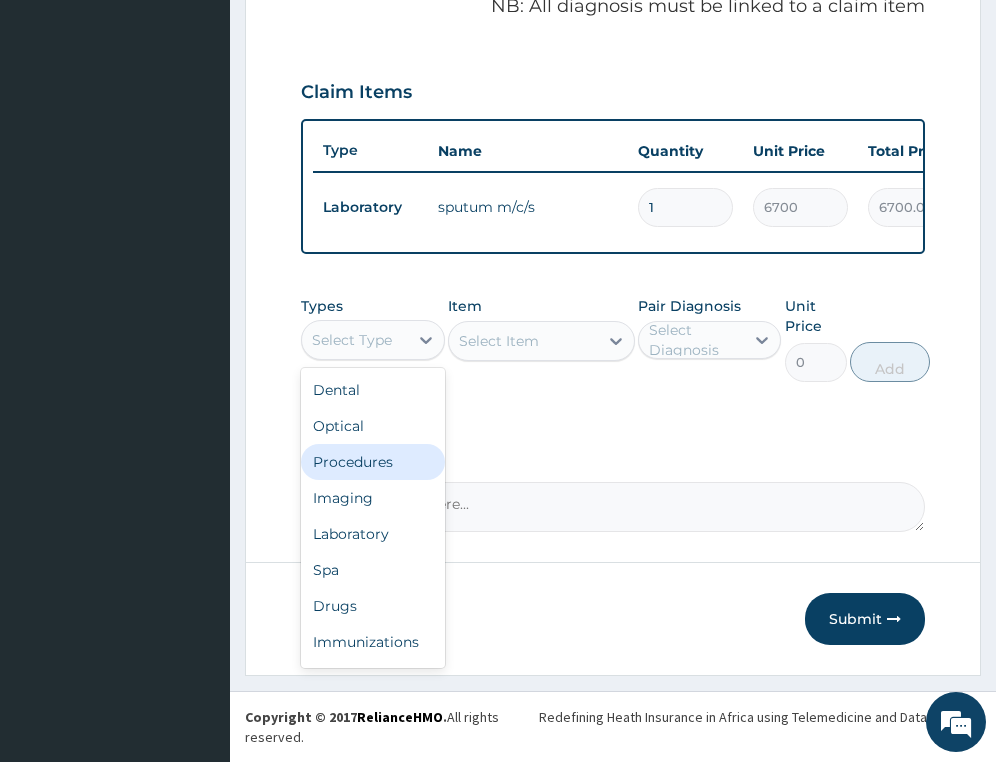click on "Procedures" at bounding box center [372, 462] 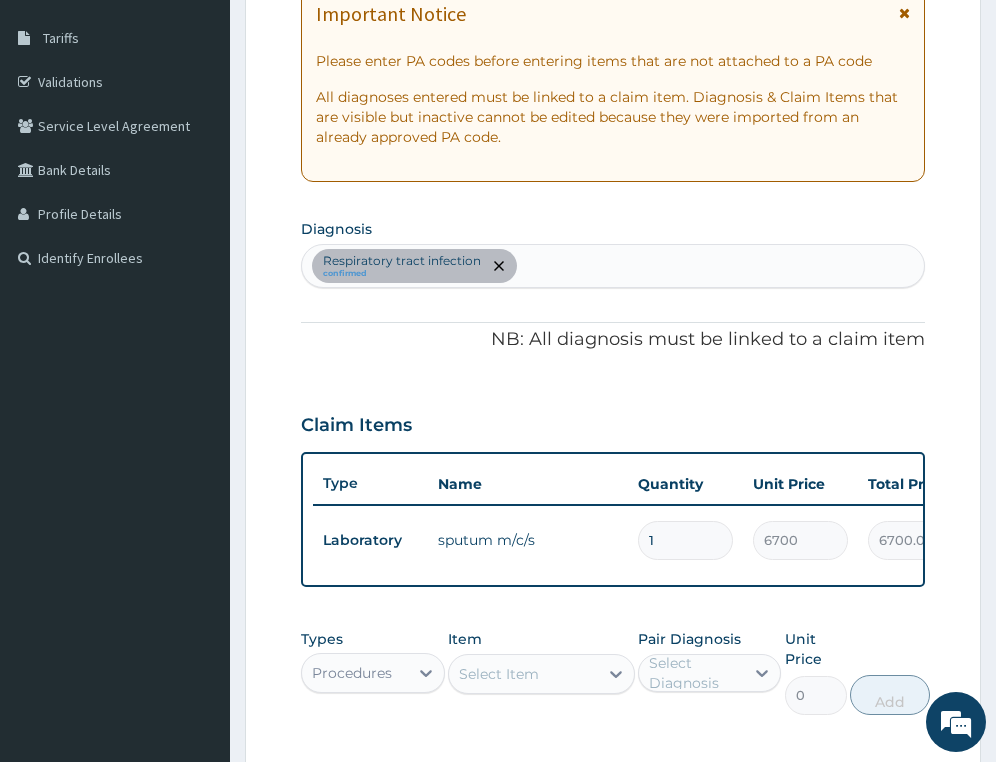 scroll, scrollTop: 660, scrollLeft: 0, axis: vertical 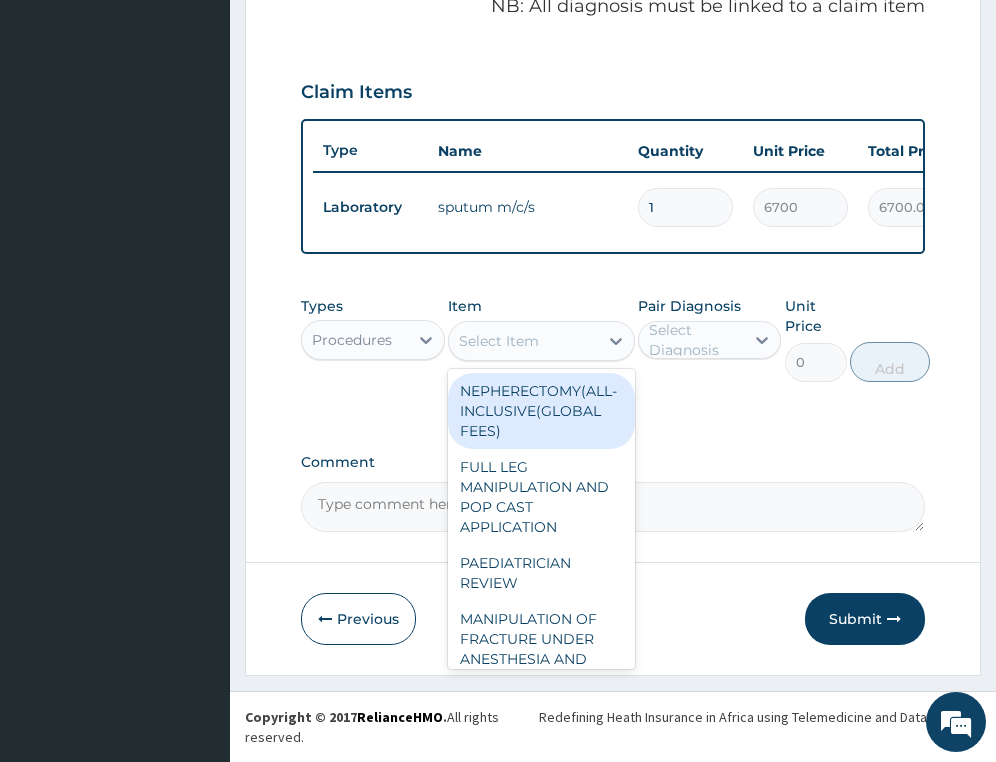 click on "Select Item" at bounding box center (523, 341) 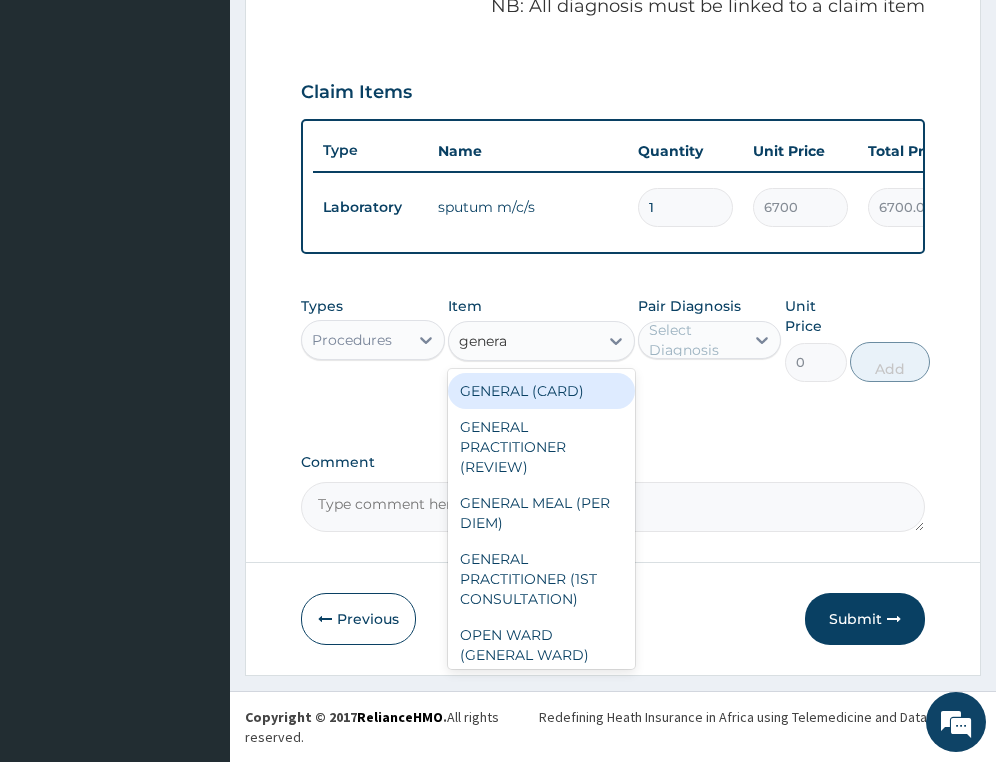 type on "general" 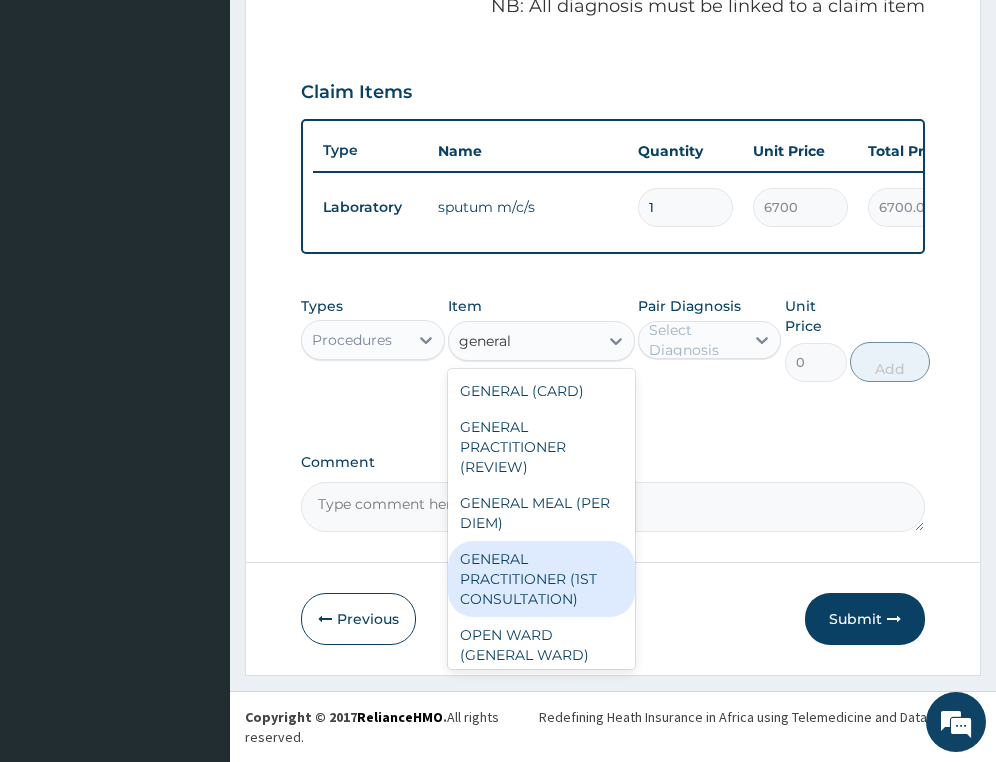 click on "GENERAL PRACTITIONER (1ST CONSULTATION)" at bounding box center (541, 579) 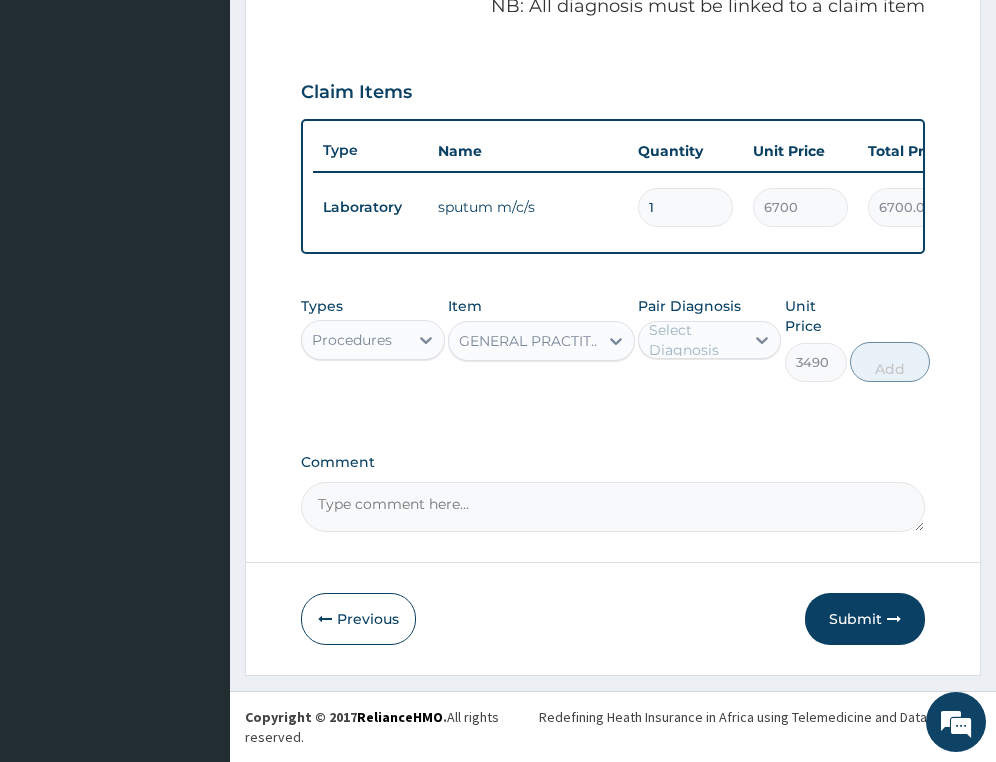 click on "Select Diagnosis" at bounding box center (695, 340) 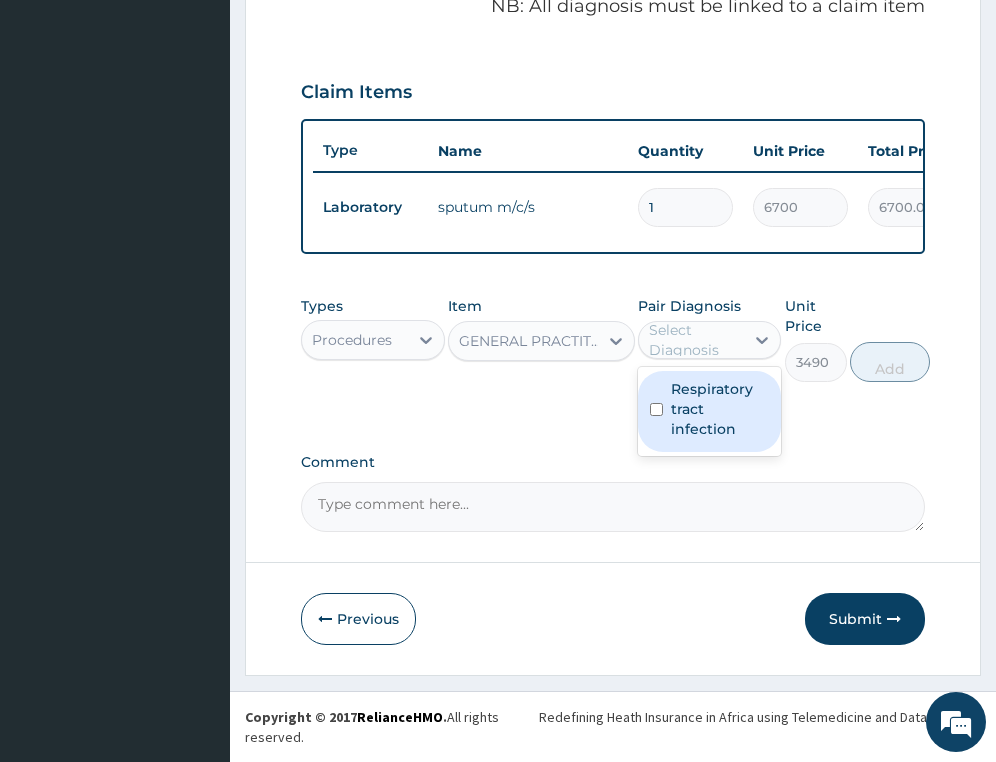 drag, startPoint x: 705, startPoint y: 398, endPoint x: 848, endPoint y: 380, distance: 144.12842 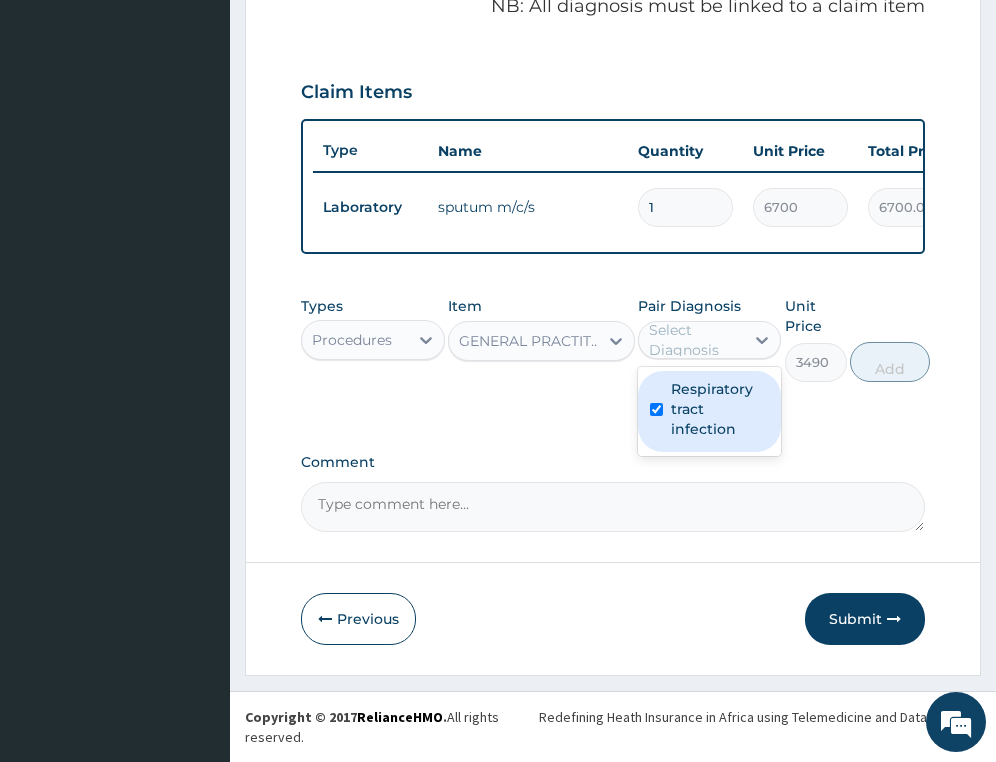 checkbox on "true" 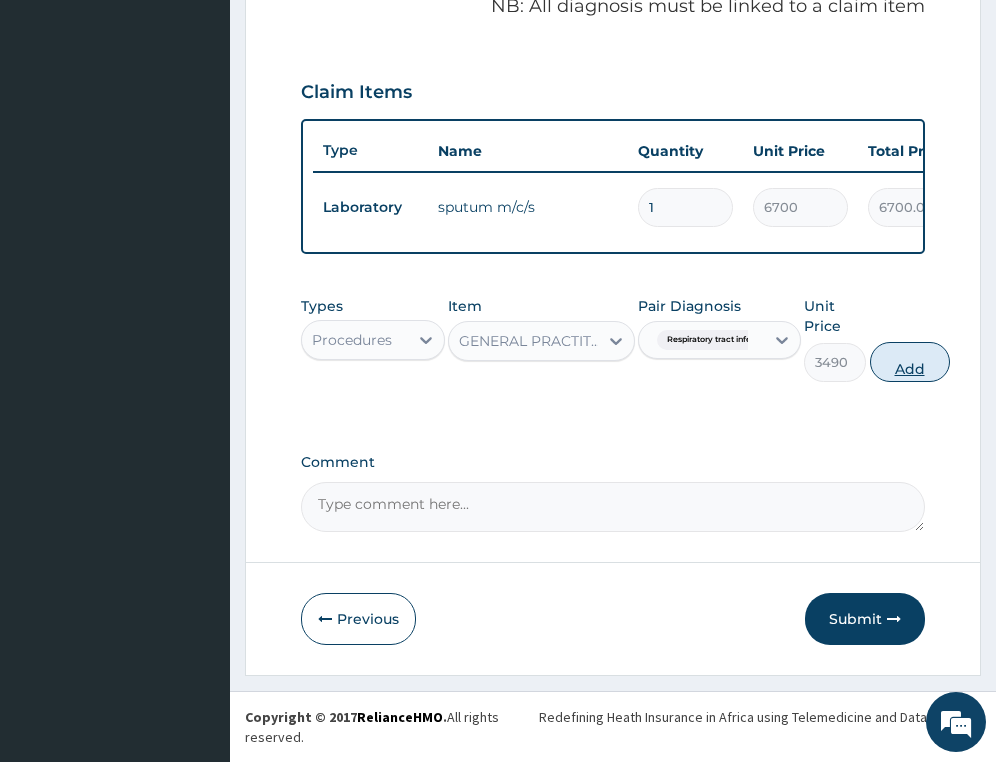 click on "Add" at bounding box center [910, 362] 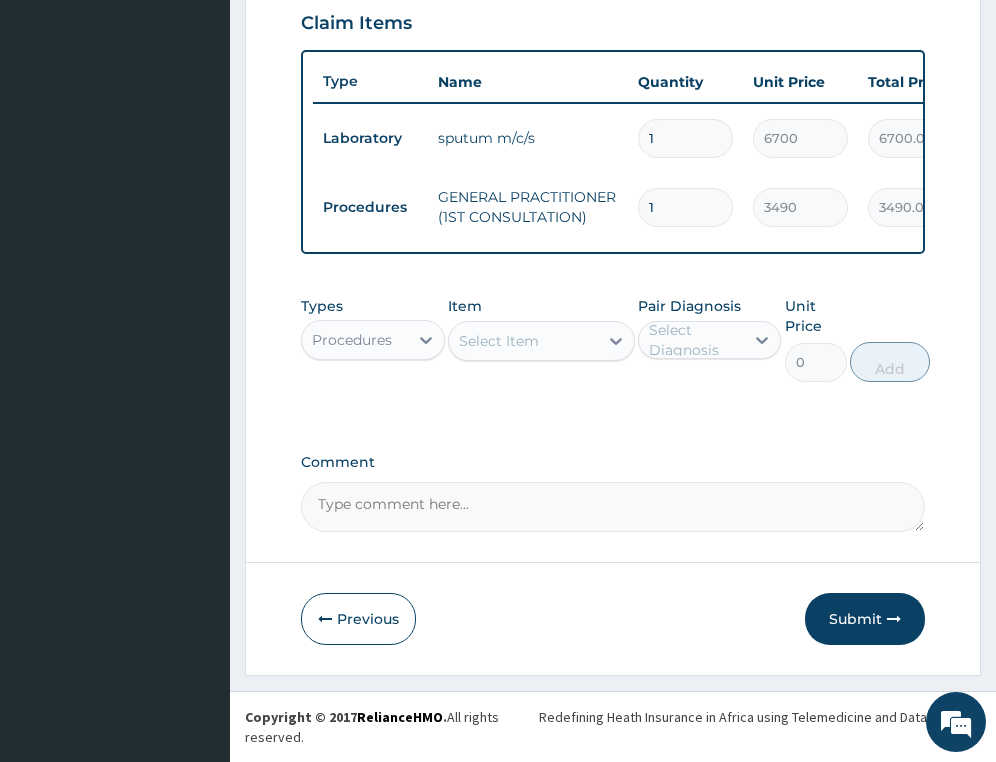 drag, startPoint x: 862, startPoint y: 616, endPoint x: 1009, endPoint y: 469, distance: 207.88939 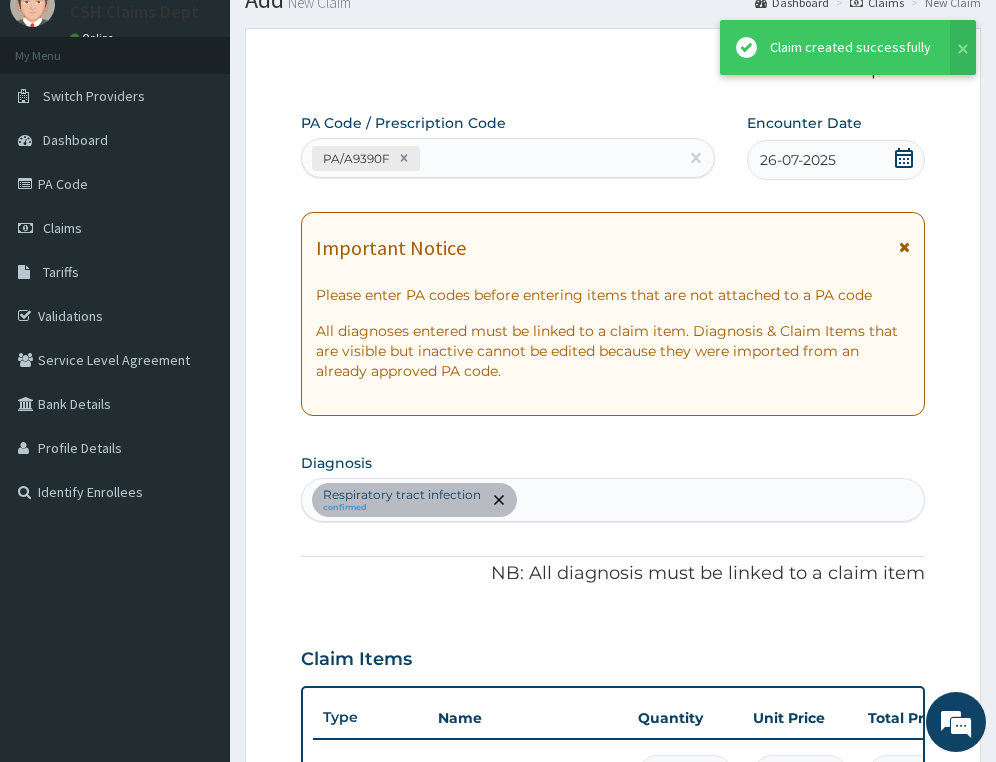 scroll, scrollTop: 729, scrollLeft: 0, axis: vertical 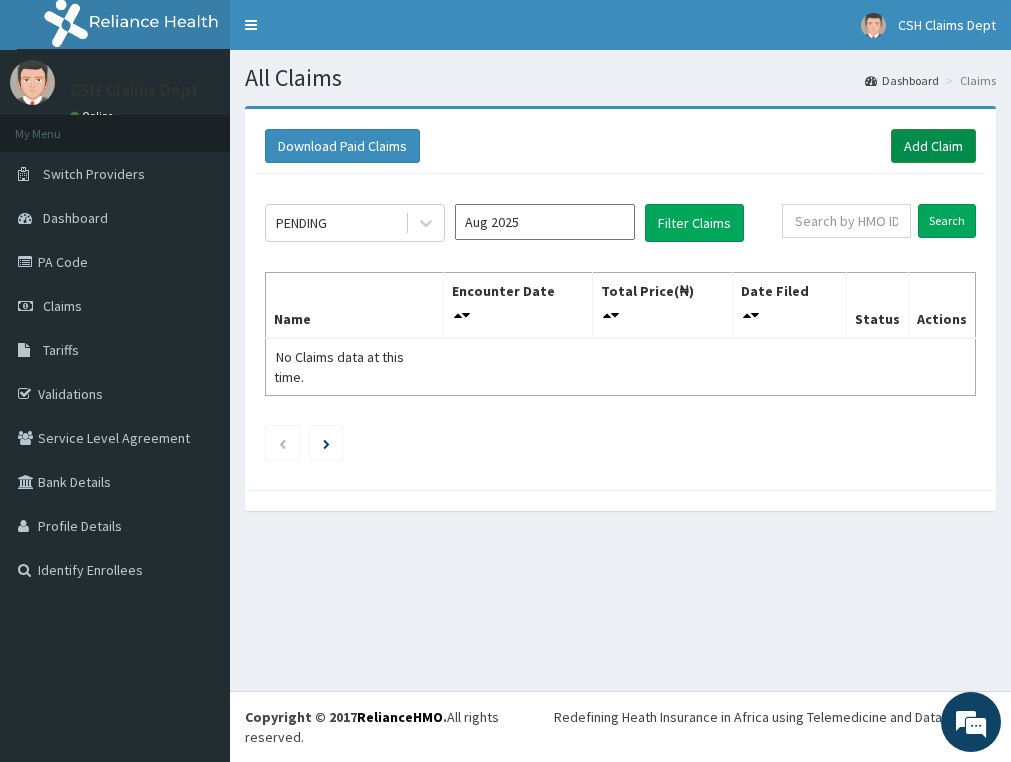 click on "Add Claim" at bounding box center [933, 146] 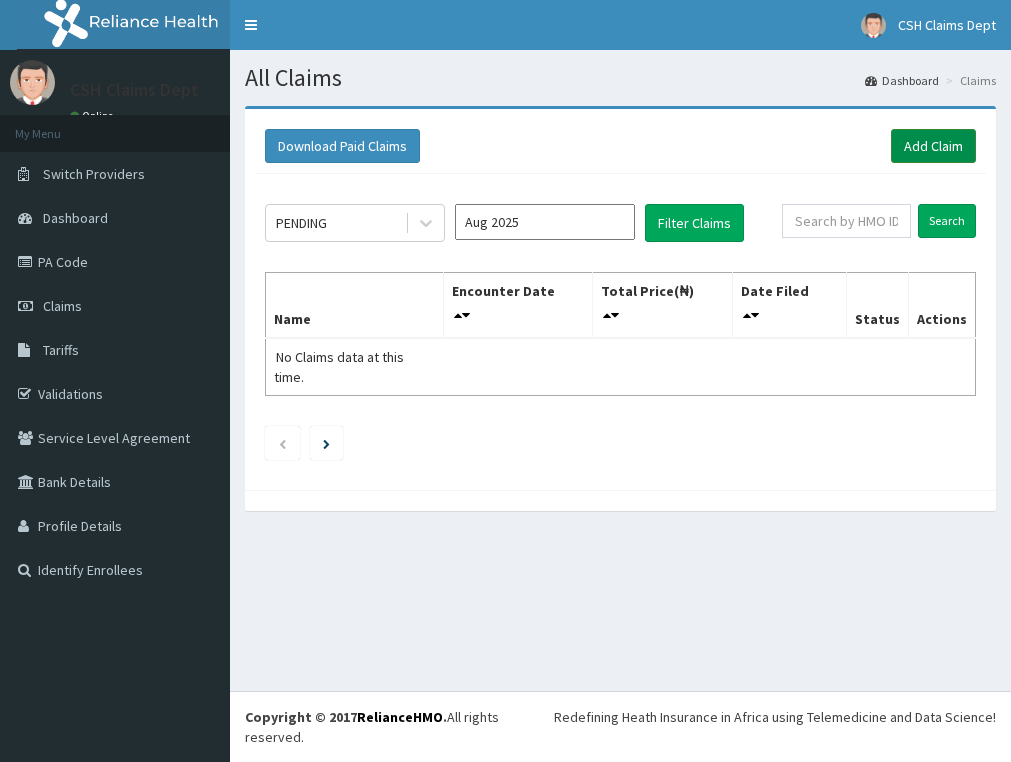 scroll, scrollTop: 0, scrollLeft: 0, axis: both 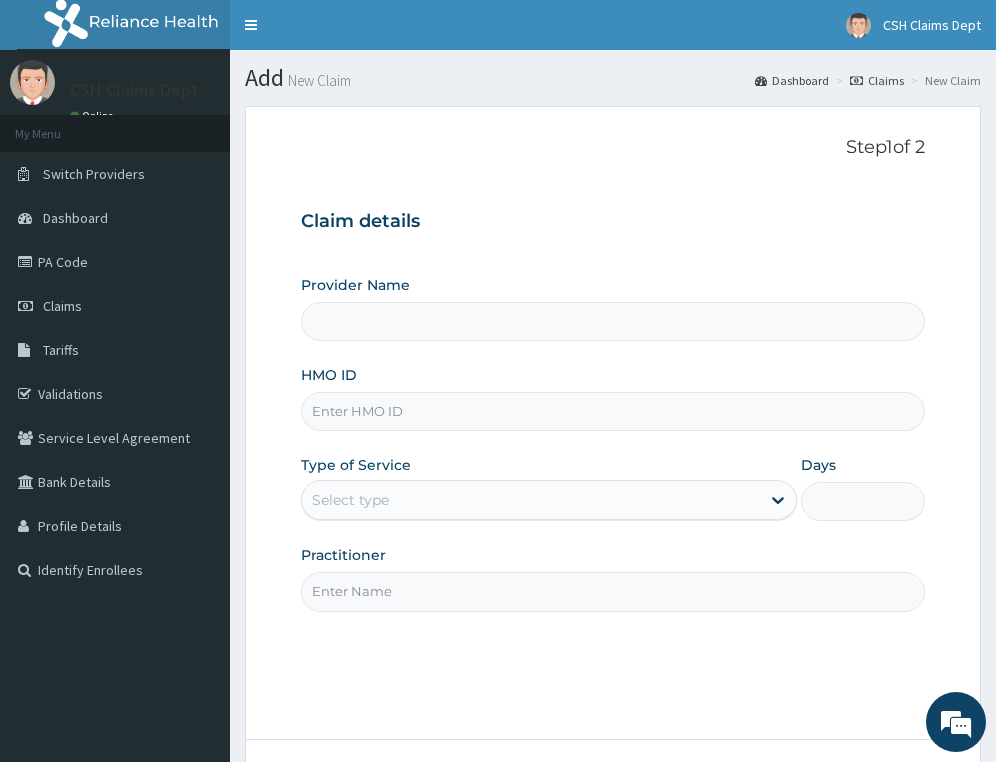type on "Crystal Specialist Hospital" 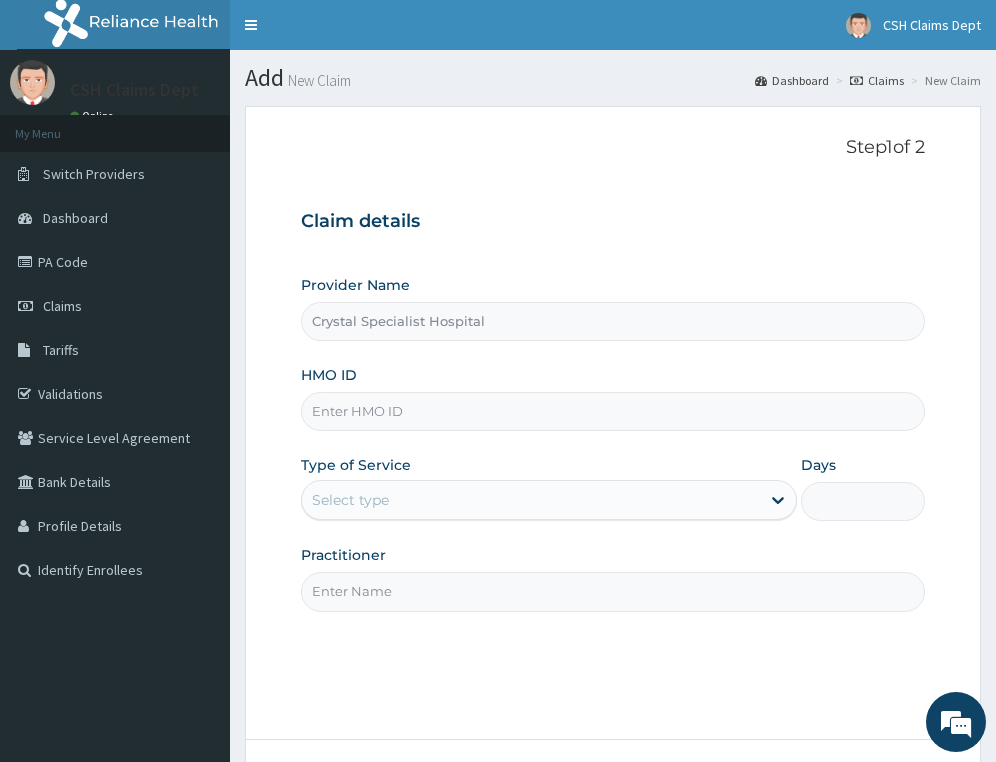 scroll, scrollTop: 0, scrollLeft: 0, axis: both 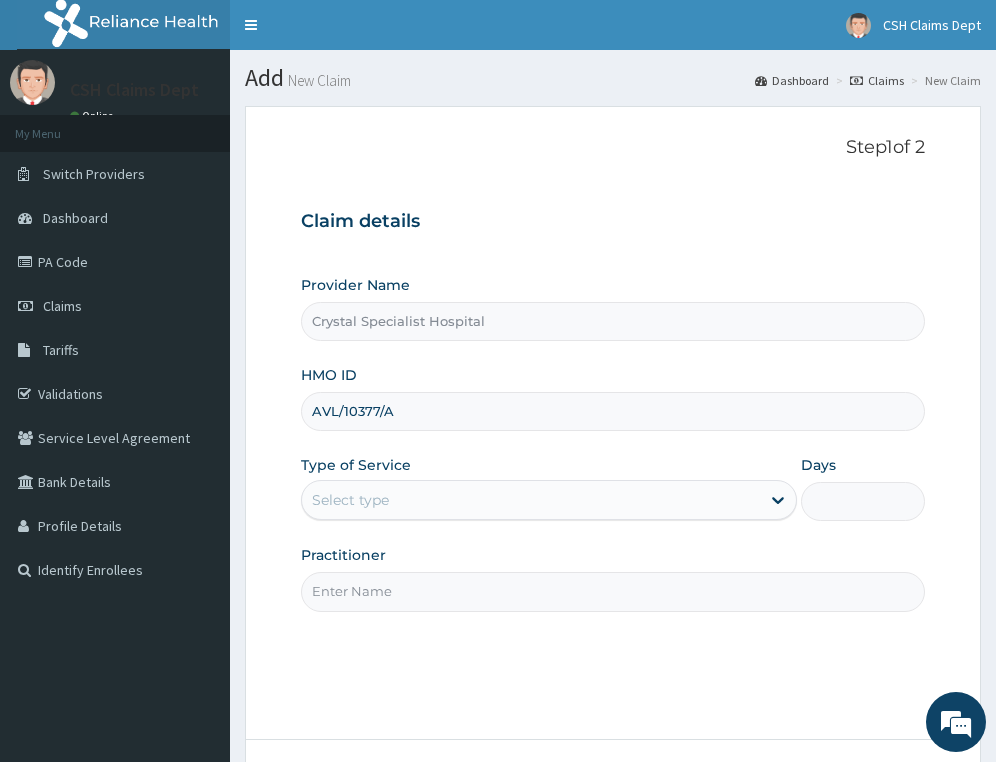 type on "AVL/10377/A" 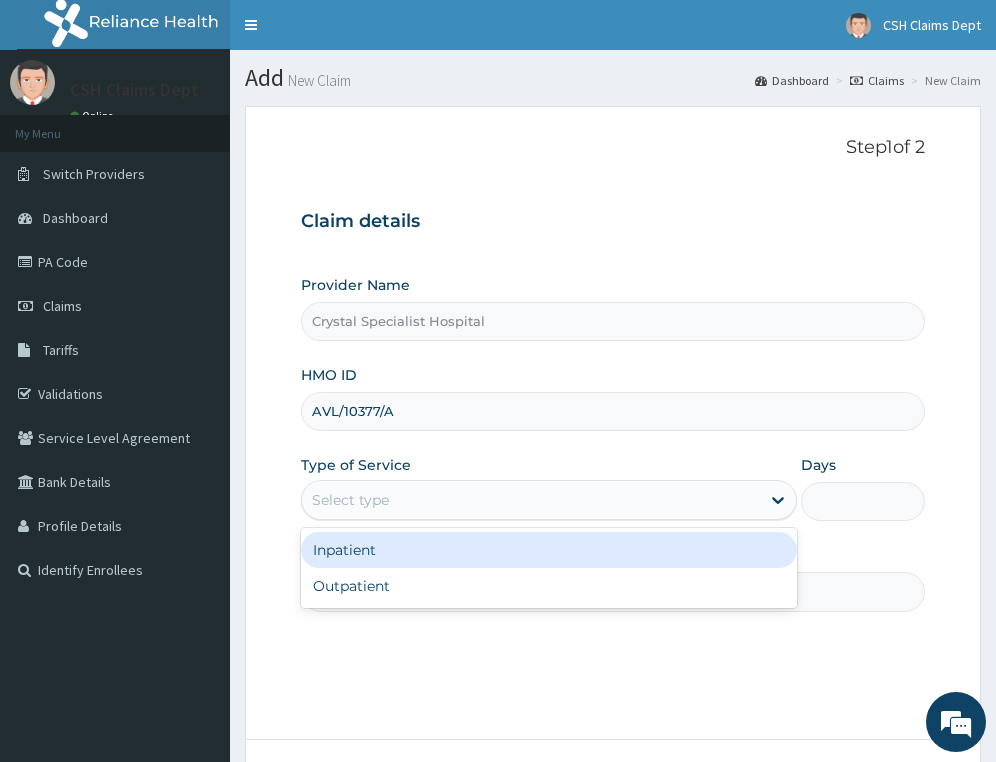 drag, startPoint x: 379, startPoint y: 507, endPoint x: 402, endPoint y: 587, distance: 83.240616 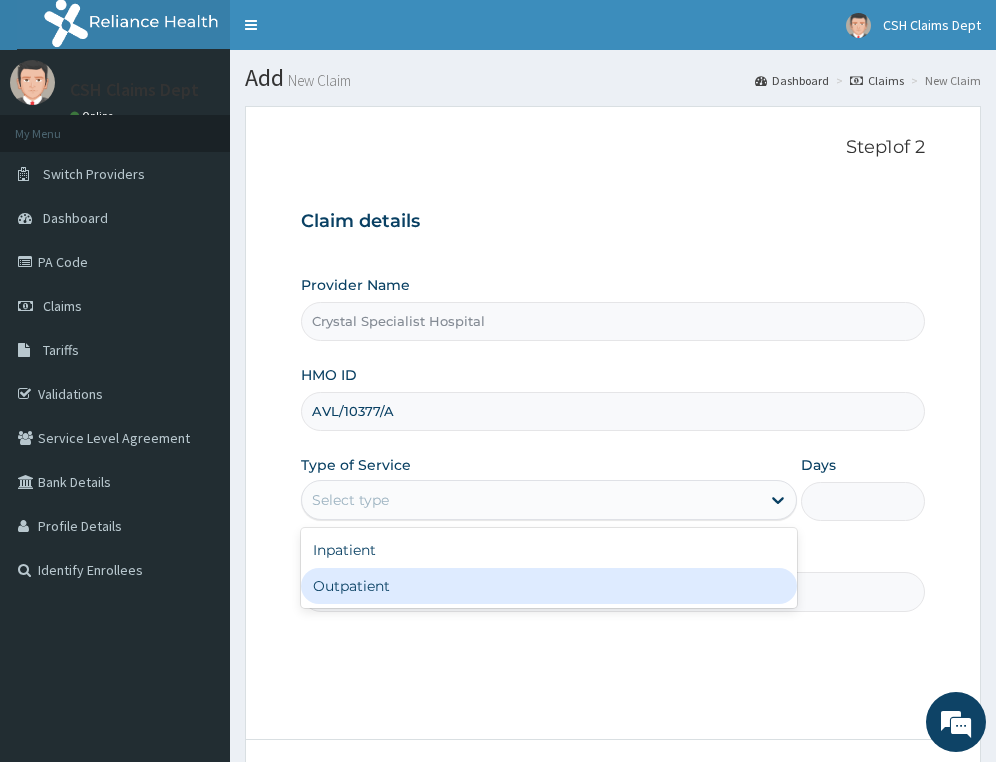 click on "Outpatient" at bounding box center [549, 586] 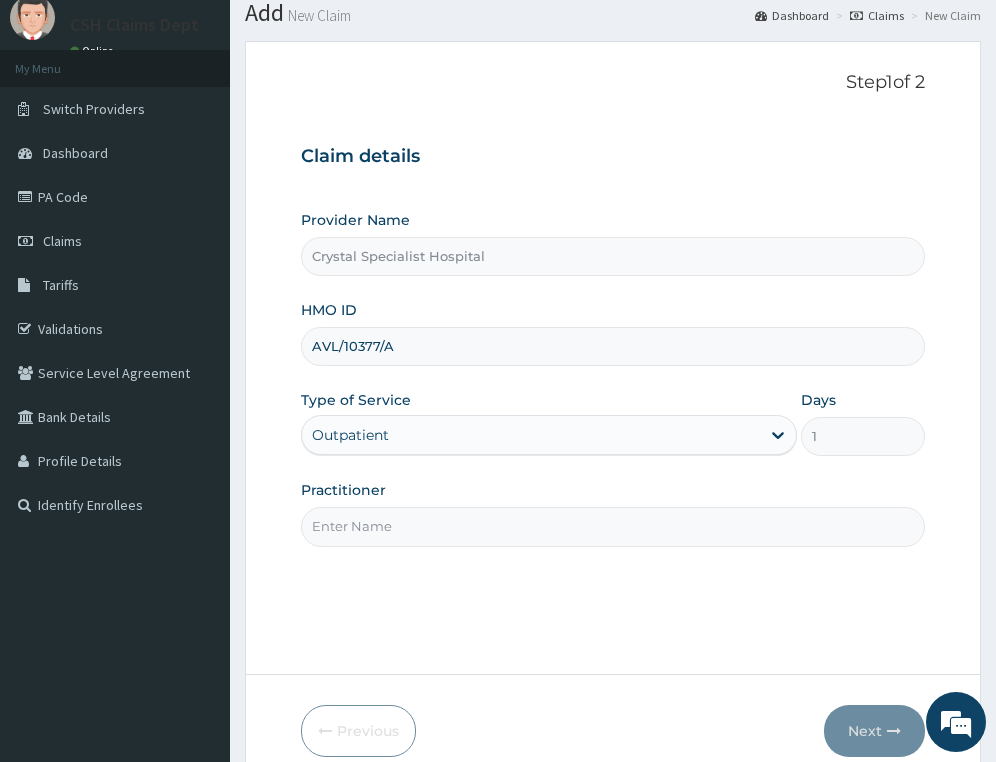 scroll, scrollTop: 177, scrollLeft: 0, axis: vertical 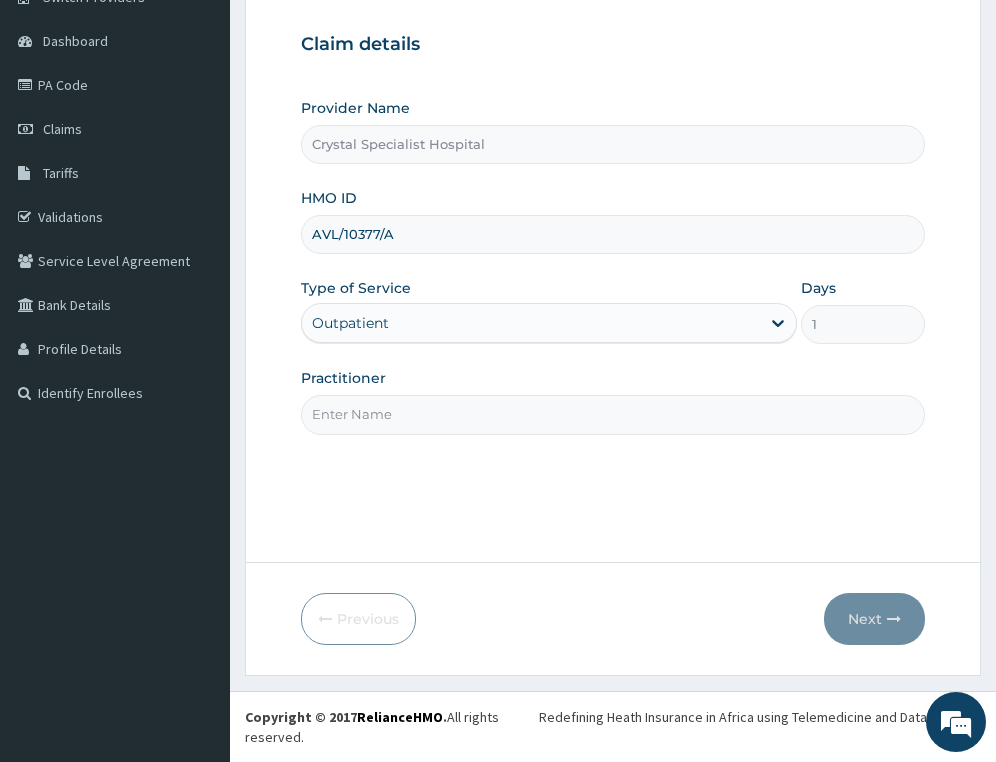click on "Practitioner" at bounding box center [613, 414] 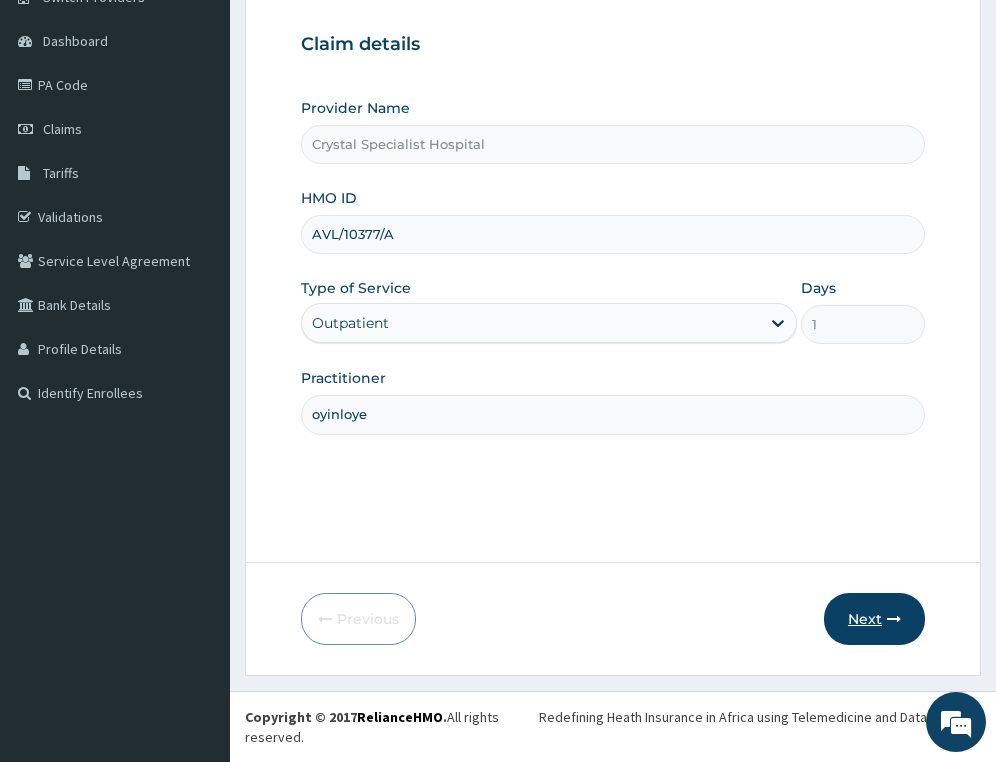 type on "oyinloye" 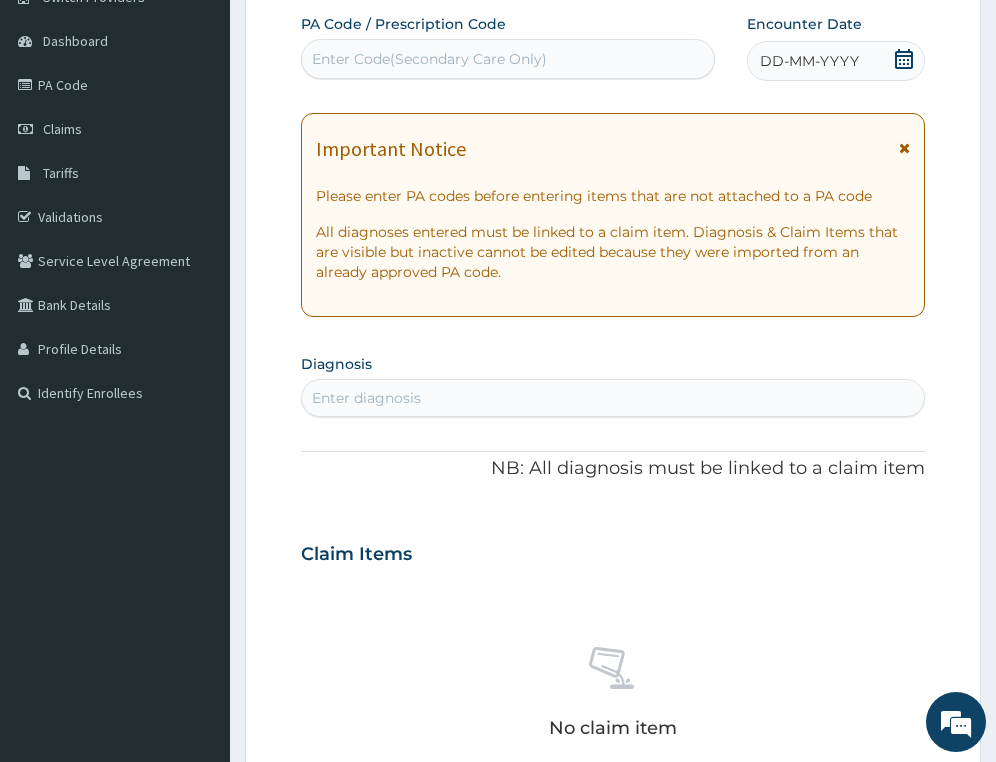scroll, scrollTop: 0, scrollLeft: 0, axis: both 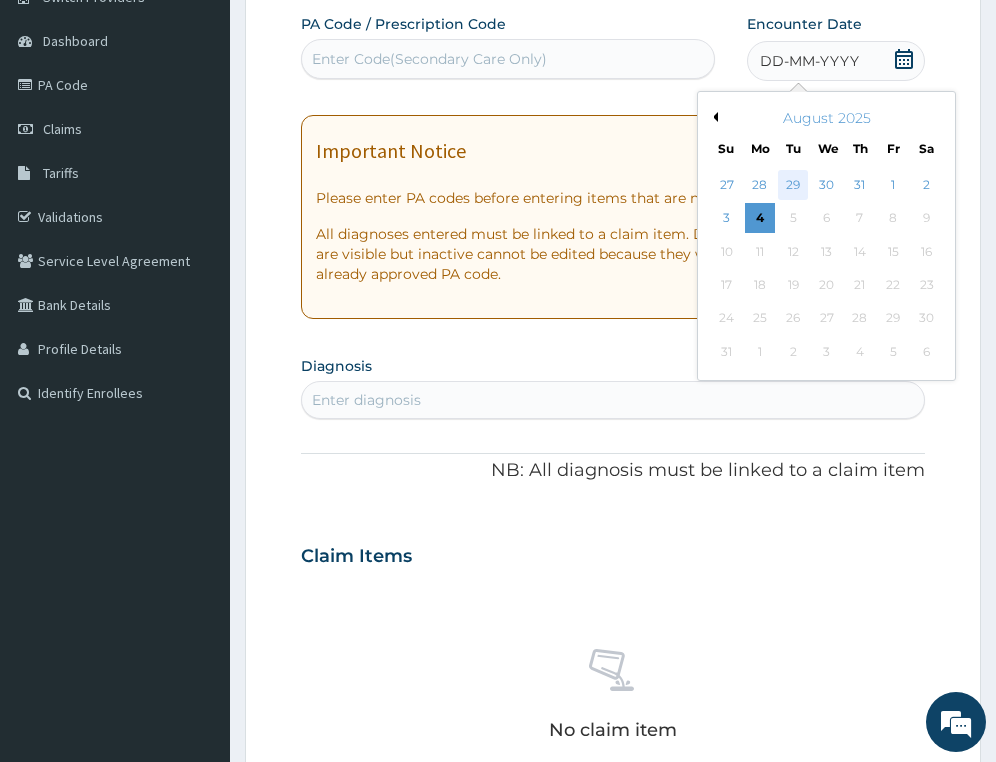 click on "29" at bounding box center (794, 185) 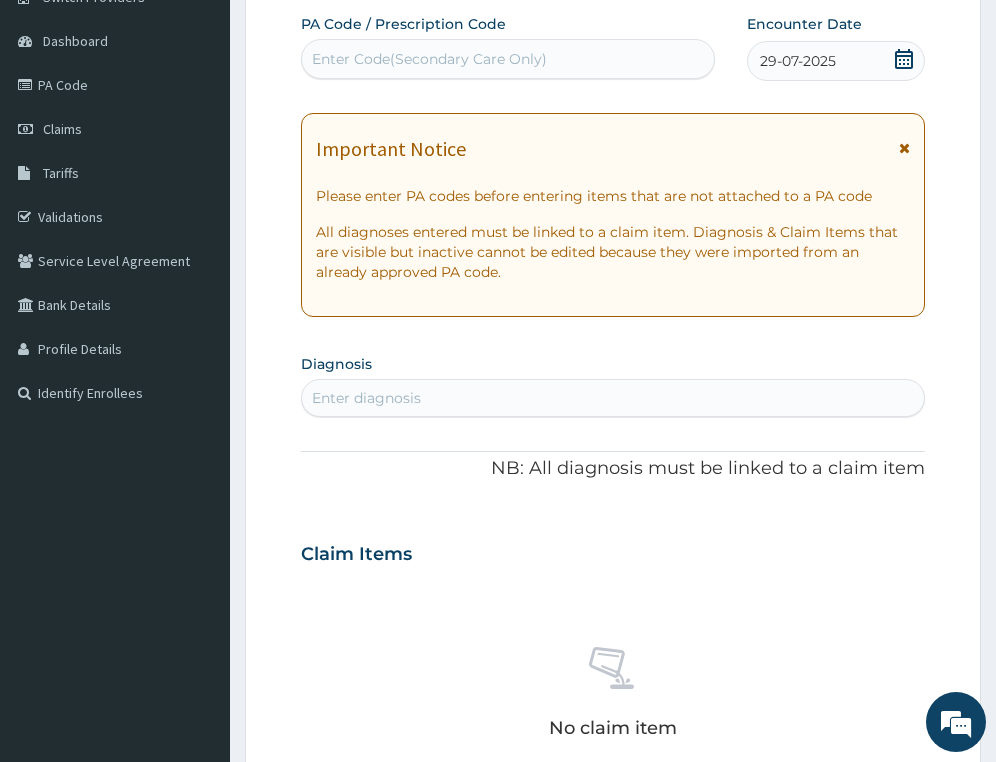 scroll, scrollTop: 277, scrollLeft: 0, axis: vertical 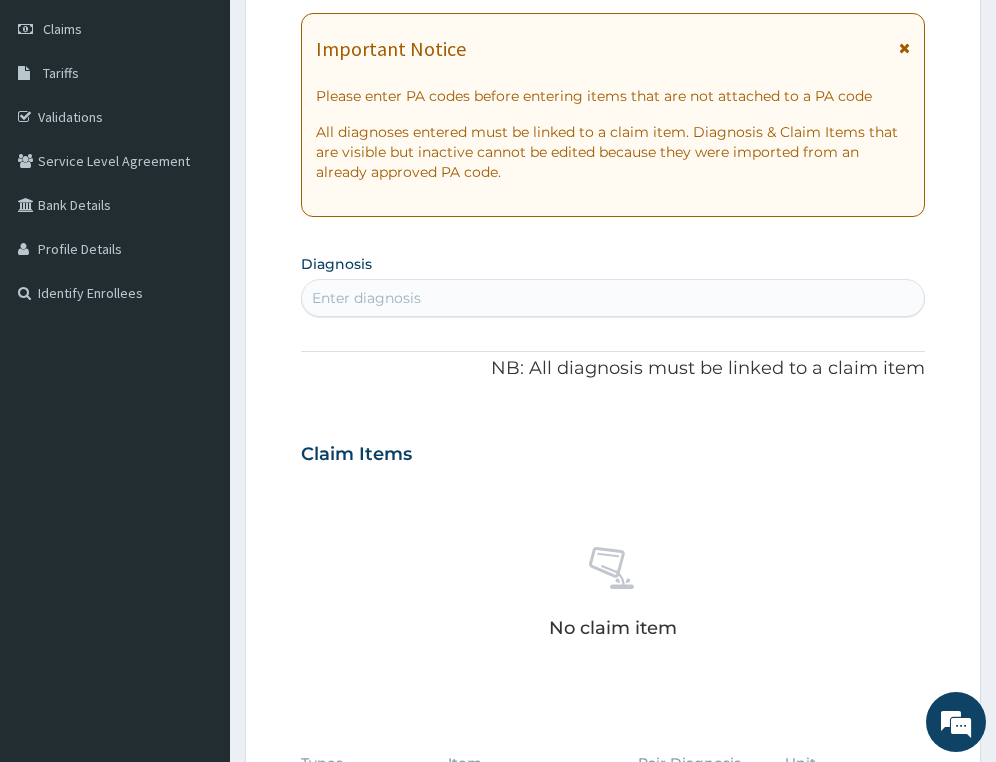 click on "Enter diagnosis" at bounding box center [613, 298] 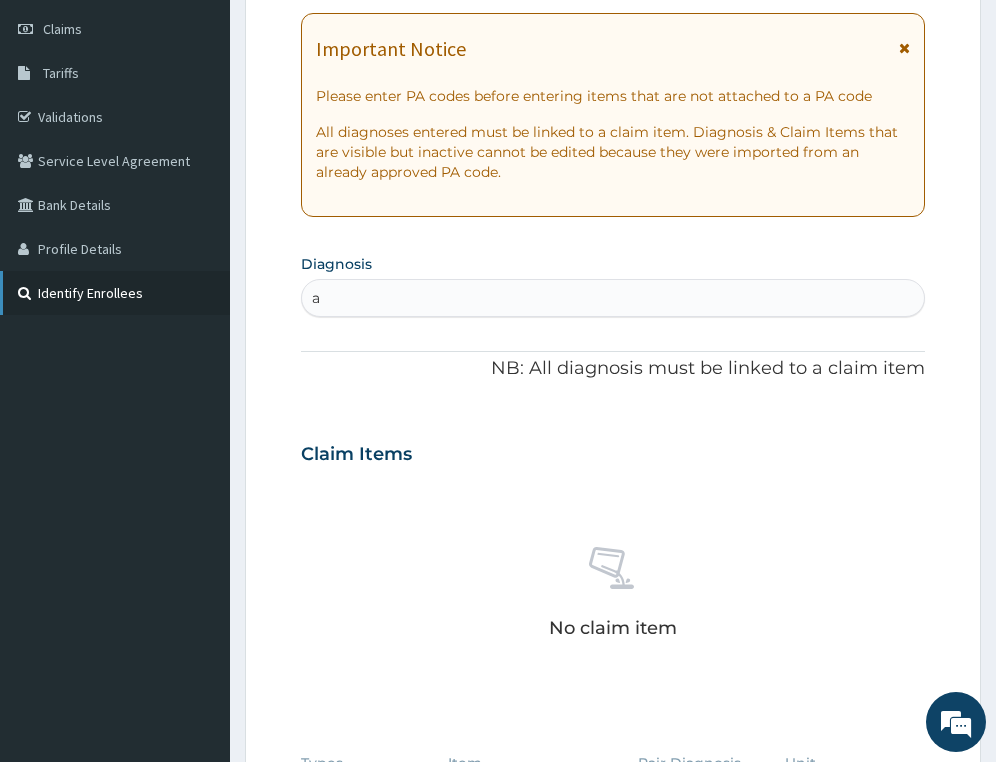 drag, startPoint x: 511, startPoint y: 287, endPoint x: 148, endPoint y: 297, distance: 363.13773 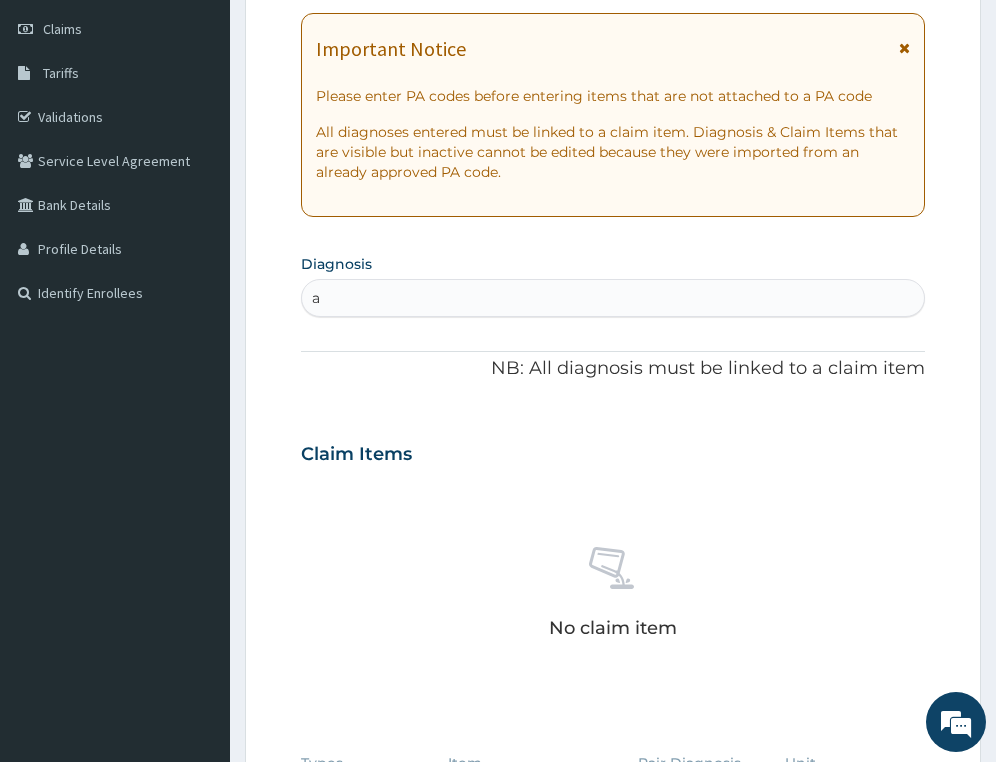 drag, startPoint x: 319, startPoint y: 303, endPoint x: 254, endPoint y: 295, distance: 65.490456 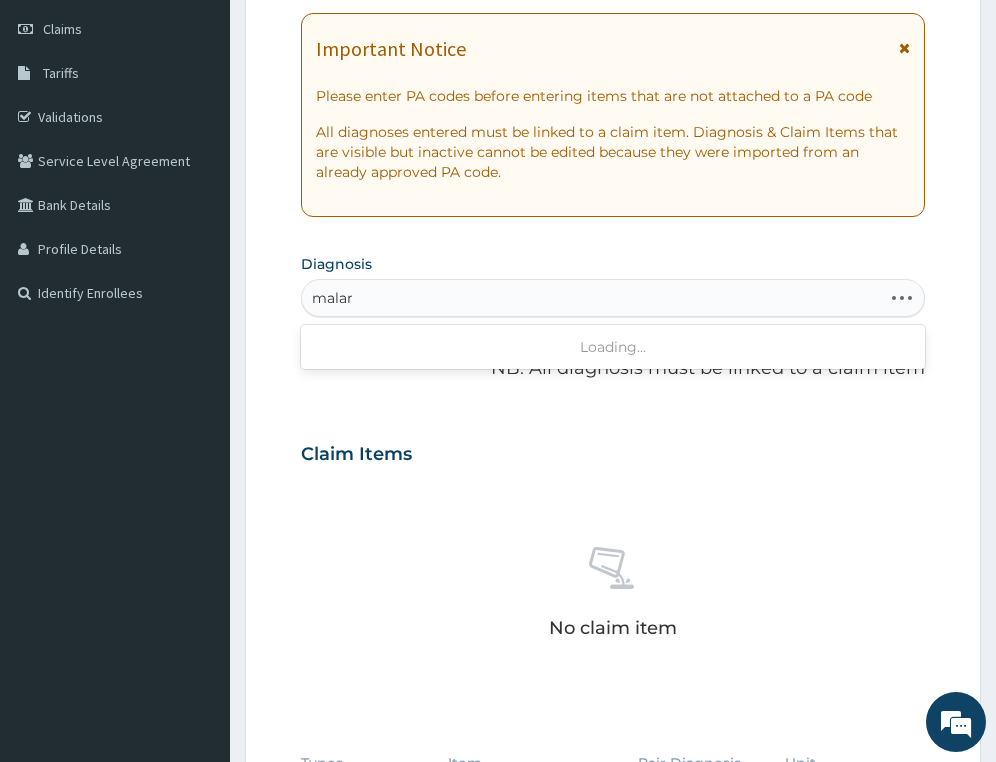 type on "malari" 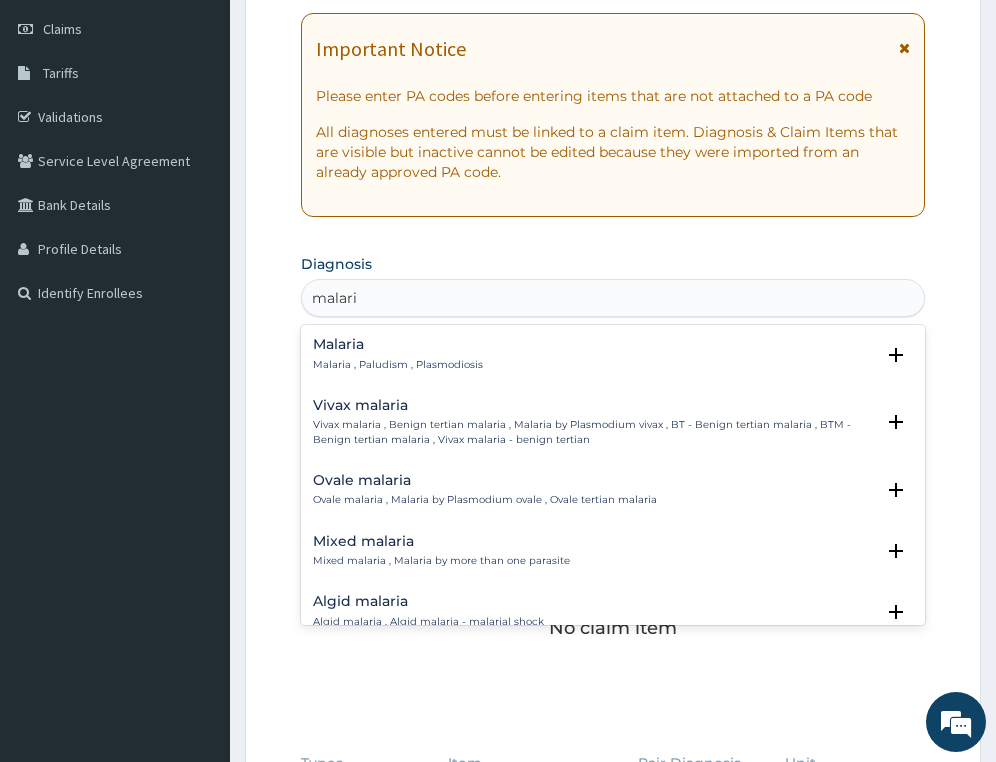 click on "Malaria" at bounding box center [398, 344] 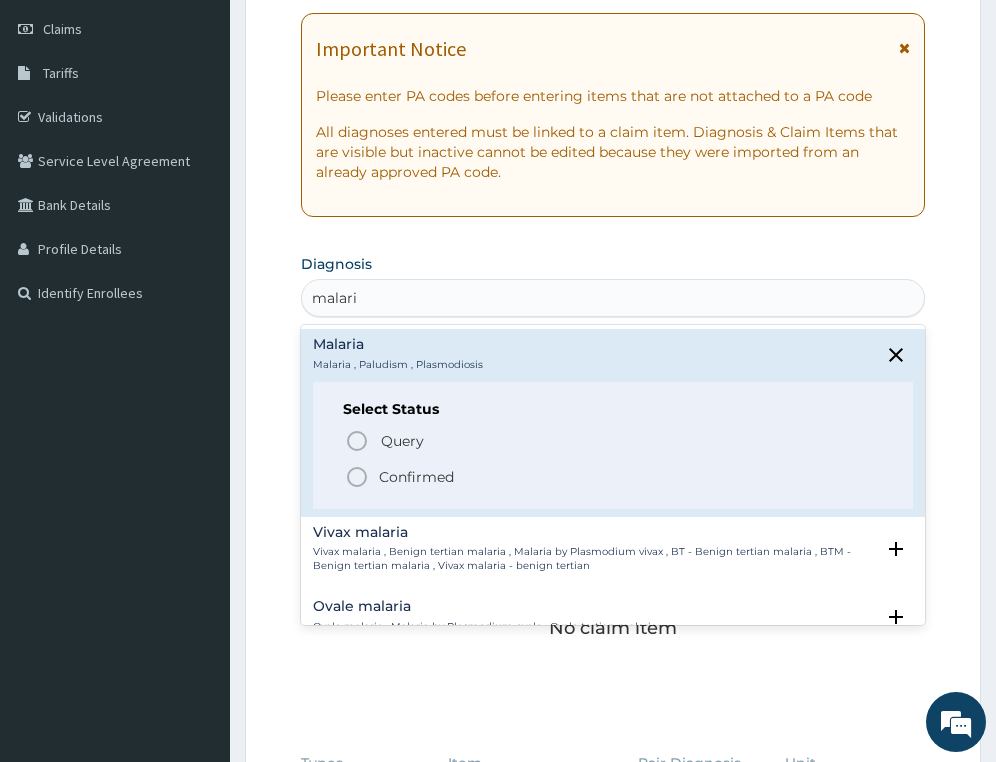 click on "Confirmed" at bounding box center [416, 477] 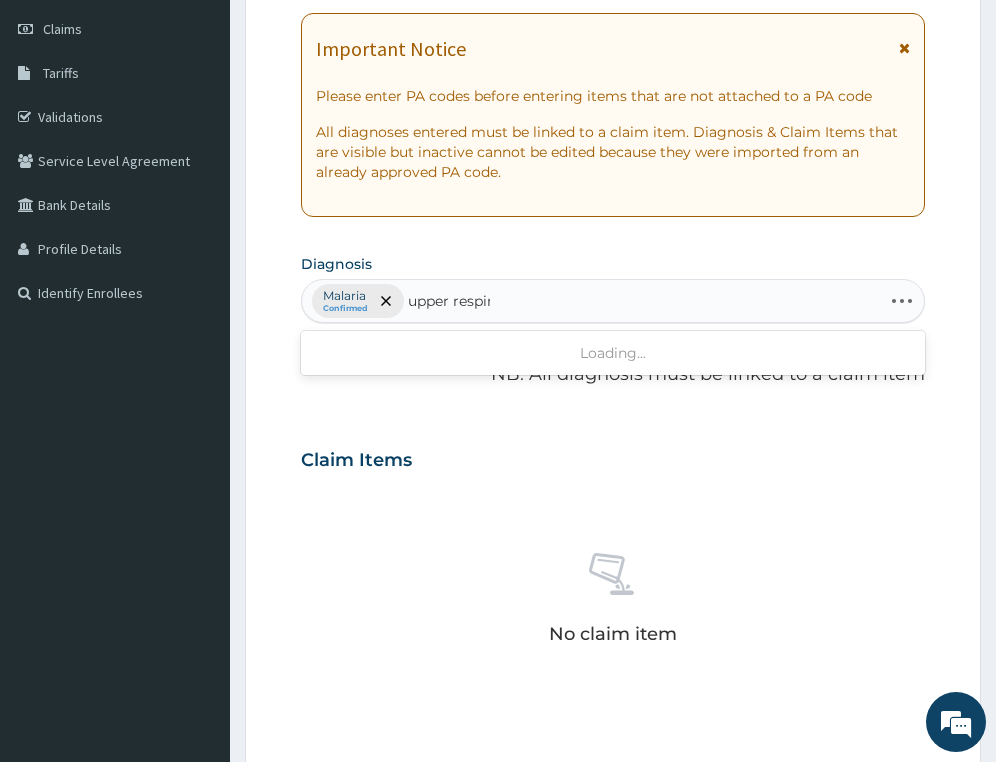 type on "upper respira" 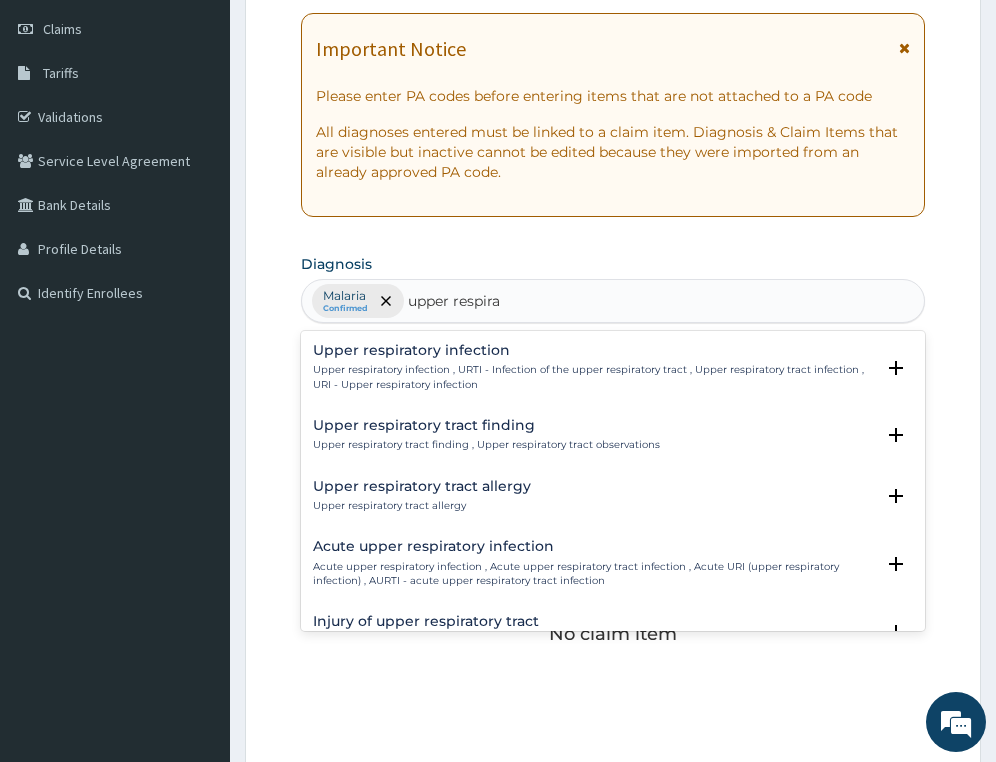 click on "Upper respiratory infection , URTI - Infection of the upper respiratory tract , Upper respiratory tract infection , URI - Upper respiratory infection" at bounding box center [593, 377] 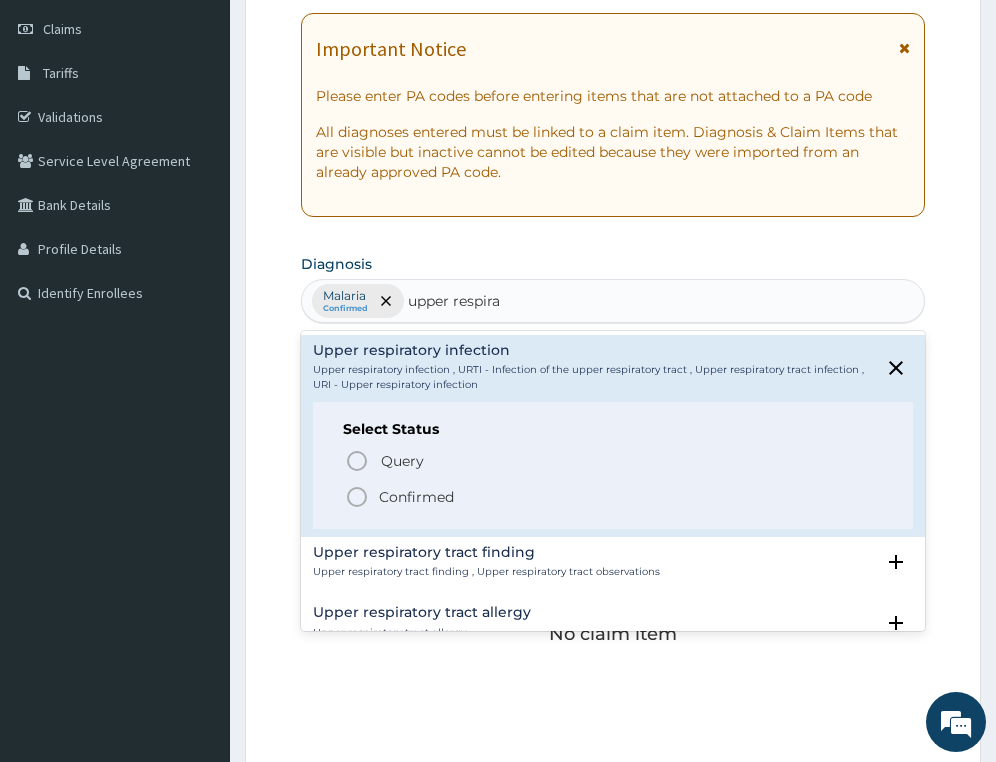click on "Confirmed" at bounding box center (416, 497) 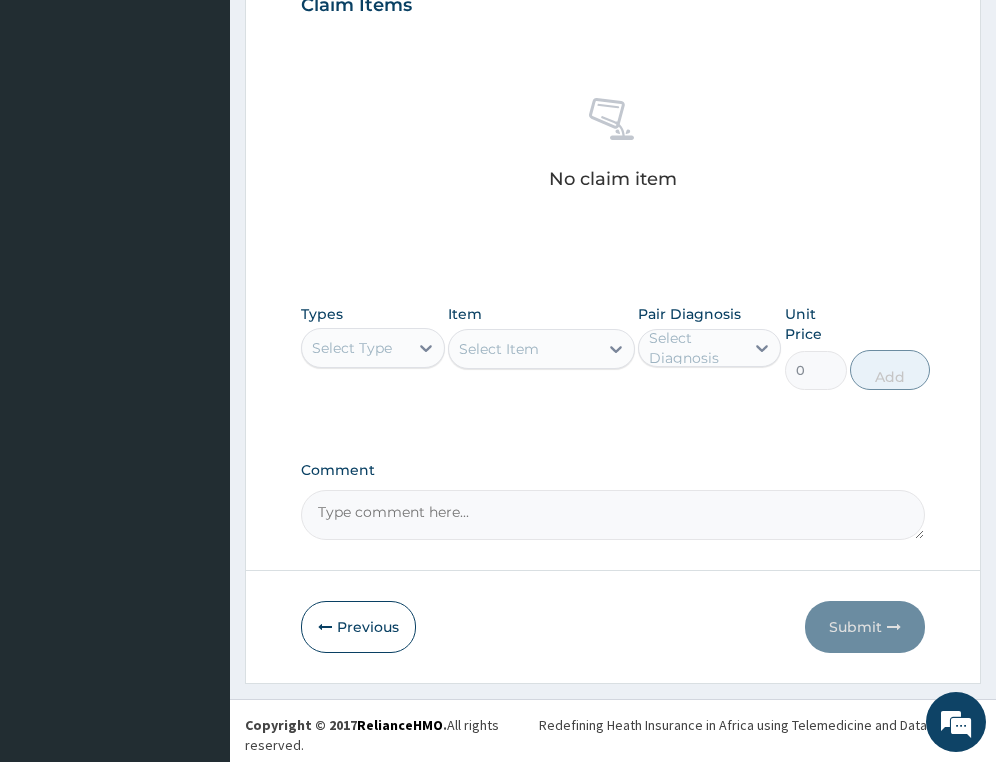 scroll, scrollTop: 740, scrollLeft: 0, axis: vertical 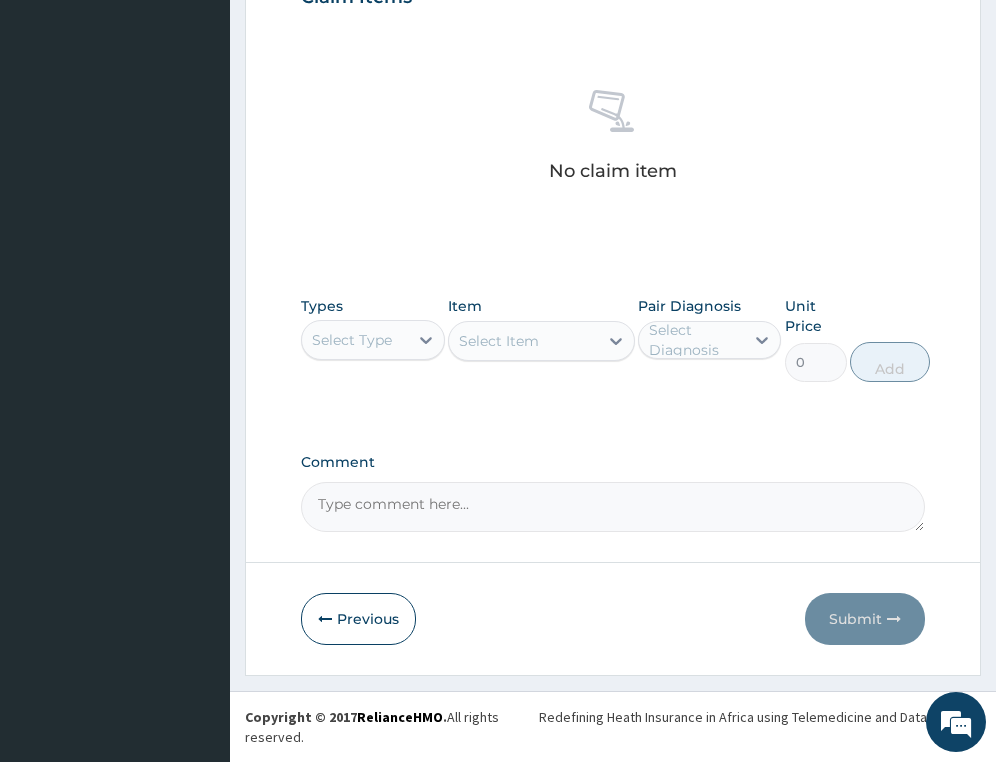 click on "Select Type" at bounding box center (352, 340) 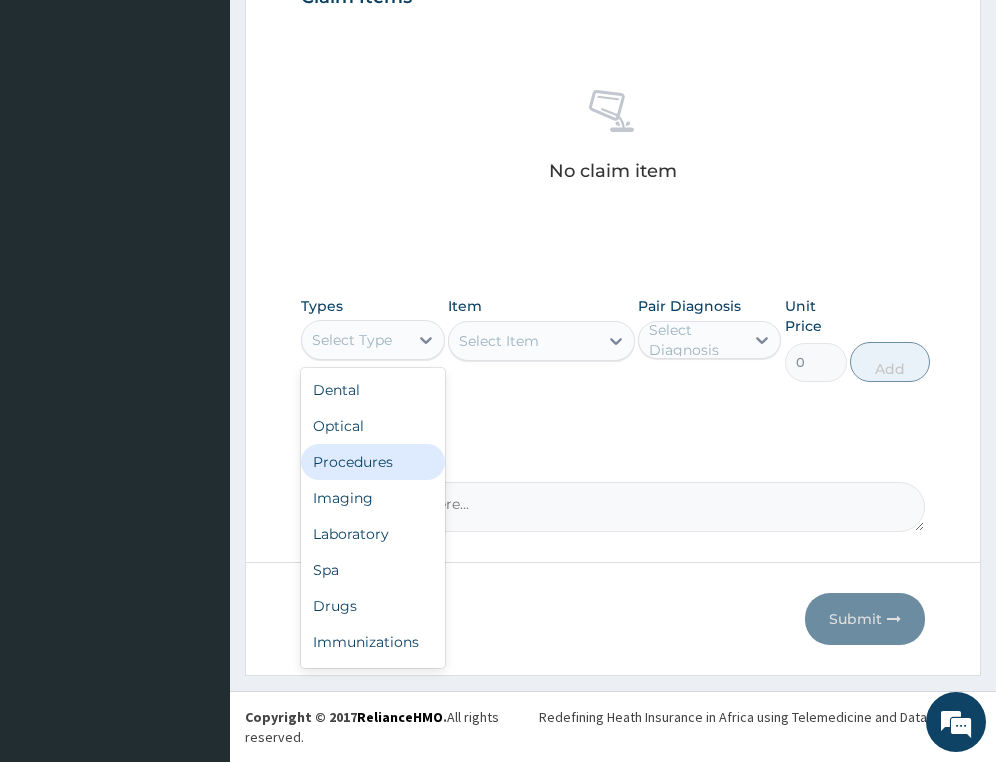 click on "Procedures" at bounding box center [372, 462] 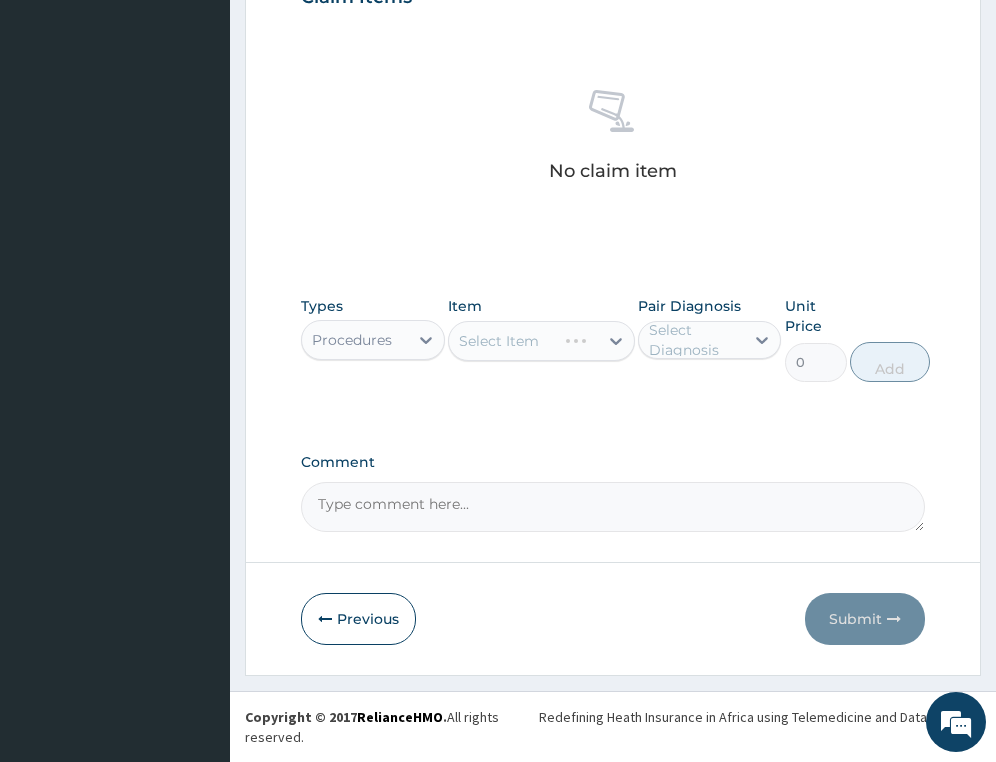 click on "Select Item" at bounding box center (541, 341) 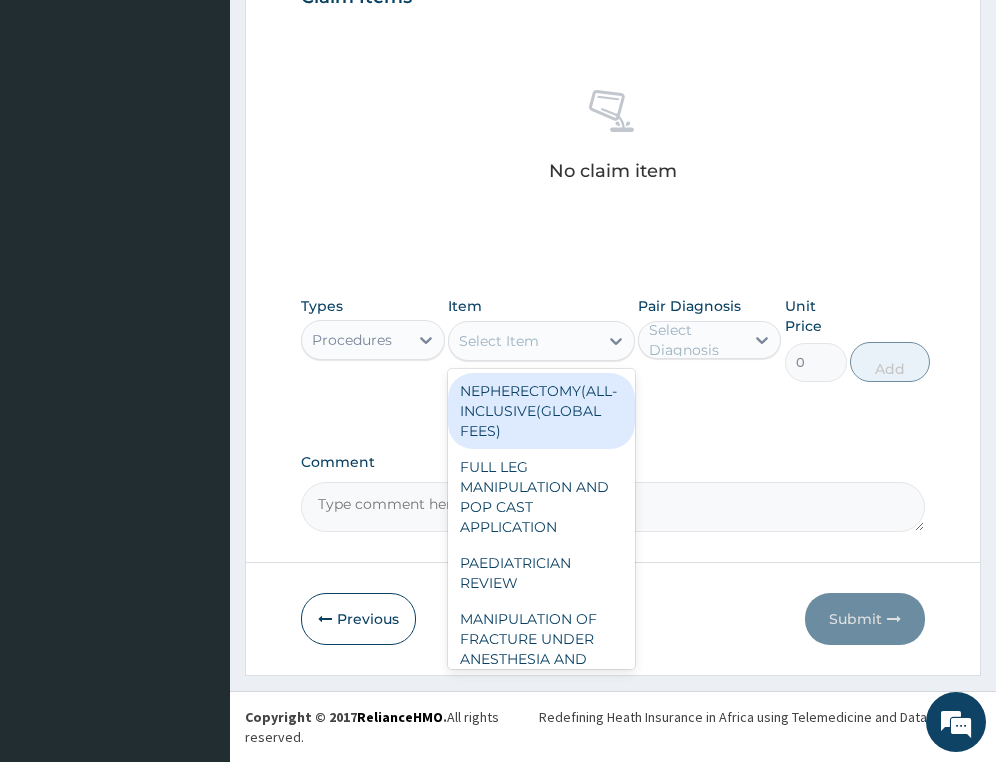 click on "Select Item" at bounding box center (499, 341) 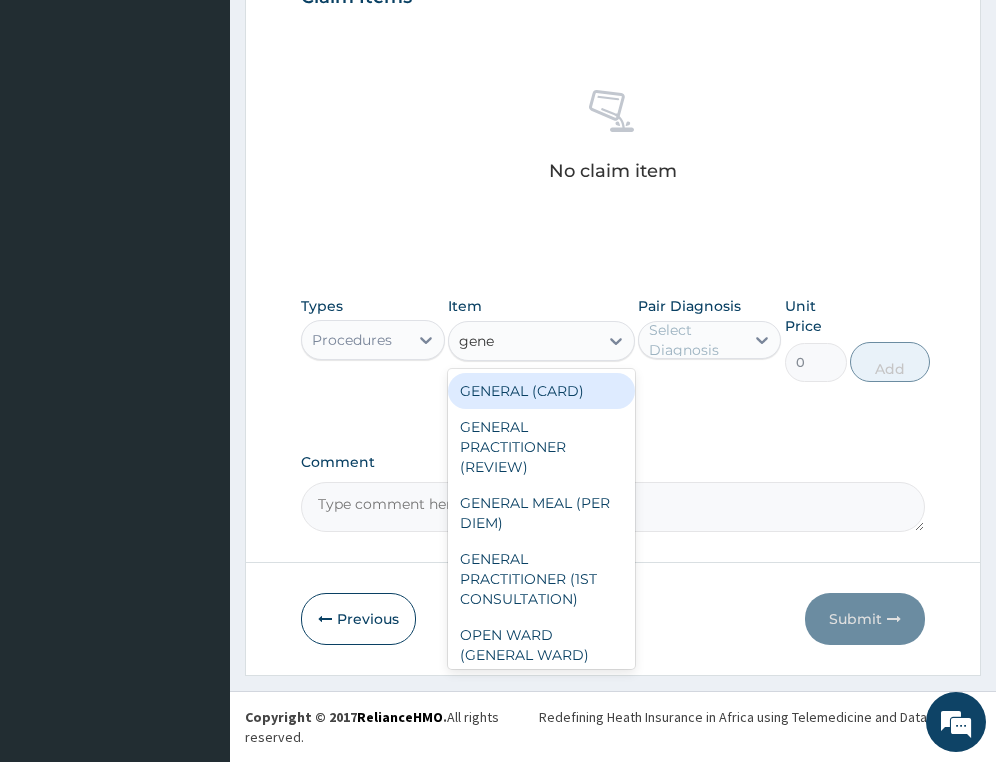 type on "gener" 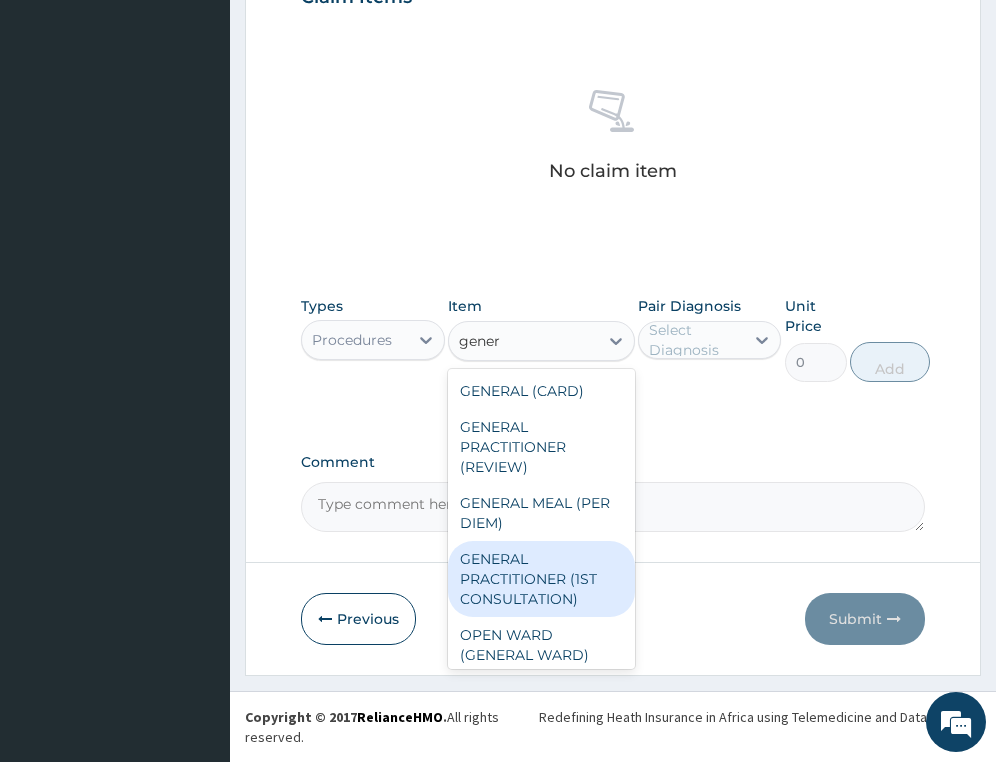 drag, startPoint x: 510, startPoint y: 593, endPoint x: 603, endPoint y: 476, distance: 149.45903 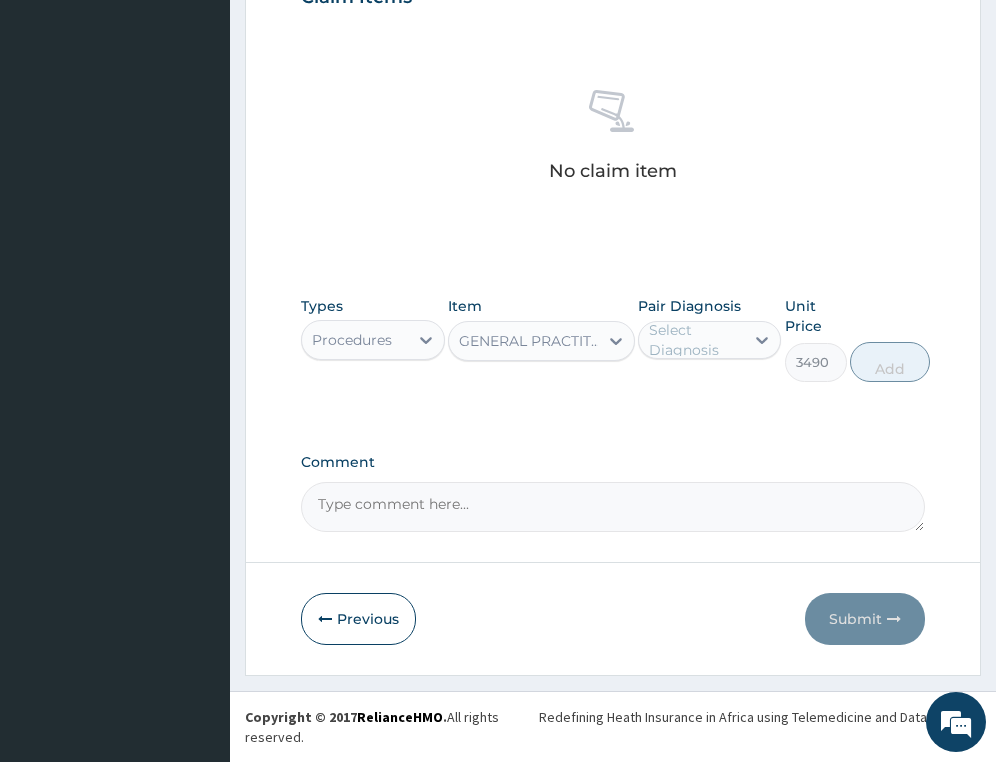 click on "Select Diagnosis" at bounding box center [695, 340] 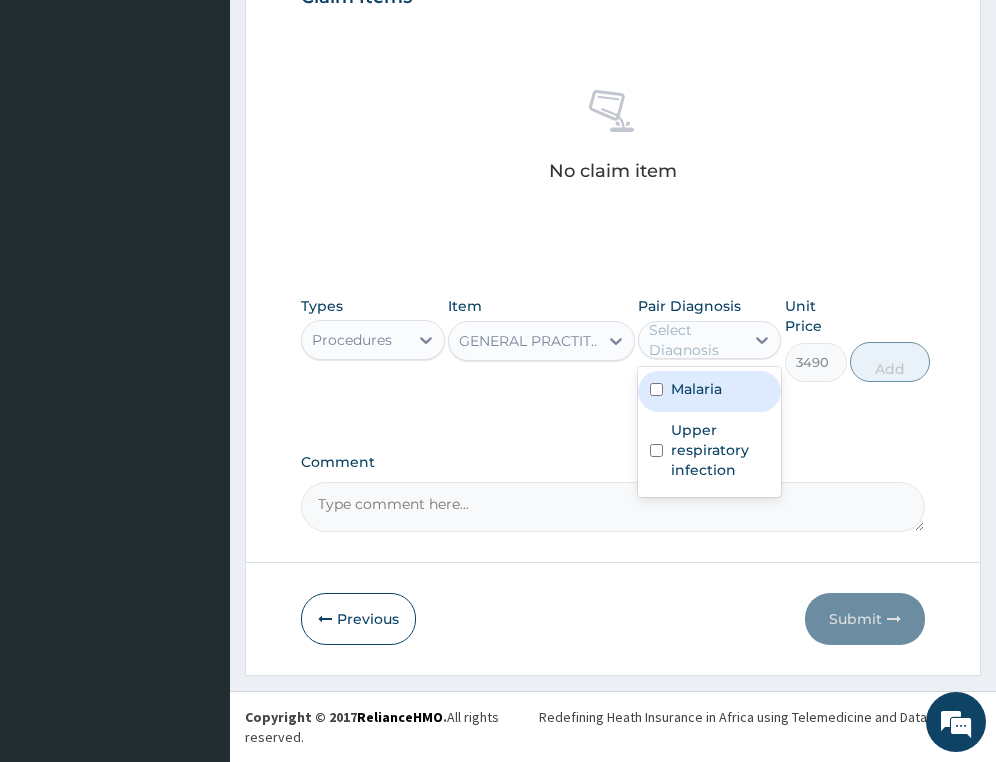 click on "Malaria" at bounding box center [709, 391] 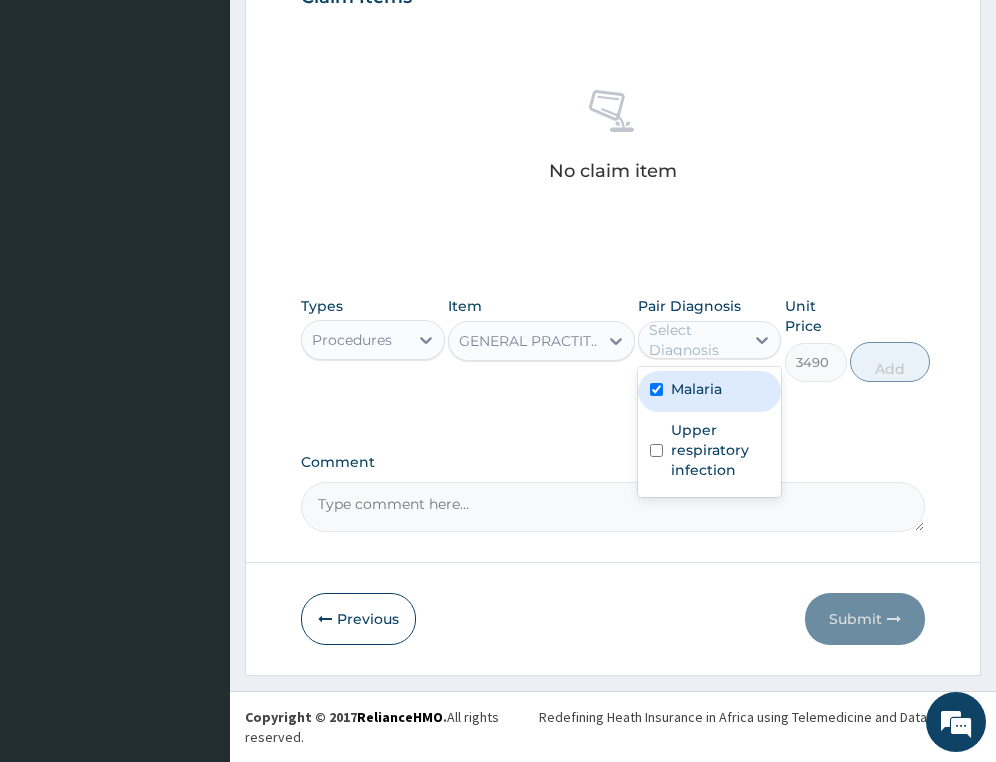 checkbox on "true" 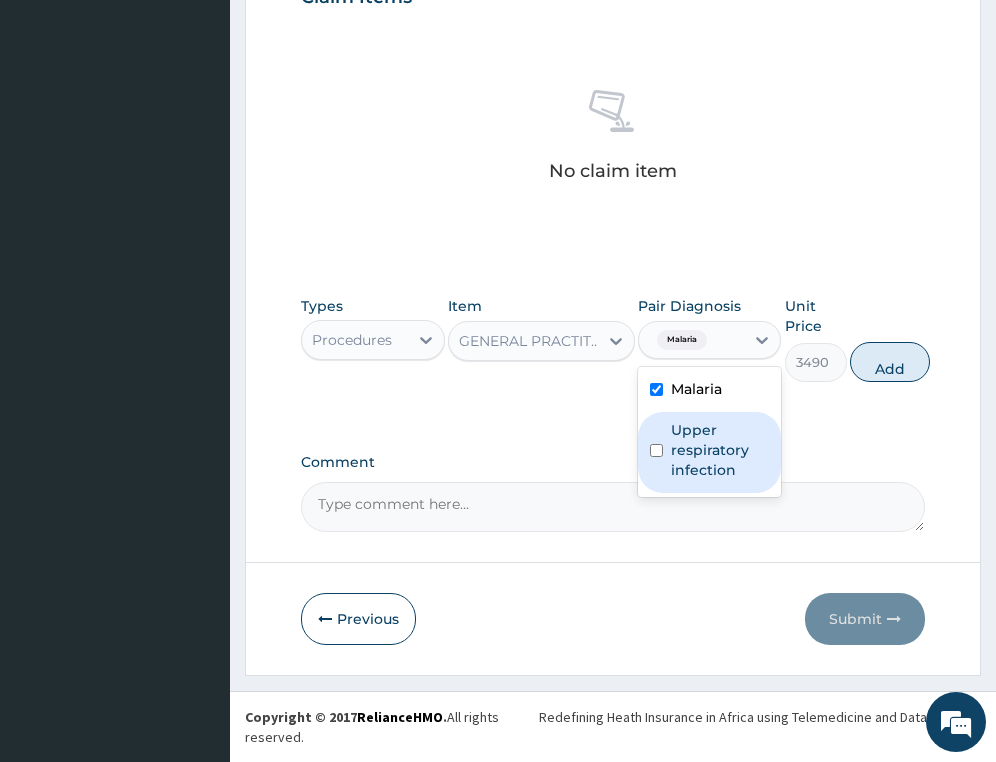 click on "Upper respiratory infection" at bounding box center (720, 450) 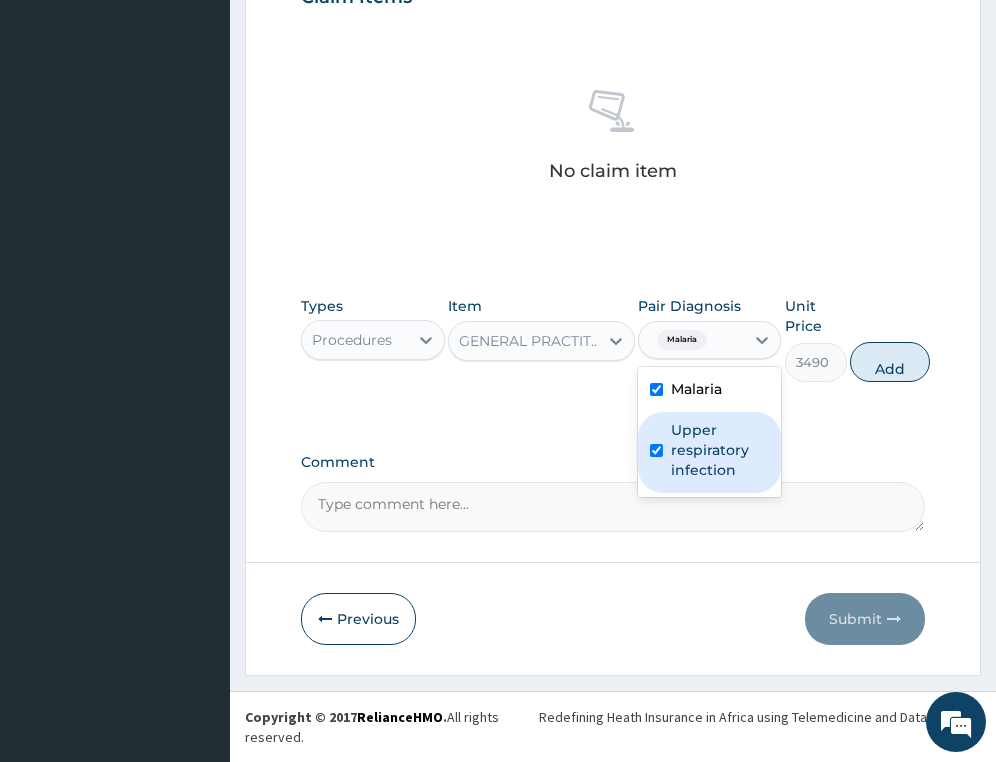 checkbox on "true" 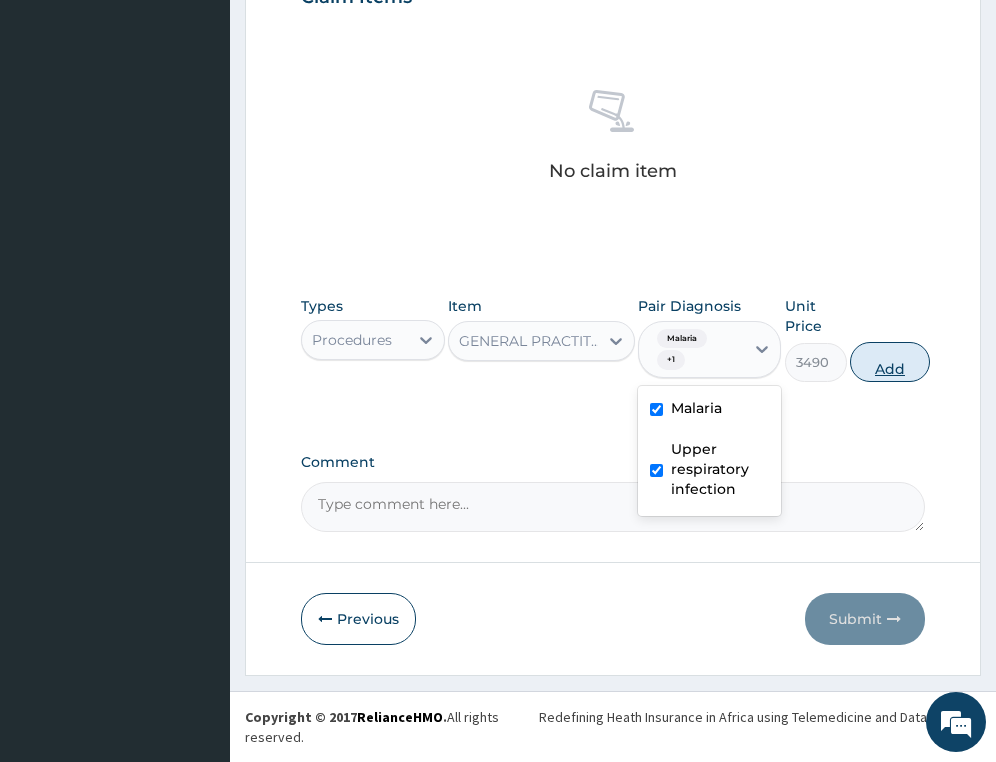 click on "Add" at bounding box center [890, 362] 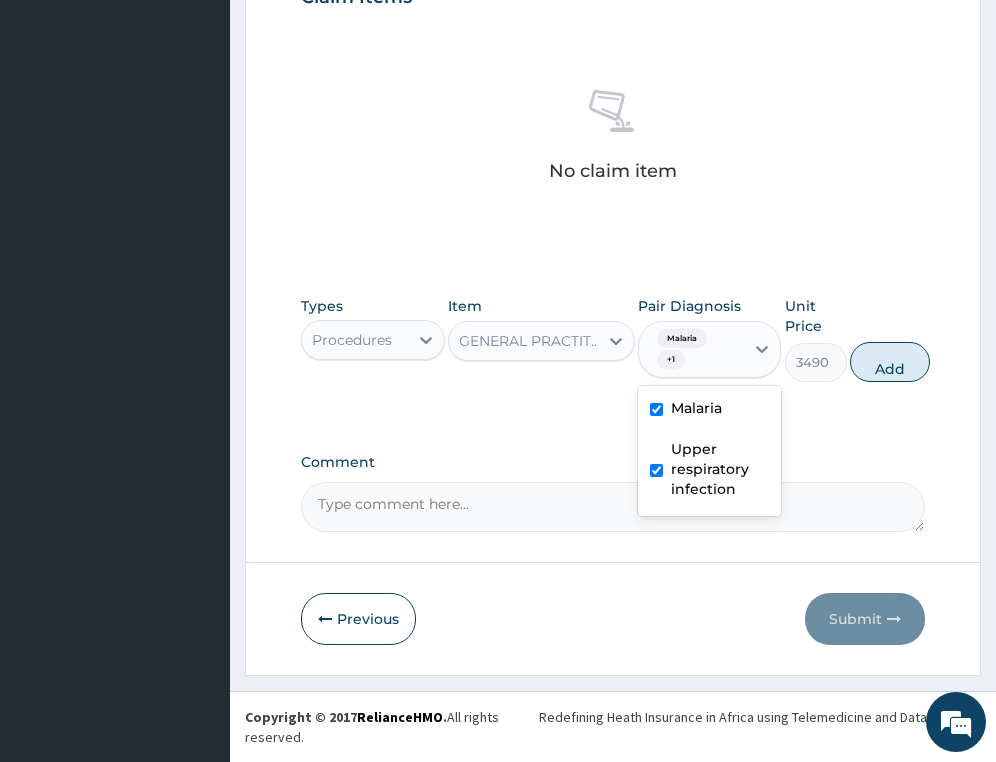 type on "0" 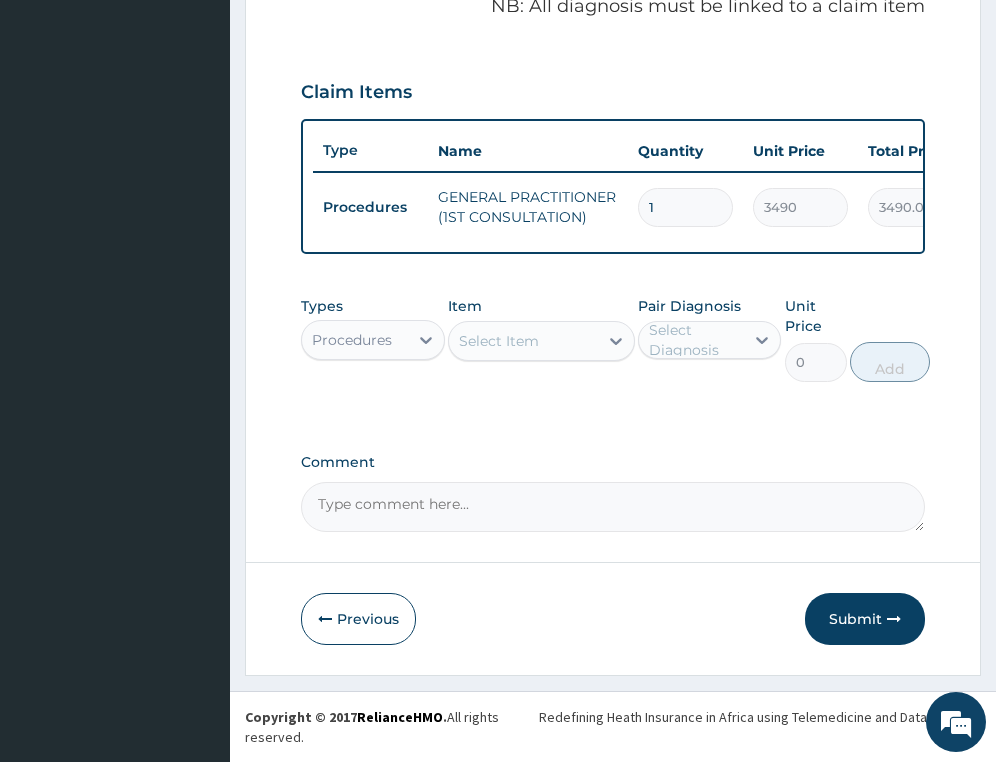 scroll, scrollTop: 660, scrollLeft: 0, axis: vertical 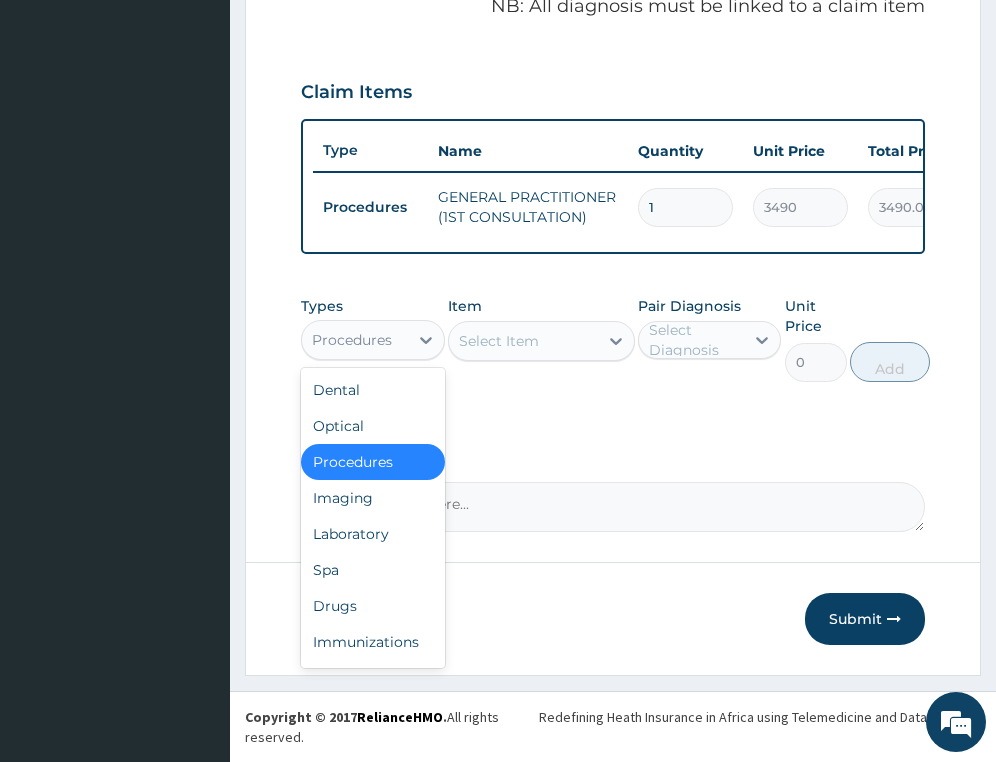 click on "Procedures" at bounding box center (352, 340) 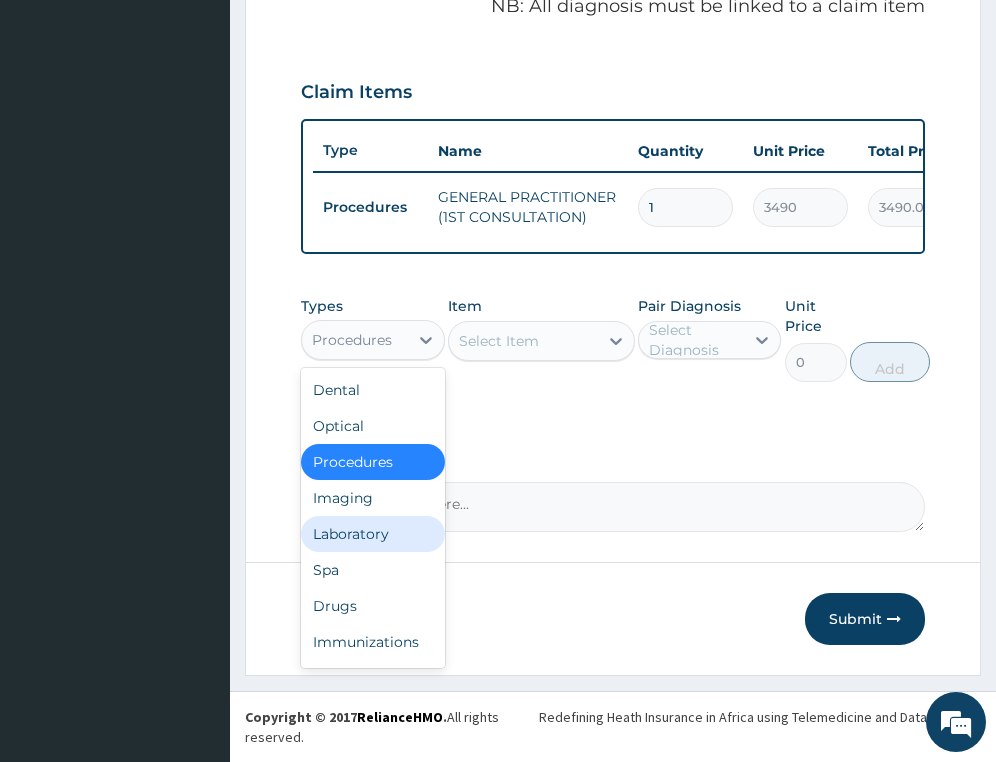 click on "Laboratory" at bounding box center [372, 534] 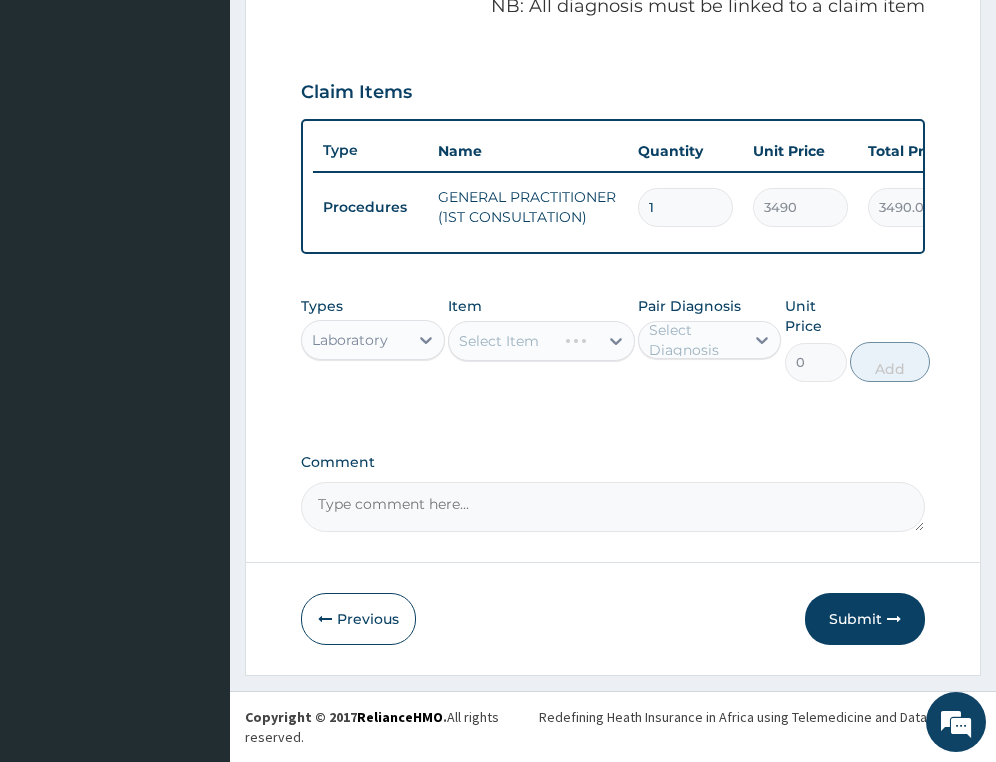 click on "Select Item" at bounding box center [541, 341] 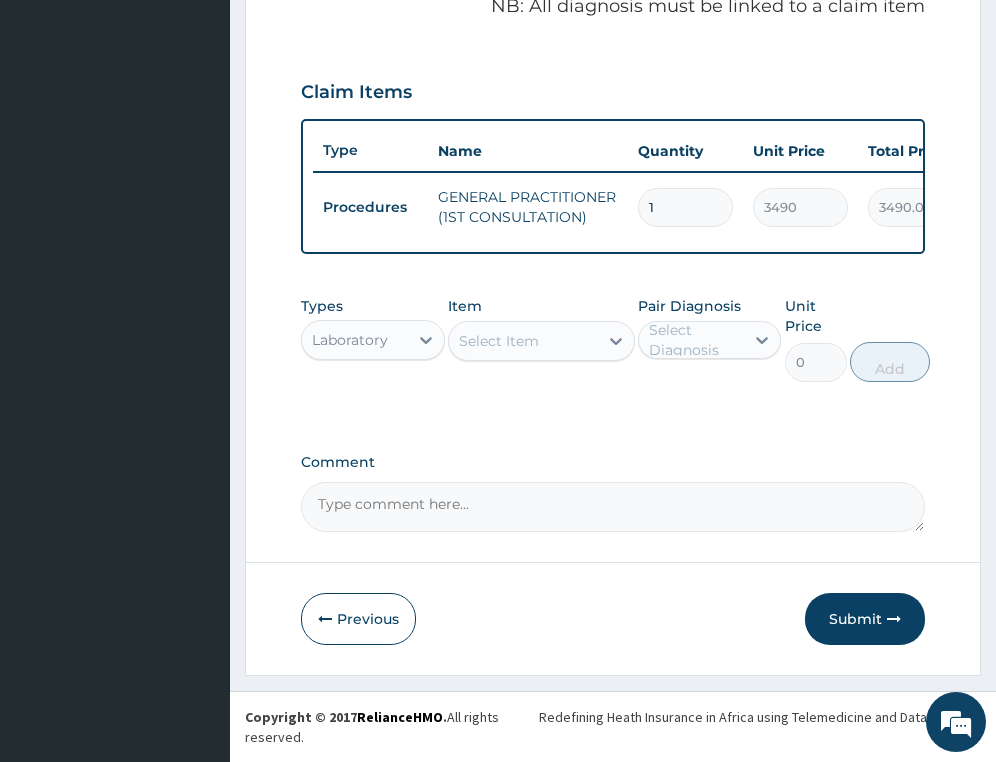 click on "Select Item" at bounding box center (499, 341) 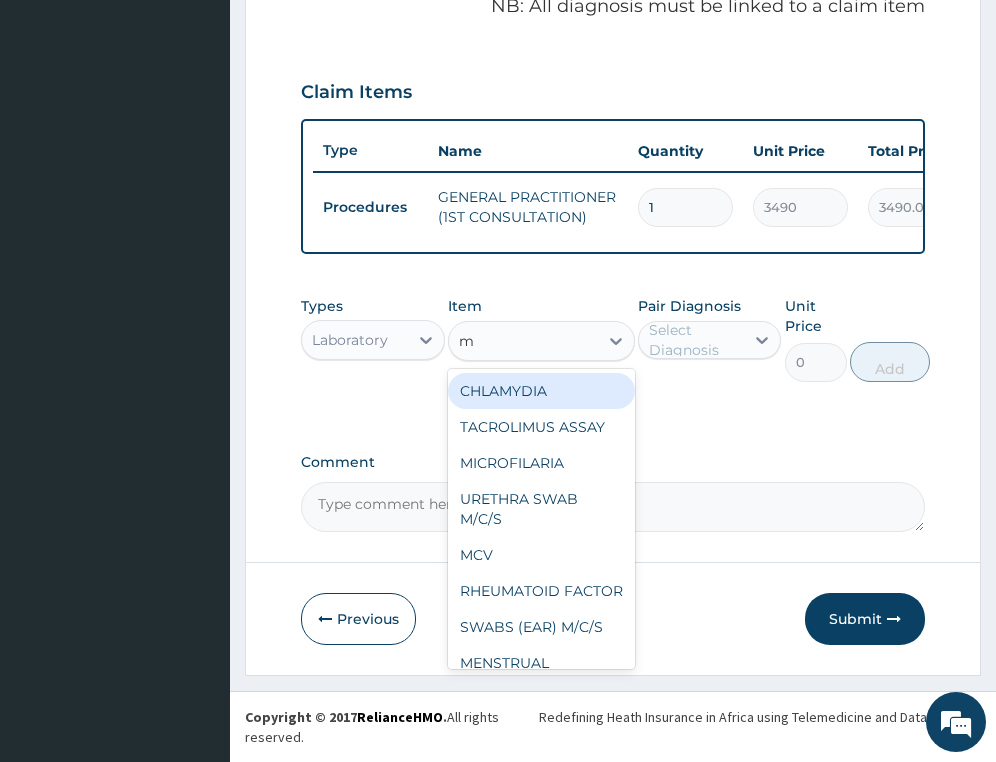 type on "mp" 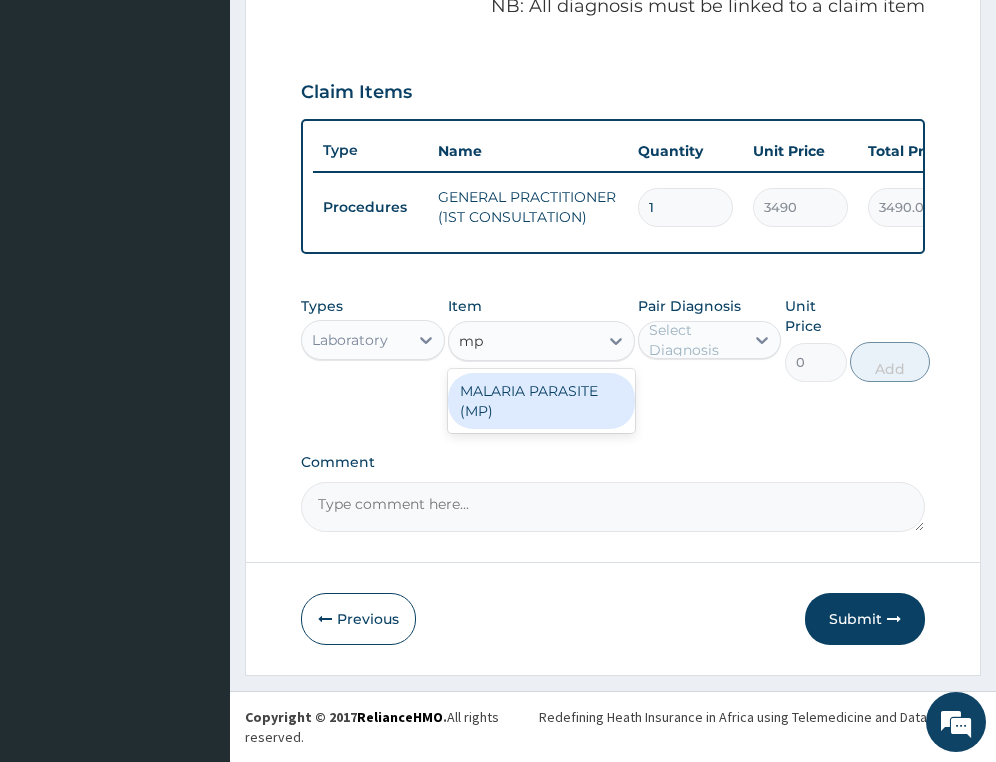 click on "MALARIA PARASITE (MP)" at bounding box center (541, 401) 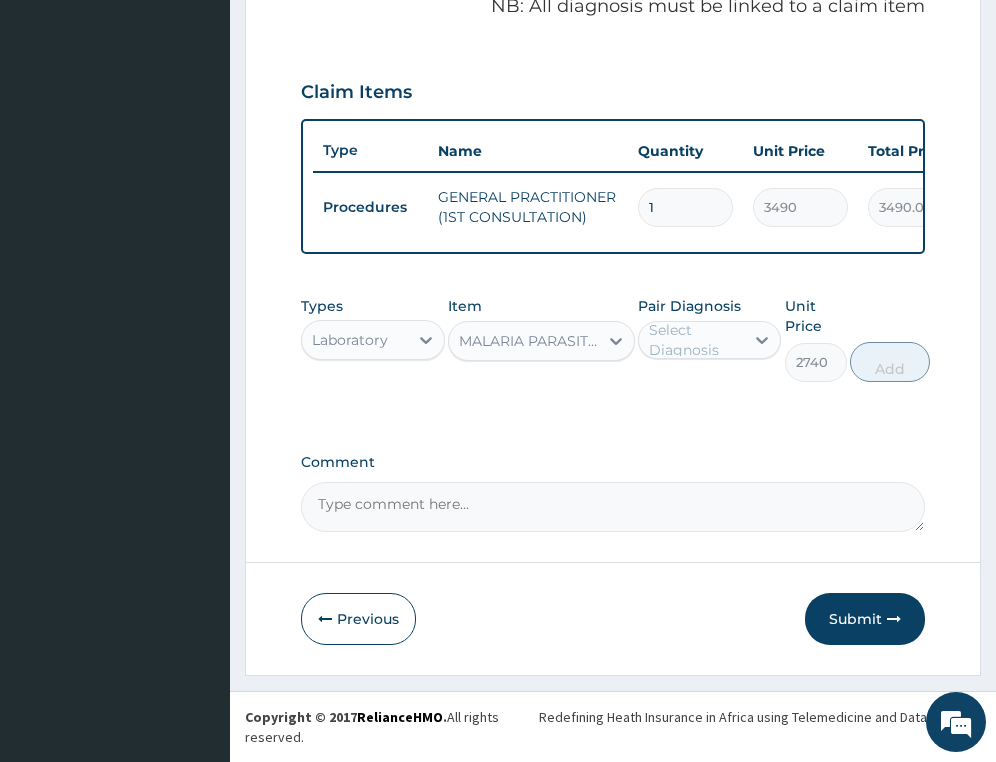 click on "Select Diagnosis" at bounding box center (695, 340) 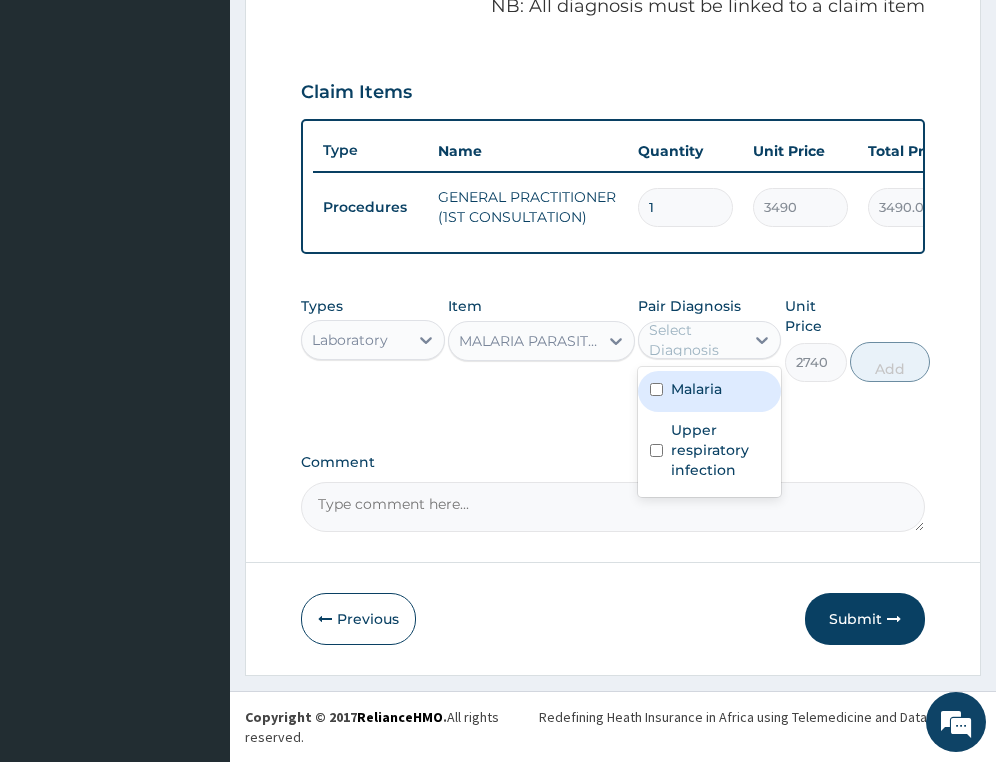 click on "Malaria" at bounding box center (696, 389) 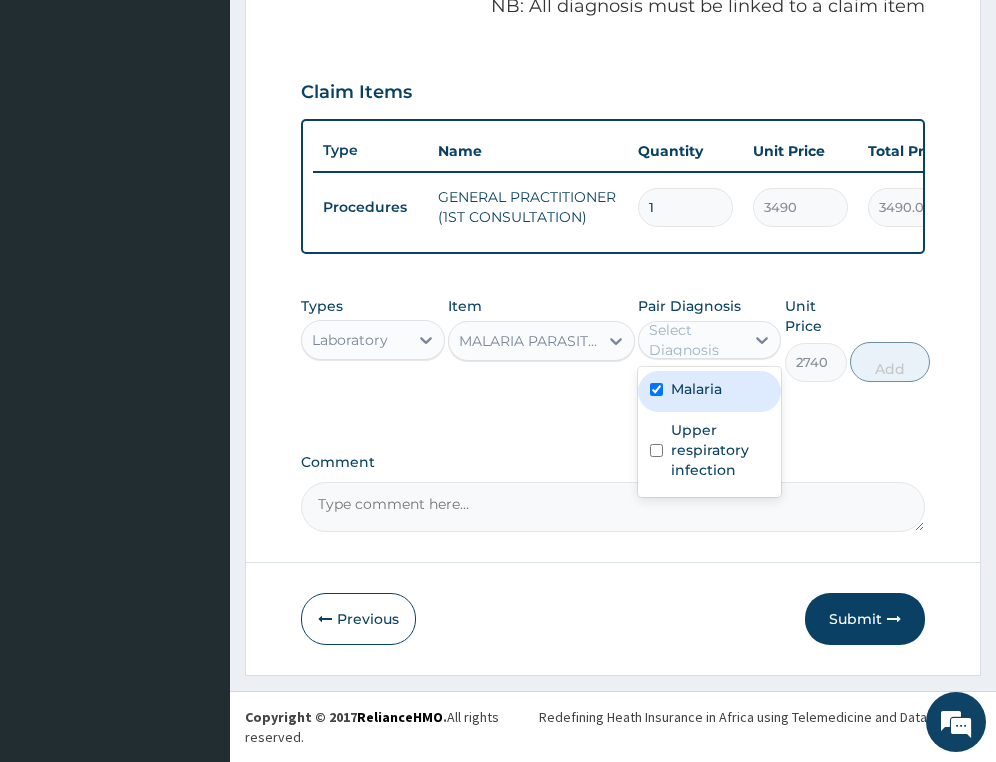 checkbox on "true" 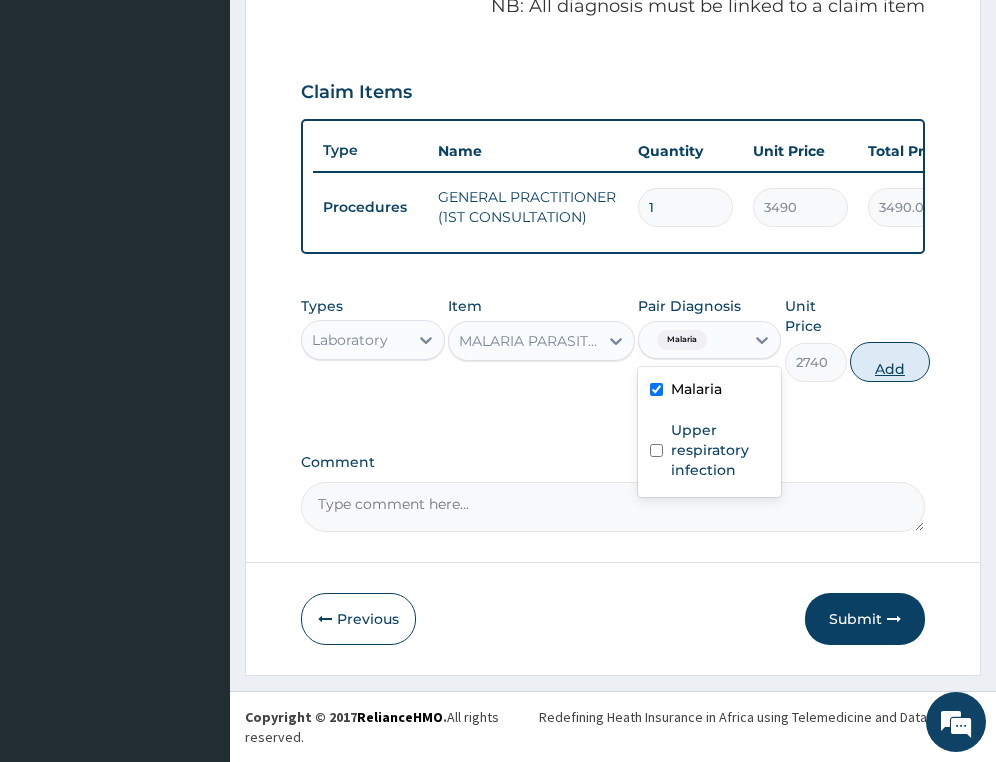 click on "Add" at bounding box center [890, 362] 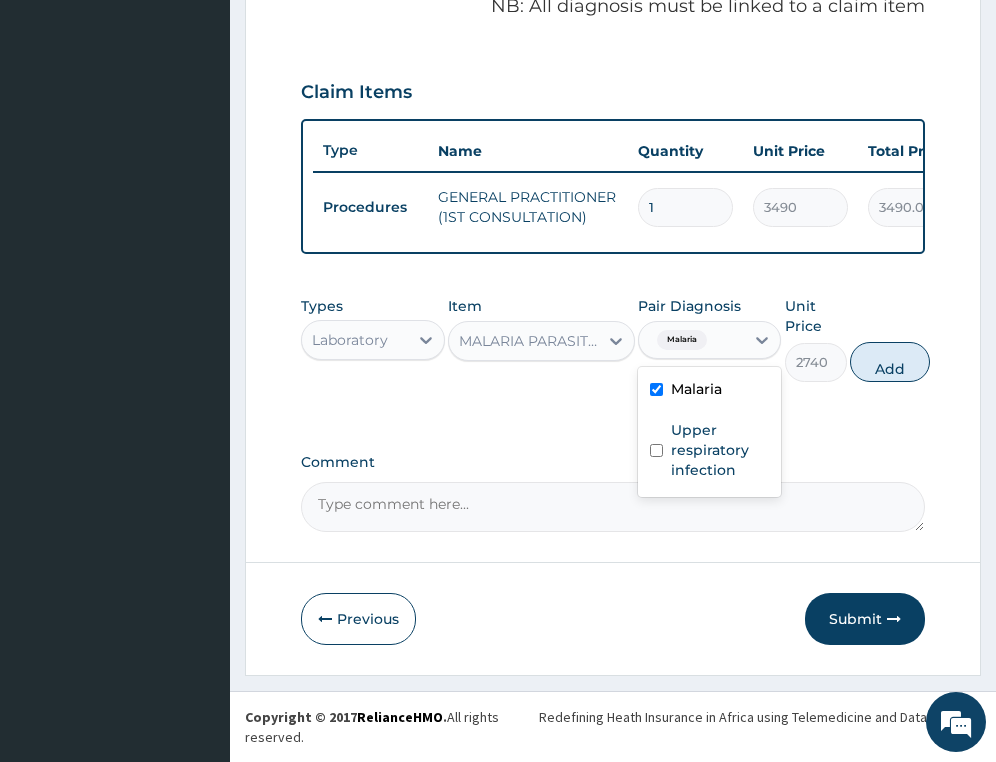type on "0" 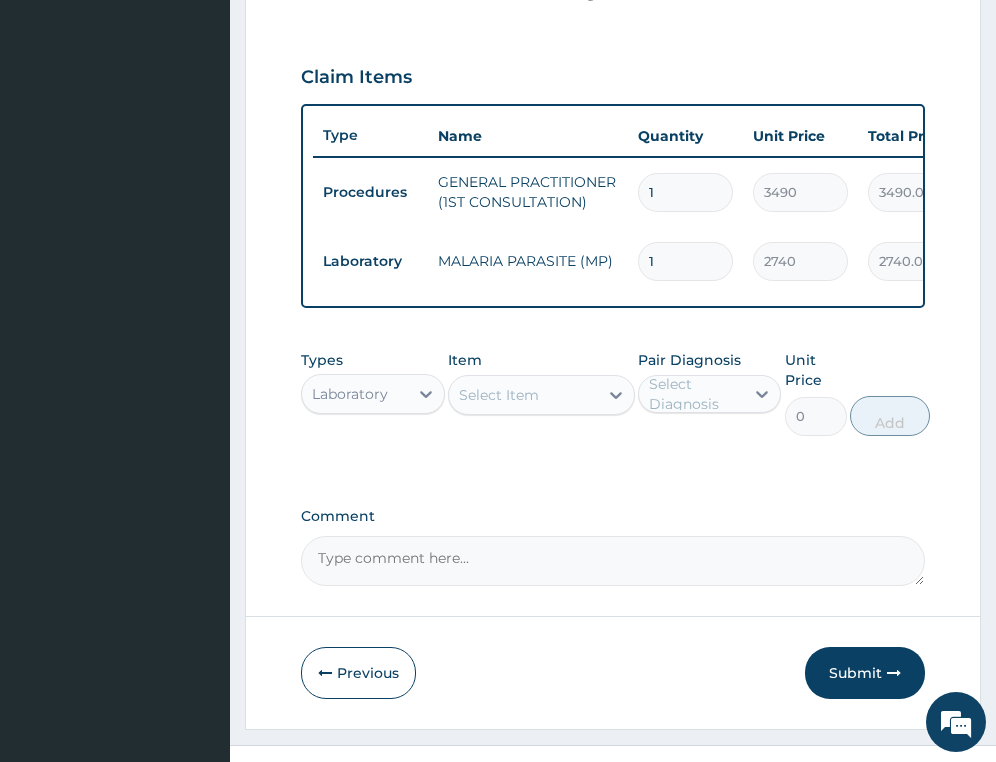 click on "Laboratory" at bounding box center (350, 394) 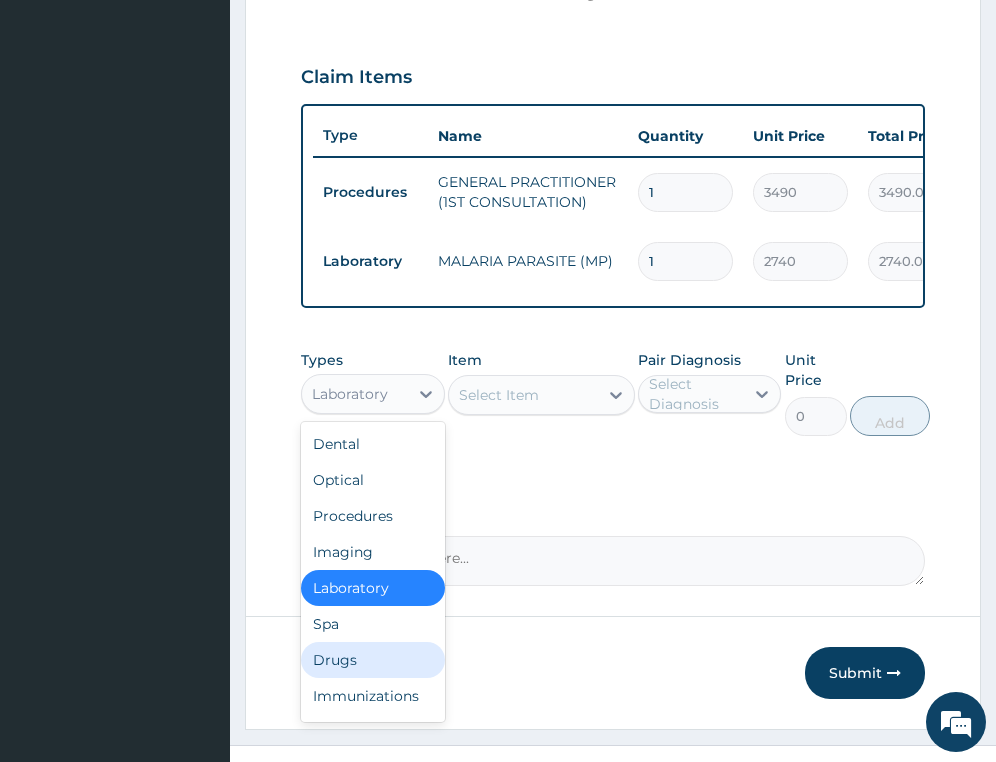 click on "Drugs" at bounding box center [372, 660] 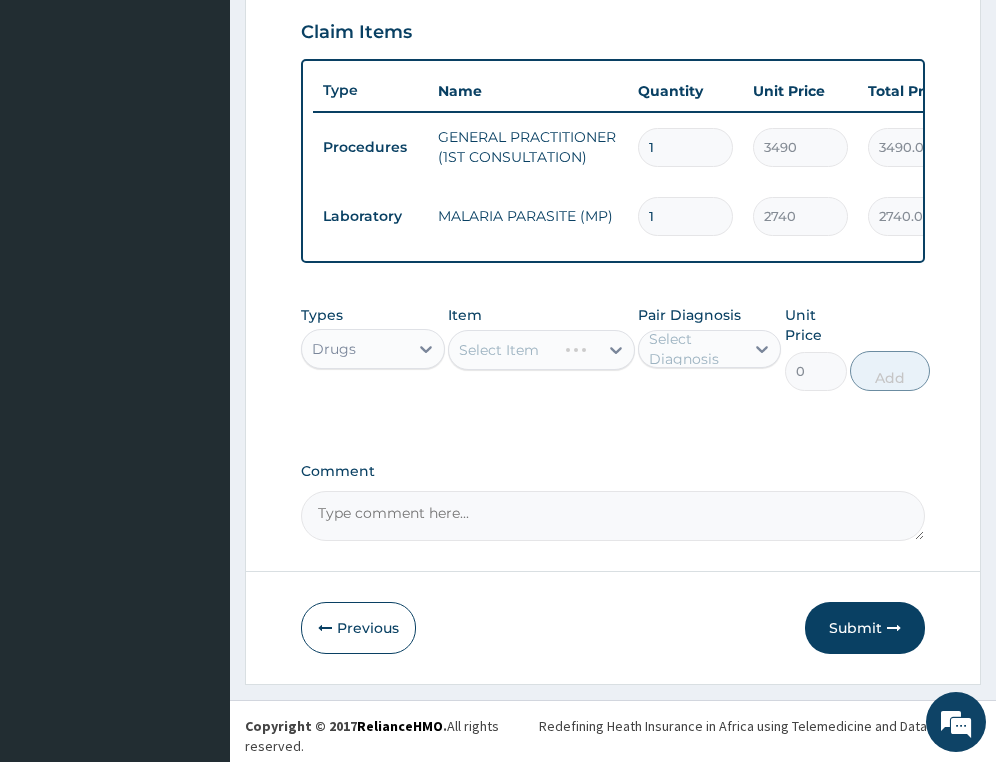 scroll, scrollTop: 729, scrollLeft: 0, axis: vertical 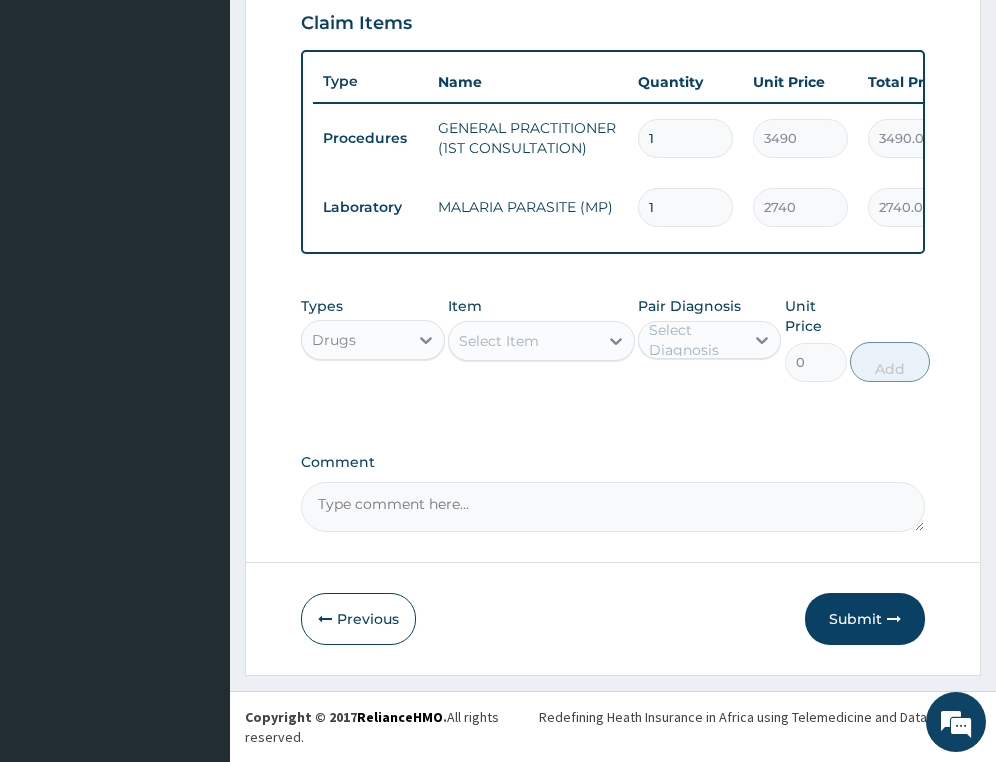 click on "Select Item" at bounding box center (499, 341) 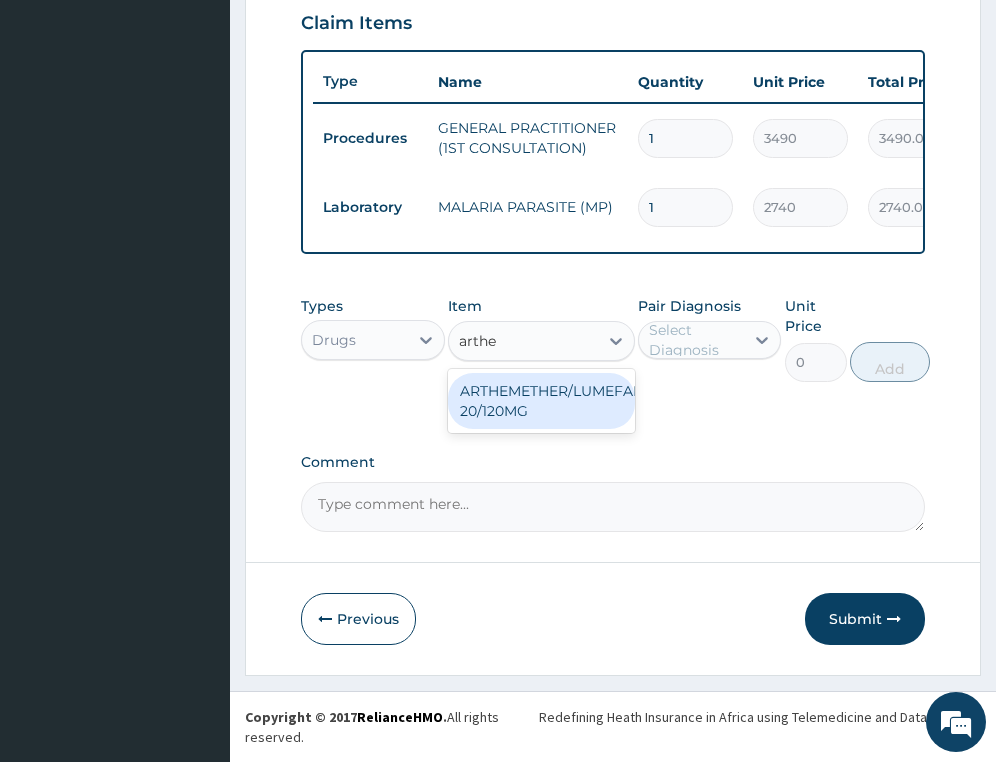 type on "arthem" 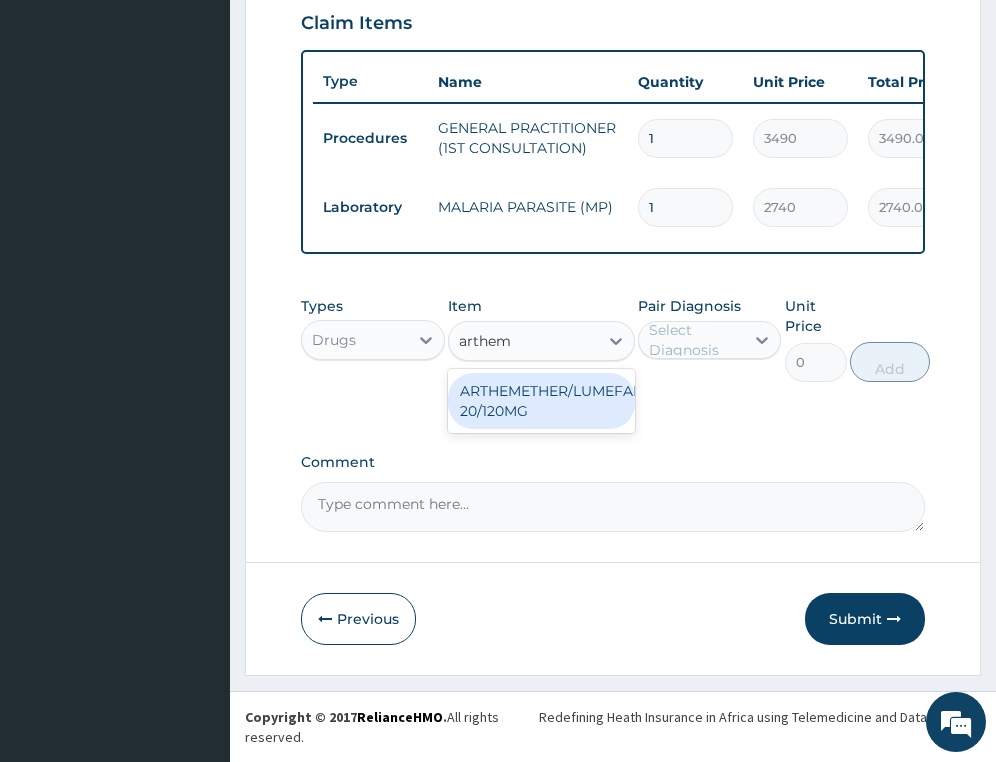 click on "ARTHEMETHER/LUMEFANTRINE/TAB 20/120MG" at bounding box center (541, 401) 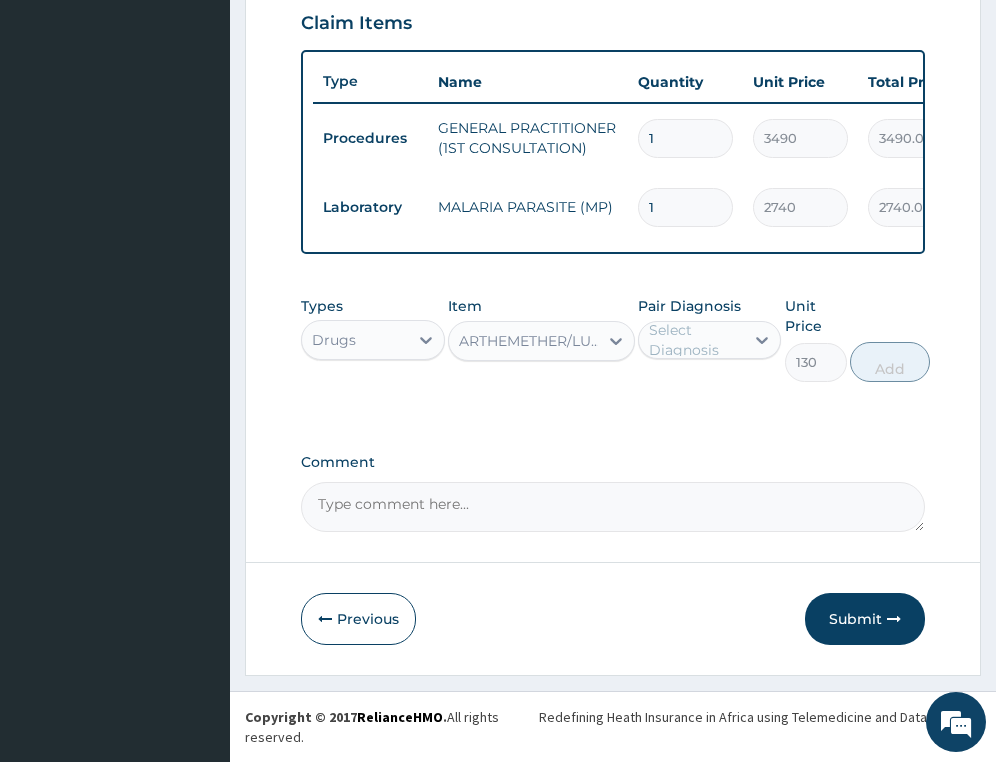 click on "Select Diagnosis" at bounding box center (695, 340) 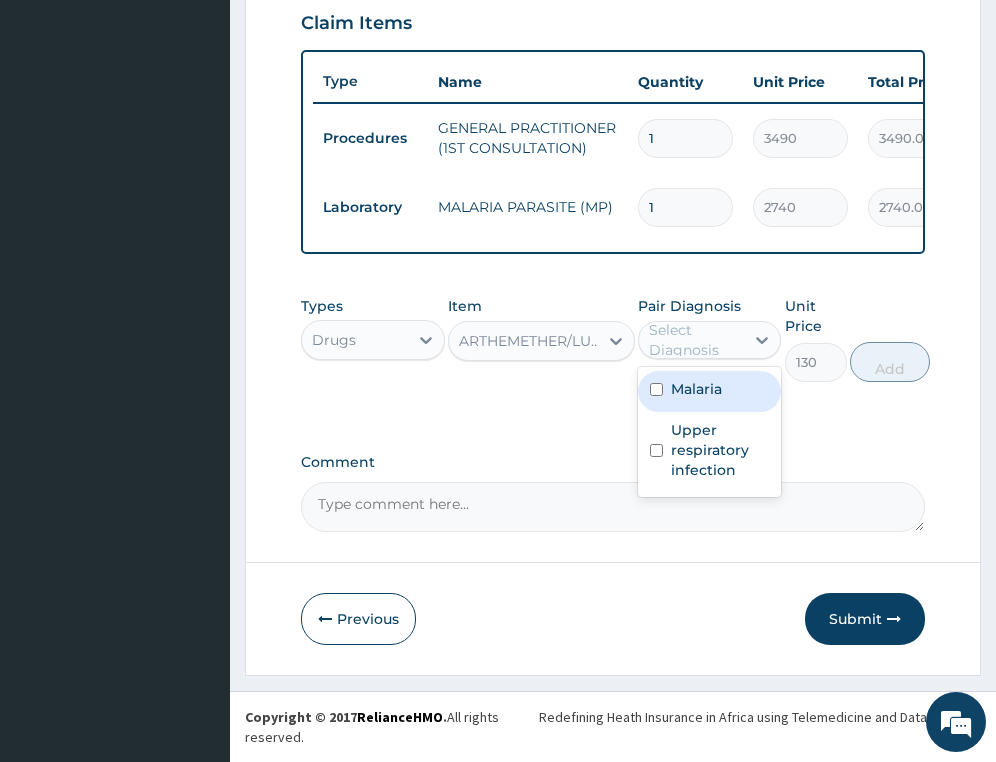 click on "Malaria" at bounding box center (696, 389) 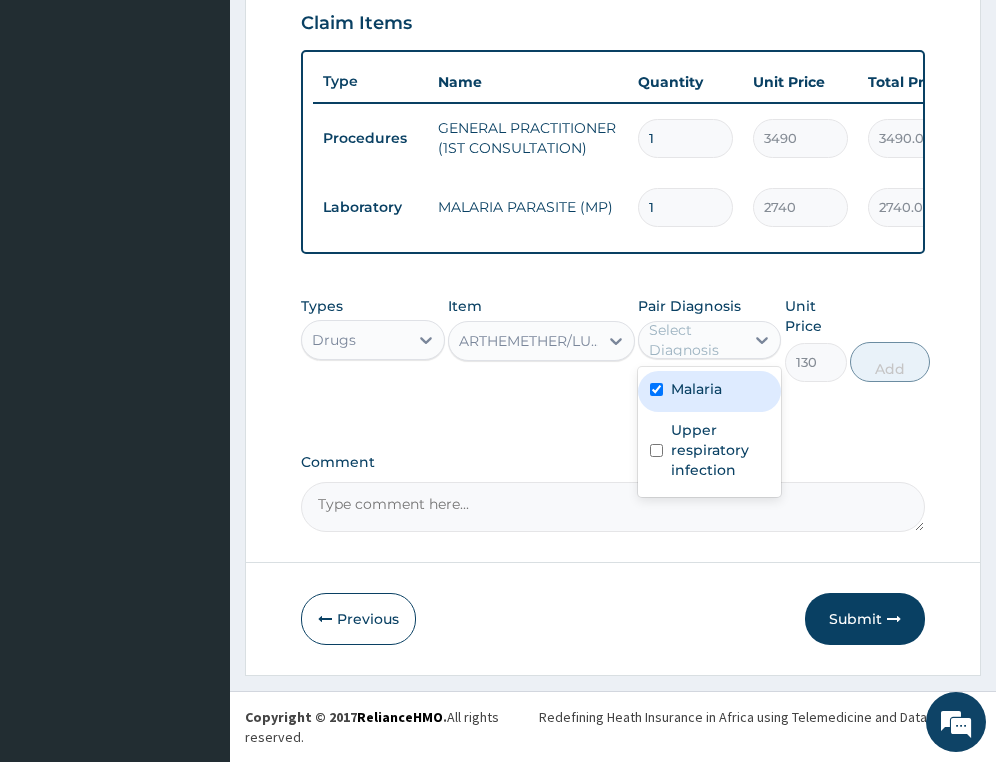 checkbox on "true" 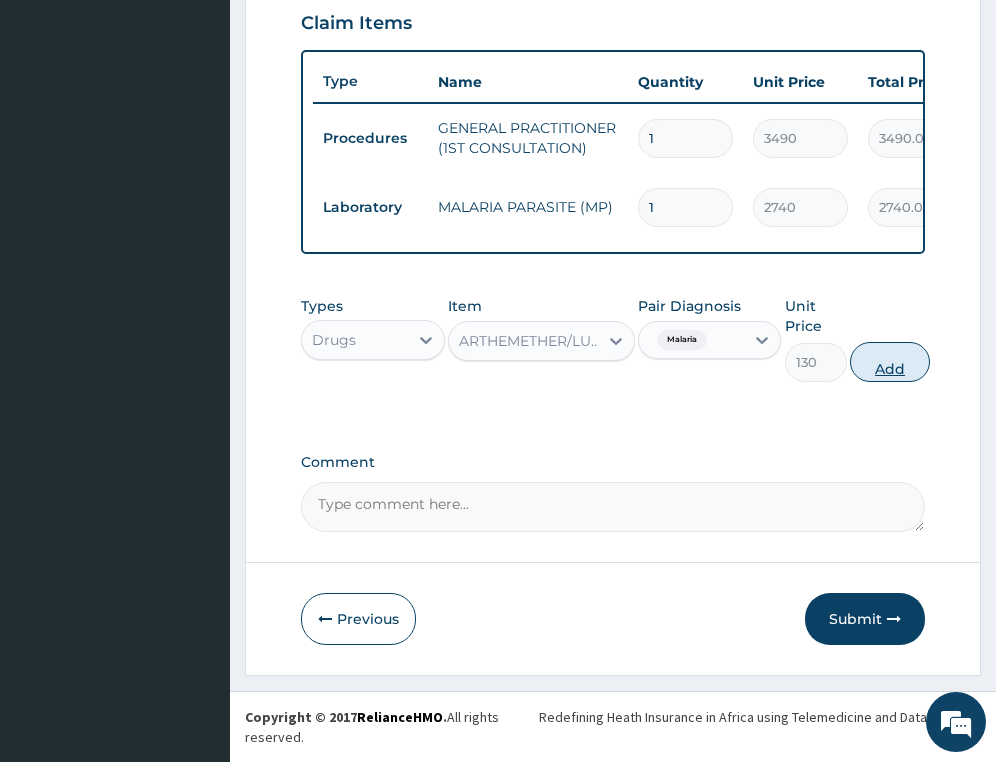 click on "Add" at bounding box center [890, 362] 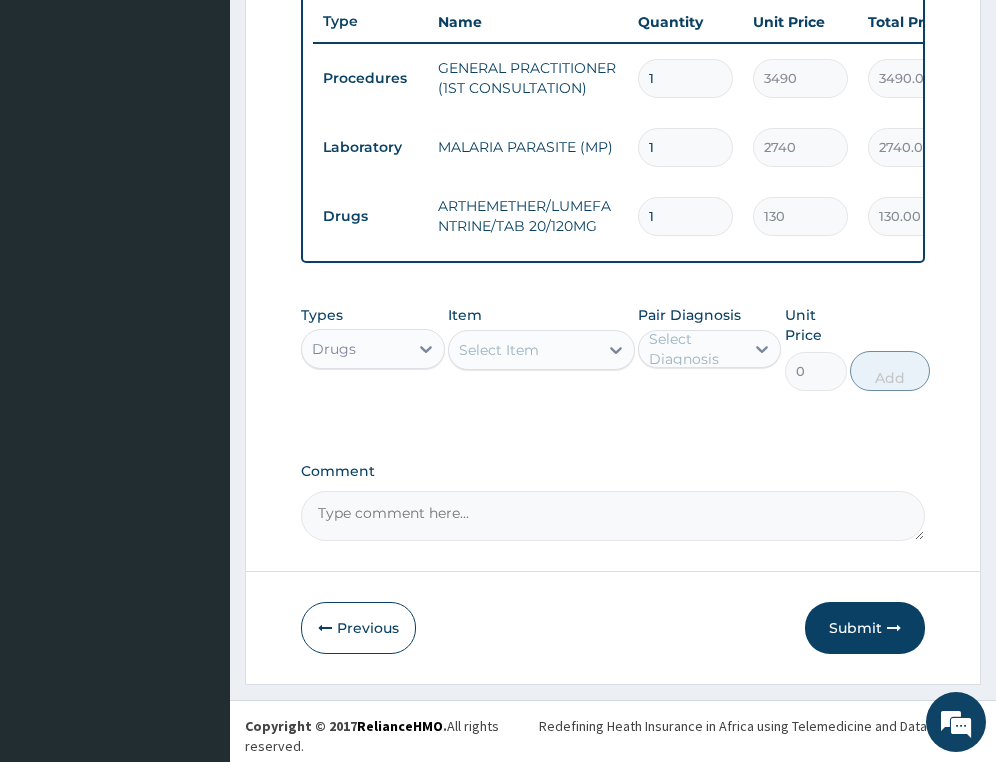 scroll, scrollTop: 798, scrollLeft: 0, axis: vertical 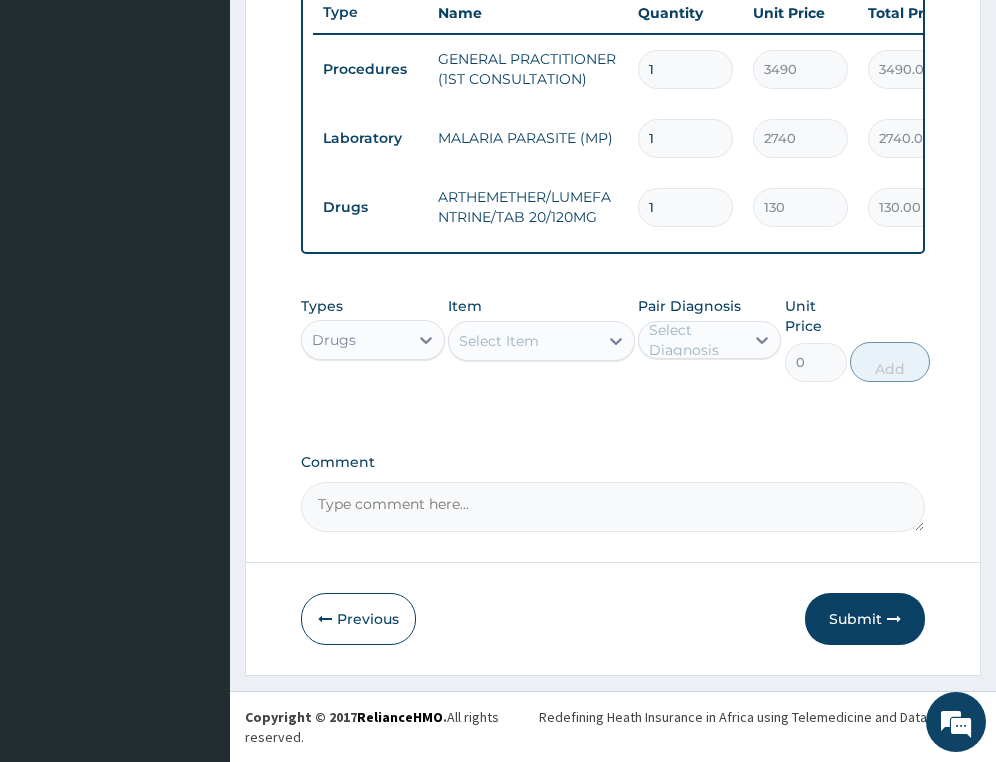 click on "Select Item" at bounding box center [523, 341] 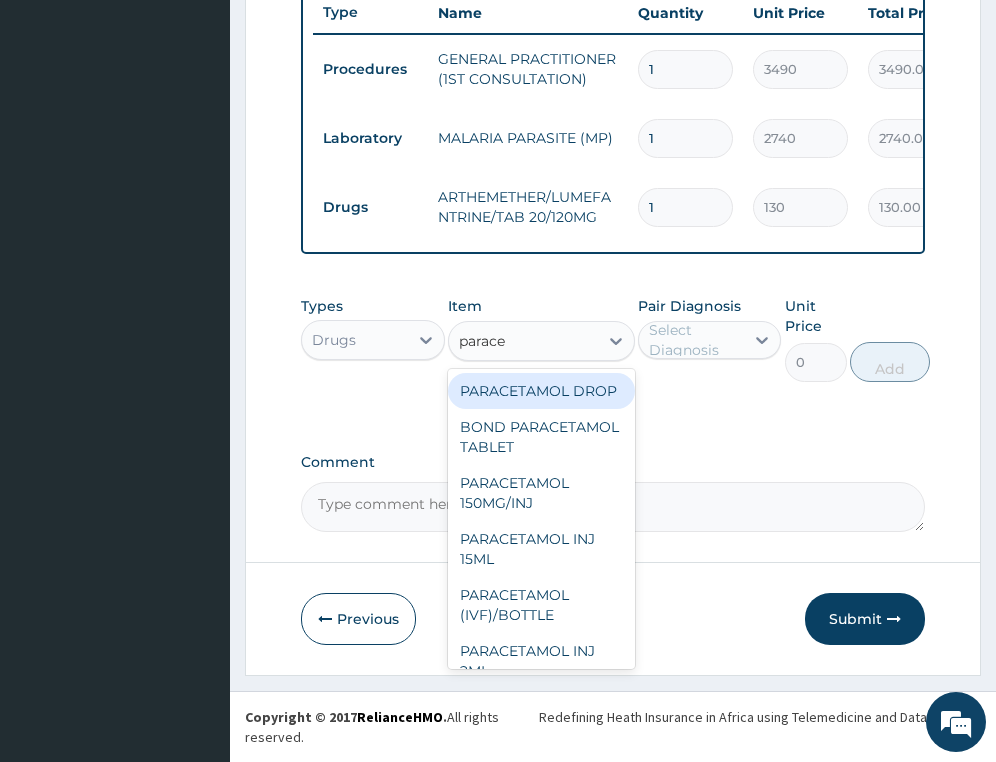 type on "paracet" 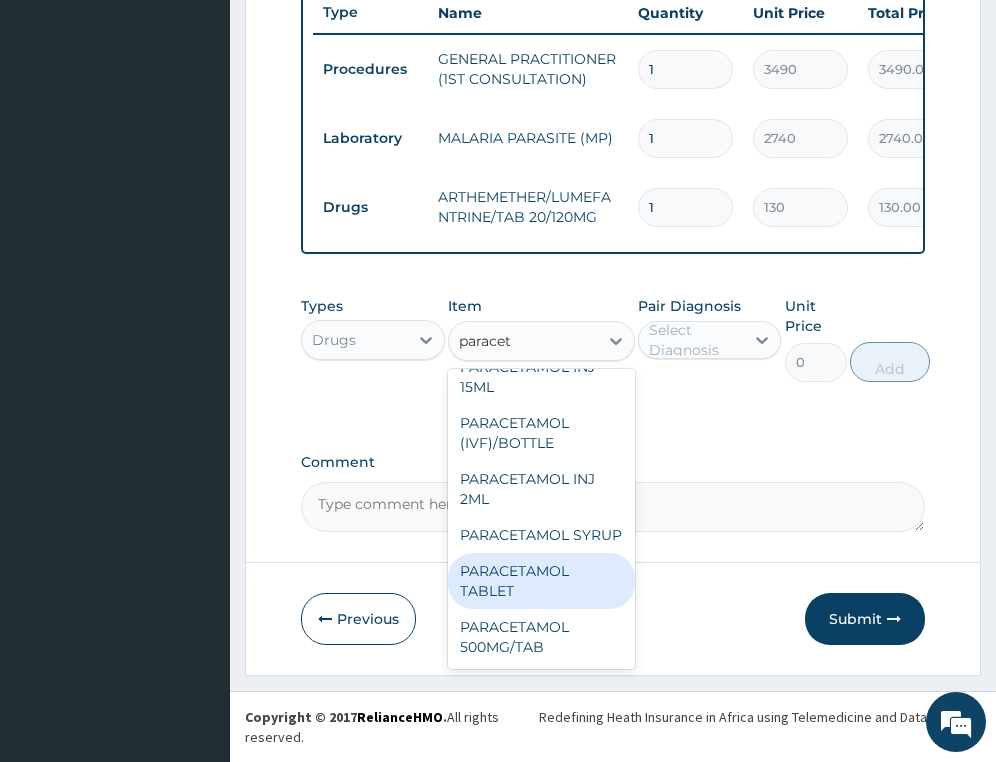 scroll, scrollTop: 200, scrollLeft: 0, axis: vertical 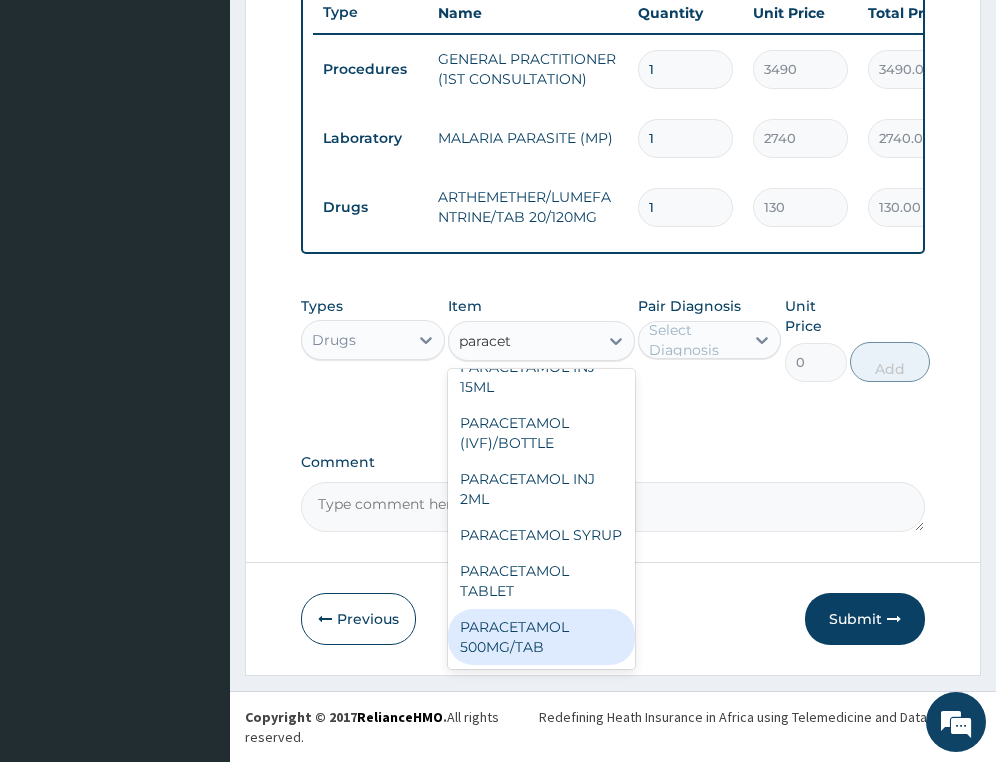 drag, startPoint x: 531, startPoint y: 651, endPoint x: 641, endPoint y: 487, distance: 197.47404 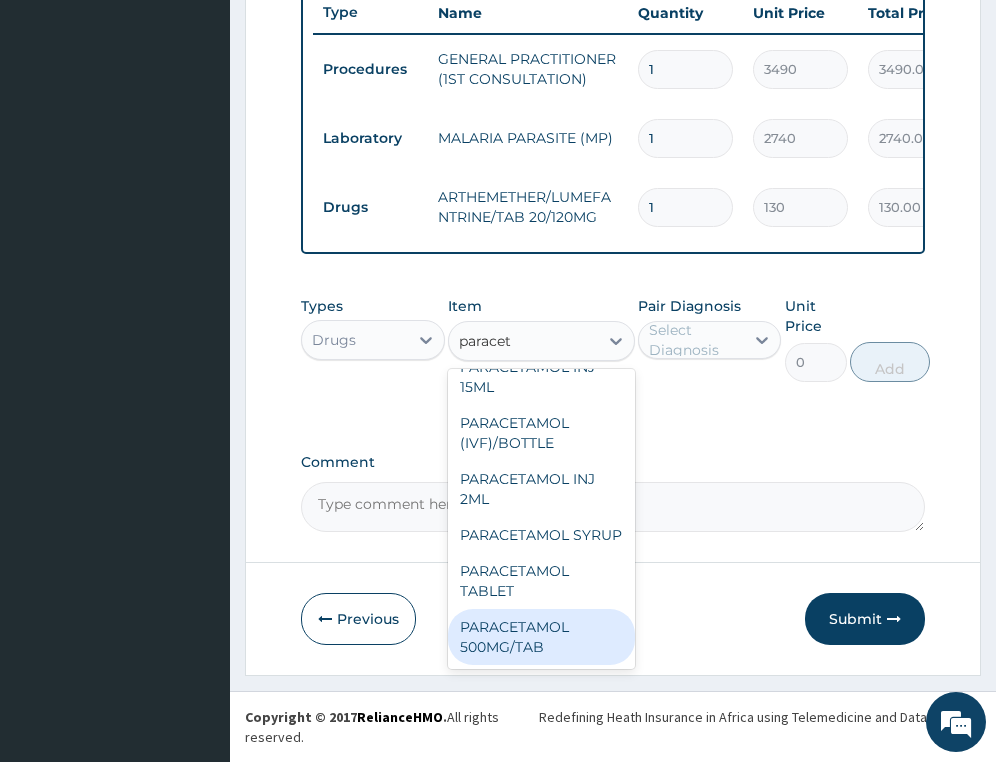 click on "PARACETAMOL 500MG/TAB" at bounding box center [541, 637] 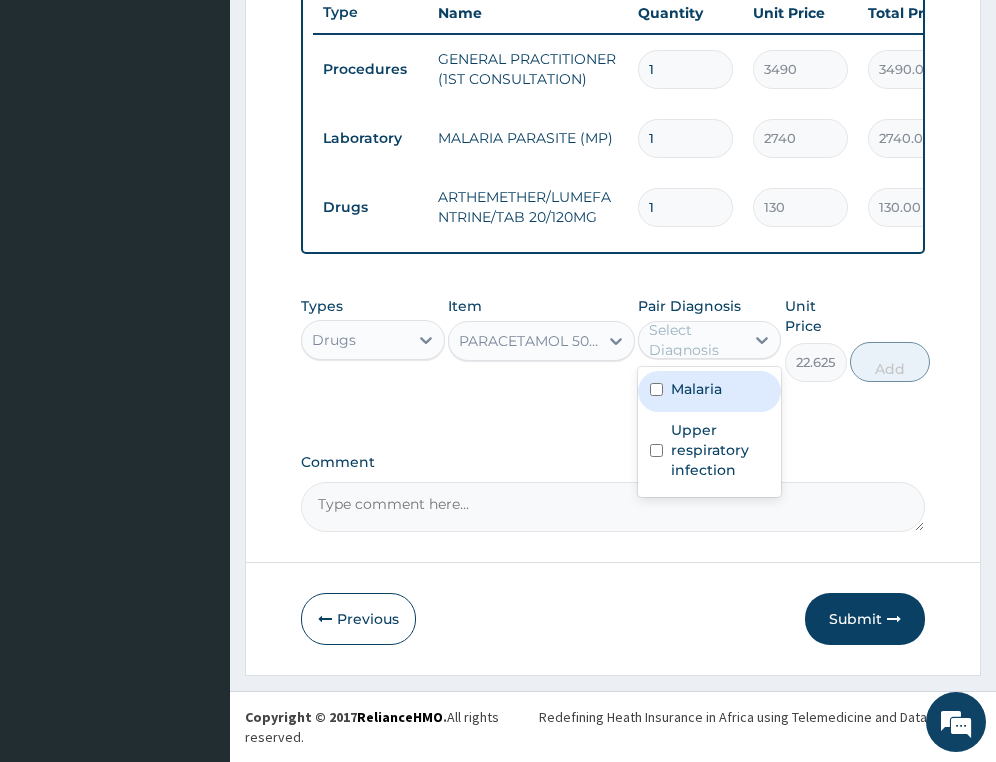click on "Select Diagnosis" at bounding box center (695, 340) 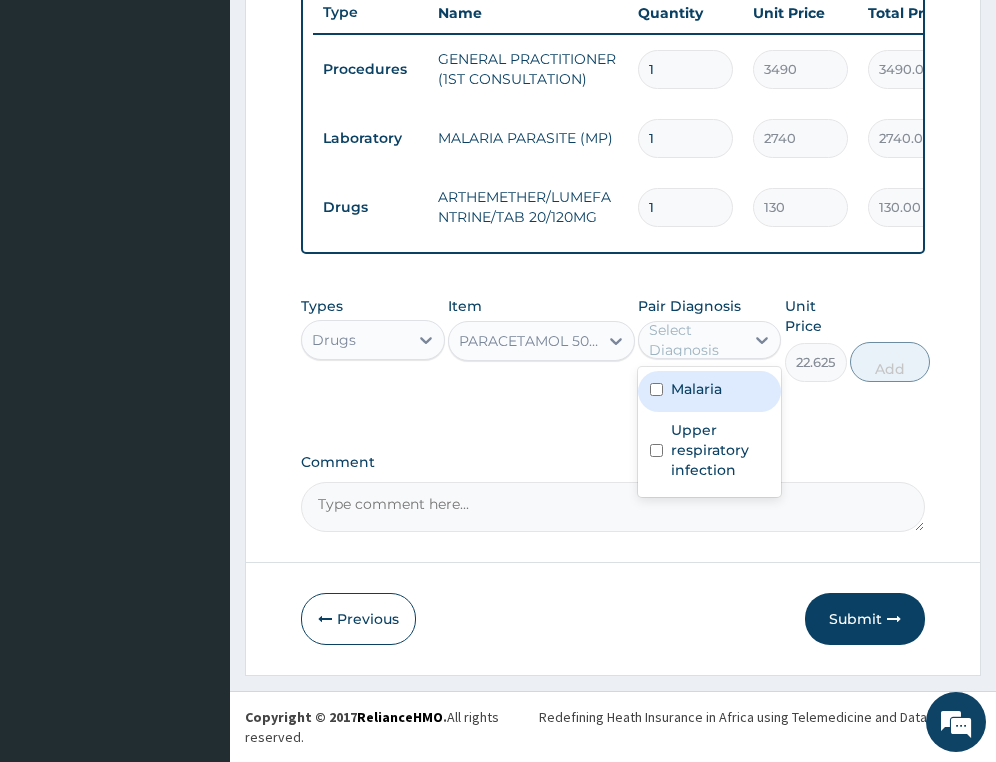 drag, startPoint x: 710, startPoint y: 393, endPoint x: 778, endPoint y: 376, distance: 70.0928 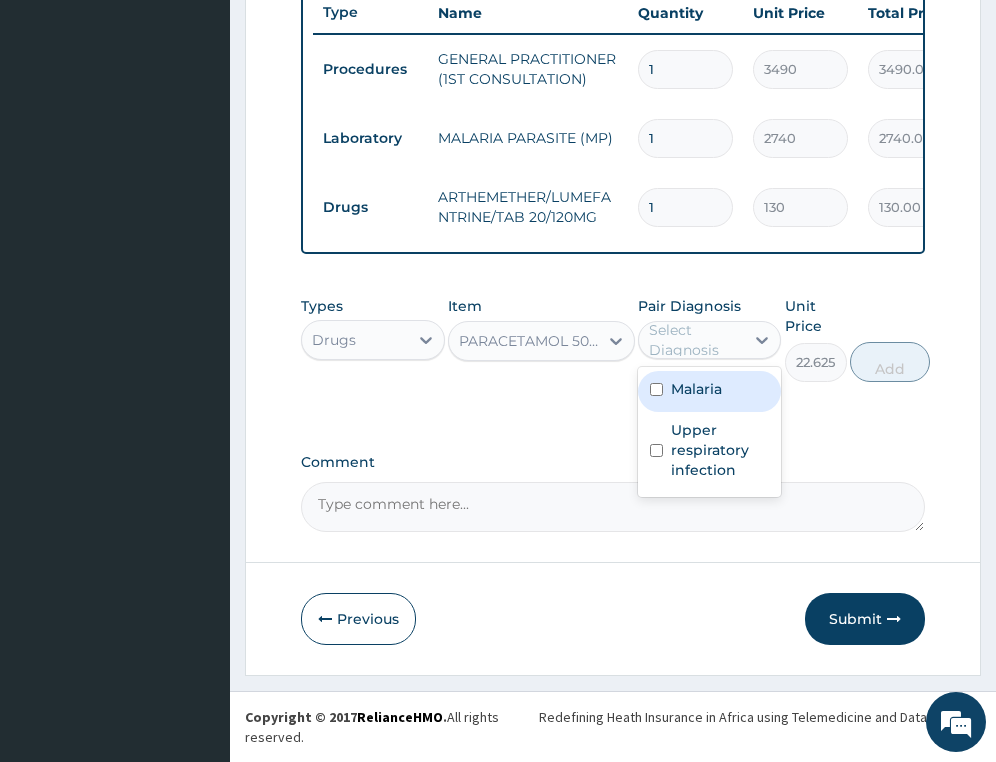 click on "Malaria" at bounding box center [696, 389] 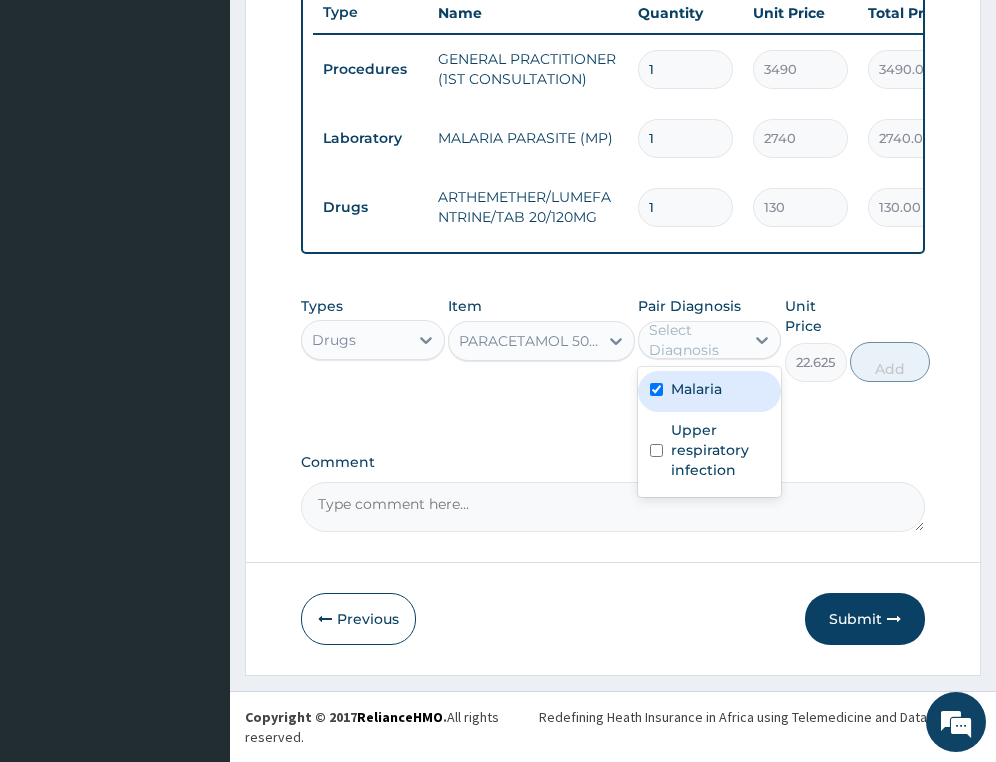 checkbox on "true" 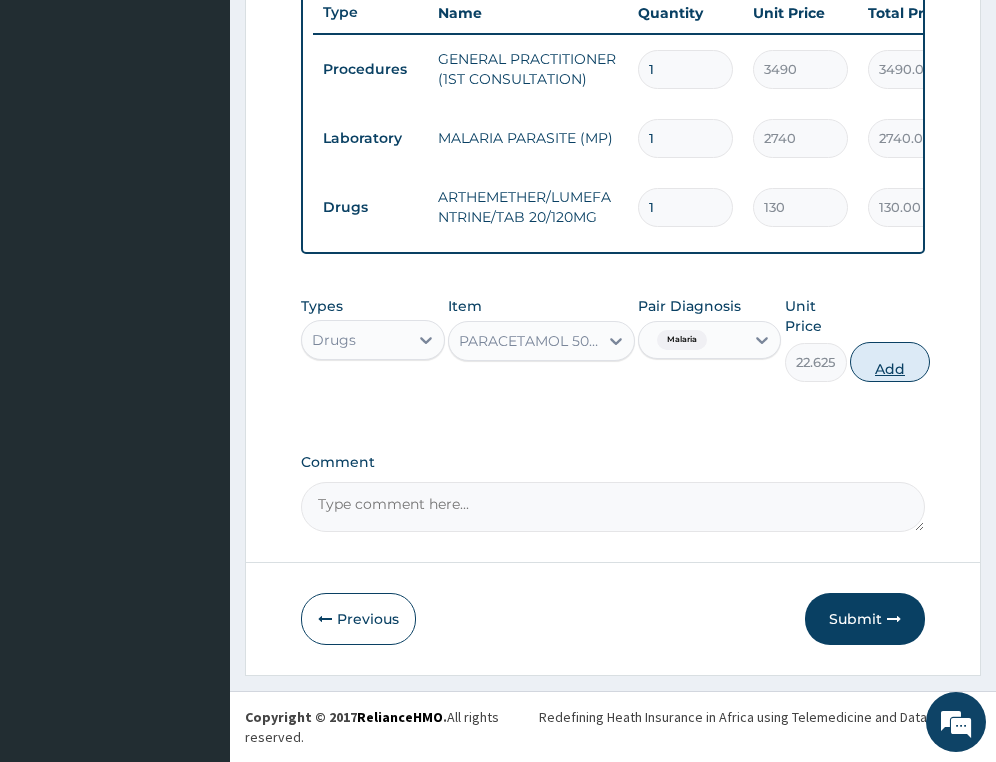 click on "Add" at bounding box center (890, 362) 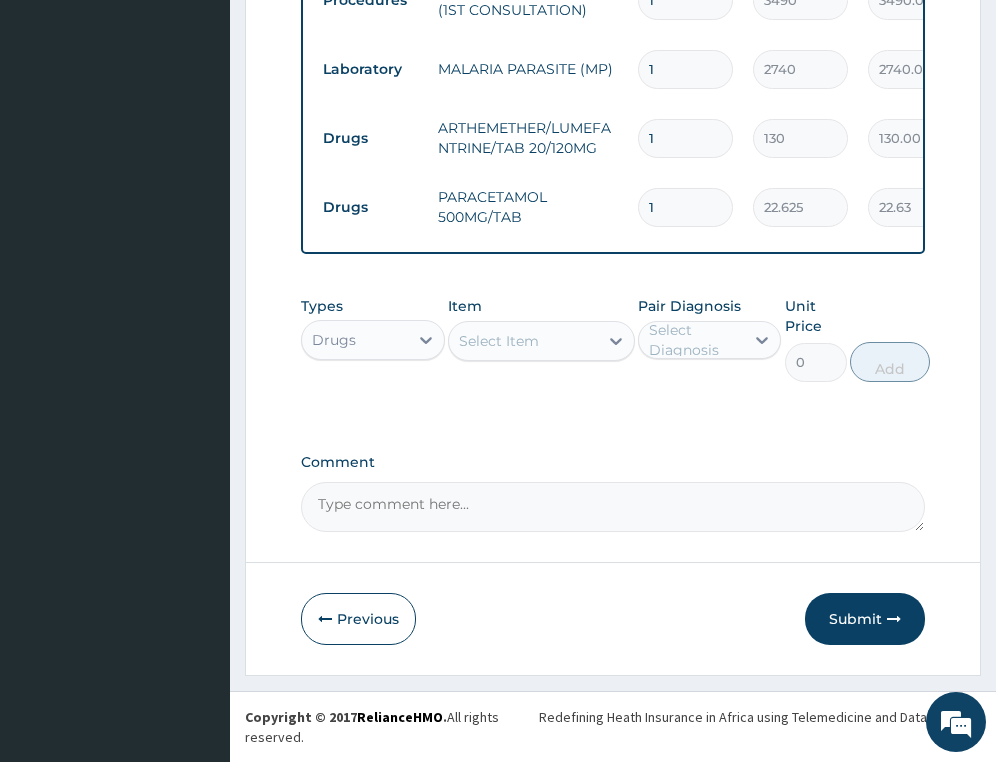 scroll, scrollTop: 867, scrollLeft: 0, axis: vertical 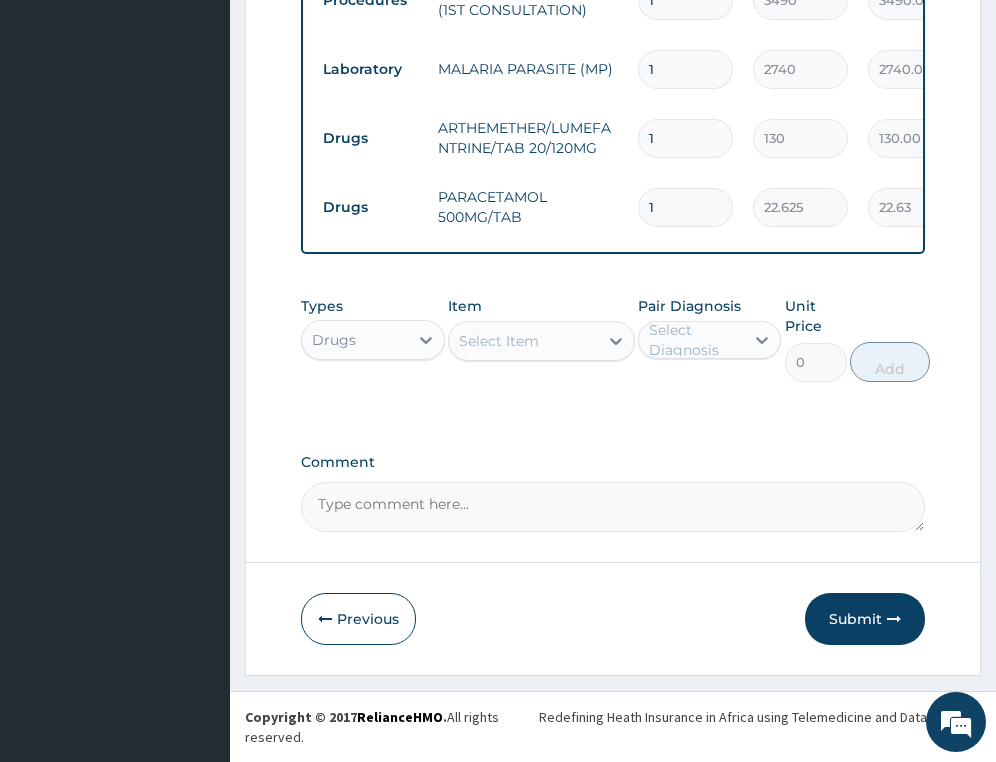 click on "Select Item" at bounding box center [499, 341] 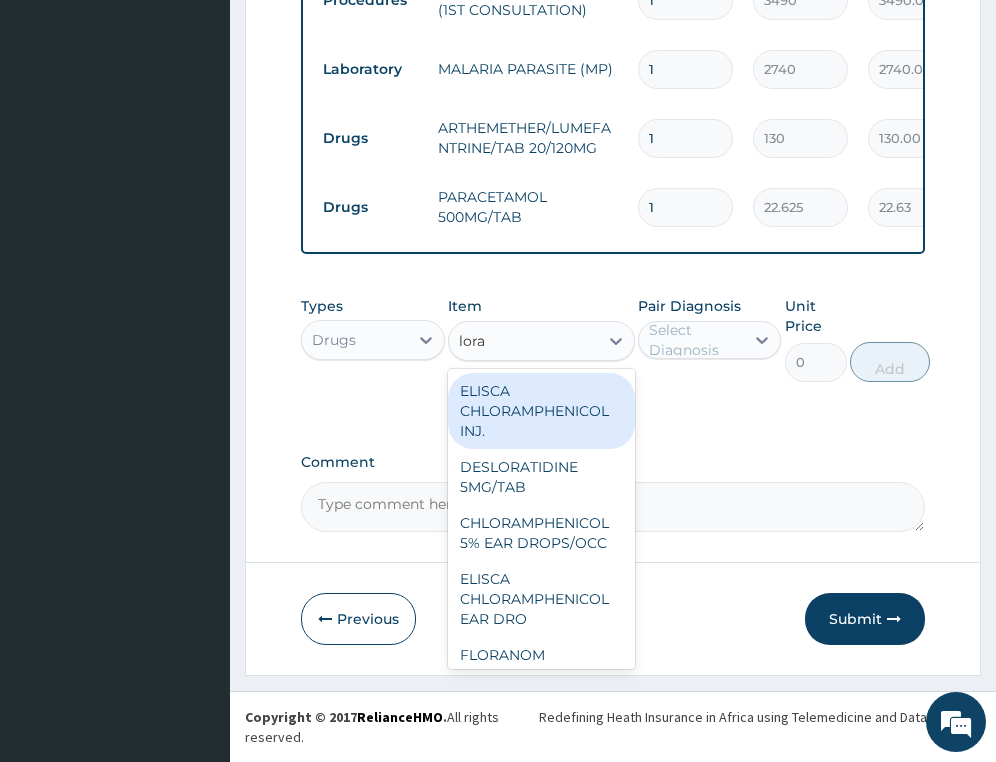 type on "lorat" 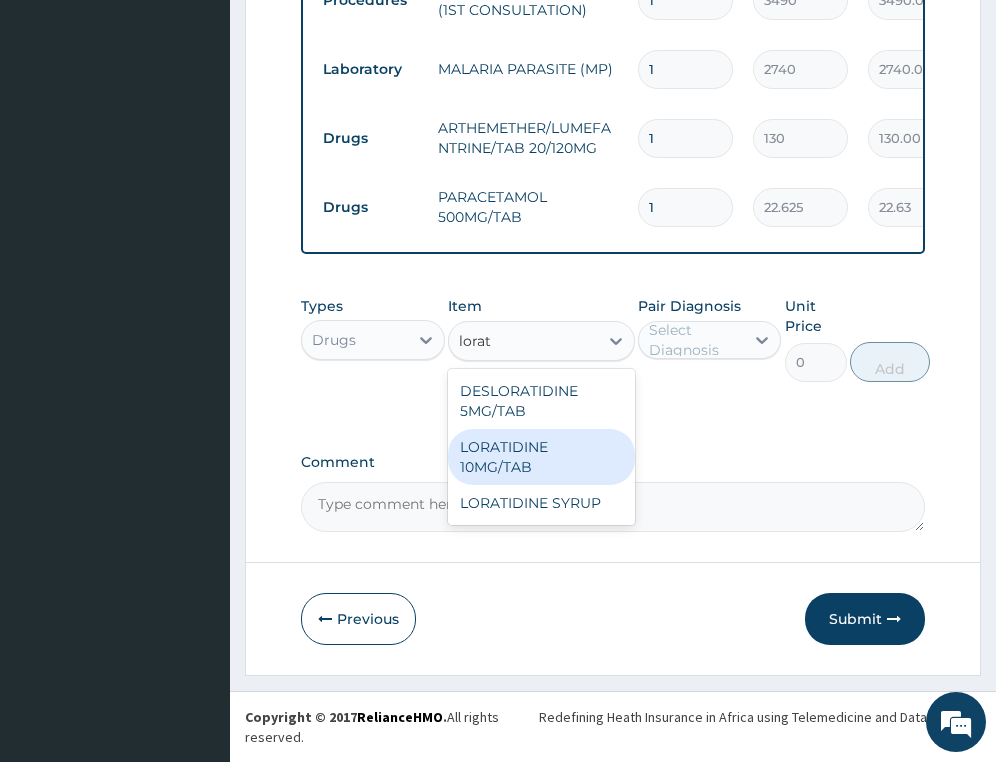 drag, startPoint x: 536, startPoint y: 466, endPoint x: 640, endPoint y: 377, distance: 136.88316 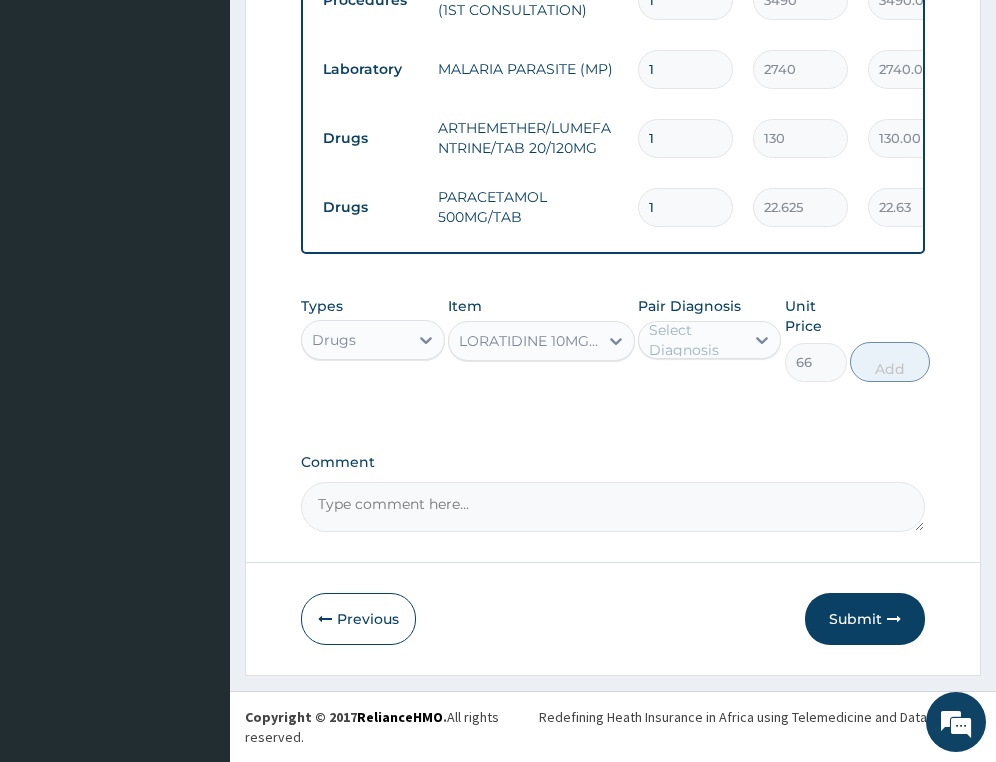 click on "Select Diagnosis" at bounding box center [695, 340] 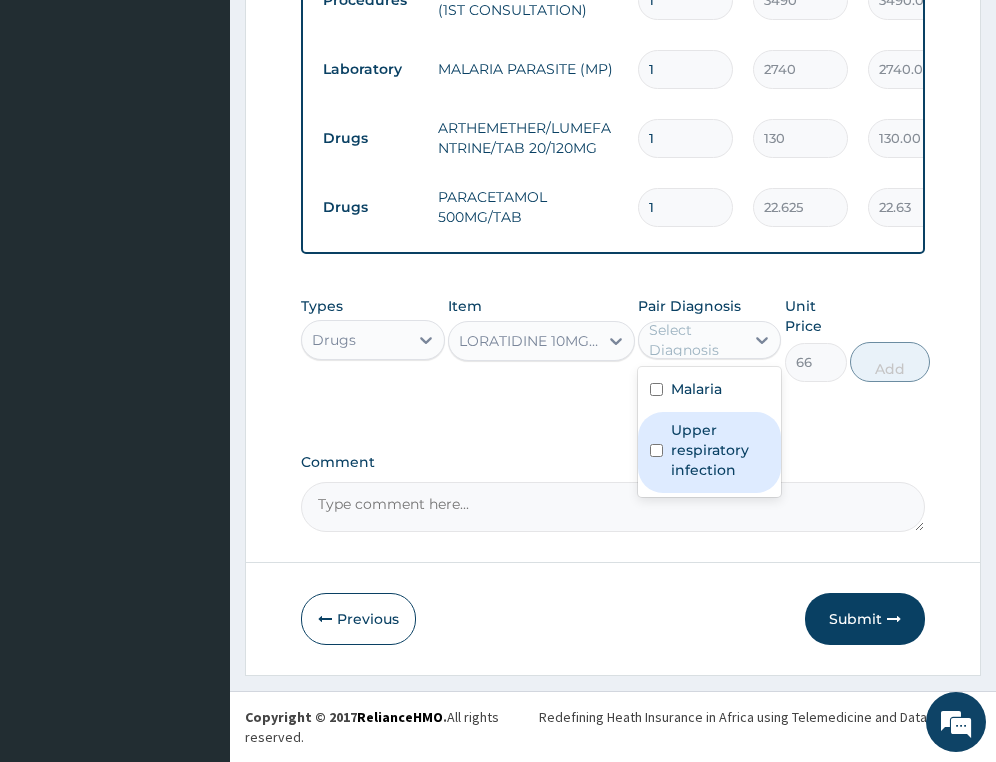 click on "Upper respiratory infection" at bounding box center [720, 450] 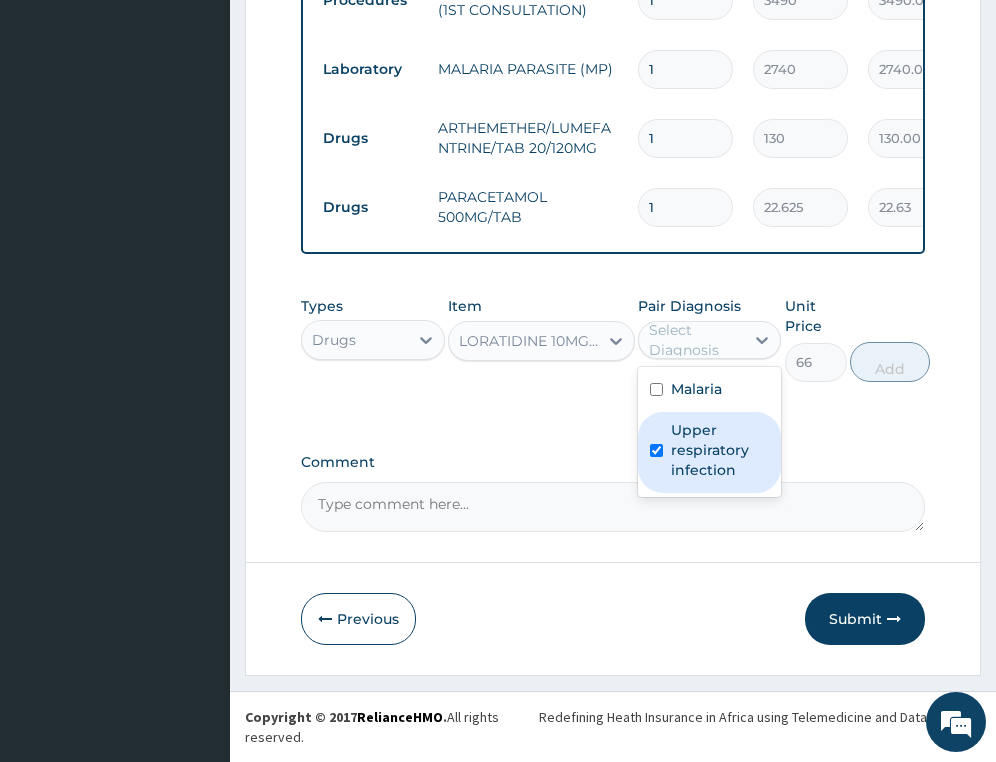 checkbox on "true" 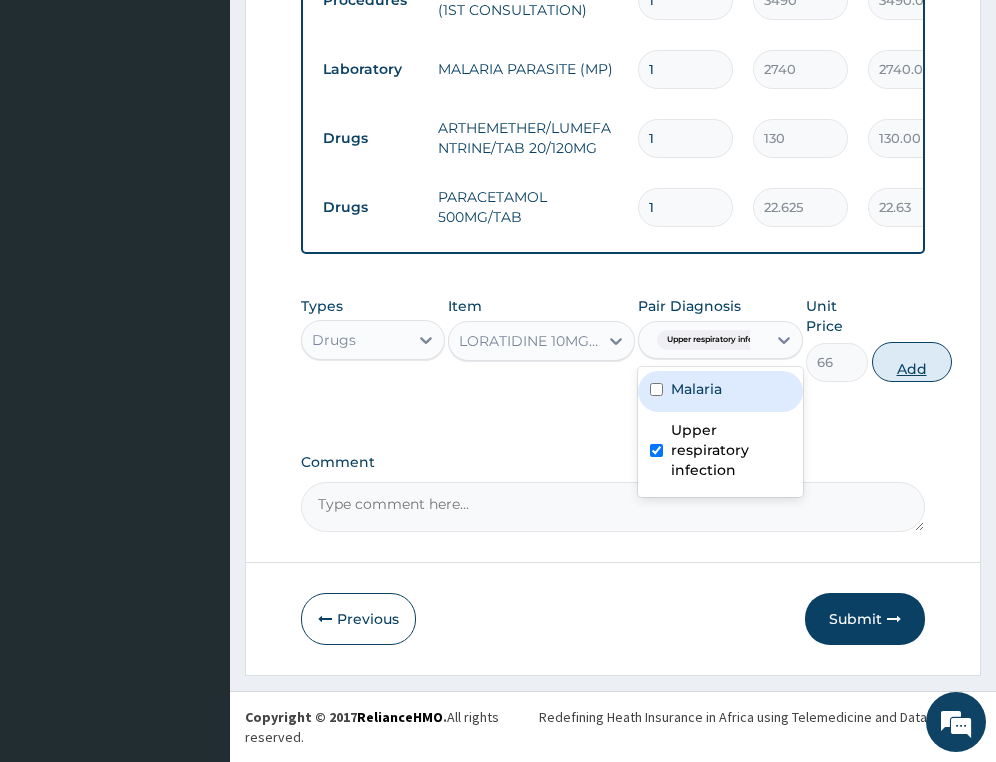 click on "Add" at bounding box center [912, 362] 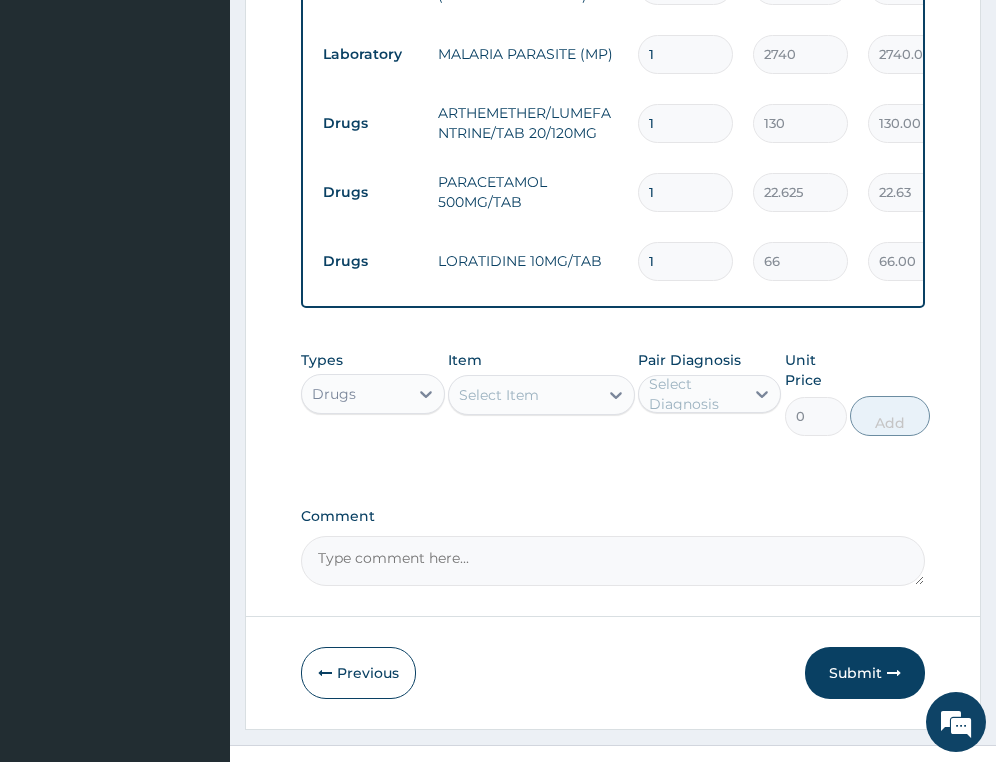 drag, startPoint x: 679, startPoint y: 265, endPoint x: 557, endPoint y: 267, distance: 122.016396 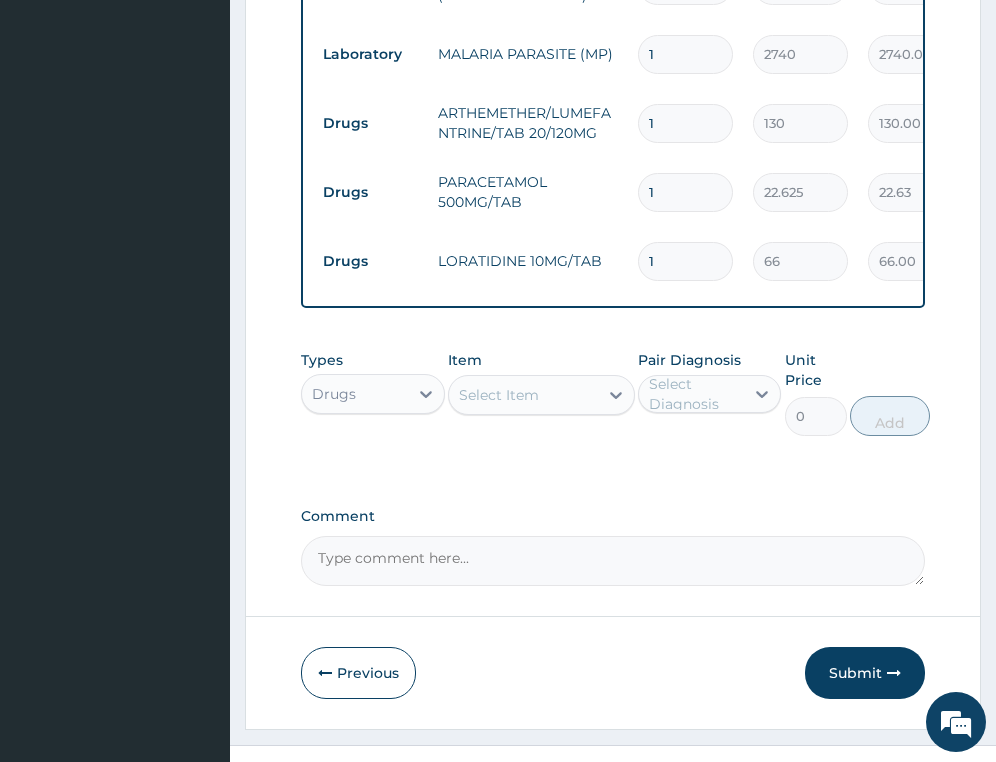 click on "Drugs LORATIDINE 10MG/TAB 1 66 66.00 Upper respiratory infection Delete" at bounding box center [803, 261] 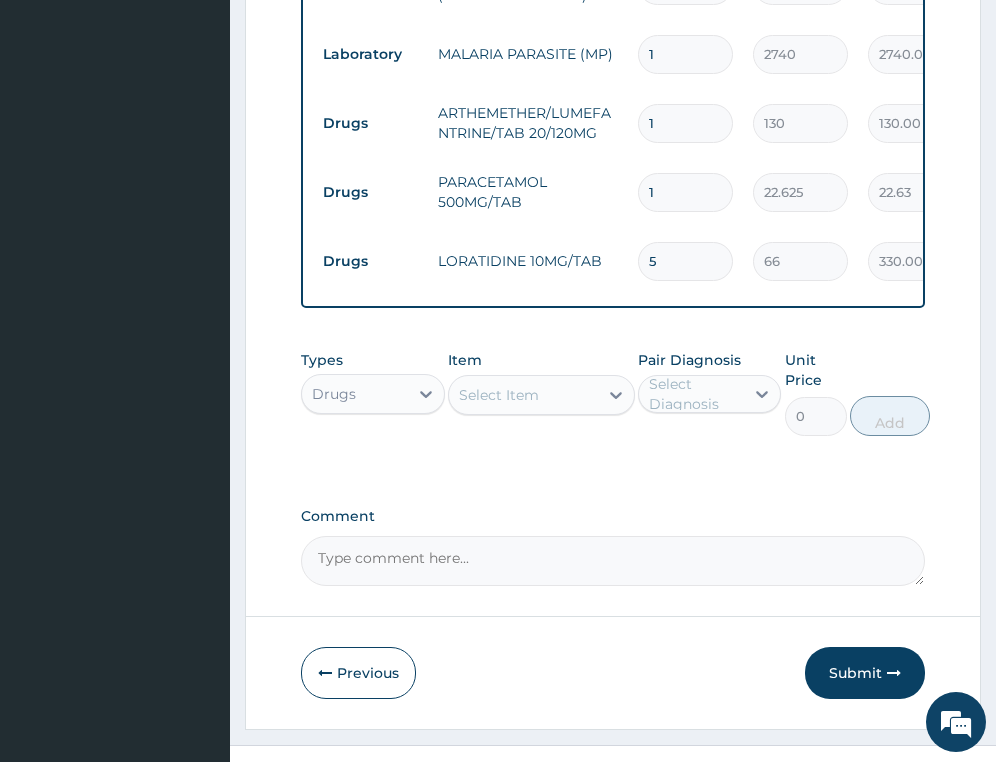 type on "5" 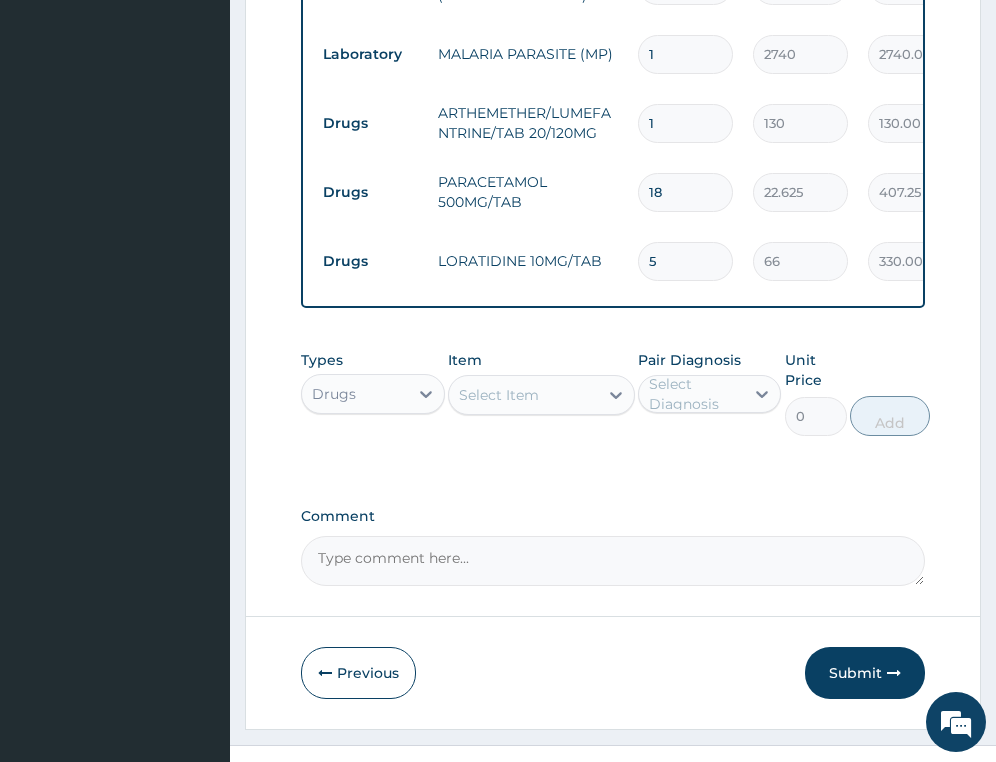 type on "18" 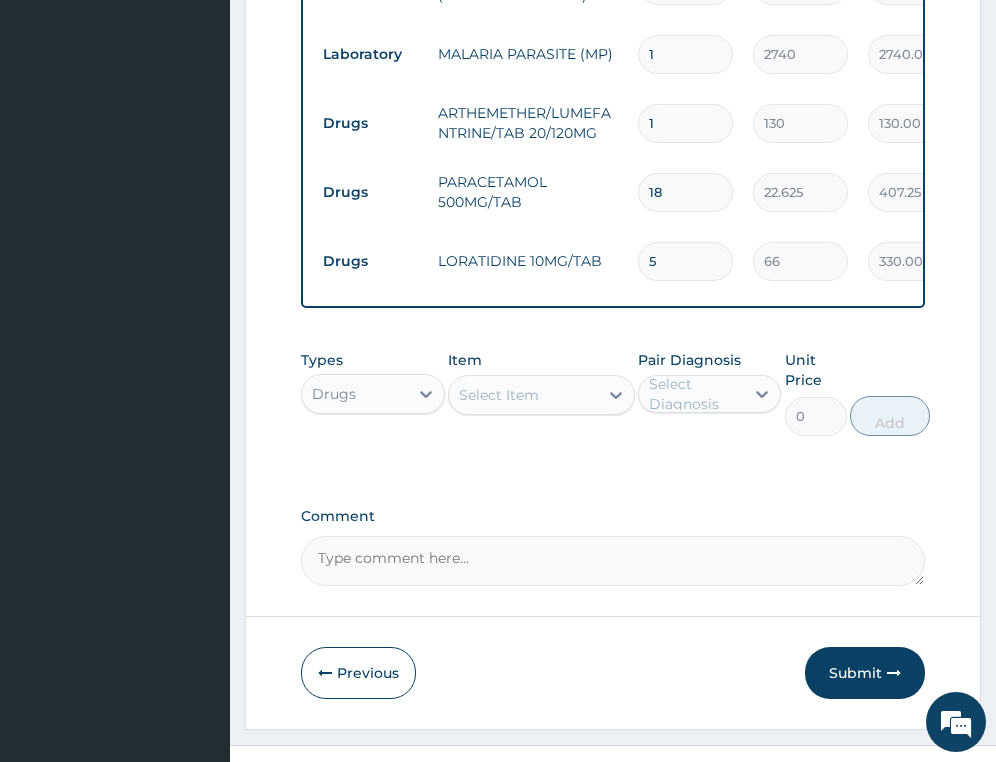 drag, startPoint x: 687, startPoint y: 131, endPoint x: 571, endPoint y: 126, distance: 116.10771 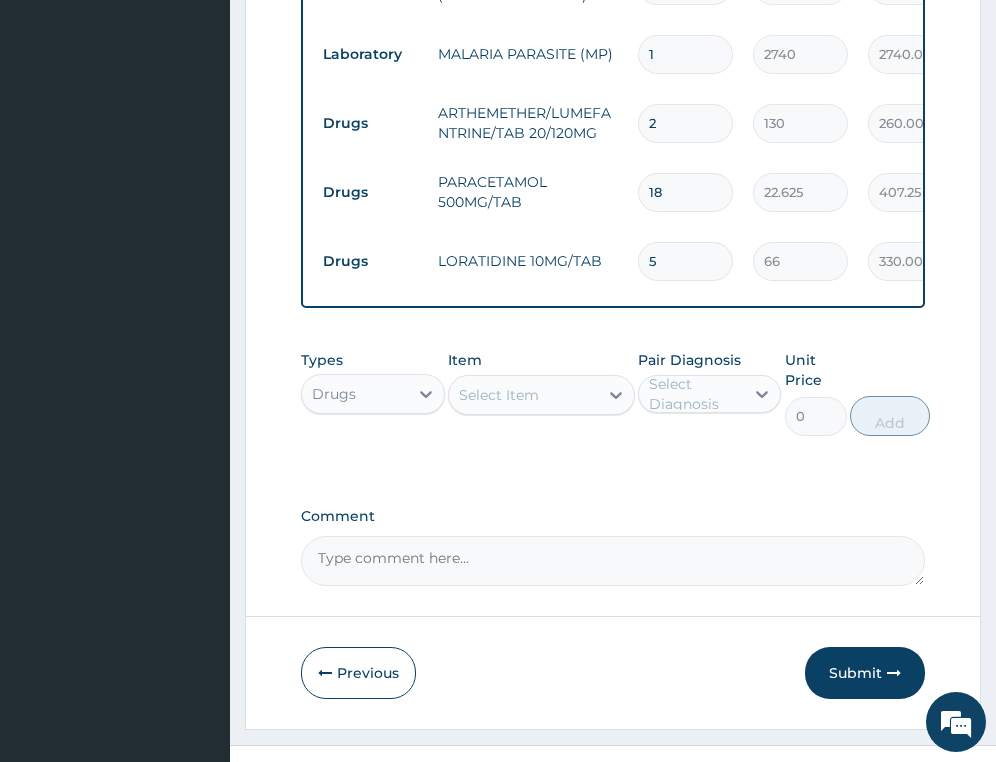 type on "24" 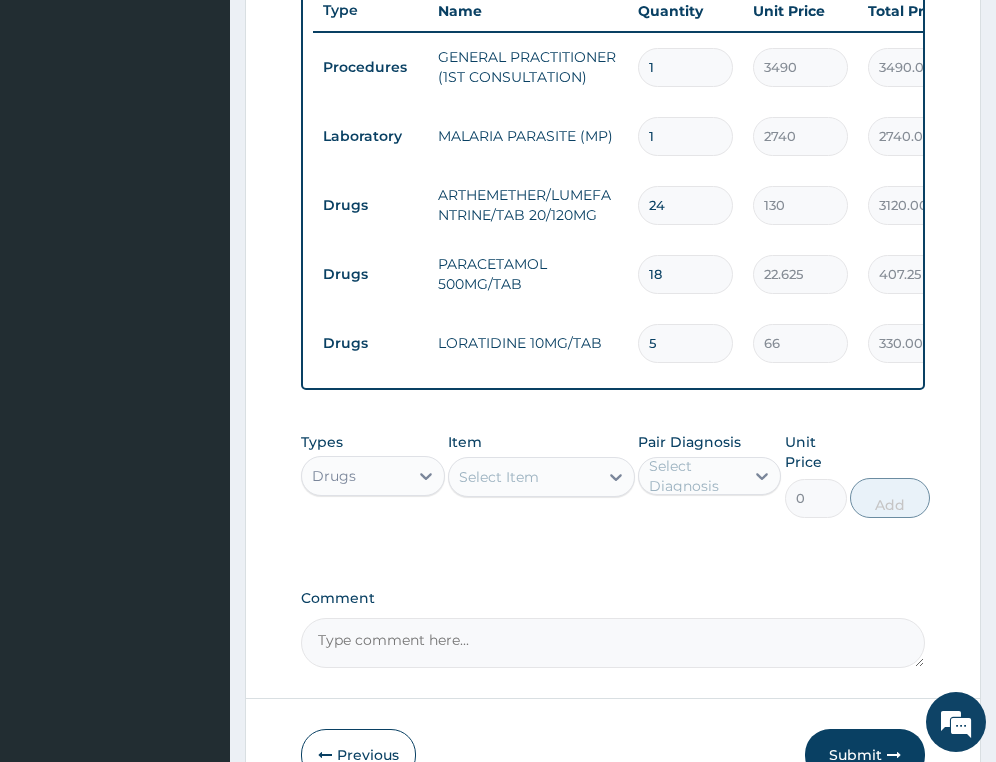 scroll, scrollTop: 936, scrollLeft: 0, axis: vertical 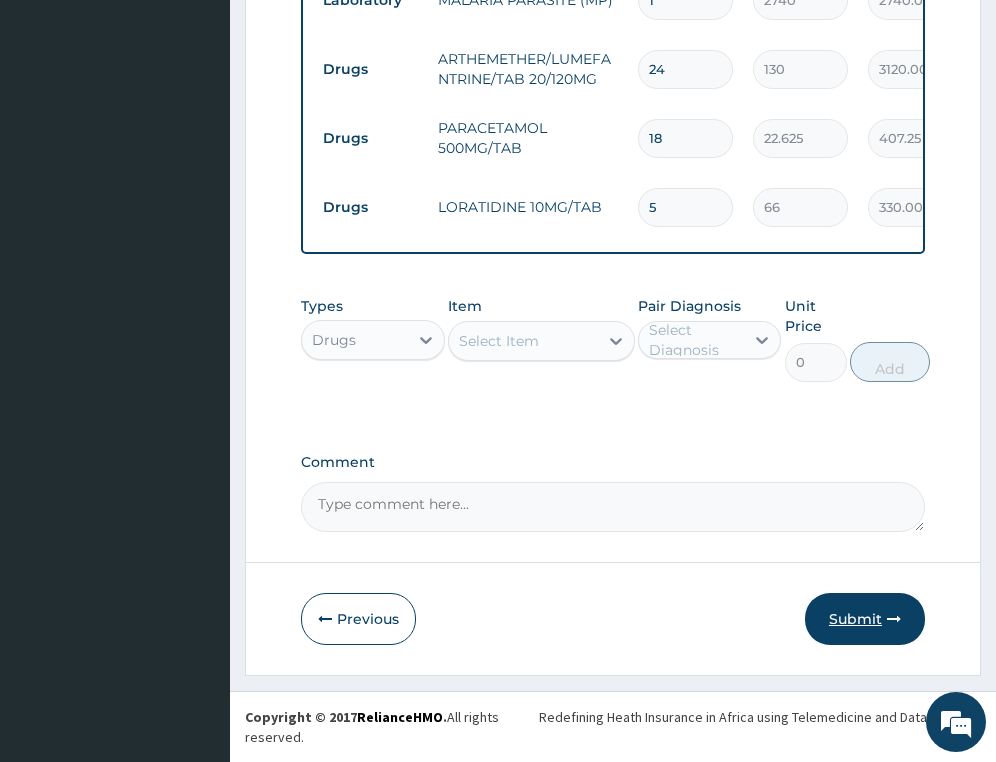 type on "24" 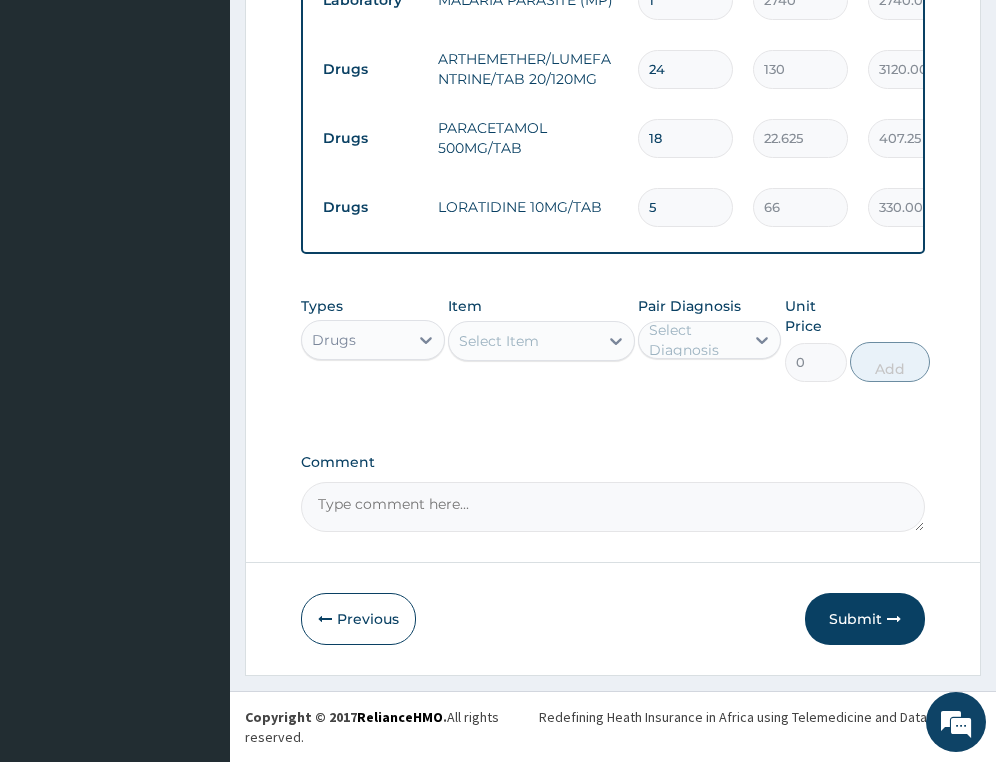 drag, startPoint x: 864, startPoint y: 619, endPoint x: 979, endPoint y: 464, distance: 193.0026 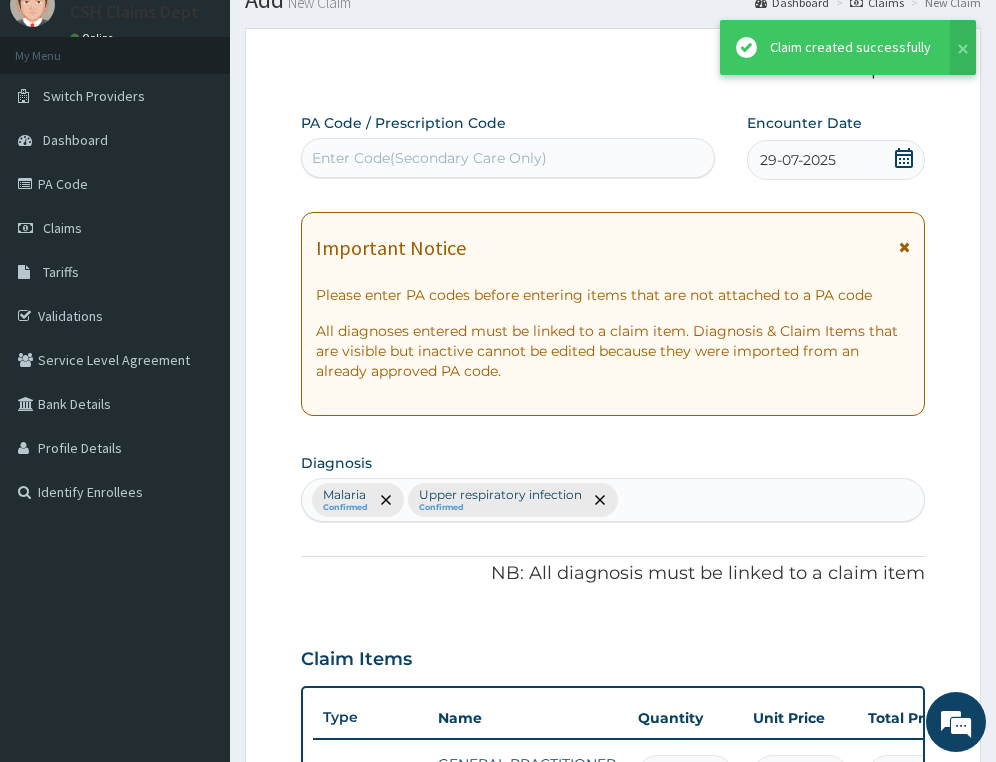 scroll, scrollTop: 936, scrollLeft: 0, axis: vertical 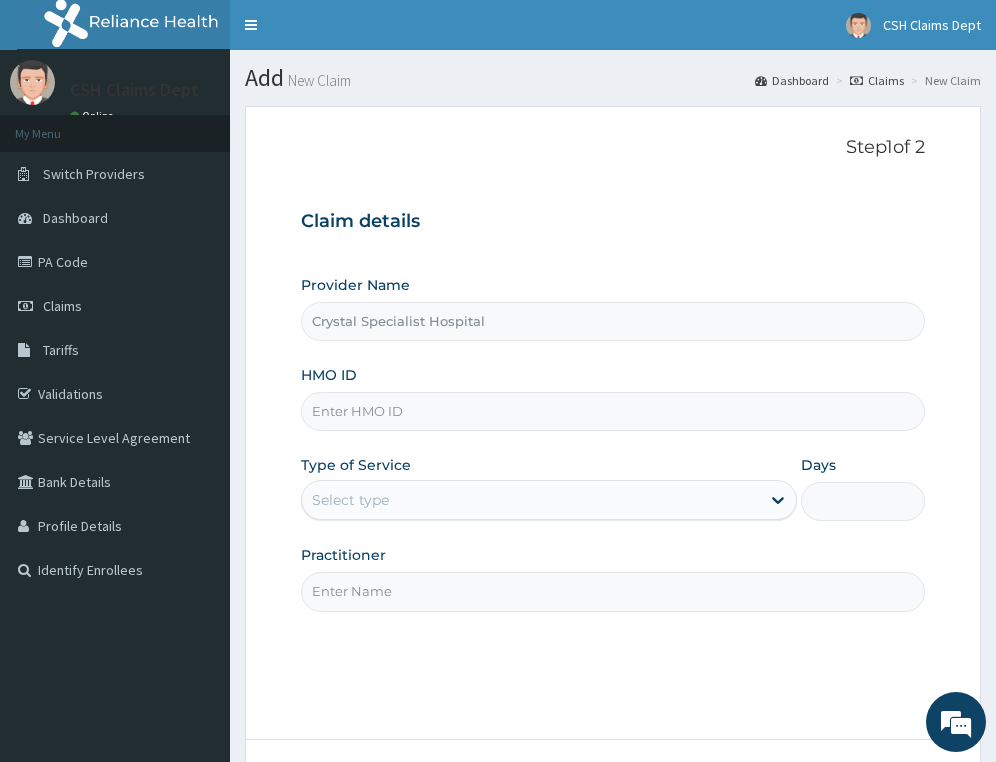 click on "HMO ID" at bounding box center (613, 411) 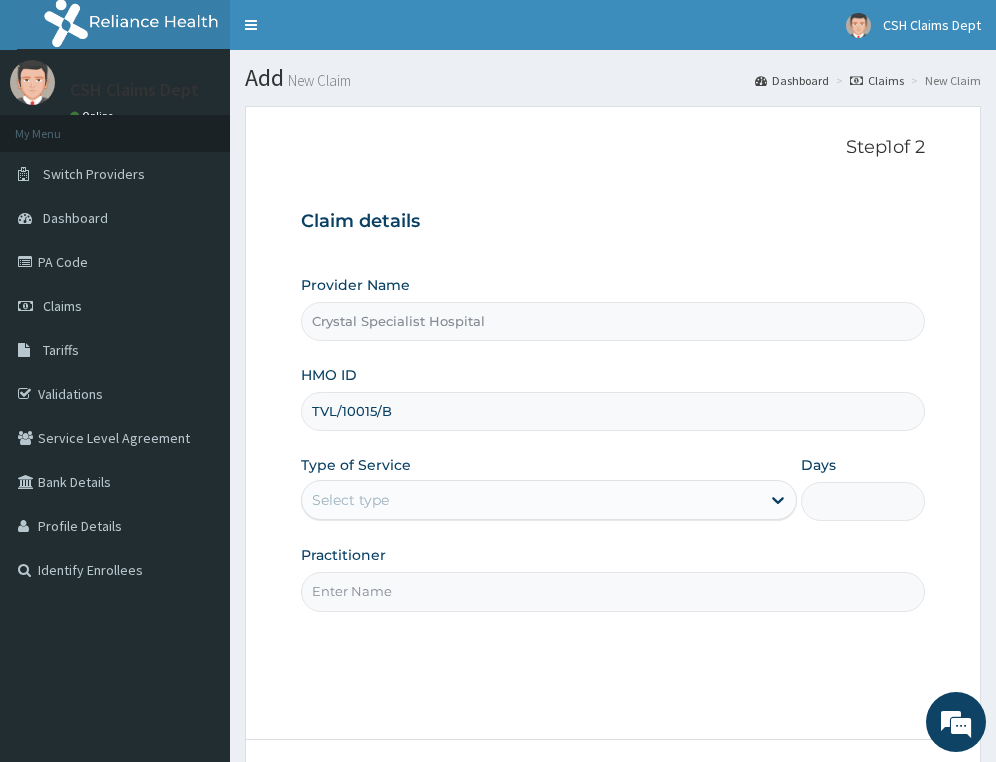 scroll, scrollTop: 177, scrollLeft: 0, axis: vertical 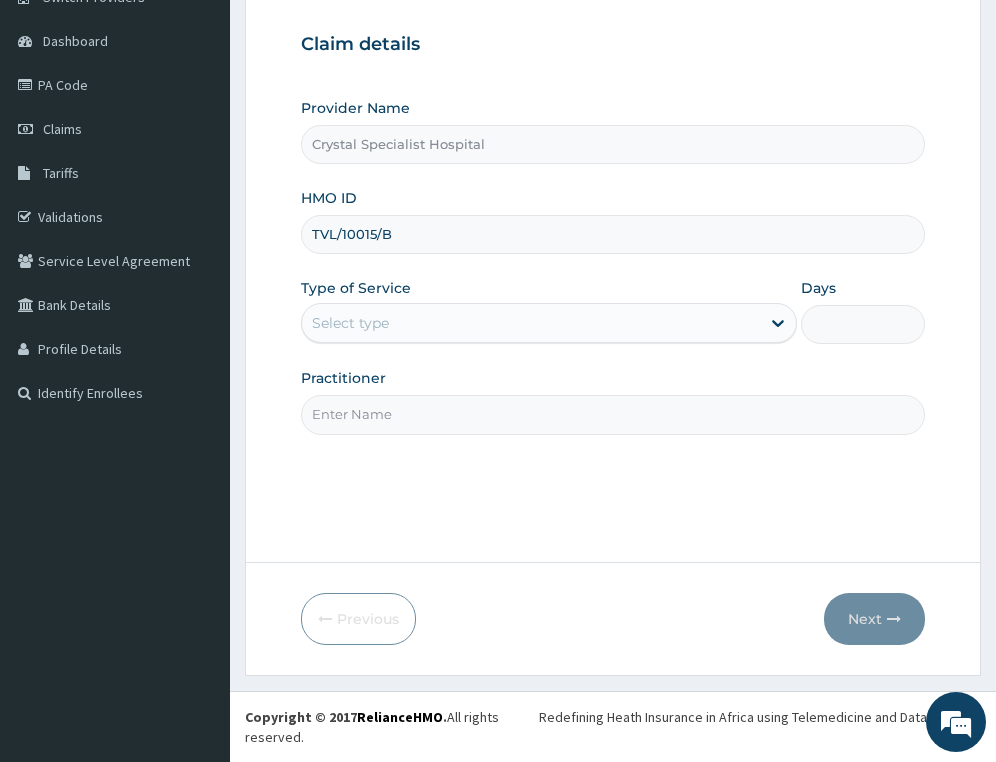 type on "TVL/10015/B" 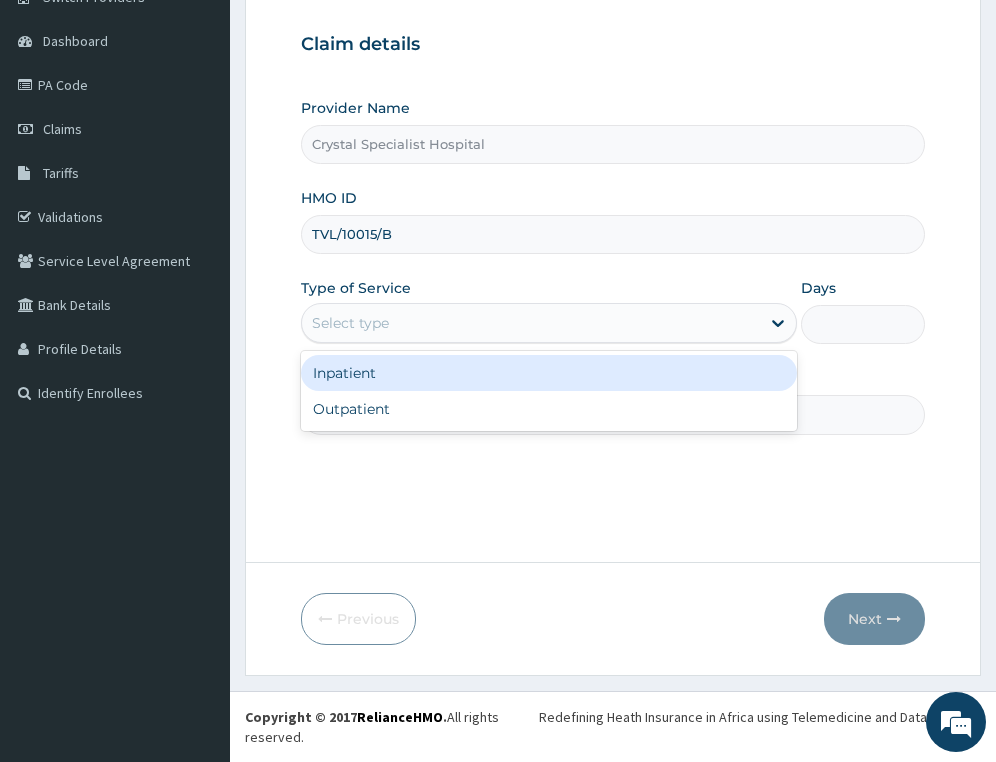 click on "Select type" at bounding box center [531, 323] 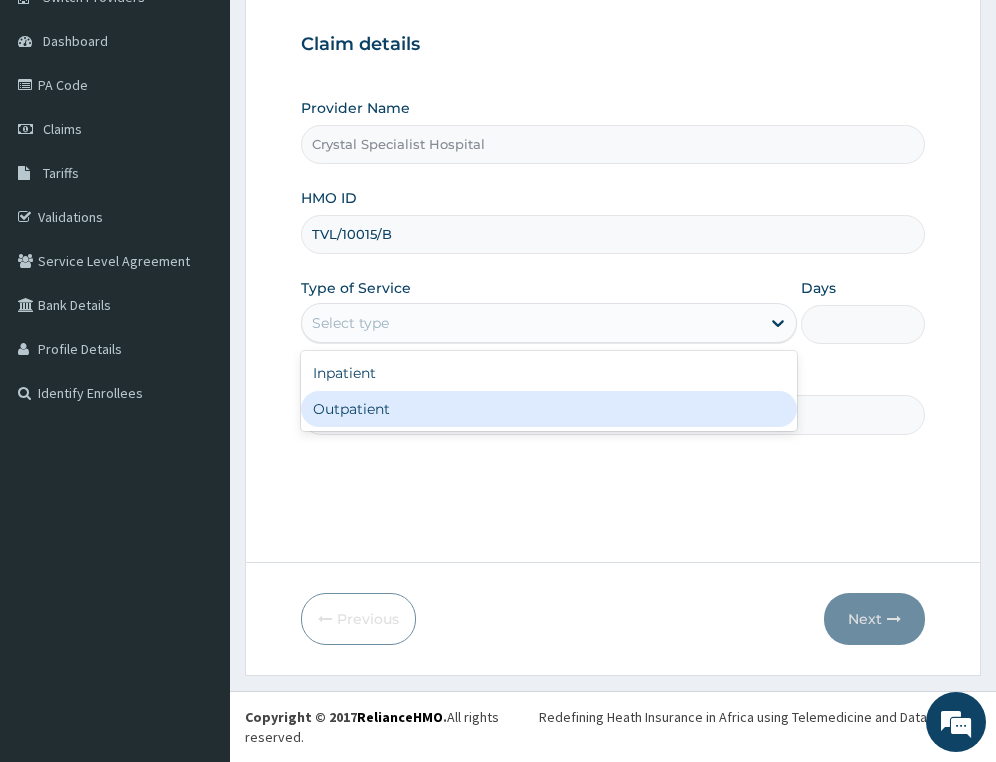 click on "Outpatient" at bounding box center [549, 409] 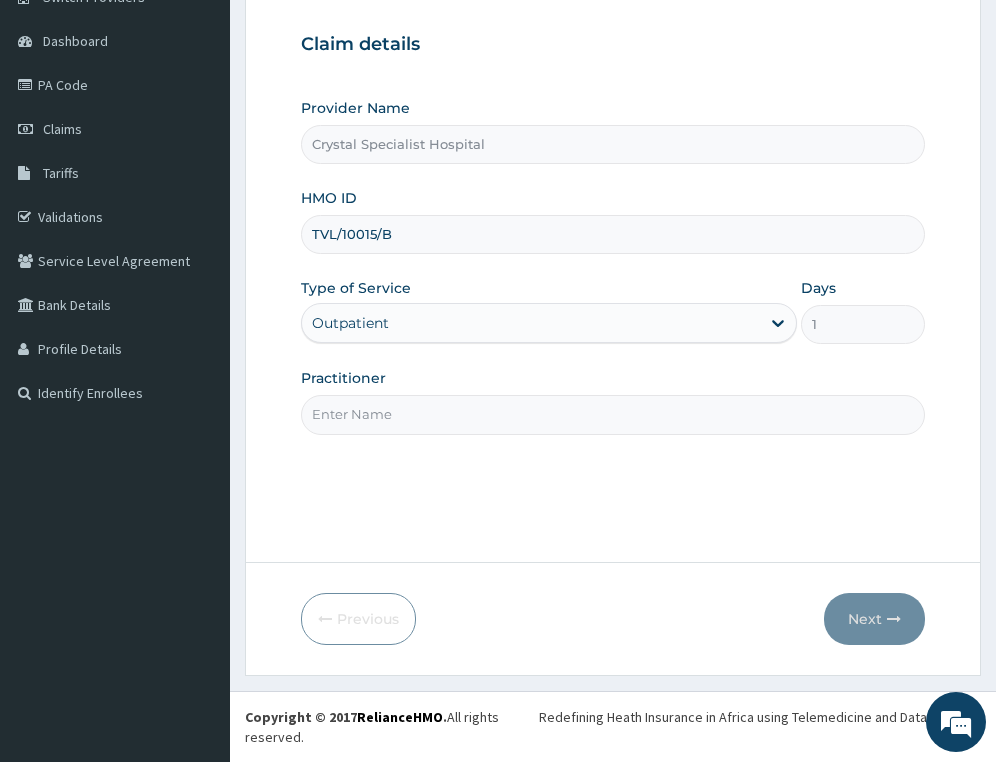 click on "Practitioner" at bounding box center (613, 414) 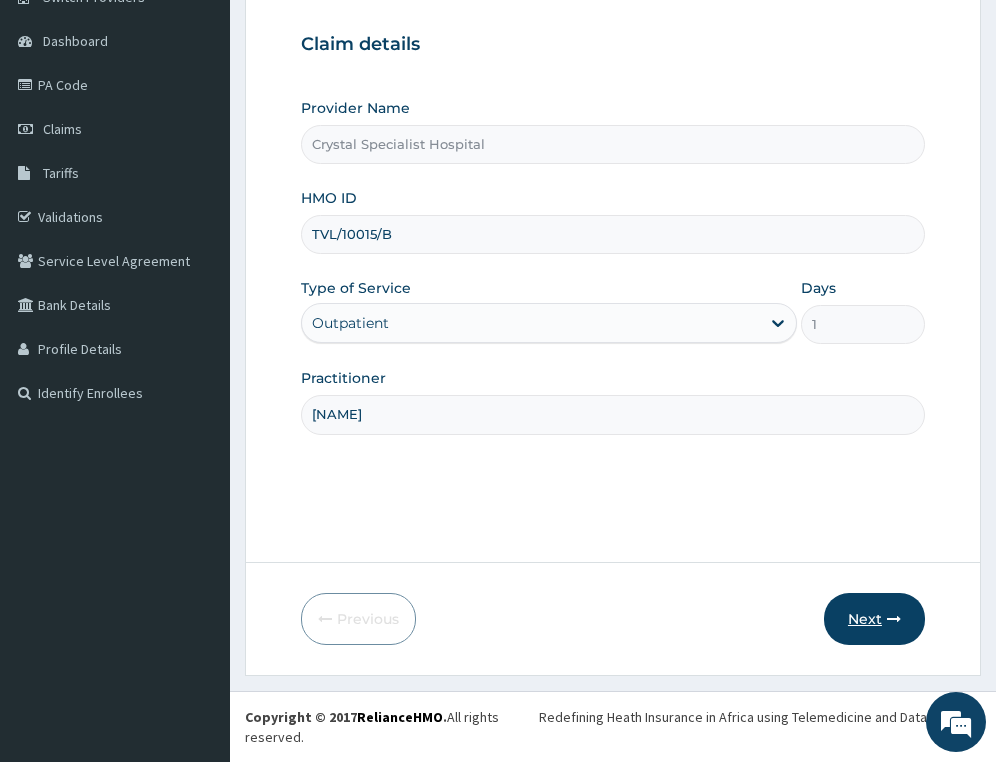 type on "caleb" 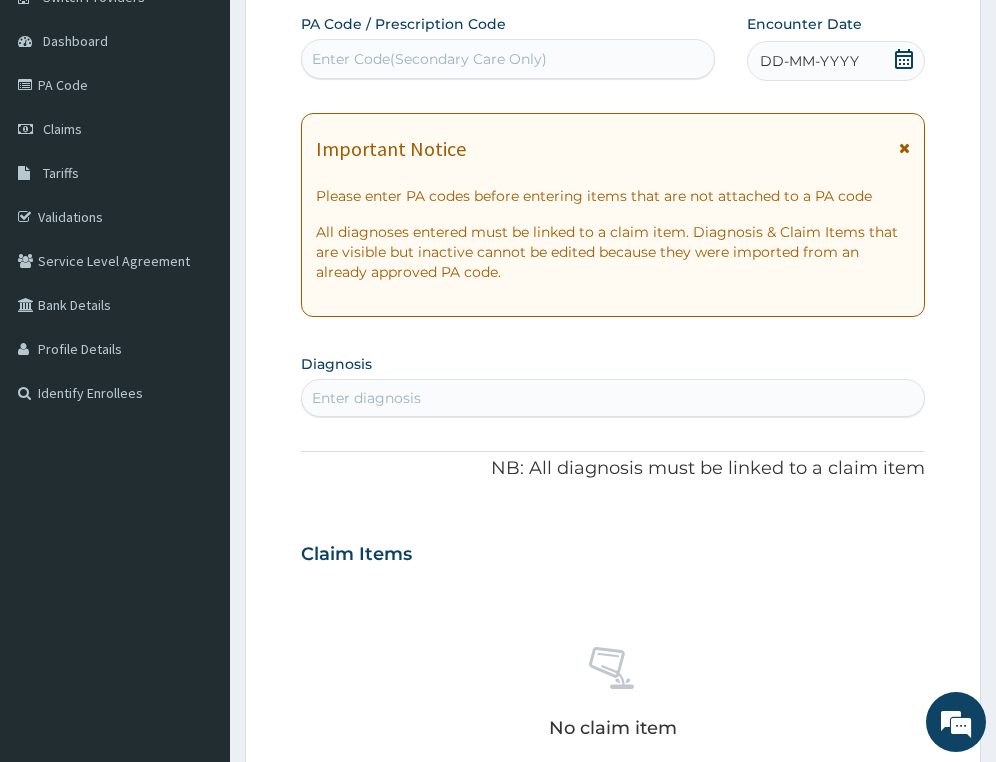 click 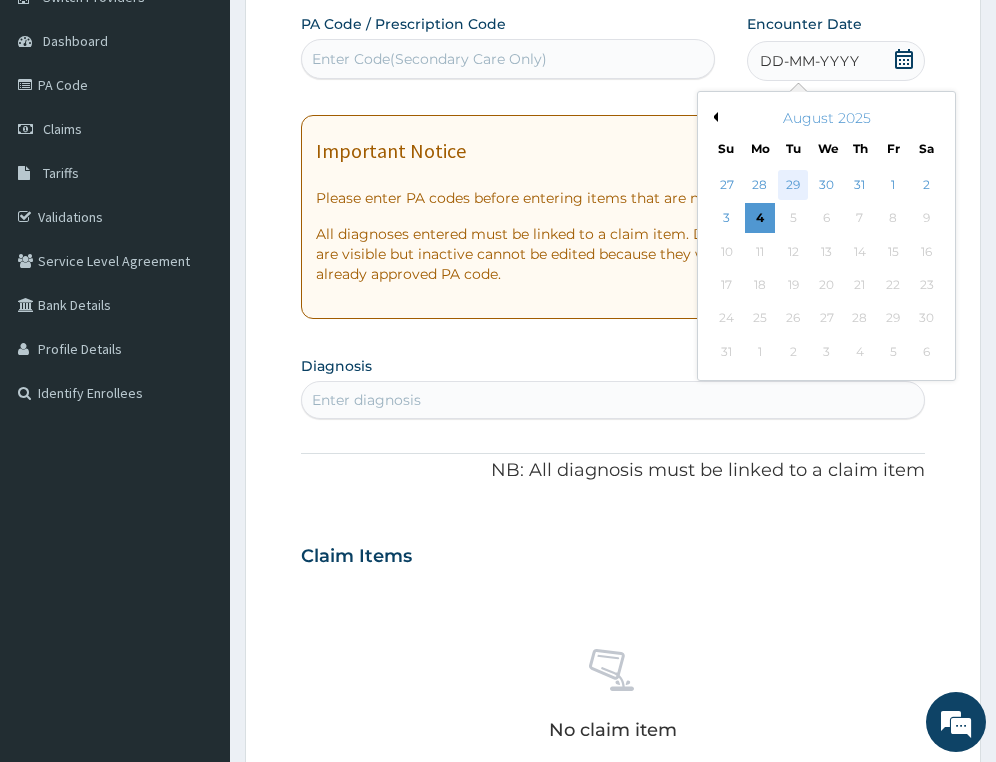 click on "29" at bounding box center (794, 185) 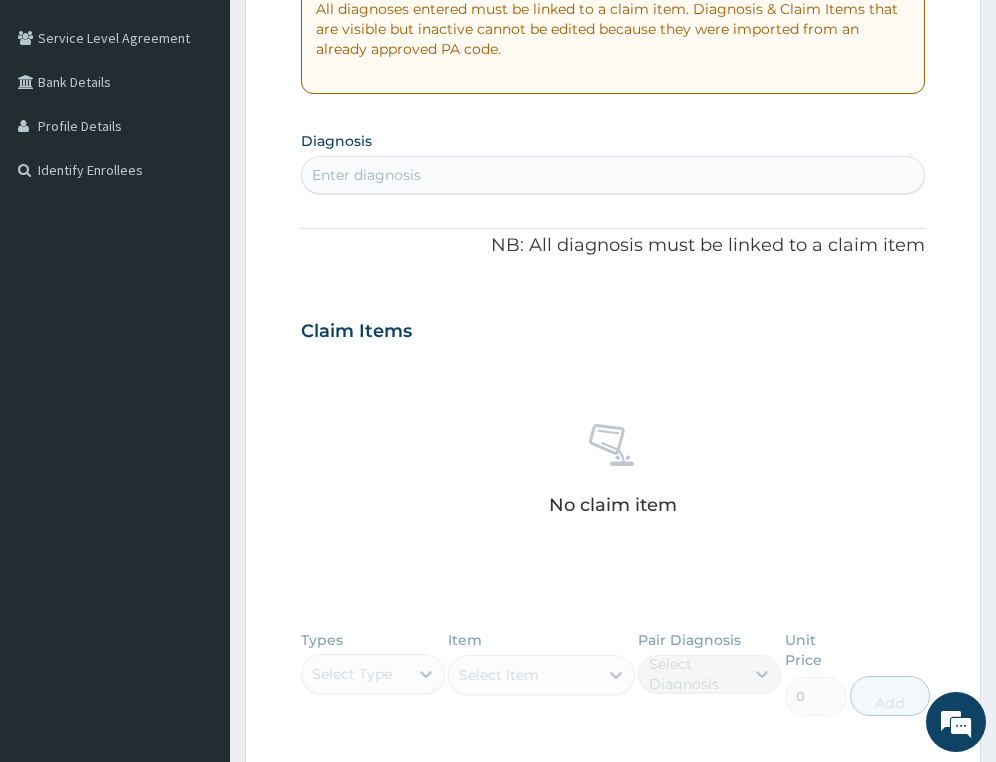 scroll, scrollTop: 477, scrollLeft: 0, axis: vertical 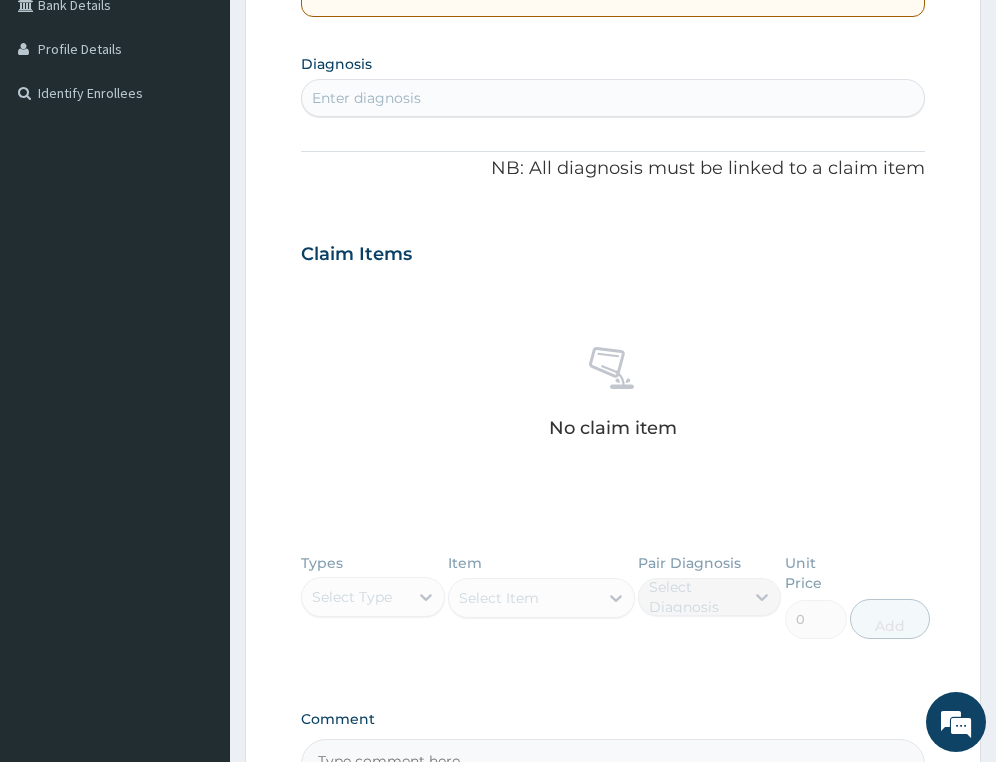 click on "Enter diagnosis" at bounding box center [366, 98] 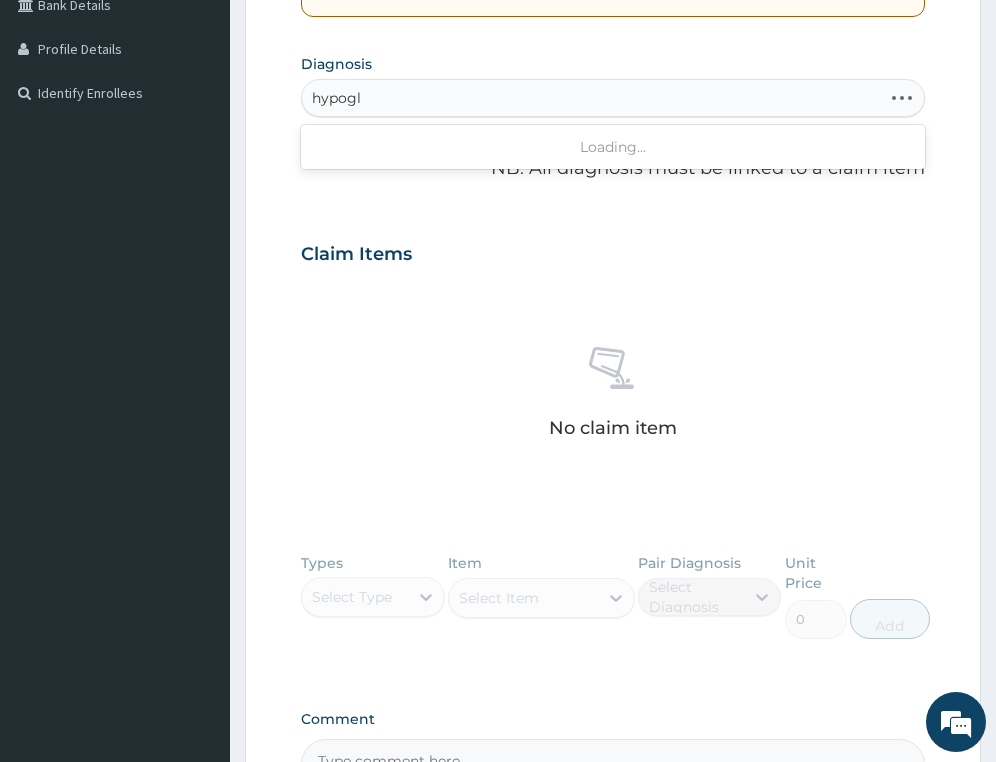 type on "hypogly" 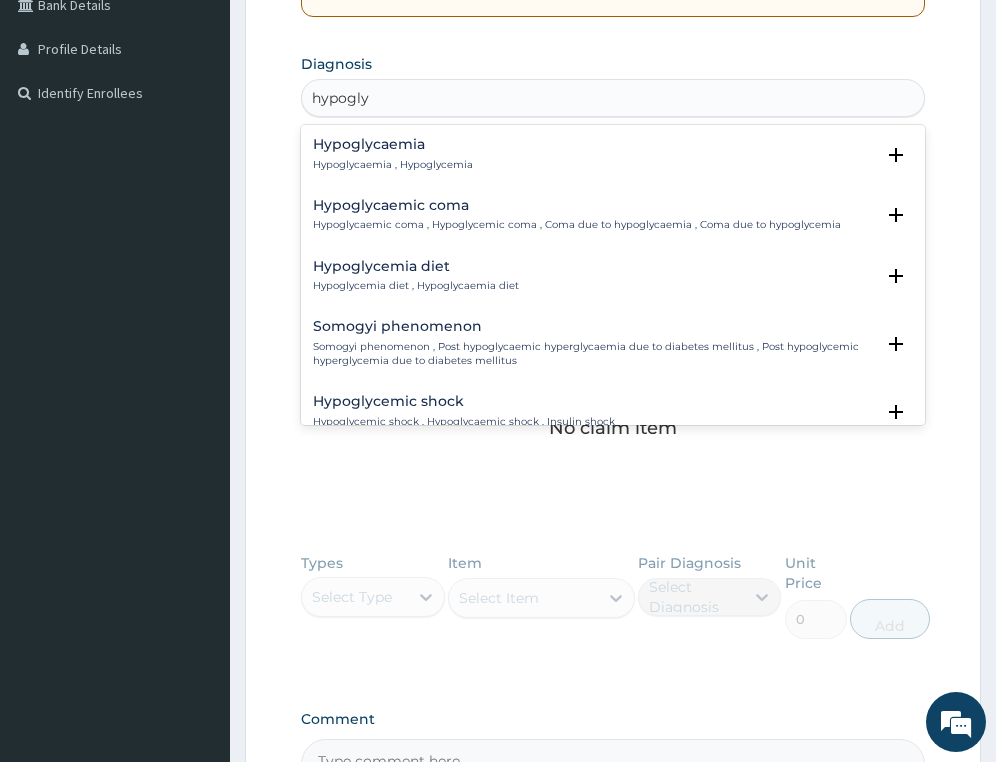 click on "Hypoglycaemia , Hypoglycemia" at bounding box center [393, 165] 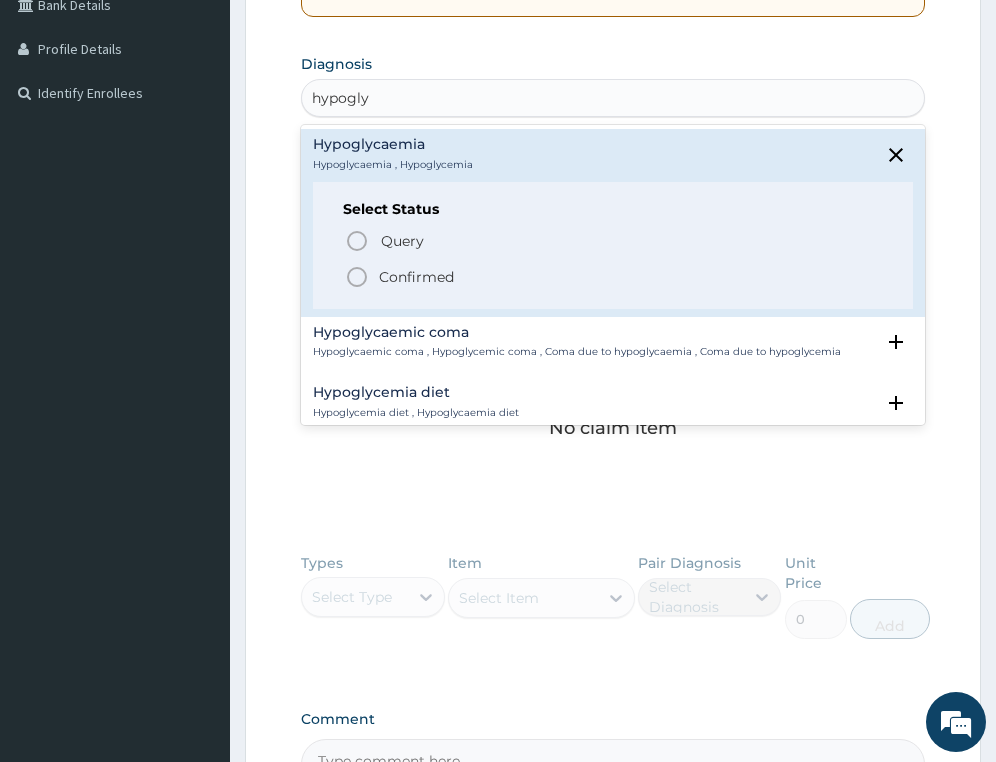 click on "Confirmed" at bounding box center (416, 277) 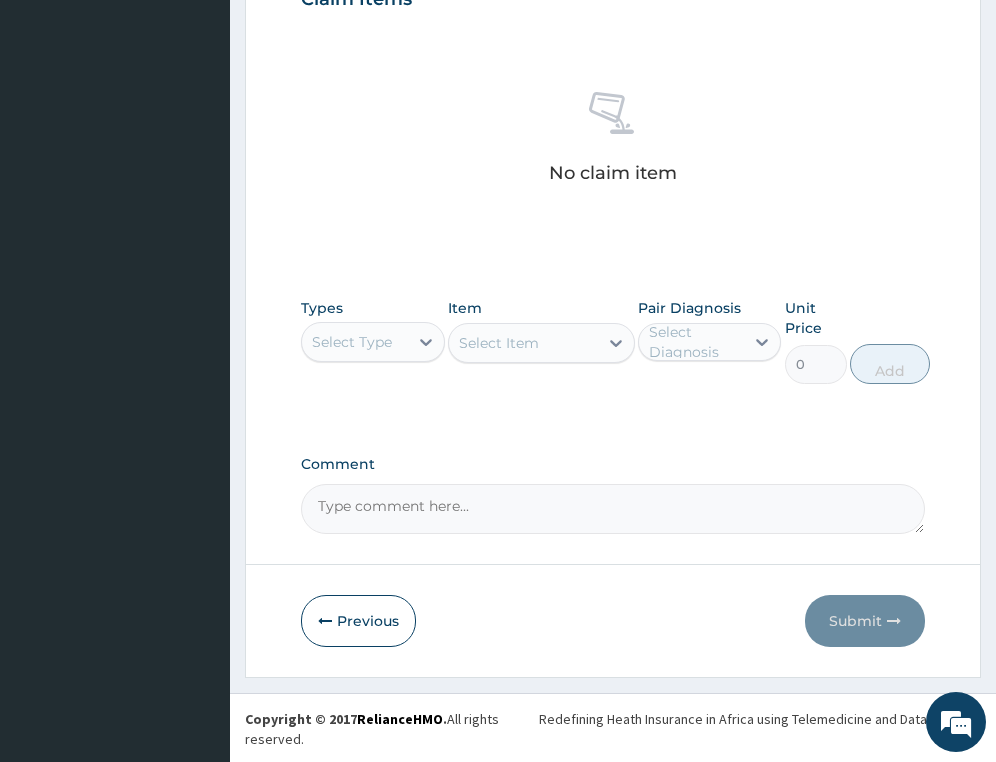 scroll, scrollTop: 740, scrollLeft: 0, axis: vertical 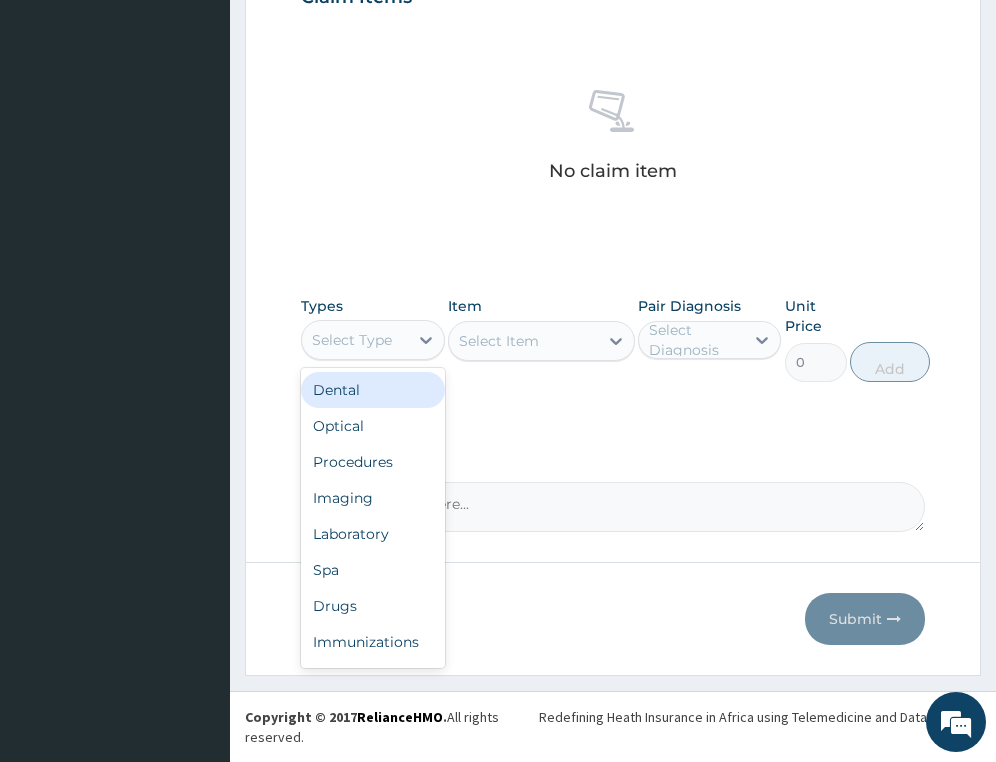 click on "Select Type" at bounding box center [352, 340] 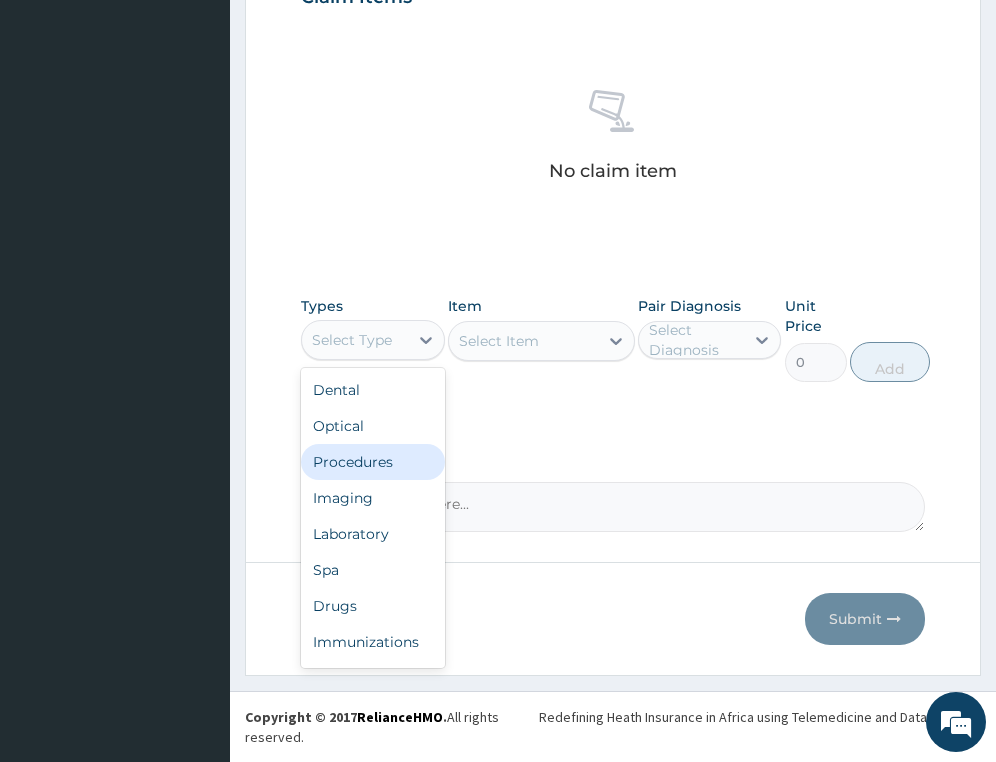 click on "Procedures" at bounding box center [372, 462] 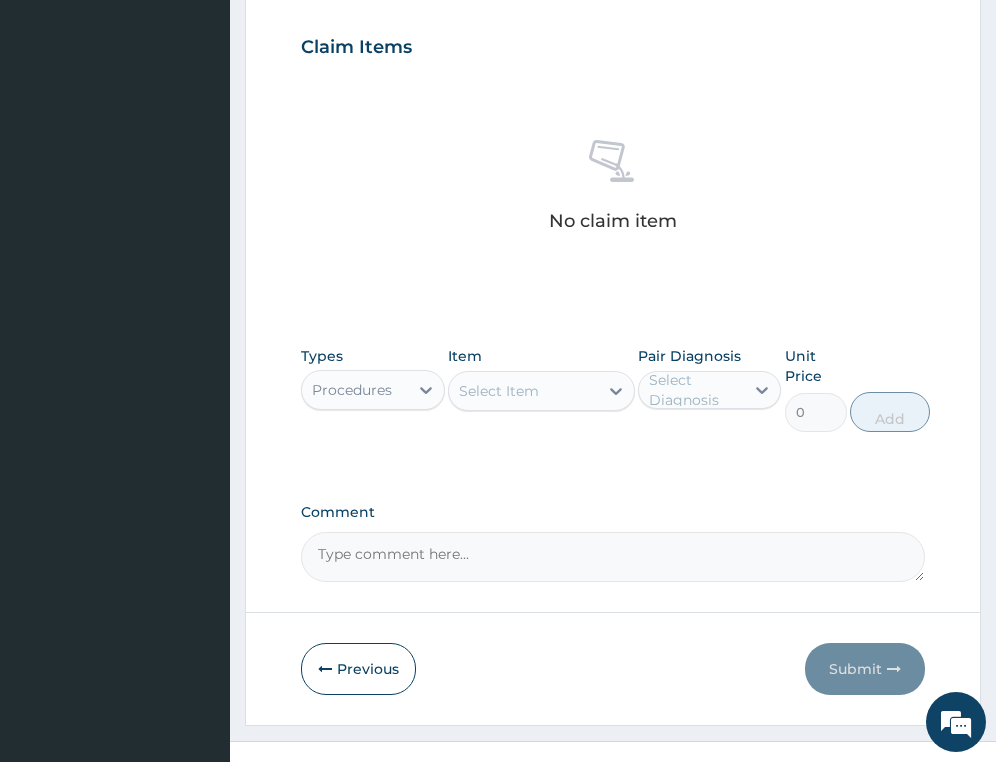 scroll, scrollTop: 740, scrollLeft: 0, axis: vertical 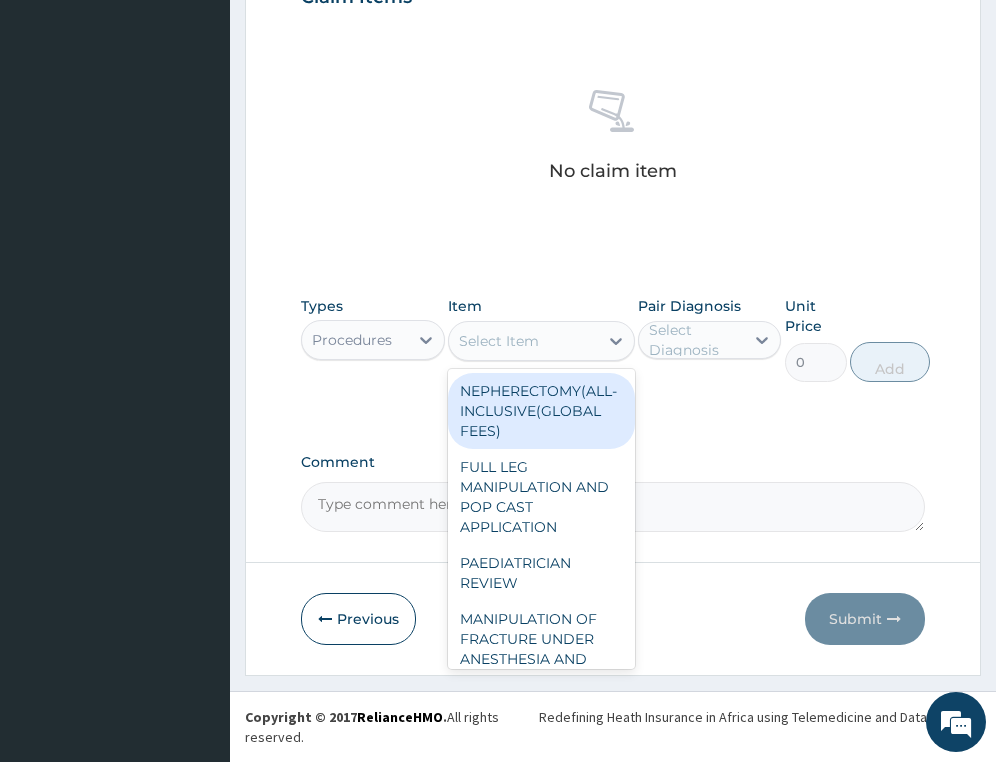 click on "Select Item" at bounding box center [499, 341] 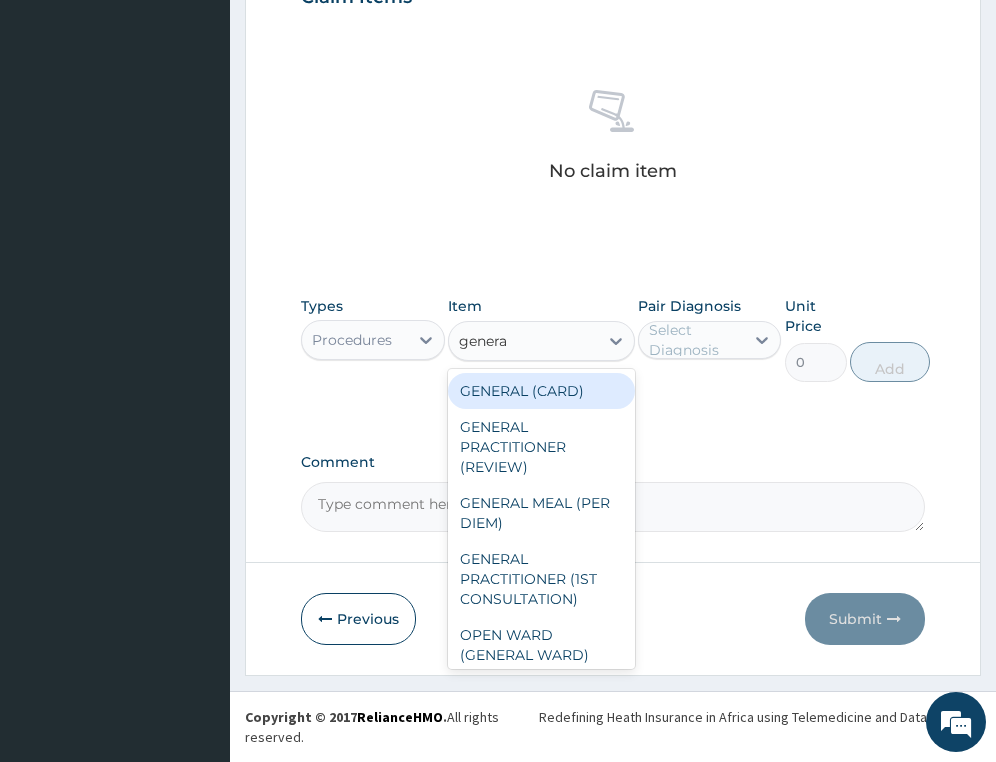 type on "general" 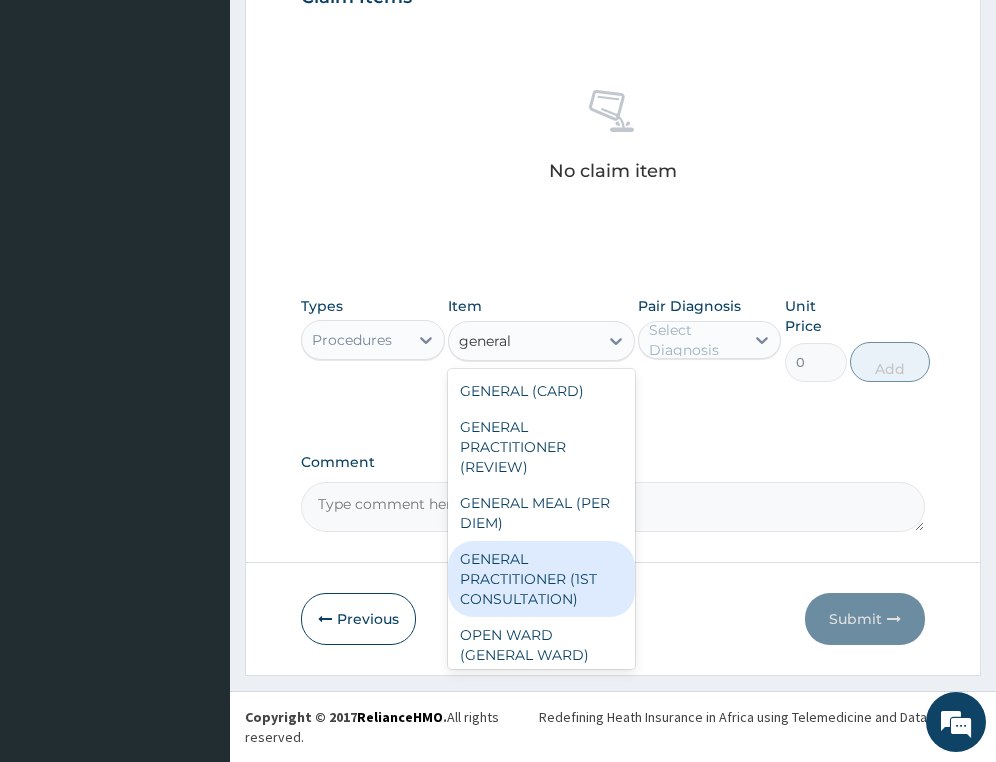 drag, startPoint x: 545, startPoint y: 574, endPoint x: 663, endPoint y: 430, distance: 186.17197 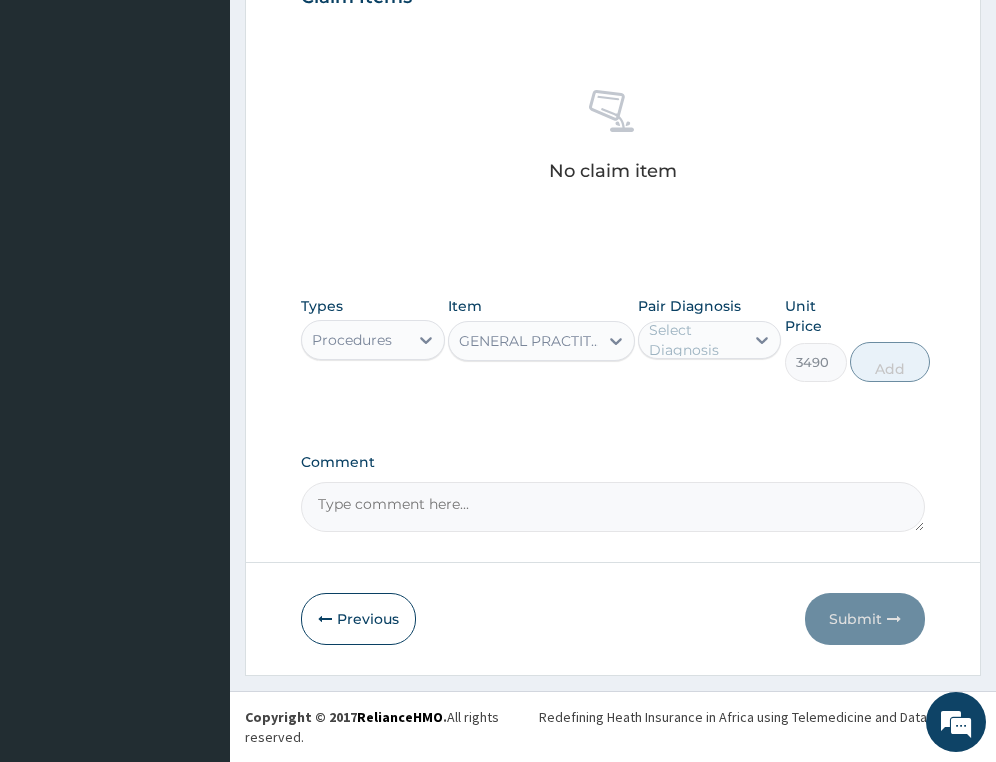 click on "Select Diagnosis" at bounding box center (695, 340) 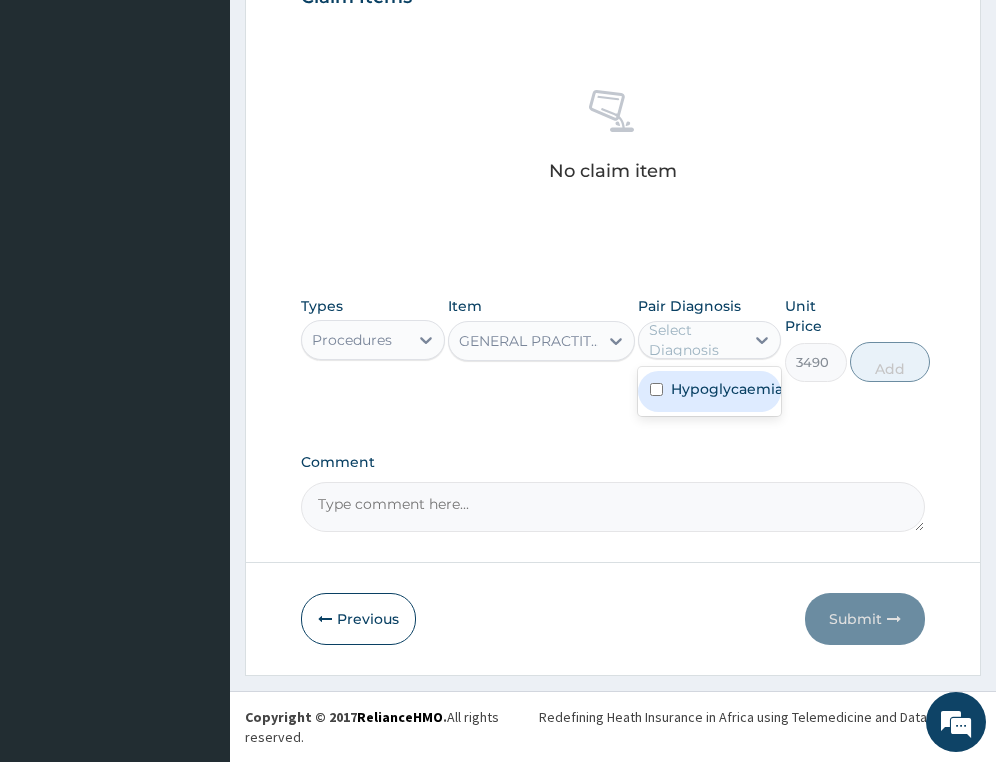 drag, startPoint x: 707, startPoint y: 387, endPoint x: 748, endPoint y: 384, distance: 41.109608 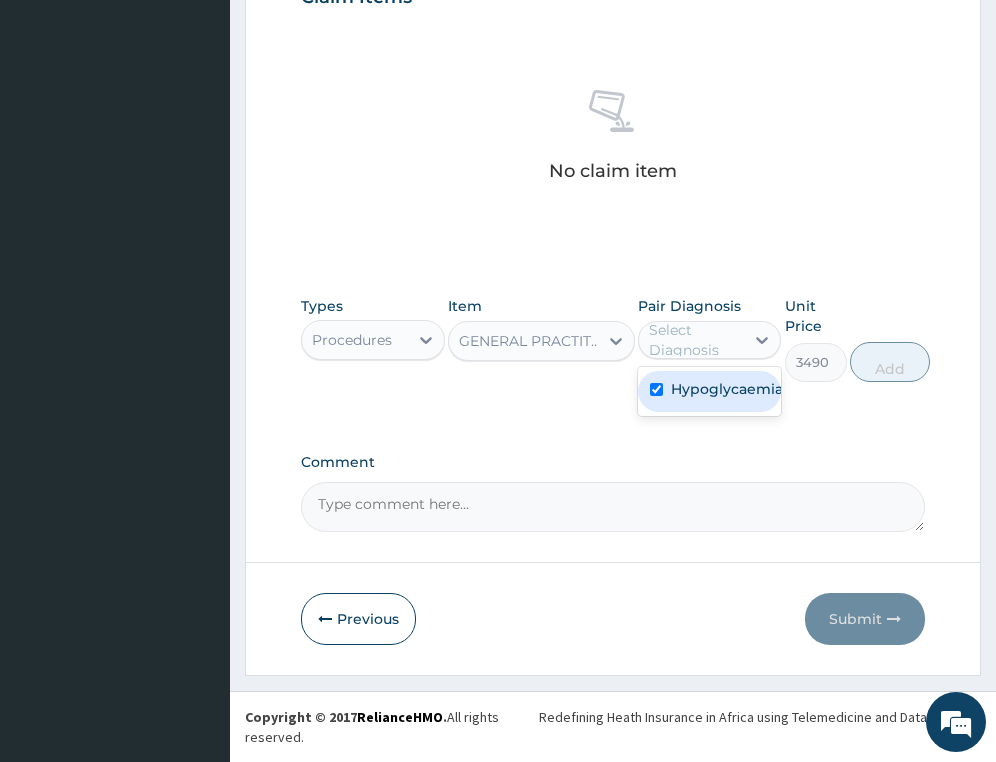 checkbox on "true" 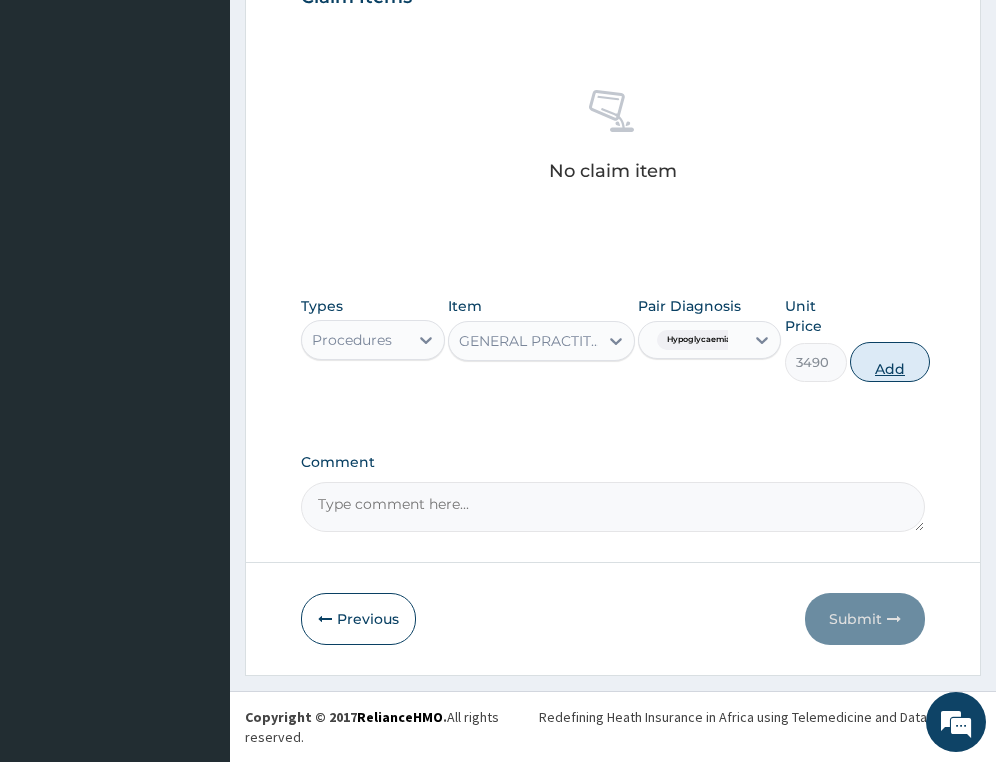 click on "Add" at bounding box center [890, 362] 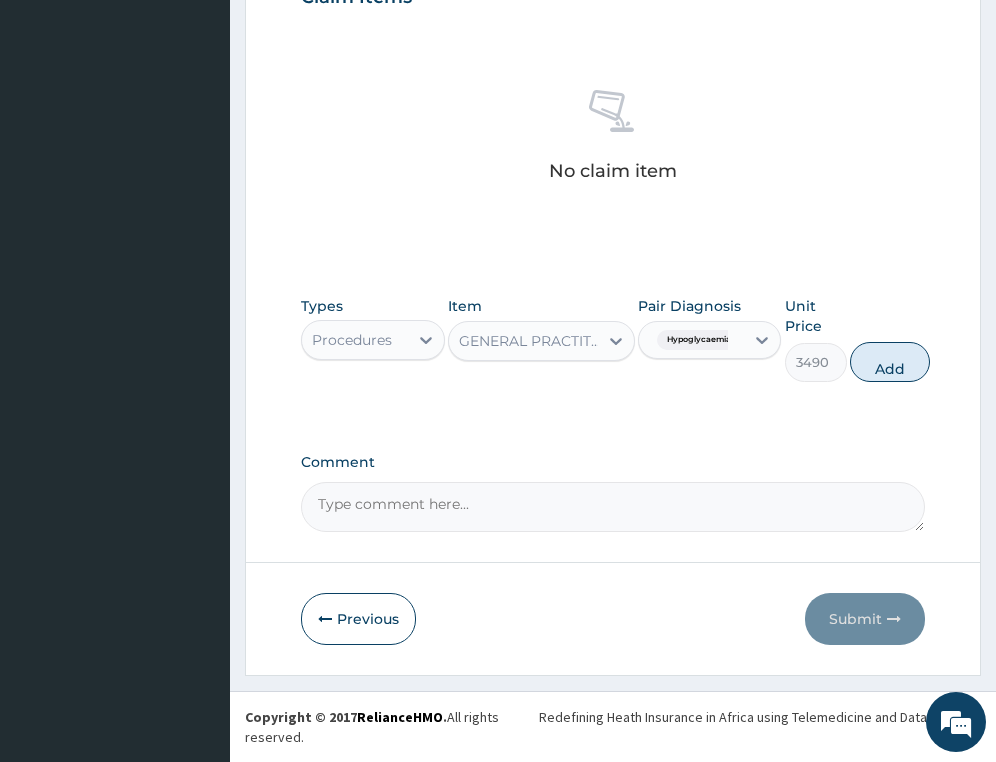 type on "0" 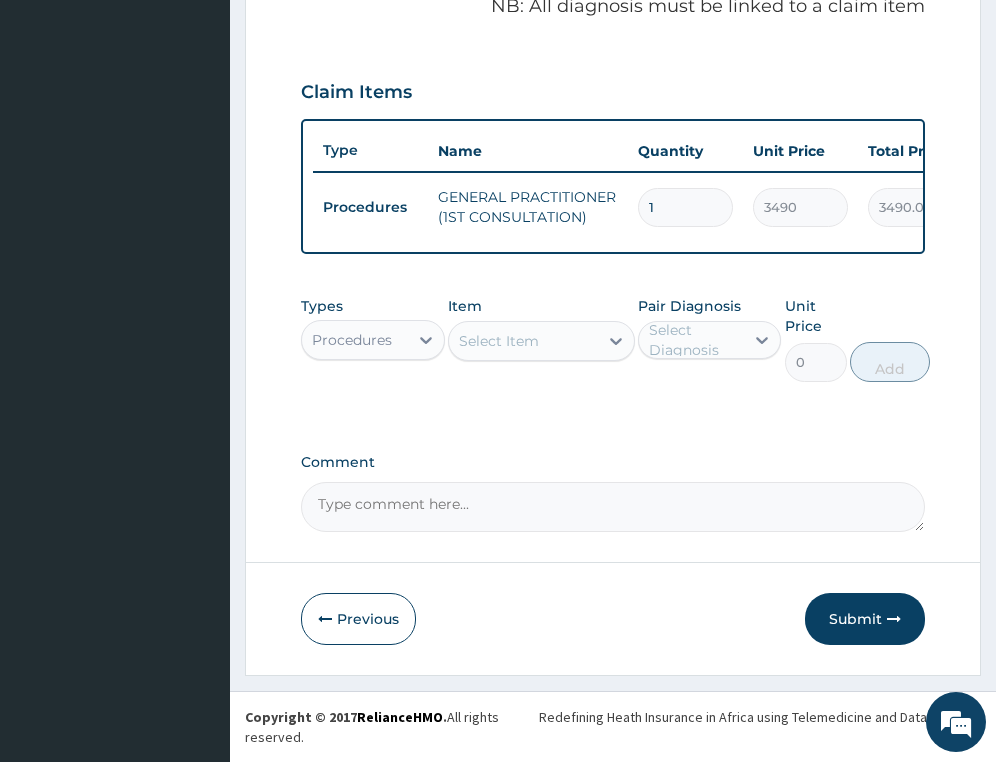 drag, startPoint x: 870, startPoint y: 609, endPoint x: 1002, endPoint y: 345, distance: 295.16098 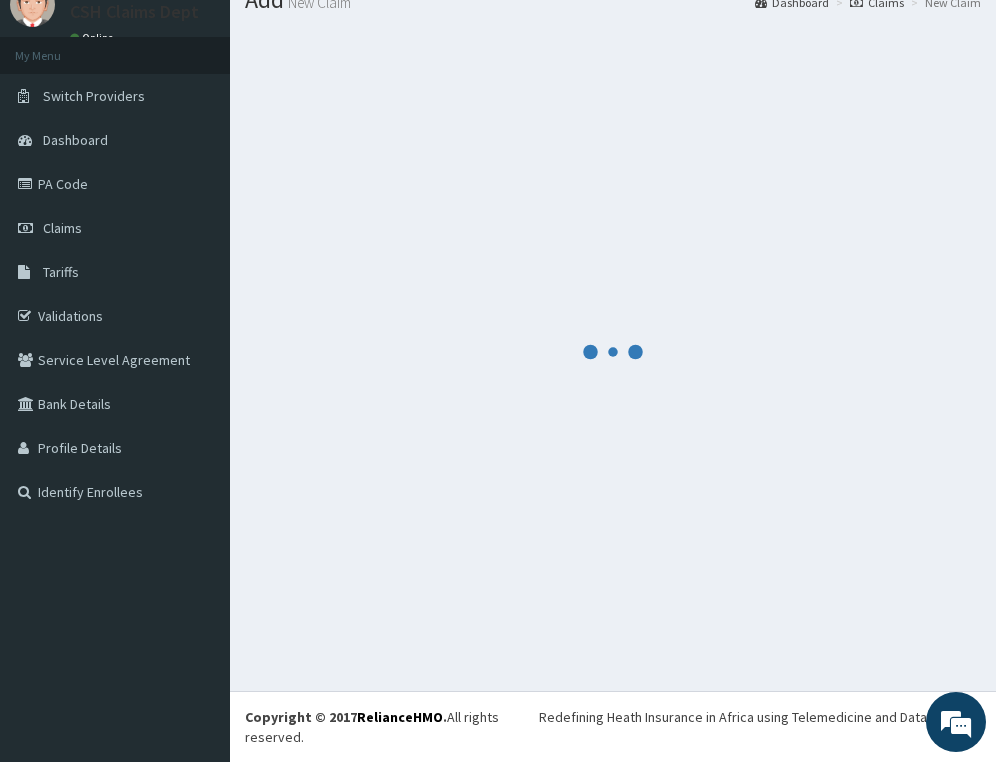 scroll, scrollTop: 78, scrollLeft: 0, axis: vertical 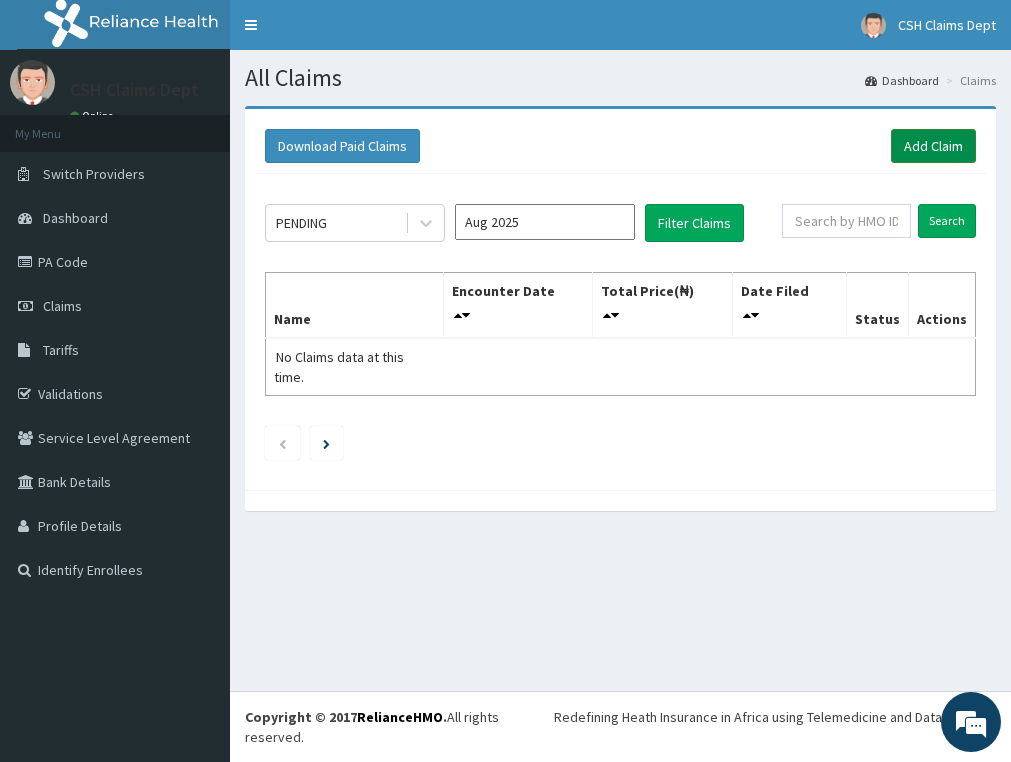 click on "Add Claim" at bounding box center (933, 146) 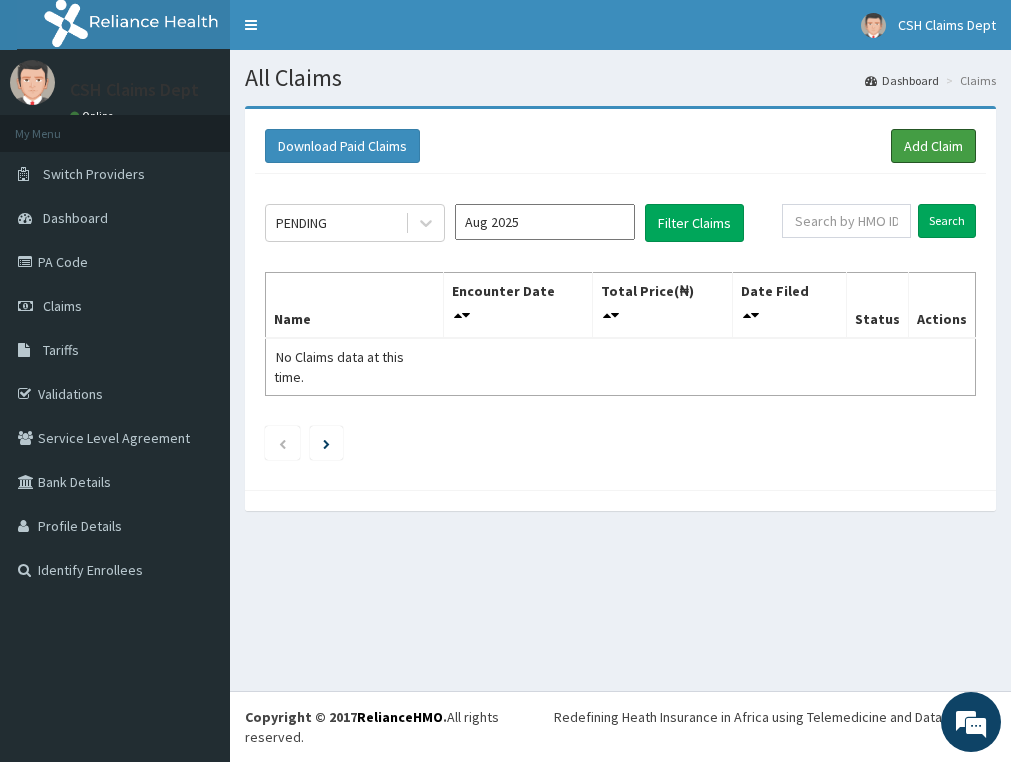 scroll, scrollTop: 0, scrollLeft: 0, axis: both 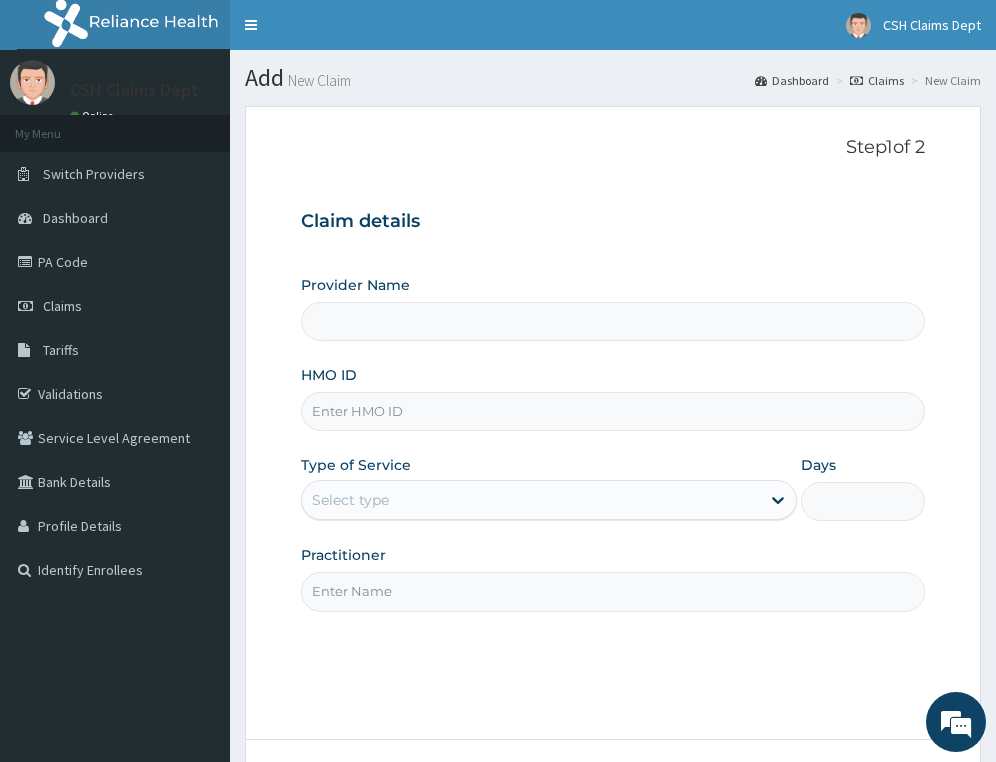 click on "HMO ID" at bounding box center (613, 411) 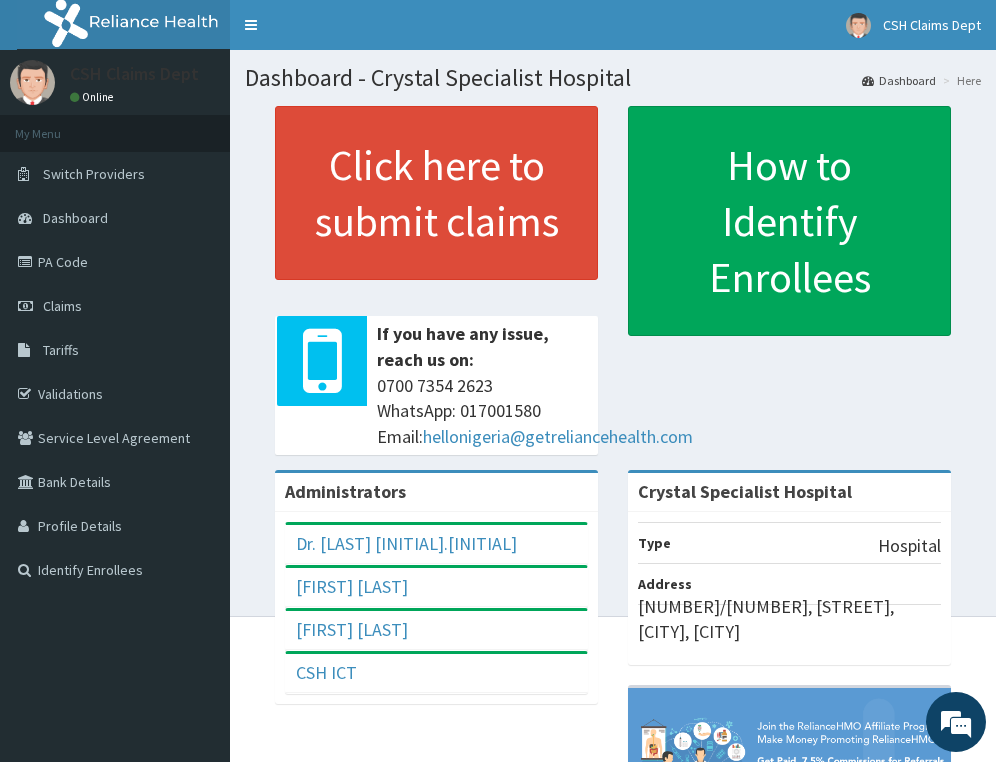 scroll, scrollTop: 0, scrollLeft: 0, axis: both 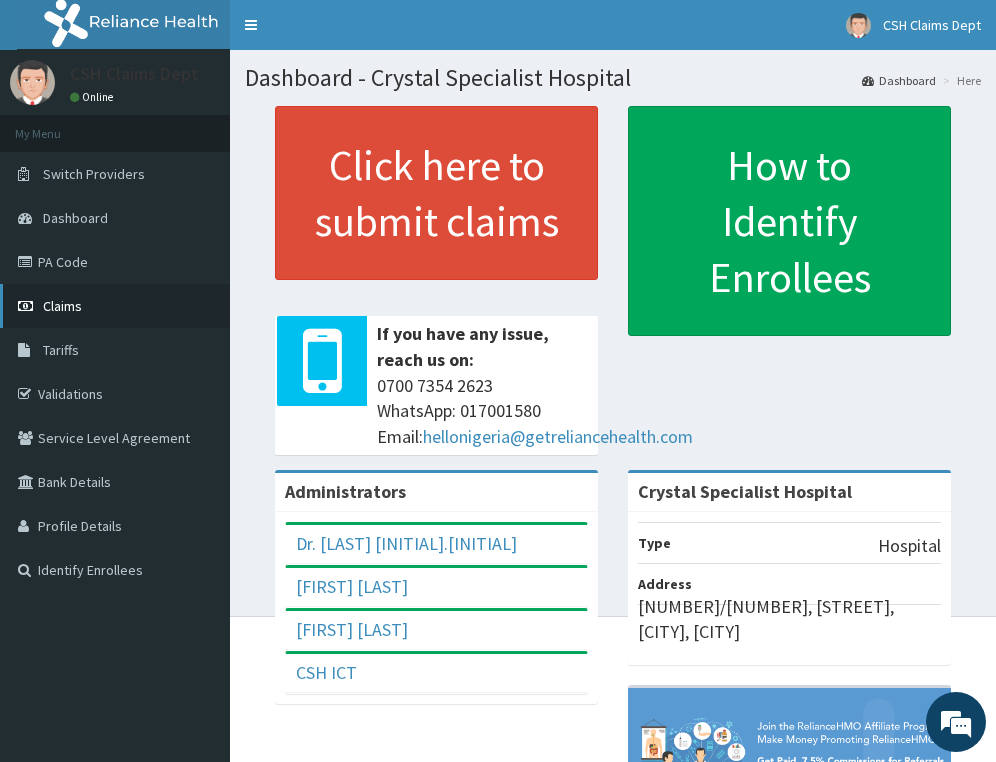 click on "Claims" at bounding box center (62, 306) 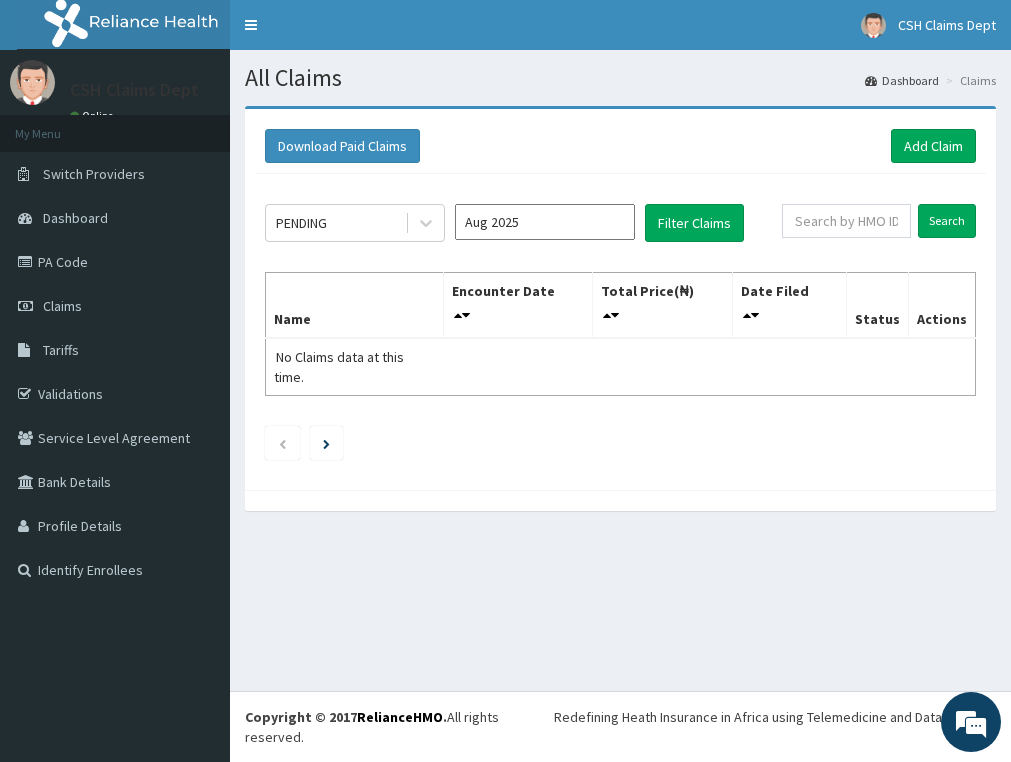 scroll, scrollTop: 0, scrollLeft: 0, axis: both 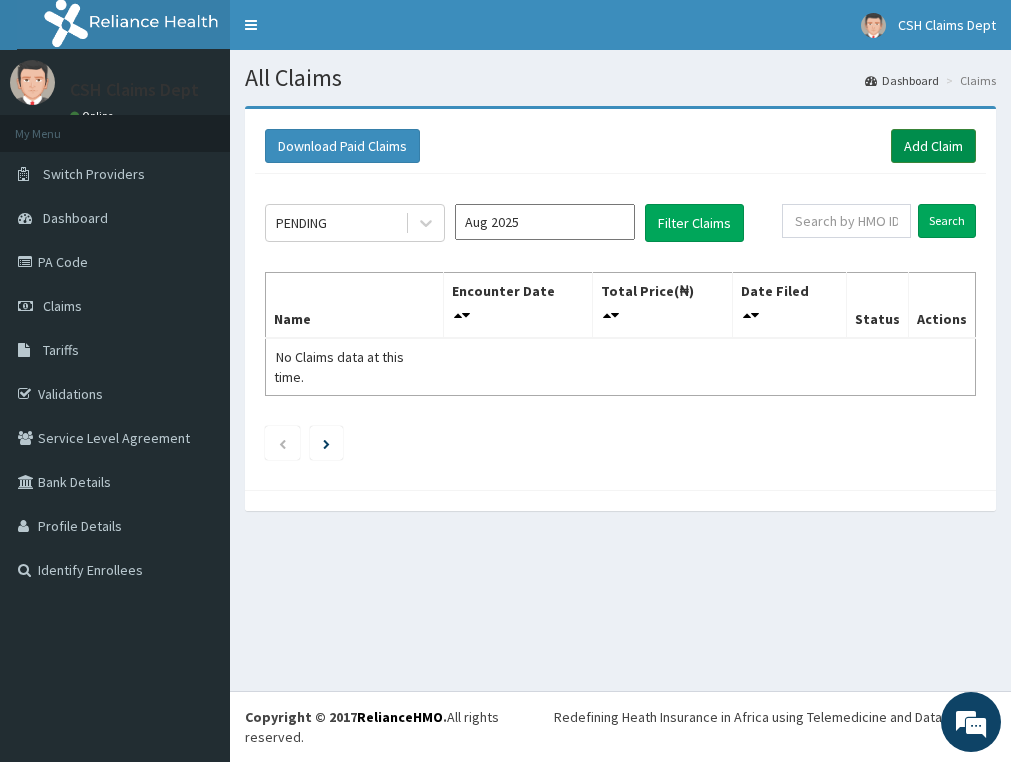 click on "Add Claim" at bounding box center (933, 146) 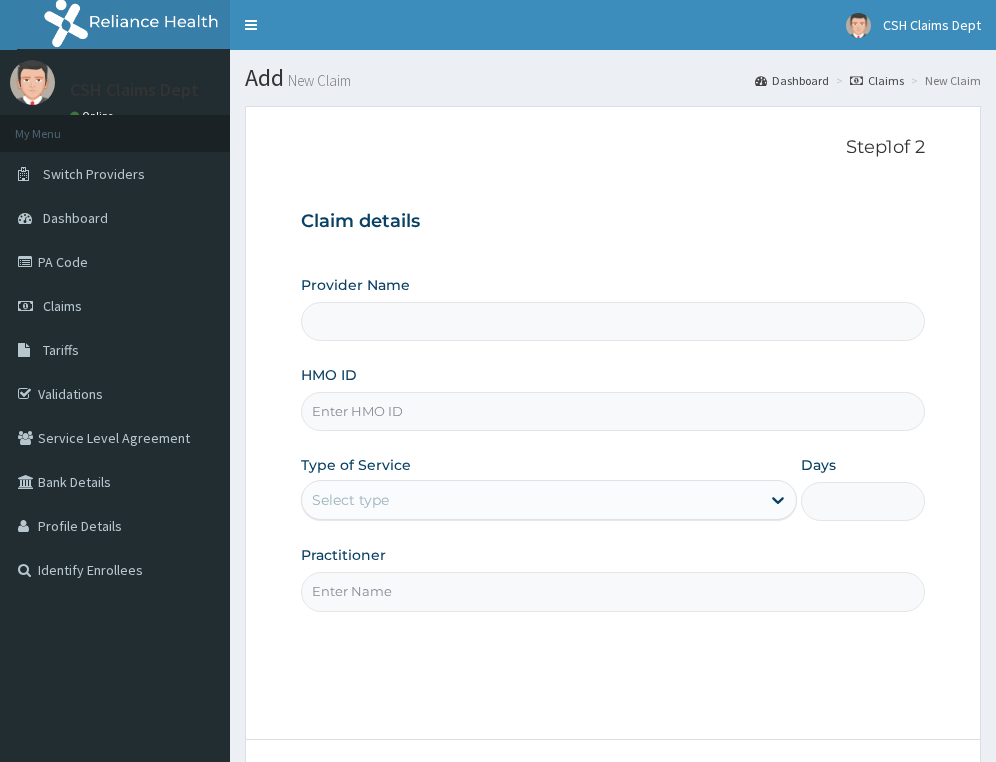 type on "Crystal Specialist Hospital" 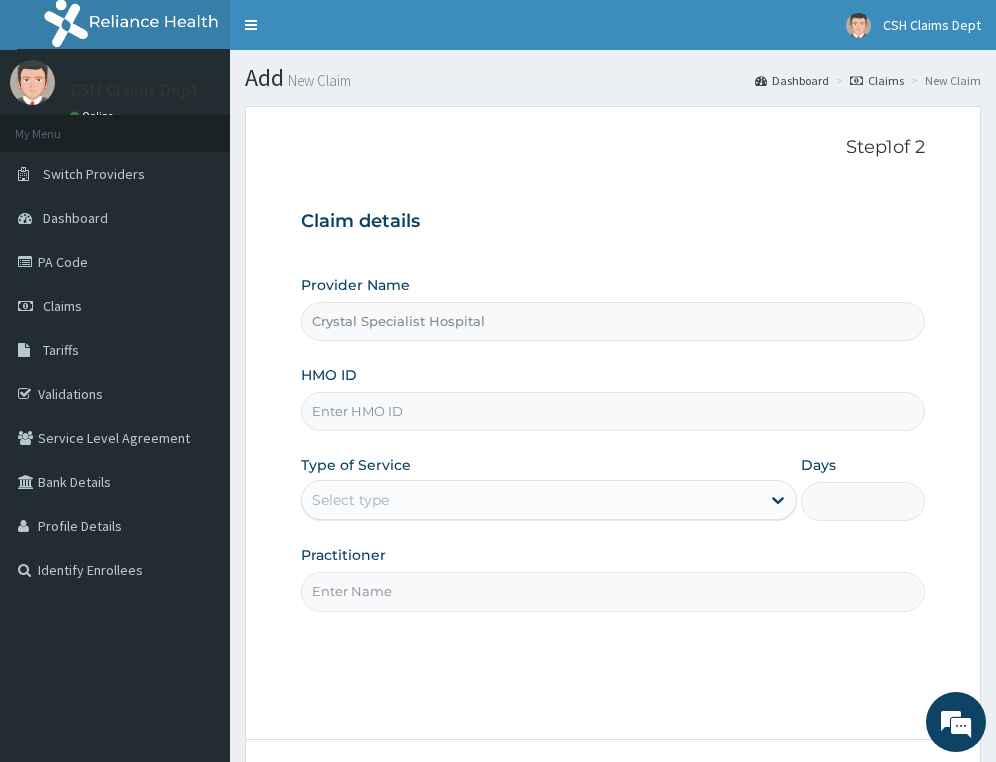 scroll, scrollTop: 0, scrollLeft: 0, axis: both 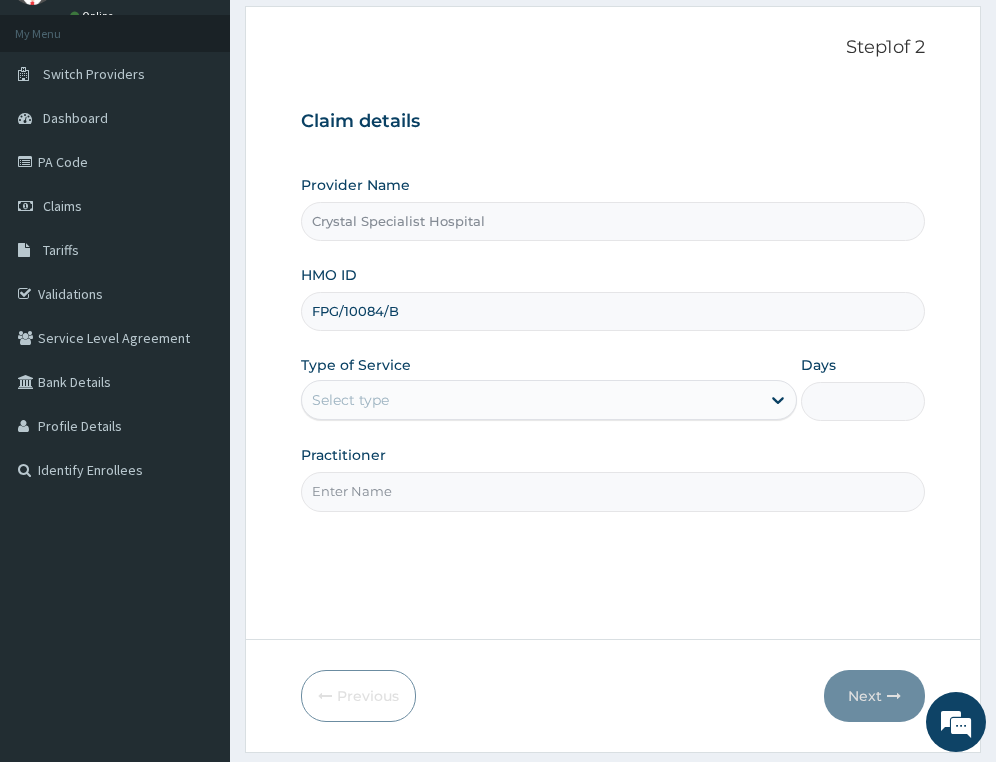type on "FPG/10084/B" 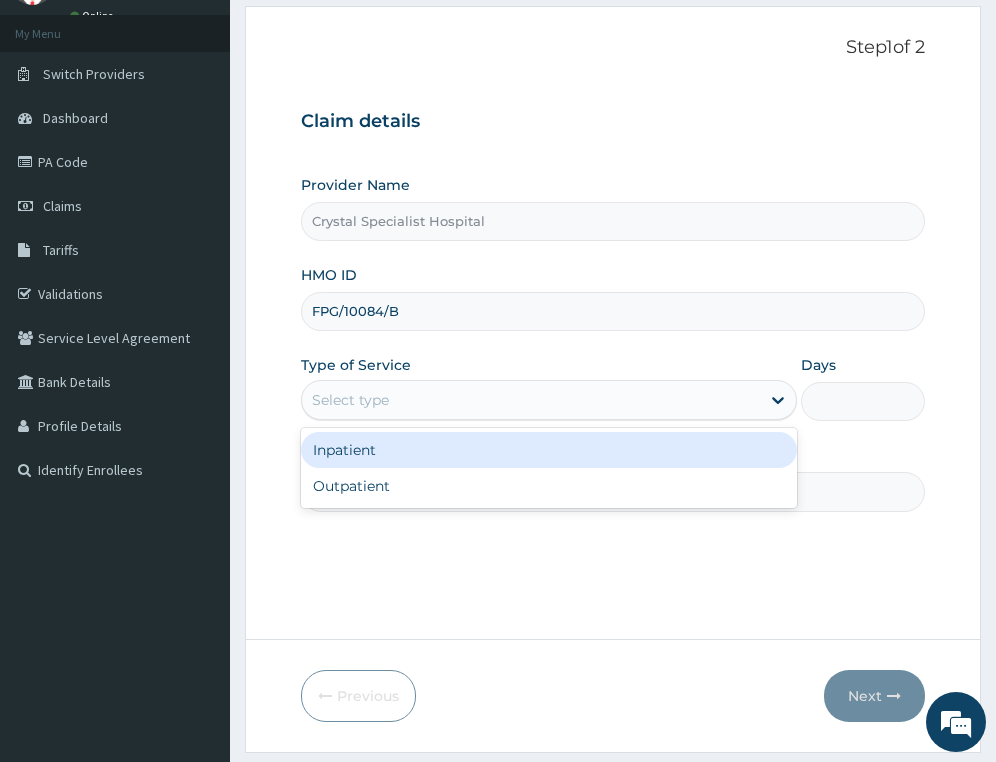 click on "Select type" at bounding box center (531, 400) 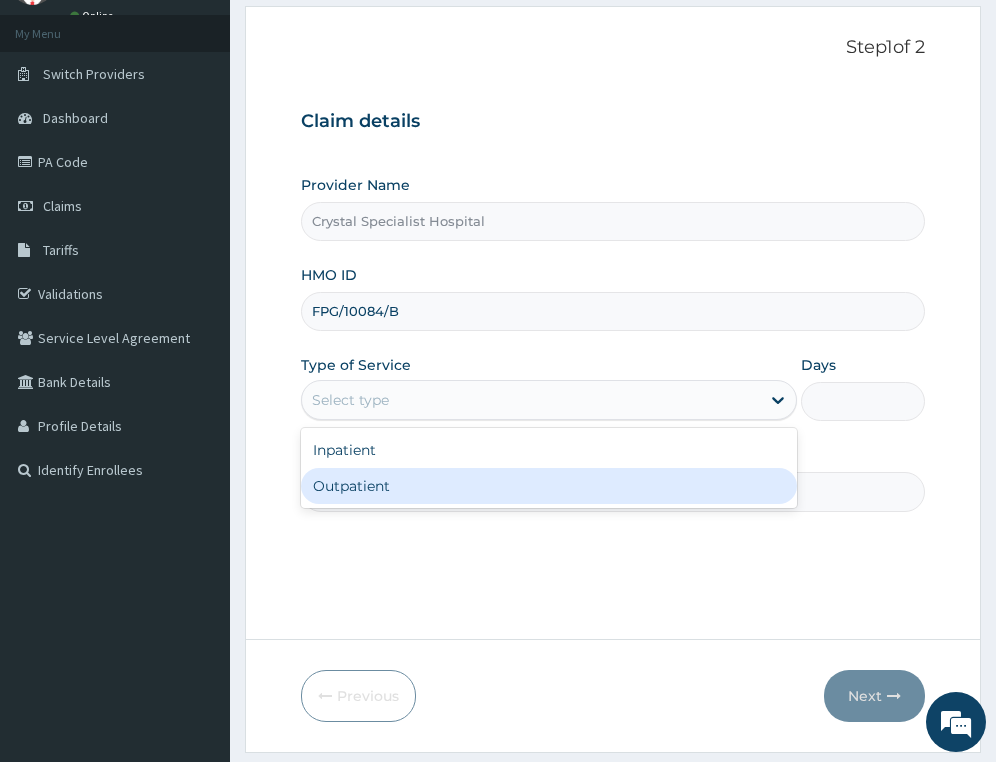 click on "Outpatient" at bounding box center [549, 486] 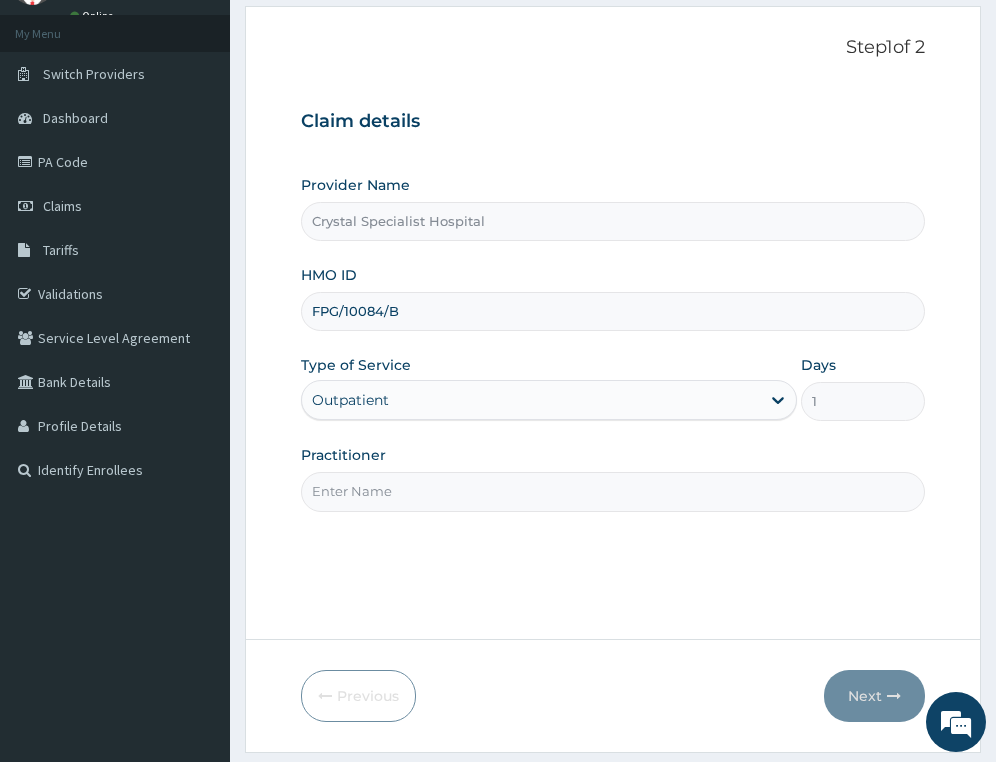 click on "Practitioner" at bounding box center [613, 491] 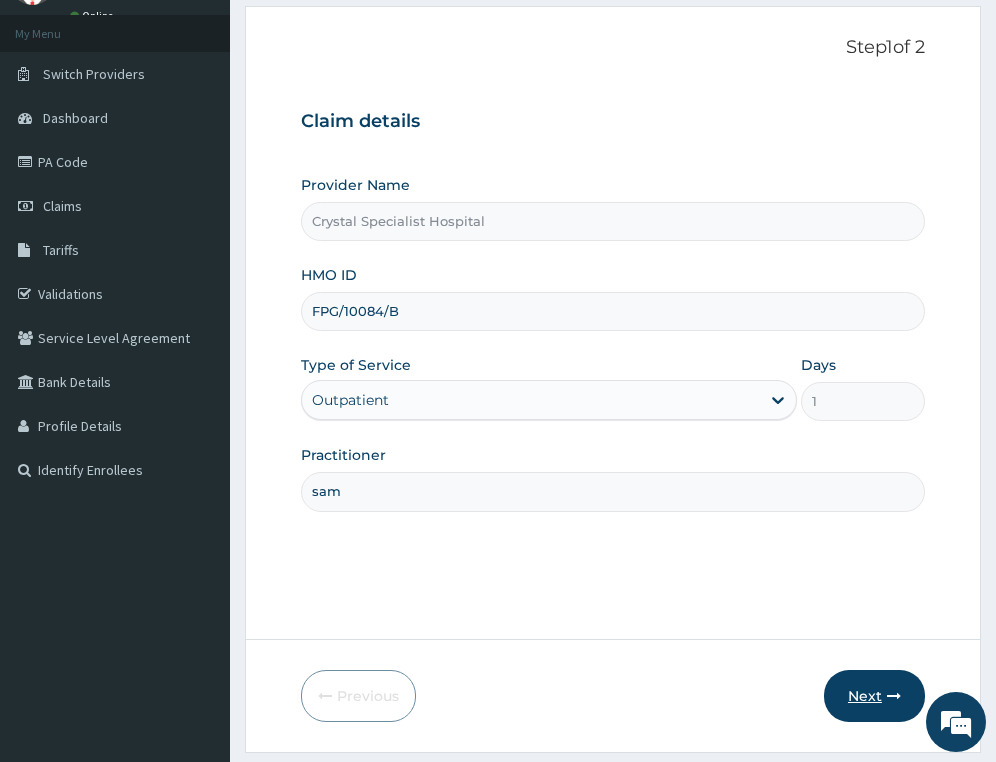 type on "sam" 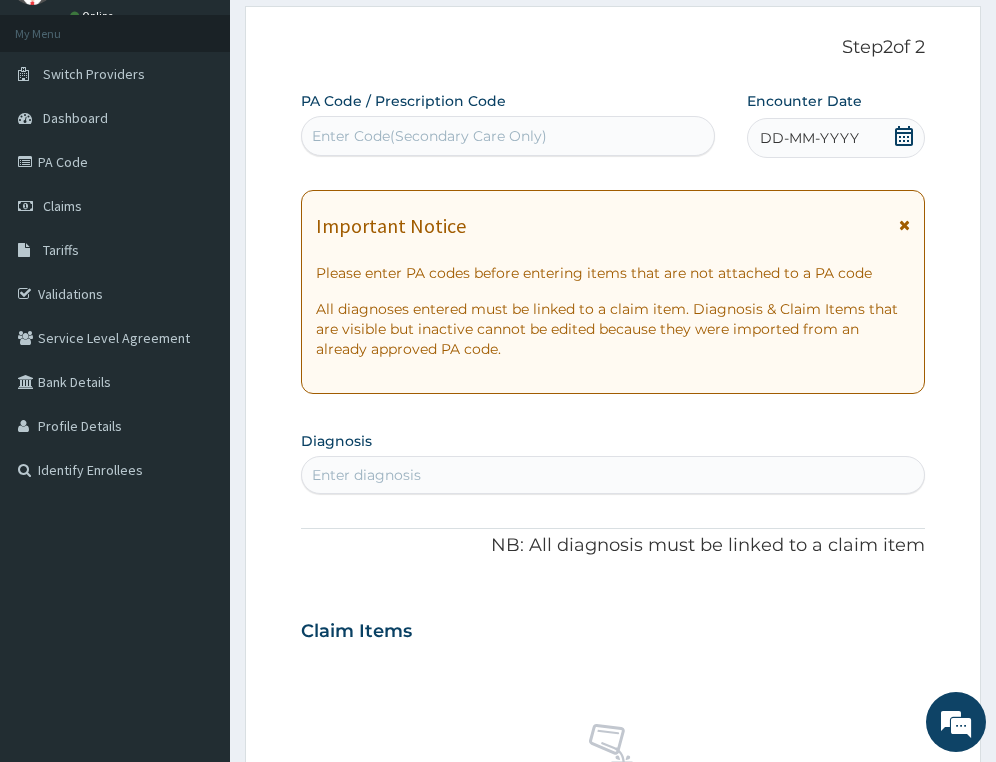 scroll, scrollTop: 0, scrollLeft: 0, axis: both 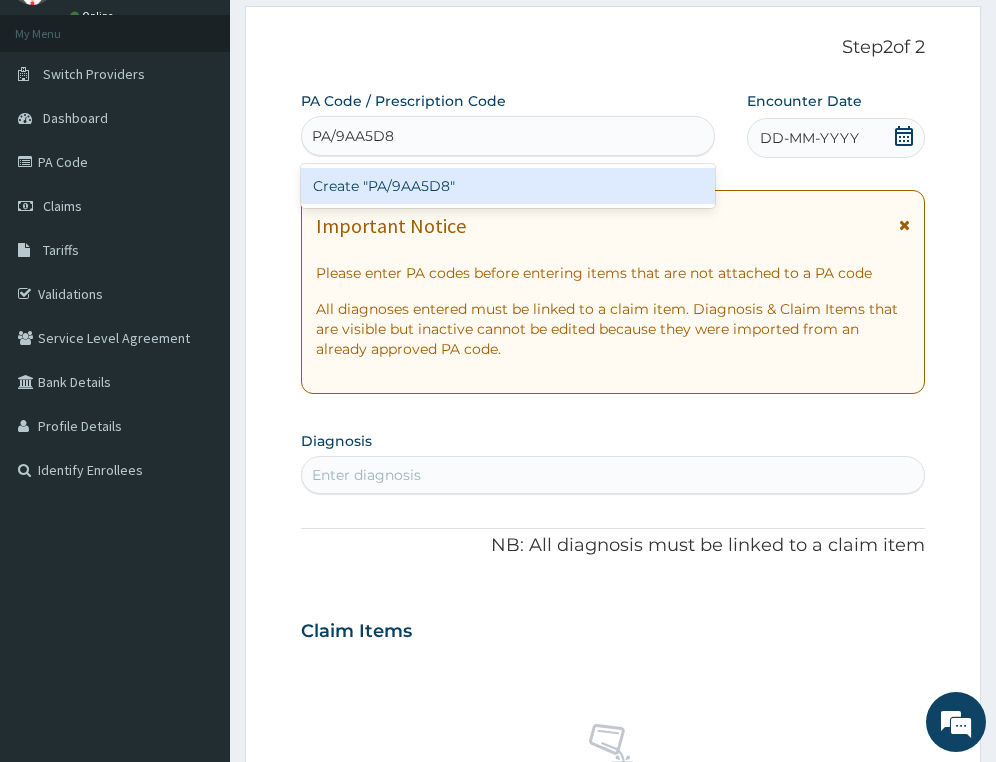 type 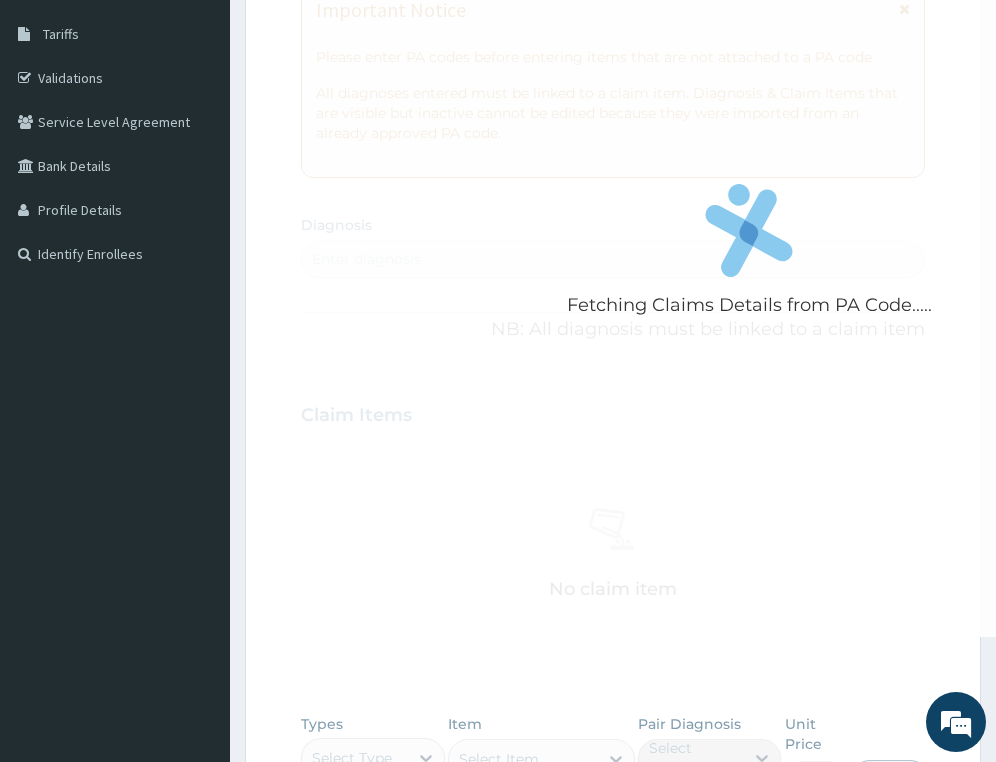 scroll, scrollTop: 400, scrollLeft: 0, axis: vertical 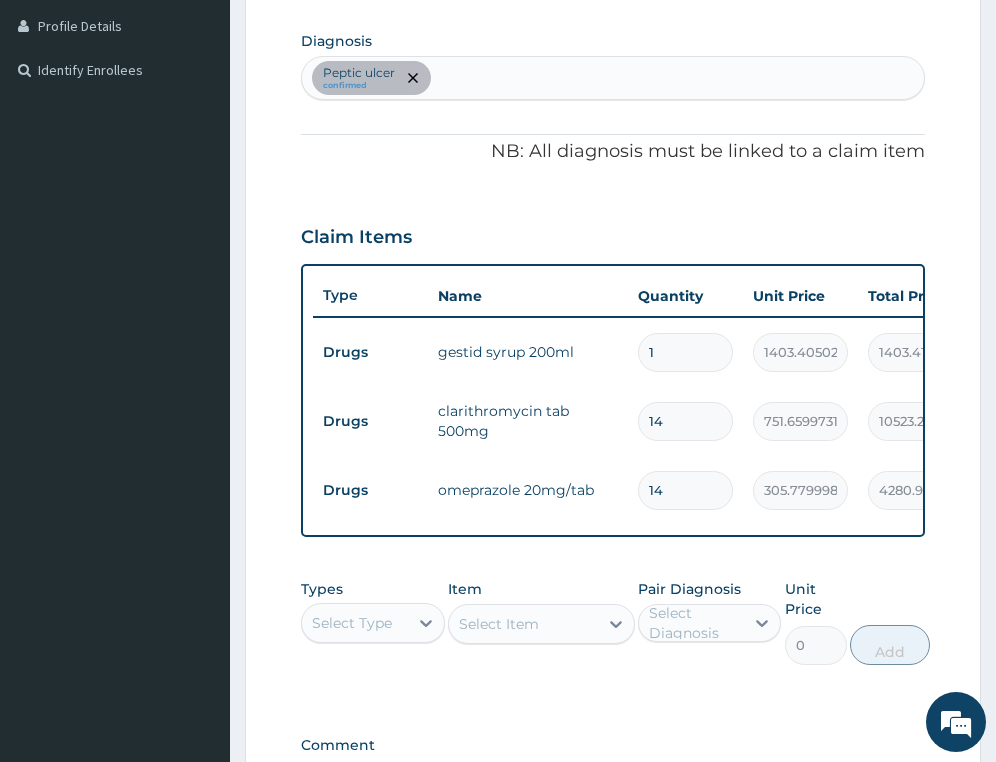 click on "Peptic ulcer confirmed" at bounding box center (613, 78) 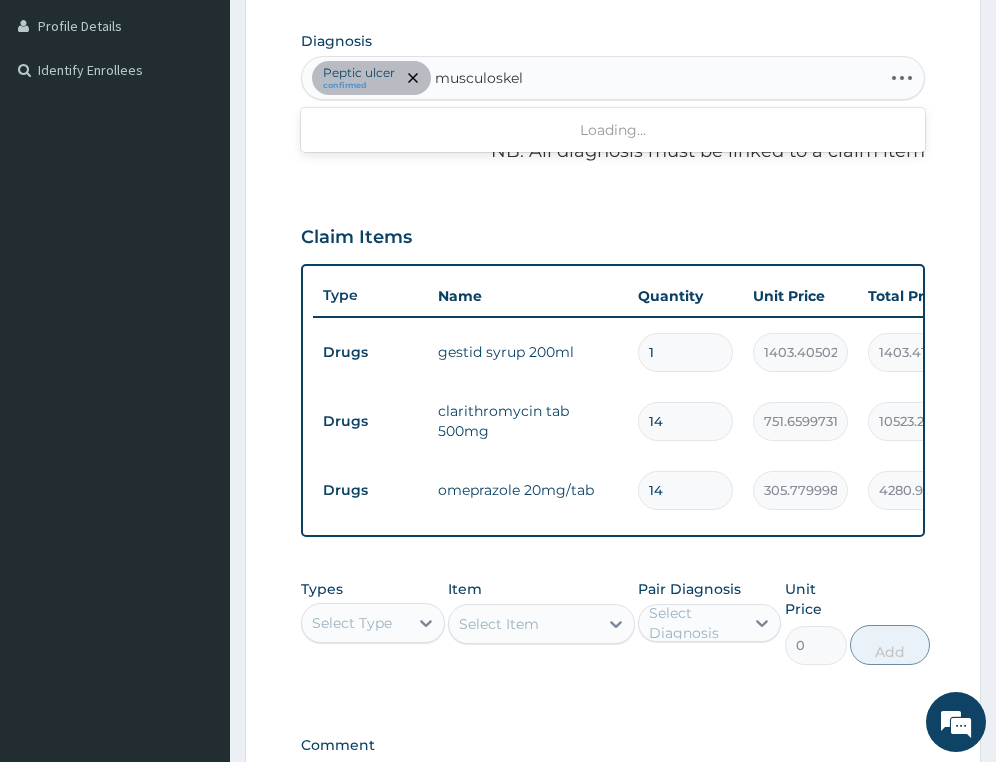 type on "musculoskele" 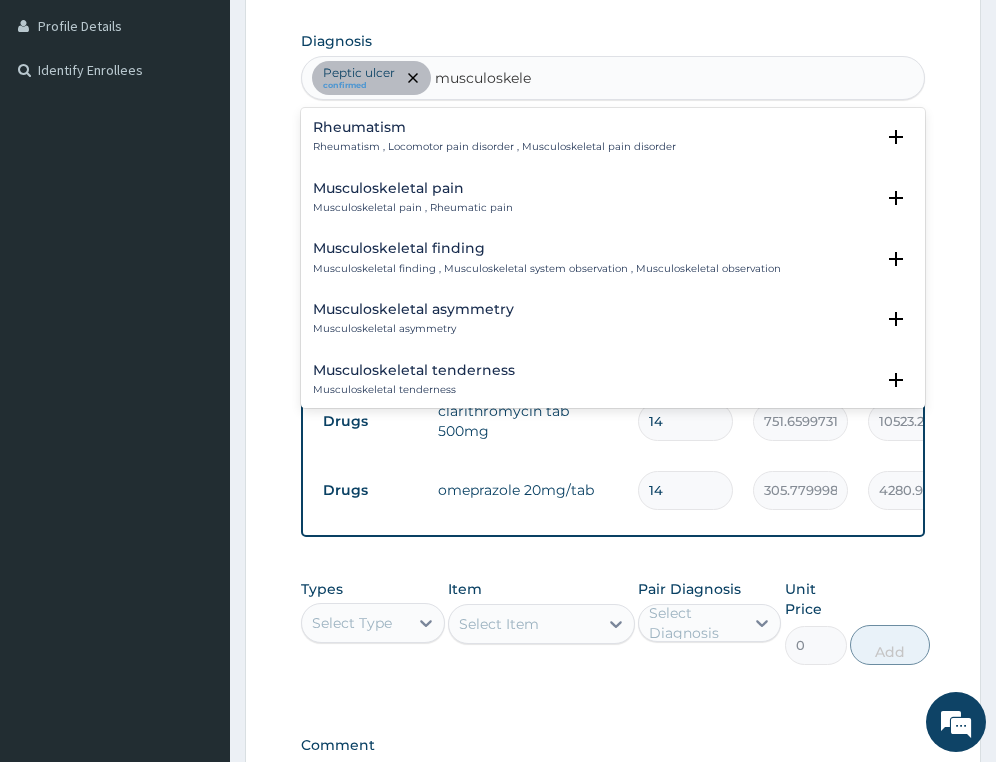 click on "Musculoskeletal pain Musculoskeletal pain , Rheumatic pain Select Status Query Query covers suspected (?), Keep in view (kiv), Ruled out (r/o) Confirmed" at bounding box center (613, 203) 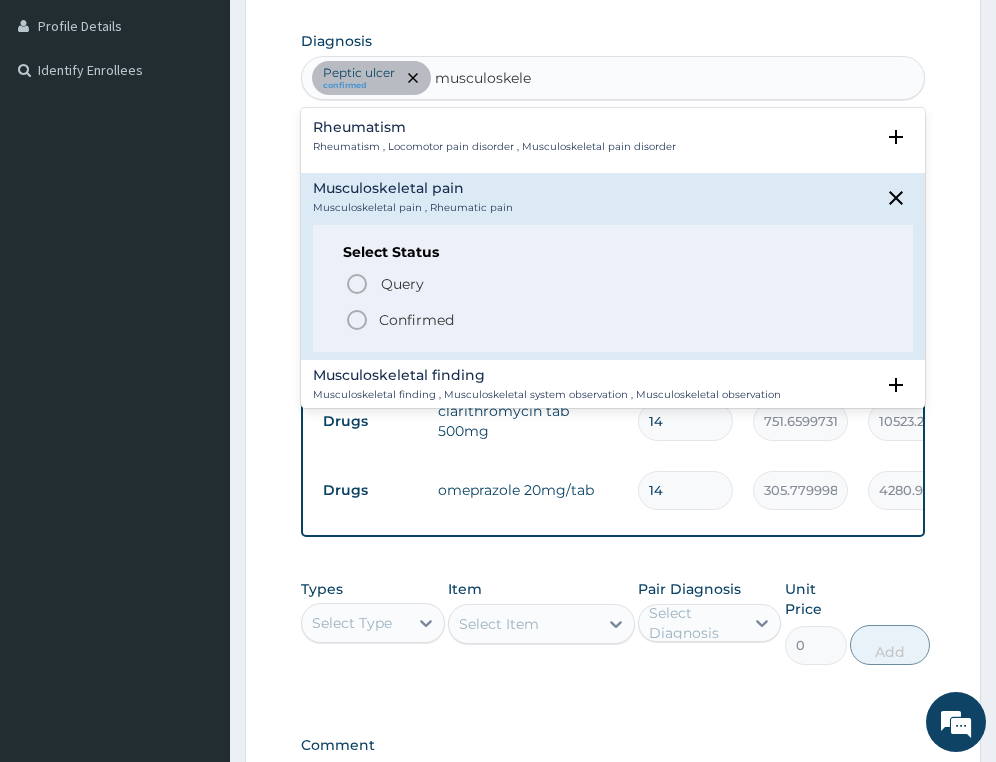 click on "Confirmed" at bounding box center (416, 320) 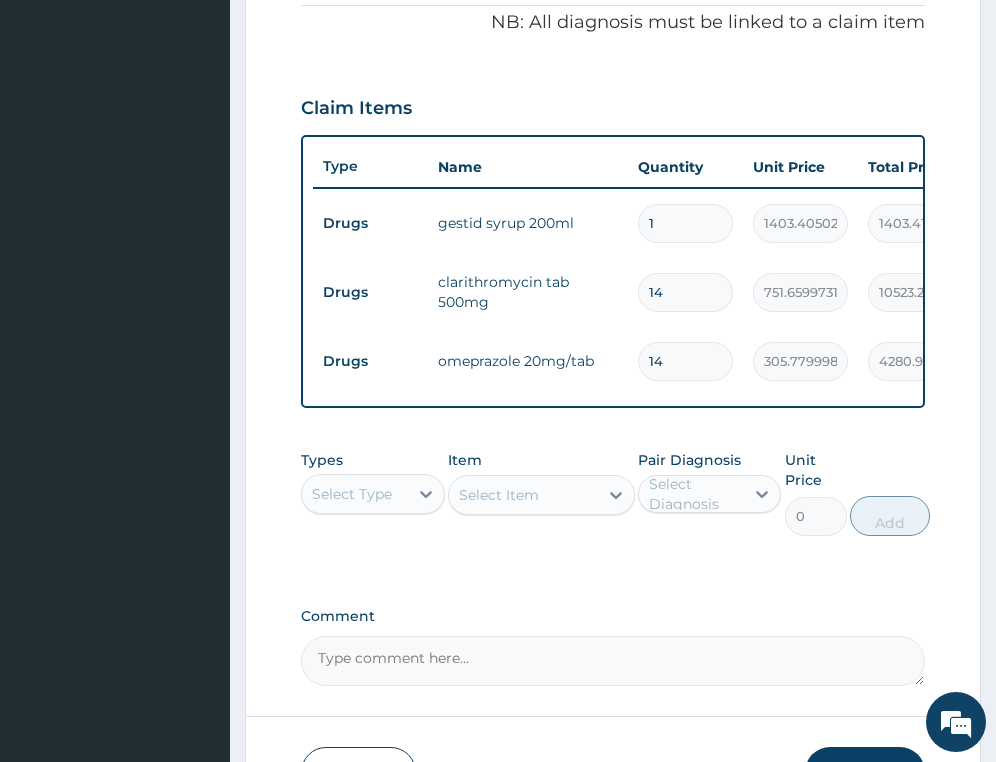 scroll, scrollTop: 798, scrollLeft: 0, axis: vertical 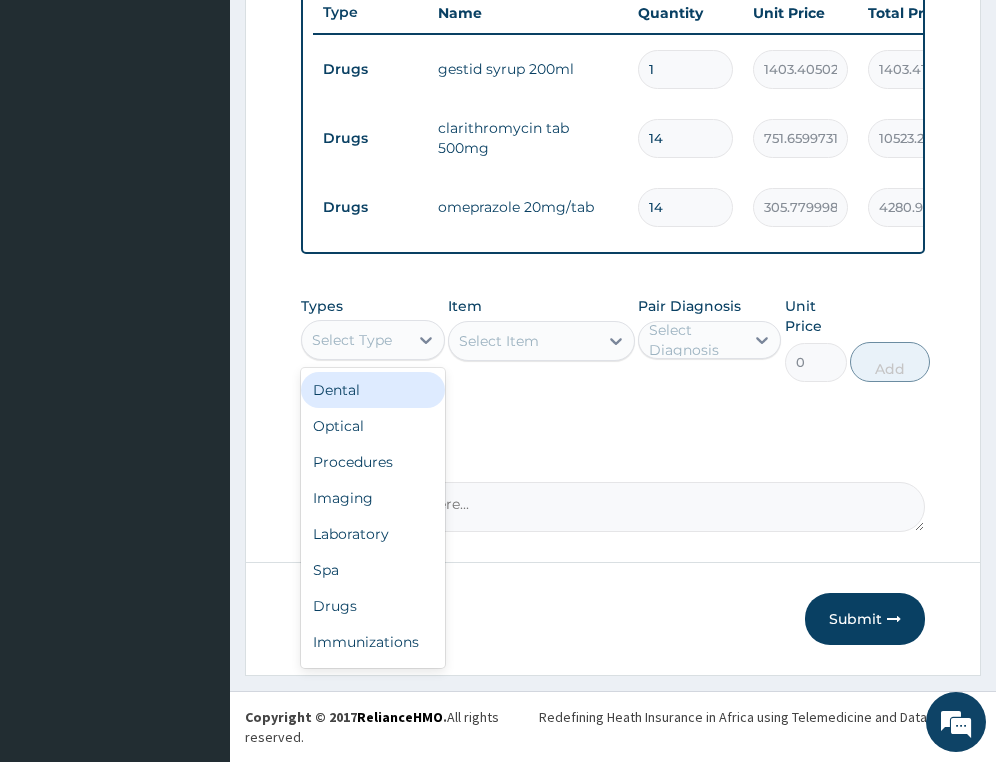 click on "Select Type" at bounding box center (372, 340) 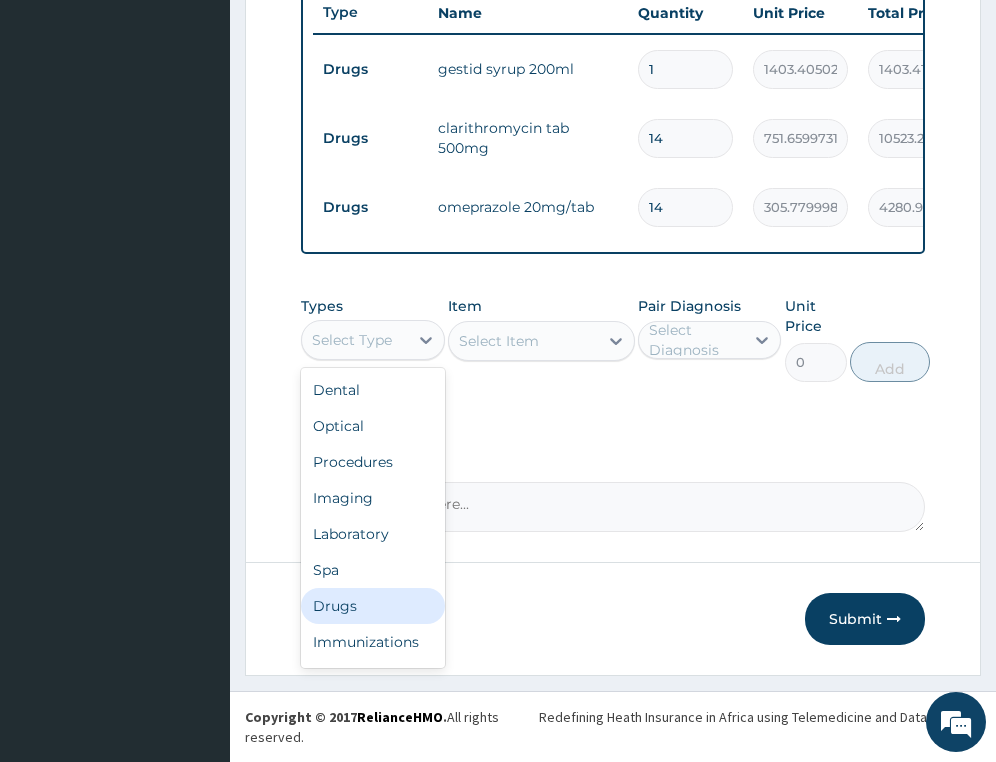 click on "Drugs" at bounding box center (372, 606) 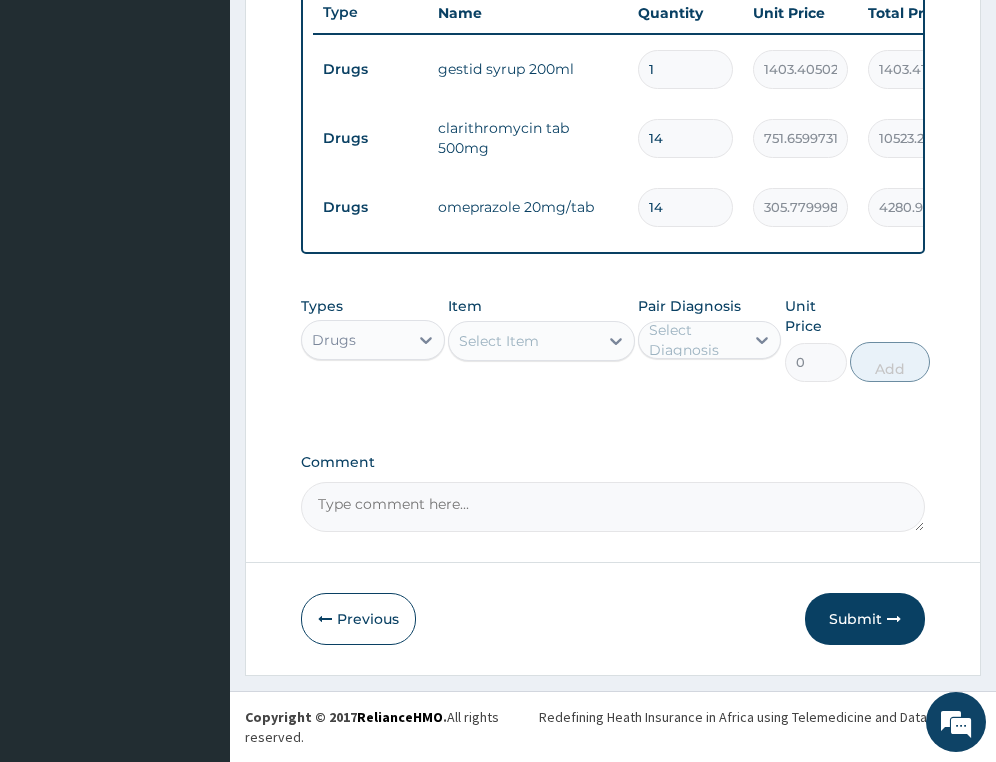 click on "Select Item" at bounding box center (499, 341) 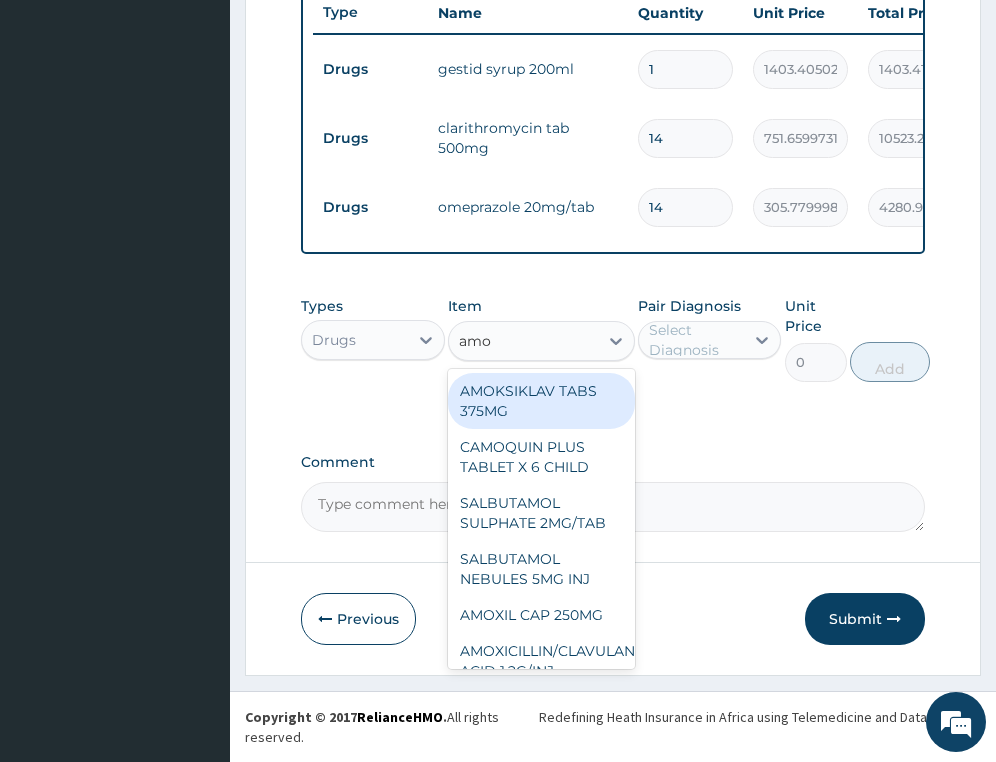 type on "amox" 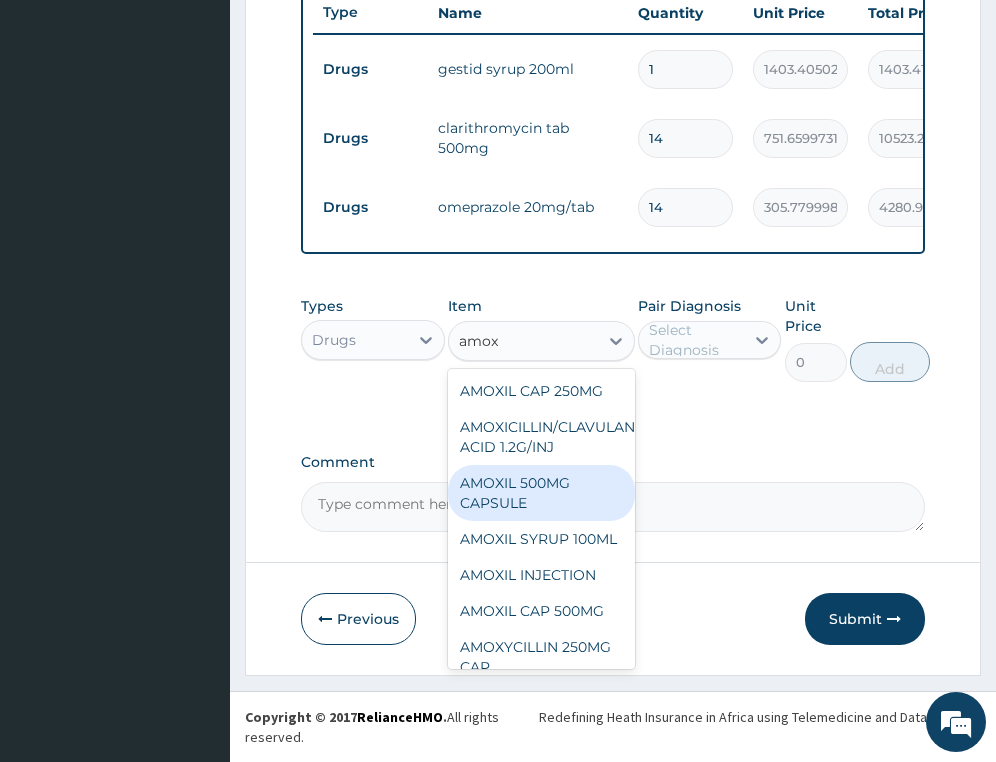 click on "AMOXIL 500MG CAPSULE" at bounding box center [541, 493] 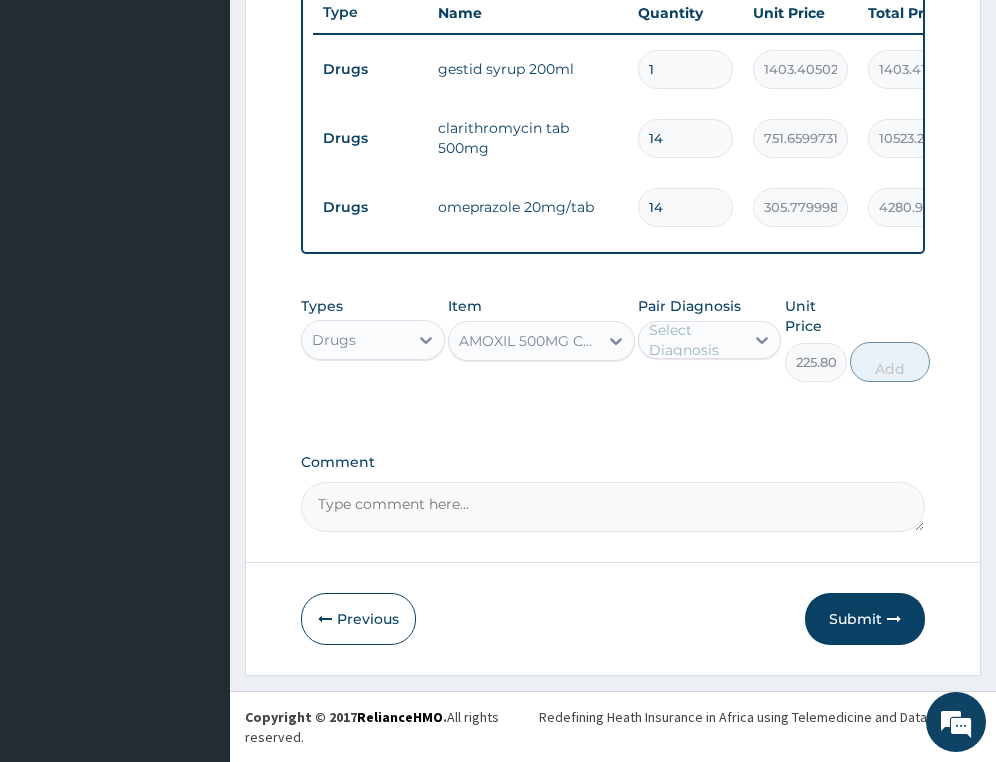 click on "Select Diagnosis" at bounding box center [695, 340] 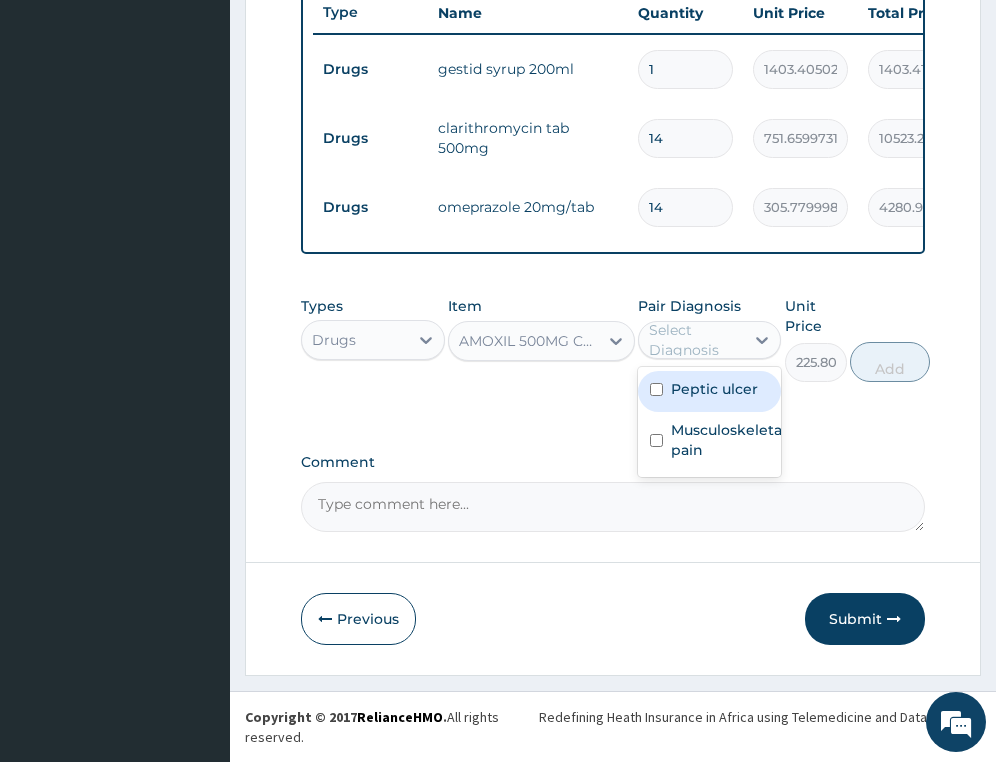 click on "Peptic ulcer" at bounding box center [709, 391] 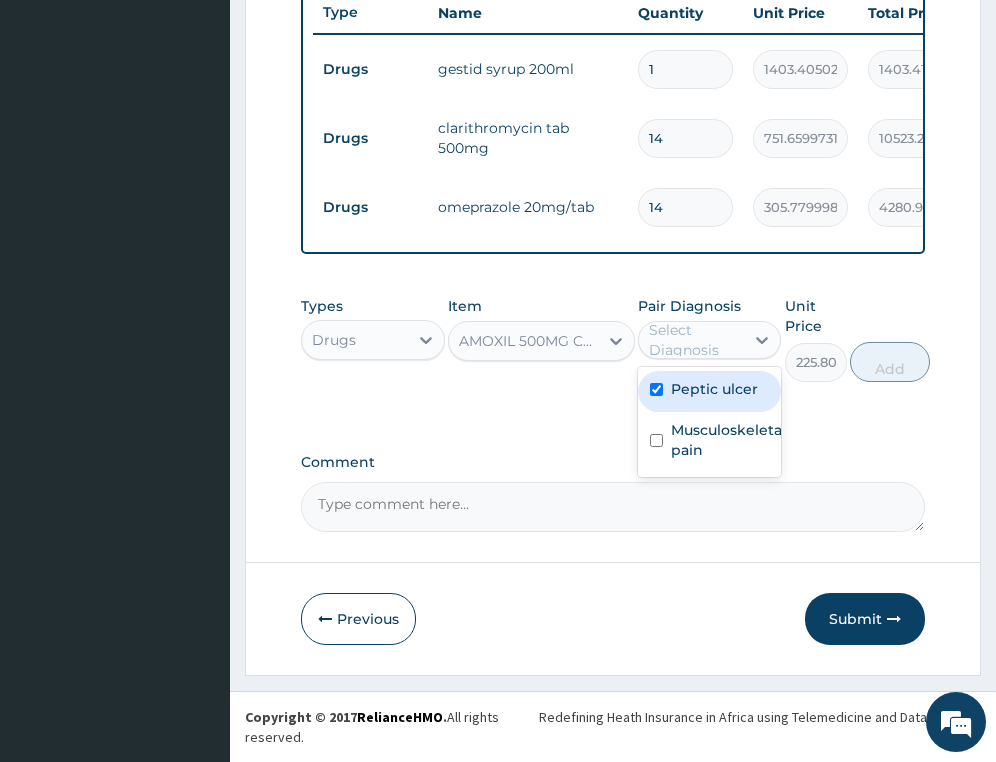 checkbox on "true" 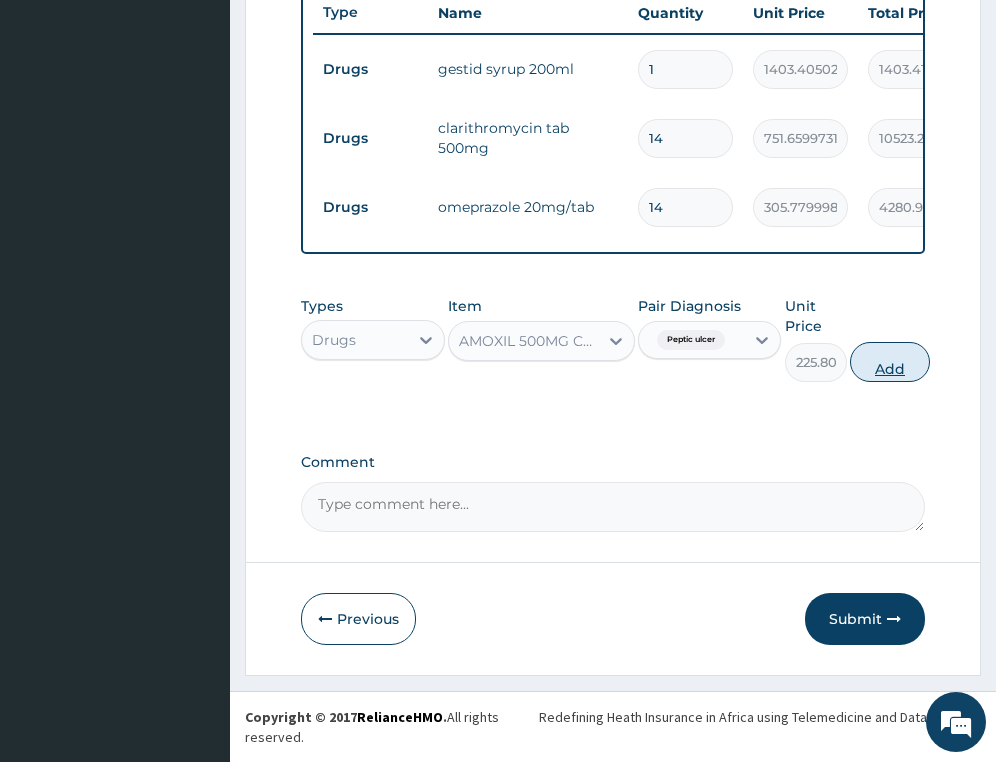 click on "Add" at bounding box center (890, 362) 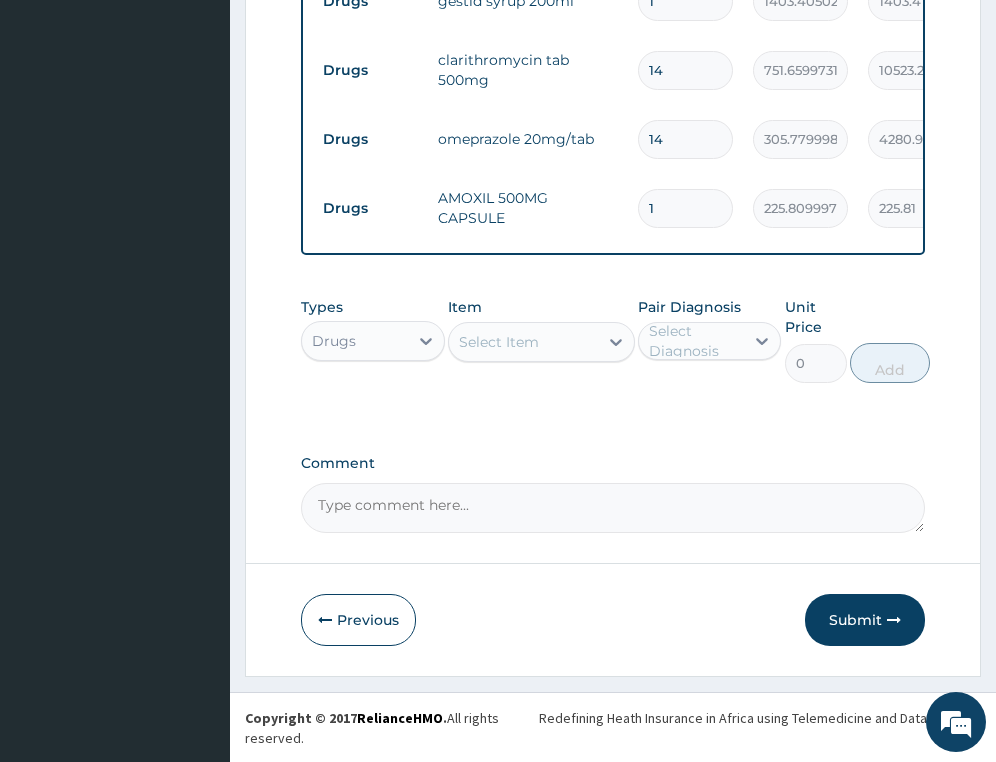 scroll, scrollTop: 867, scrollLeft: 0, axis: vertical 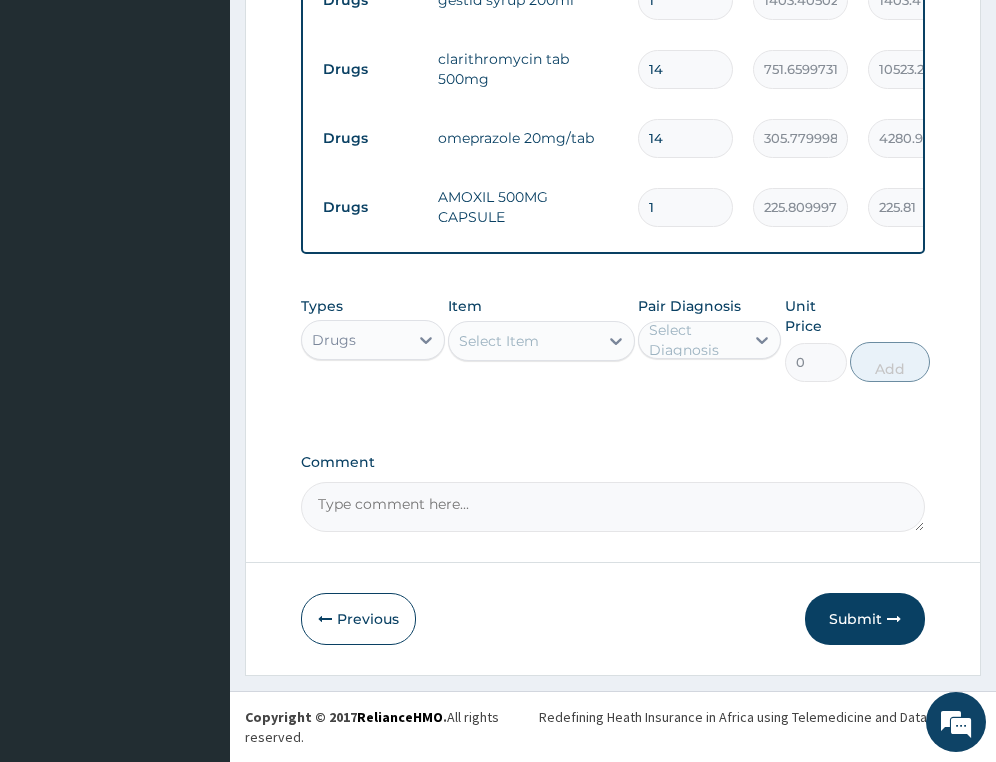 click on "Select Item" at bounding box center (499, 341) 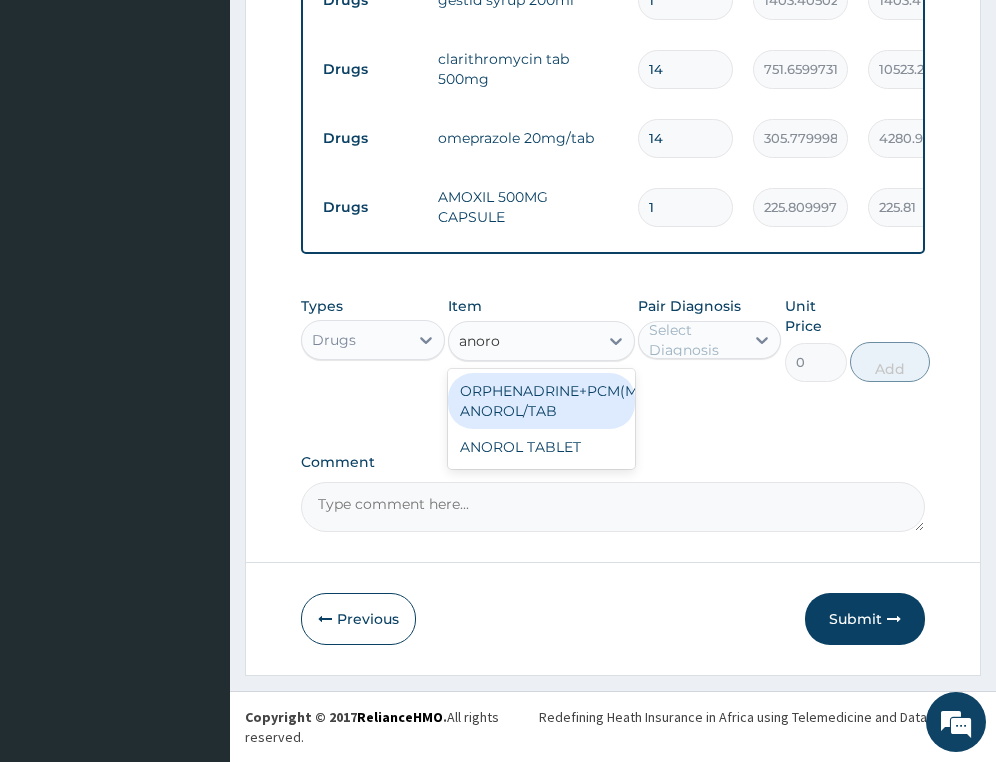type on "anorol" 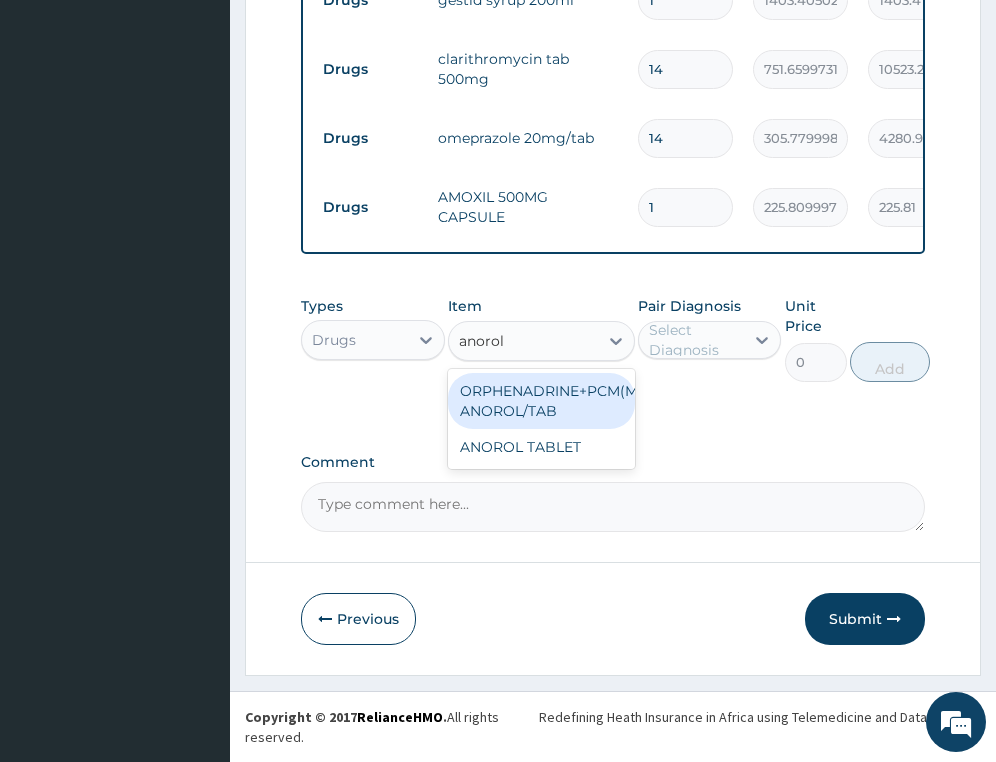 click on "ORPHENADRINE+PCM(MARGESIC) ANOROL/TAB" at bounding box center (541, 401) 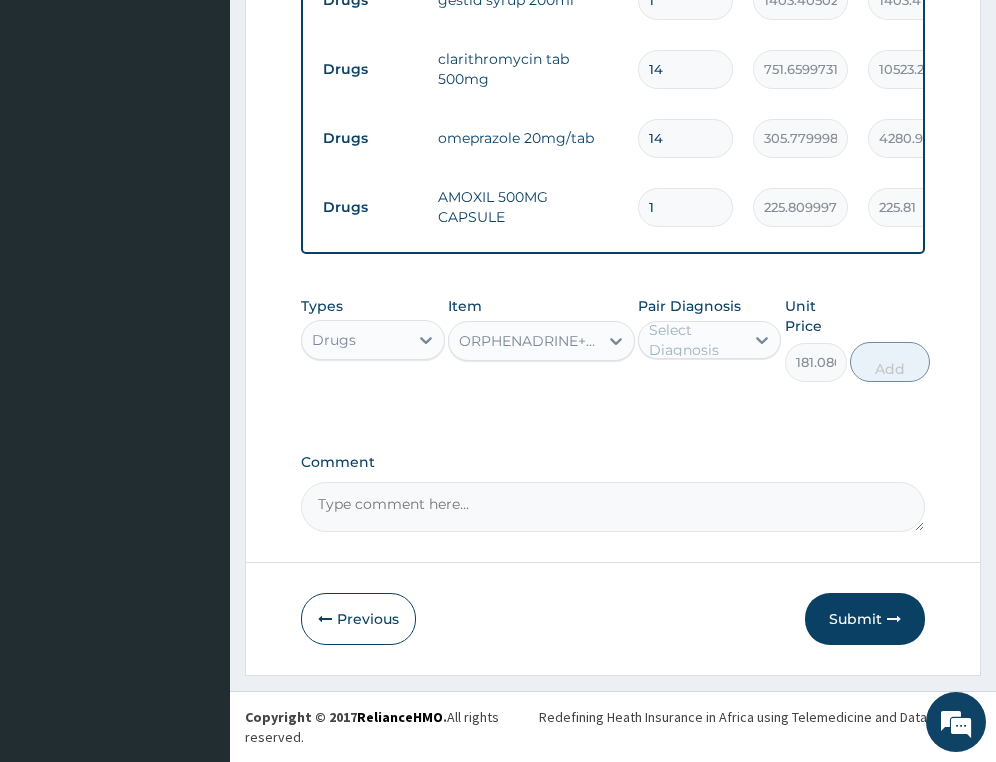 click on "Select Diagnosis" at bounding box center [695, 340] 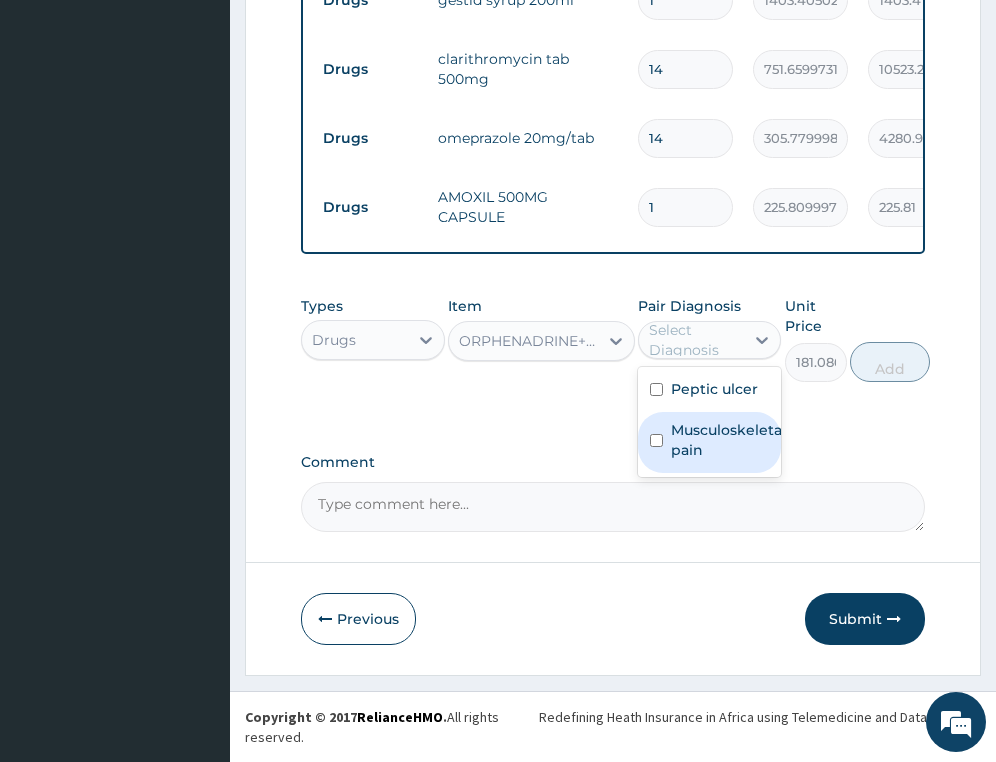 click on "Musculoskeletal pain" at bounding box center [728, 440] 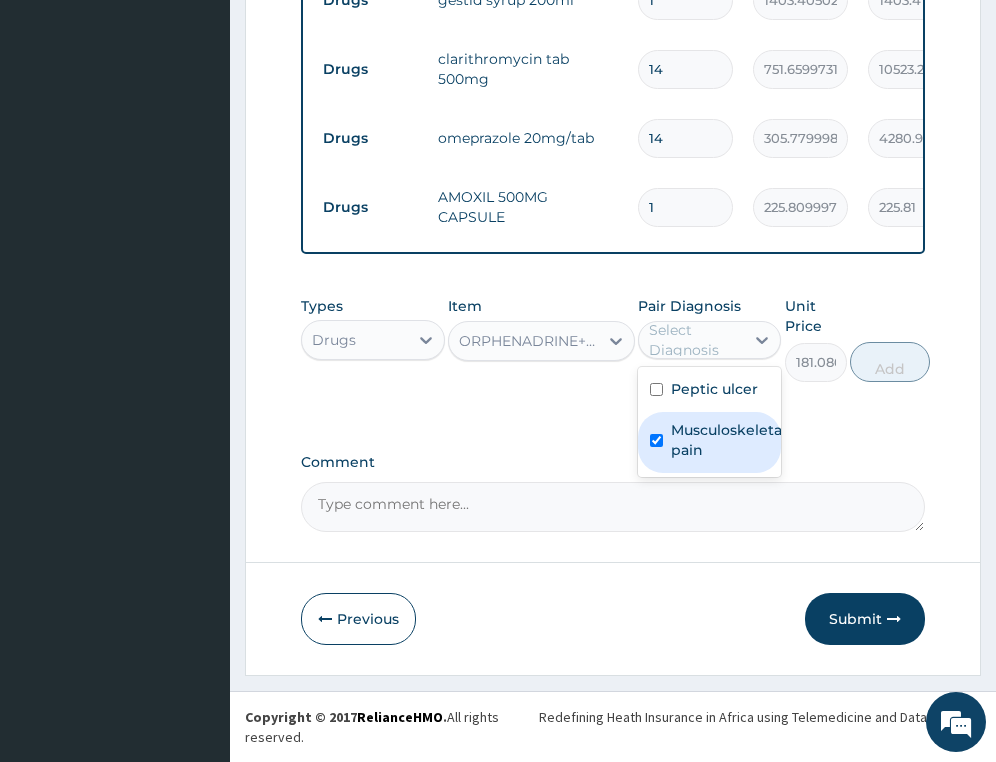 checkbox on "true" 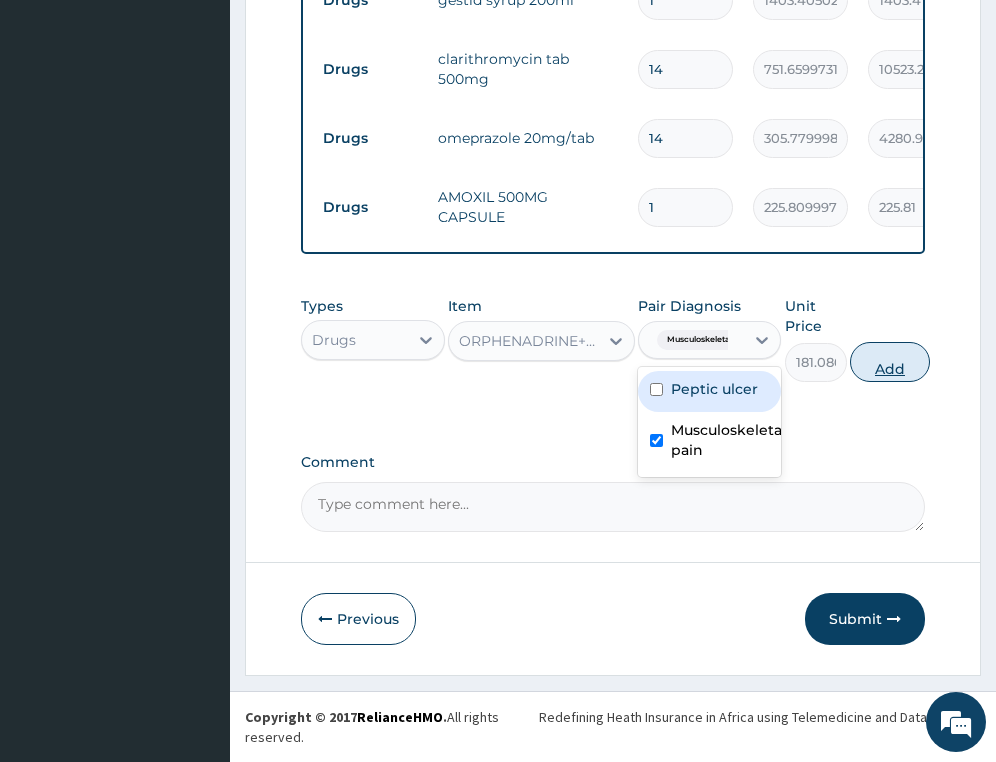 click on "Add" at bounding box center [890, 362] 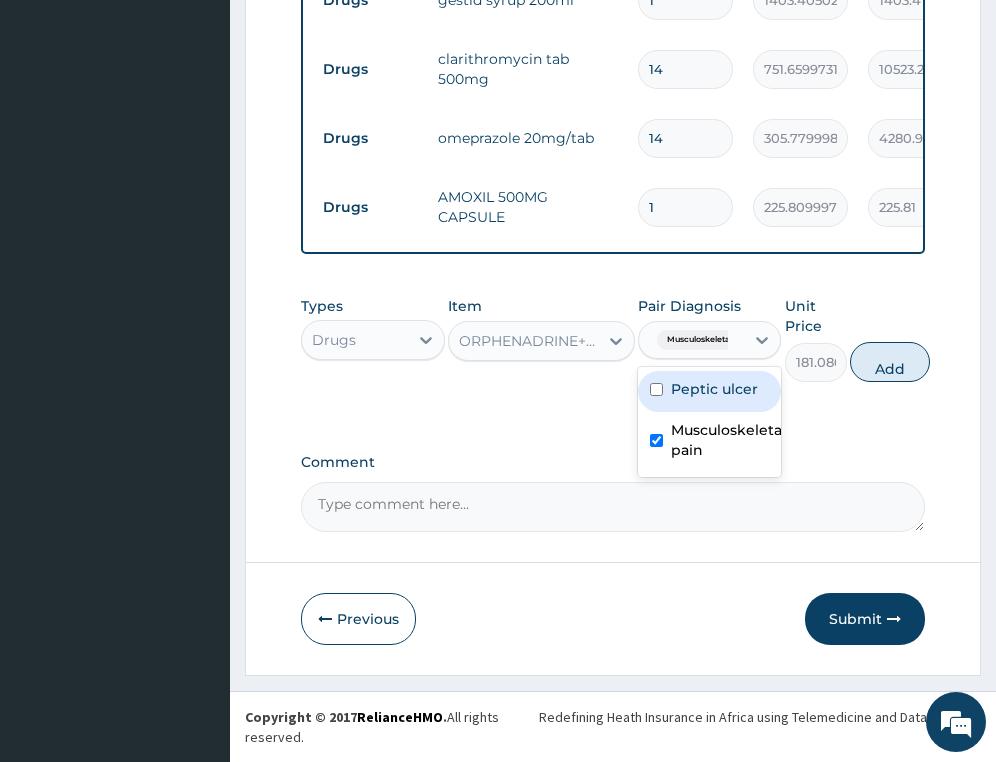 type on "0" 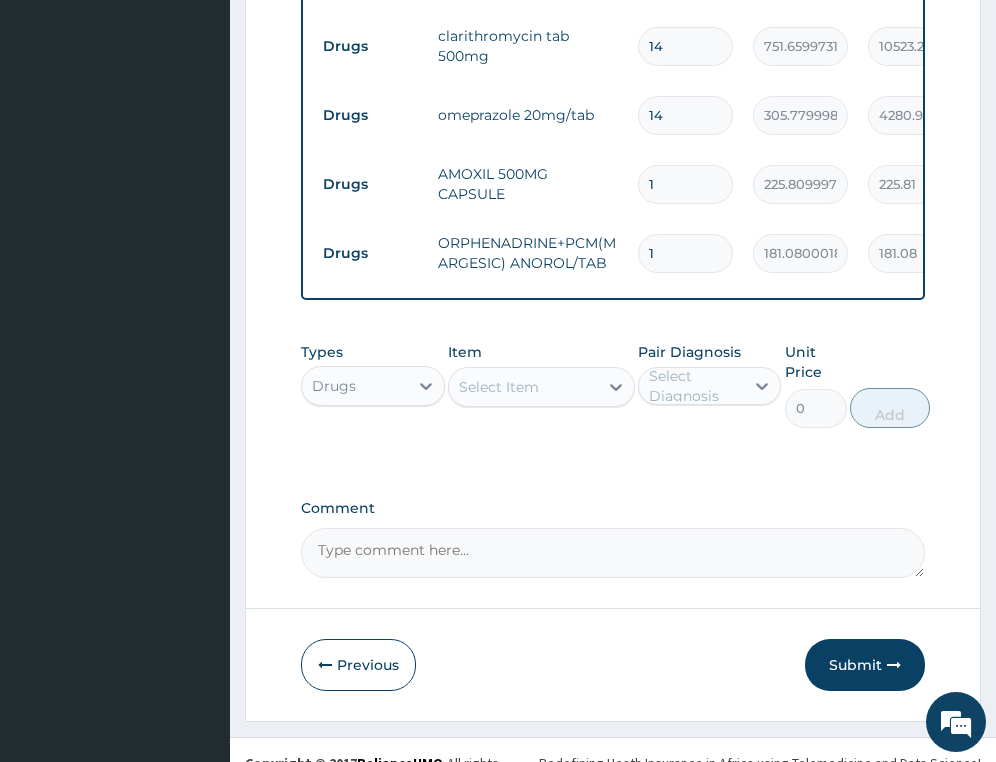 scroll, scrollTop: 936, scrollLeft: 0, axis: vertical 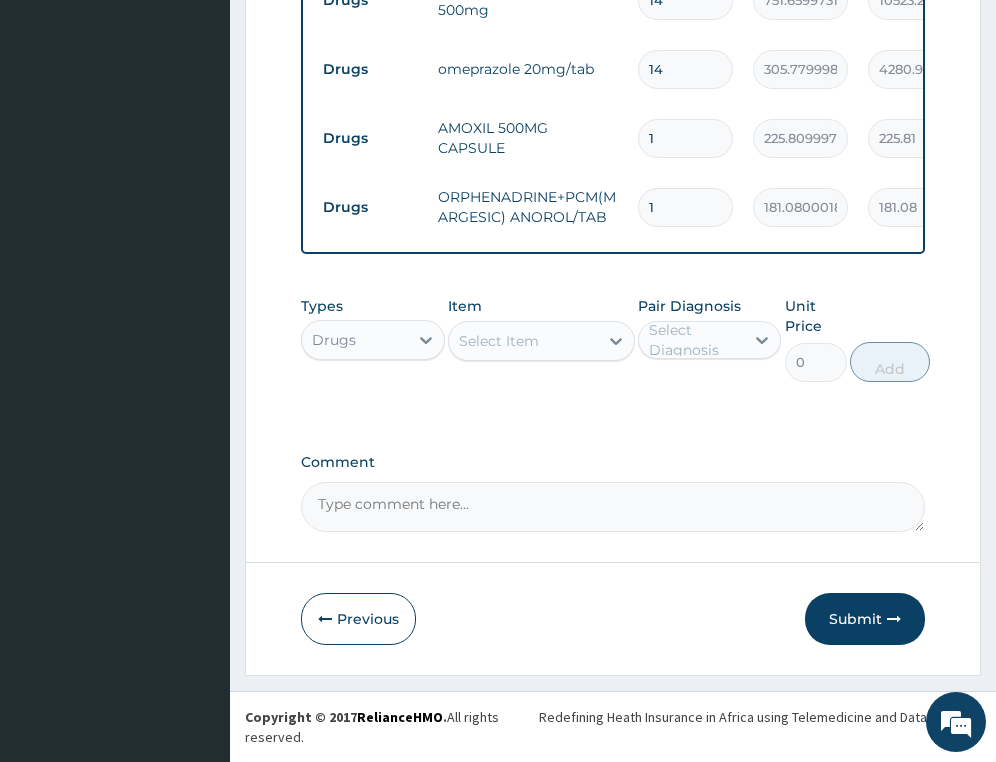 click on "Drugs" at bounding box center [354, 340] 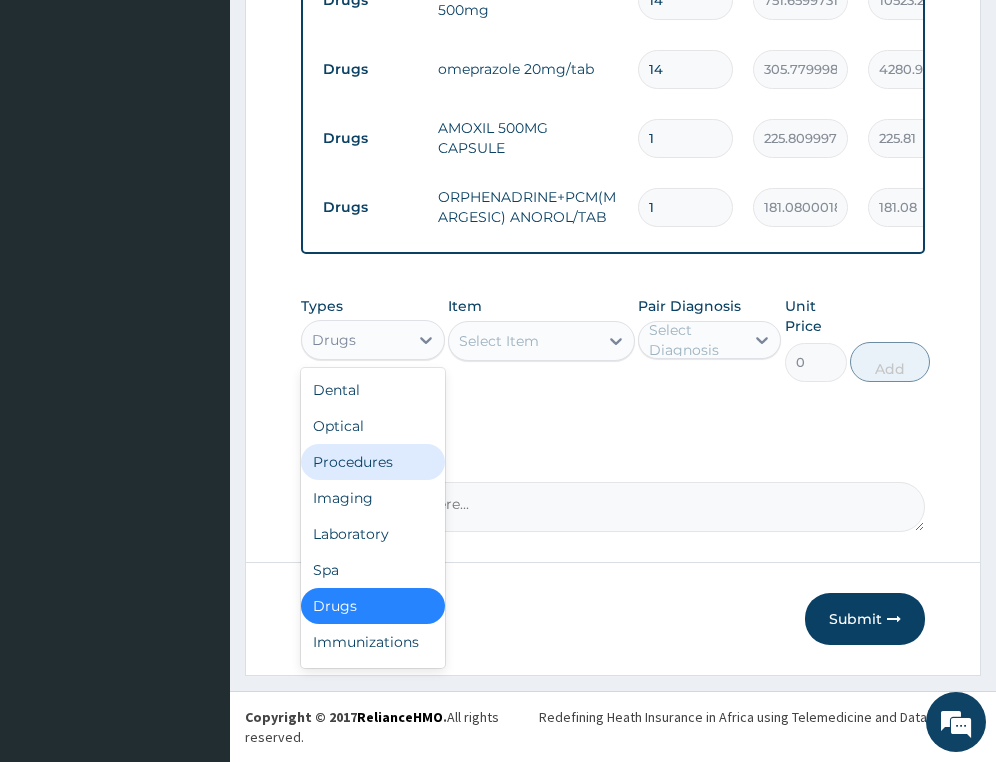 drag, startPoint x: 379, startPoint y: 467, endPoint x: 402, endPoint y: 63, distance: 404.65417 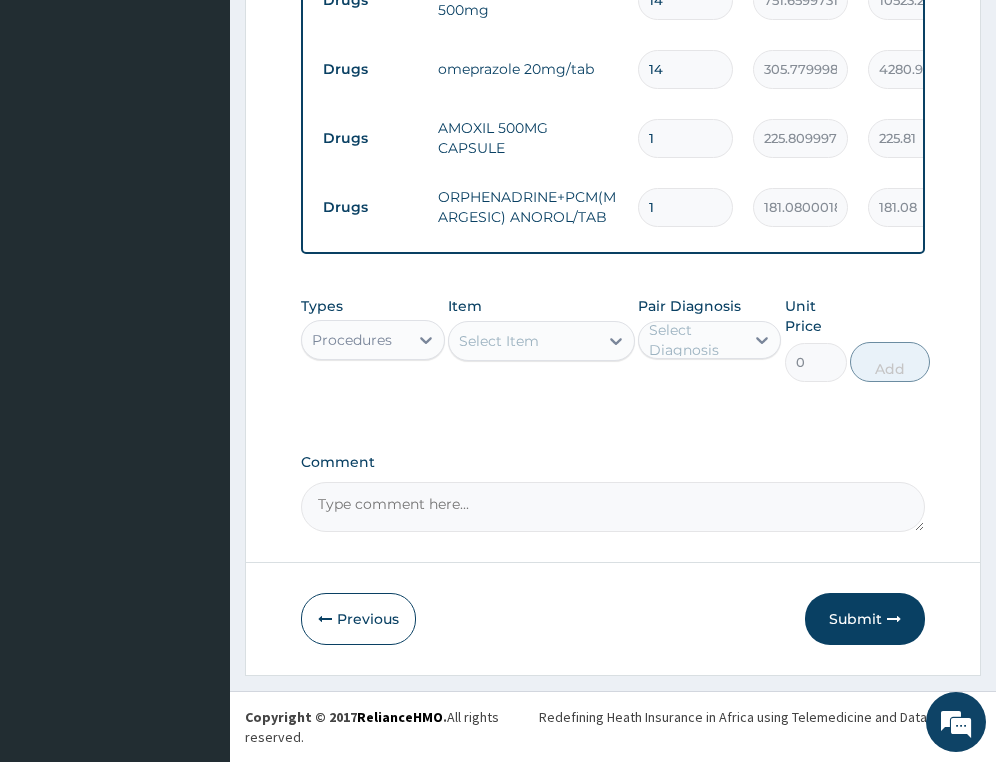 click on "Select Item" at bounding box center (499, 341) 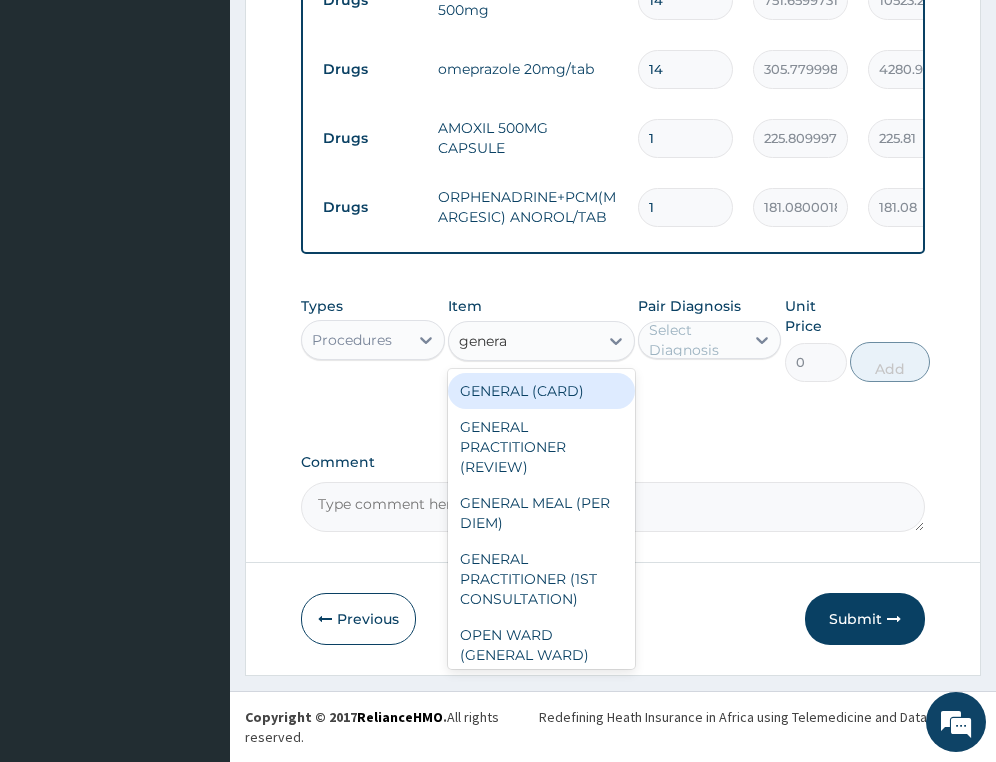 type on "general" 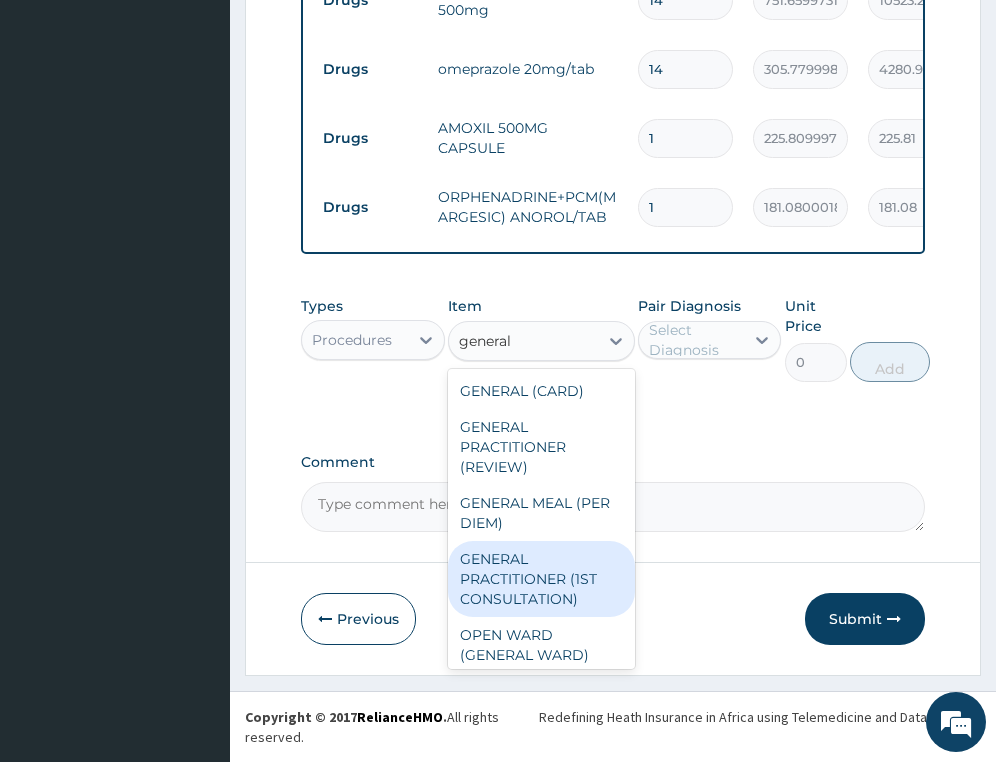 drag, startPoint x: 559, startPoint y: 572, endPoint x: 623, endPoint y: 485, distance: 108.00463 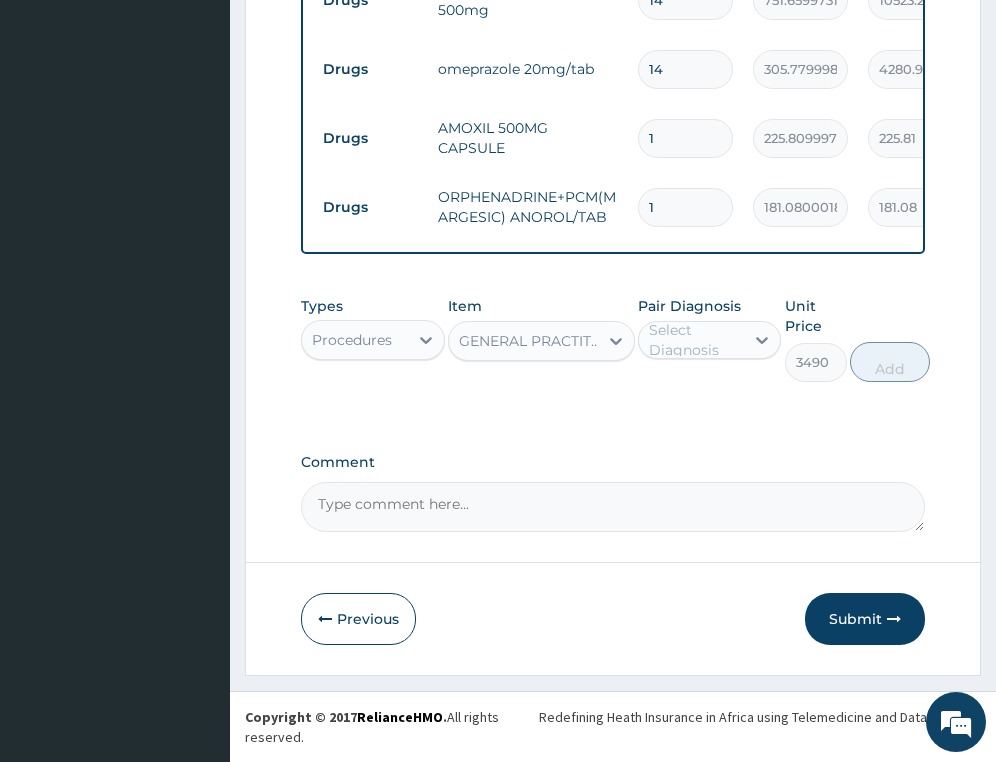 click on "Select Diagnosis" at bounding box center (695, 340) 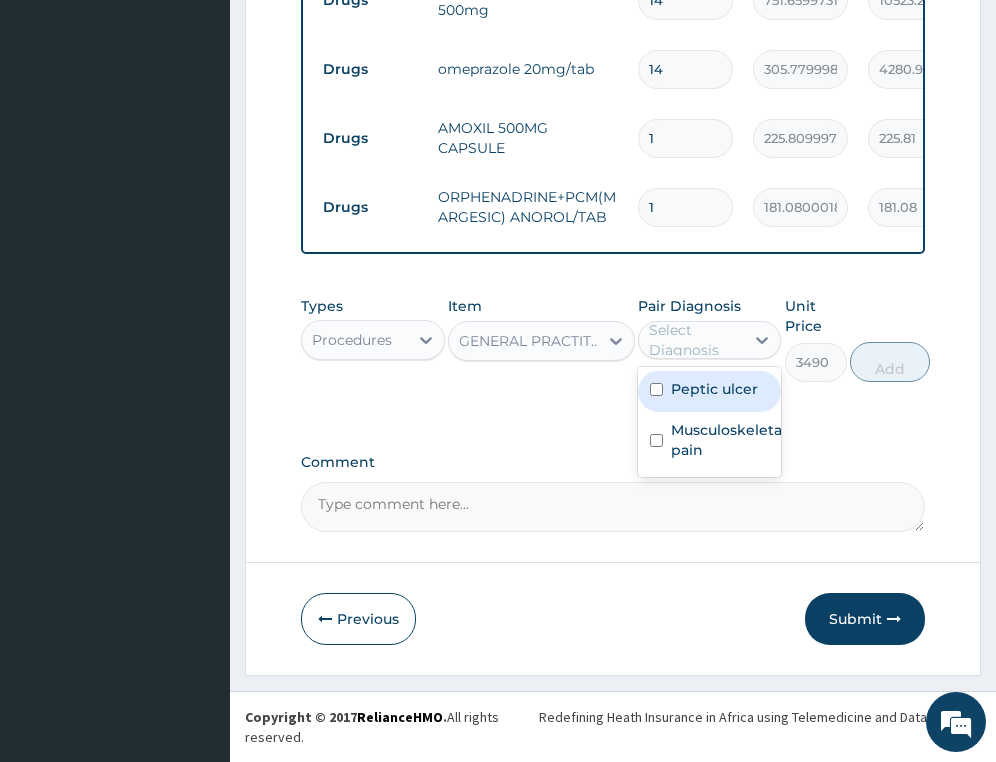 drag, startPoint x: 716, startPoint y: 386, endPoint x: 715, endPoint y: 418, distance: 32.01562 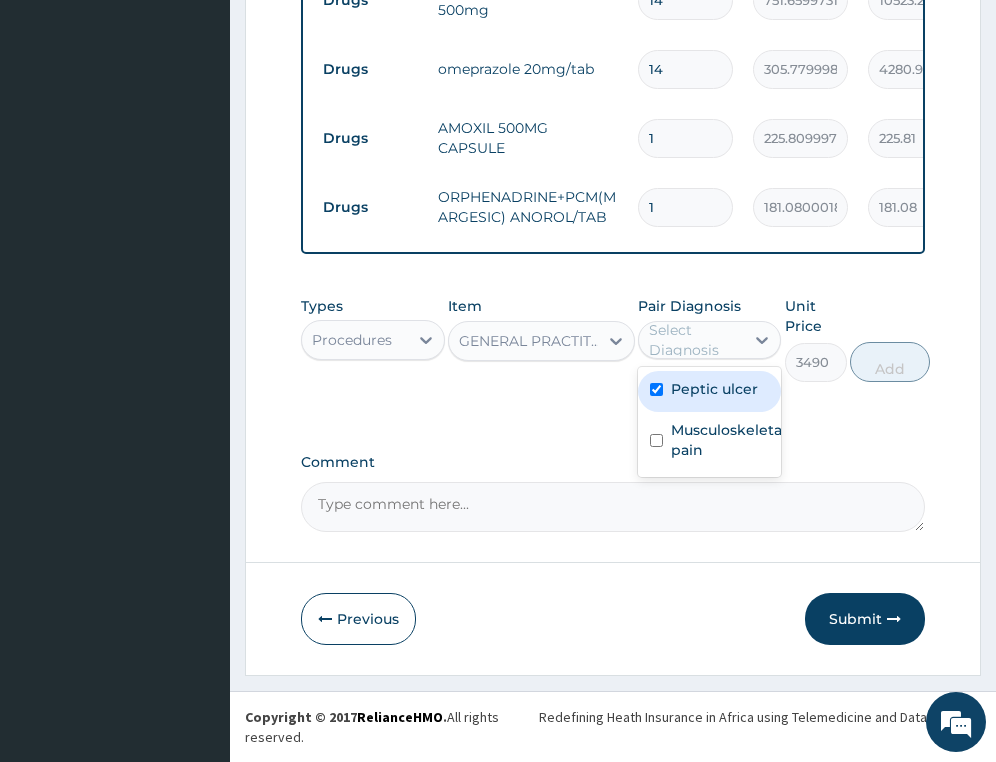 checkbox on "true" 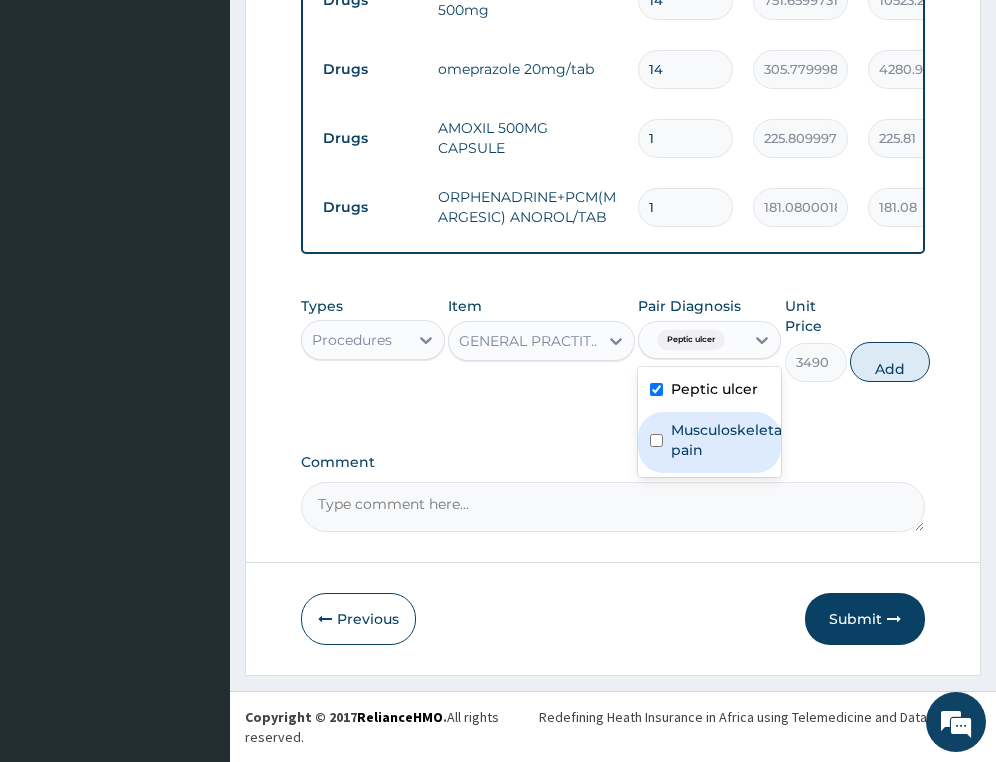 click on "Musculoskeletal pain" at bounding box center [728, 440] 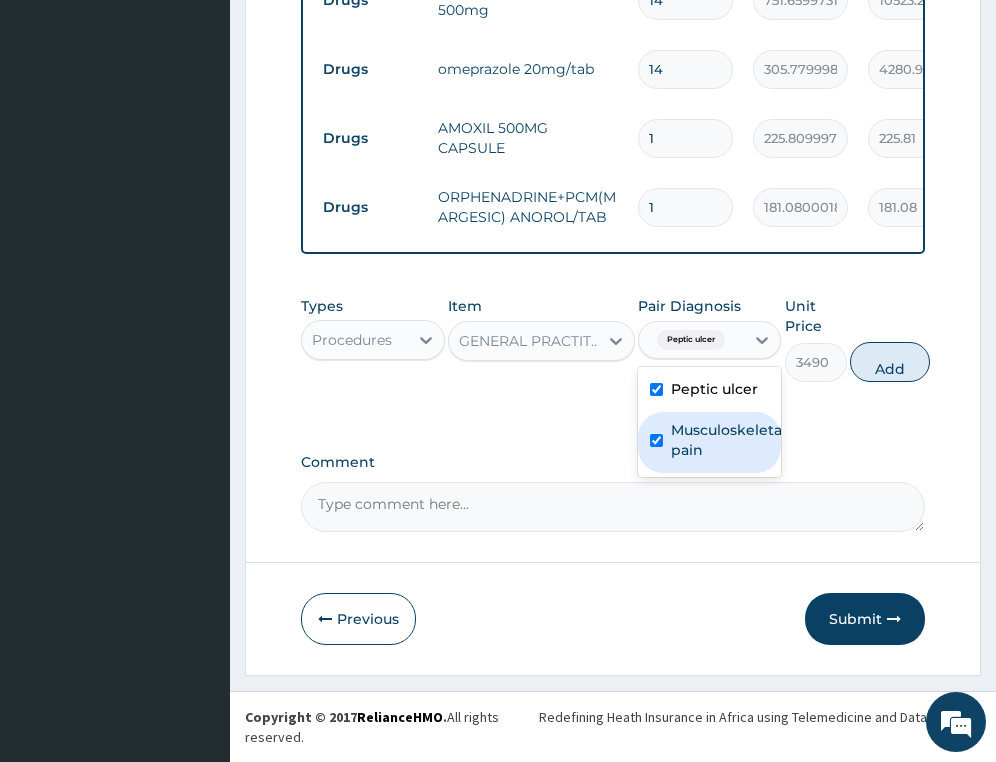 checkbox on "true" 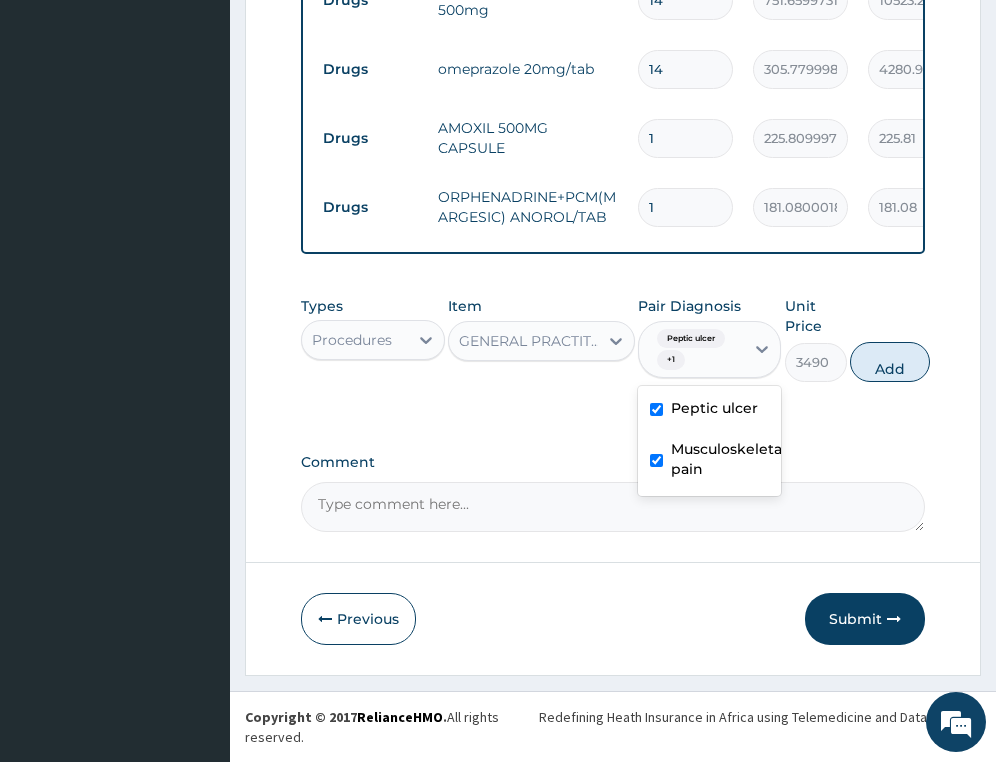 drag, startPoint x: 895, startPoint y: 368, endPoint x: 983, endPoint y: 298, distance: 112.44554 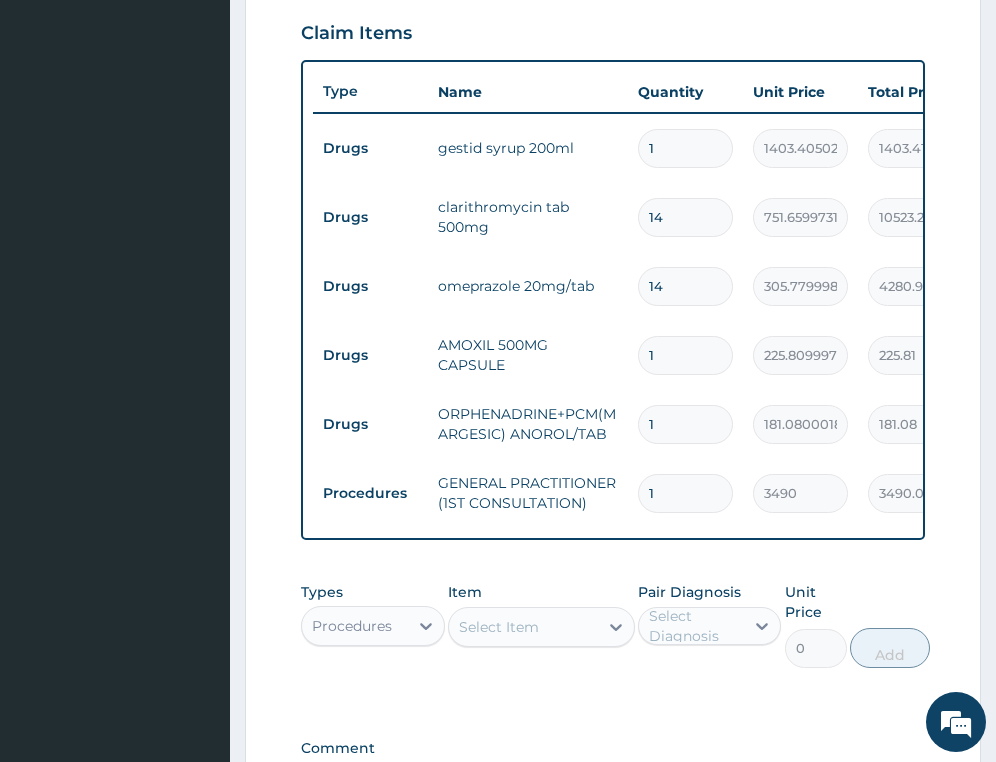 scroll, scrollTop: 736, scrollLeft: 0, axis: vertical 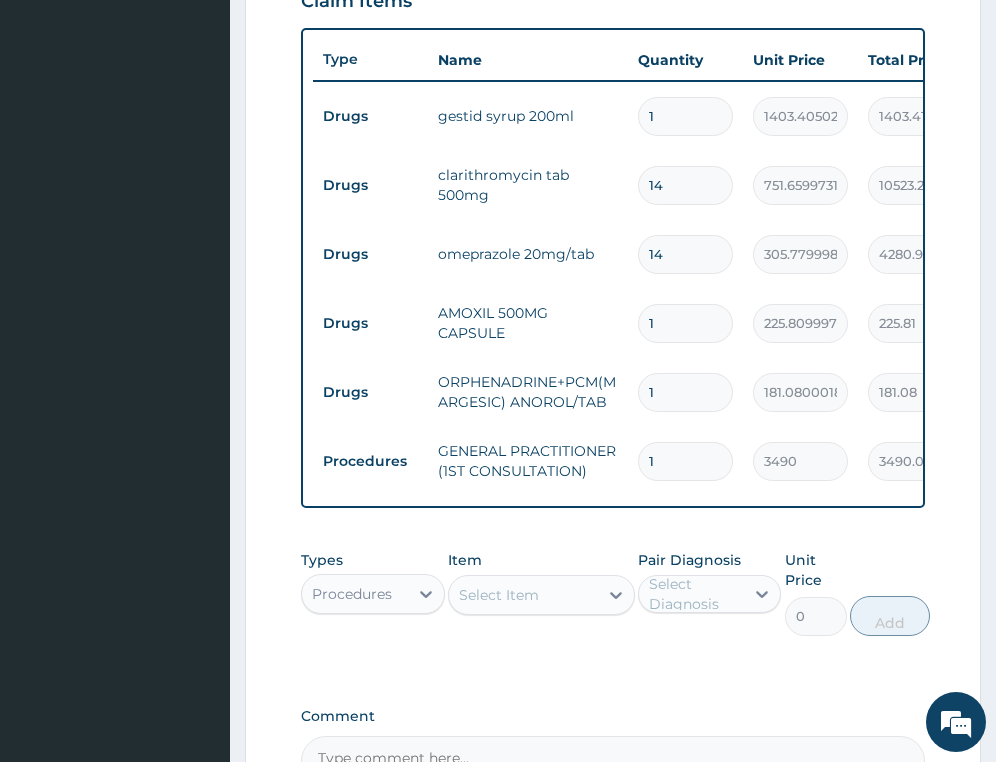 click on "1" at bounding box center (685, 392) 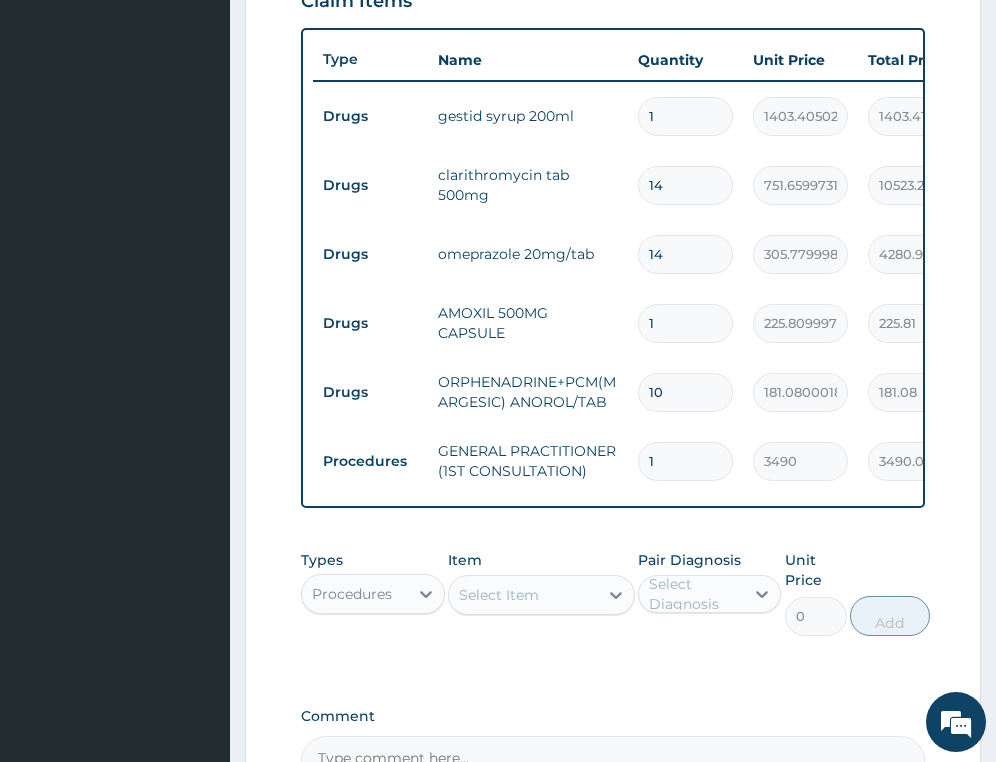 type on "1810.80" 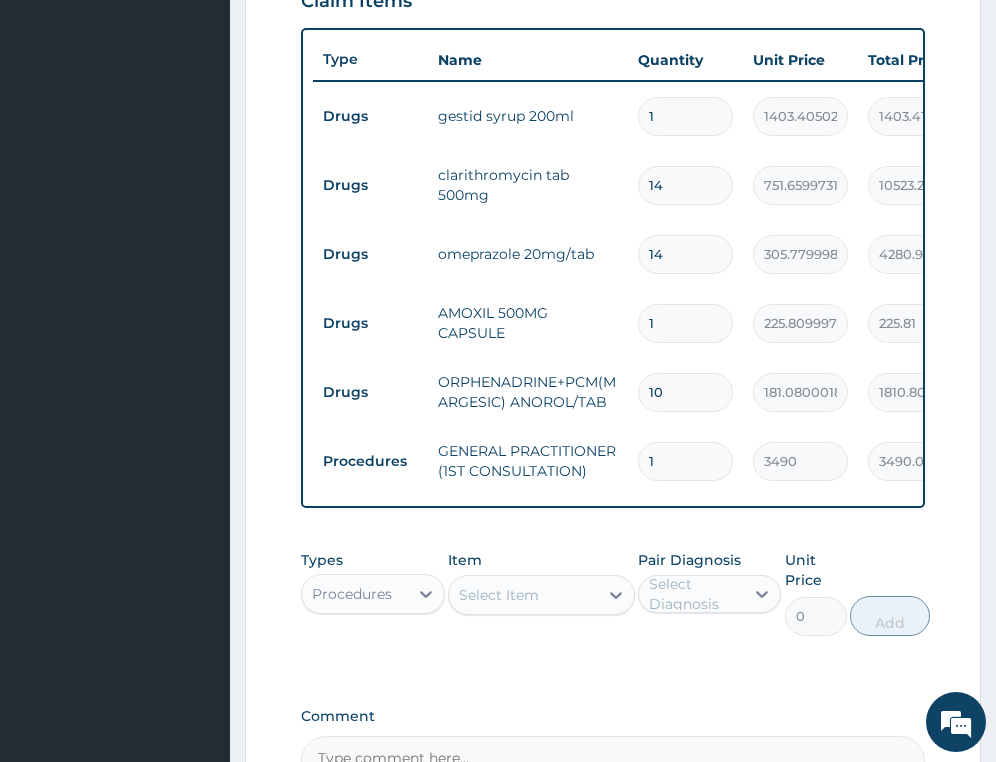 type on "10" 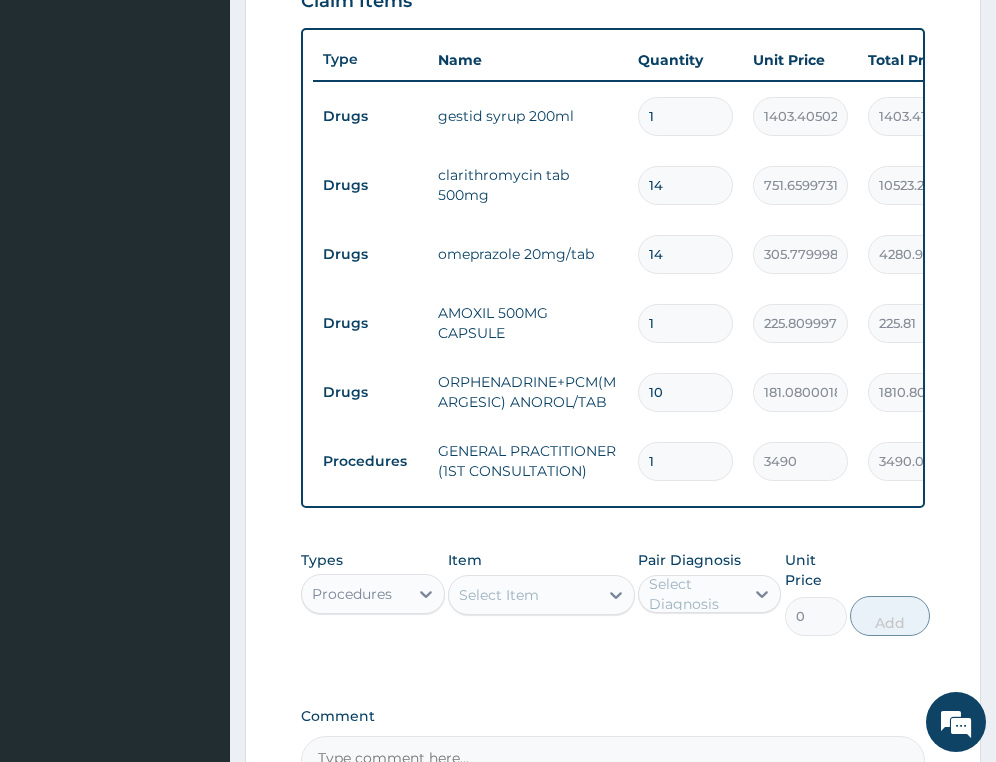 click on "1" at bounding box center (685, 323) 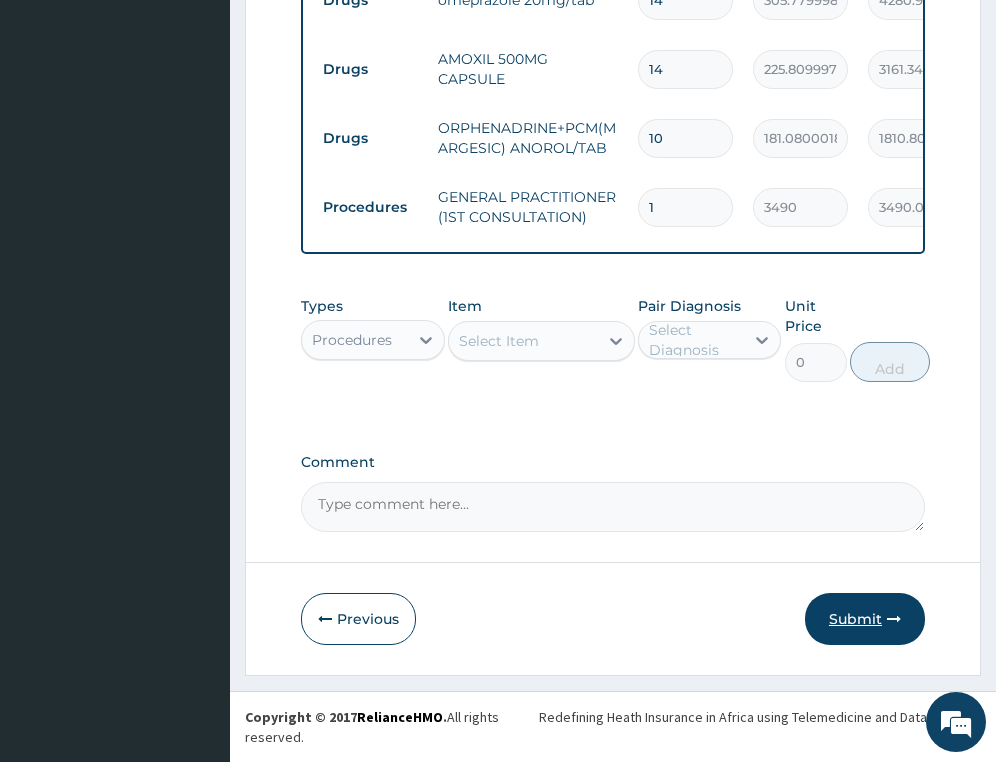 type on "14" 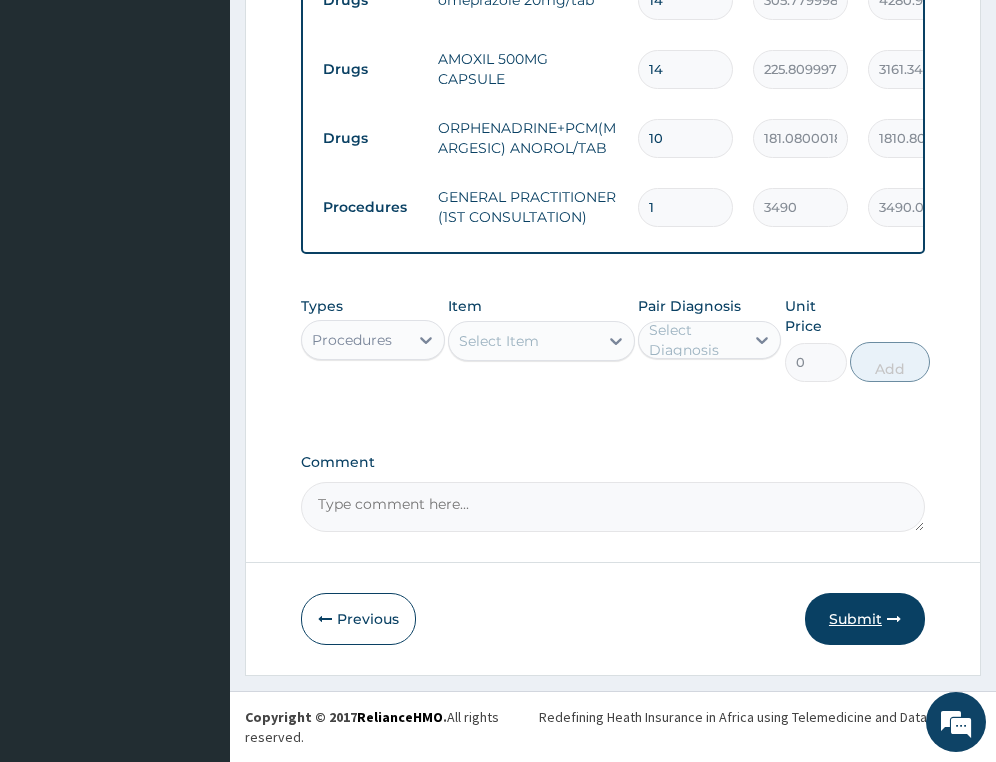 click on "Submit" at bounding box center [865, 619] 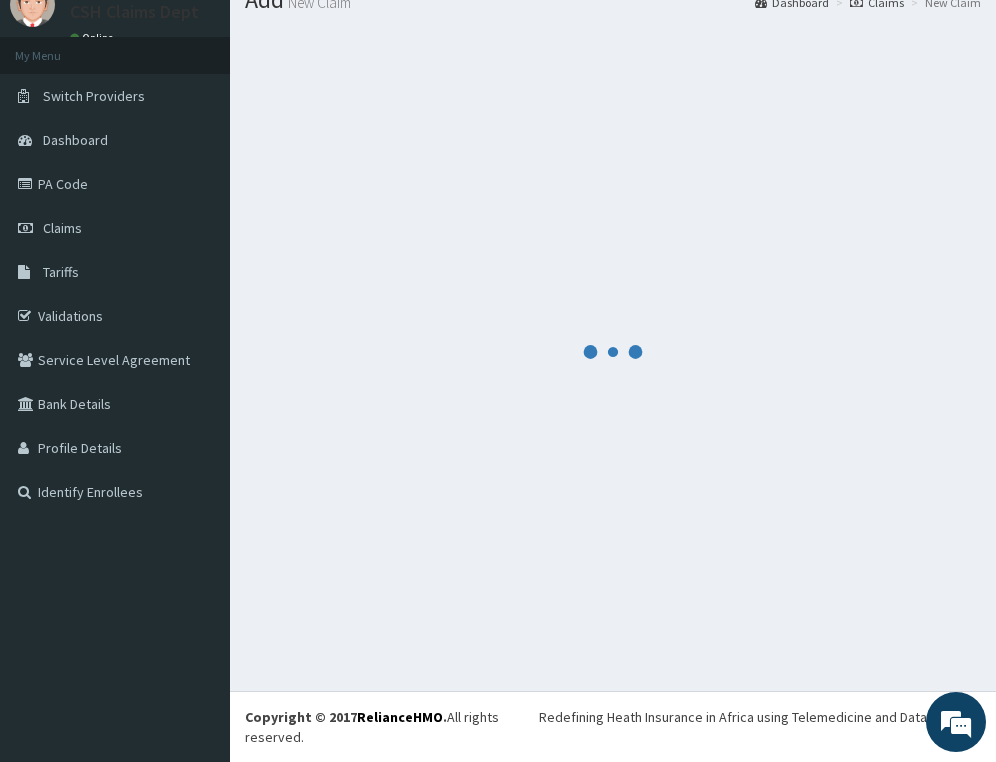 scroll, scrollTop: 78, scrollLeft: 0, axis: vertical 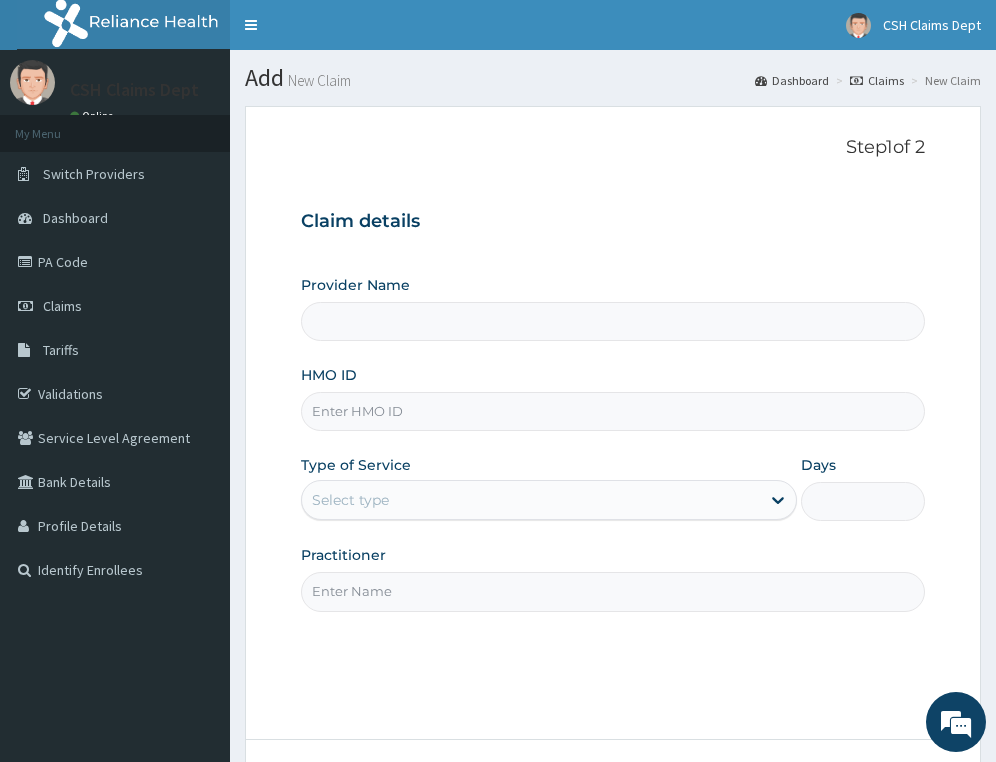 type on "Crystal Specialist Hospital" 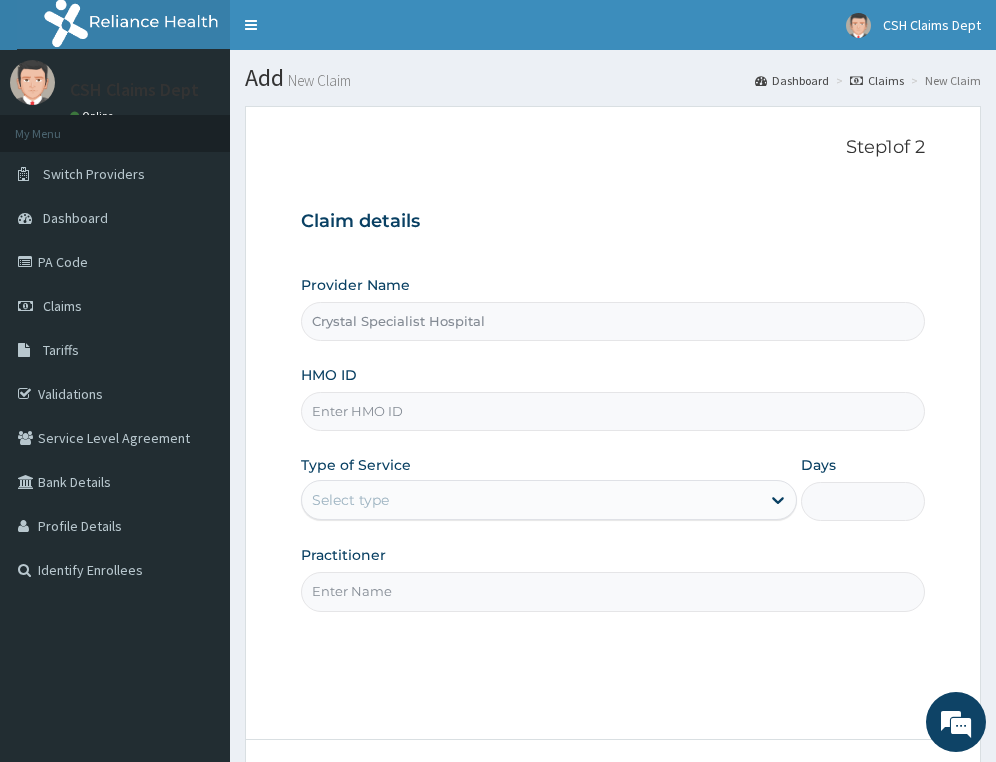 scroll, scrollTop: 0, scrollLeft: 0, axis: both 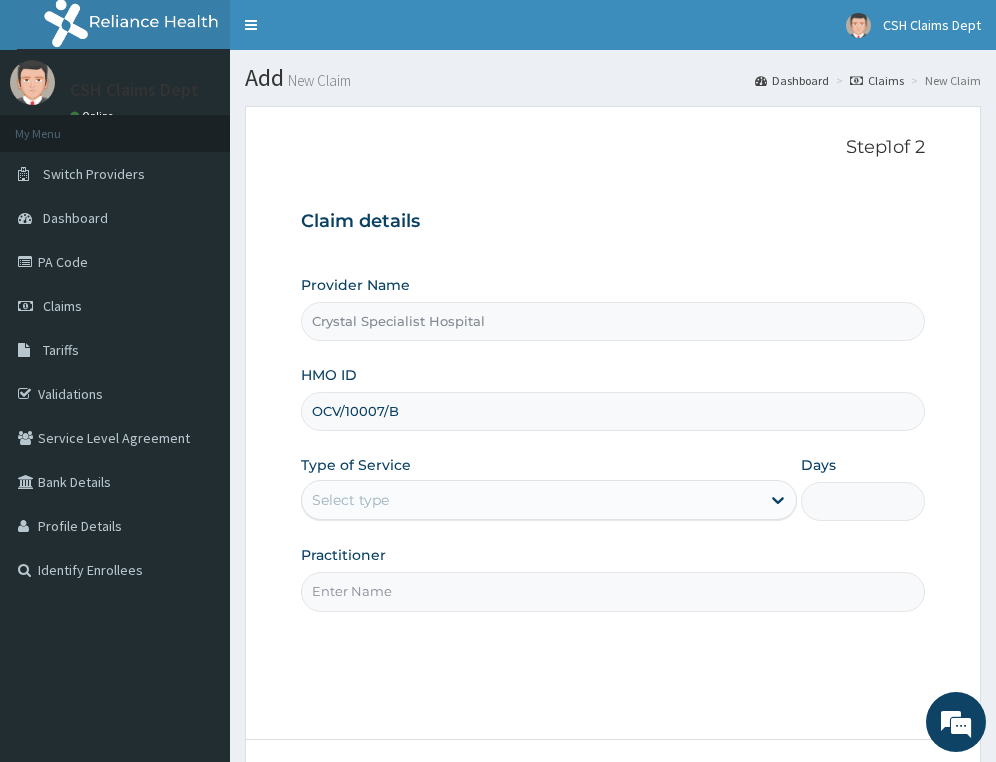 type on "OCV/10007/B" 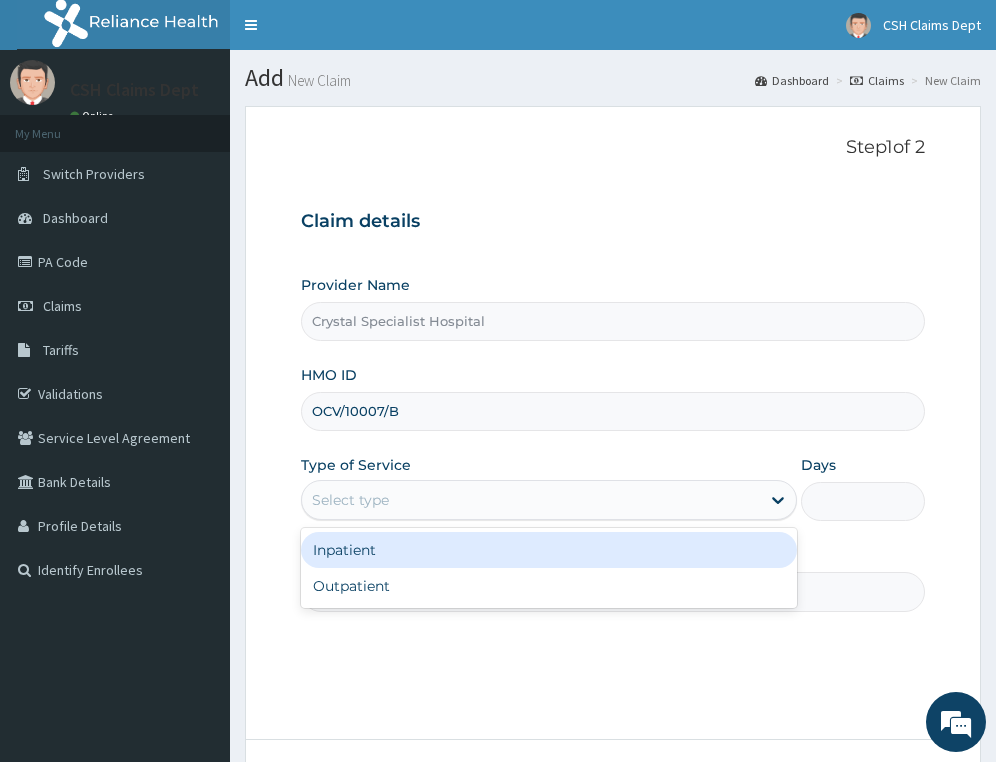click on "Select type" at bounding box center [350, 500] 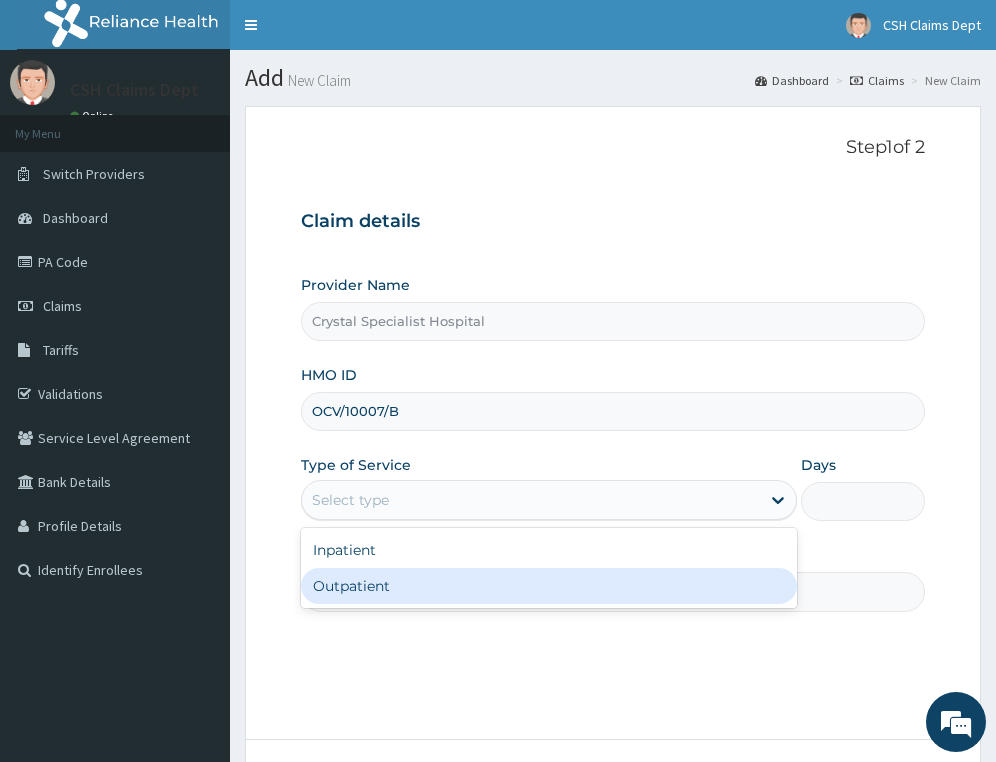 click on "Outpatient" at bounding box center [549, 586] 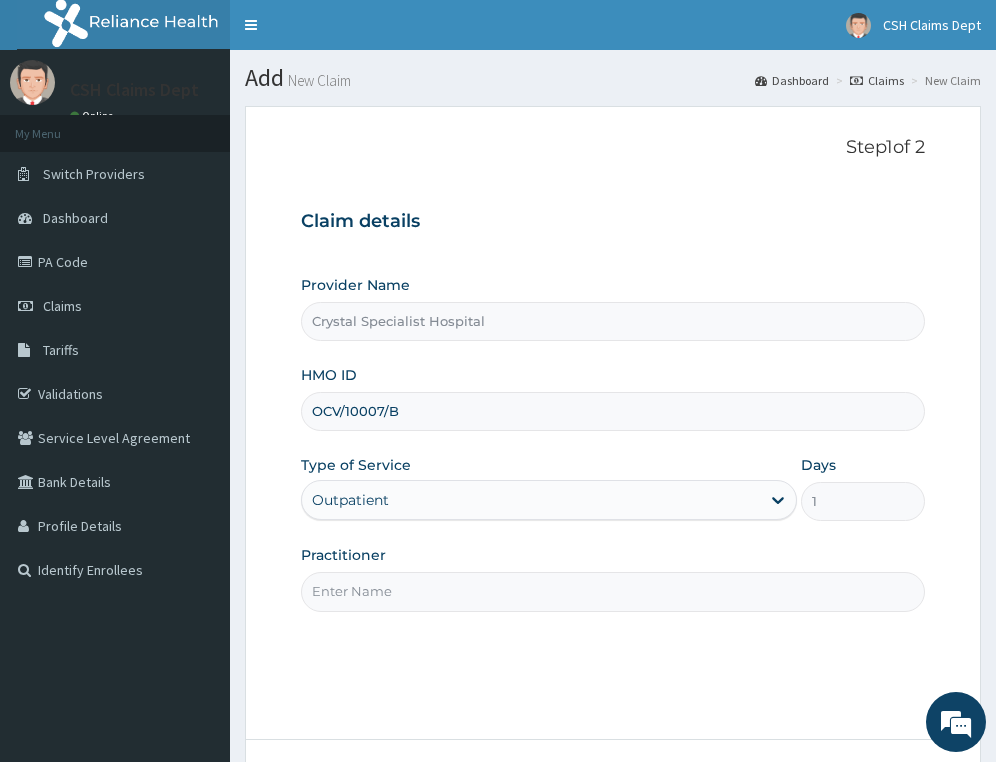 click on "Practitioner" at bounding box center [613, 591] 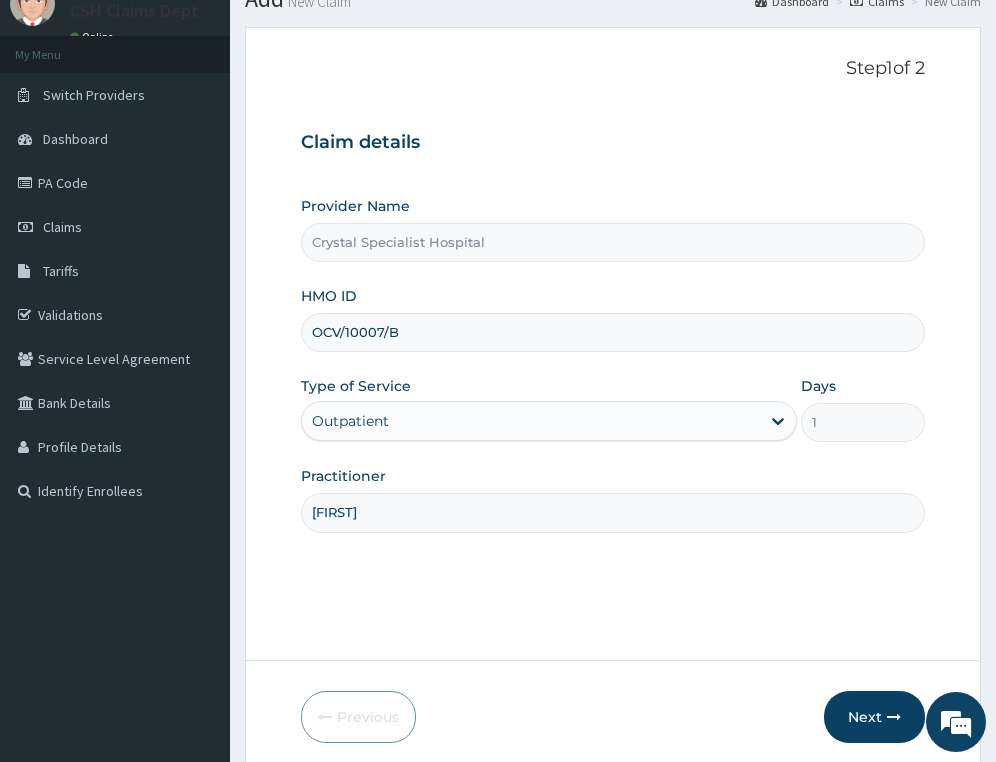 scroll, scrollTop: 177, scrollLeft: 0, axis: vertical 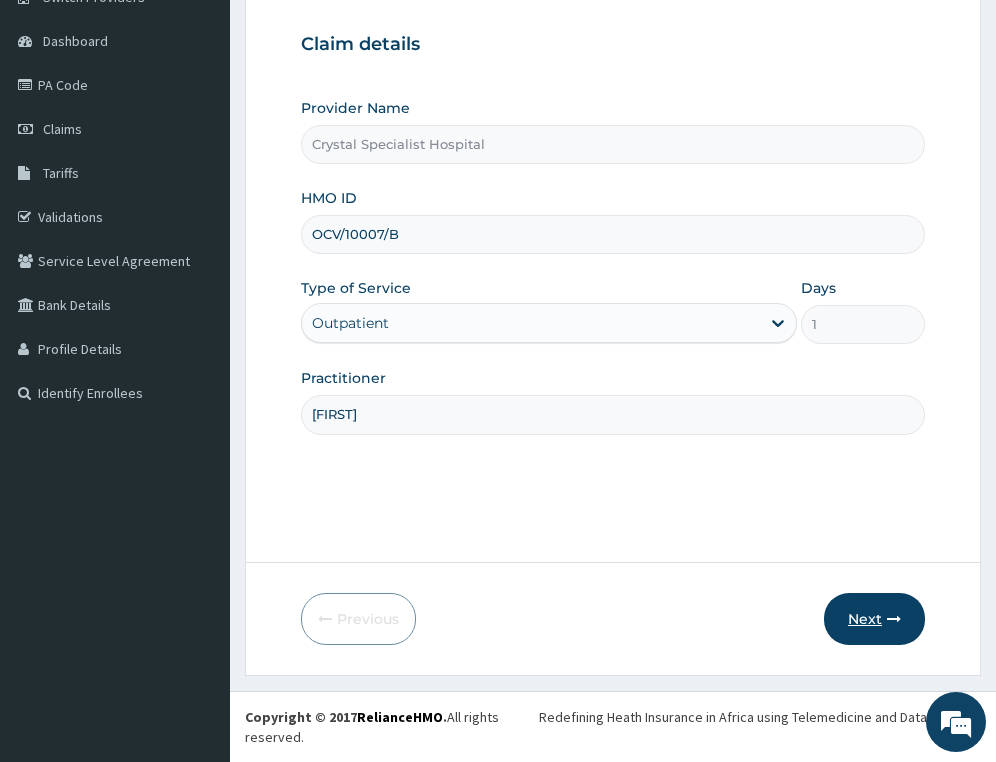 type on "[FIRST]" 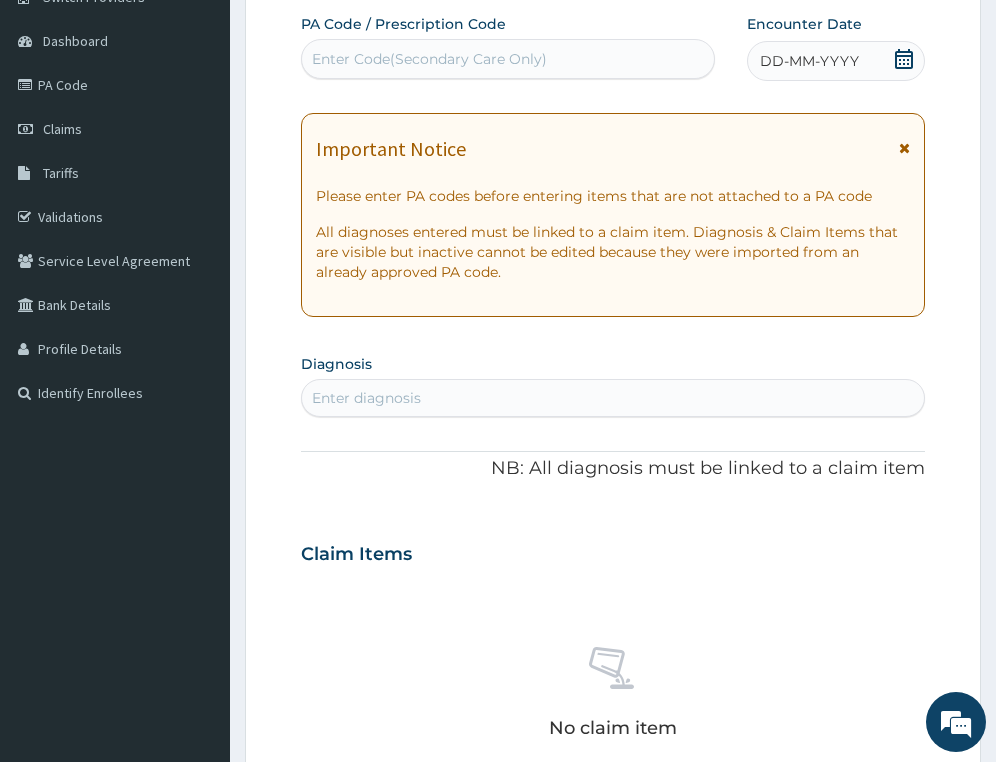 click on "Enter Code(Secondary Care Only)" at bounding box center (429, 59) 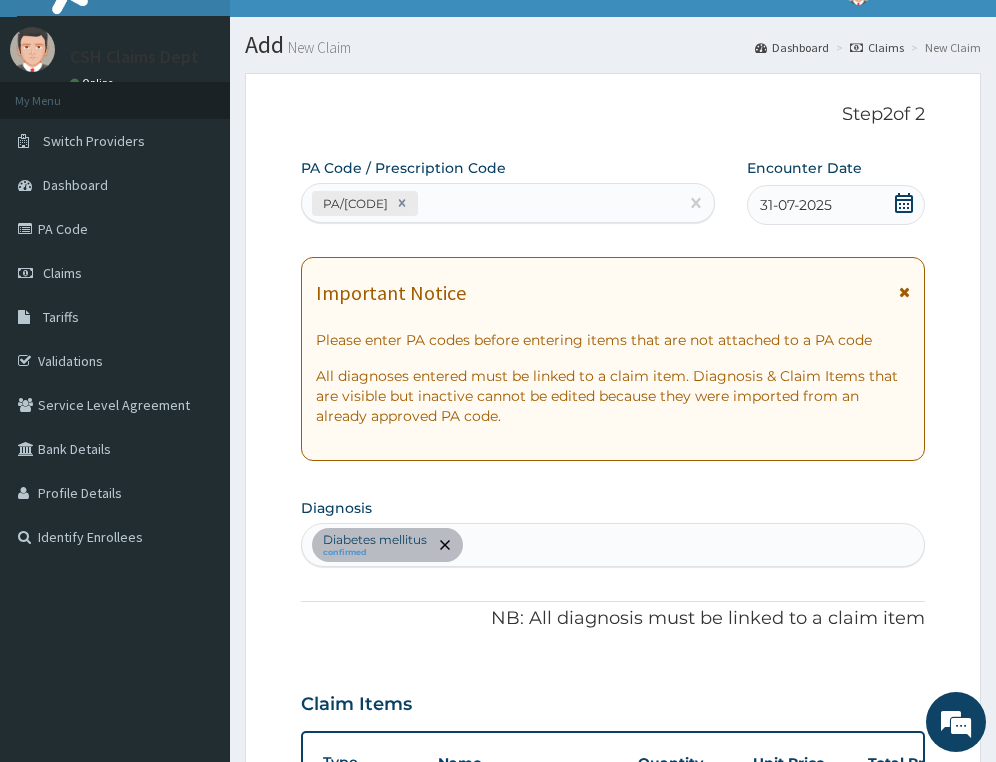 scroll, scrollTop: 0, scrollLeft: 0, axis: both 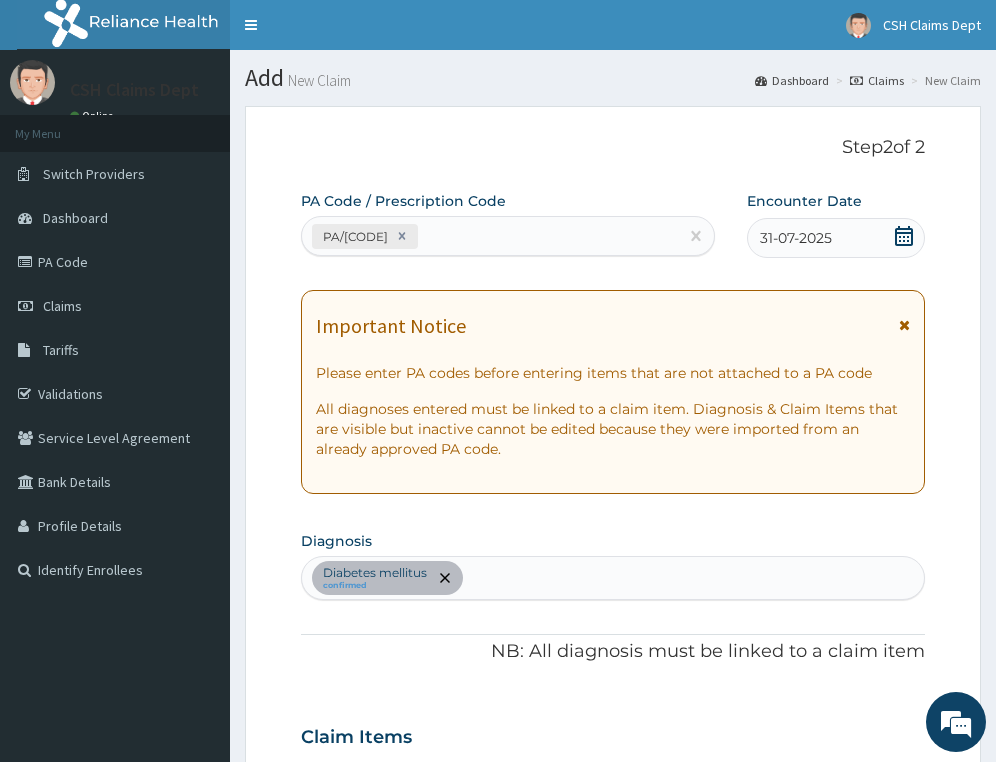 click on "PA/[CODE]" at bounding box center (490, 236) 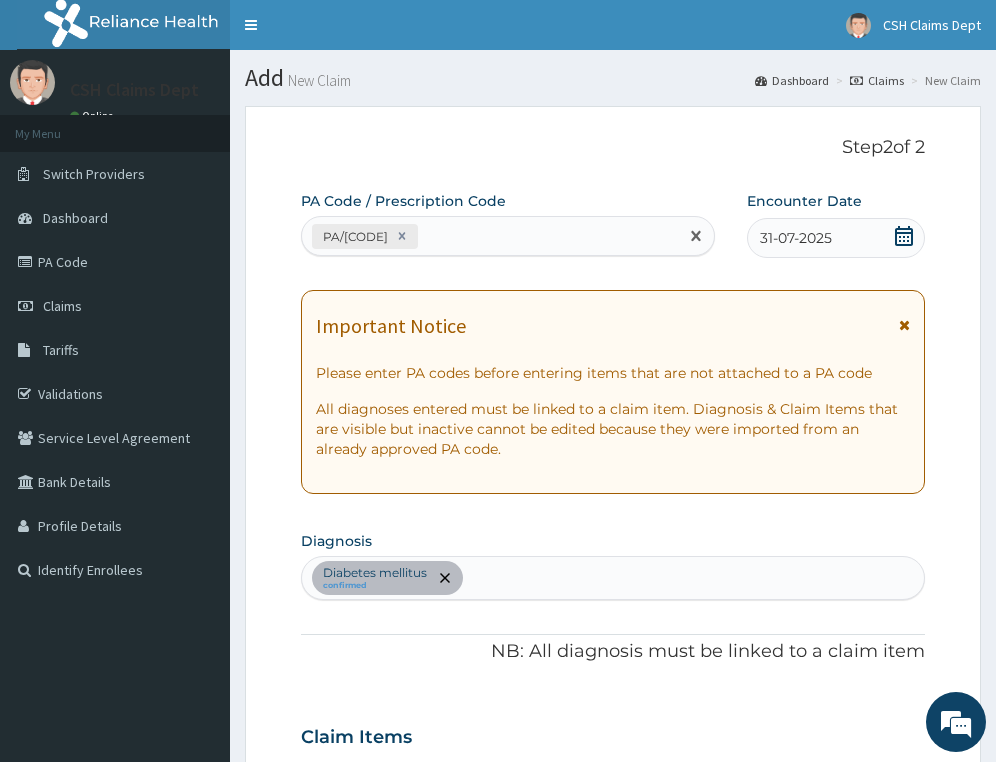 paste on "PA/[CODE]" 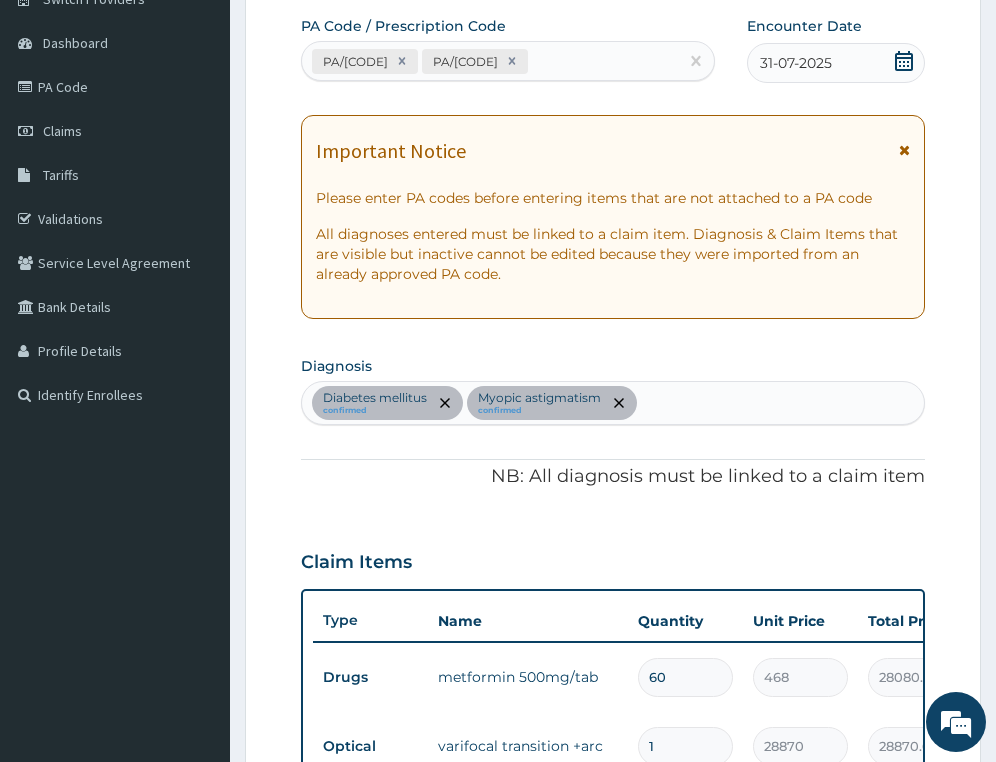 scroll, scrollTop: 140, scrollLeft: 0, axis: vertical 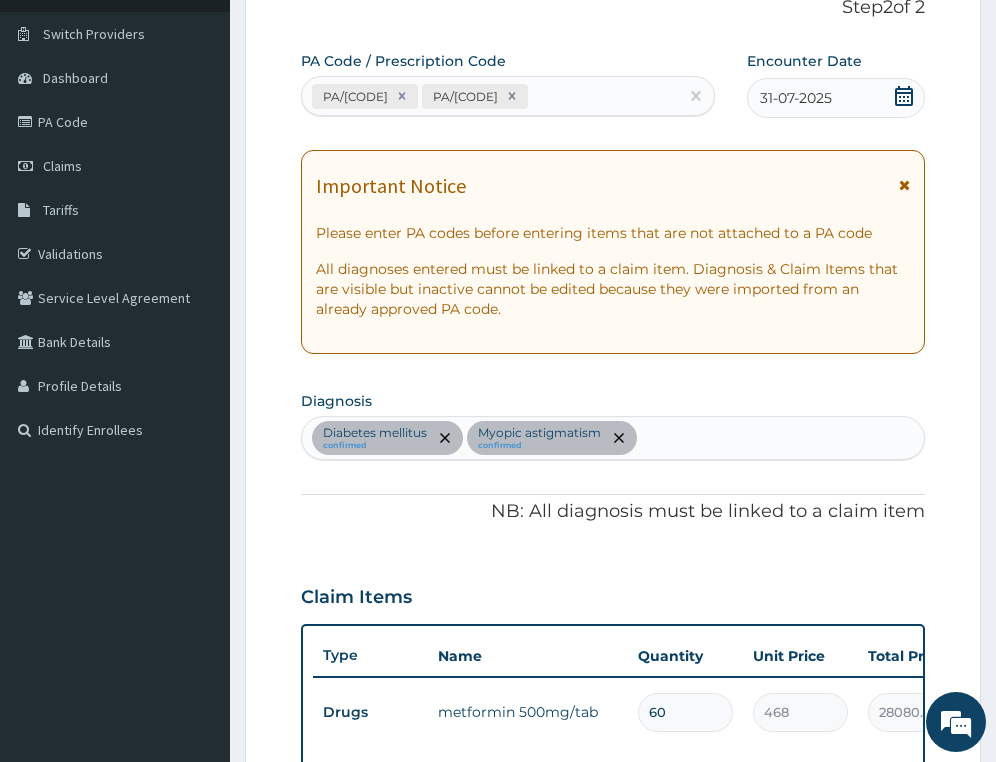 click on "PA/[CODE] PA/[CODE]" at bounding box center (490, 96) 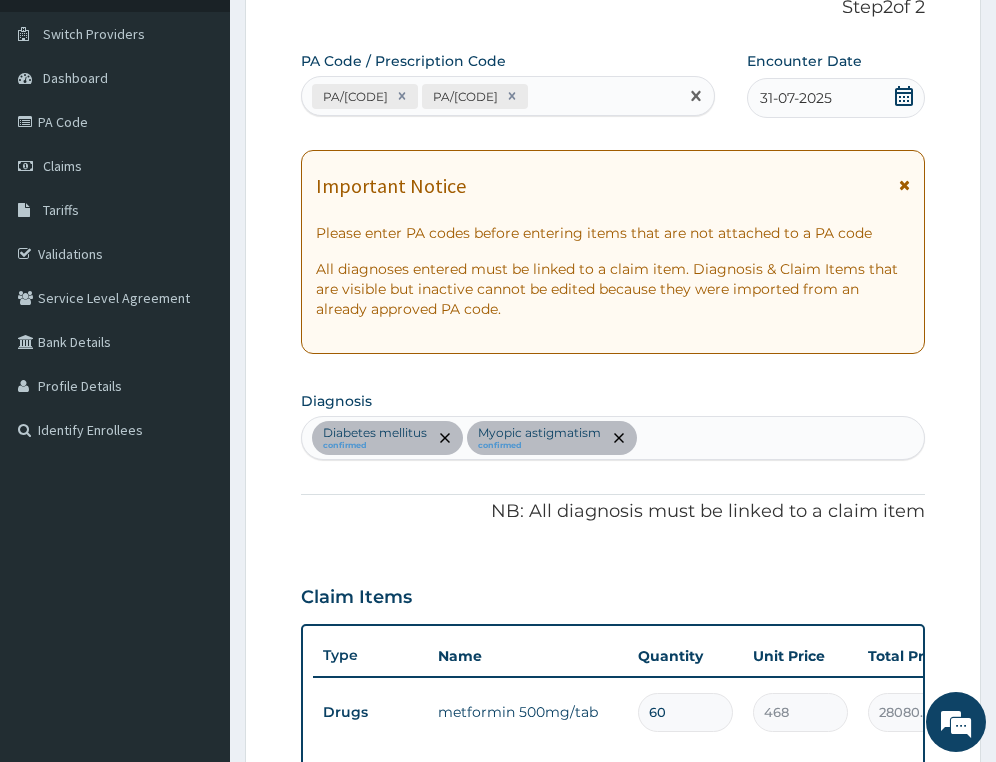 paste on "PA/[CODE]" 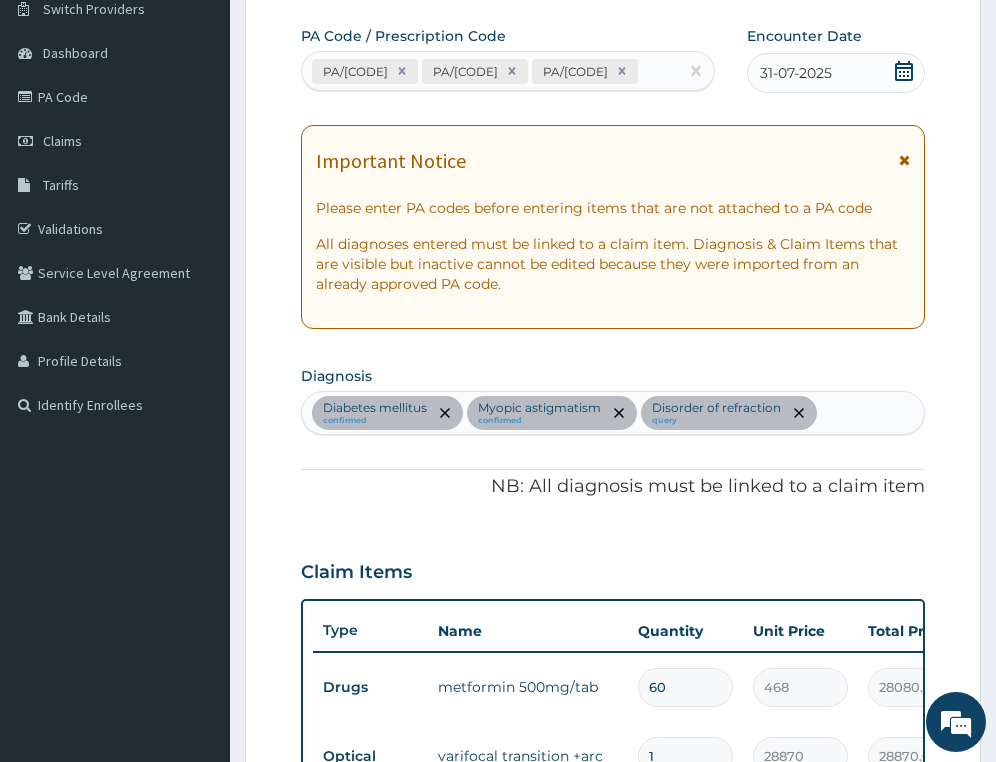 scroll, scrollTop: 0, scrollLeft: 0, axis: both 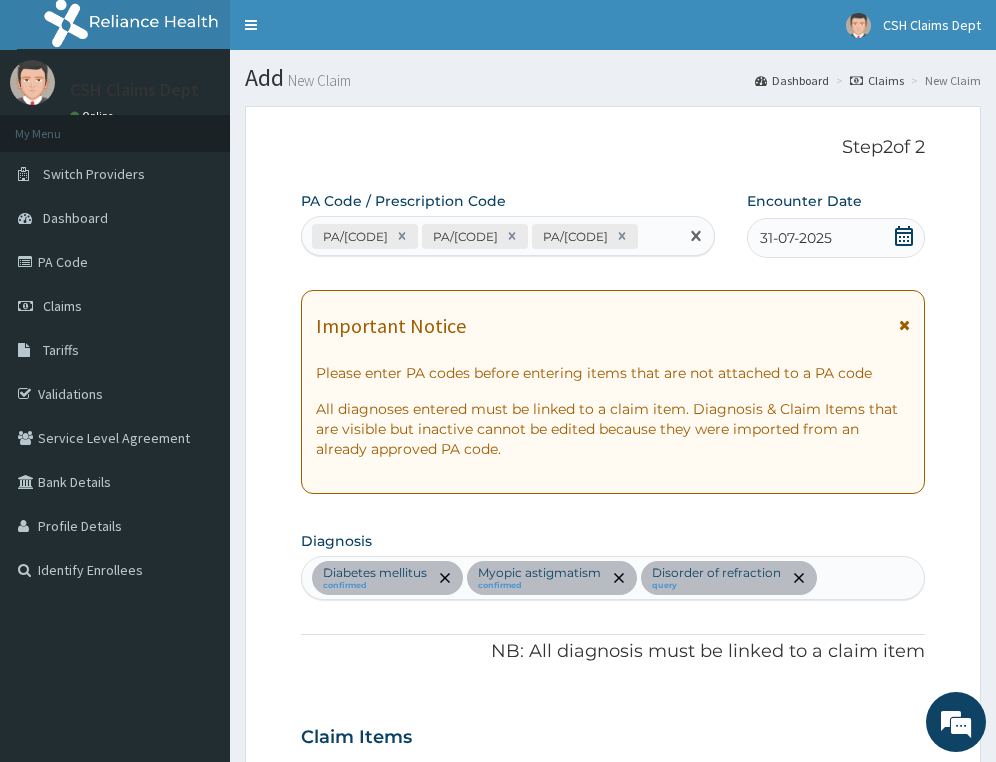 click on "PA/[CODE] PA/[CODE] PA/[CODE]" at bounding box center [490, 236] 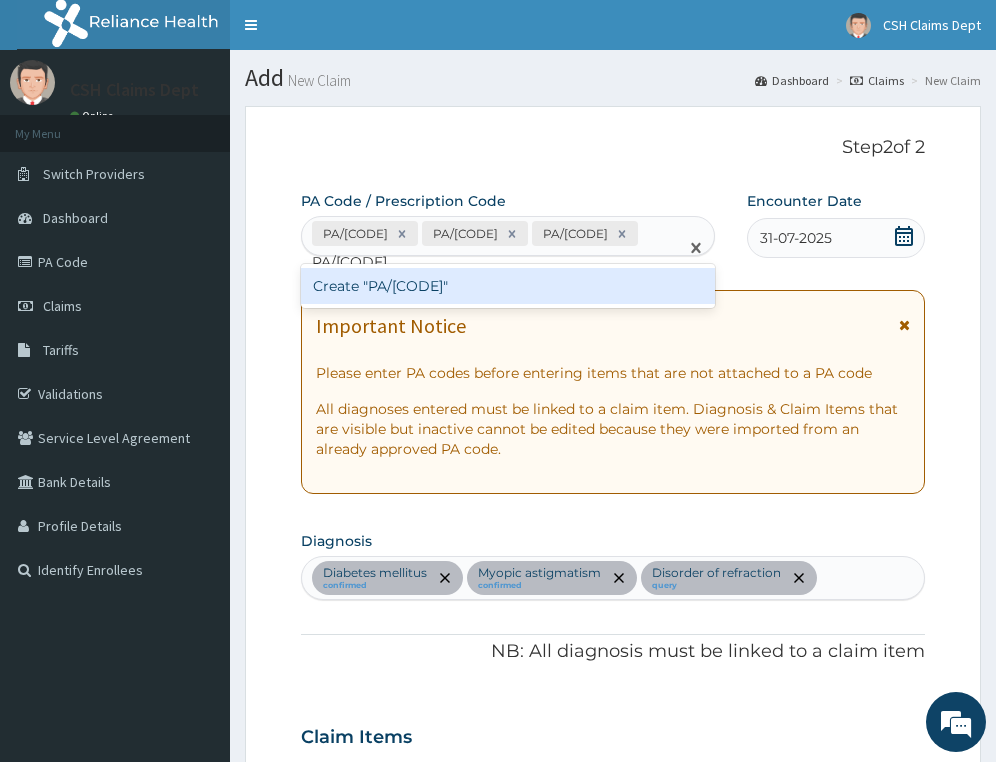 type 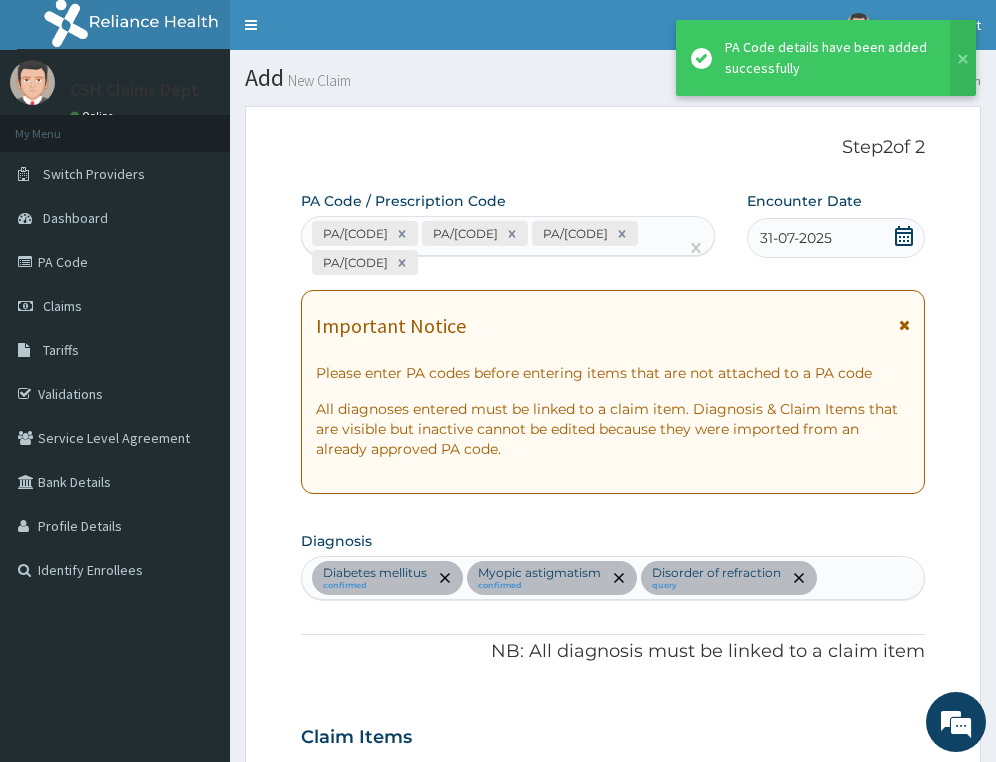 scroll, scrollTop: 954, scrollLeft: 0, axis: vertical 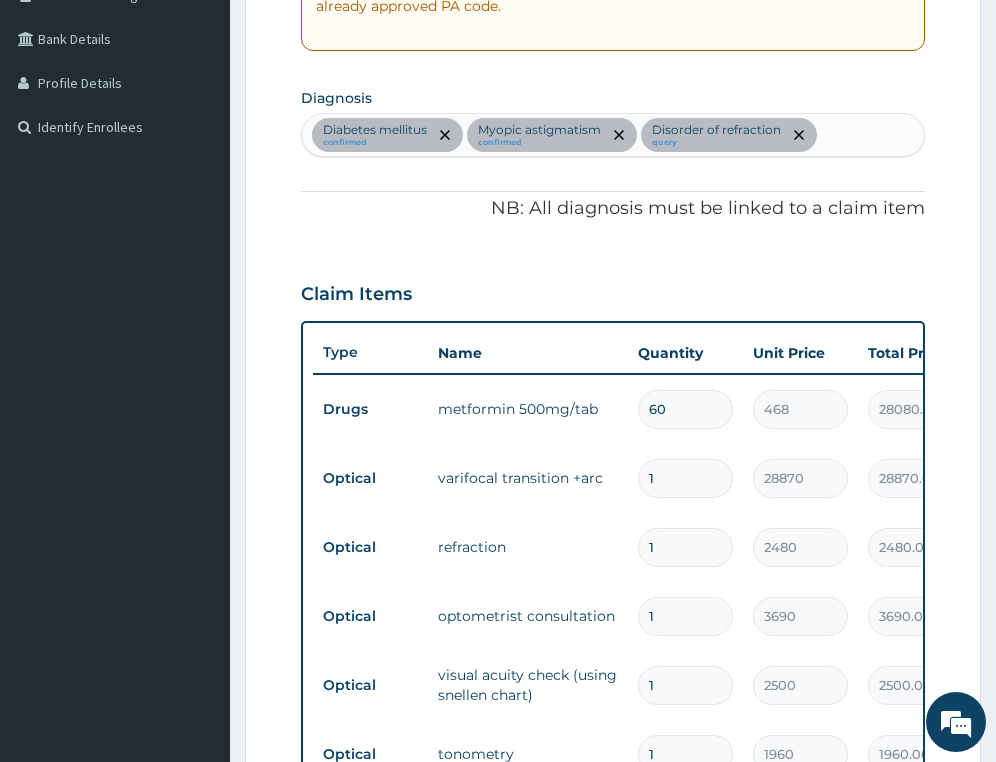 click on "Diabetes mellitus confirmed Myopic astigmatism confirmed Disorder of refraction query" at bounding box center (613, 135) 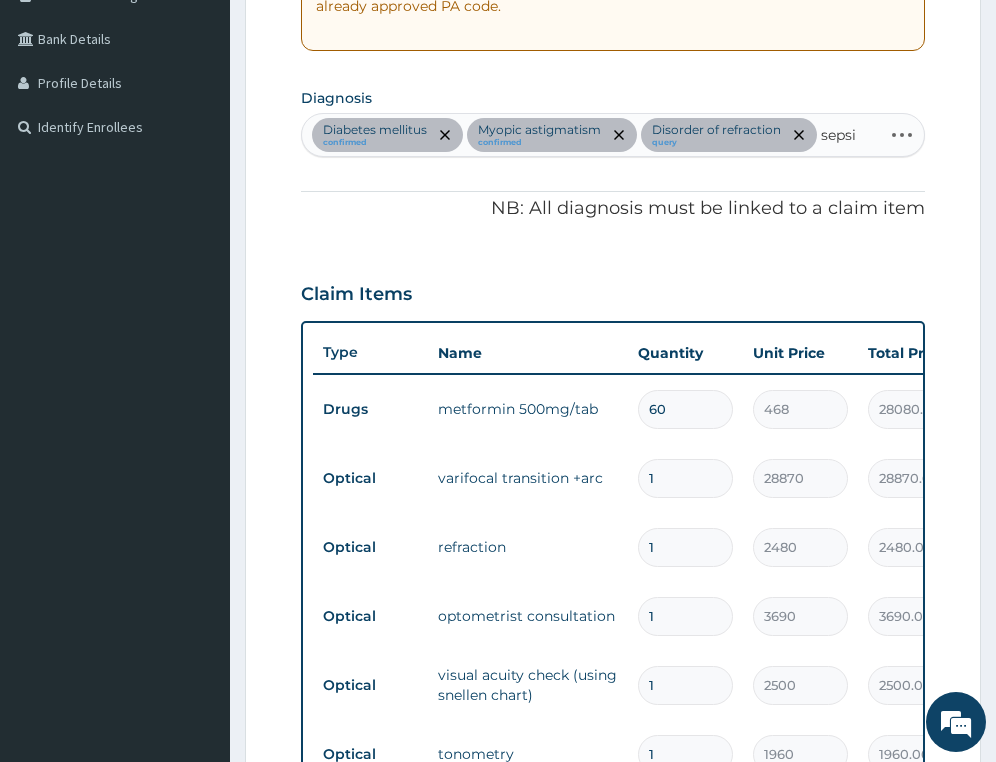 type on "sepsis" 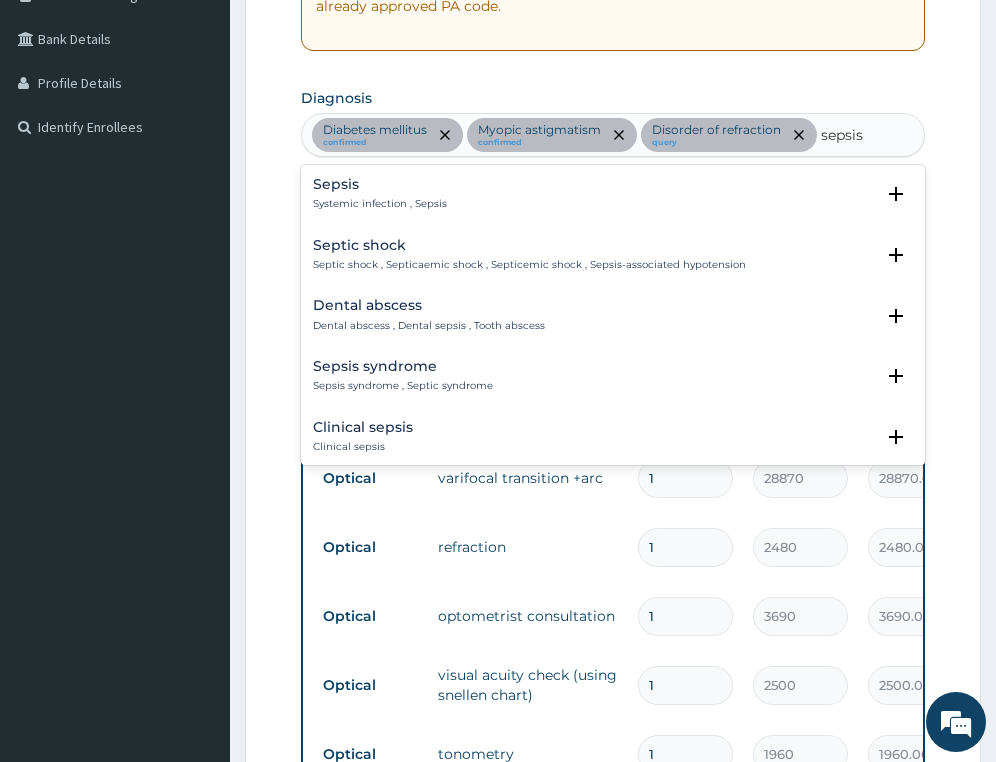 click on "Sepsis Systemic infection , Sepsis" at bounding box center [380, 194] 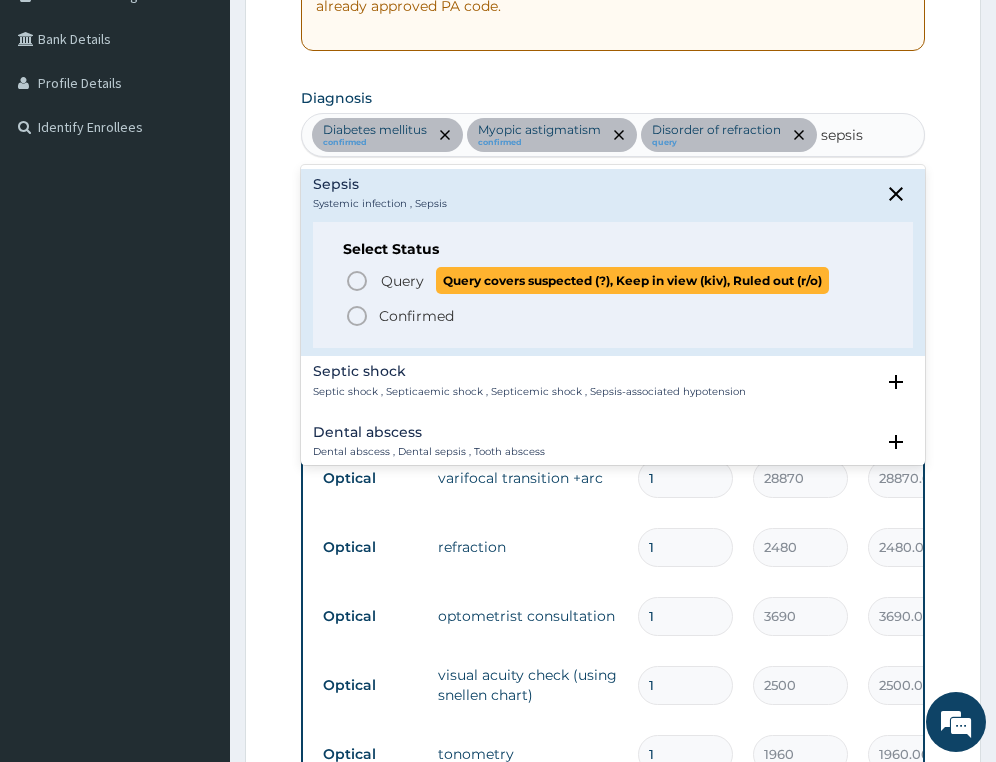 click on "Query" at bounding box center (402, 281) 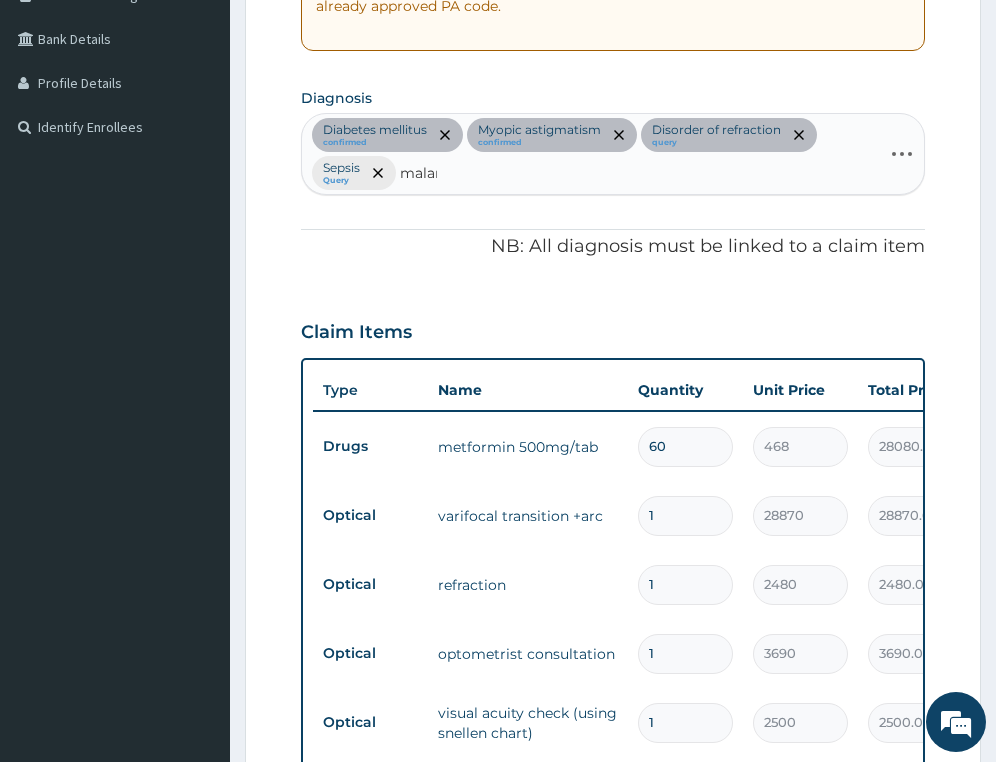 type on "malaria" 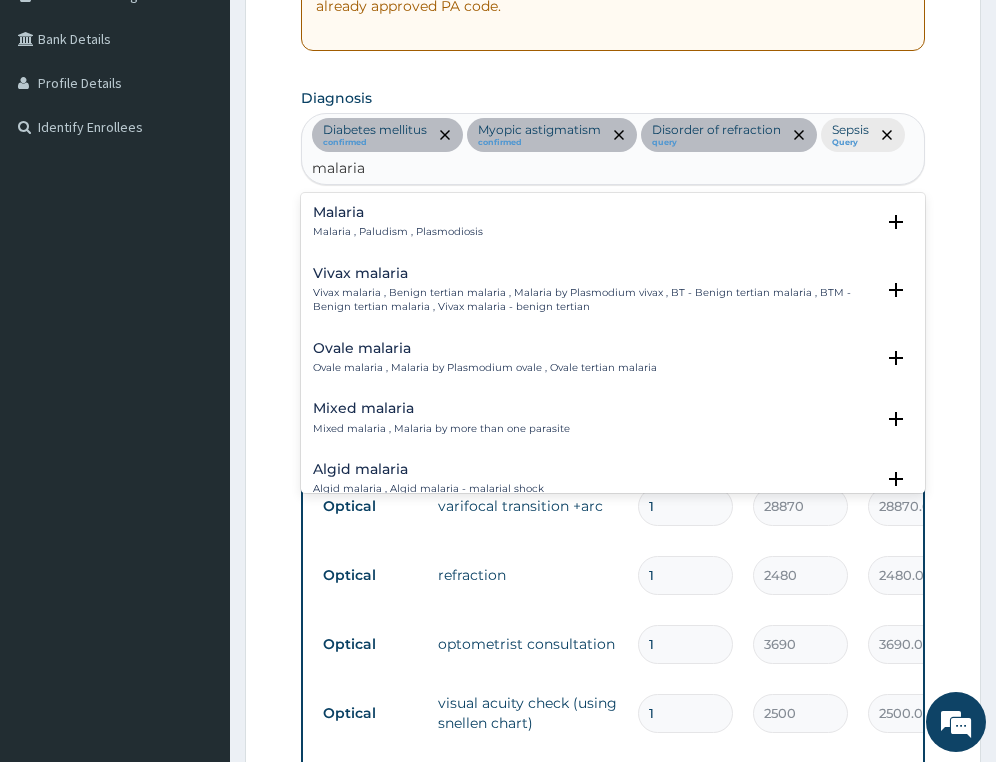 click on "Malaria , Paludism , Plasmodiosis" at bounding box center (398, 232) 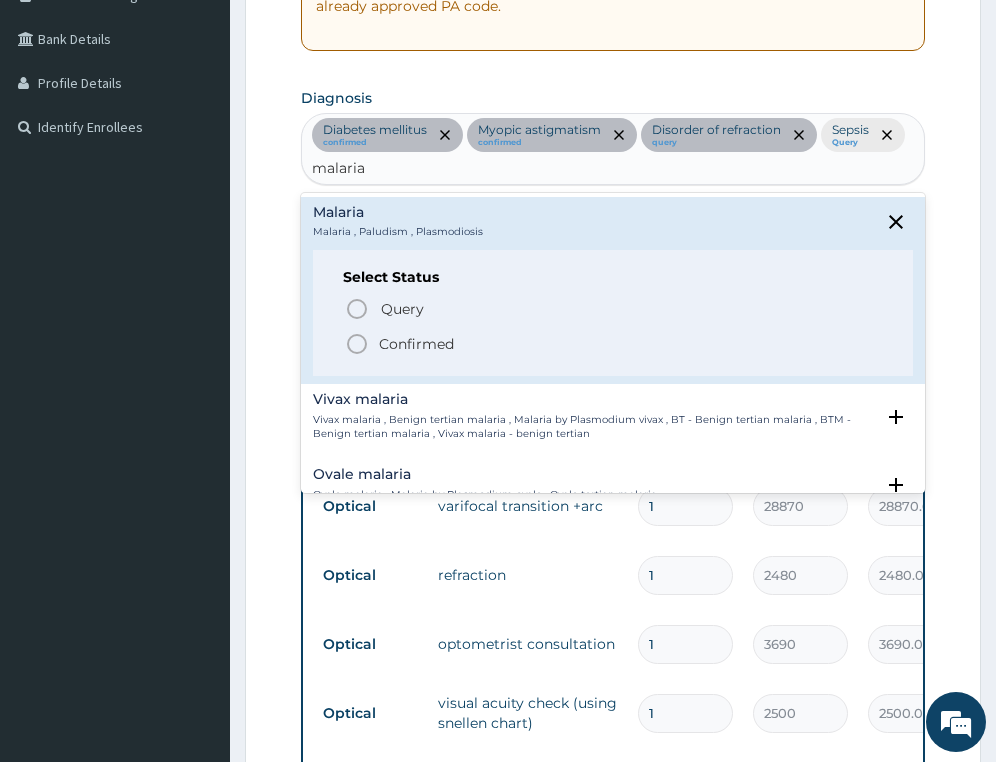 drag, startPoint x: 415, startPoint y: 342, endPoint x: 265, endPoint y: 23, distance: 352.50674 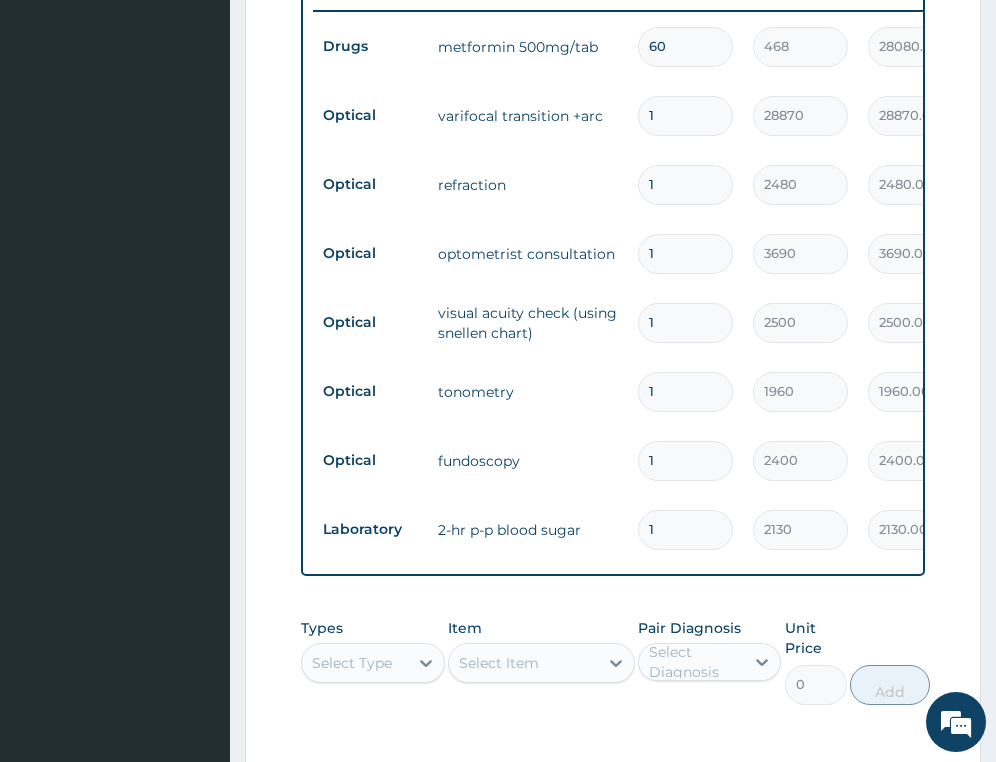 scroll, scrollTop: 1143, scrollLeft: 0, axis: vertical 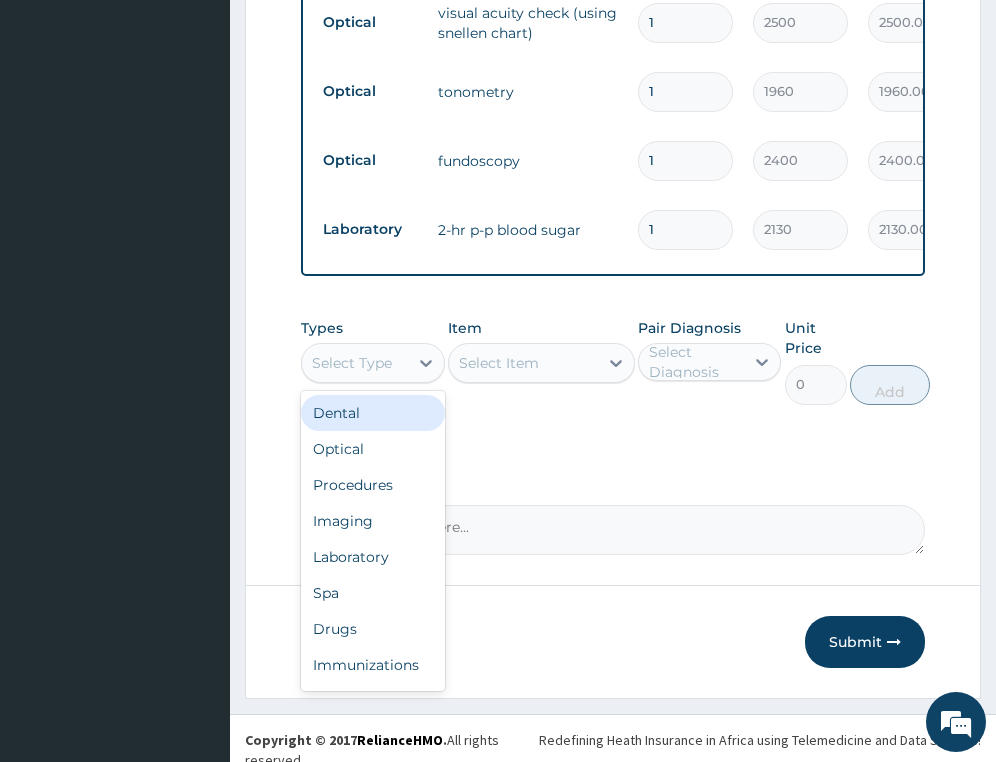 click on "Select Type" at bounding box center (352, 363) 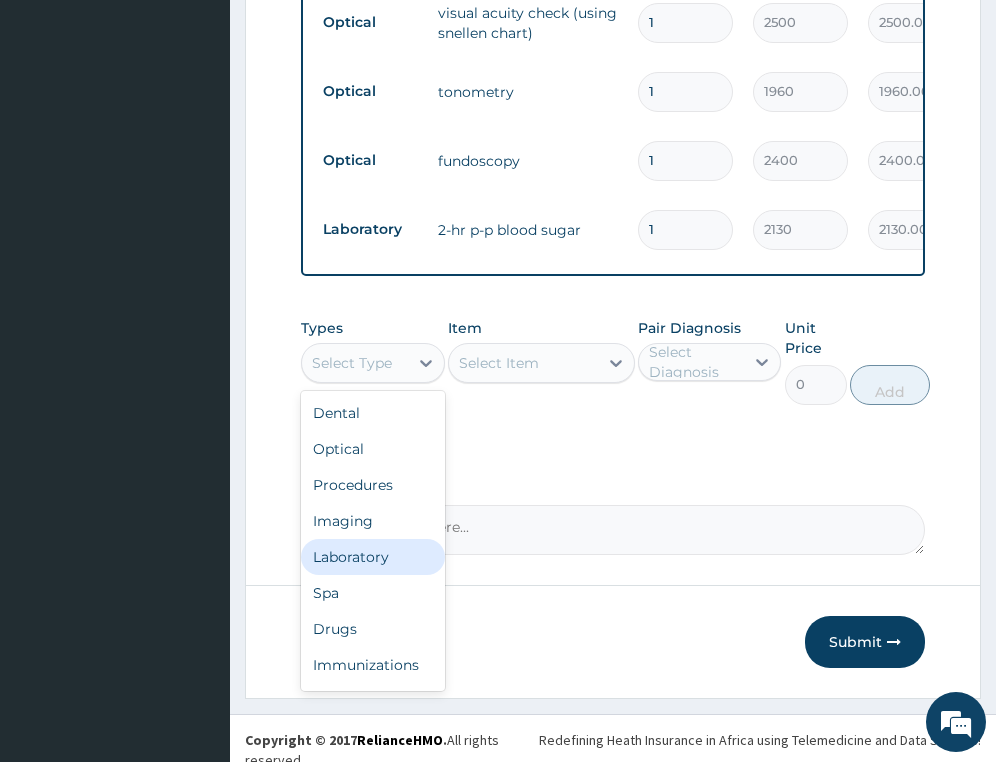 click on "Laboratory" at bounding box center [372, 557] 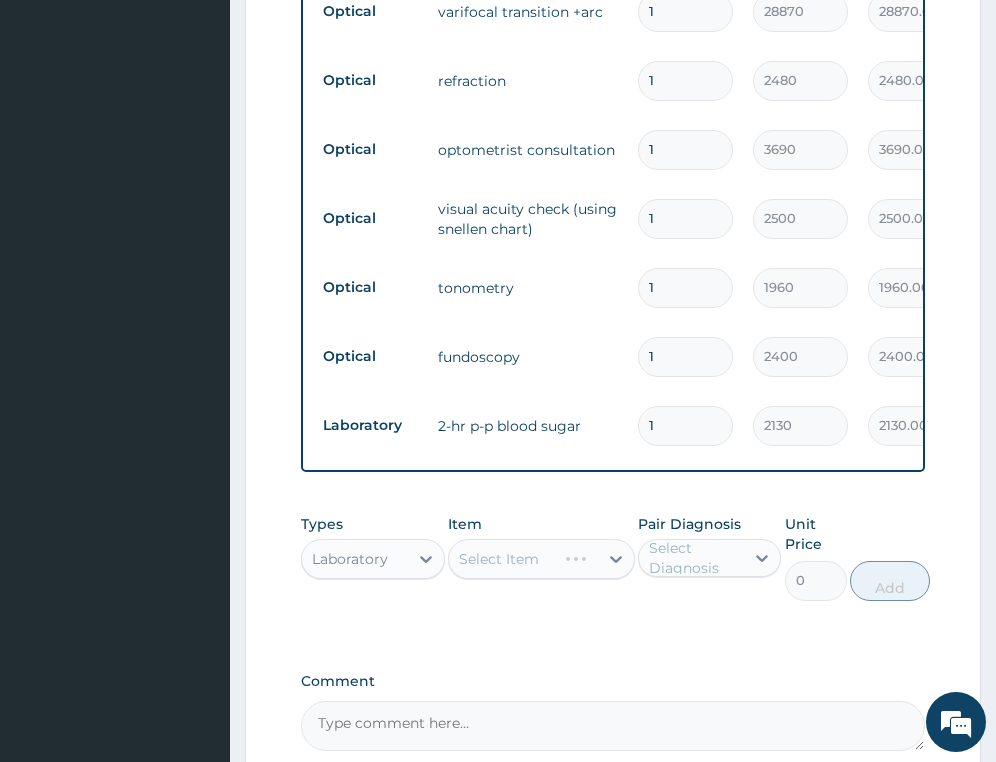 scroll, scrollTop: 943, scrollLeft: 0, axis: vertical 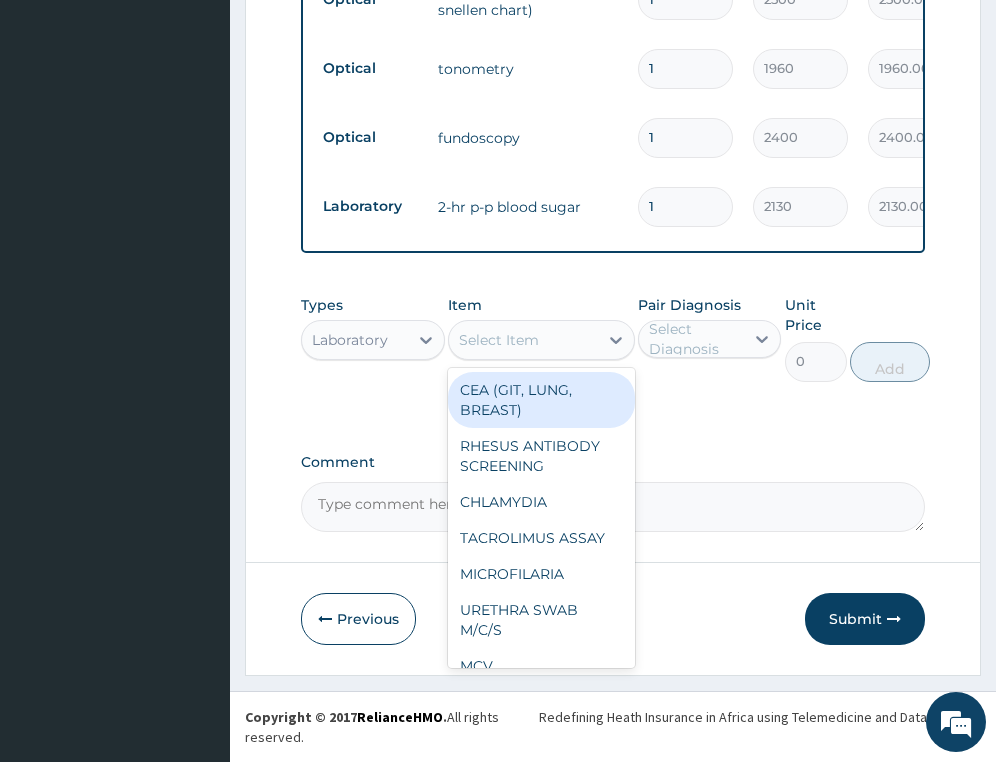 click on "Select Item" at bounding box center (499, 340) 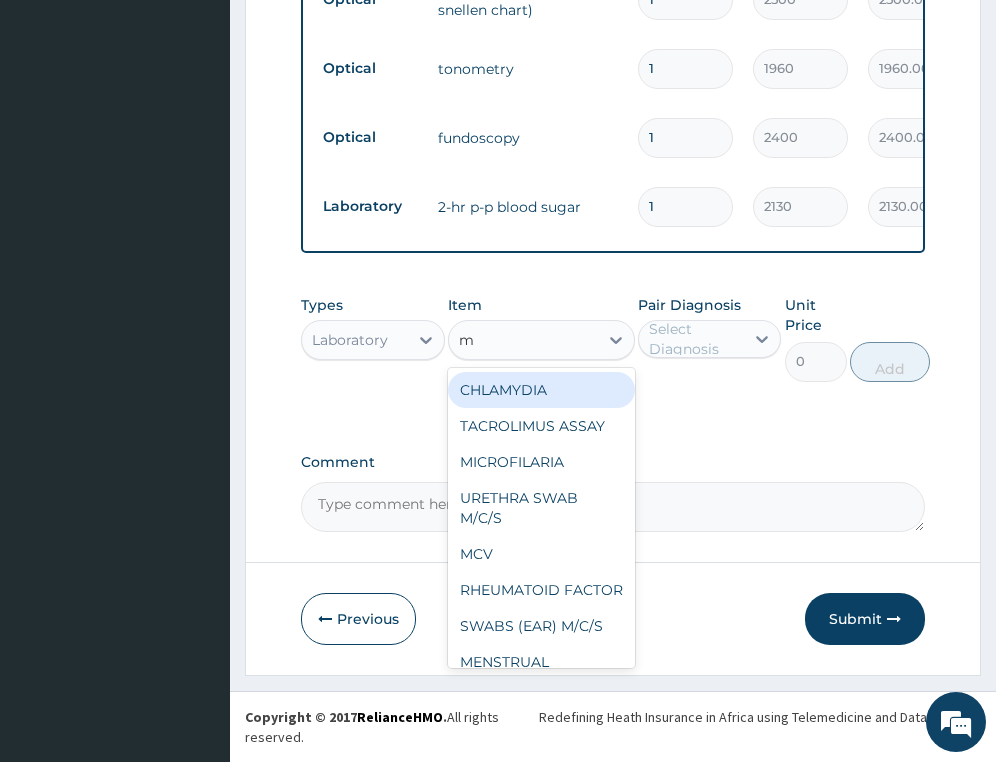 type on "mp" 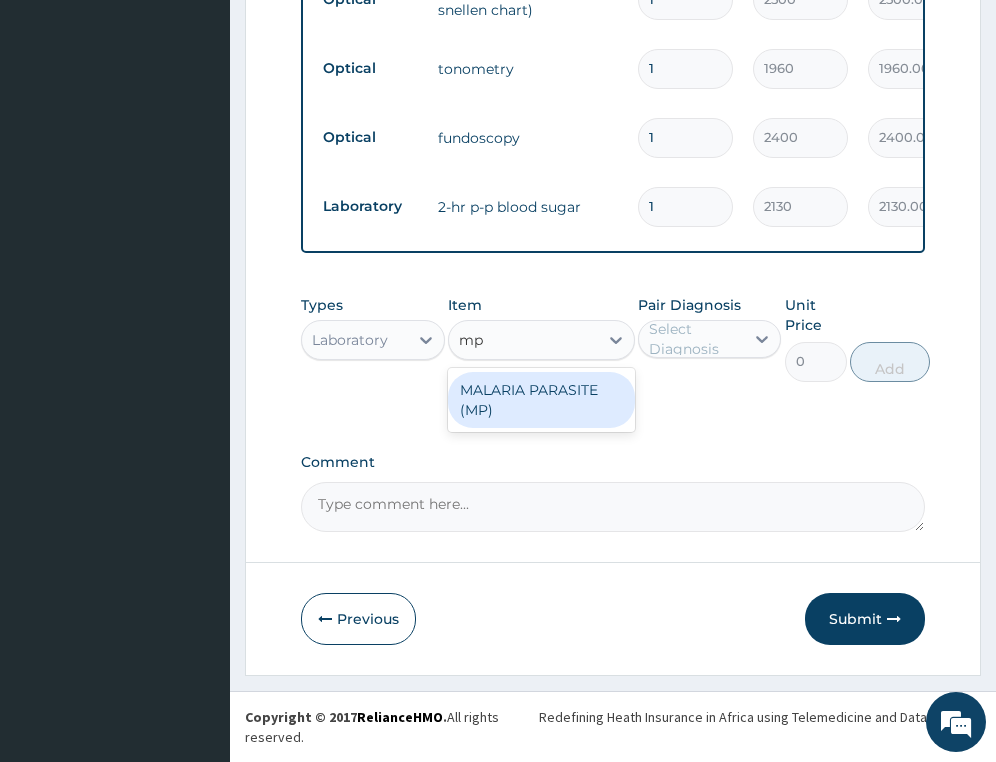 click on "MALARIA PARASITE (MP)" at bounding box center [541, 400] 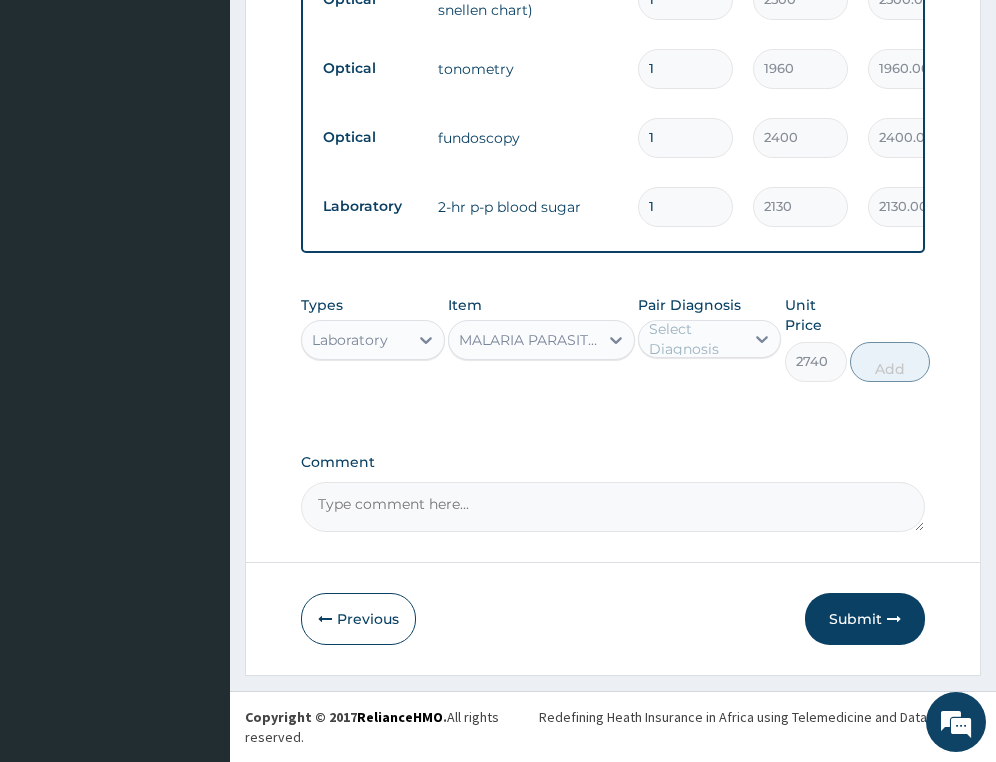click on "Select Diagnosis" at bounding box center [695, 339] 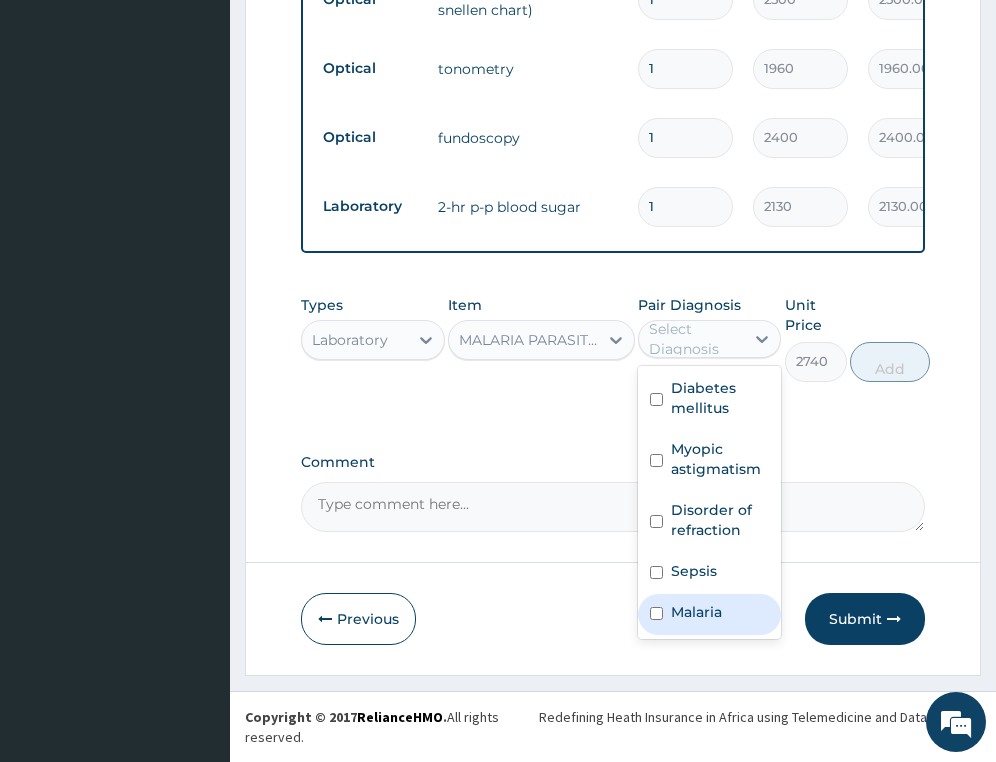 click on "Malaria" at bounding box center [696, 612] 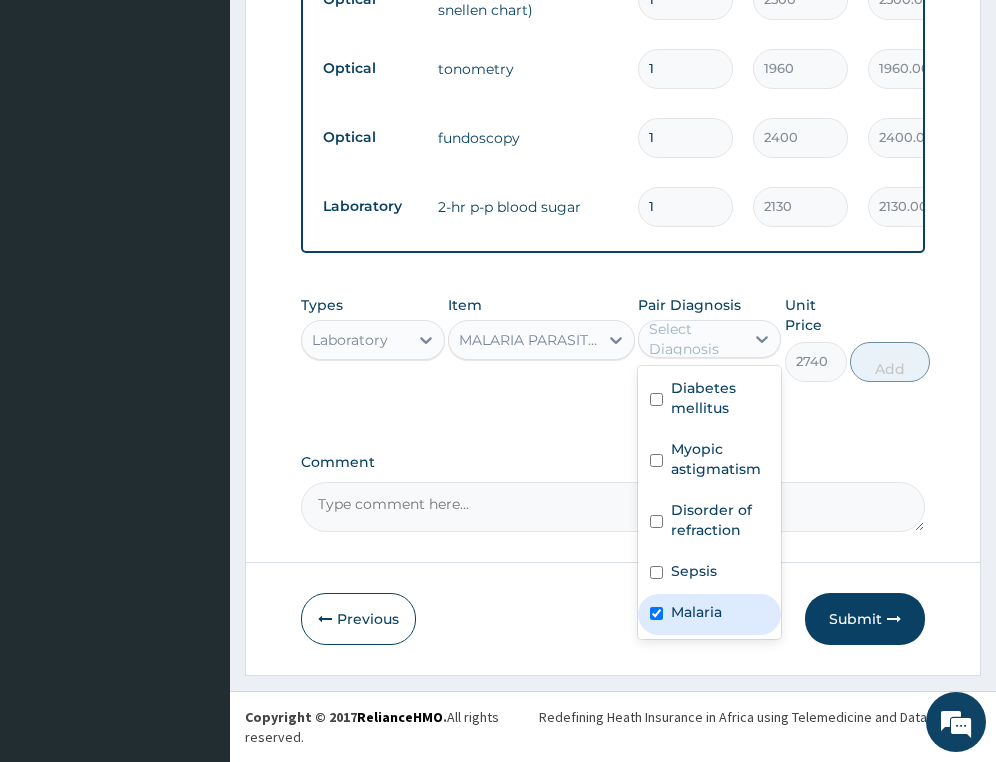 checkbox on "true" 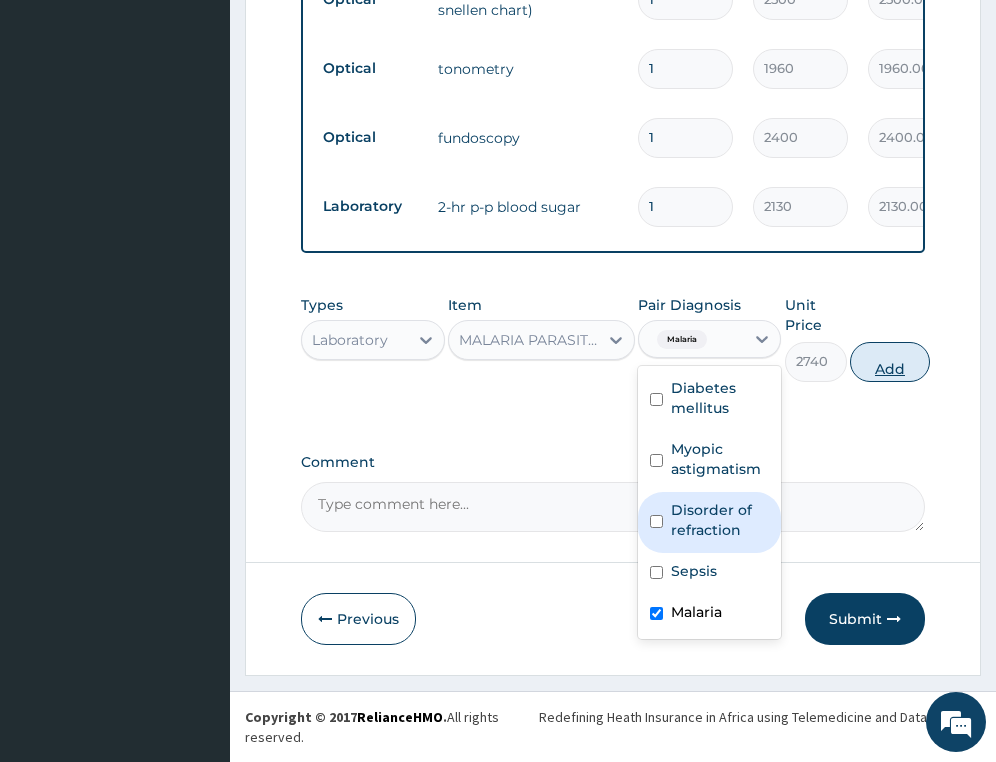 click on "Add" at bounding box center (890, 362) 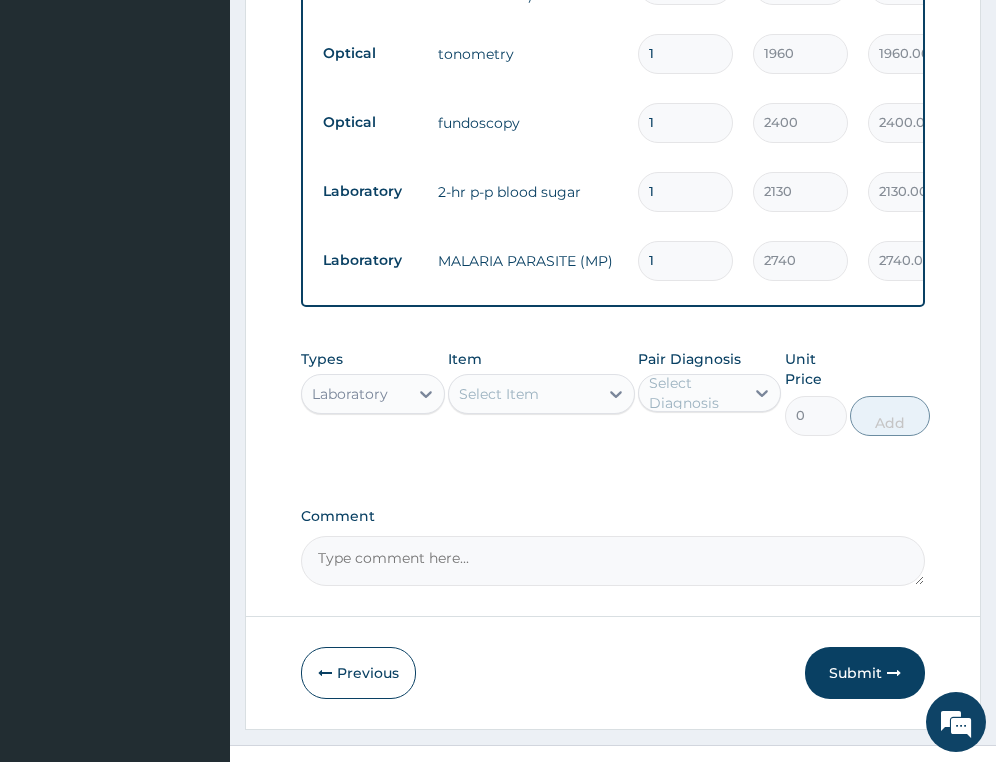 click on "Select Item" at bounding box center (523, 394) 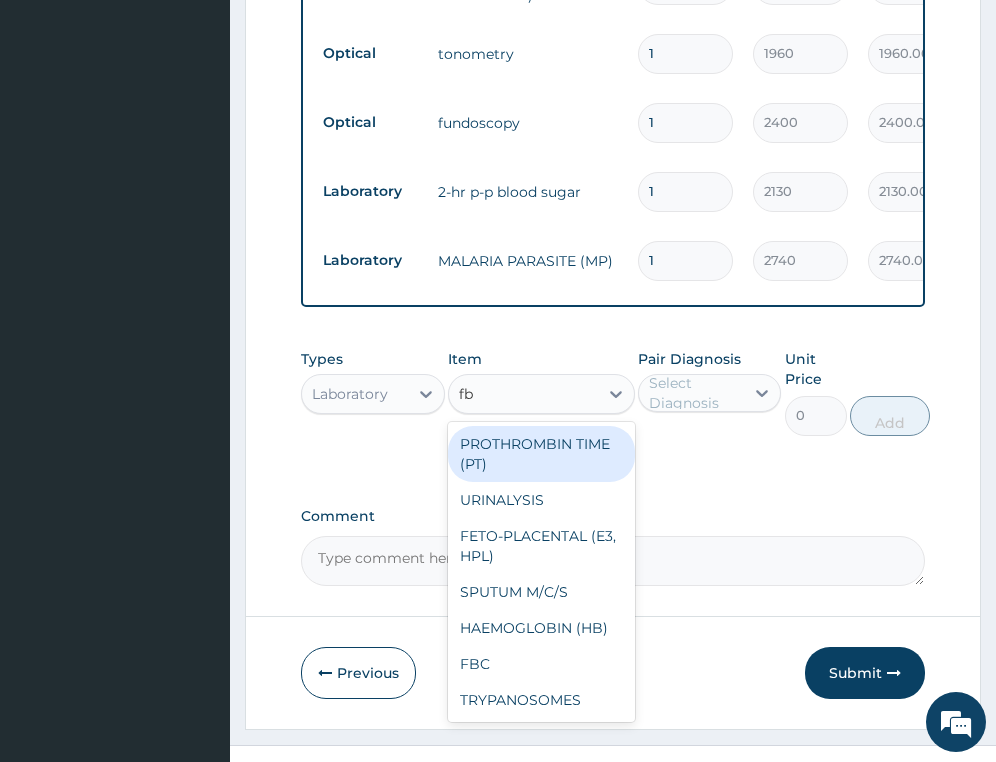 type on "fbc" 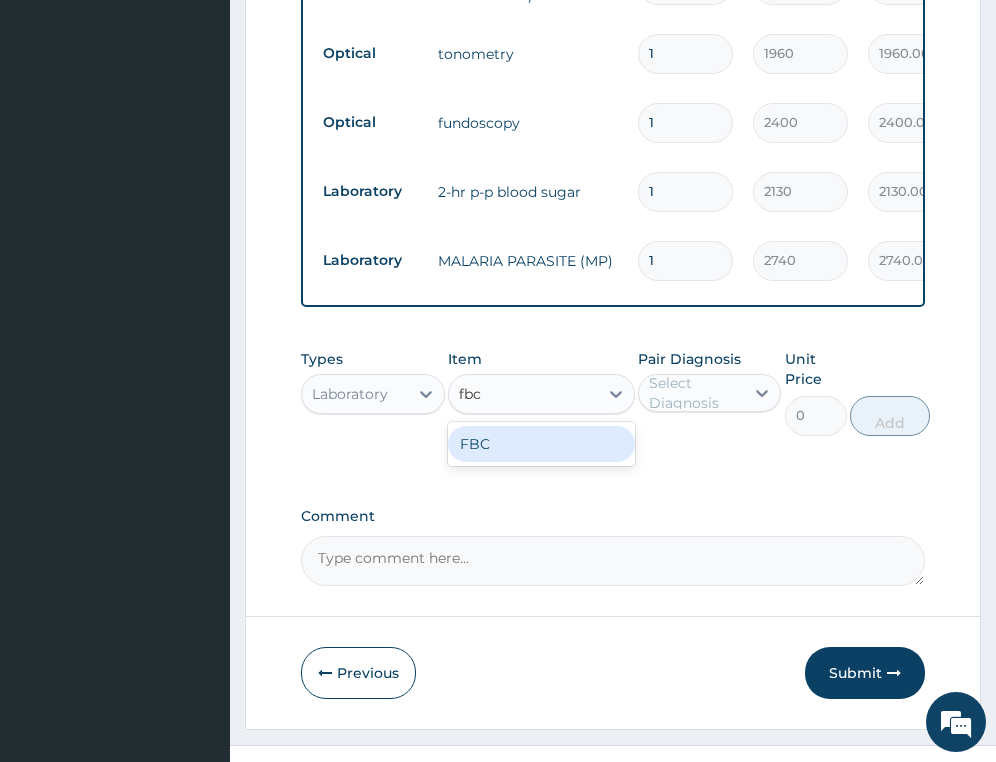 click on "FBC" at bounding box center [541, 444] 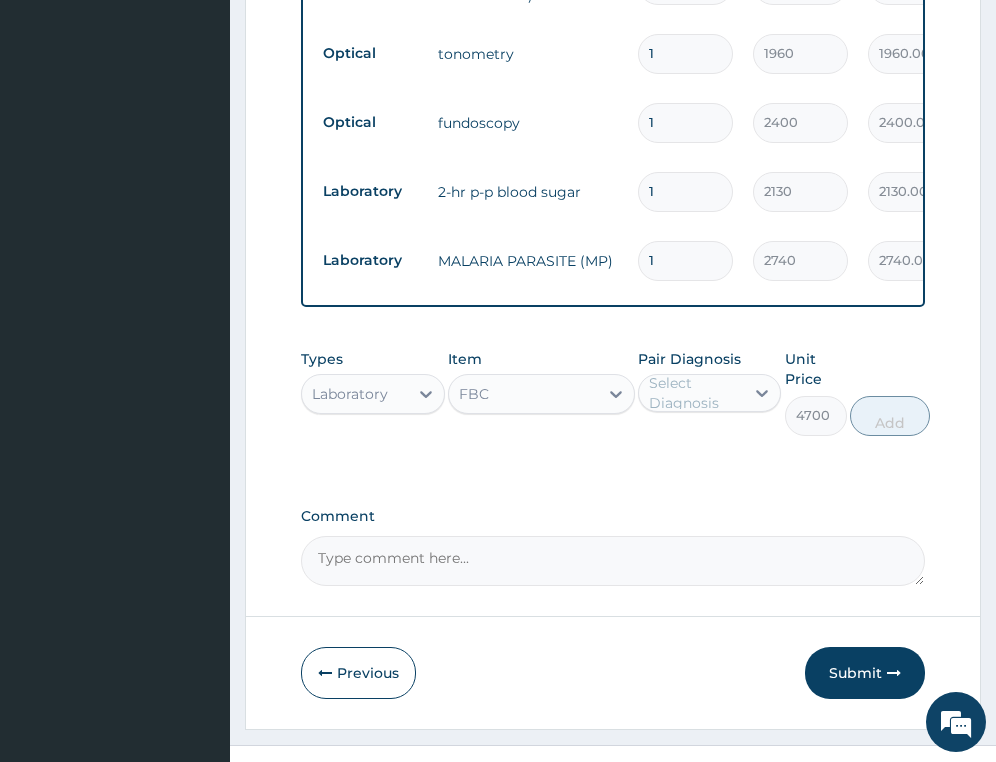 click on "Select Diagnosis" at bounding box center (695, 393) 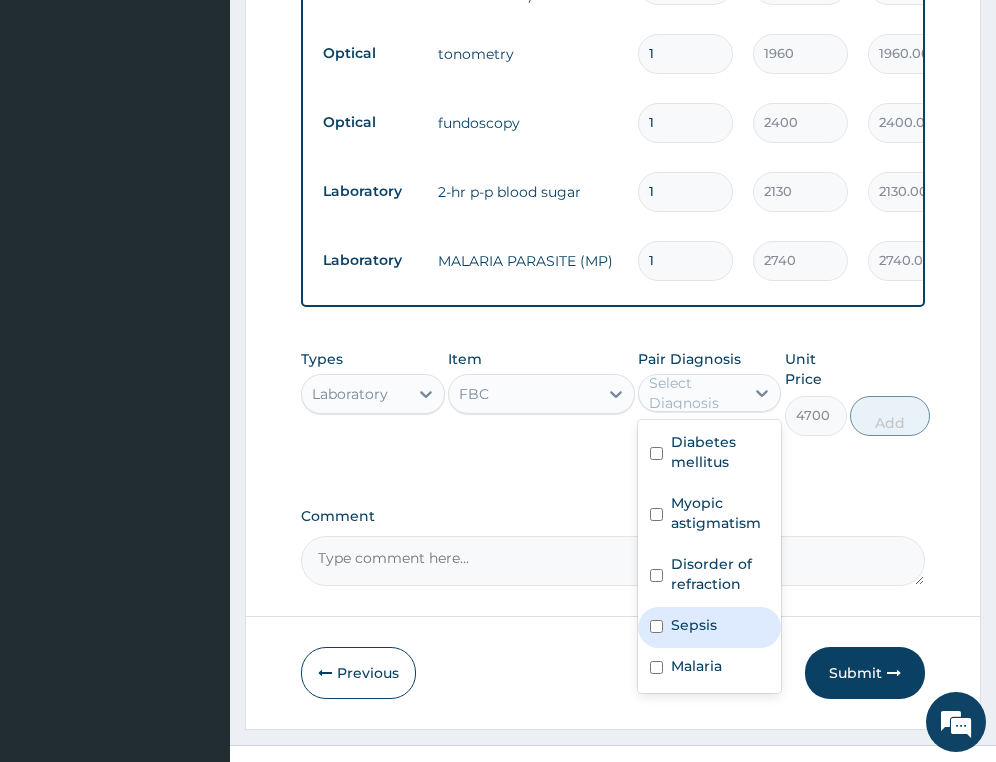 click on "Sepsis" at bounding box center (694, 625) 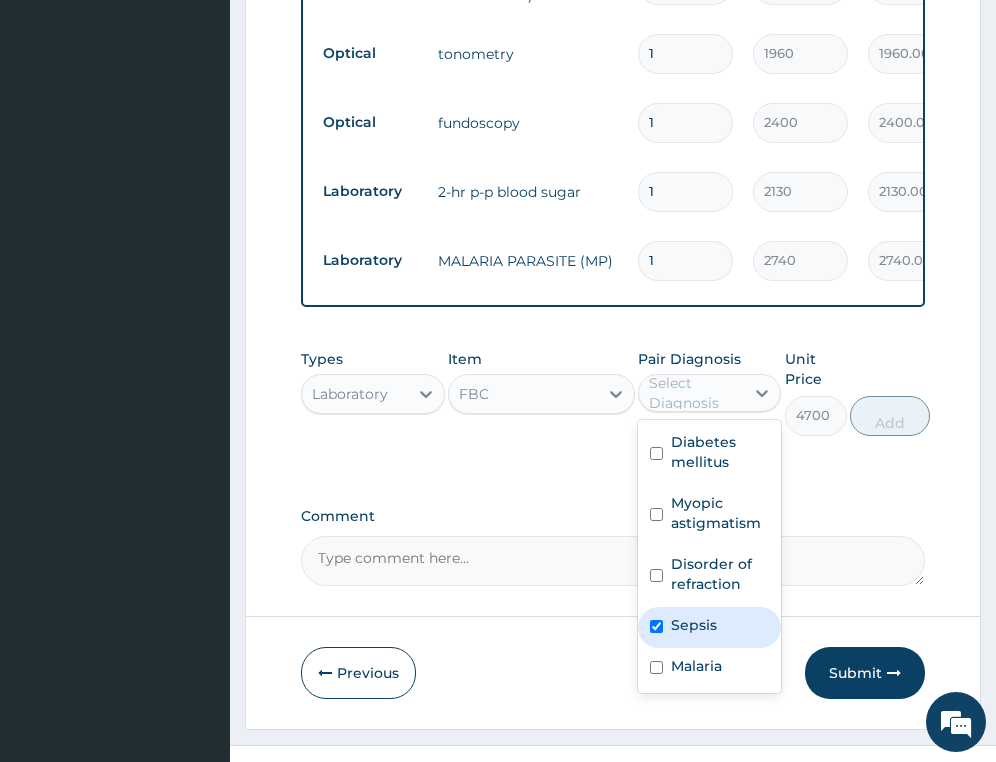 checkbox on "true" 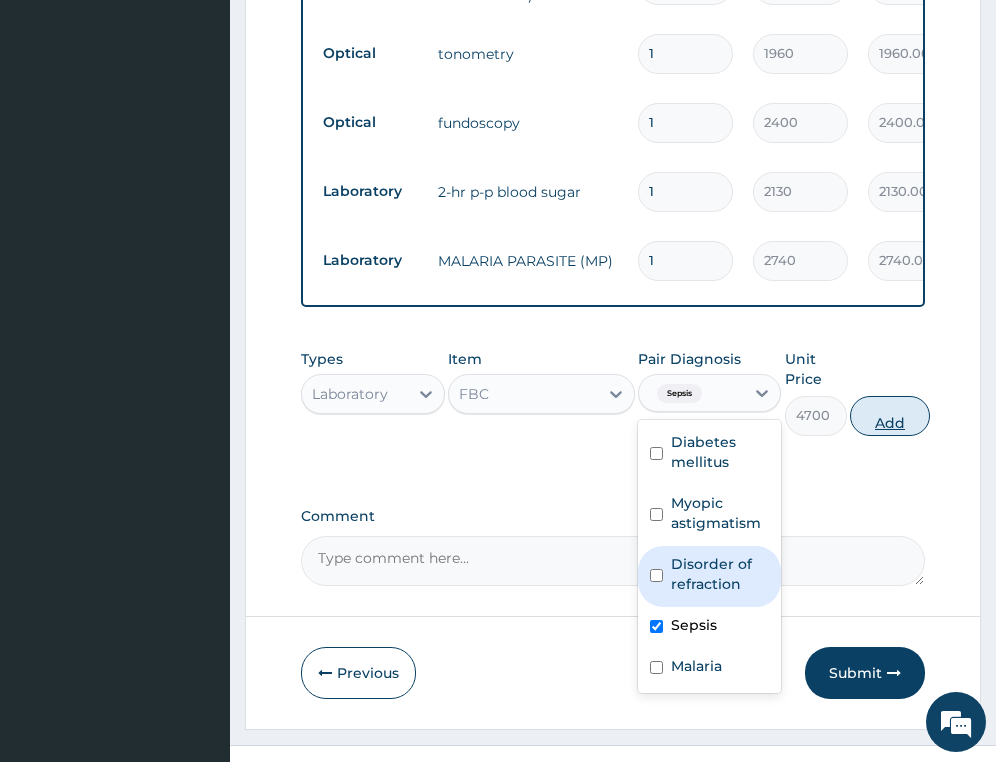 click on "Add" at bounding box center (890, 416) 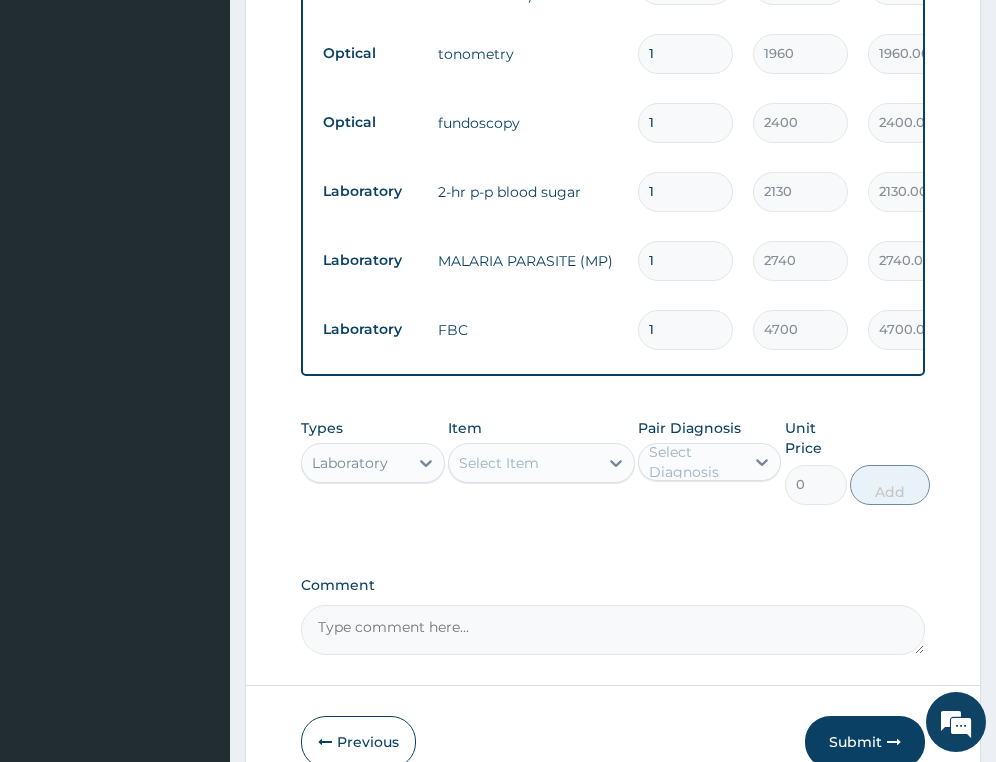 click on "Step  2  of 2 PA Code / Prescription Code PA/731A21 PA/1D358A PA/E198EE PA/988187 Encounter Date 31-07-2025 Important Notice Please enter PA codes before entering items that are not attached to a PA code   All diagnoses entered must be linked to a claim item. Diagnosis & Claim Items that are visible but inactive cannot be edited because they were imported from an already approved PA code. Diagnosis Diabetes mellitus confirmed Myopic astigmatism confirmed Disorder of refraction query Sepsis Query Malaria Confirmed NB: All diagnosis must be linked to a claim item Claim Items Type Name Quantity Unit Price Total Price Pair Diagnosis Actions Drugs metformin 500mg/tab 60 468 28080.00 Diabetes mellitus Delete Optical varifocal transition +arc 1 28870 28870.00 Myopic astigmatism Delete Optical refraction 1 2480 2480.00 Disorder of refraction Delete Optical optometrist consultation 1 3690 3690.00 Disorder of refraction Delete Optical visual acuity check (using snellen chart) 1 2500 2500.00 Disorder of refraction 1 1 1" at bounding box center (613, -139) 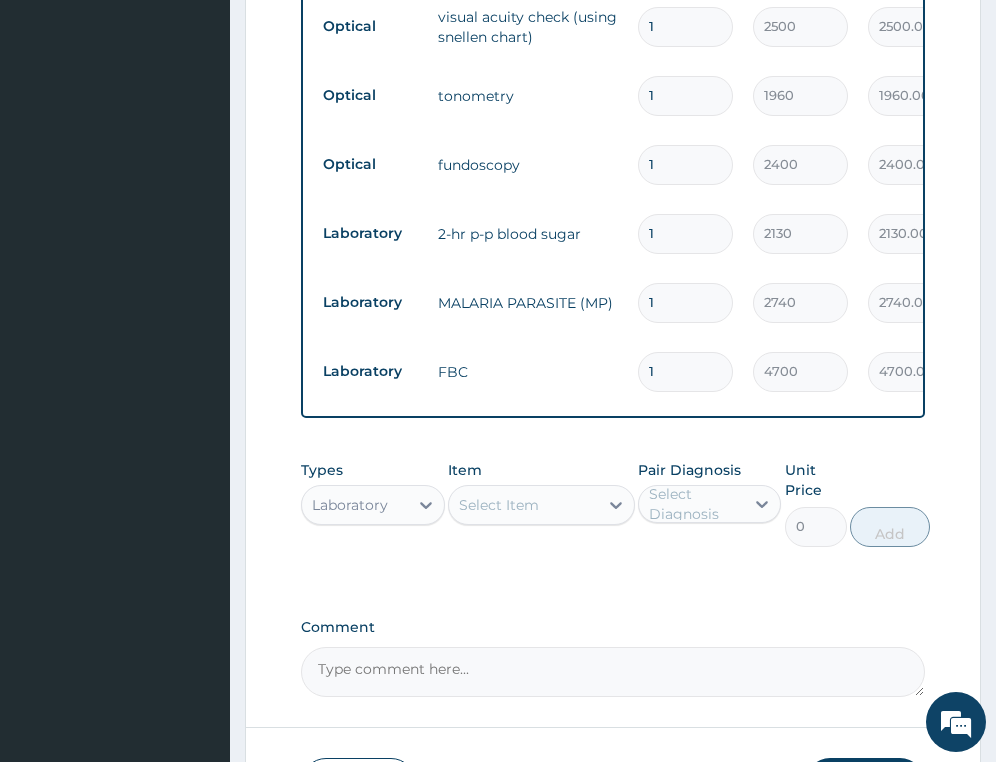 scroll, scrollTop: 1200, scrollLeft: 0, axis: vertical 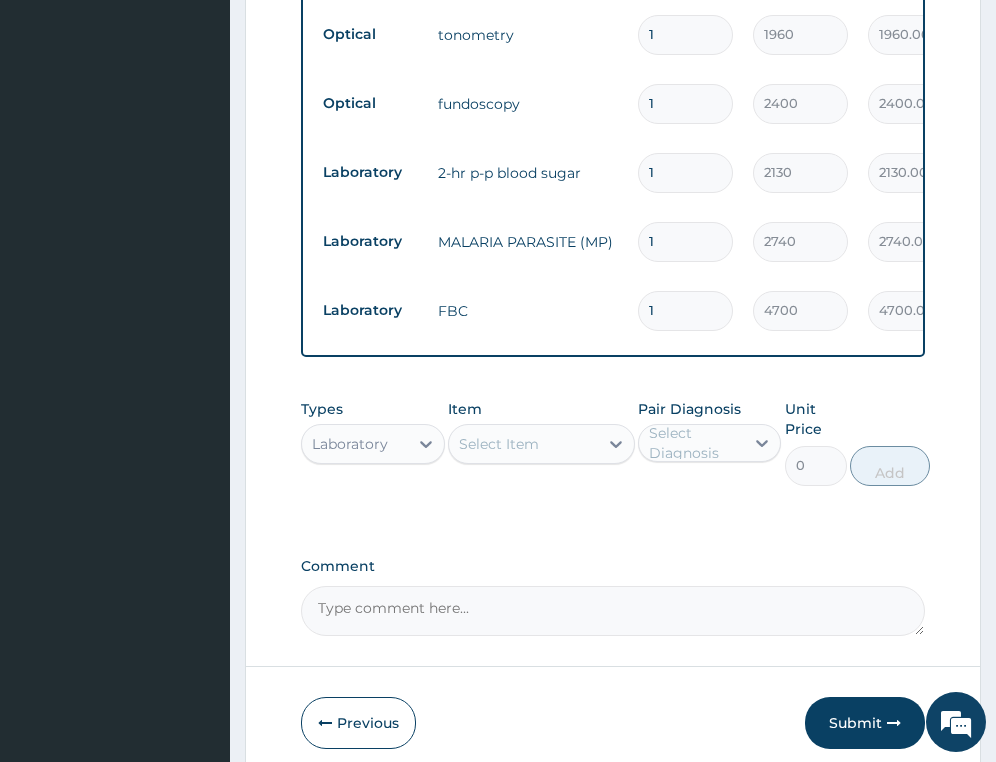 click on "Select Item" at bounding box center [499, 444] 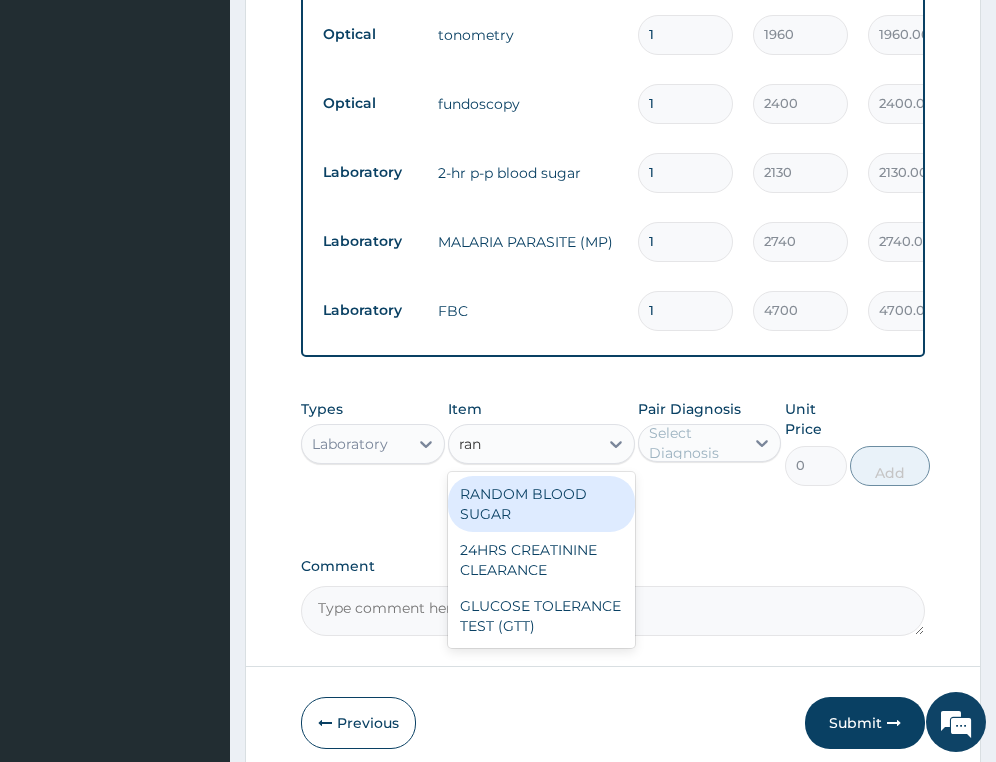 type on "rand" 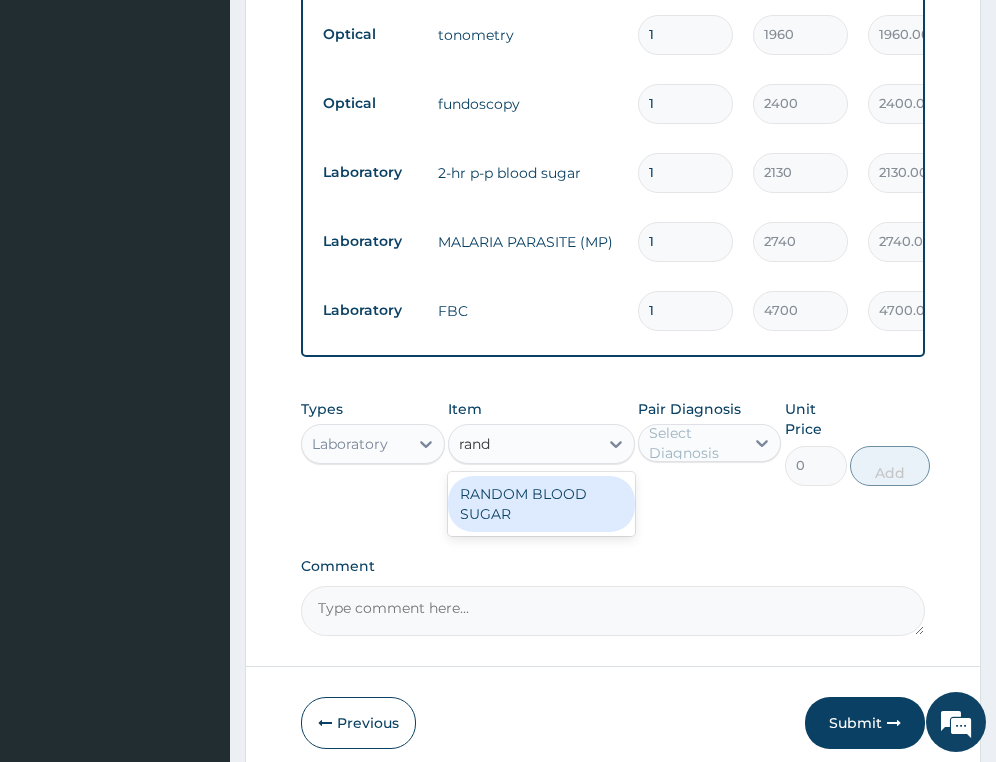 click on "RANDOM BLOOD SUGAR" at bounding box center (541, 504) 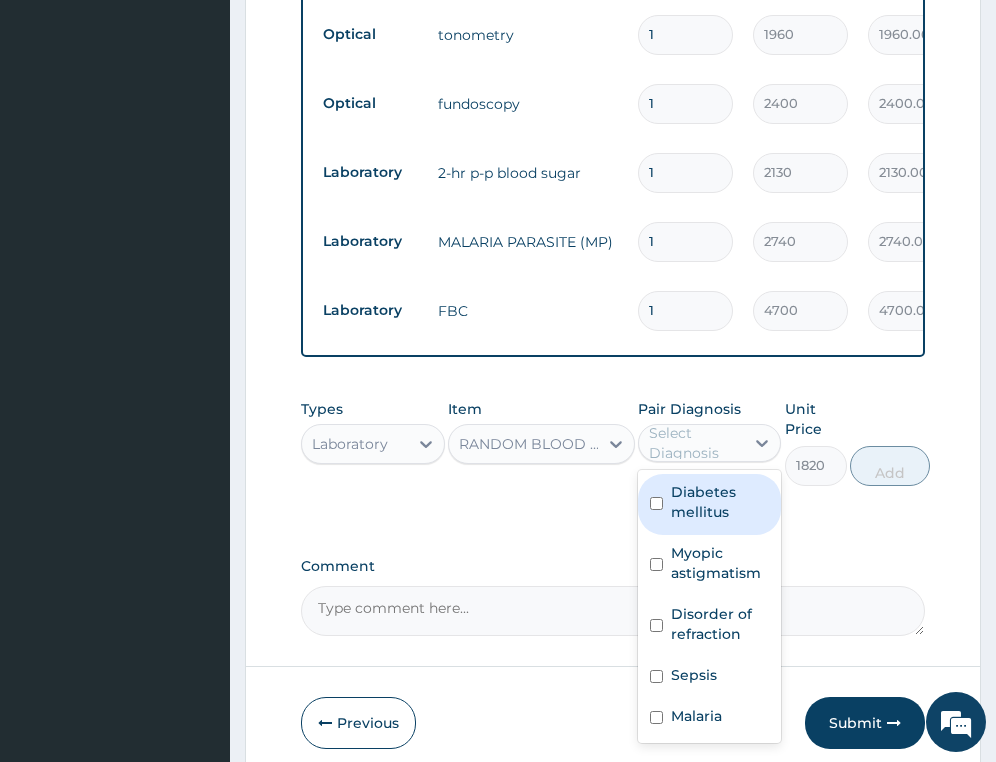 click on "Select Diagnosis" at bounding box center (695, 443) 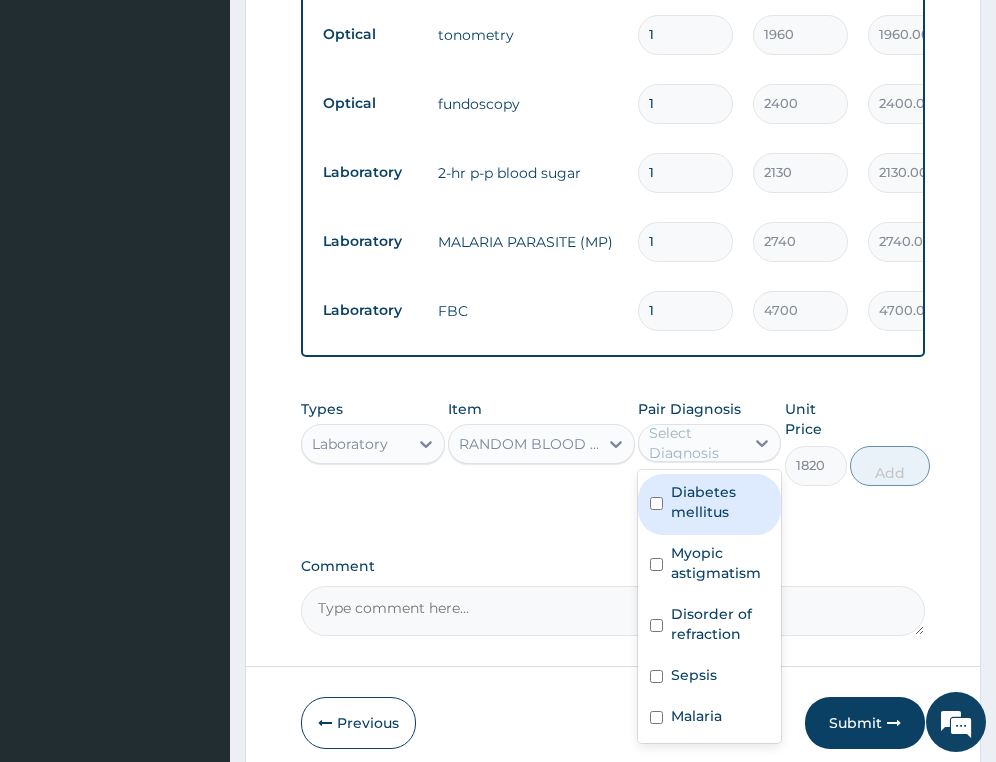 click on "Diabetes mellitus" at bounding box center (720, 502) 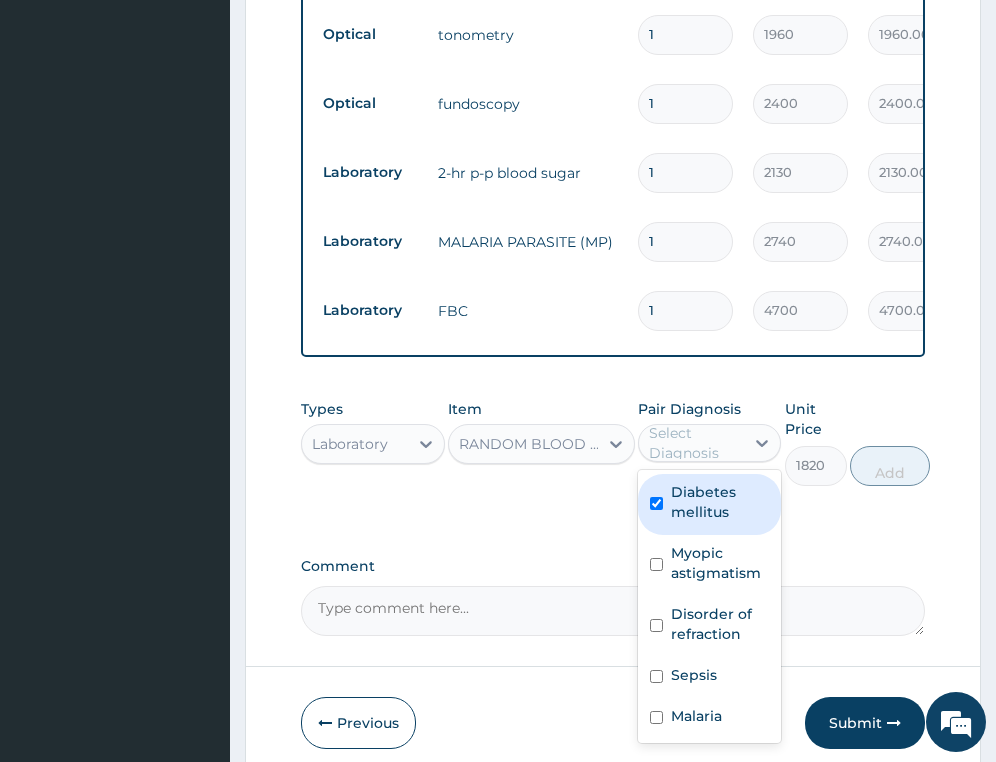 checkbox on "true" 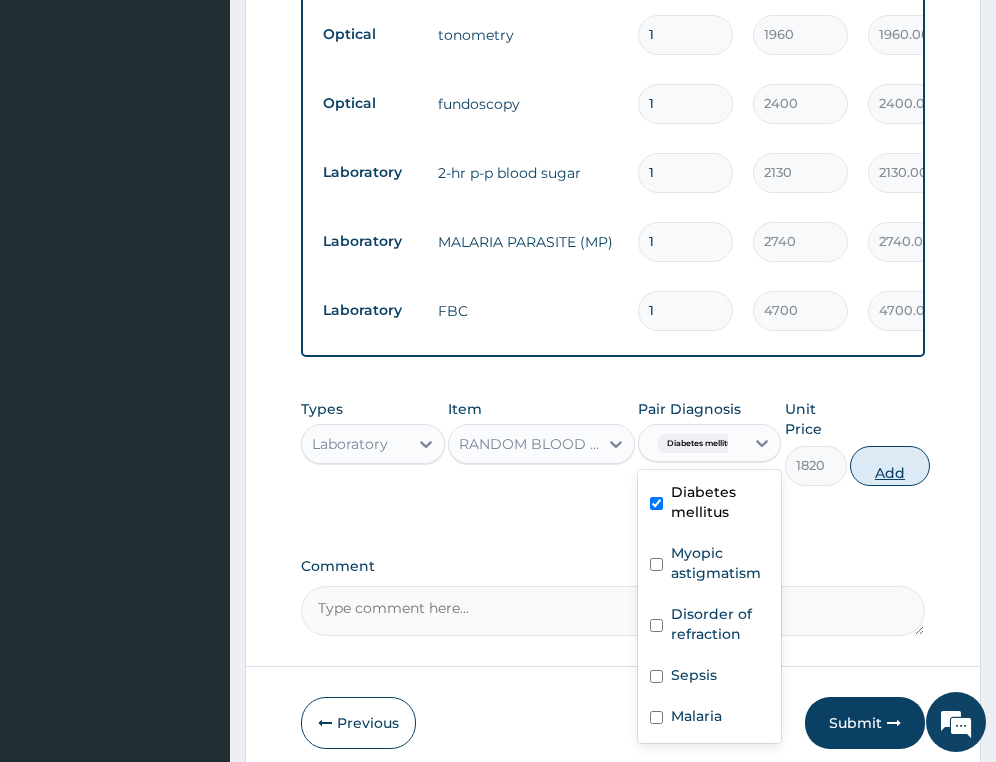 click on "Add" at bounding box center [890, 466] 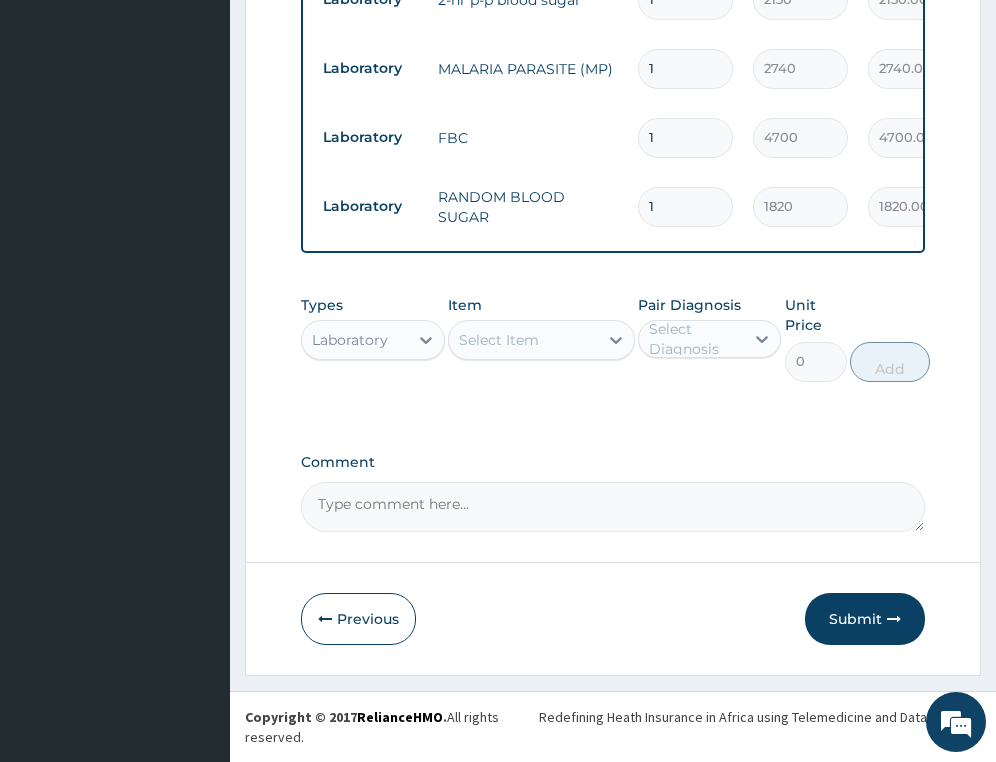 scroll, scrollTop: 1388, scrollLeft: 0, axis: vertical 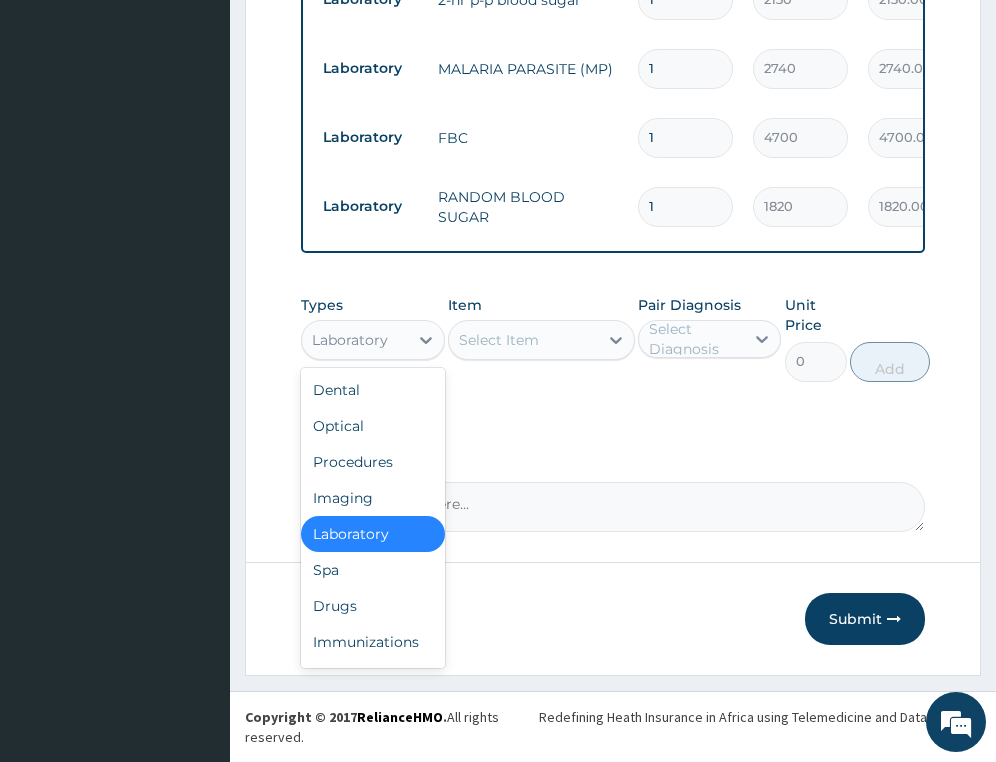 click on "Laboratory" at bounding box center [354, 340] 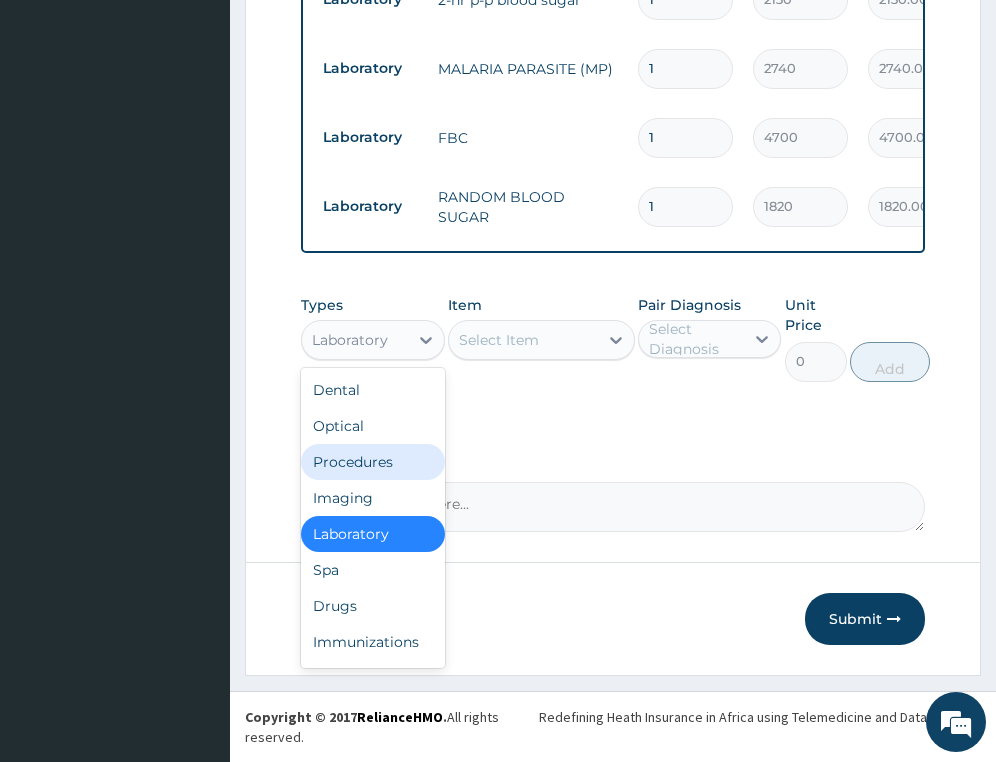 click on "Procedures" at bounding box center [372, 462] 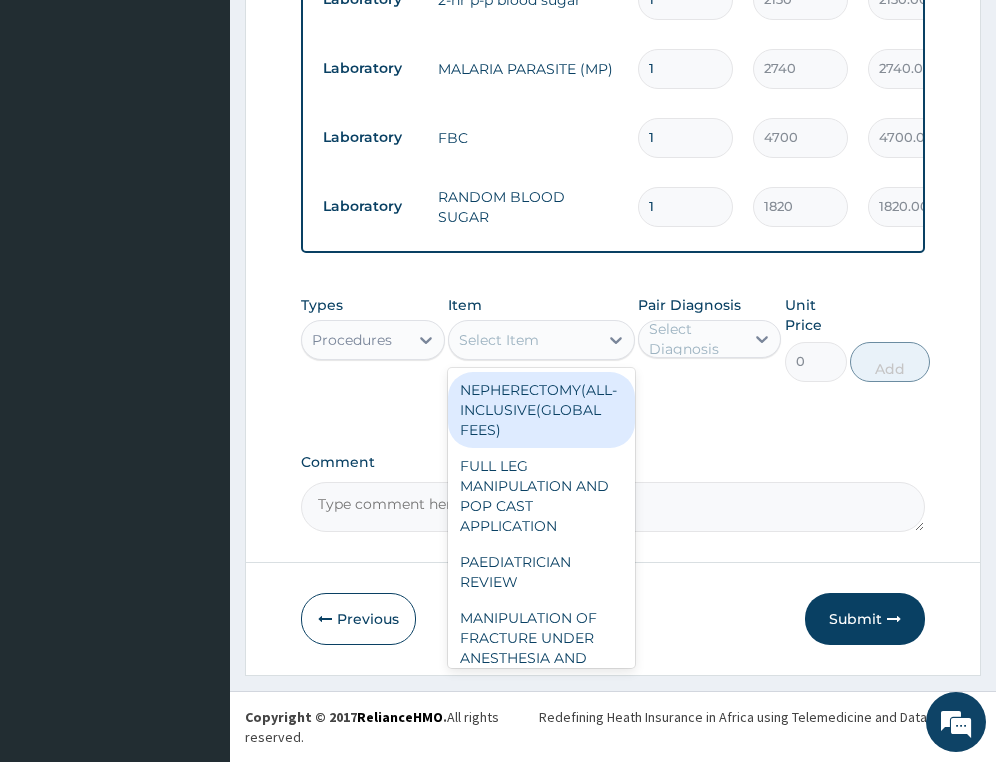 click on "Select Item" at bounding box center [499, 340] 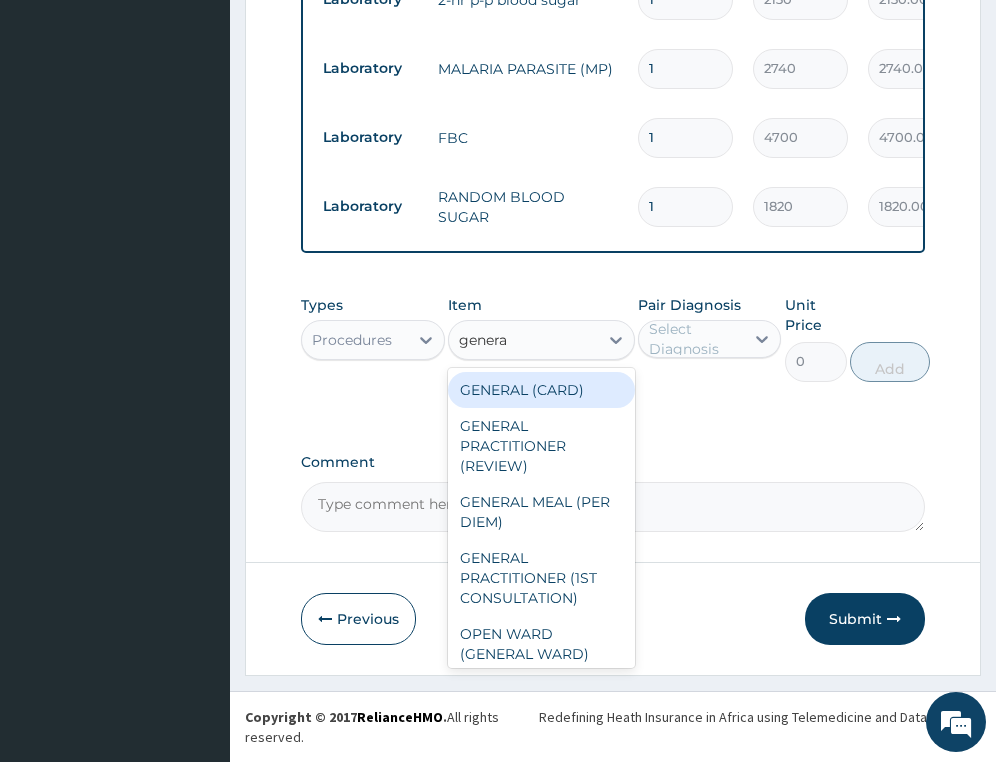 type on "general" 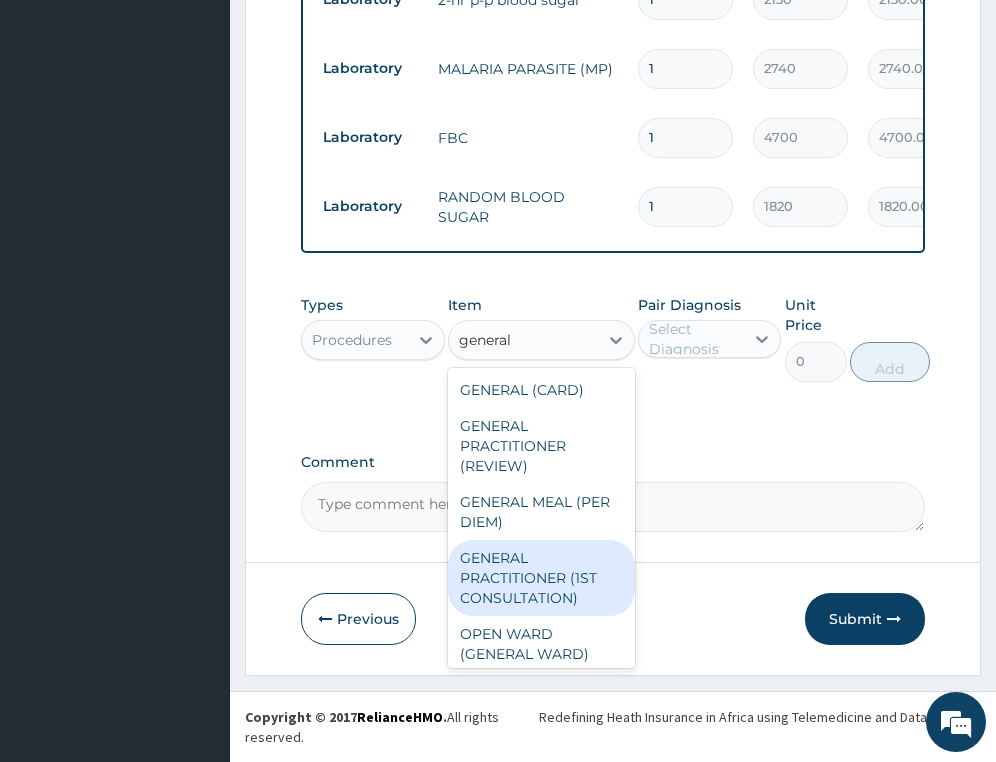 drag, startPoint x: 566, startPoint y: 604, endPoint x: 637, endPoint y: 471, distance: 150.76472 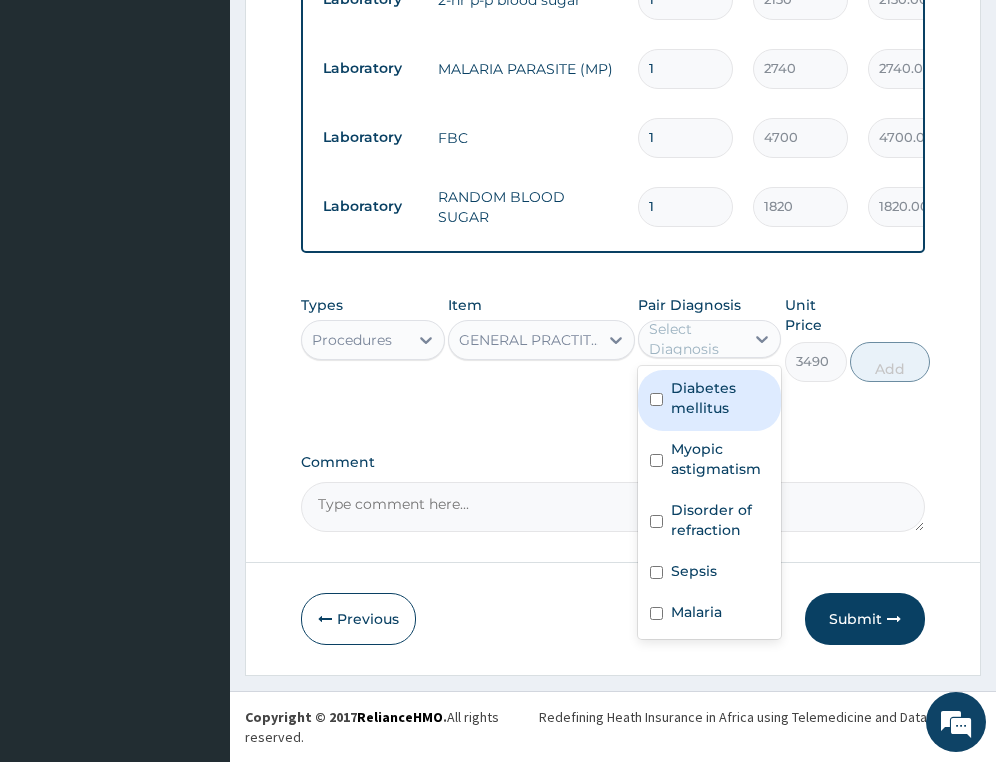 click on "Select Diagnosis" at bounding box center (695, 339) 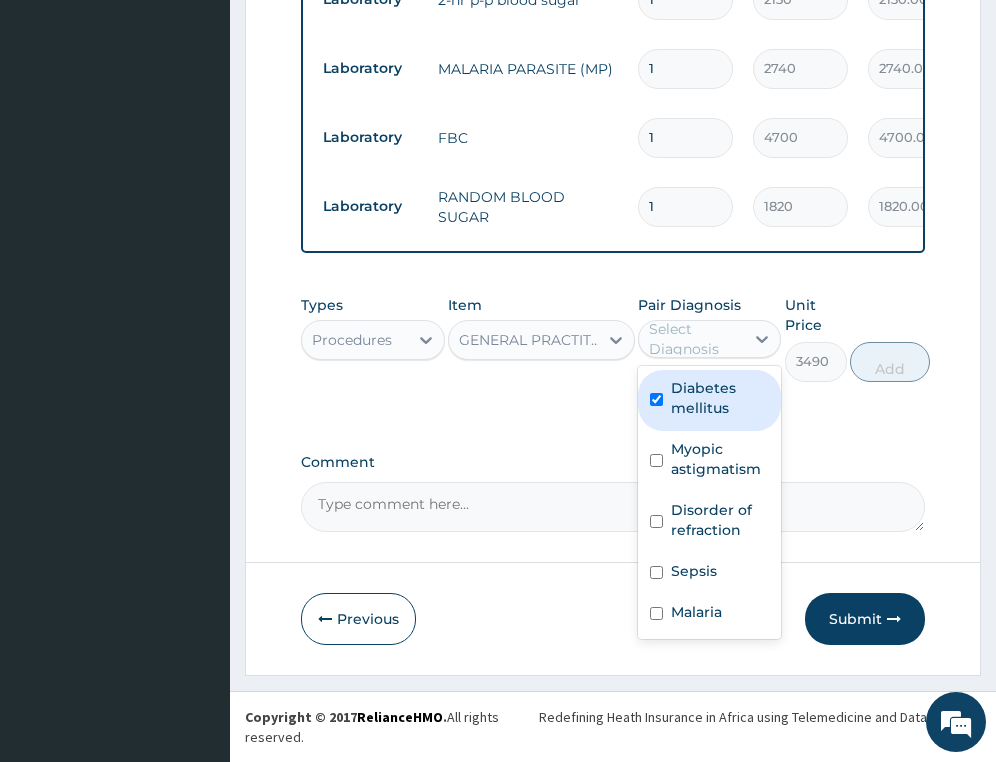 checkbox on "true" 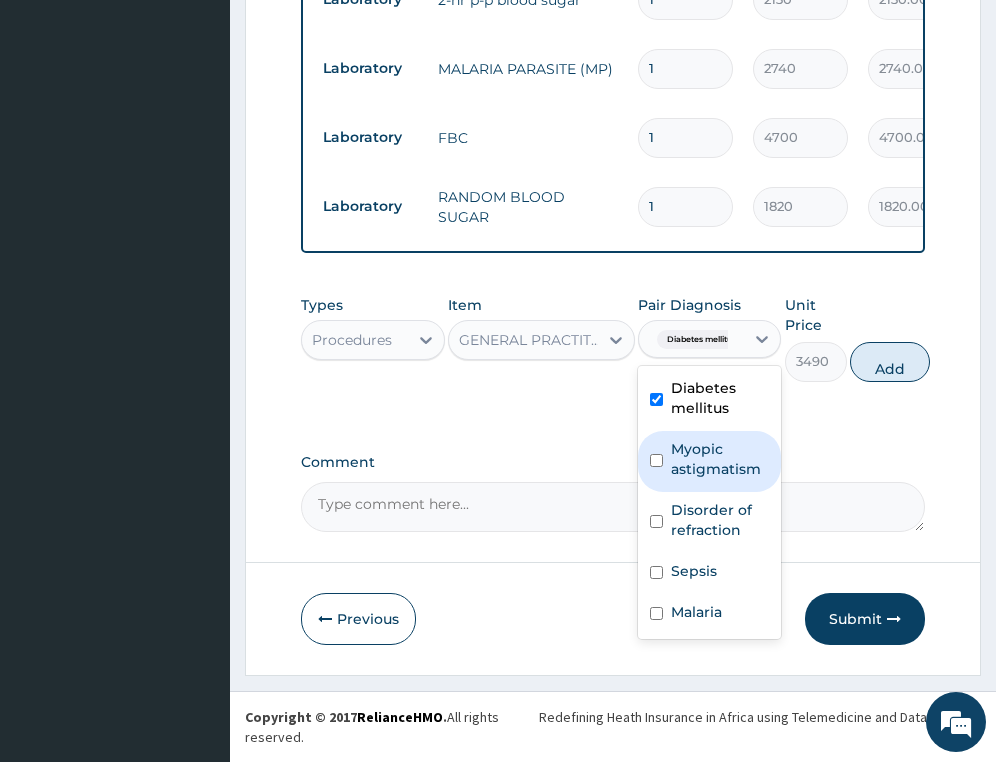 click on "Myopic astigmatism" at bounding box center [709, 461] 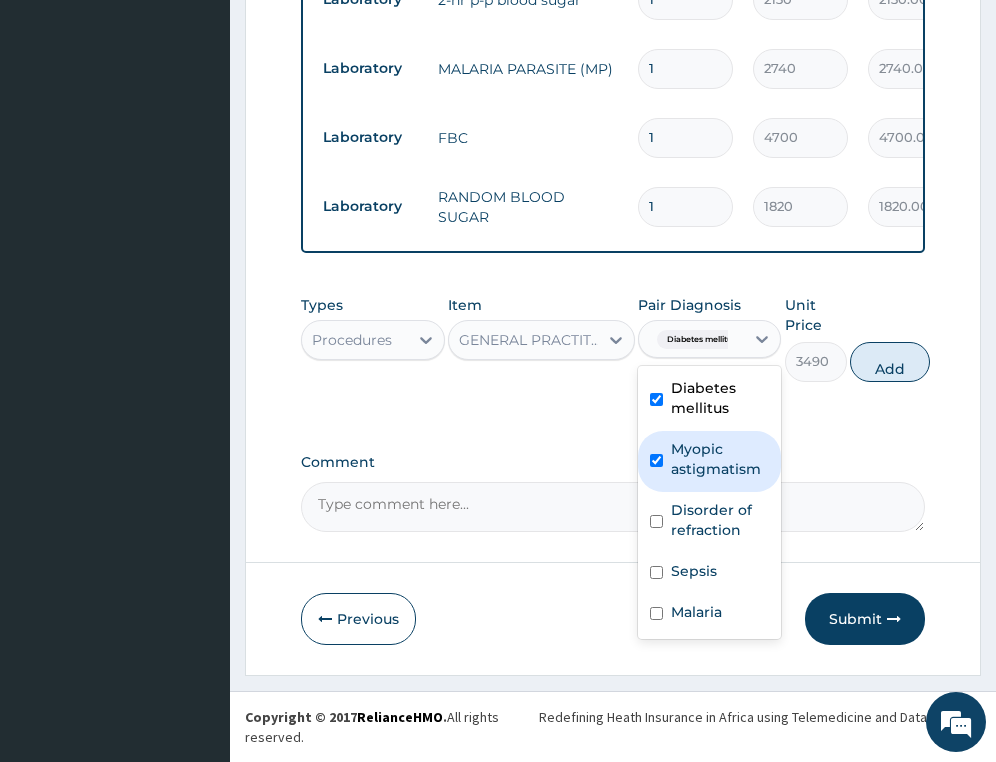 checkbox on "true" 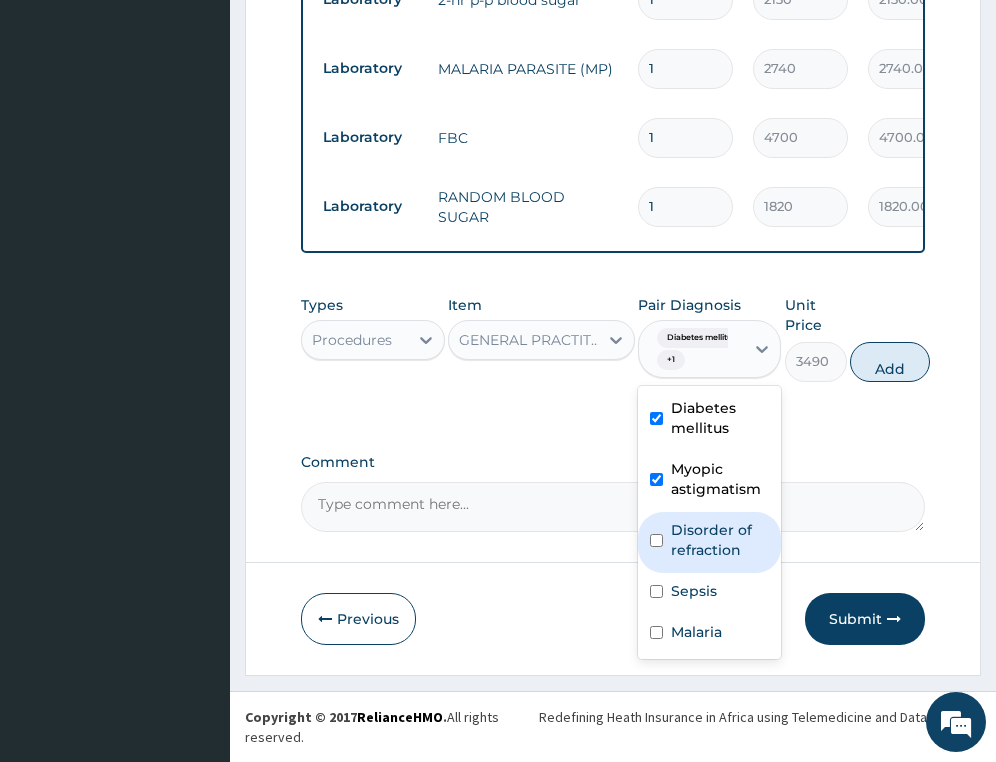 drag, startPoint x: 729, startPoint y: 536, endPoint x: 730, endPoint y: 594, distance: 58.00862 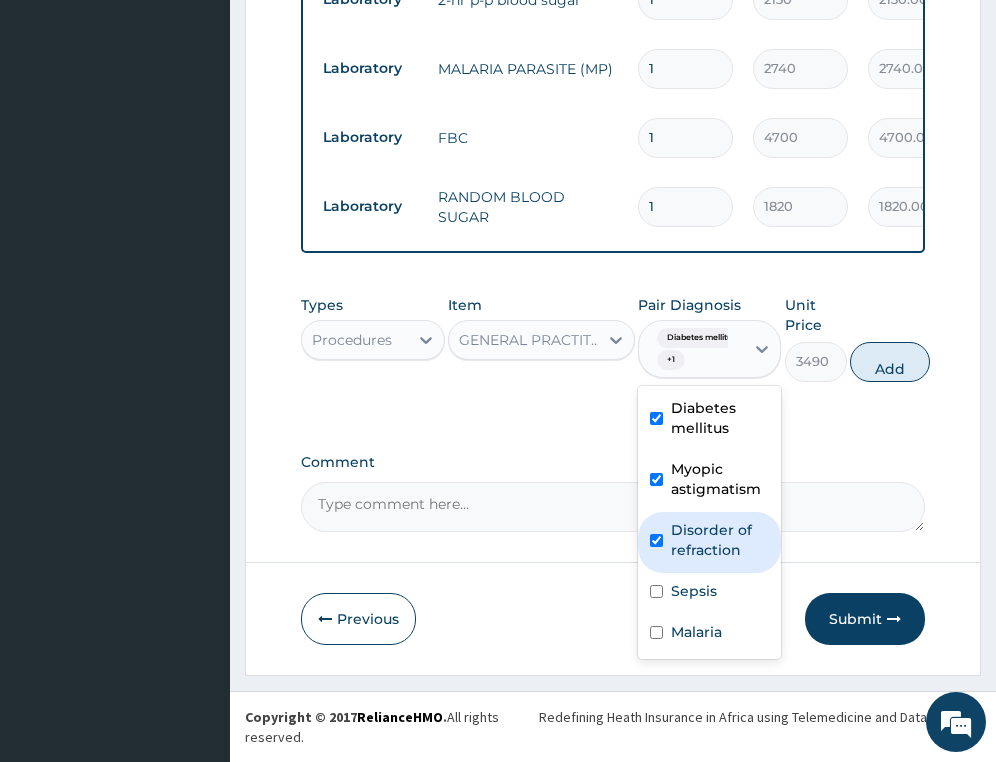 checkbox on "true" 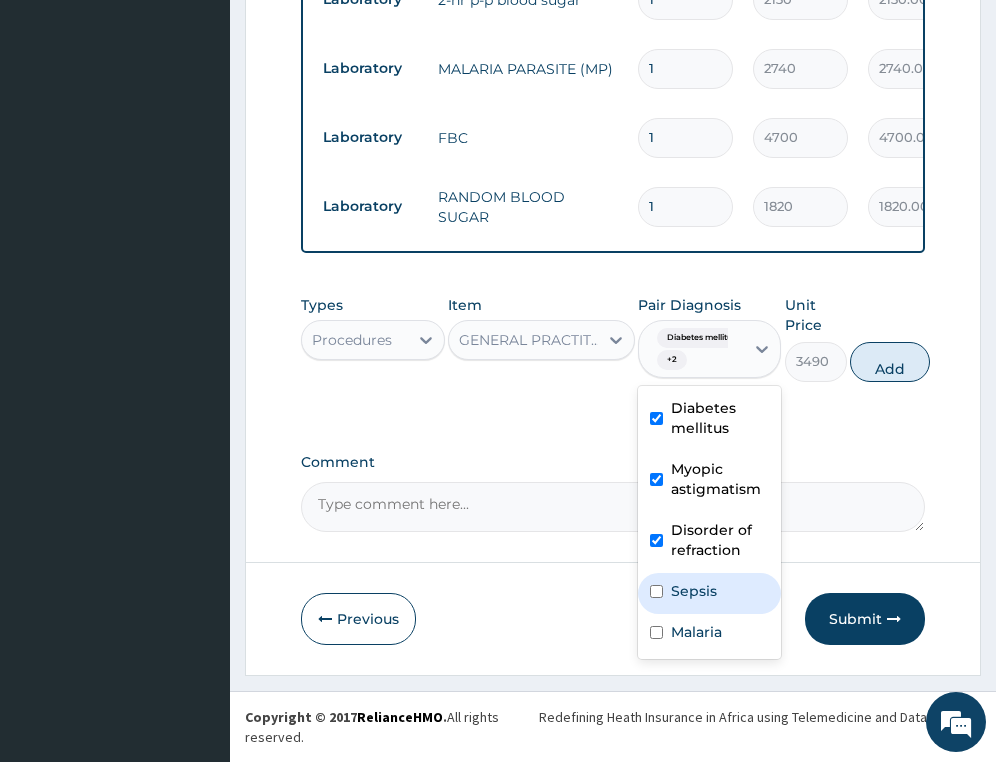 click on "Sepsis" at bounding box center (709, 593) 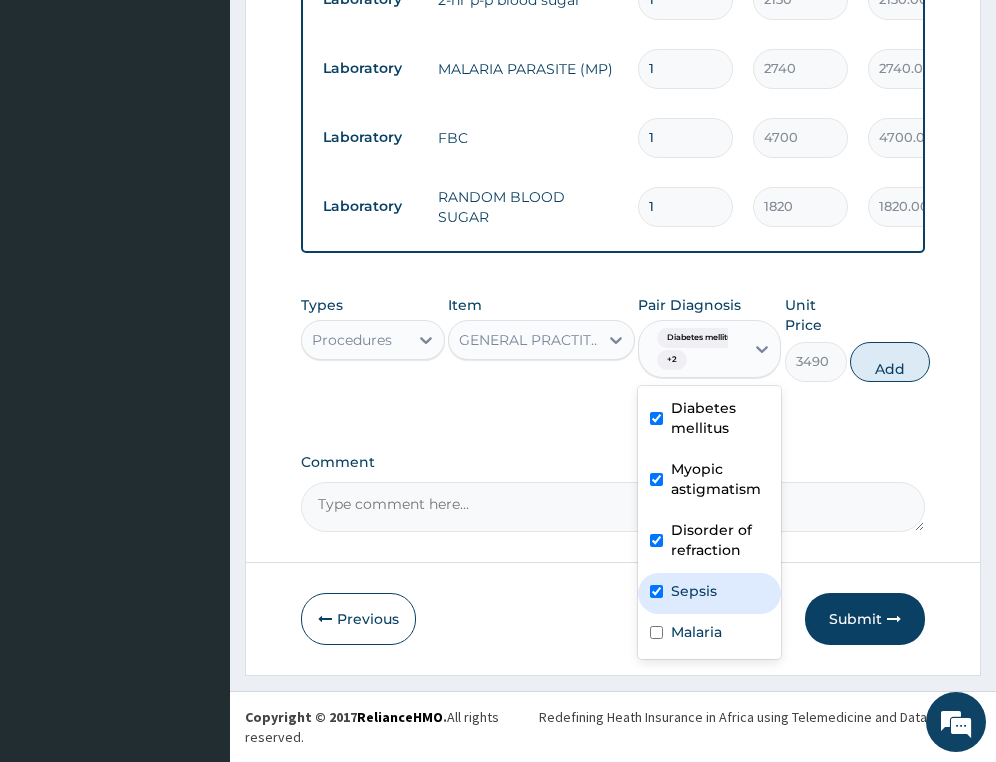 checkbox on "true" 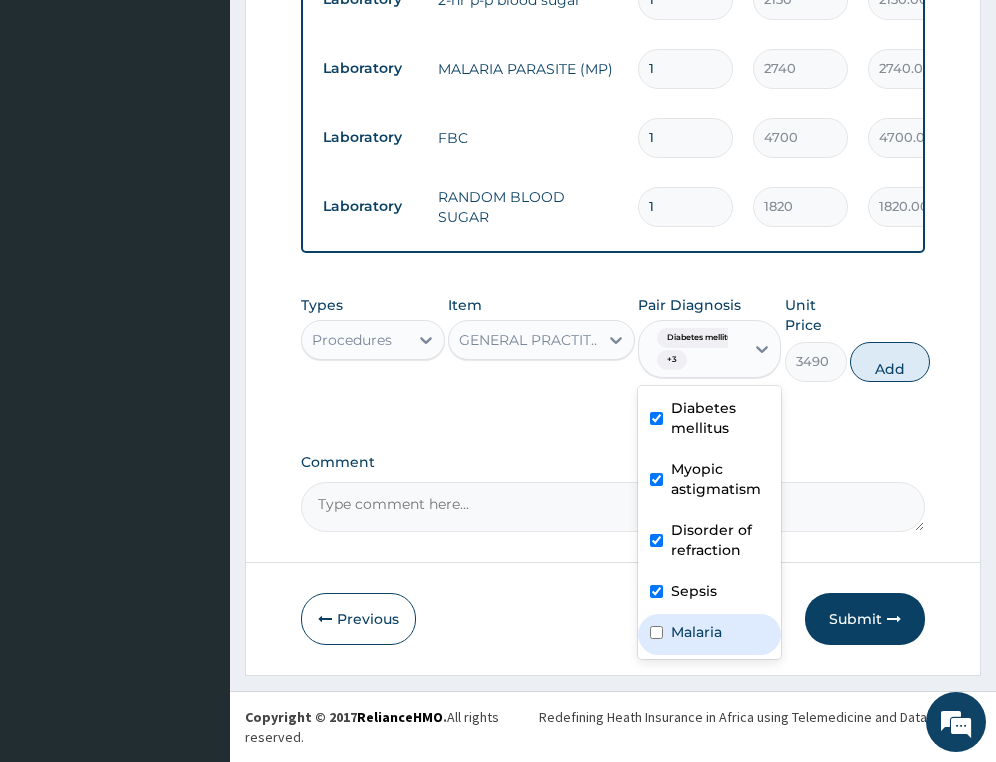 click on "Malaria" at bounding box center (709, 634) 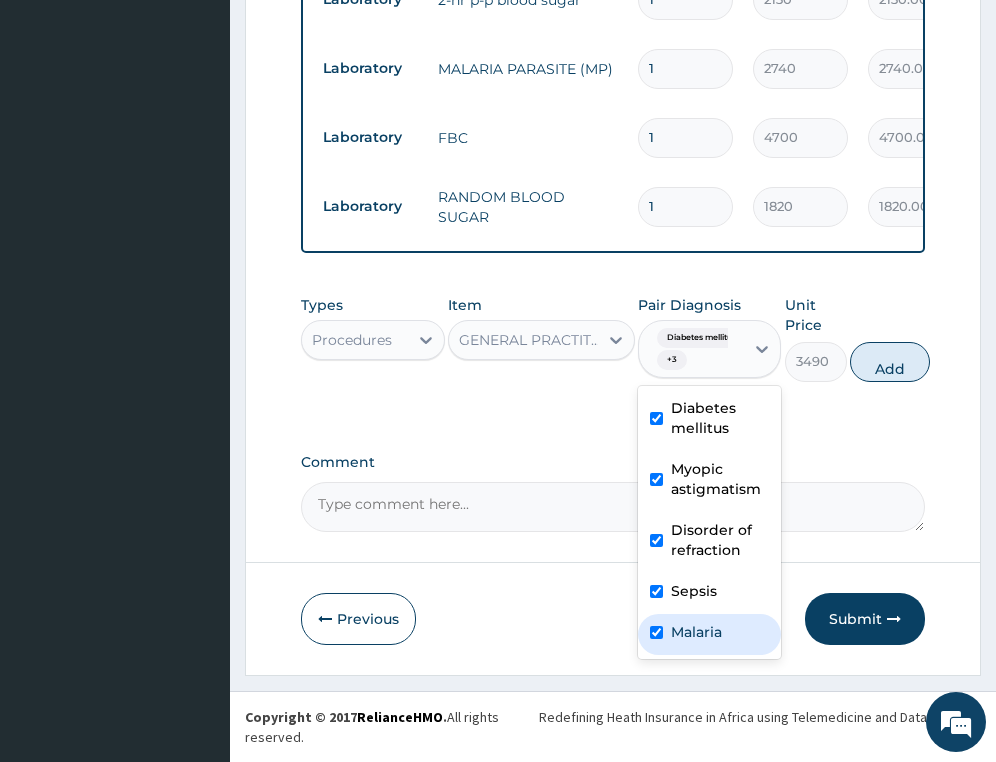 checkbox on "true" 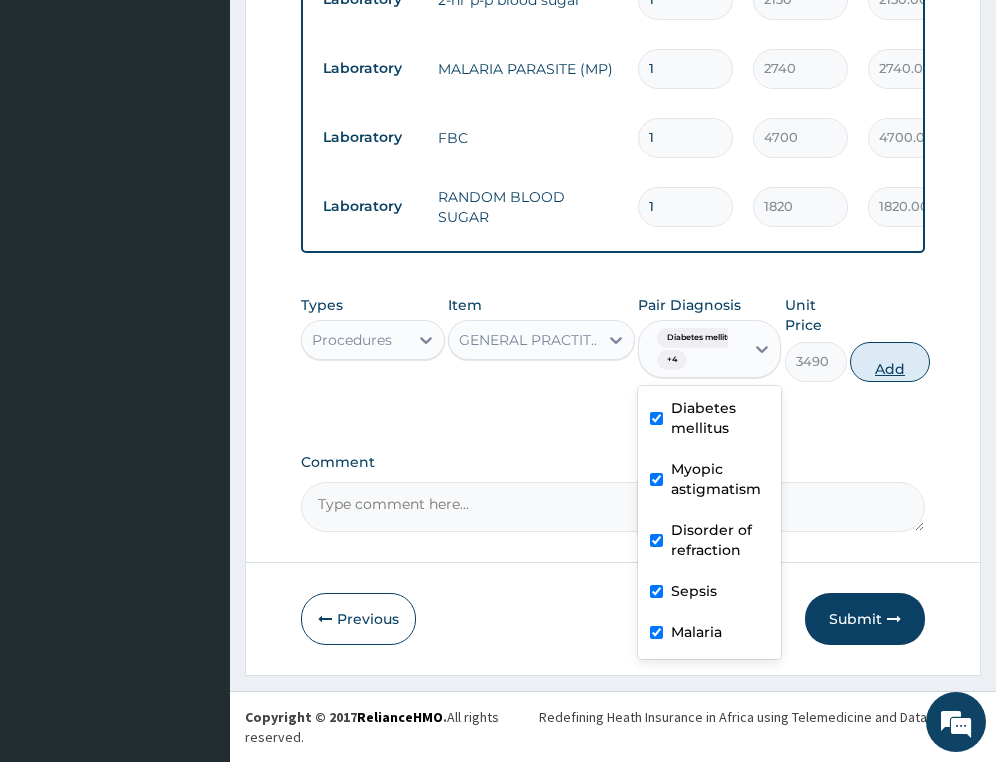 click on "Add" at bounding box center (890, 362) 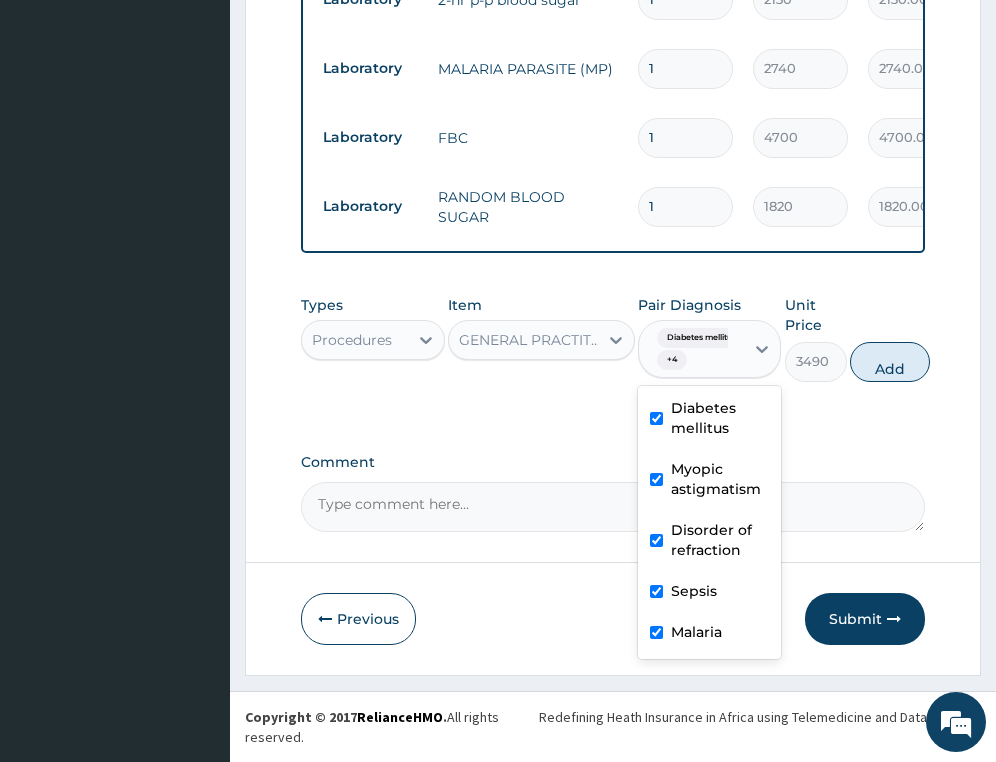 type on "0" 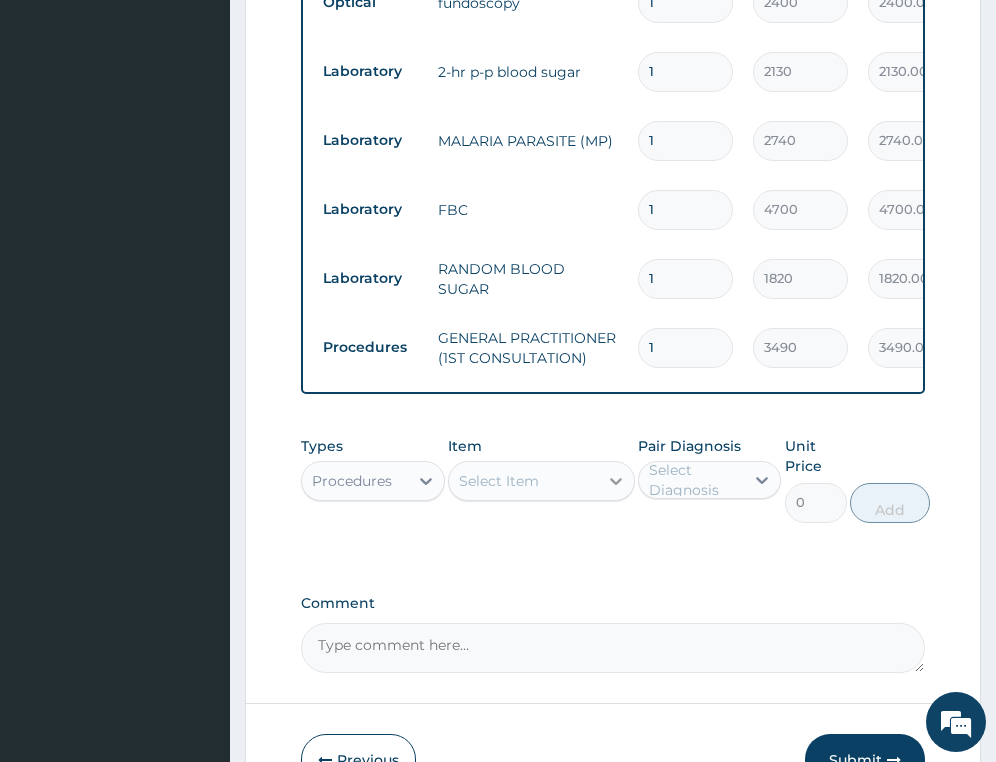 scroll, scrollTop: 1465, scrollLeft: 0, axis: vertical 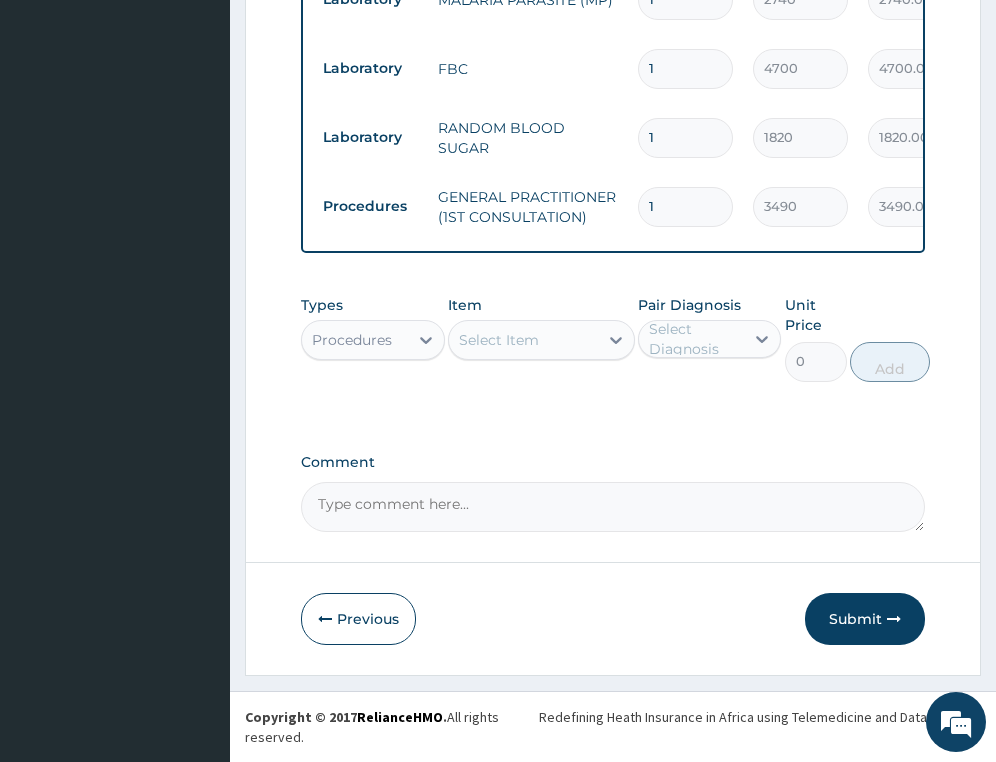 drag, startPoint x: 354, startPoint y: 329, endPoint x: 354, endPoint y: 350, distance: 21 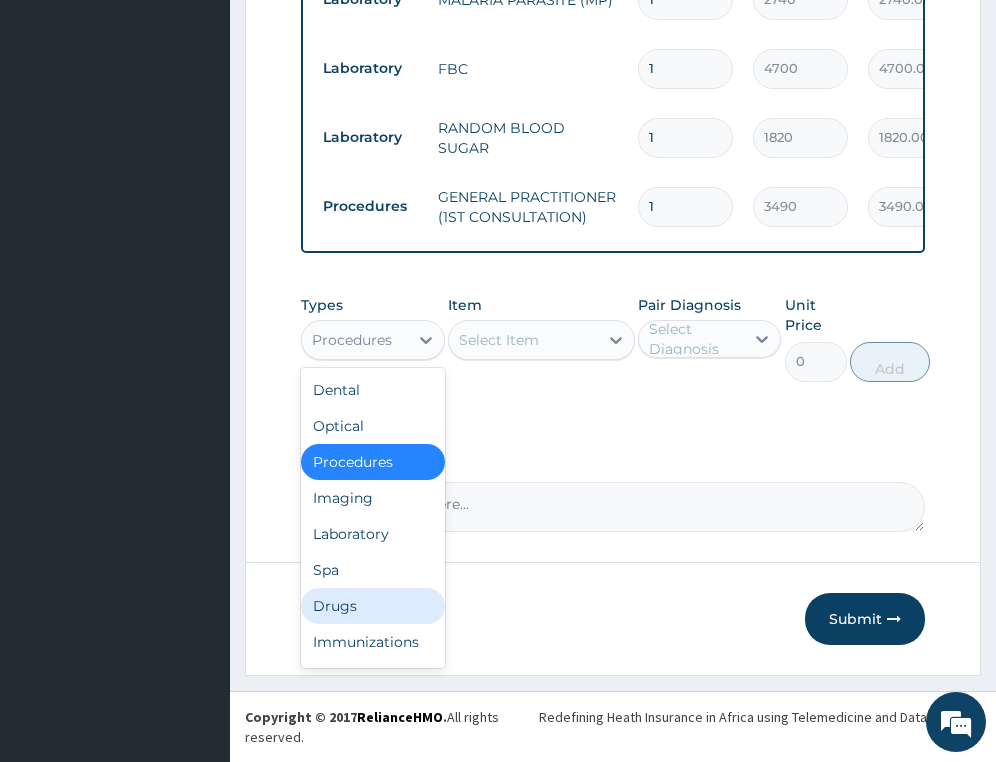 click on "Drugs" at bounding box center [372, 606] 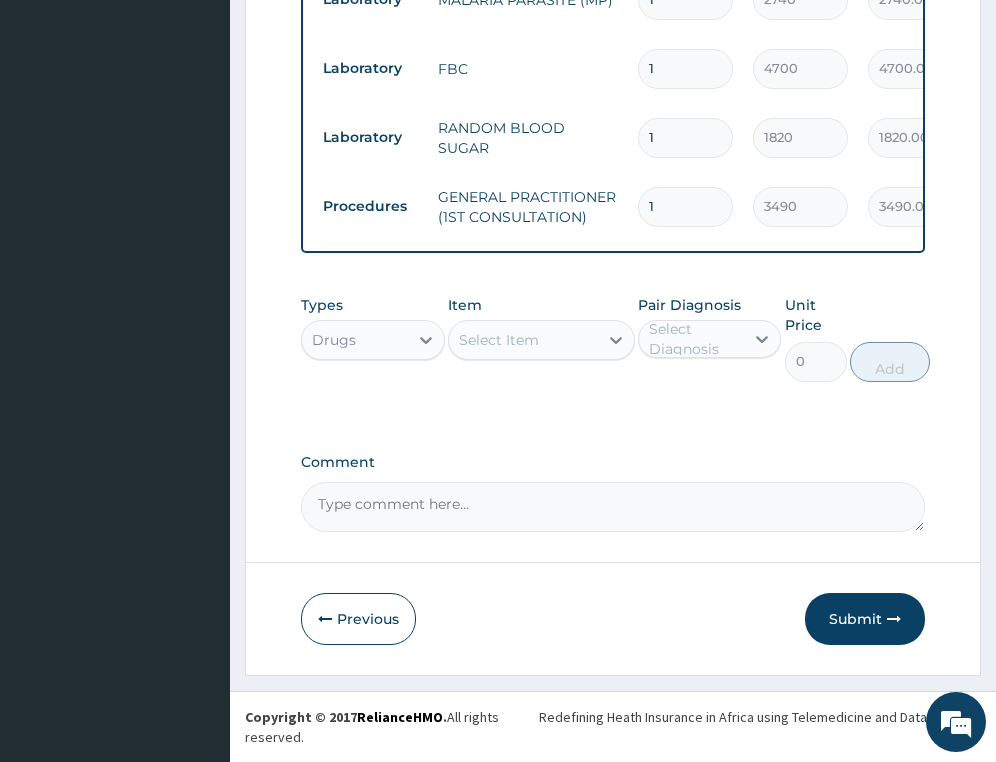 click on "Select Item" at bounding box center [499, 340] 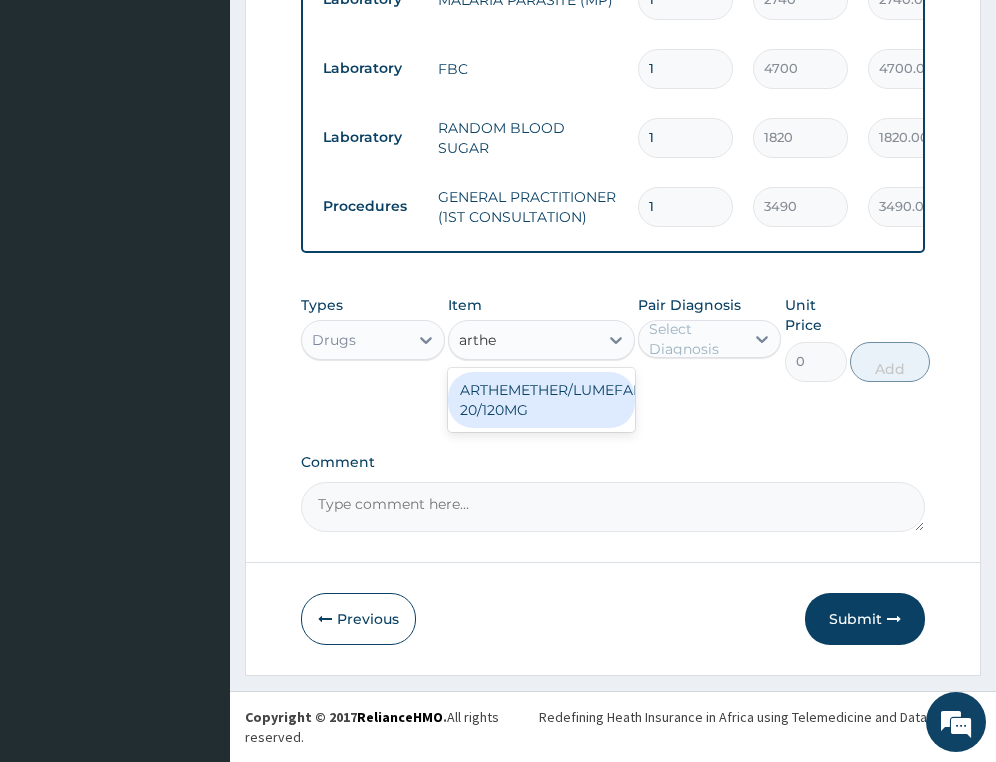 type on "arthem" 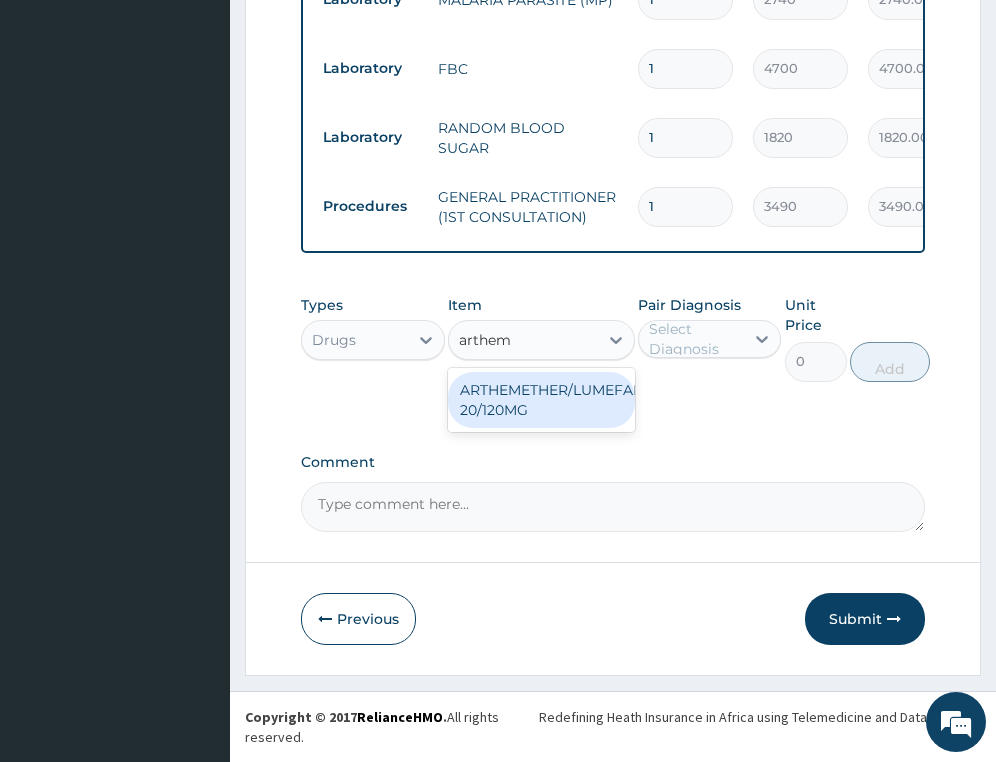 drag, startPoint x: 532, startPoint y: 389, endPoint x: 610, endPoint y: 379, distance: 78.63841 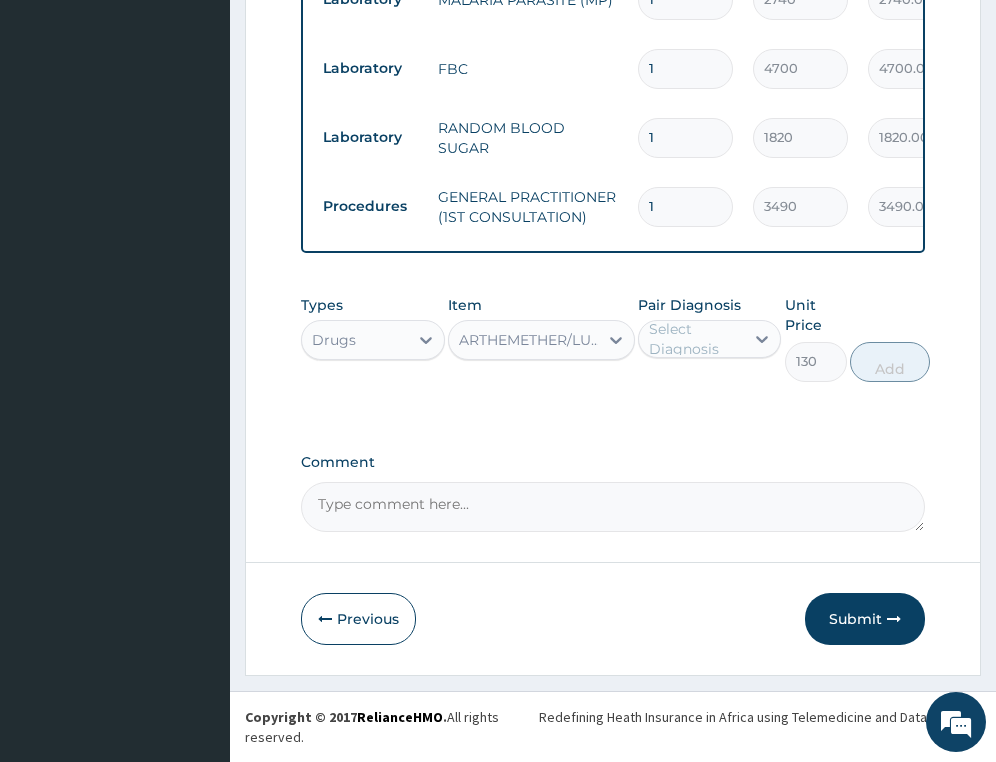 click on "Select Diagnosis" at bounding box center [695, 339] 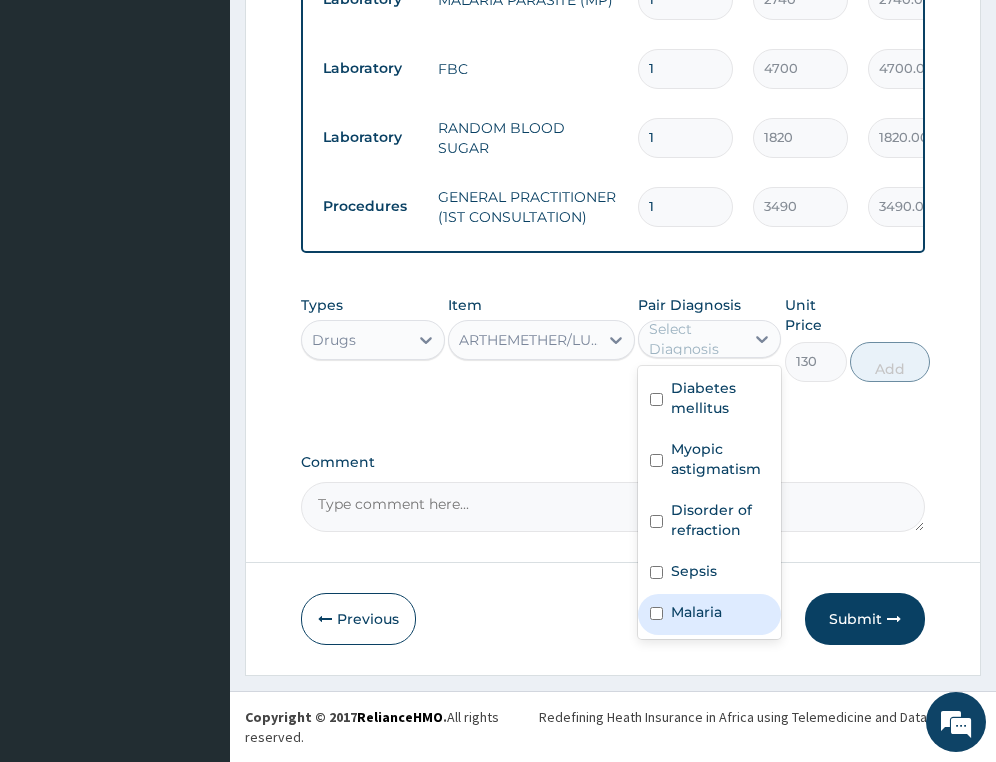 drag, startPoint x: 737, startPoint y: 571, endPoint x: 739, endPoint y: 610, distance: 39.051247 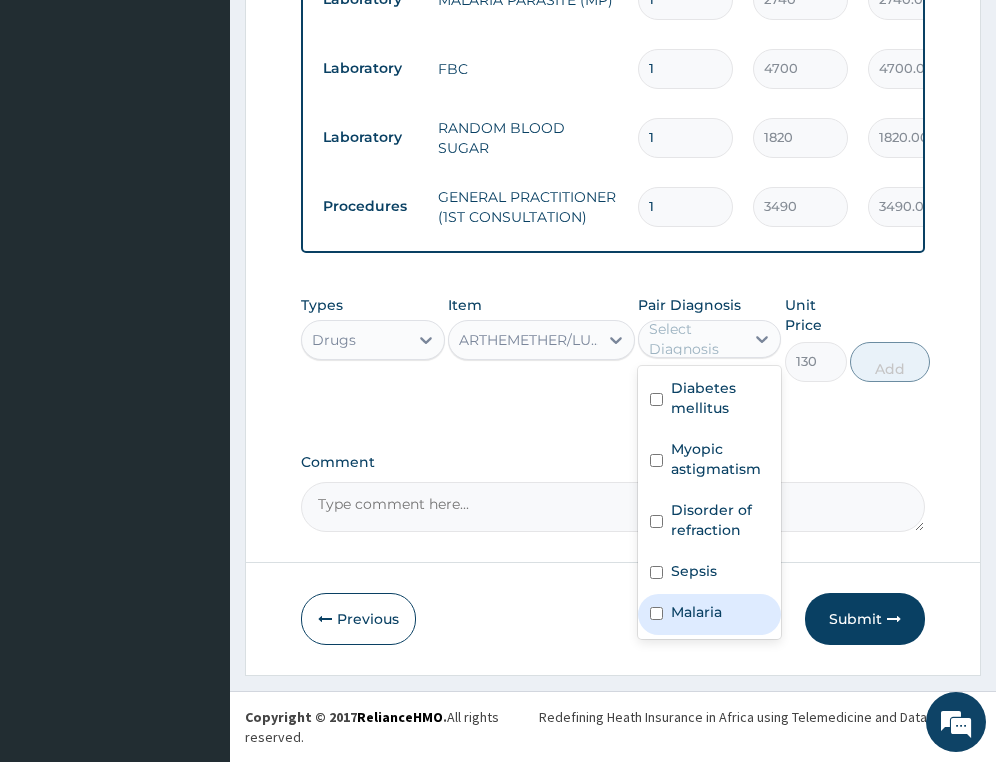 click on "Diabetes mellitus Myopic astigmatism Disorder of refraction Sepsis Malaria" at bounding box center [709, 502] 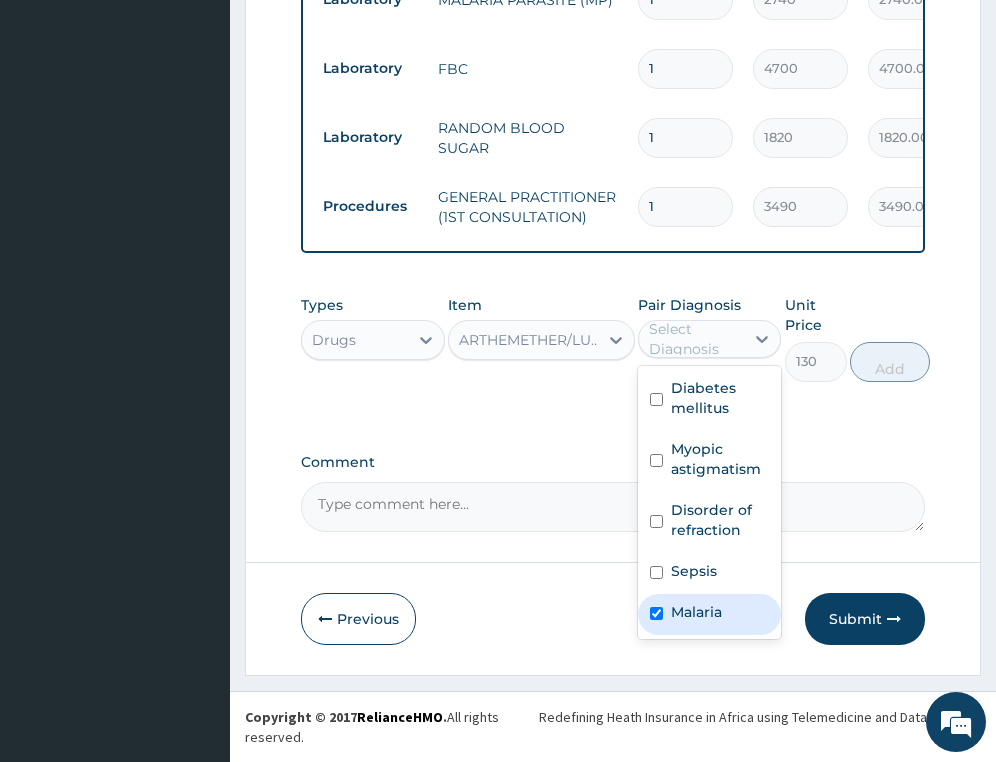checkbox on "true" 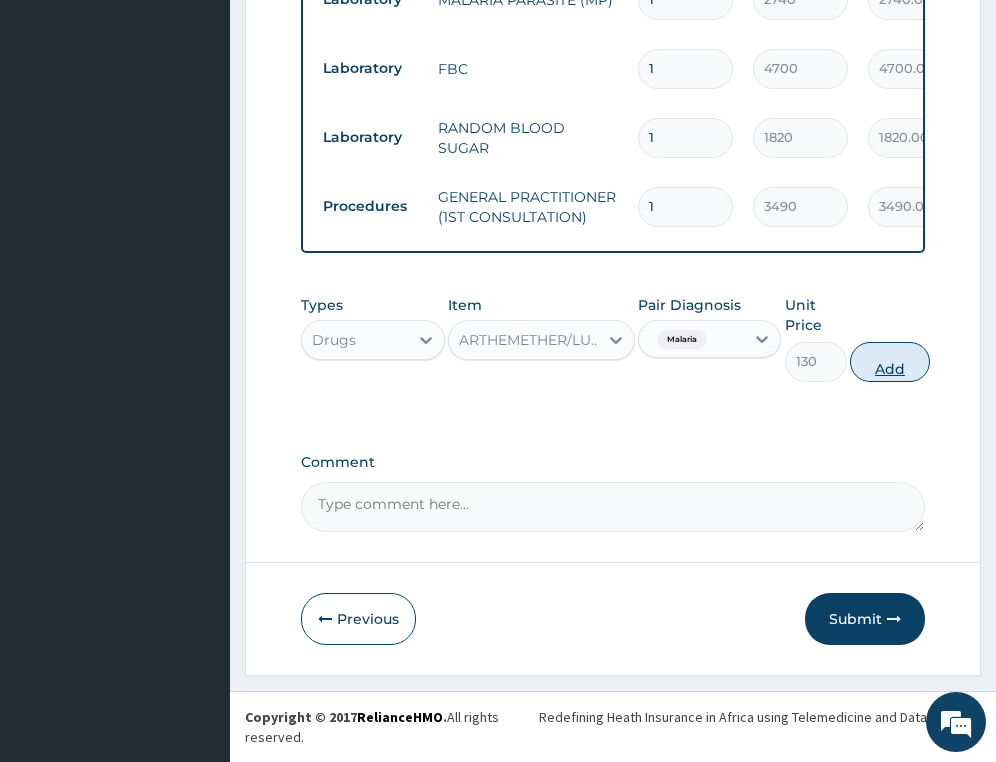 click on "Add" at bounding box center (890, 362) 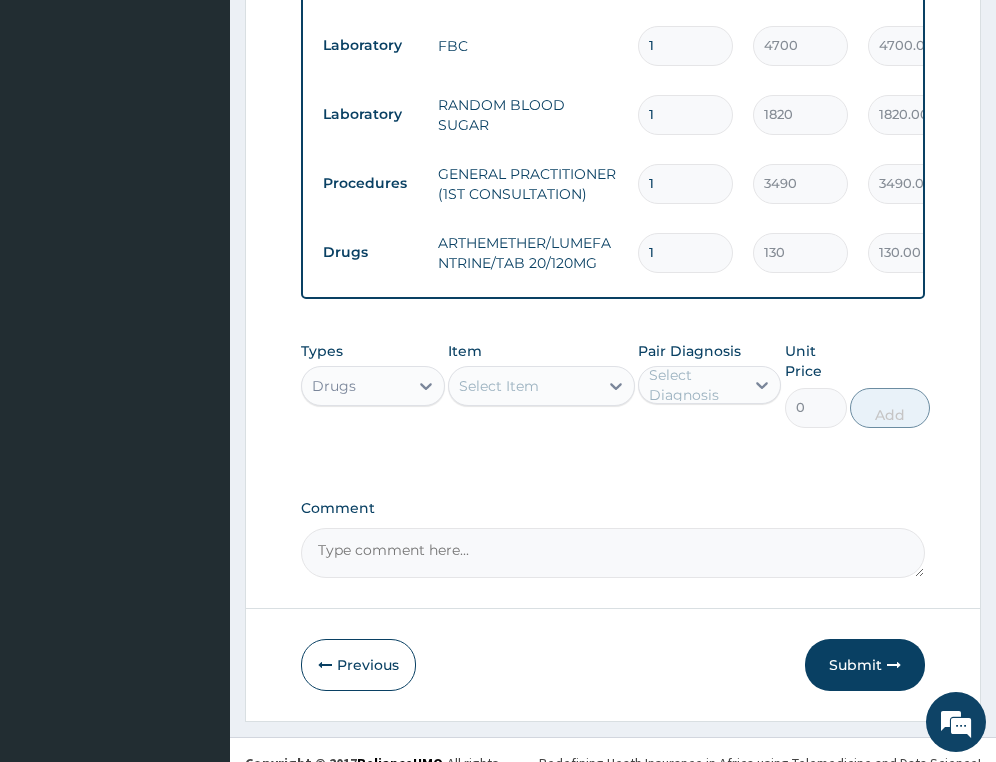 click on "Select Item" at bounding box center [541, 386] 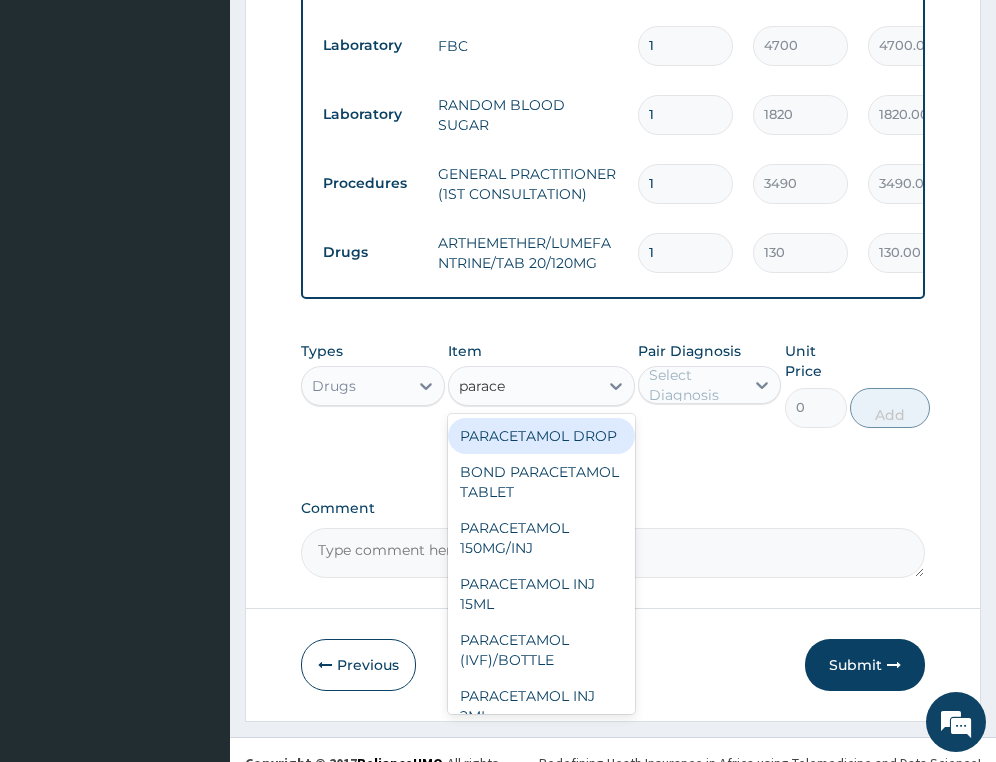 type on "paracet" 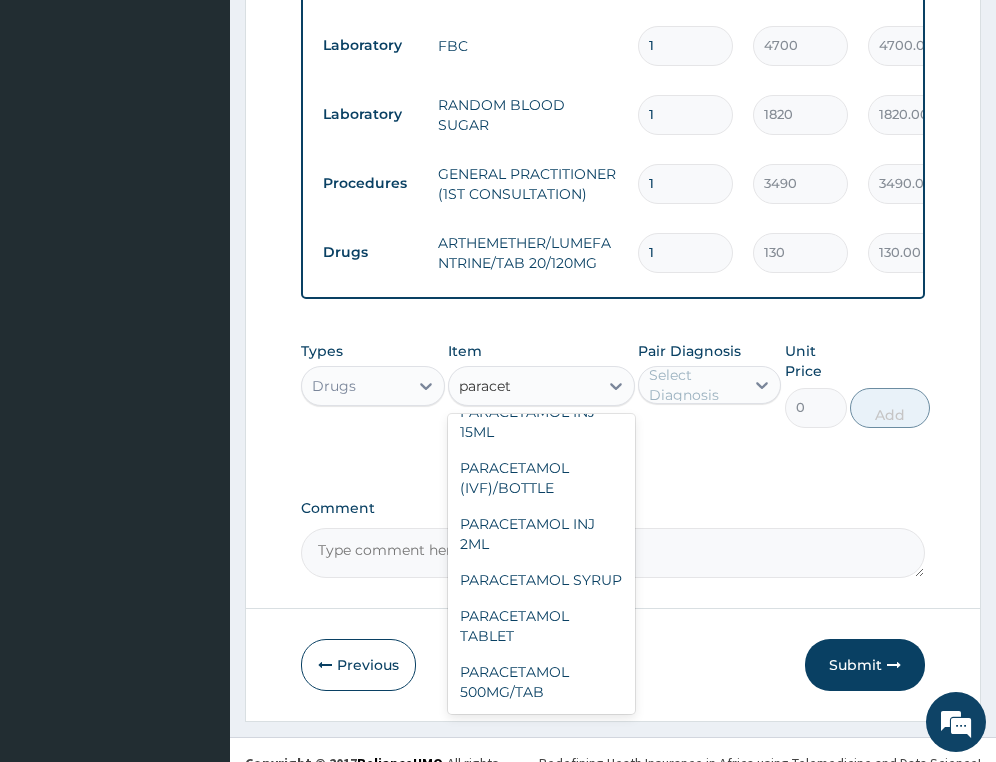 scroll, scrollTop: 232, scrollLeft: 0, axis: vertical 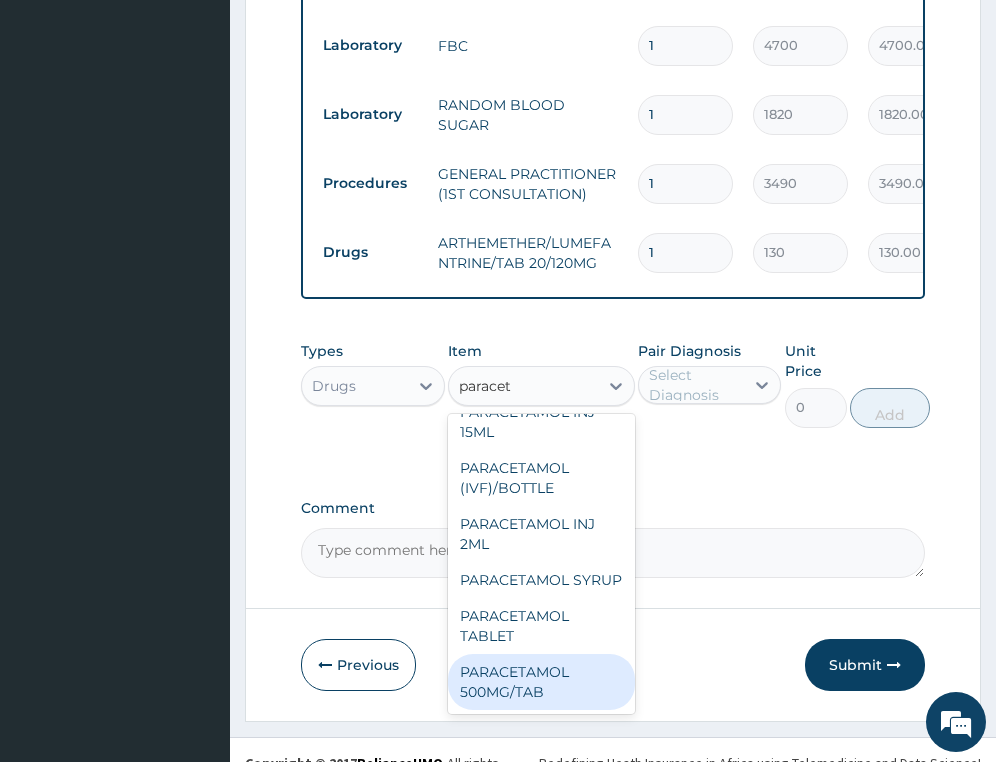 click on "PARACETAMOL 500MG/TAB" at bounding box center [541, 682] 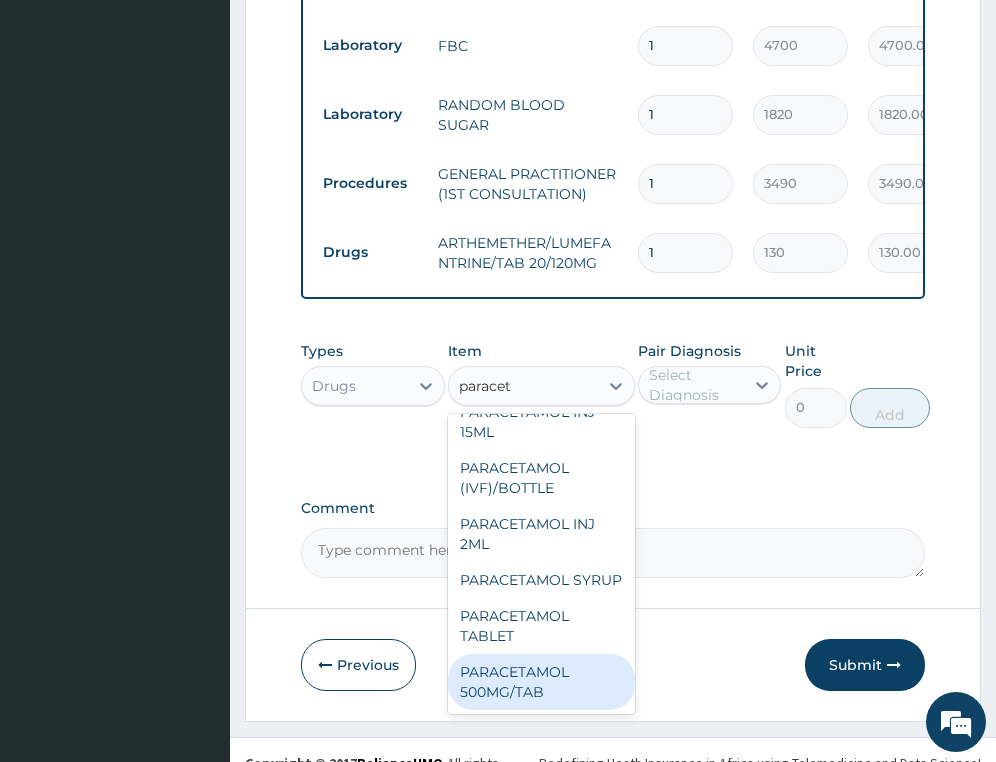 type 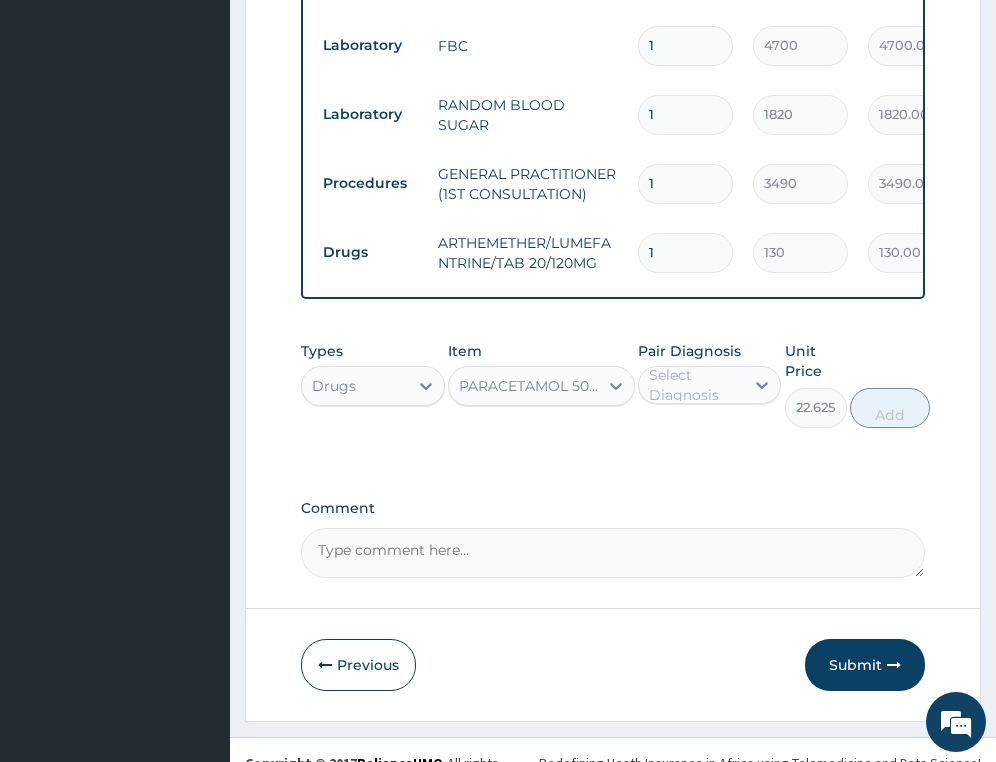click on "Select Diagnosis" at bounding box center [695, 385] 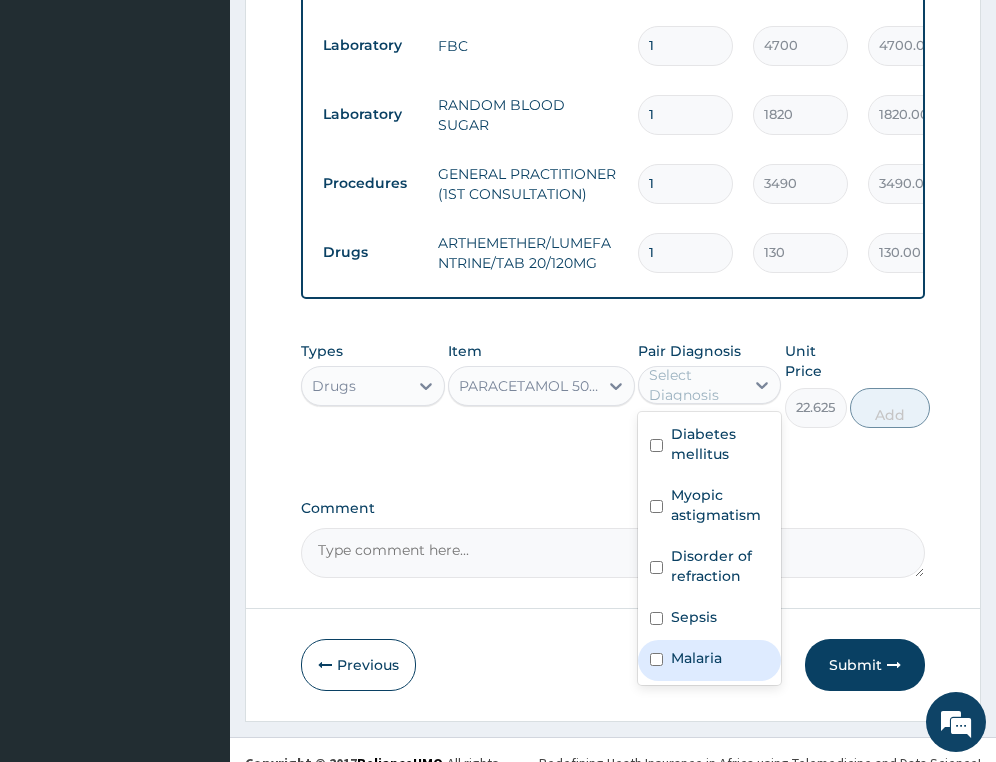 drag, startPoint x: 714, startPoint y: 686, endPoint x: 804, endPoint y: 622, distance: 110.4355 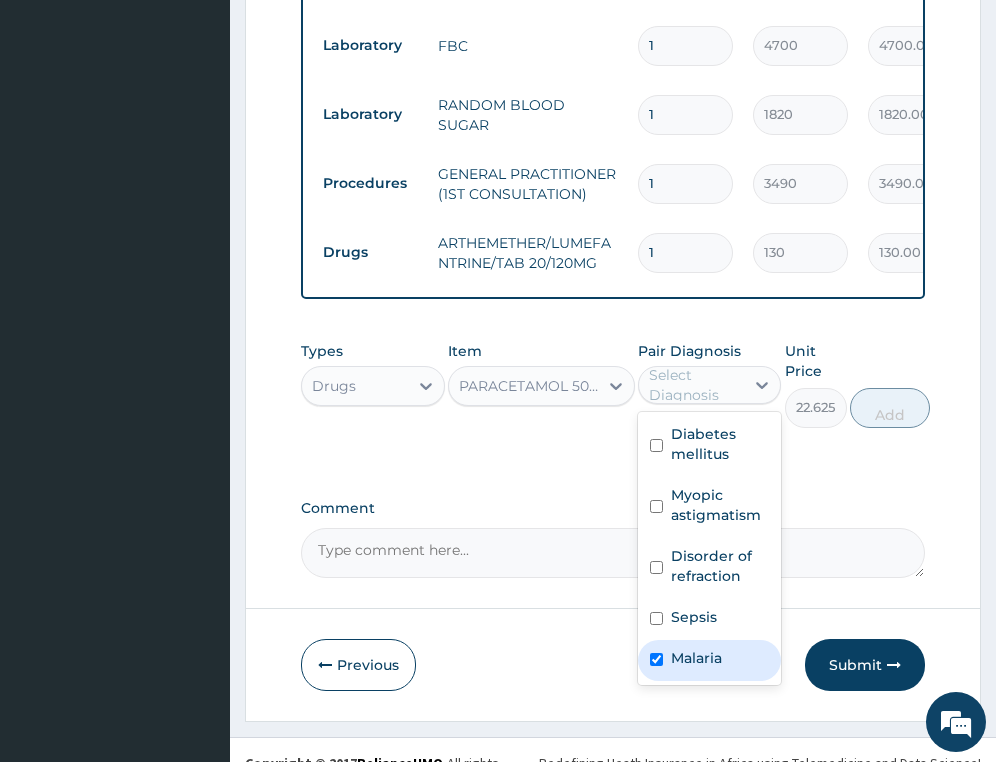 checkbox on "true" 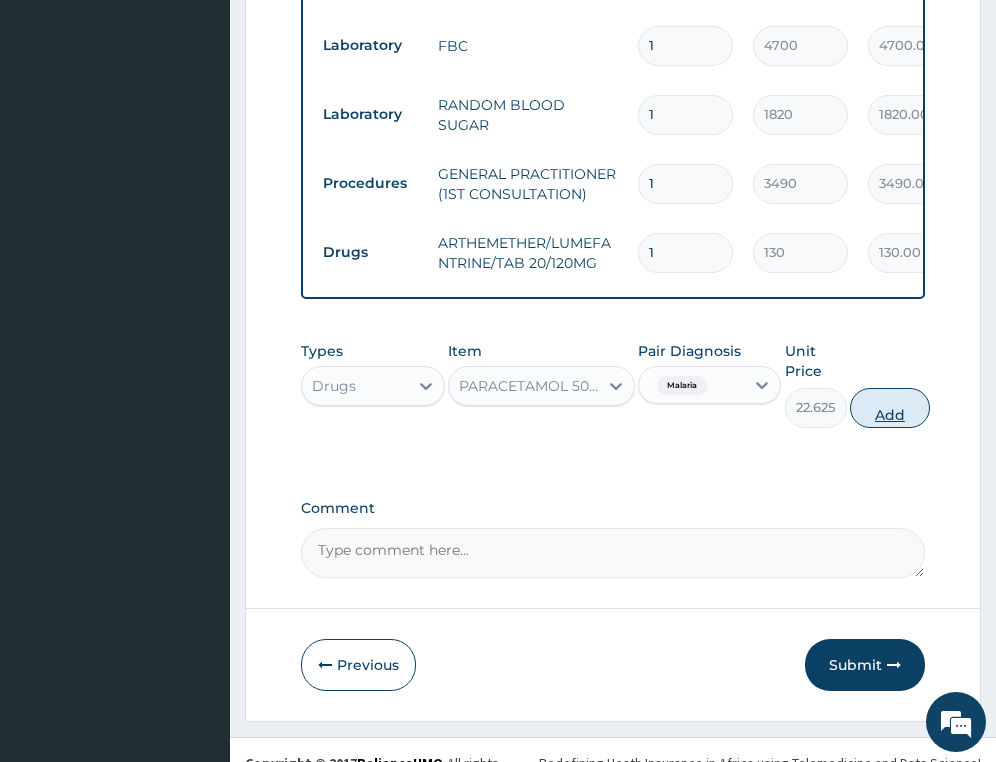 click on "Add" at bounding box center (890, 408) 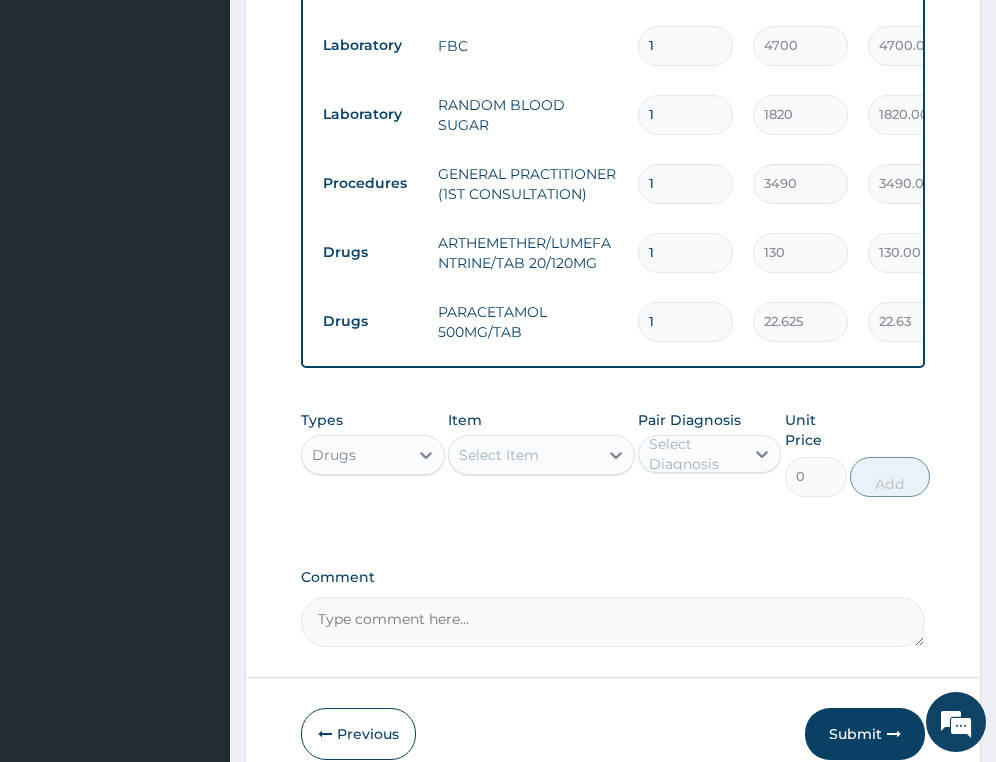 type on "18" 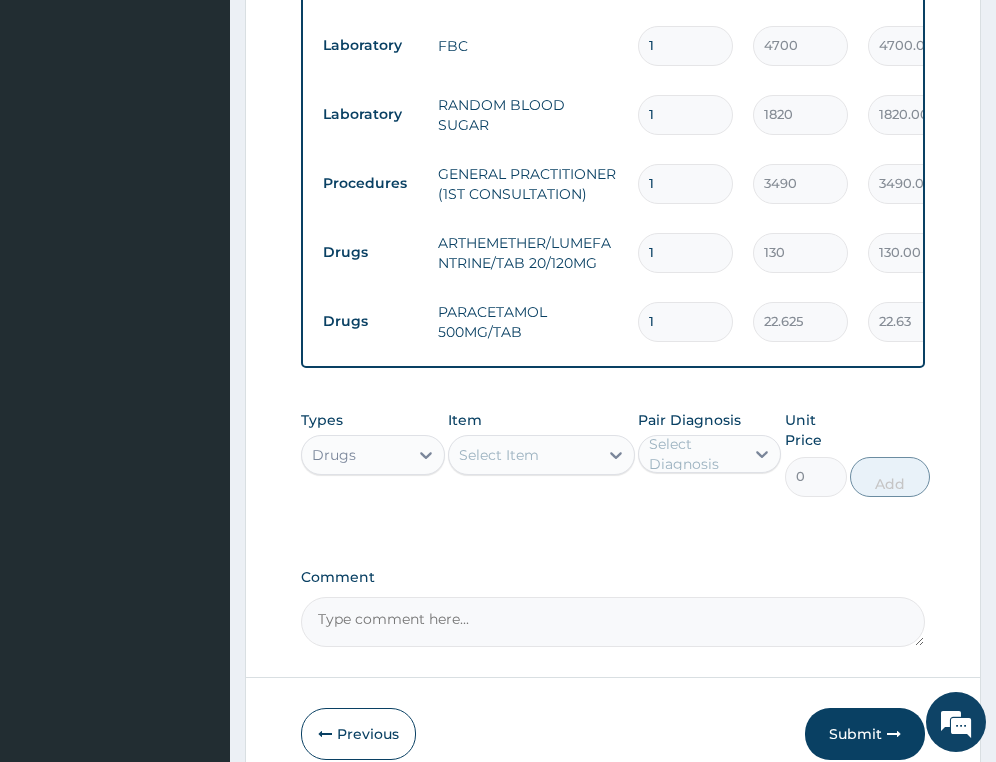type on "407.25" 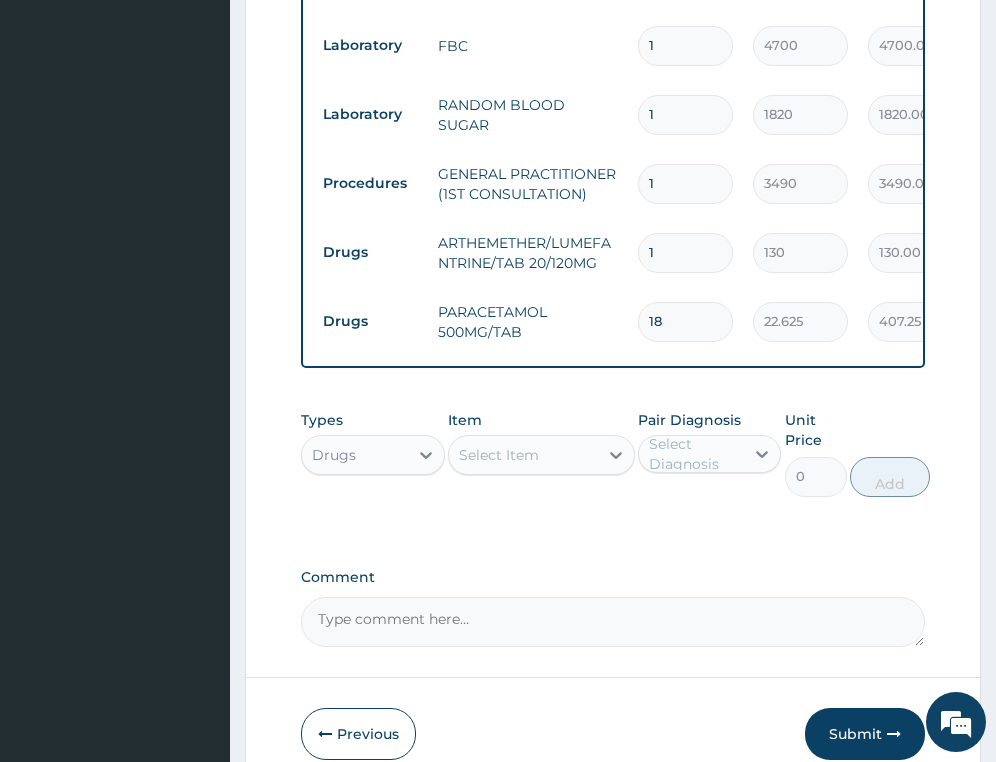 type on "18" 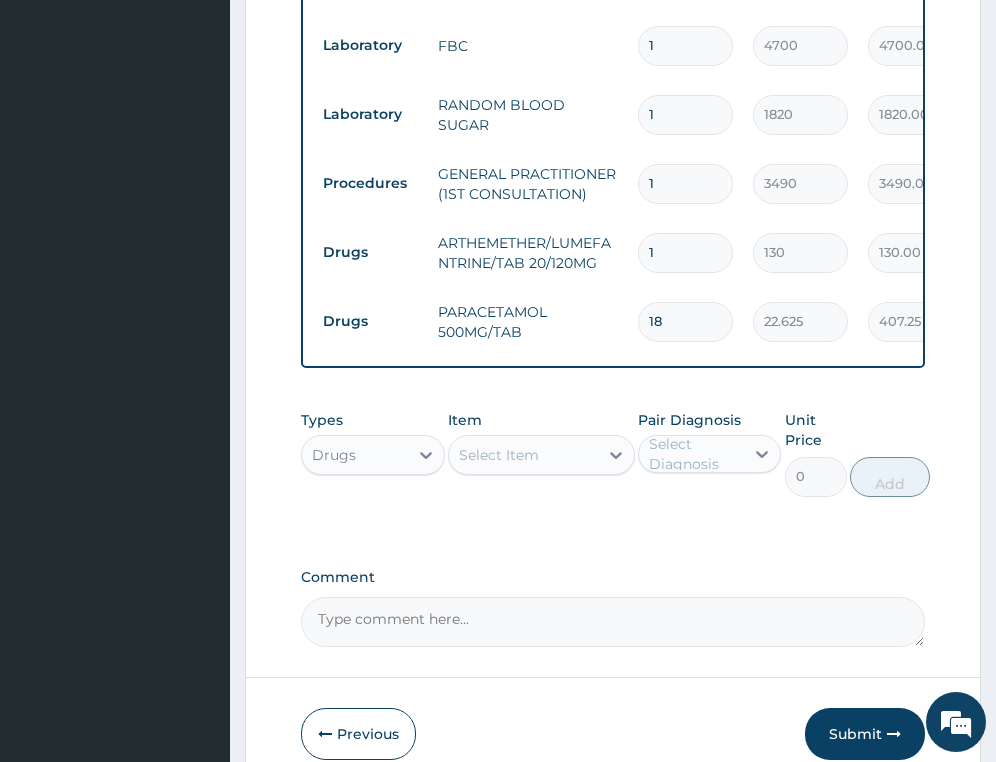 drag, startPoint x: 686, startPoint y: 267, endPoint x: 499, endPoint y: 281, distance: 187.52333 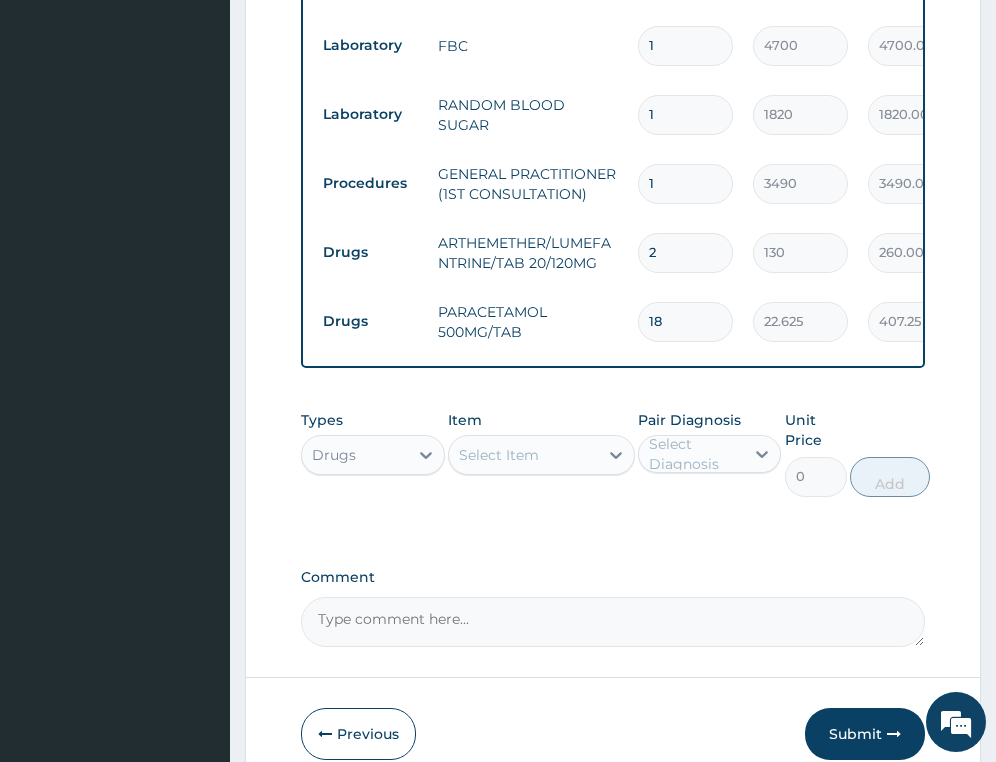 type on "24" 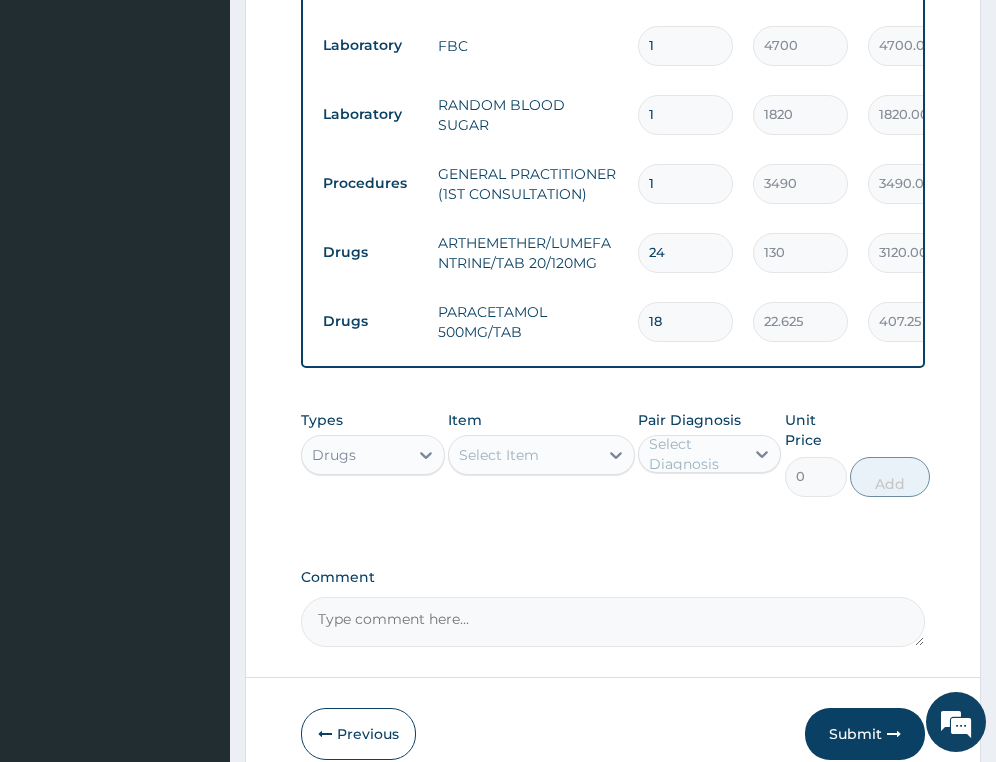 type on "24" 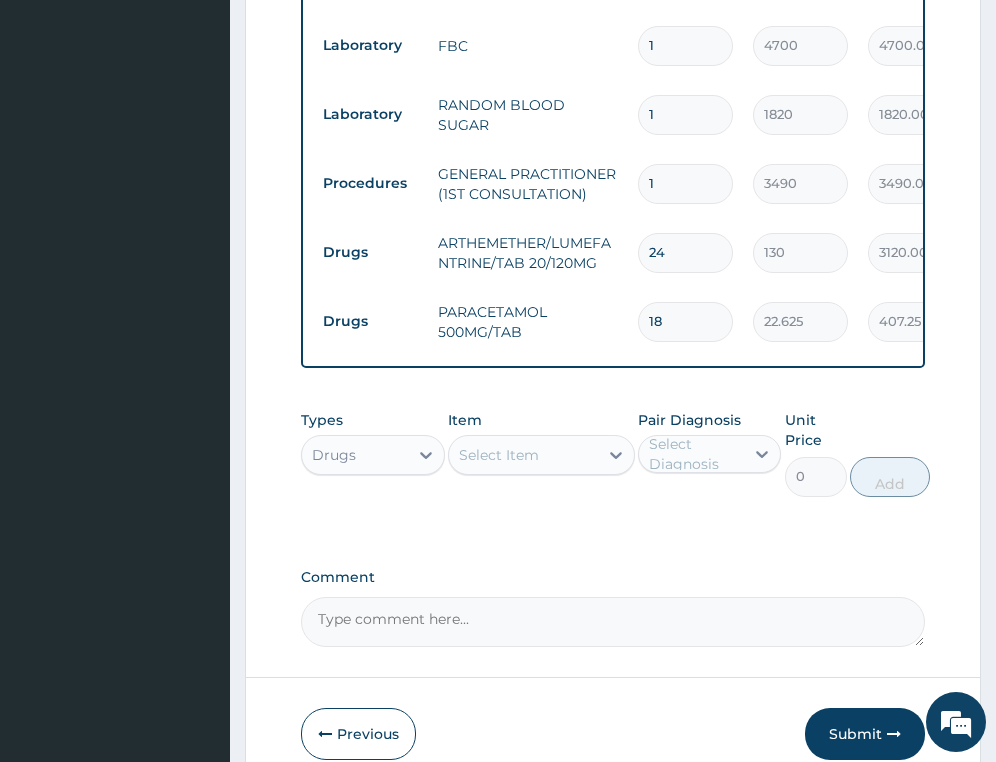 click on "PA Code / Prescription Code PA/731A21 PA/1D358A PA/E198EE PA/988187 Encounter Date 31-07-2025 Important Notice Please enter PA codes before entering items that are not attached to a PA code   All diagnoses entered must be linked to a claim item. Diagnosis & Claim Items that are visible but inactive cannot be edited because they were imported from an already approved PA code. Diagnosis Diabetes mellitus confirmed Myopic astigmatism confirmed Disorder of refraction query Sepsis Query Malaria Confirmed NB: All diagnosis must be linked to a claim item Claim Items Type Name Quantity Unit Price Total Price Pair Diagnosis Actions Drugs metformin 500mg/tab 60 468 28080.00 Diabetes mellitus Delete Optical varifocal transition +arc 1 28870 28870.00 Myopic astigmatism Delete Optical refraction 1 2480 2480.00 Disorder of refraction Delete Optical optometrist consultation 1 3690 3690.00 Disorder of refraction Delete Optical visual acuity check (using snellen chart) 1 2500 2500.00 Disorder of refraction Delete Optical 1 1" at bounding box center (613, -314) 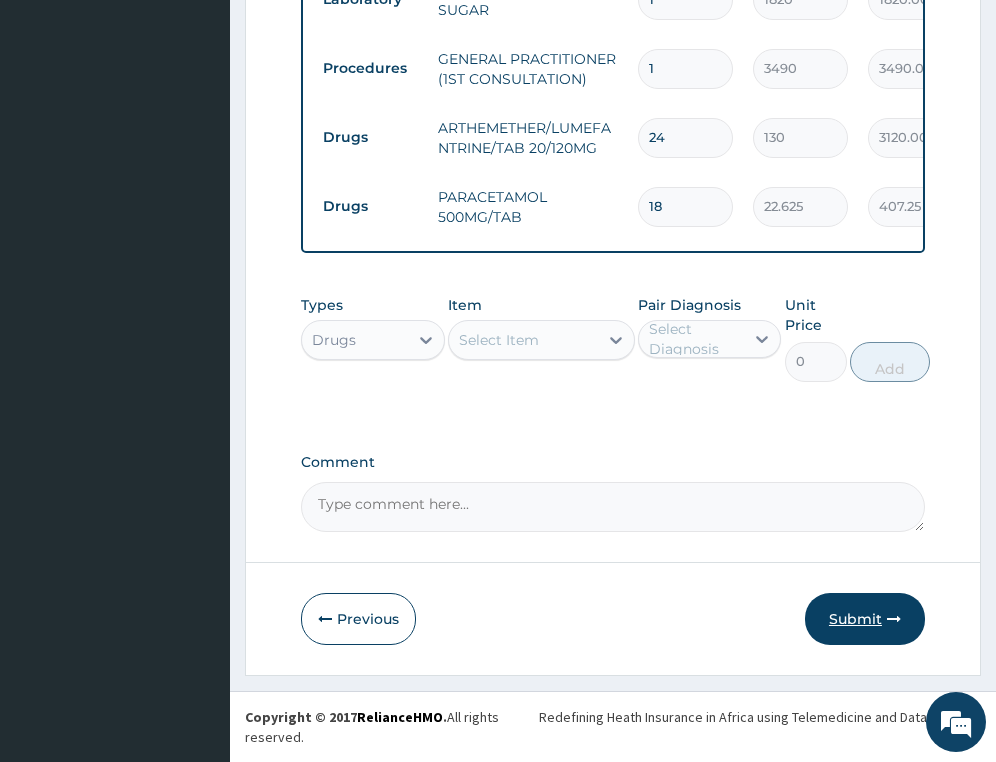 click on "Submit" at bounding box center [865, 619] 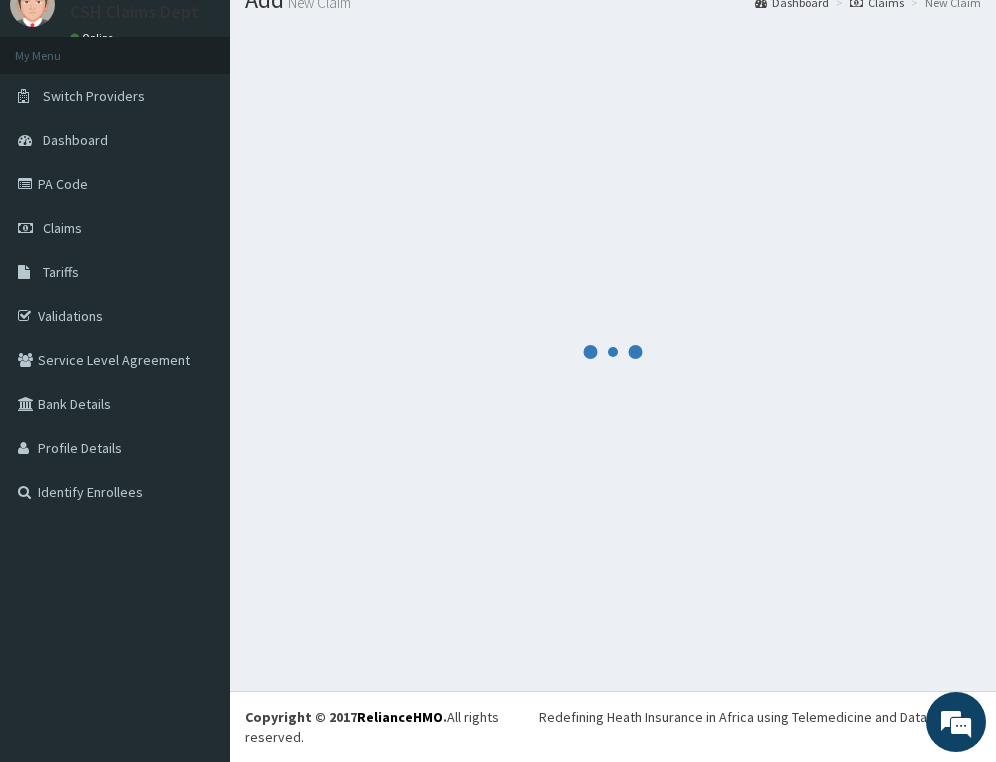scroll, scrollTop: 1603, scrollLeft: 0, axis: vertical 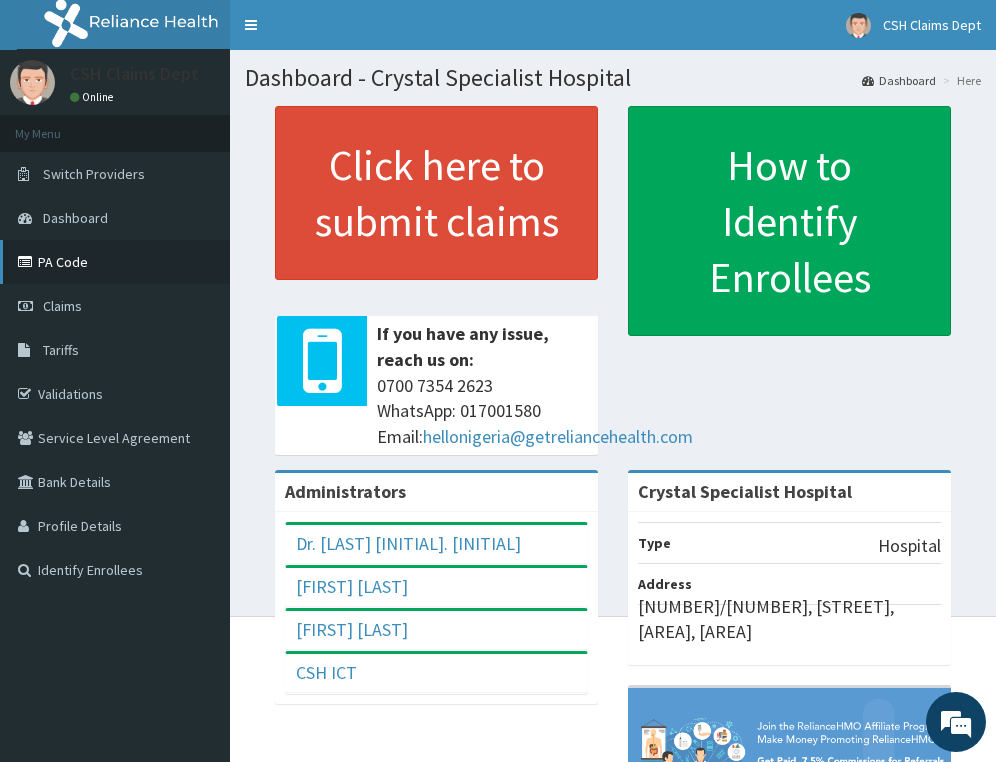 click on "PA Code" at bounding box center (115, 262) 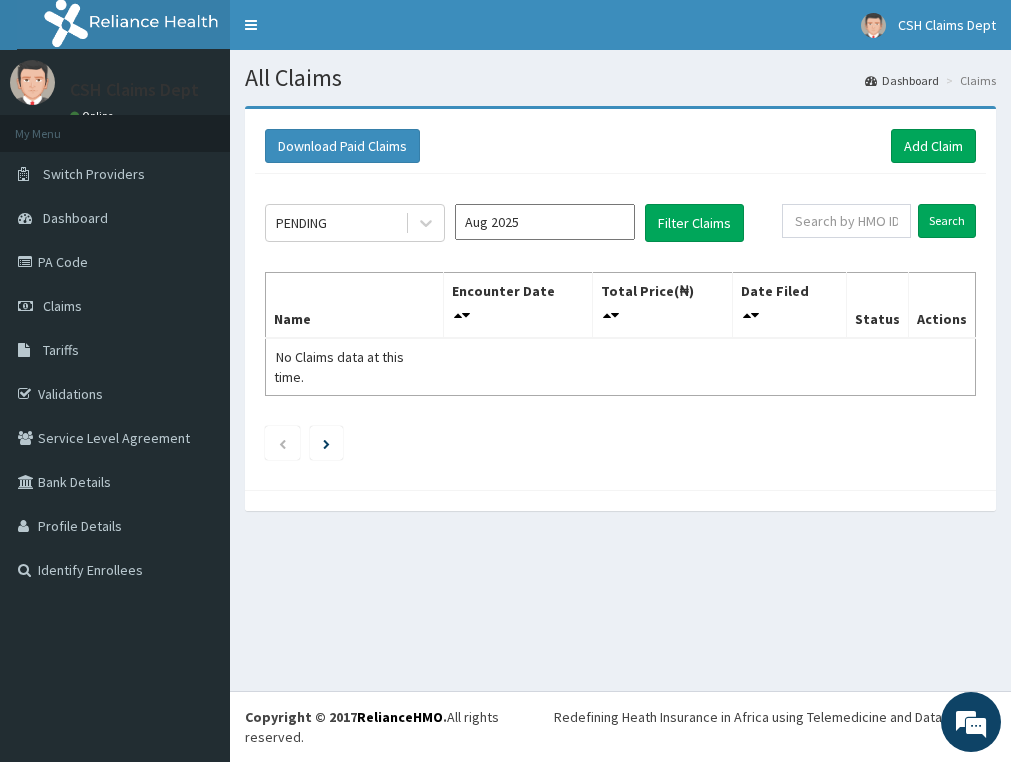 scroll, scrollTop: 0, scrollLeft: 0, axis: both 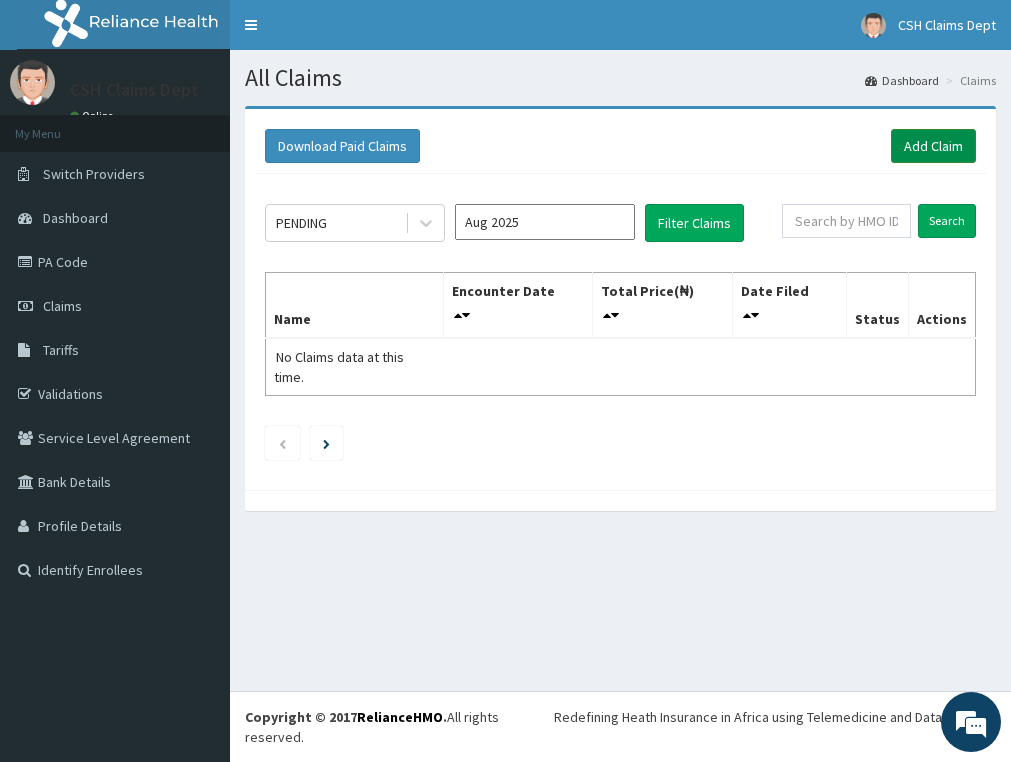 click on "Add Claim" at bounding box center [933, 146] 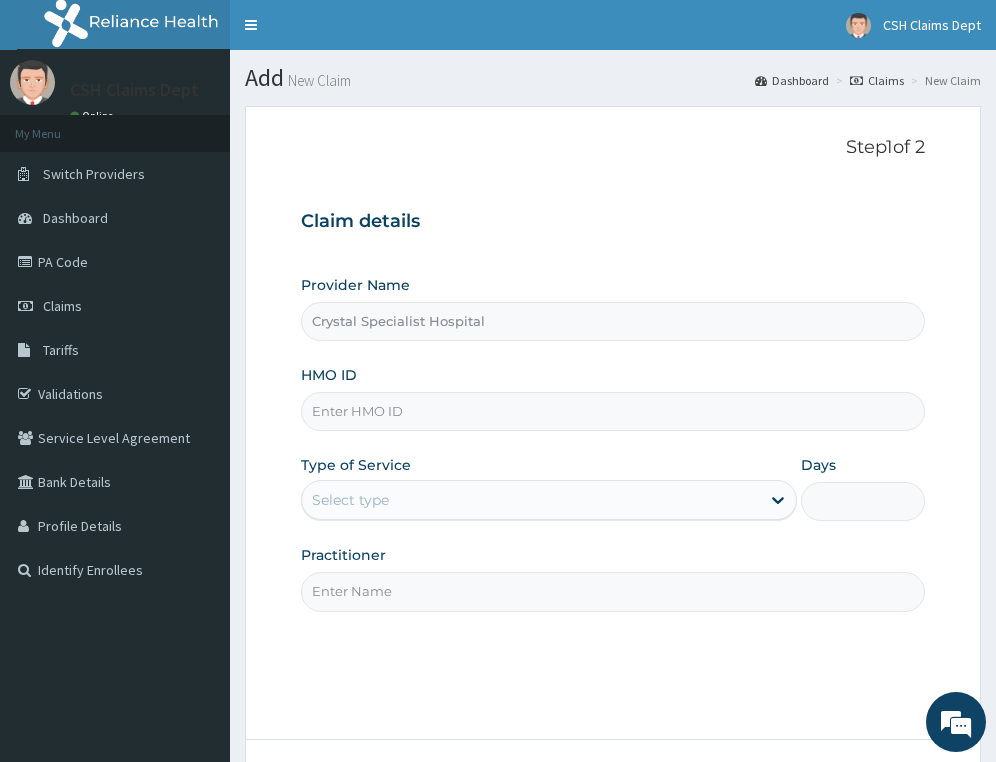 scroll, scrollTop: 0, scrollLeft: 0, axis: both 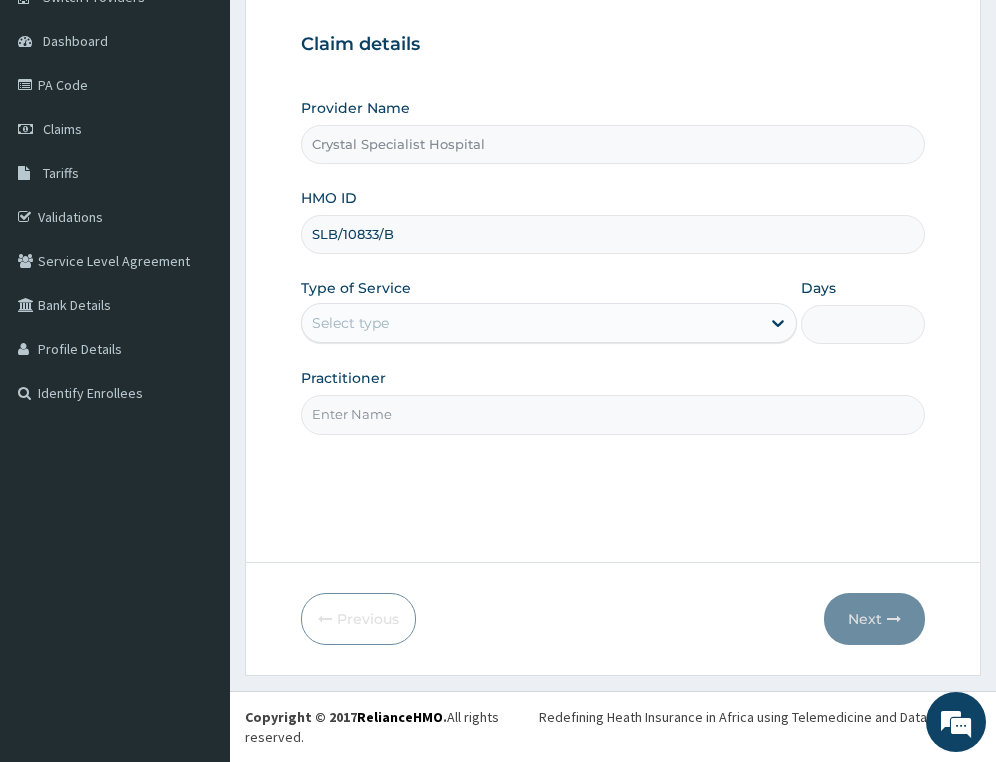 type on "SLB/10833/B" 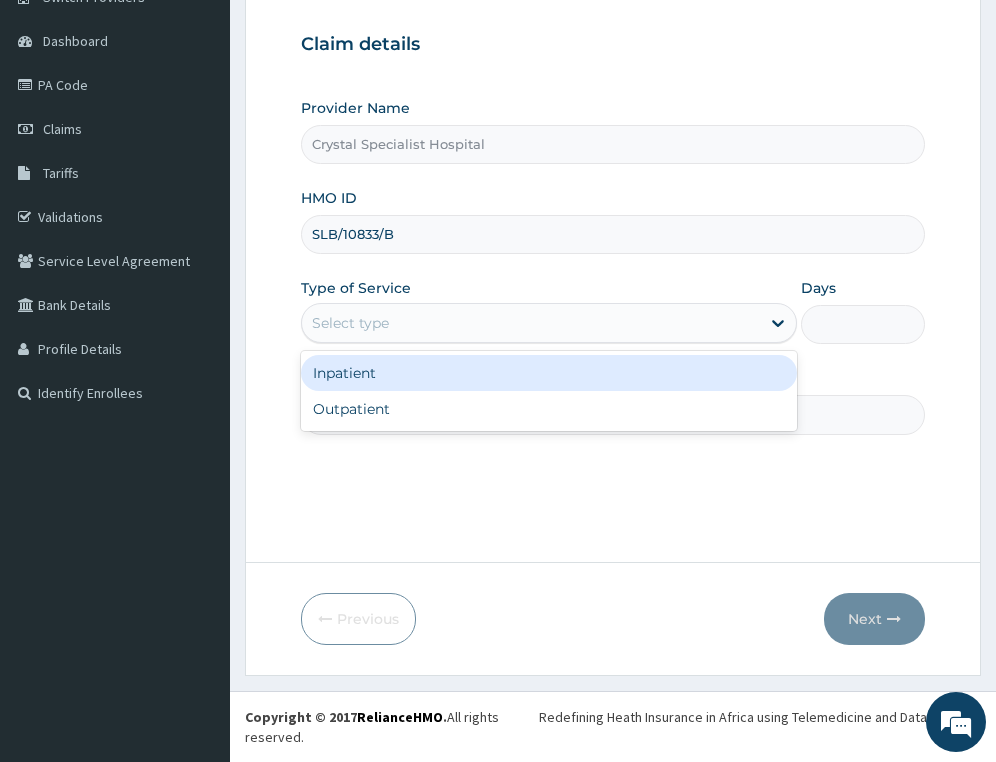 click on "Select type" at bounding box center (531, 323) 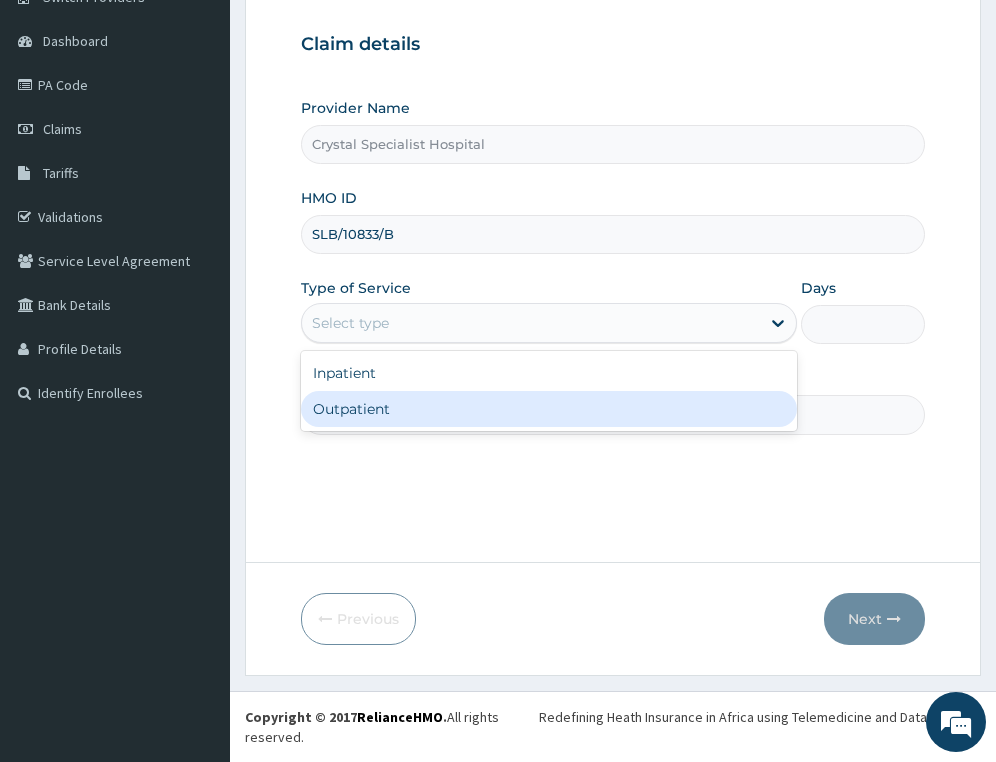 click on "Outpatient" at bounding box center [549, 409] 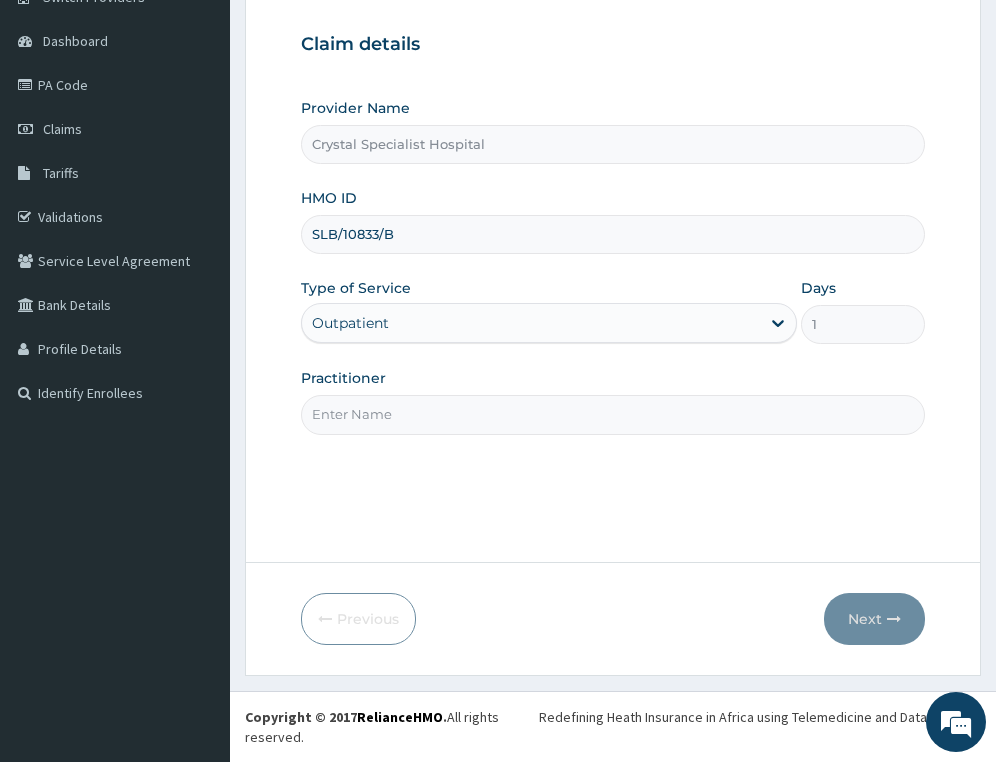 click on "Practitioner" at bounding box center (613, 414) 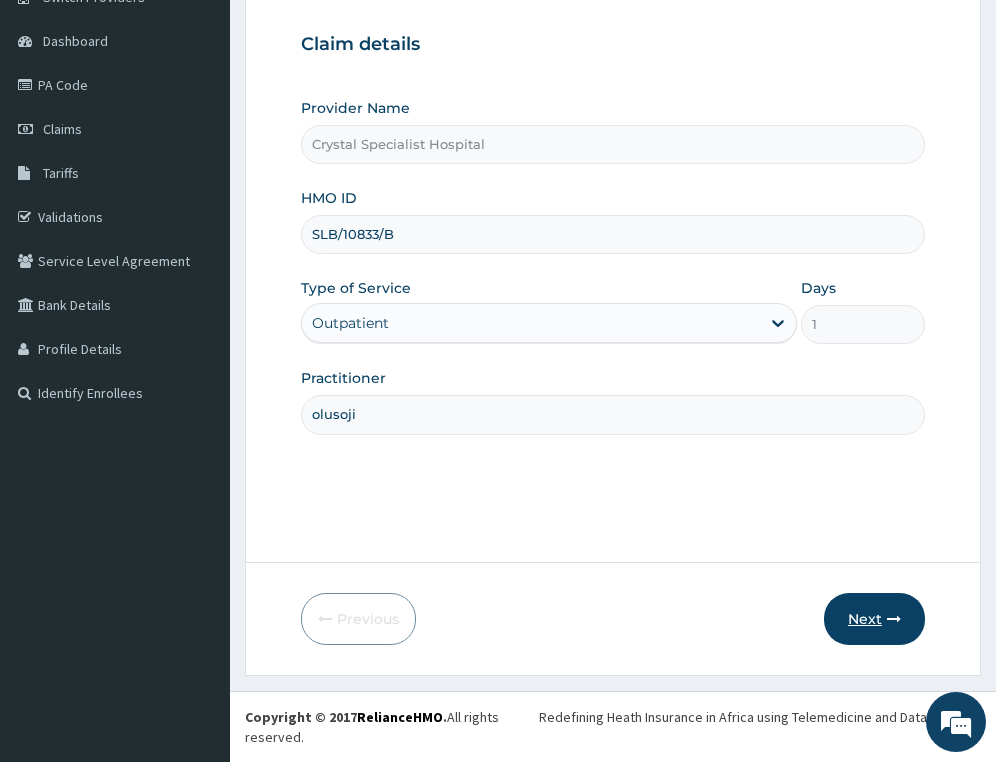 type on "olusoji" 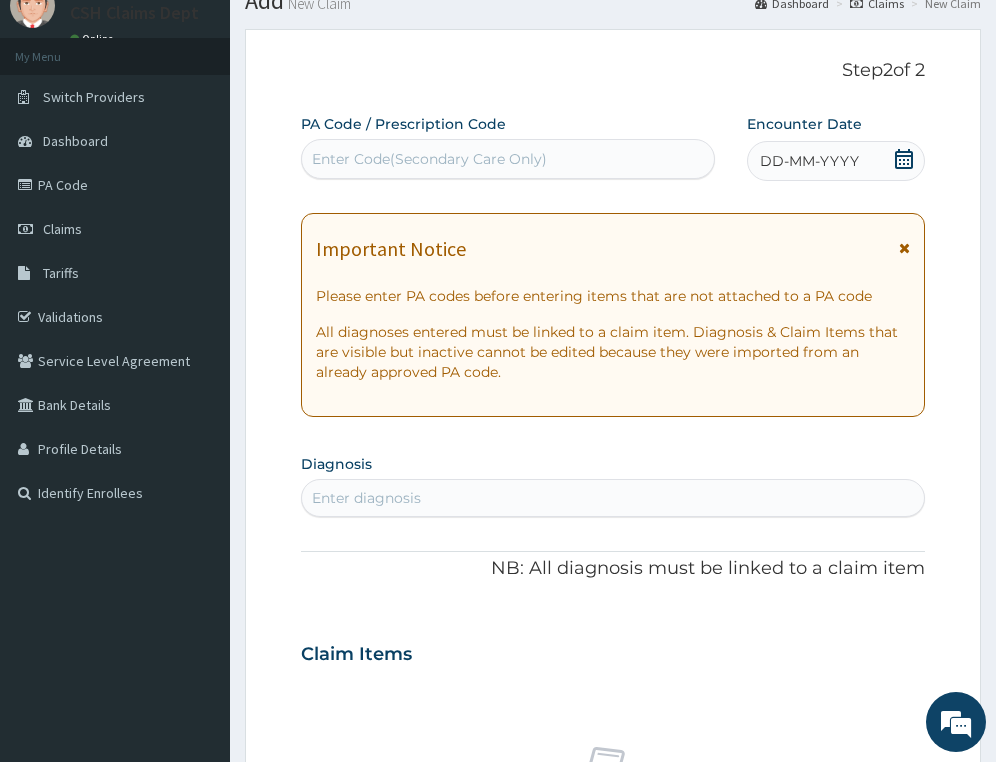 scroll, scrollTop: 0, scrollLeft: 0, axis: both 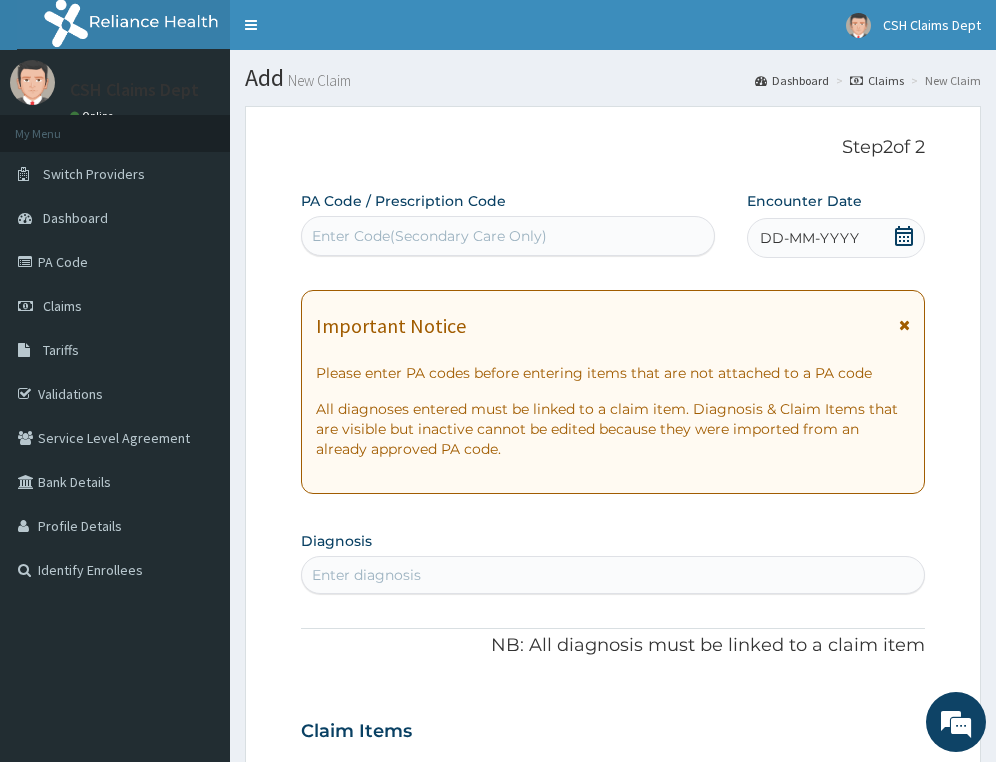 click on "Enter Code(Secondary Care Only)" at bounding box center (508, 236) 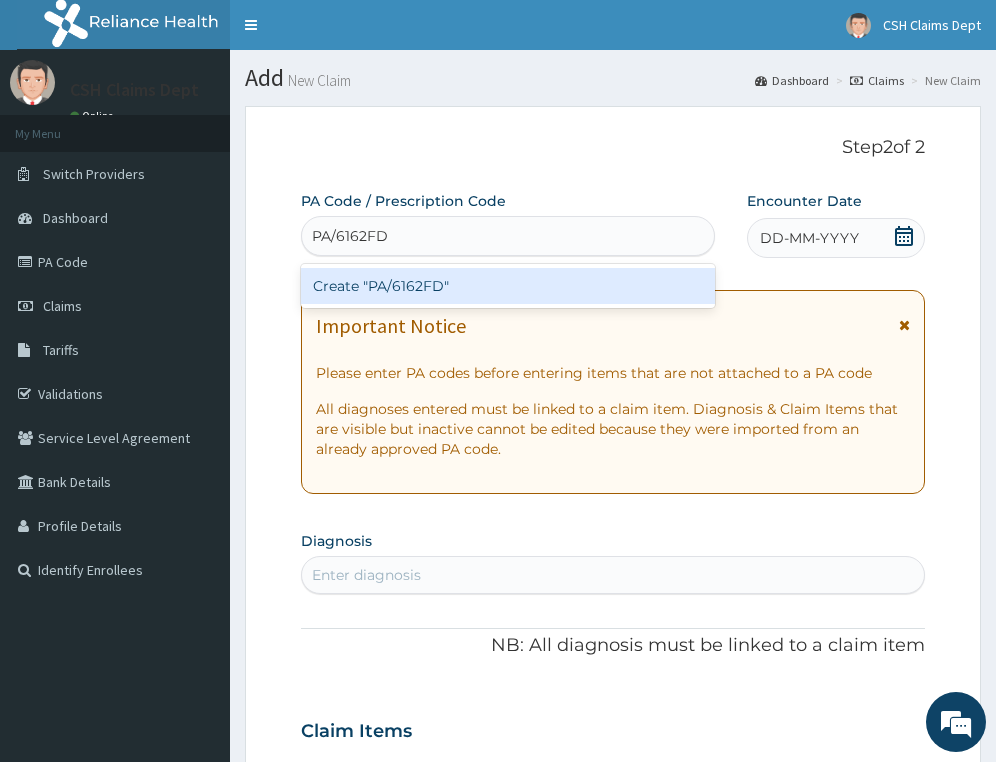 type 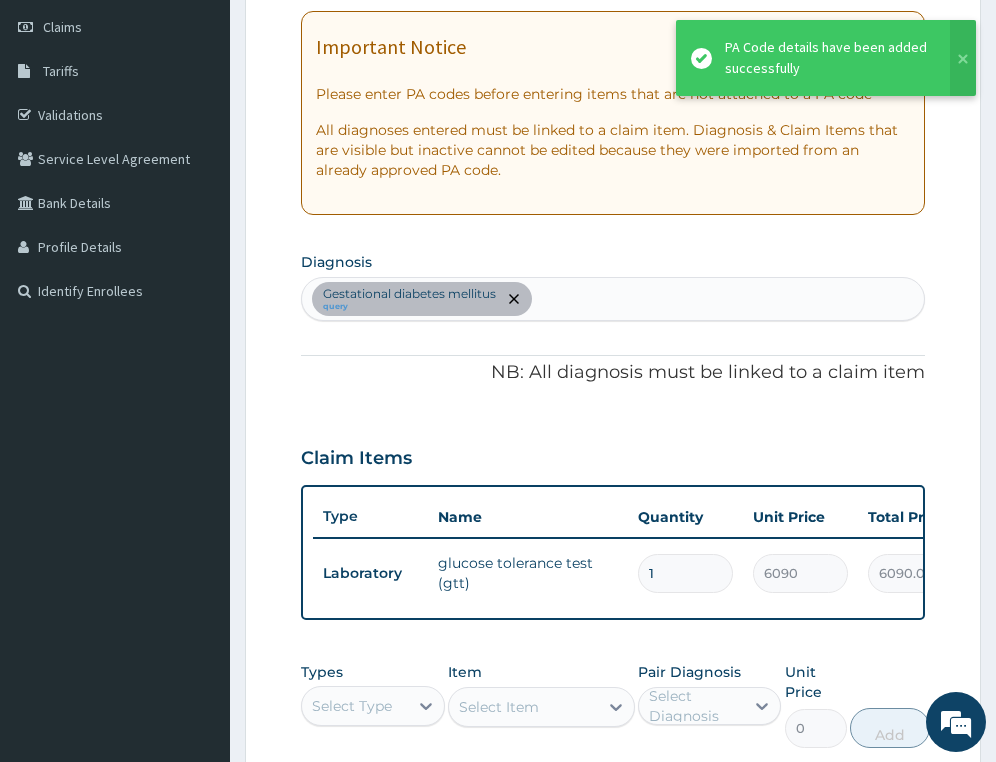 scroll, scrollTop: 271, scrollLeft: 0, axis: vertical 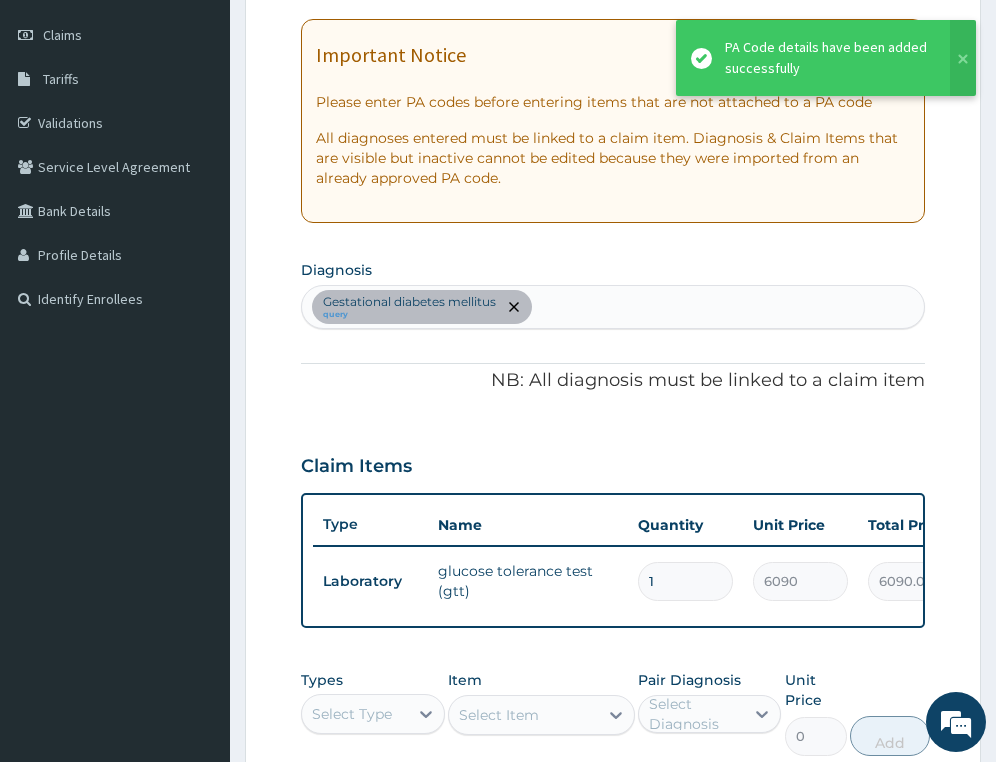 click on "Gestational diabetes mellitus query" at bounding box center (613, 307) 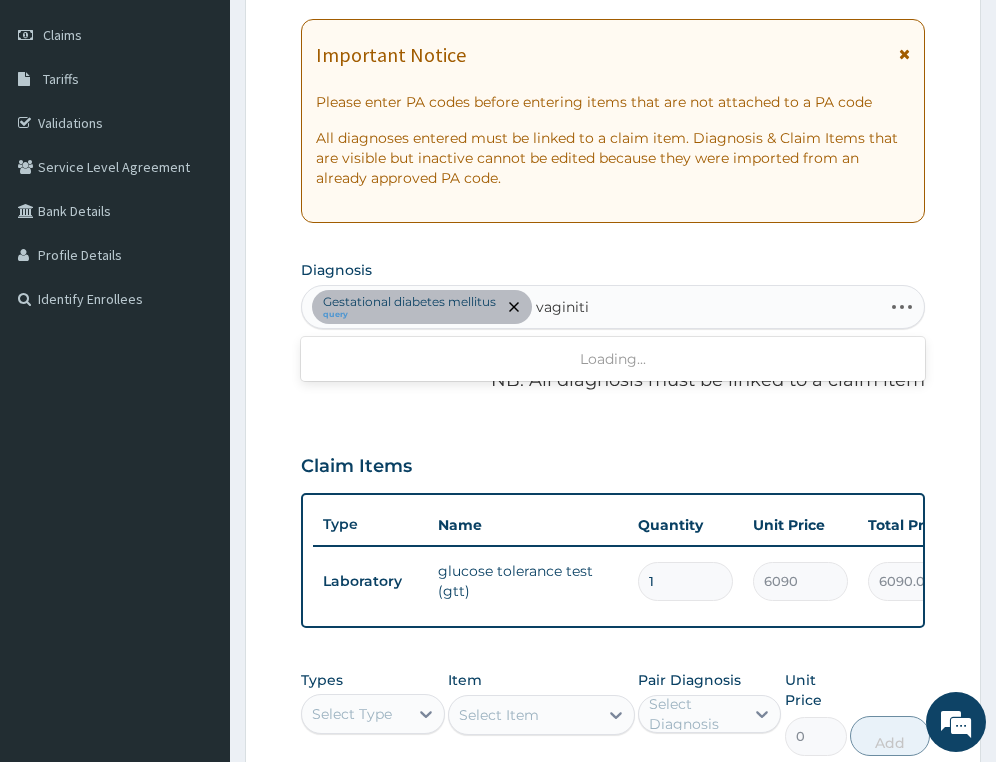 type on "vaginitis" 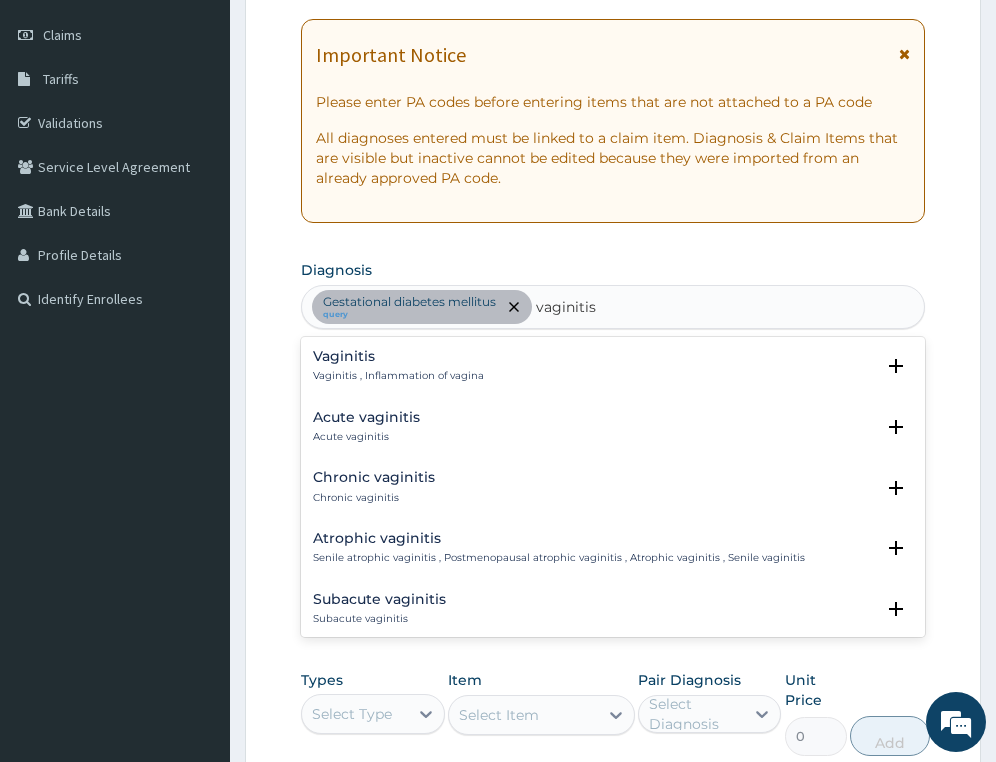 click on "Vaginitis Vaginitis , Inflammation of vagina" at bounding box center [398, 366] 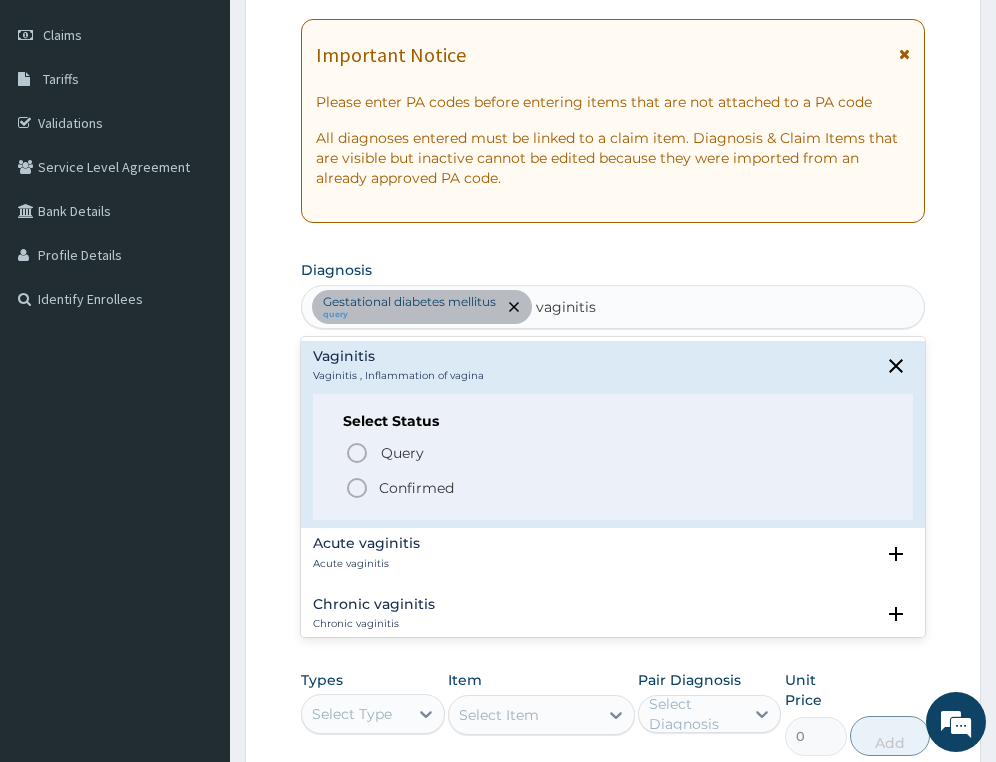 click on "Confirmed" at bounding box center (416, 488) 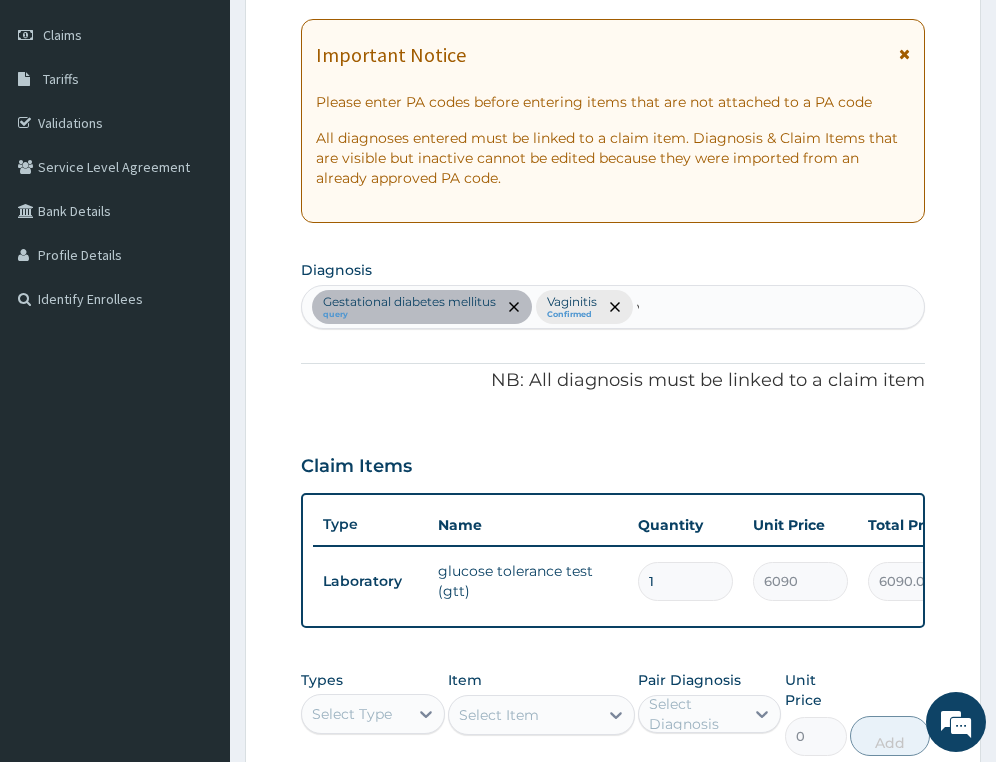 type 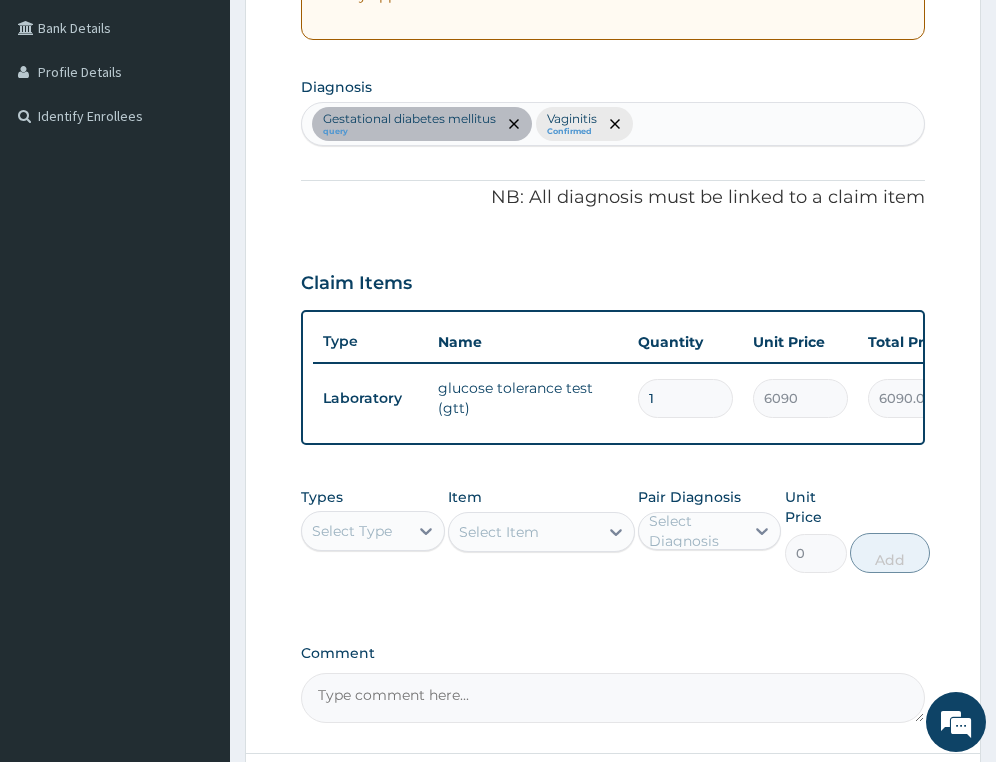 scroll, scrollTop: 660, scrollLeft: 0, axis: vertical 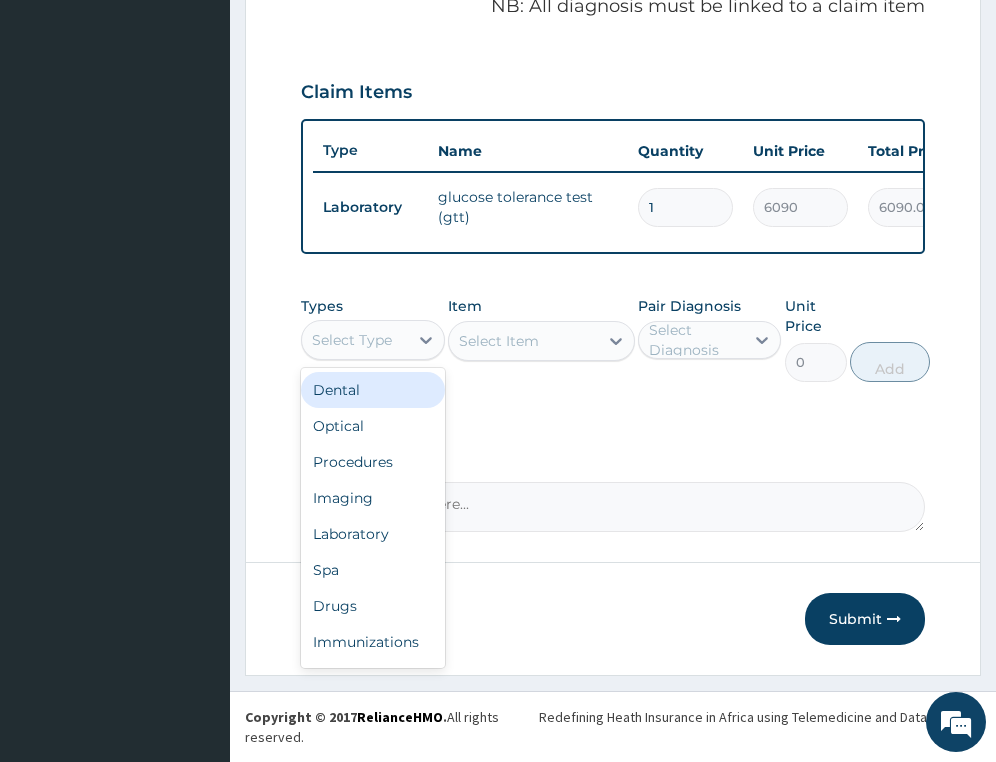 click on "Select Type" at bounding box center (352, 340) 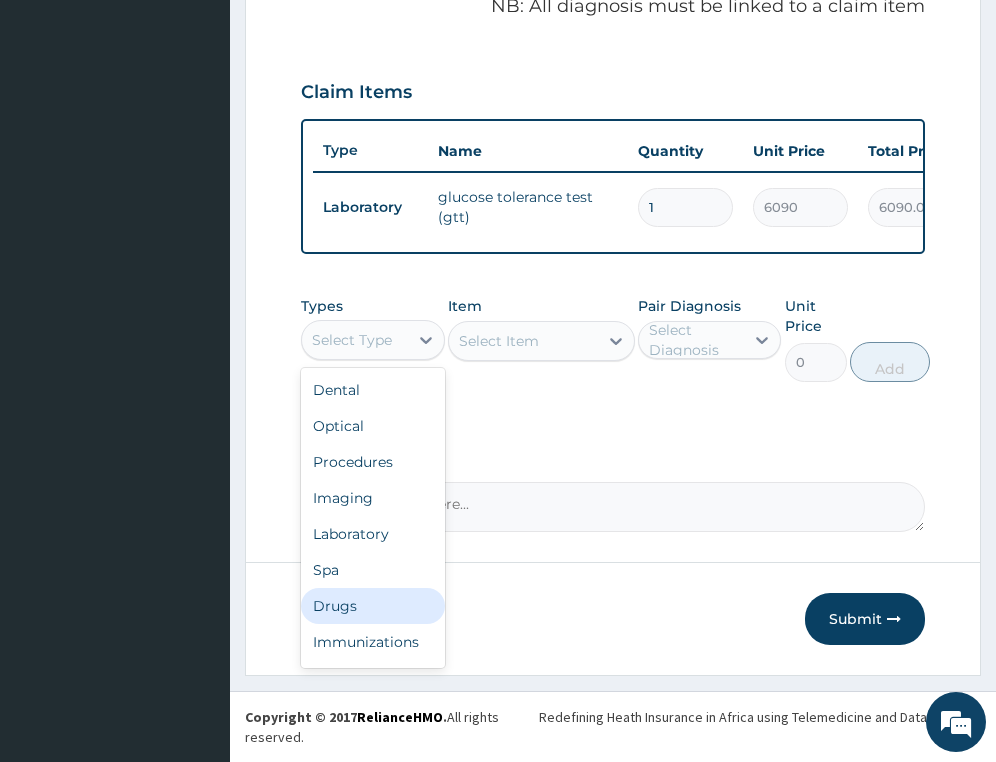 click on "Drugs" at bounding box center (372, 606) 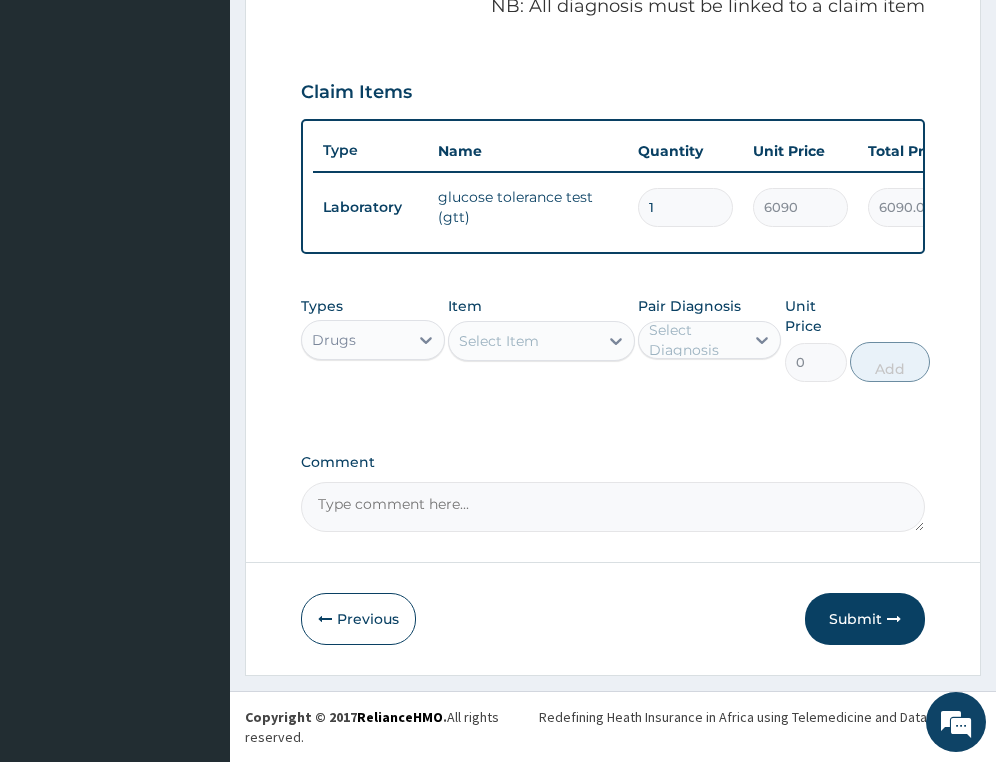 click on "Select Item" at bounding box center (499, 341) 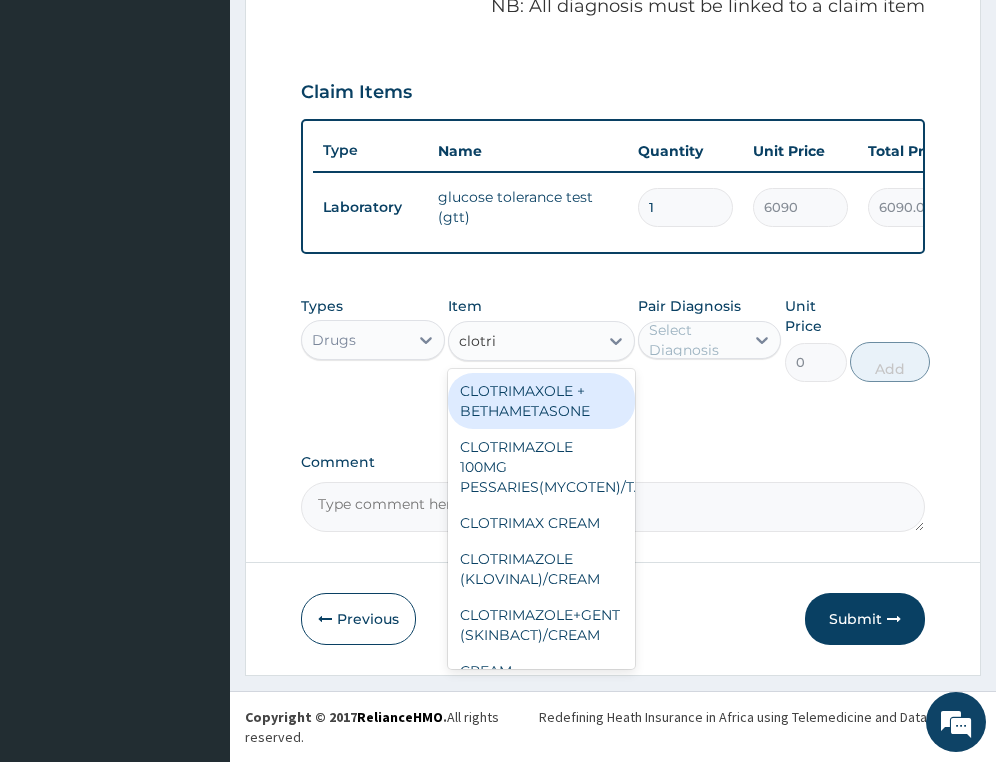 type on "clotrim" 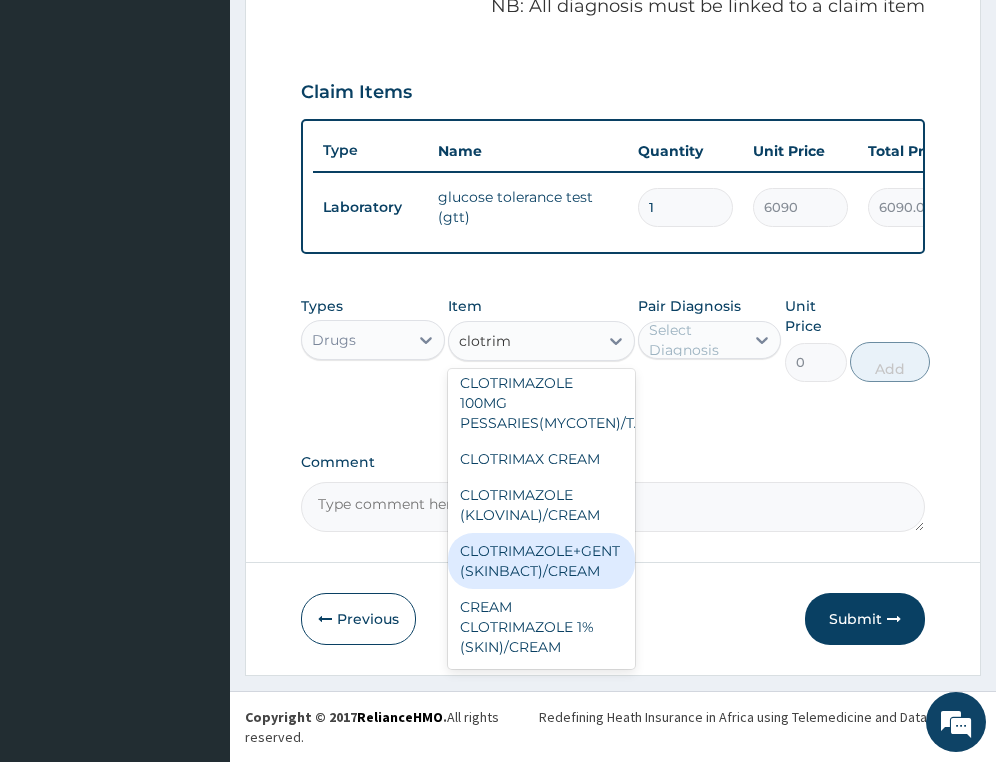 scroll, scrollTop: 0, scrollLeft: 0, axis: both 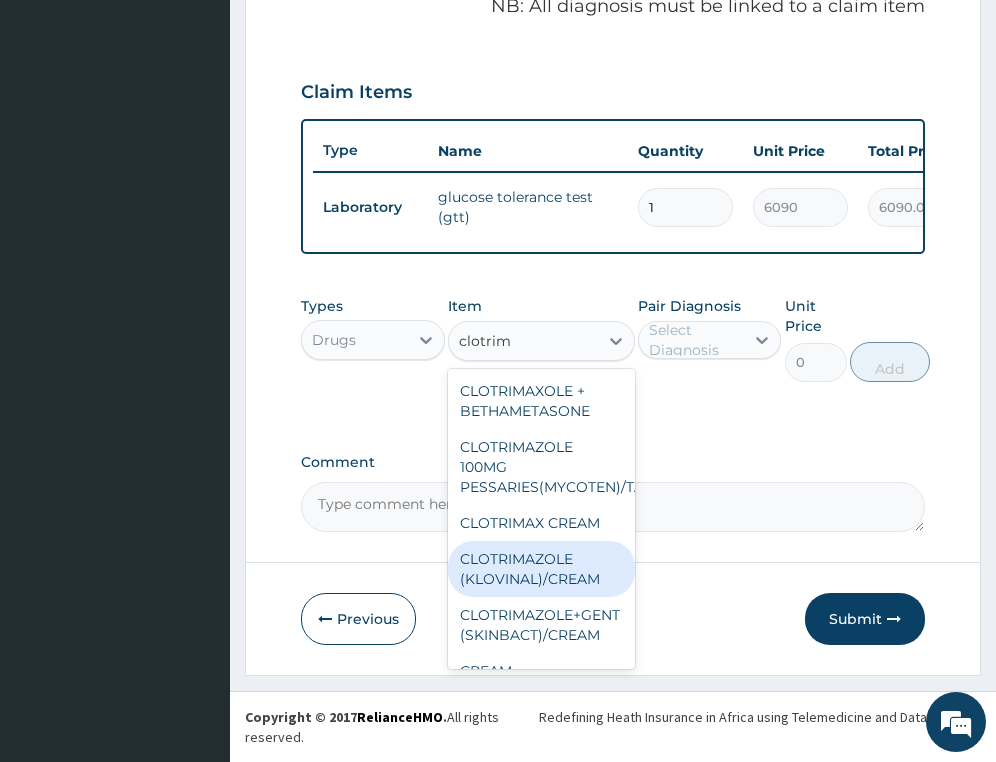 click on "CLOTRIMAZOLE (KLOVINAL)/CREAM" at bounding box center (541, 569) 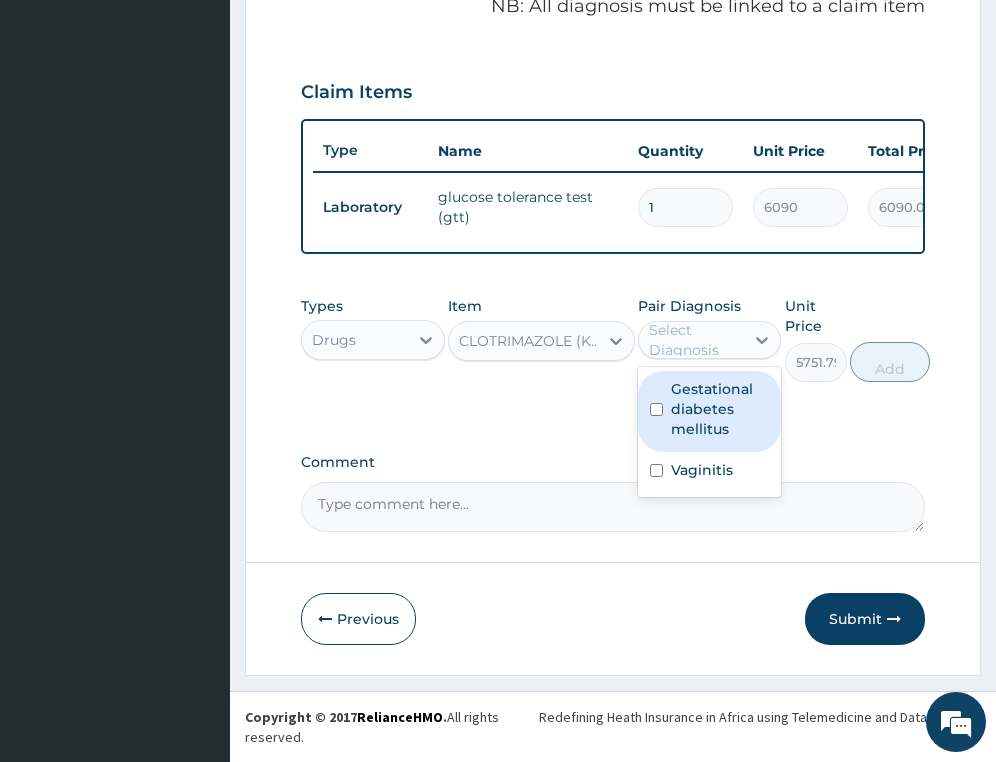 click on "Select Diagnosis" at bounding box center (695, 340) 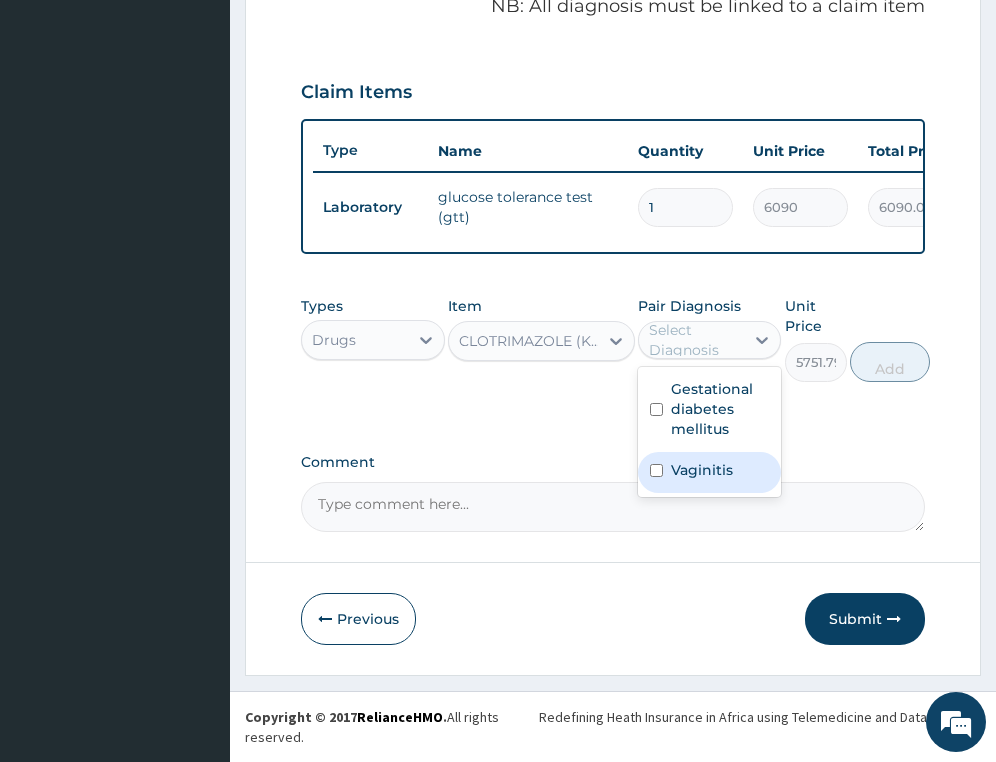 click on "Vaginitis" at bounding box center [709, 472] 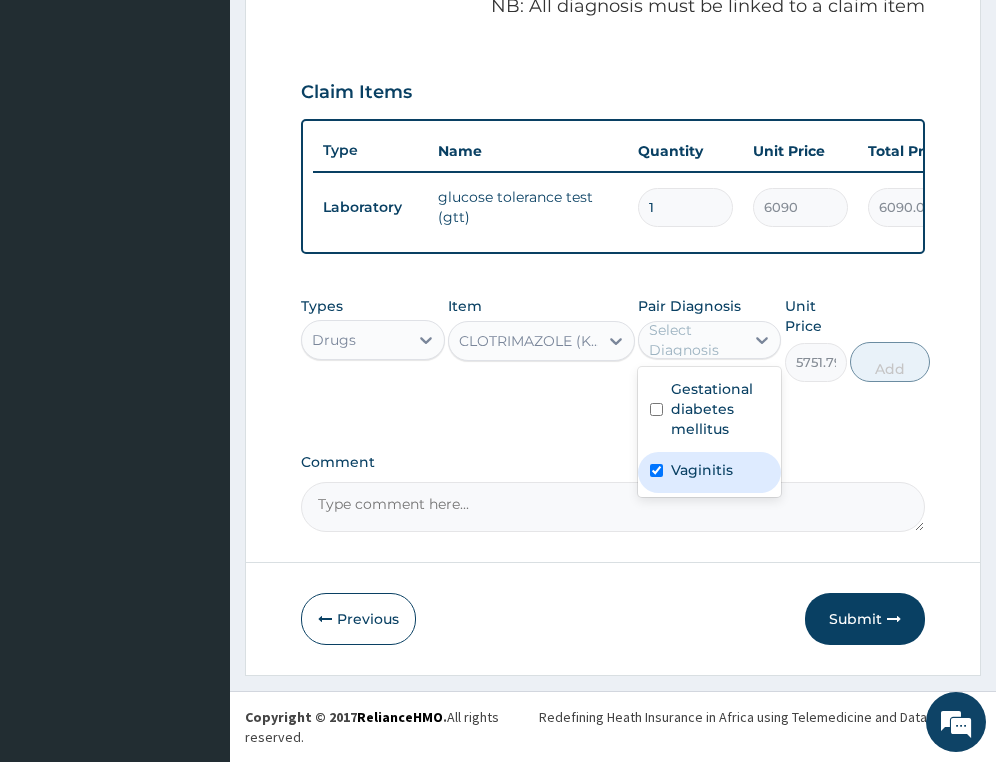 checkbox on "true" 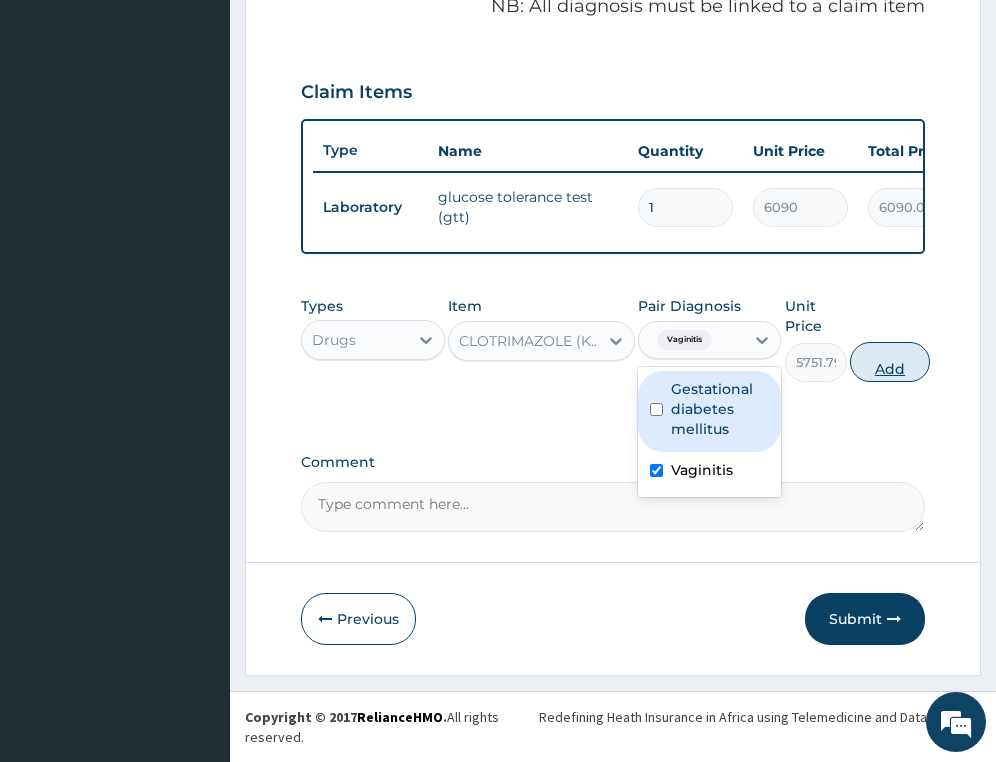 click on "Add" at bounding box center (890, 362) 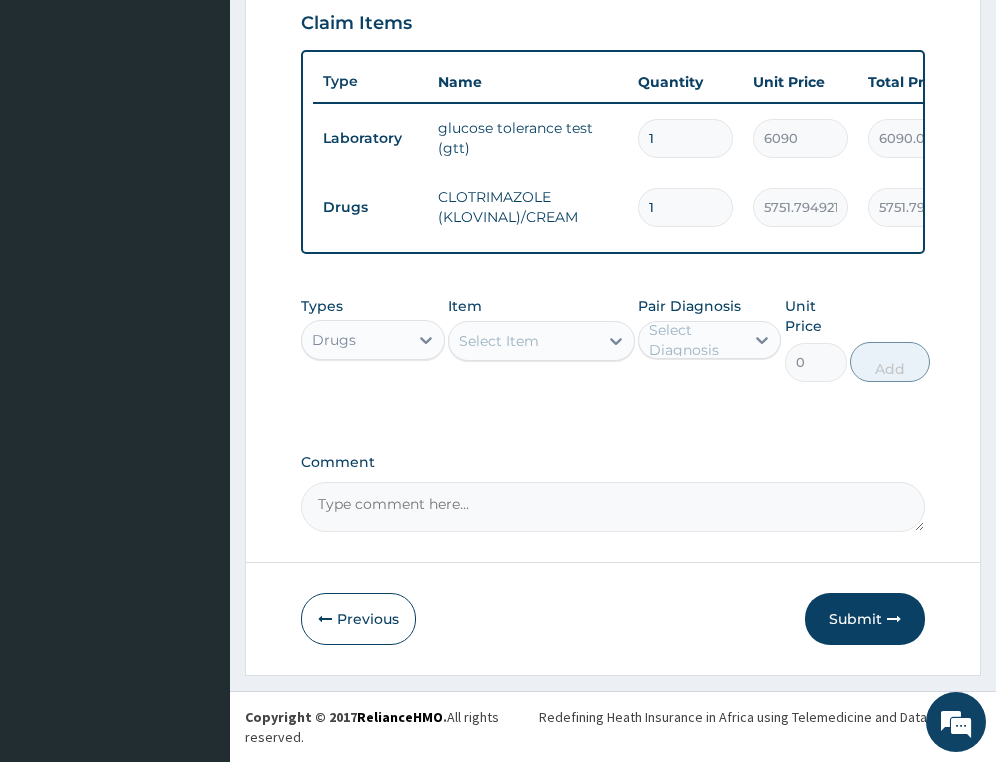 drag, startPoint x: 861, startPoint y: 618, endPoint x: 992, endPoint y: 441, distance: 220.20445 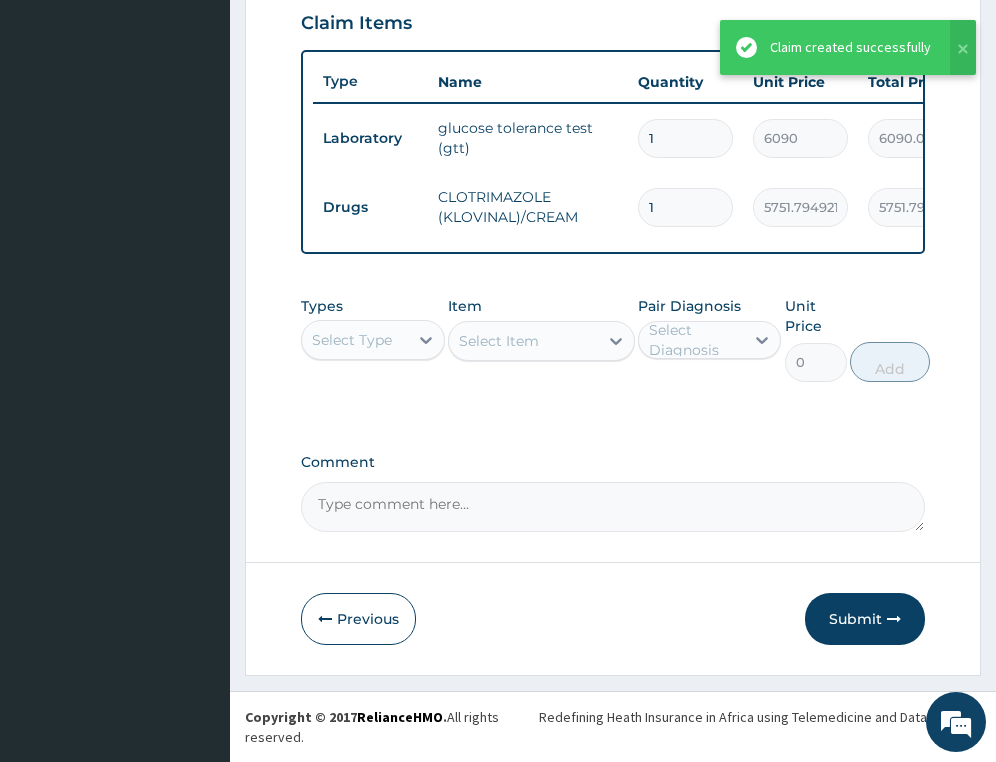scroll, scrollTop: 611, scrollLeft: 0, axis: vertical 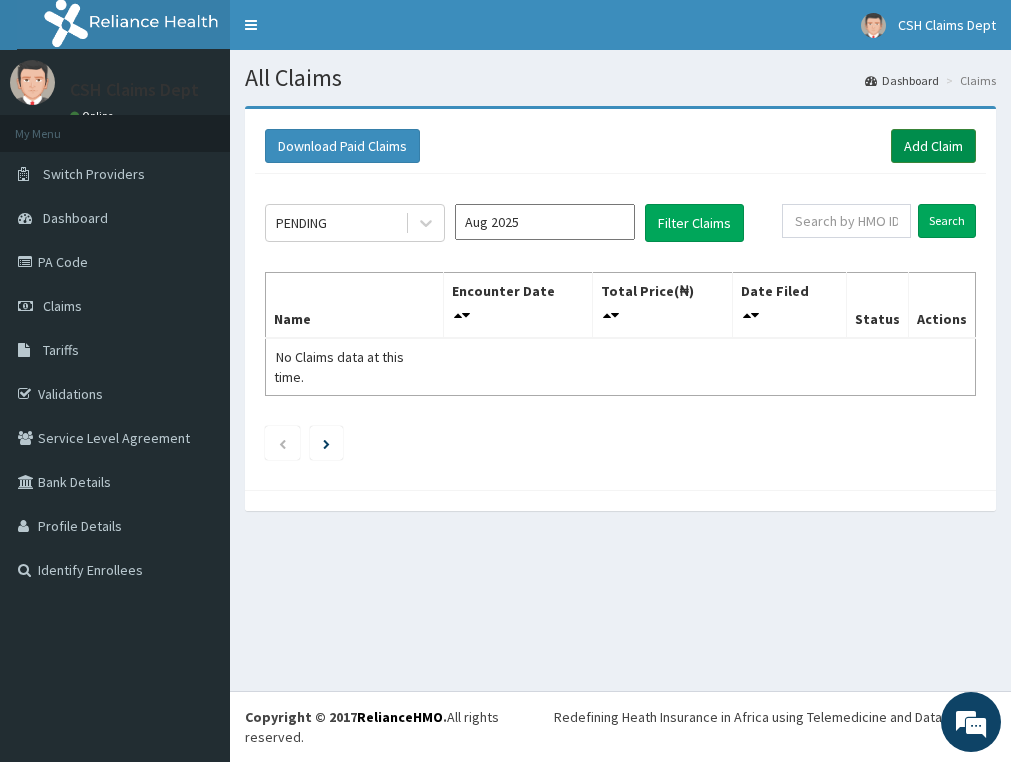click on "Add Claim" at bounding box center [933, 146] 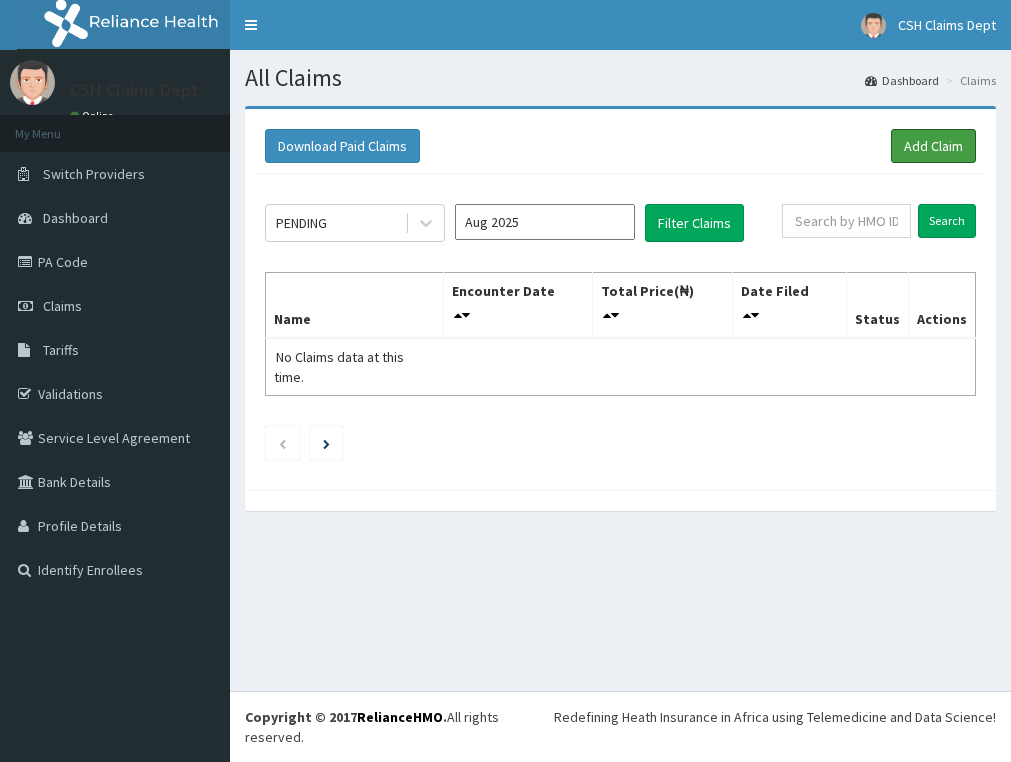 drag, startPoint x: 0, startPoint y: 0, endPoint x: 592, endPoint y: 0, distance: 592 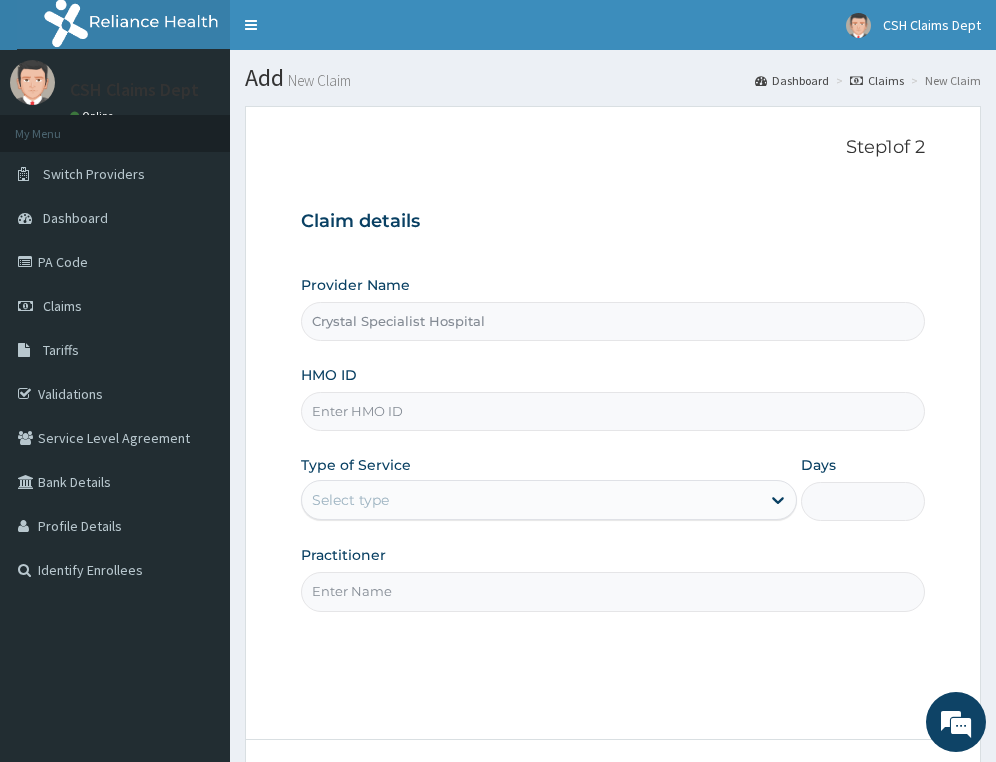 scroll, scrollTop: 0, scrollLeft: 0, axis: both 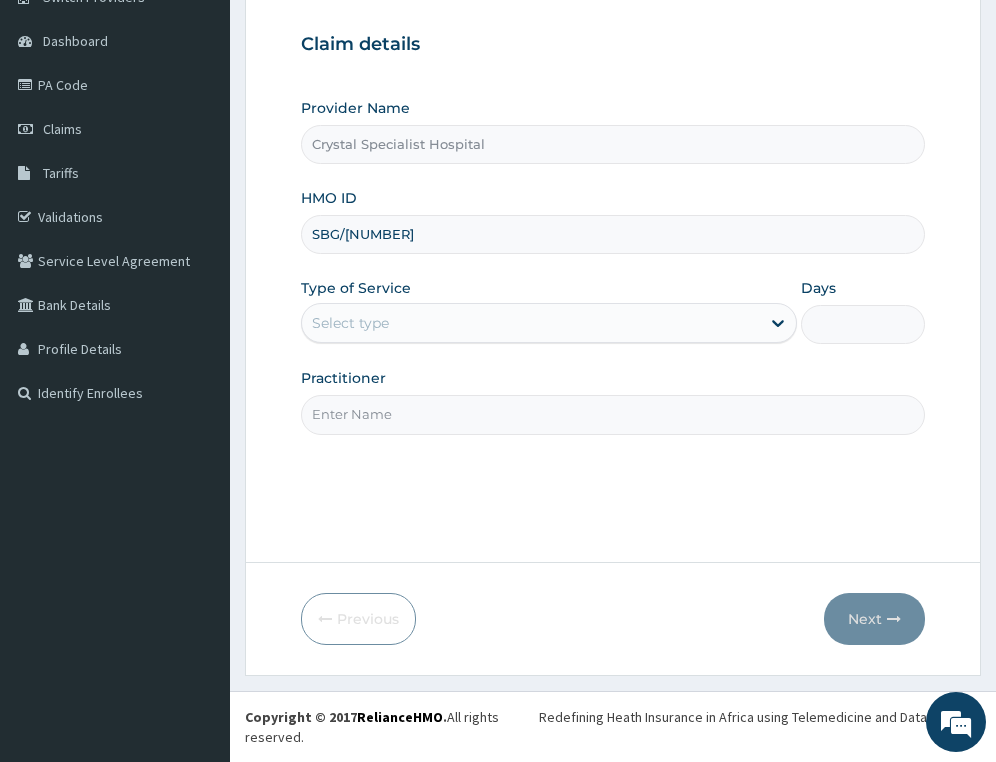 type on "SBG/[NUMBER]" 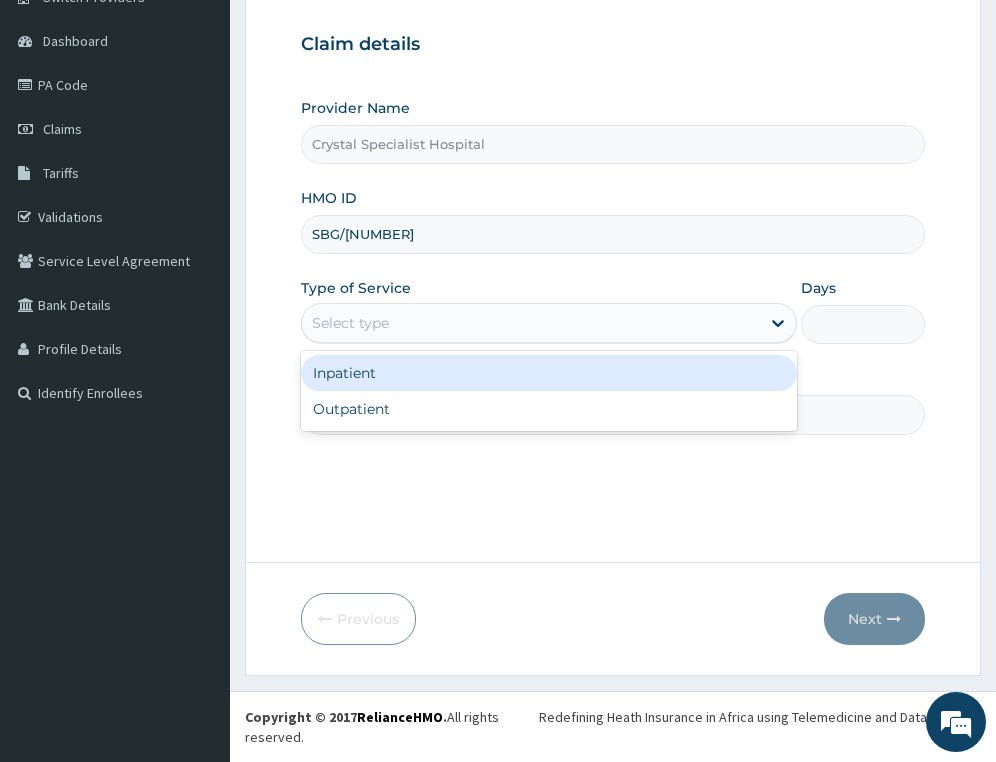 click on "Select type" at bounding box center (531, 323) 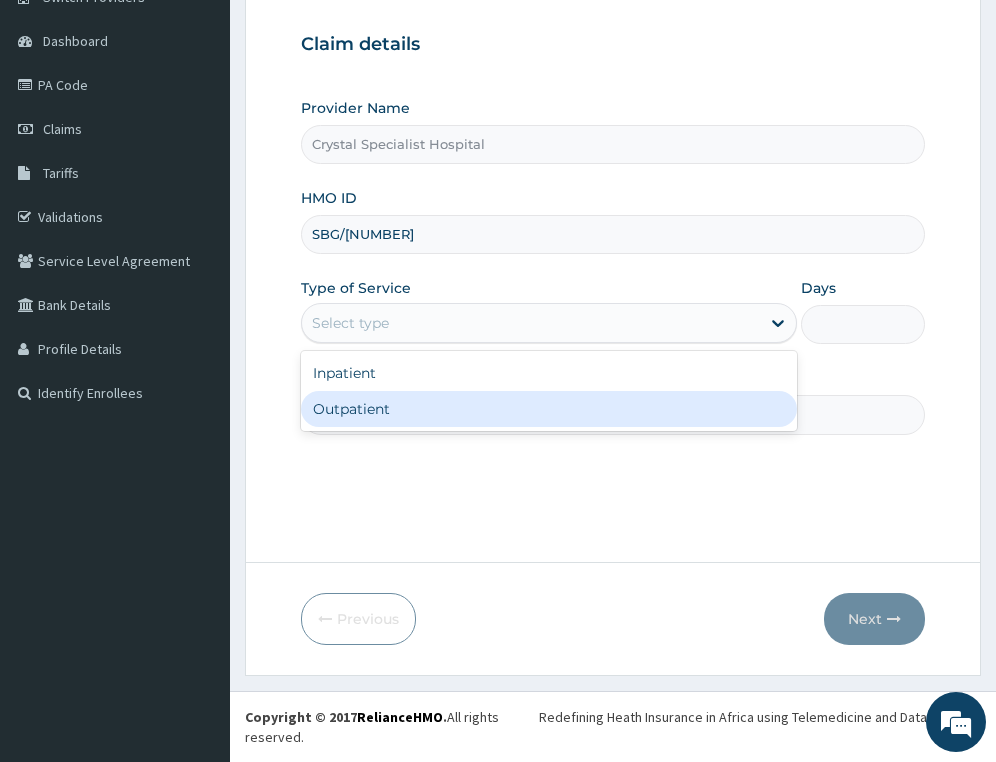 click on "Outpatient" at bounding box center (549, 409) 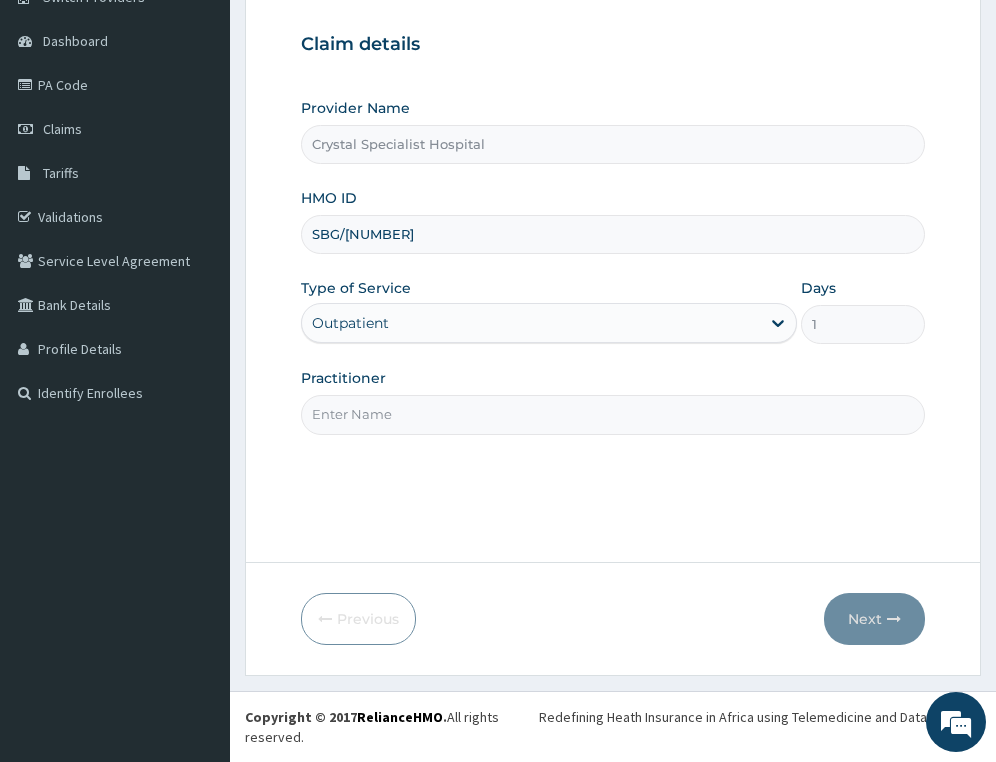 click on "Practitioner" at bounding box center (613, 414) 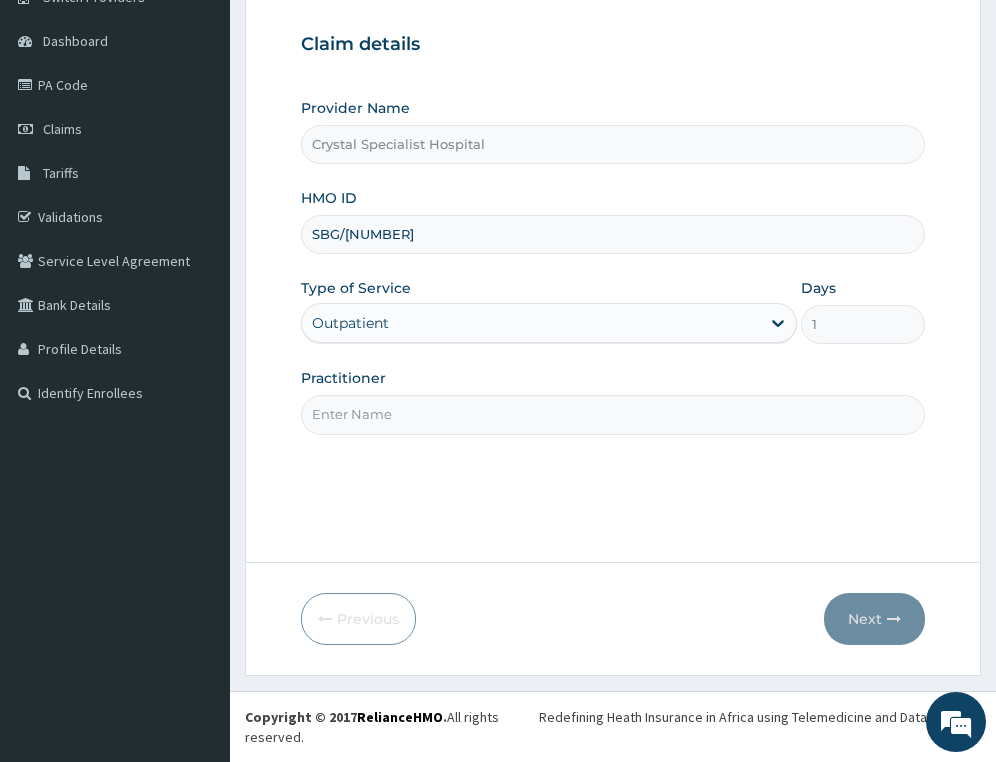 scroll, scrollTop: 0, scrollLeft: 0, axis: both 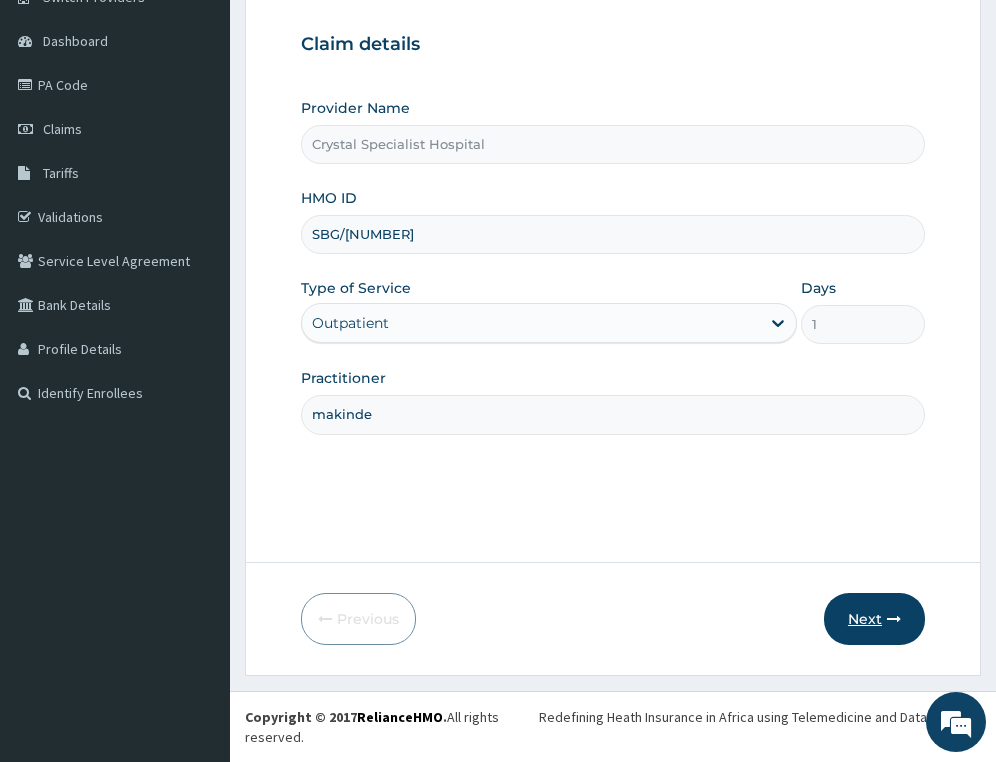 type on "makinde" 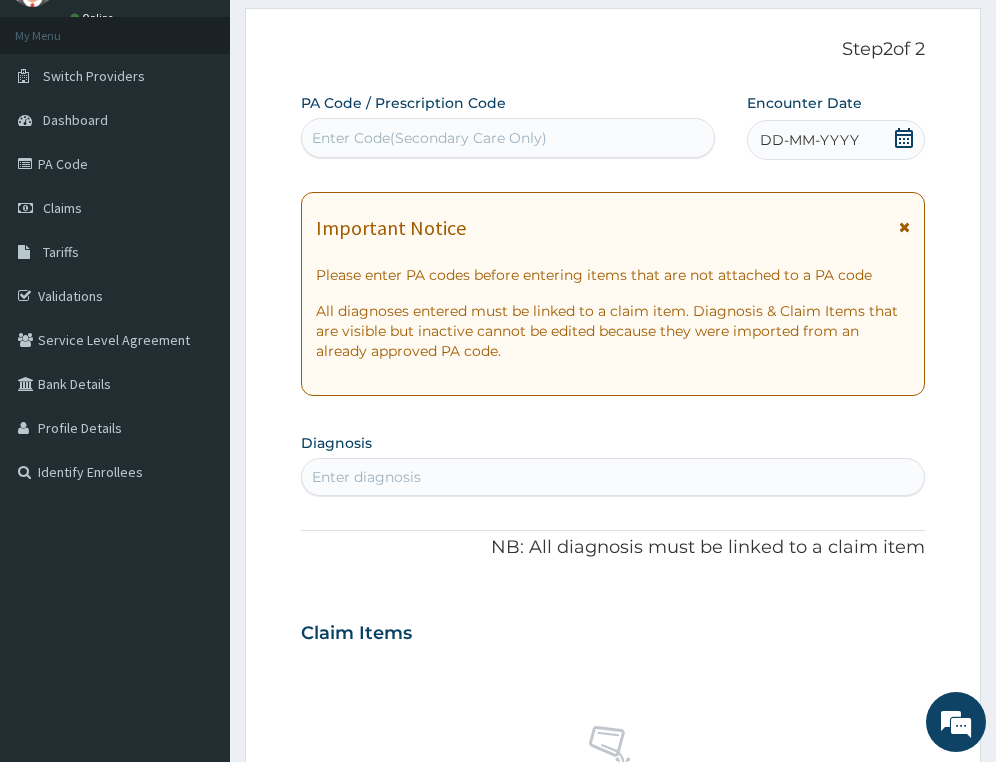 scroll, scrollTop: 0, scrollLeft: 0, axis: both 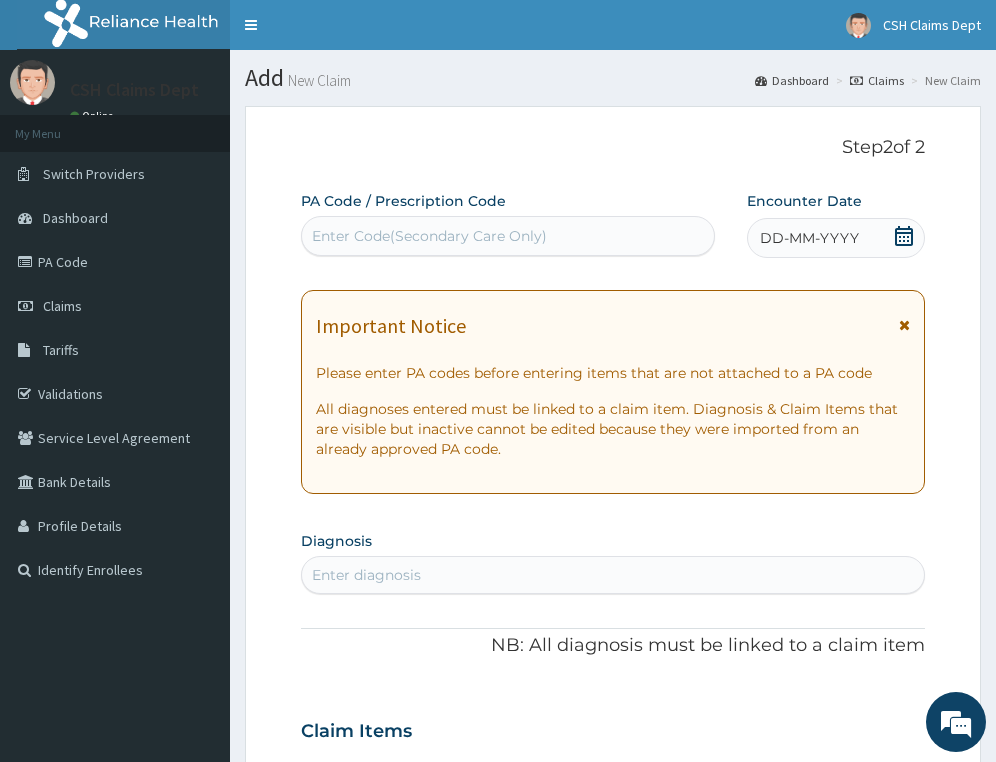 click on "Enter Code(Secondary Care Only)" at bounding box center (429, 236) 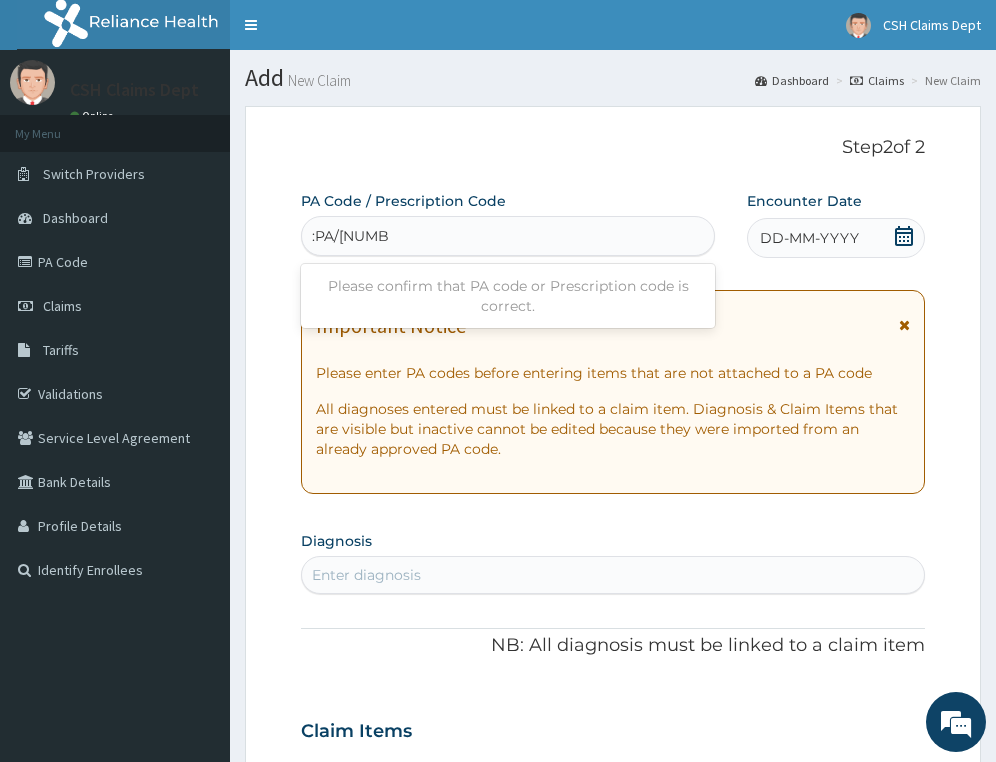 type on ":PA/019760" 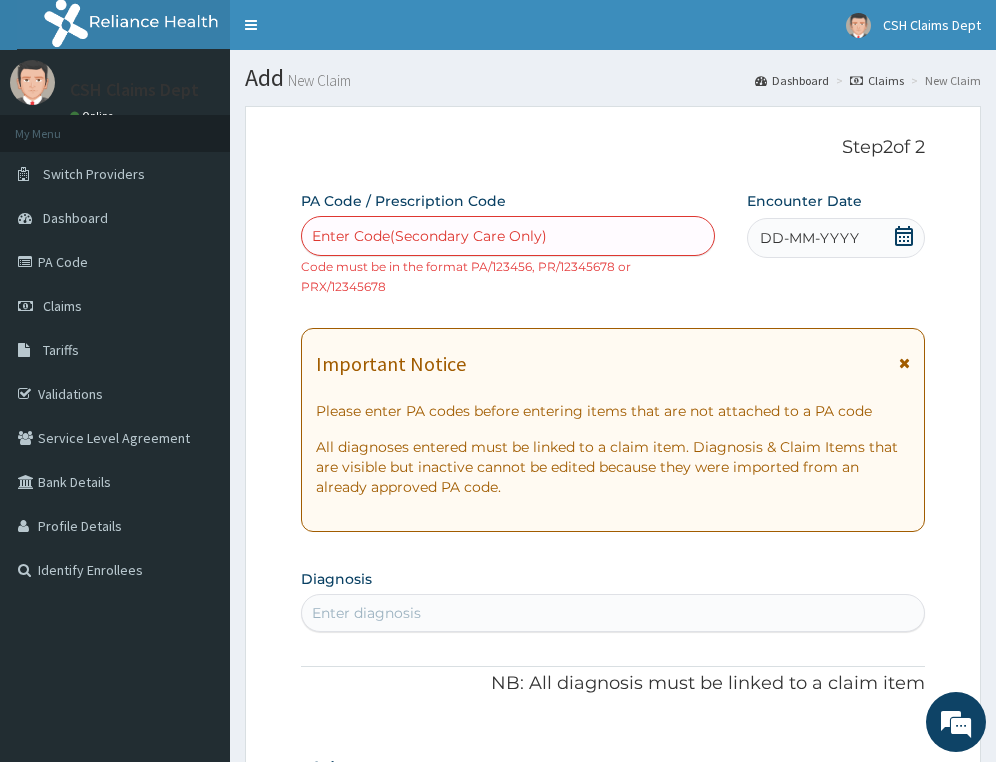 click on "Enter Code(Secondary Care Only)" at bounding box center [429, 236] 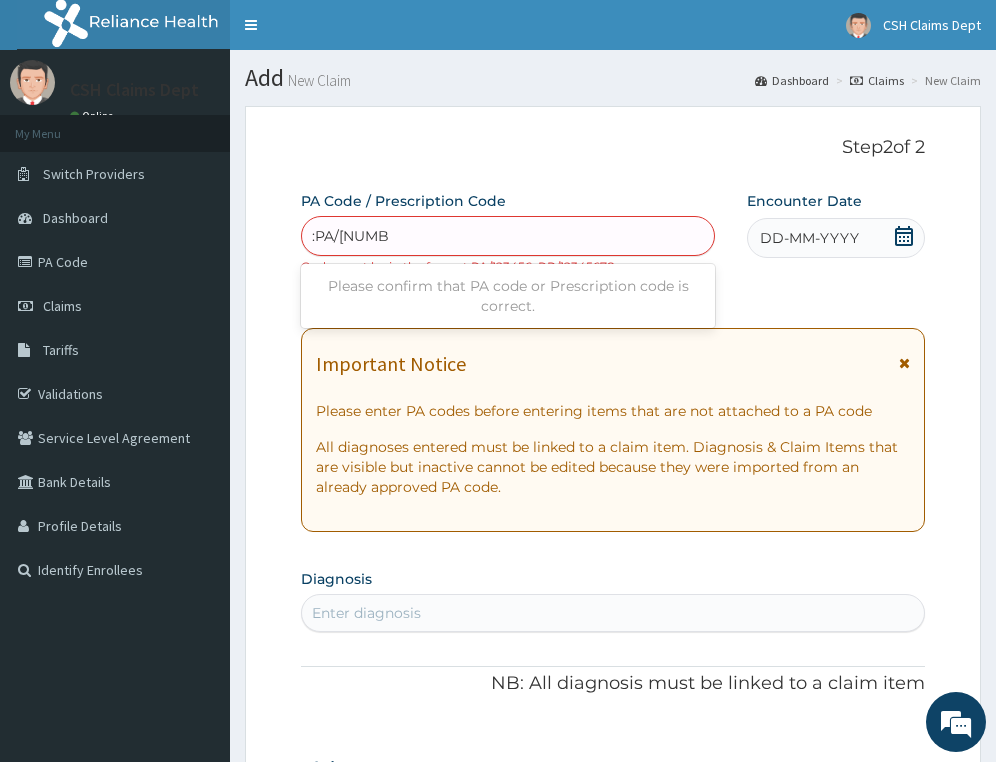 drag, startPoint x: 316, startPoint y: 233, endPoint x: 293, endPoint y: 233, distance: 23 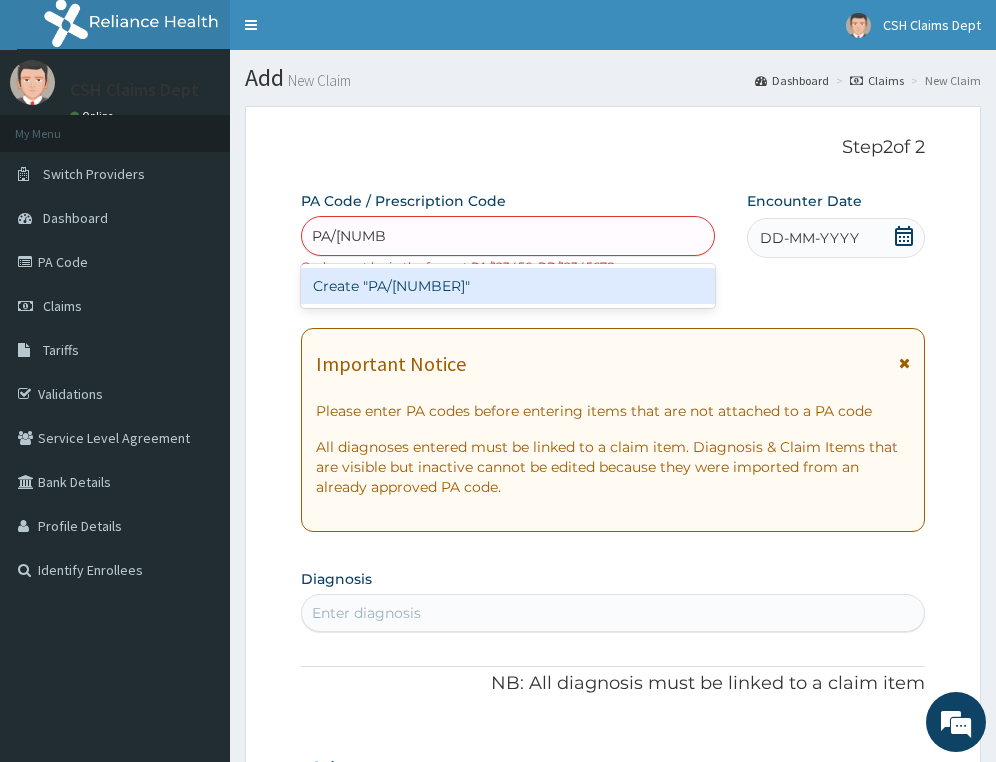type 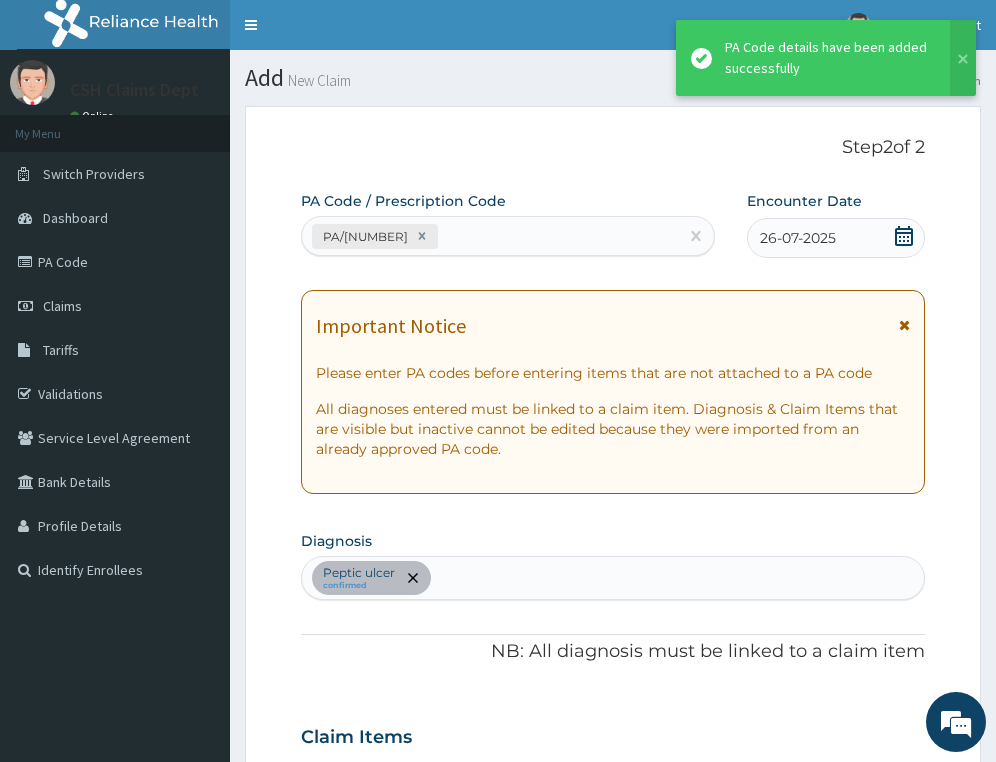 scroll, scrollTop: 471, scrollLeft: 0, axis: vertical 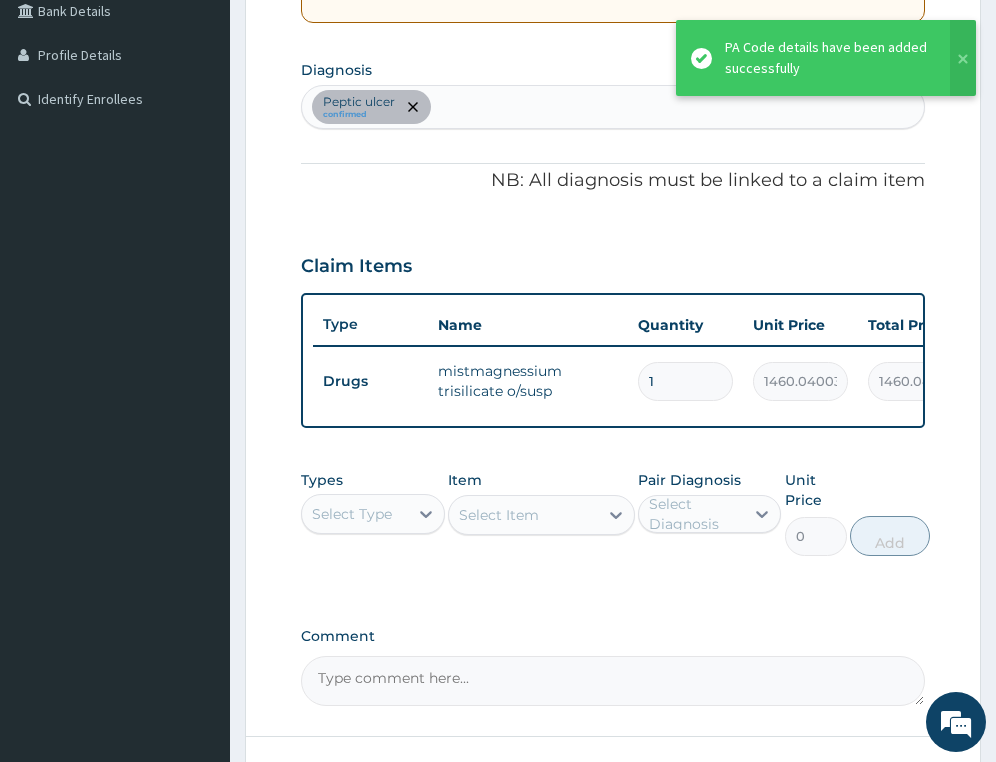click on "Peptic ulcer confirmed" at bounding box center [613, 107] 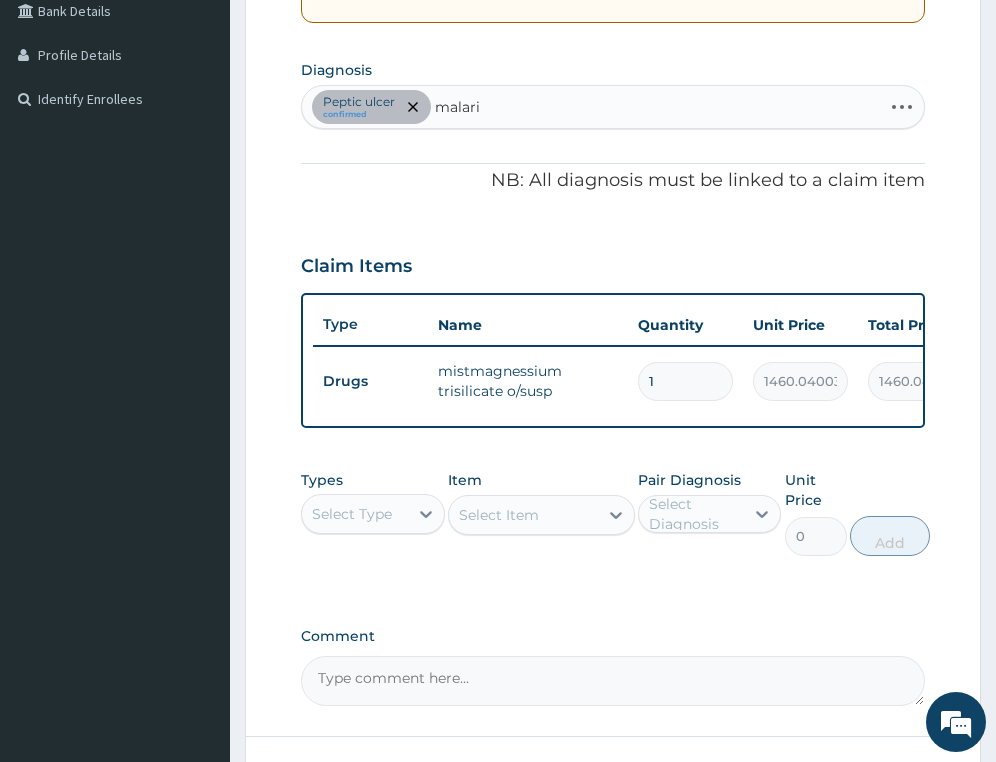 type on "malaria" 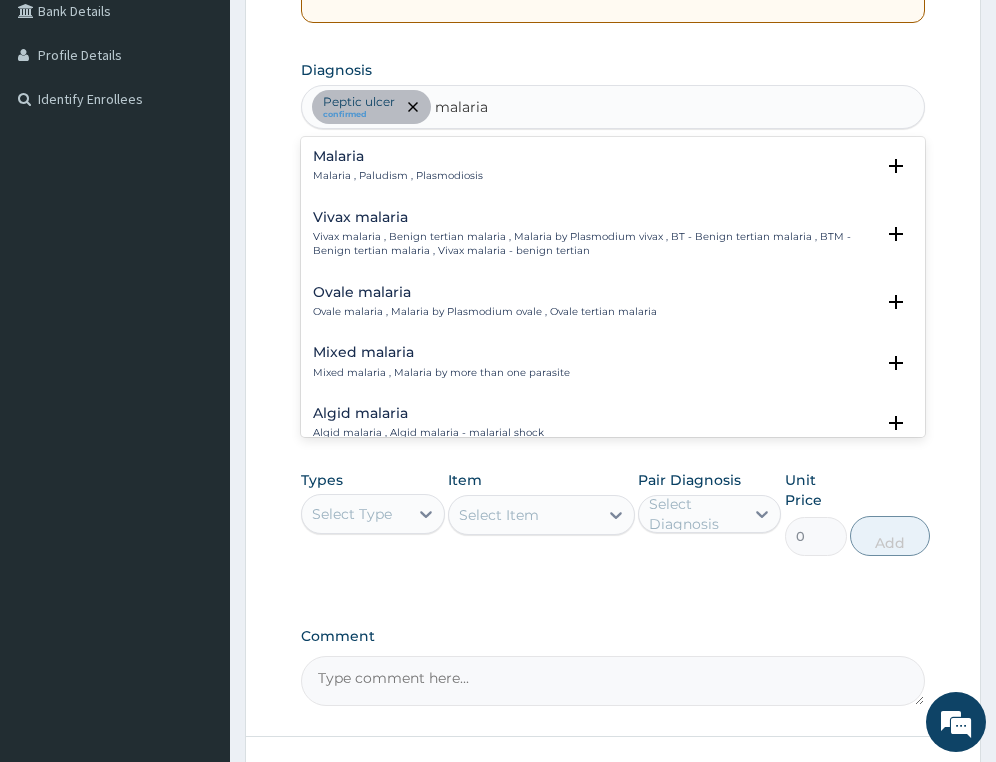 click on "Malaria , Paludism , Plasmodiosis" at bounding box center (398, 176) 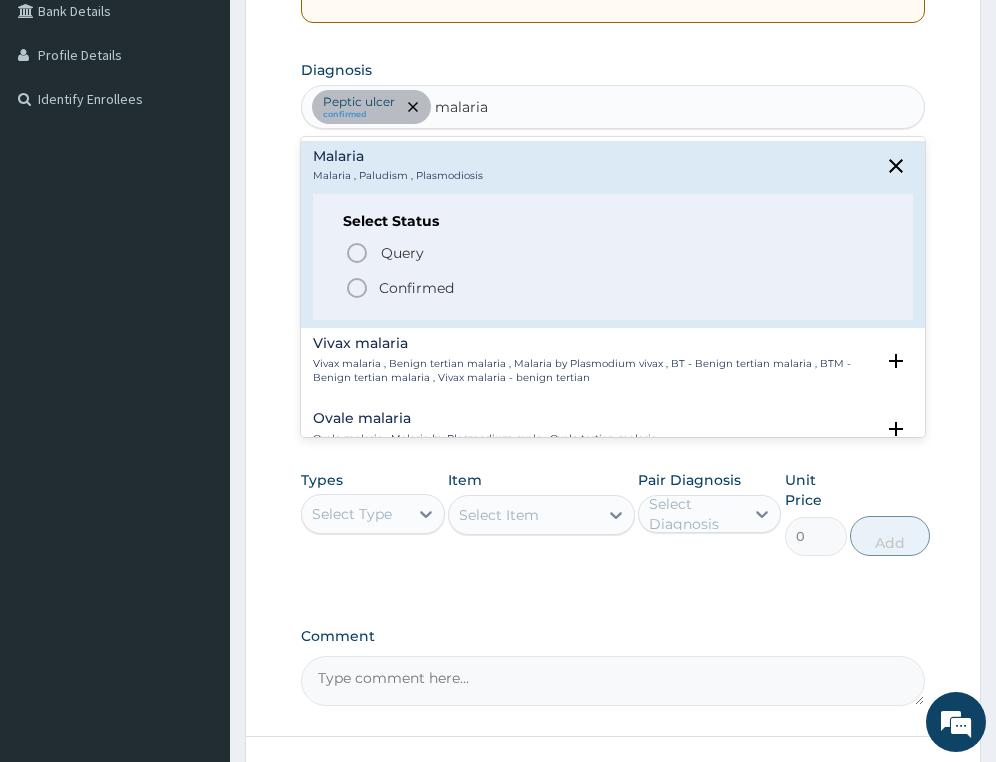click on "Confirmed" at bounding box center [416, 288] 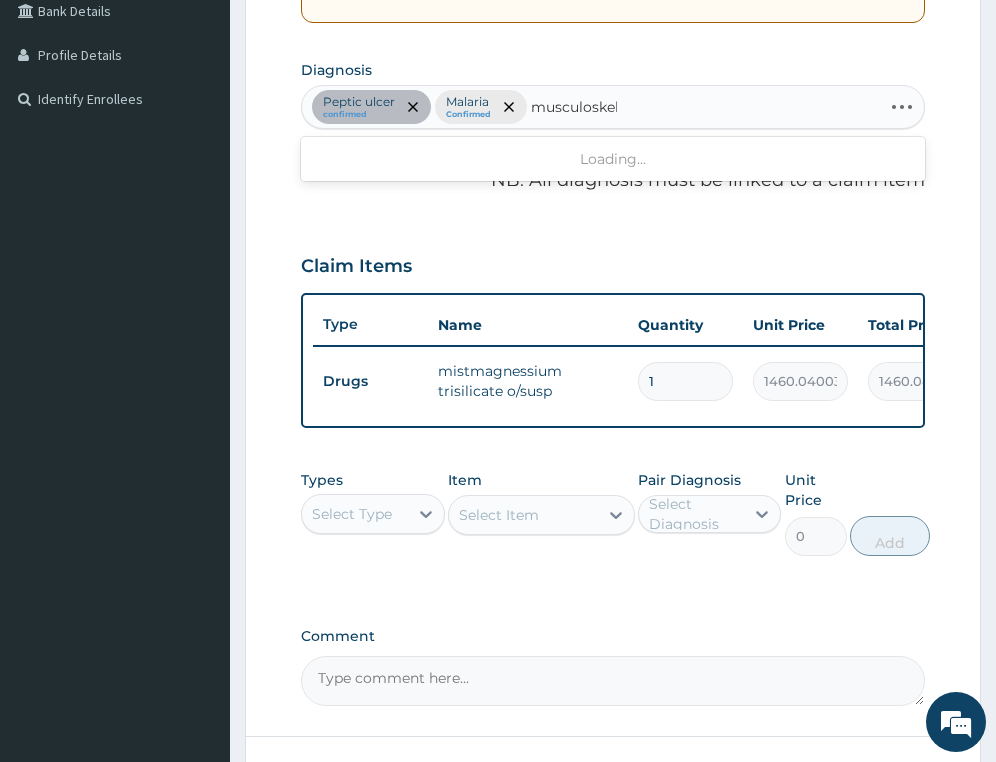 type on "musculoskele" 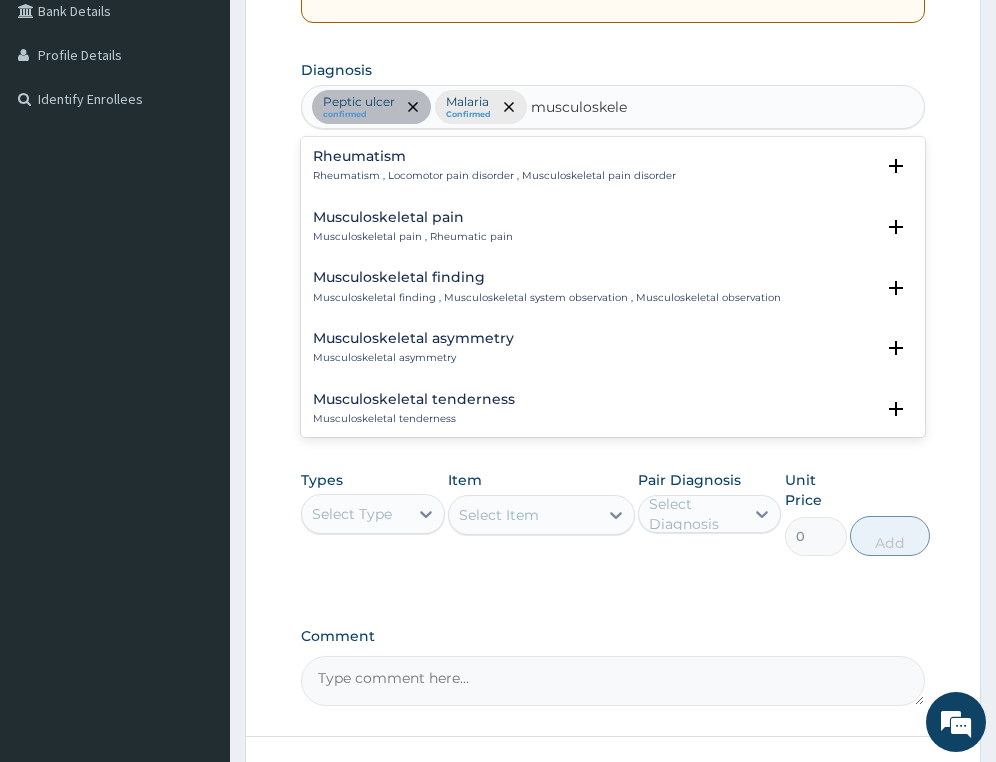 click on "Musculoskeletal pain Musculoskeletal pain , Rheumatic pain" at bounding box center (413, 227) 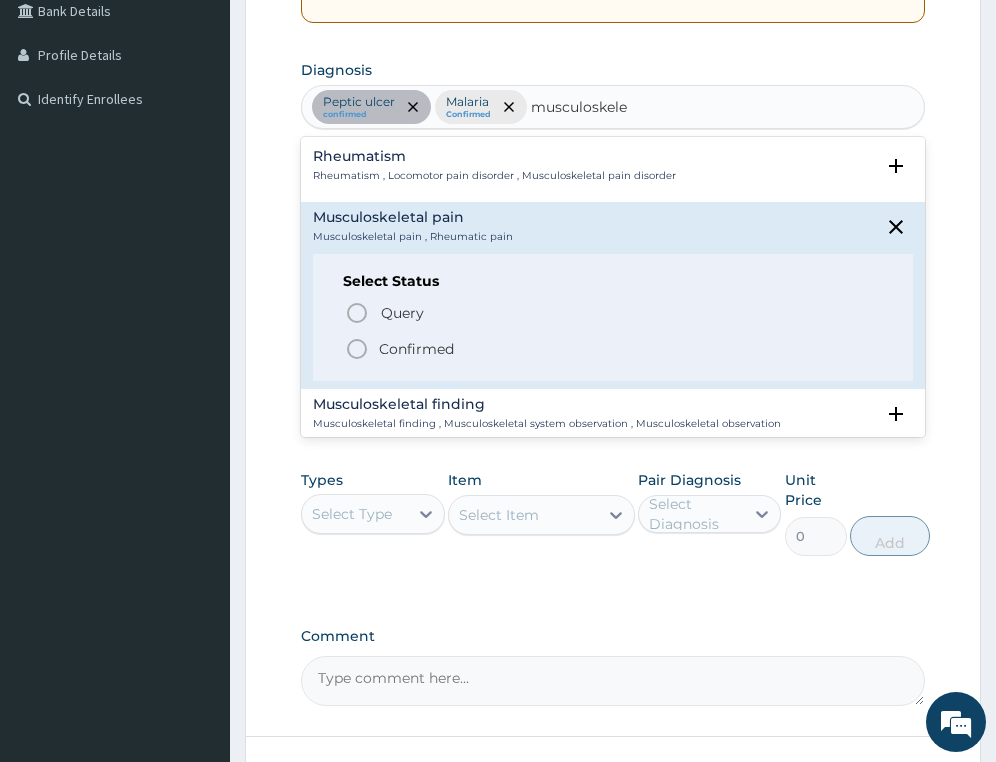 click on "Confirmed" at bounding box center [416, 349] 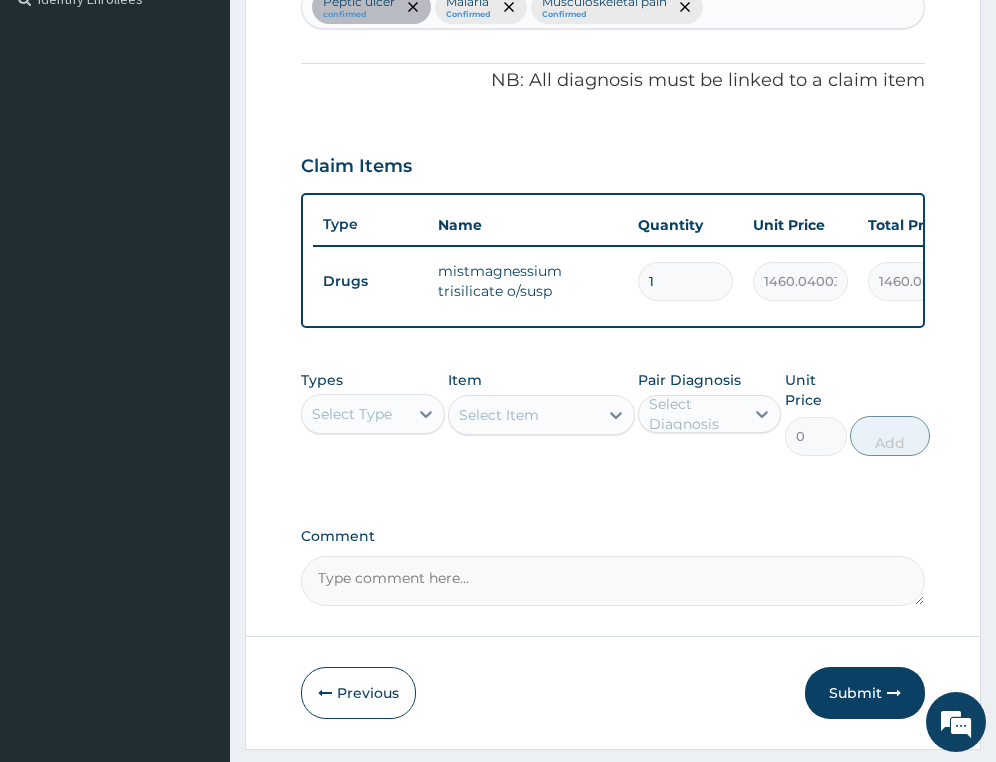 scroll, scrollTop: 660, scrollLeft: 0, axis: vertical 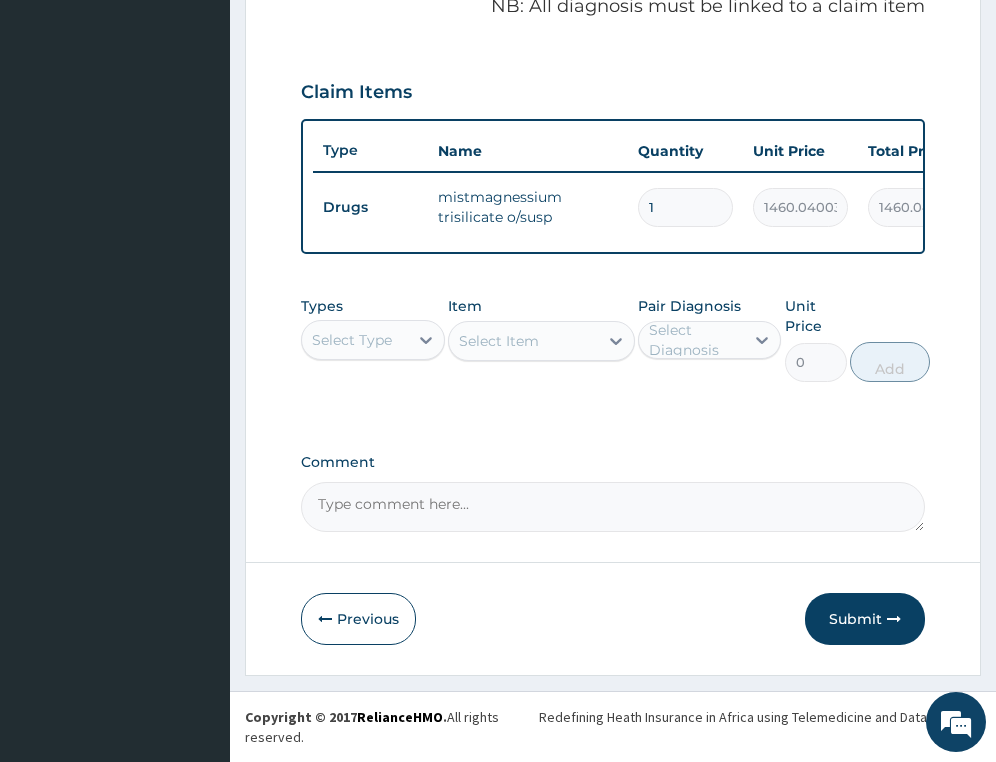 click on "Select Type" at bounding box center (352, 340) 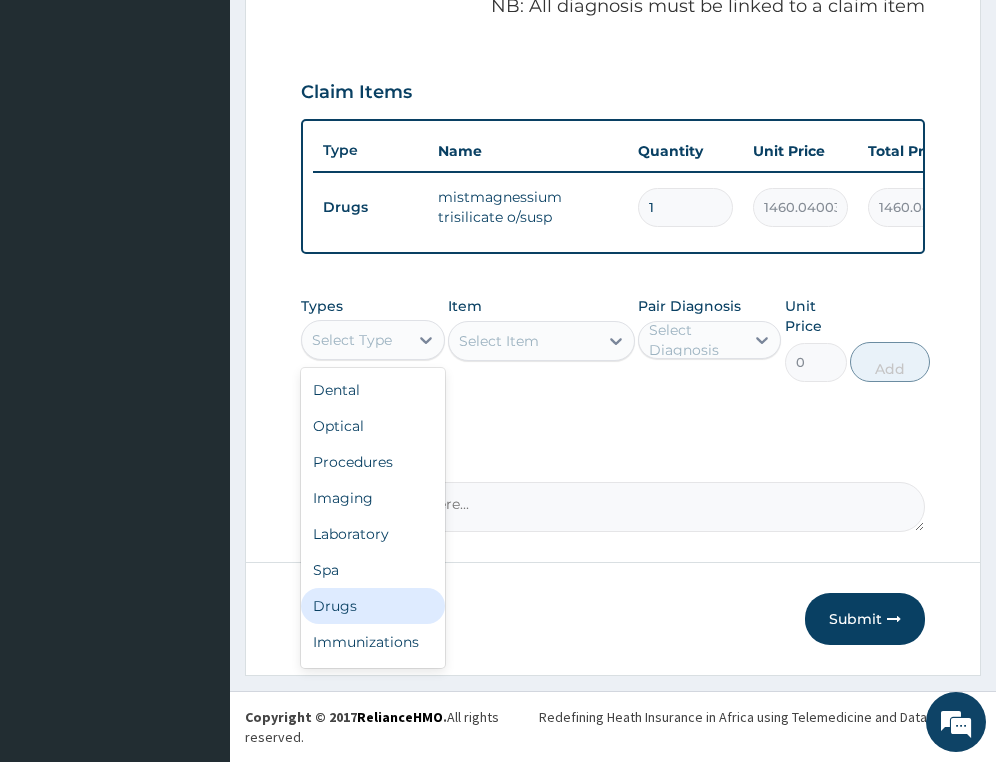 drag, startPoint x: 362, startPoint y: 543, endPoint x: 364, endPoint y: 602, distance: 59.03389 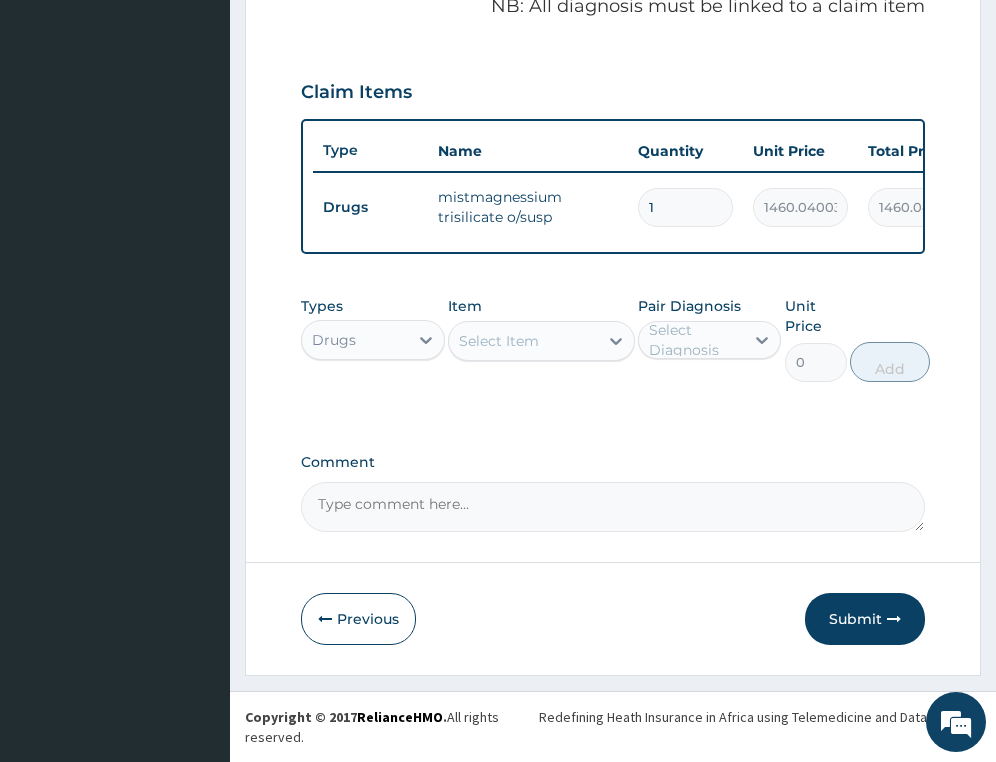 click on "Select Item" at bounding box center [523, 341] 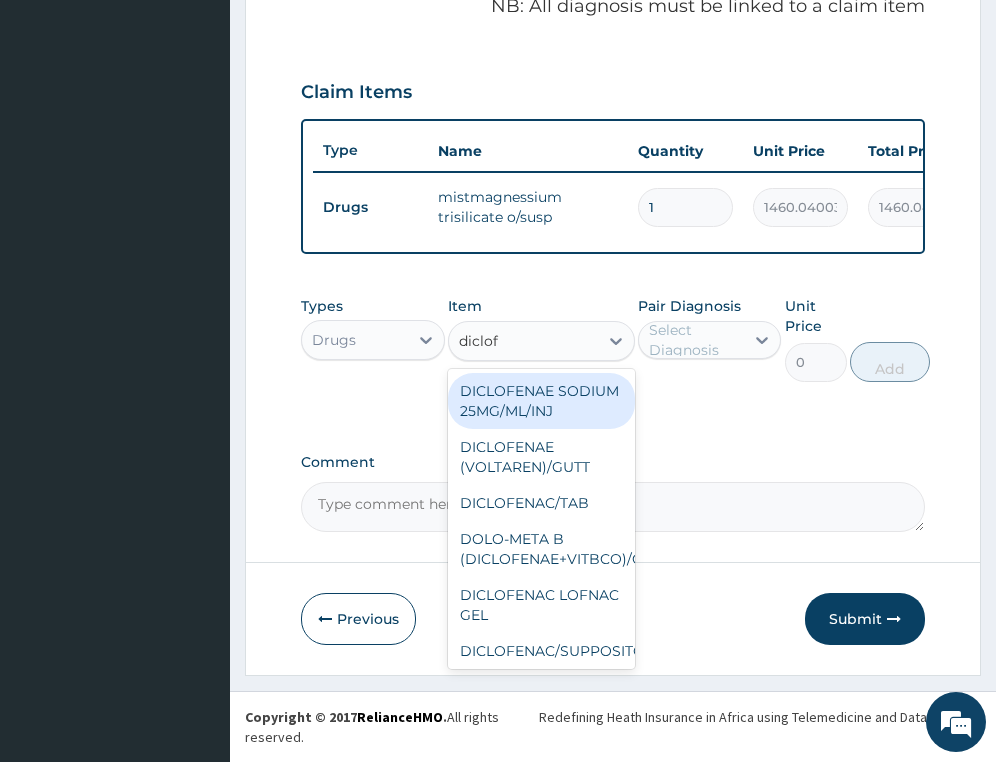 type on "diclofe" 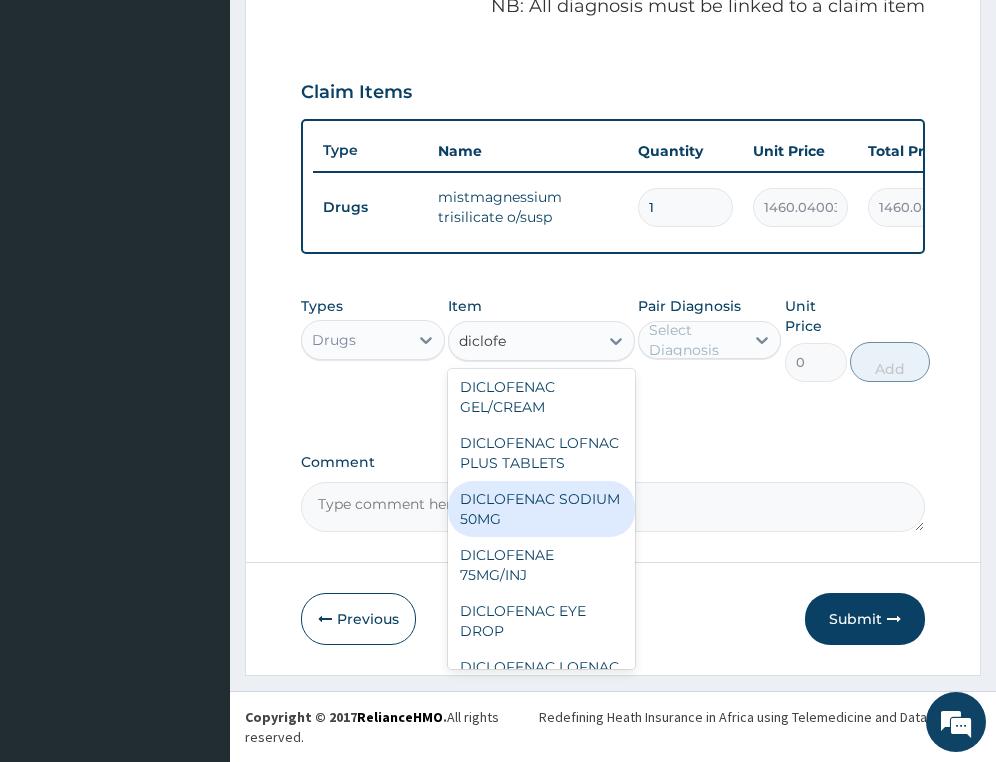 scroll, scrollTop: 400, scrollLeft: 0, axis: vertical 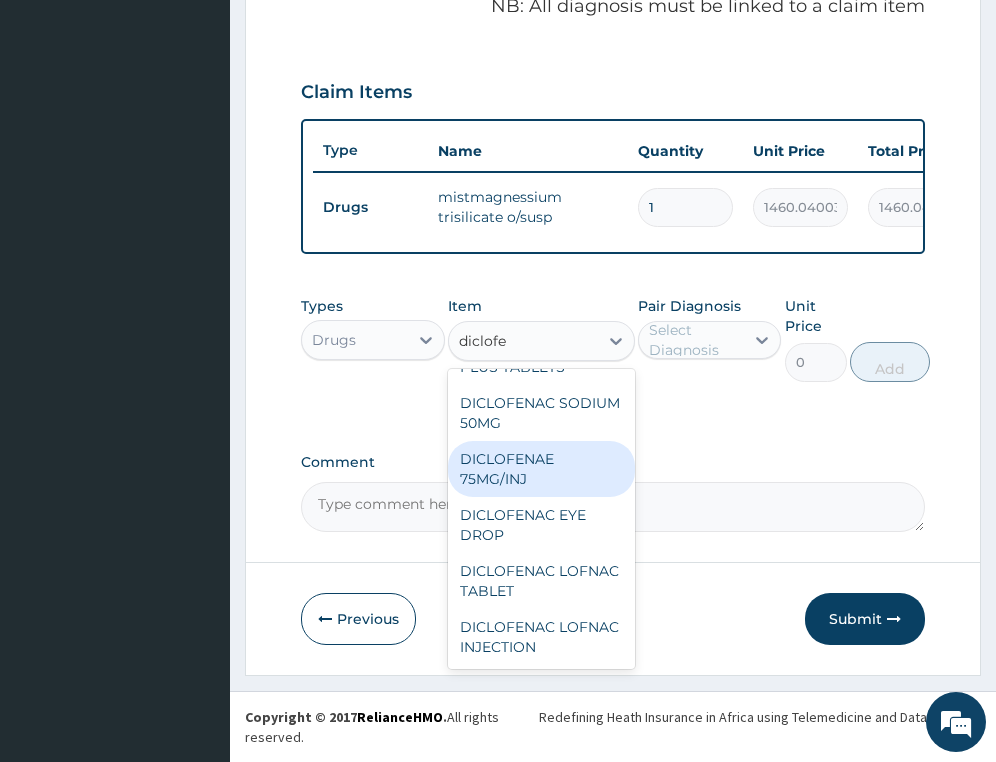 click on "DICLOFENAE 75MG/INJ" at bounding box center (541, 469) 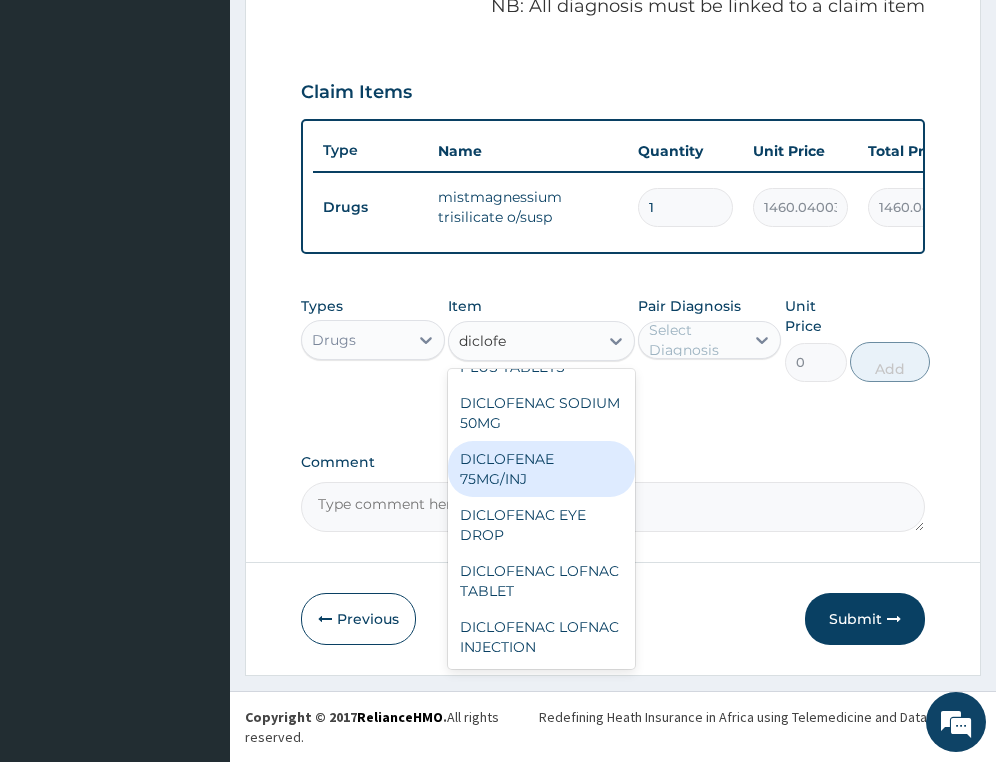 type 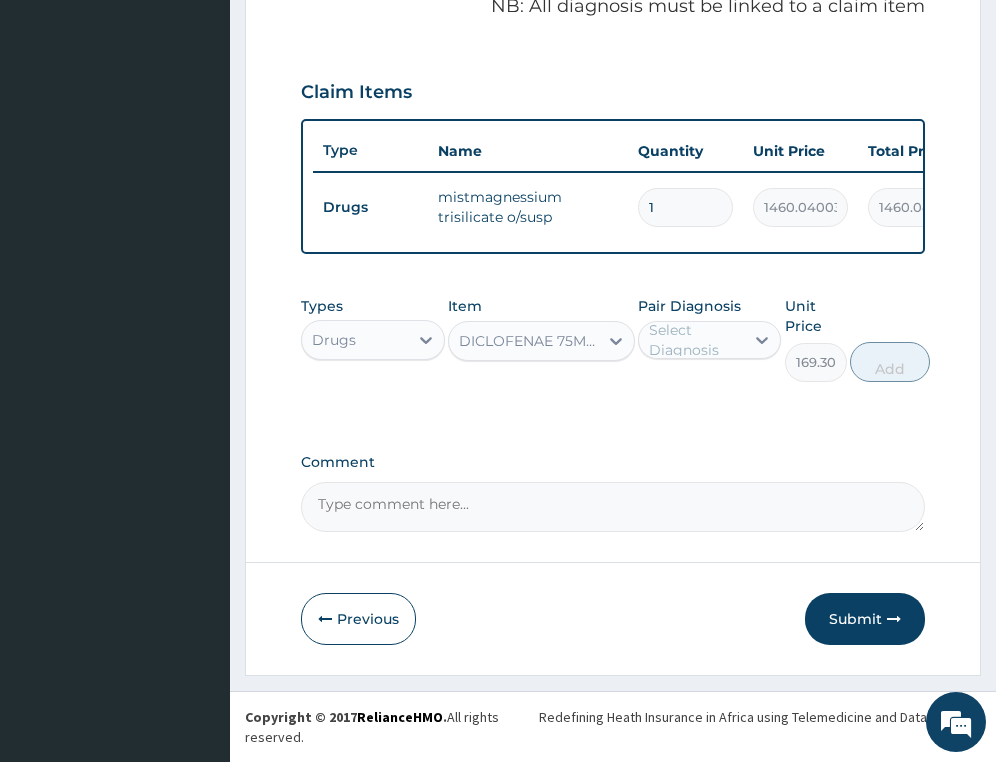 click on "Select Diagnosis" at bounding box center (695, 340) 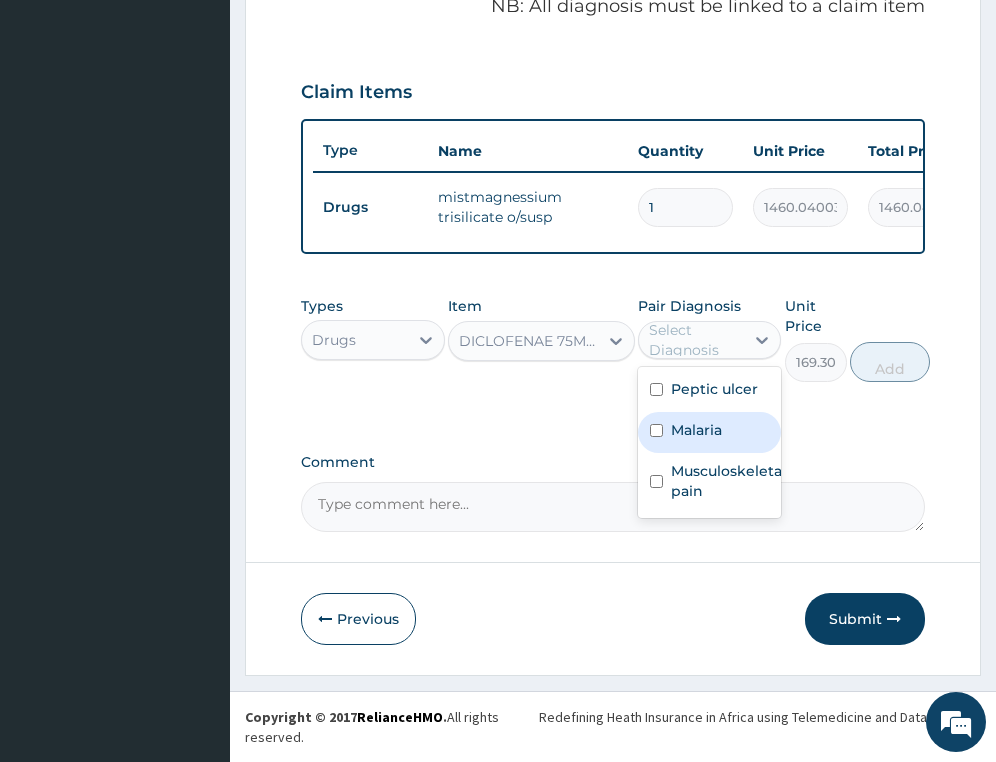 click on "Malaria" at bounding box center (696, 430) 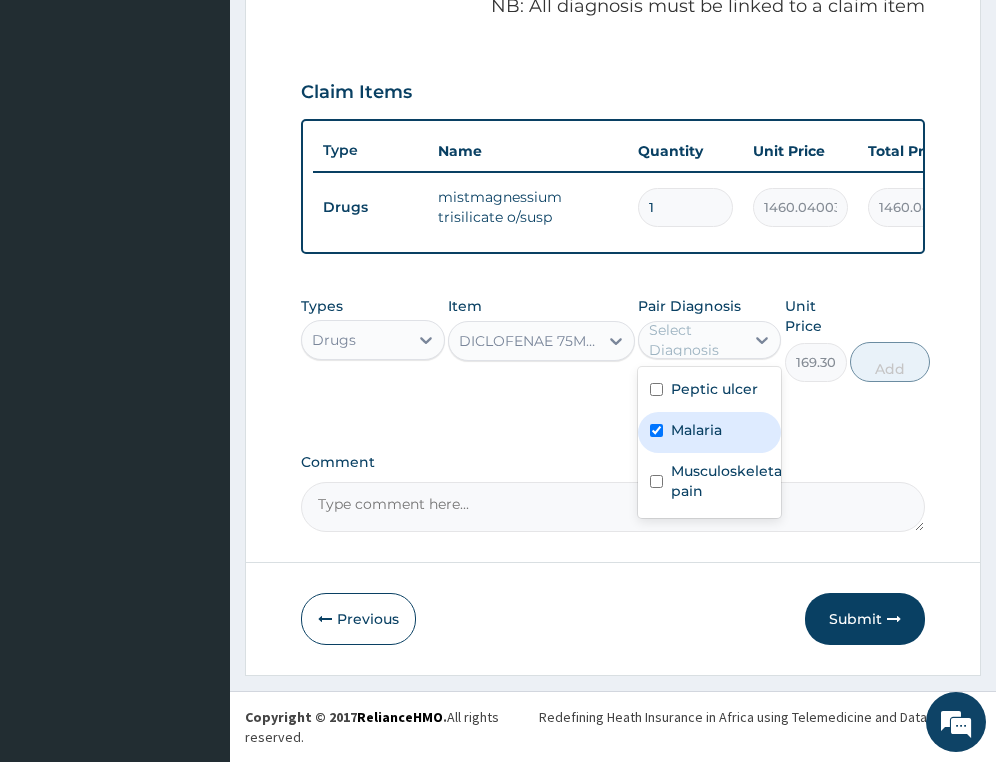 checkbox on "true" 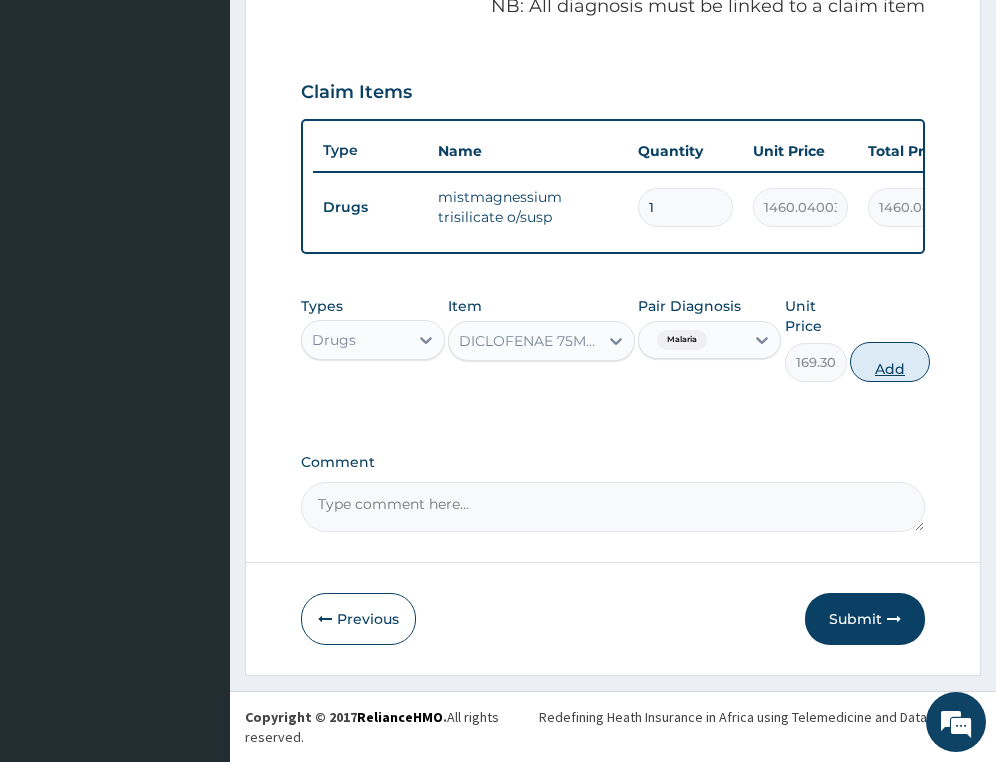 click on "Add" at bounding box center (890, 362) 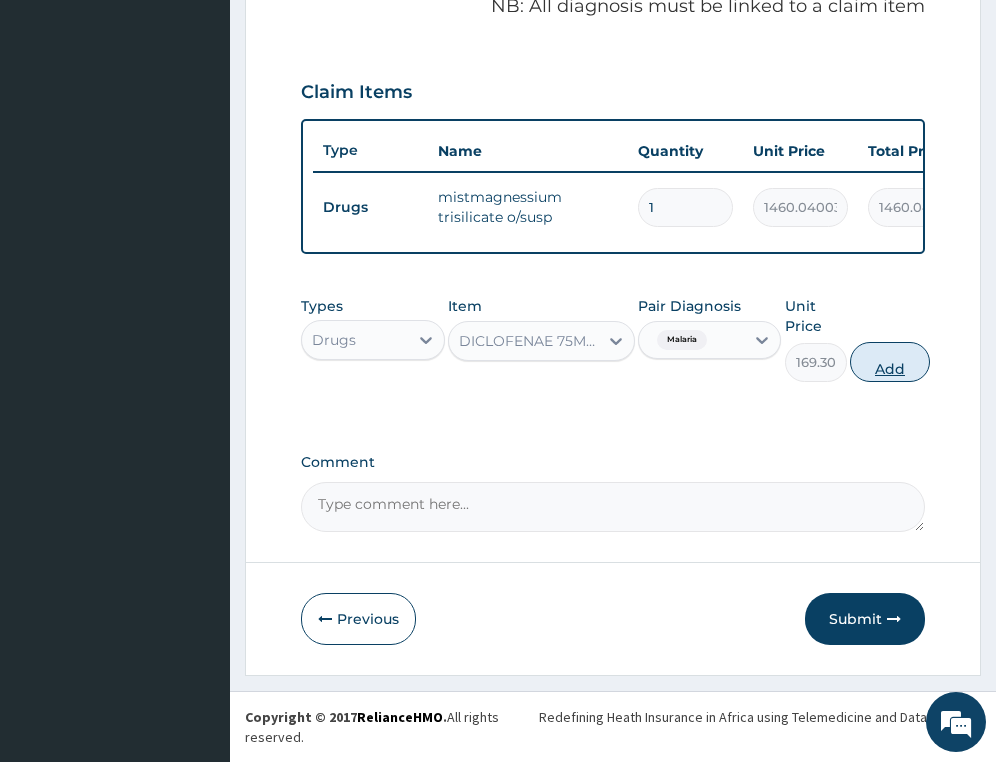 type on "0" 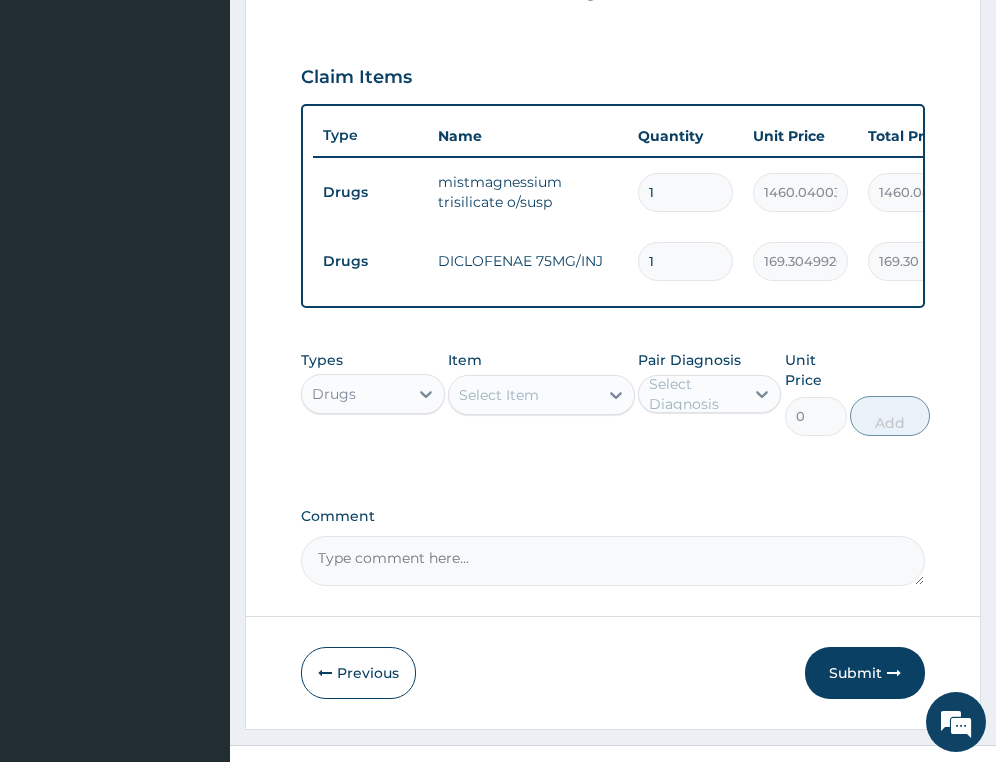click on "Select Item" at bounding box center (499, 395) 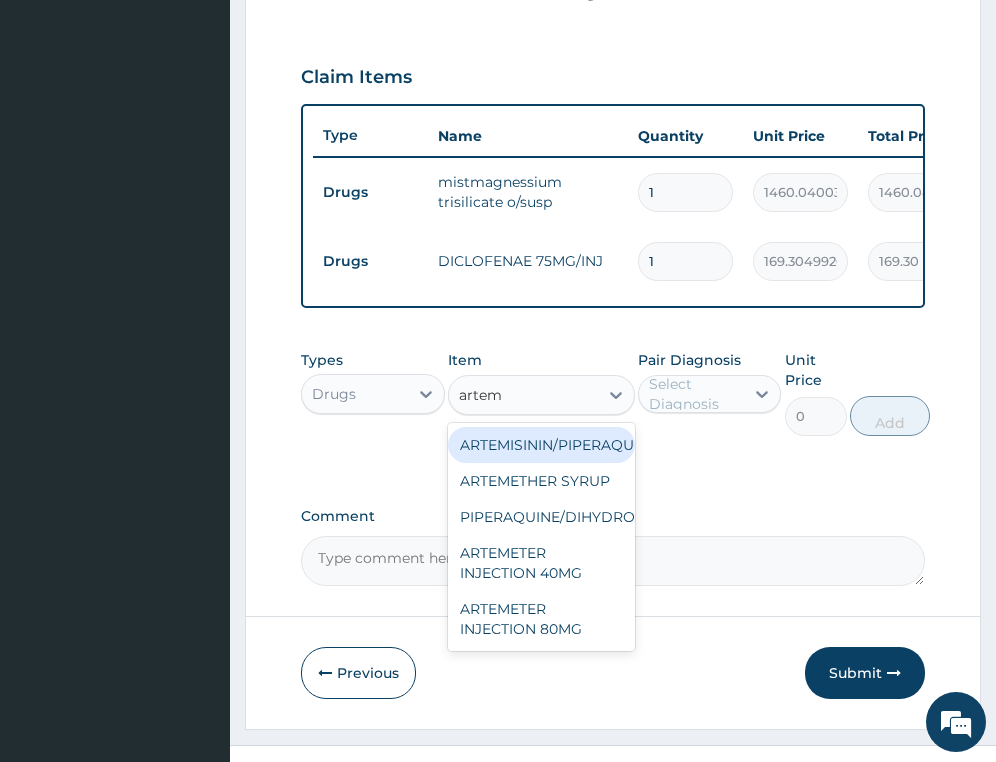type on "arteme" 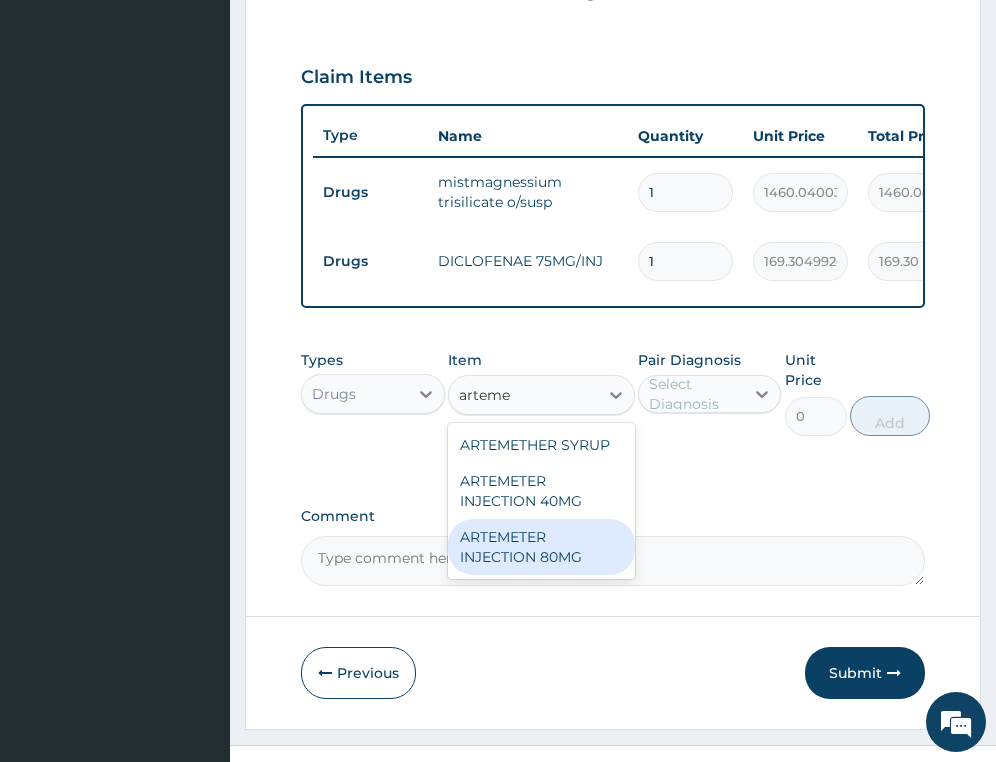 click on "ARTEMETER INJECTION 80MG" at bounding box center [541, 547] 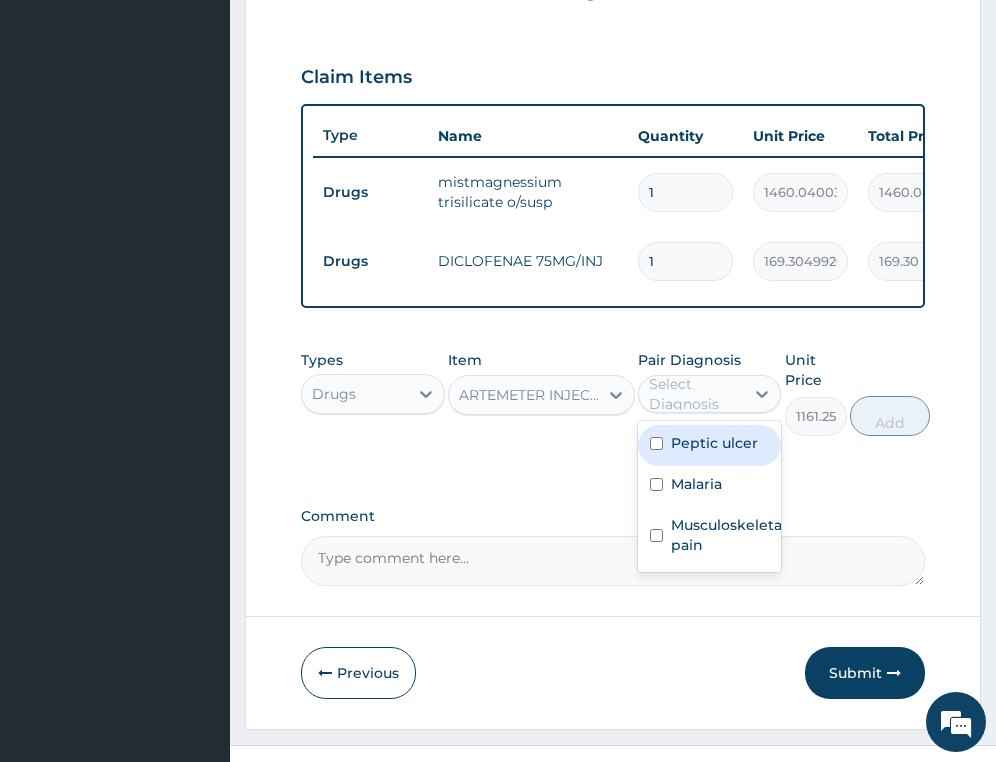 click on "Select Diagnosis" at bounding box center [695, 394] 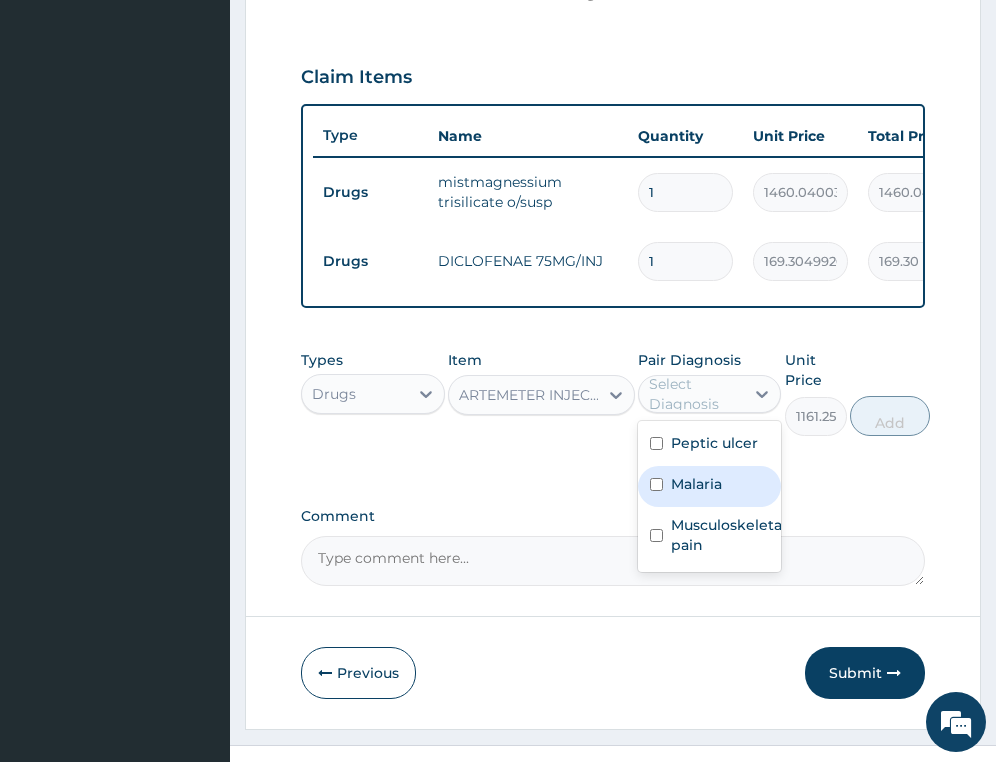 click on "Malaria" at bounding box center [696, 484] 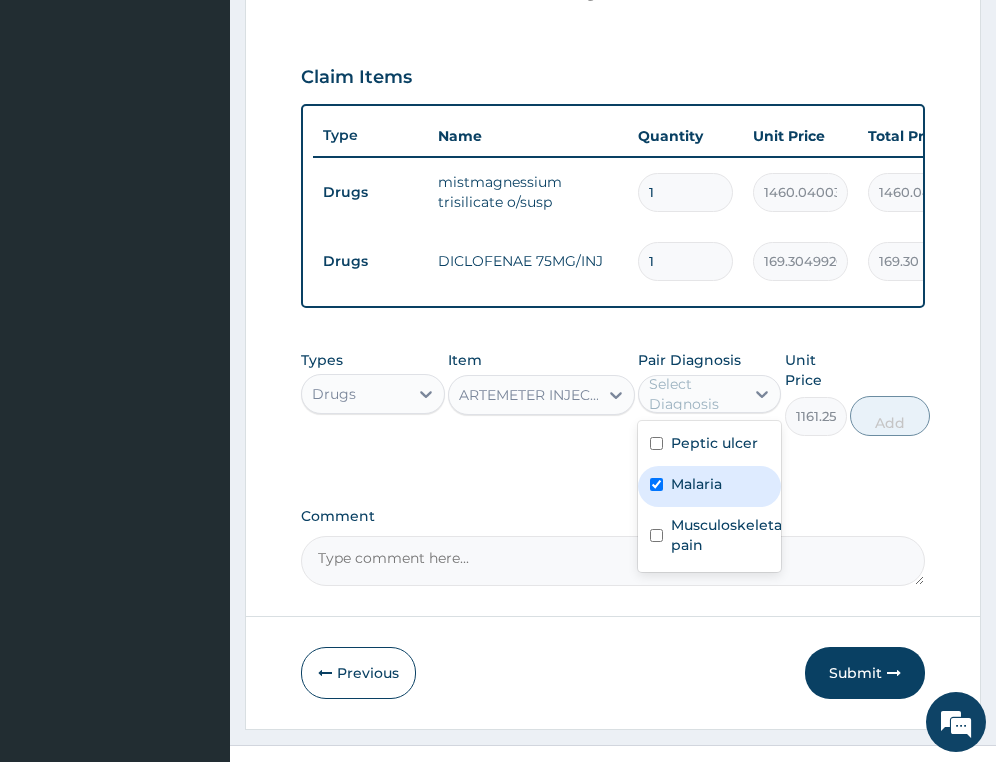 checkbox on "true" 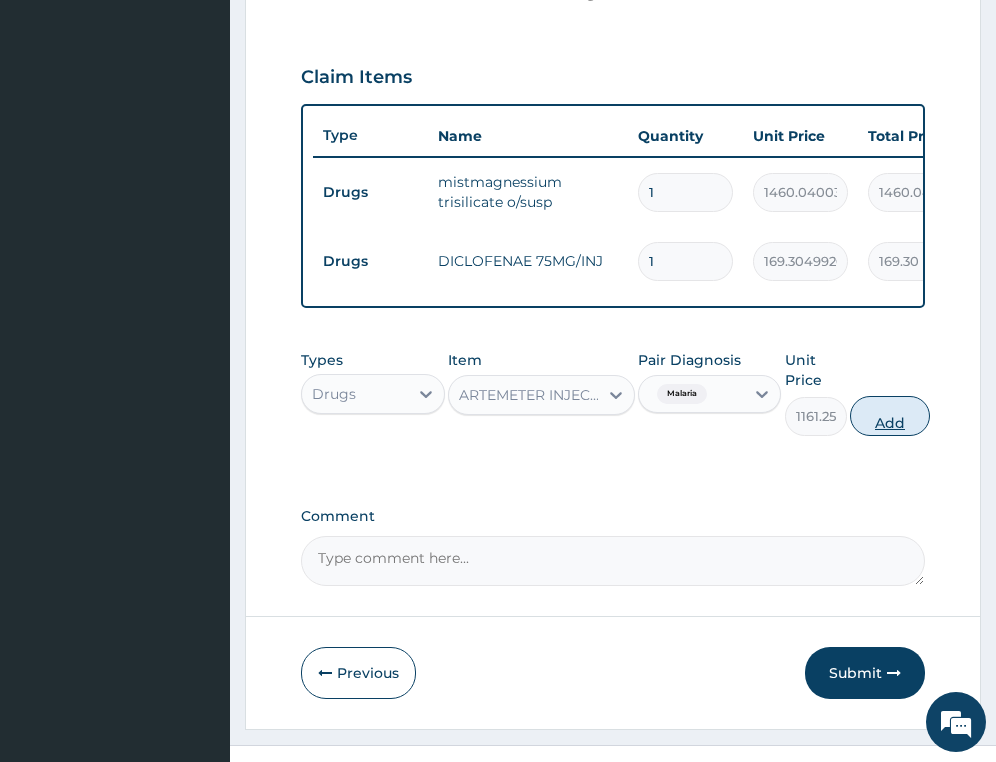 click on "Add" at bounding box center [890, 416] 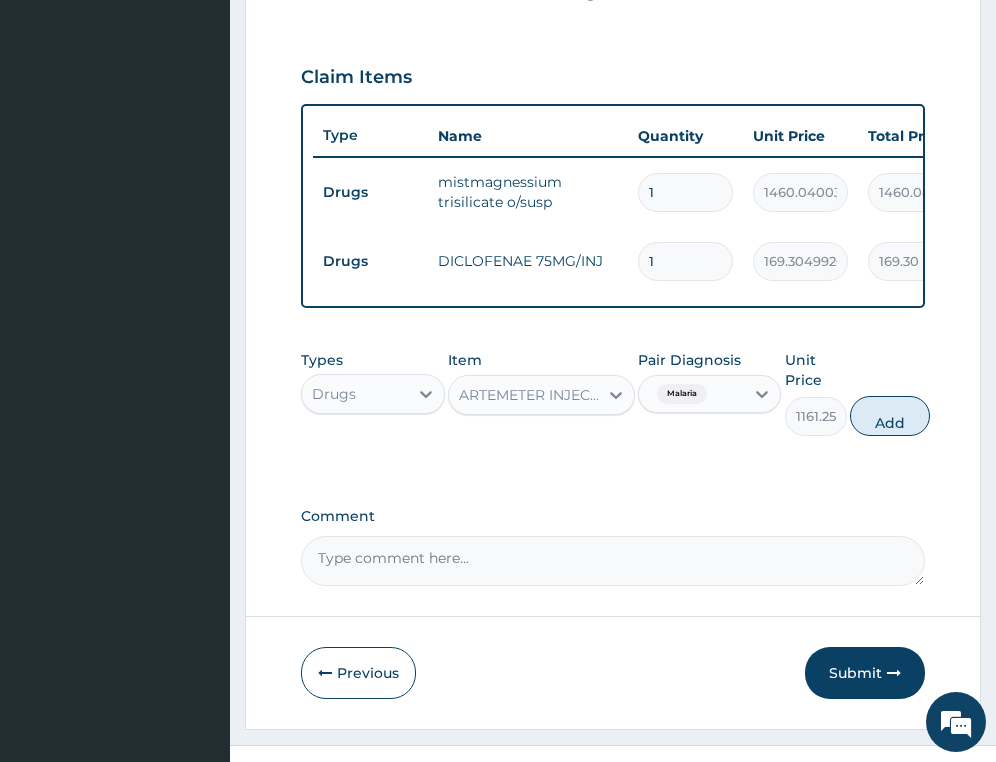 type on "0" 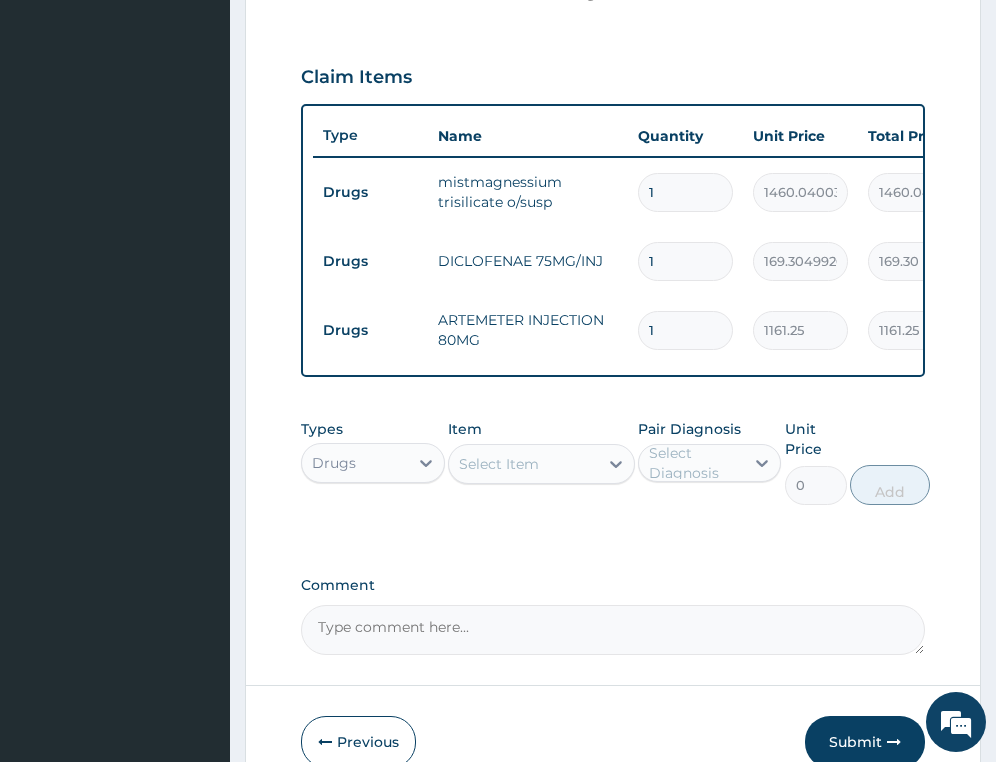 drag, startPoint x: 557, startPoint y: 469, endPoint x: 474, endPoint y: 431, distance: 91.28527 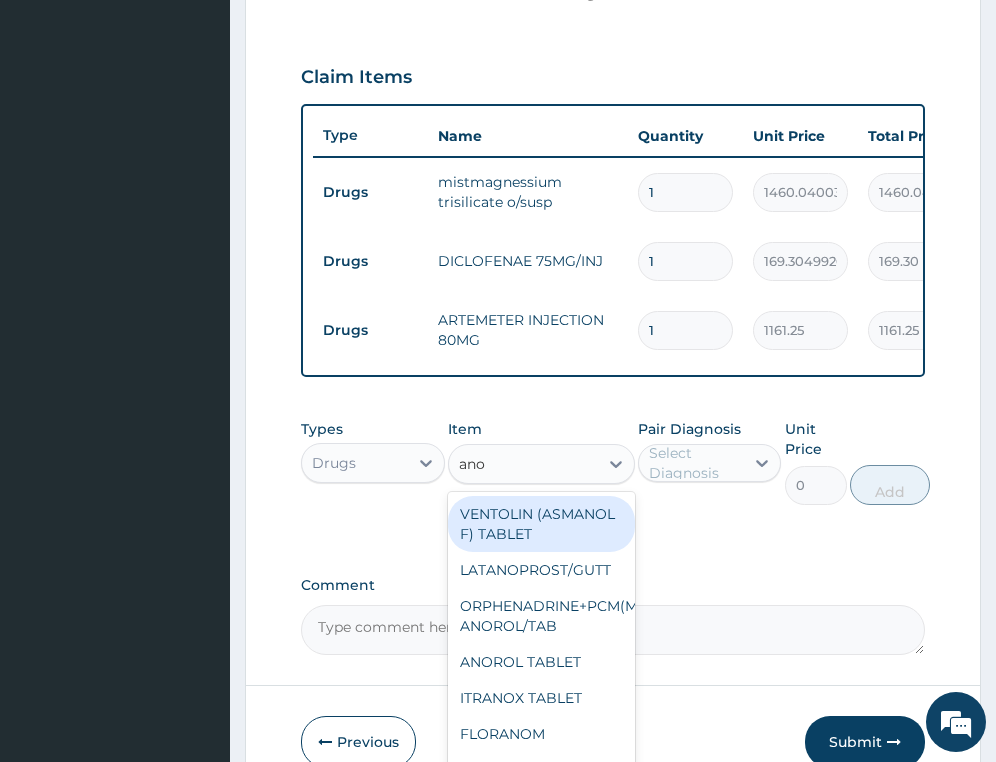 type on "anor" 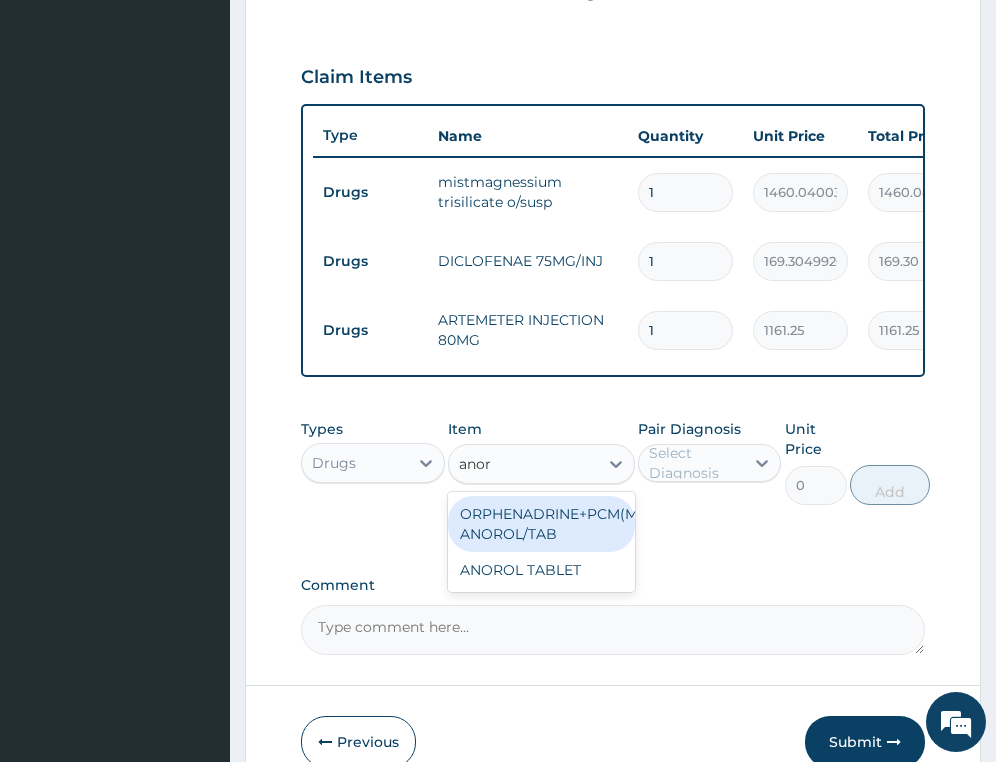 click on "ORPHENADRINE+PCM(MARGESIC) ANOROL/TAB" at bounding box center [541, 524] 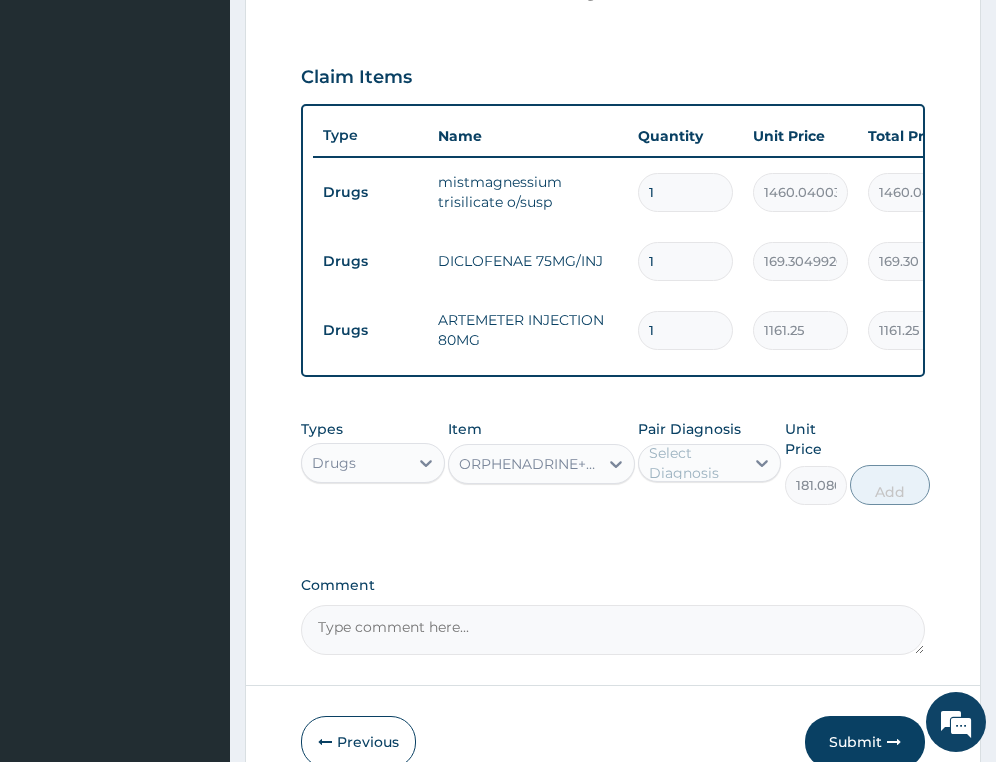 click on "Select Diagnosis" at bounding box center (695, 463) 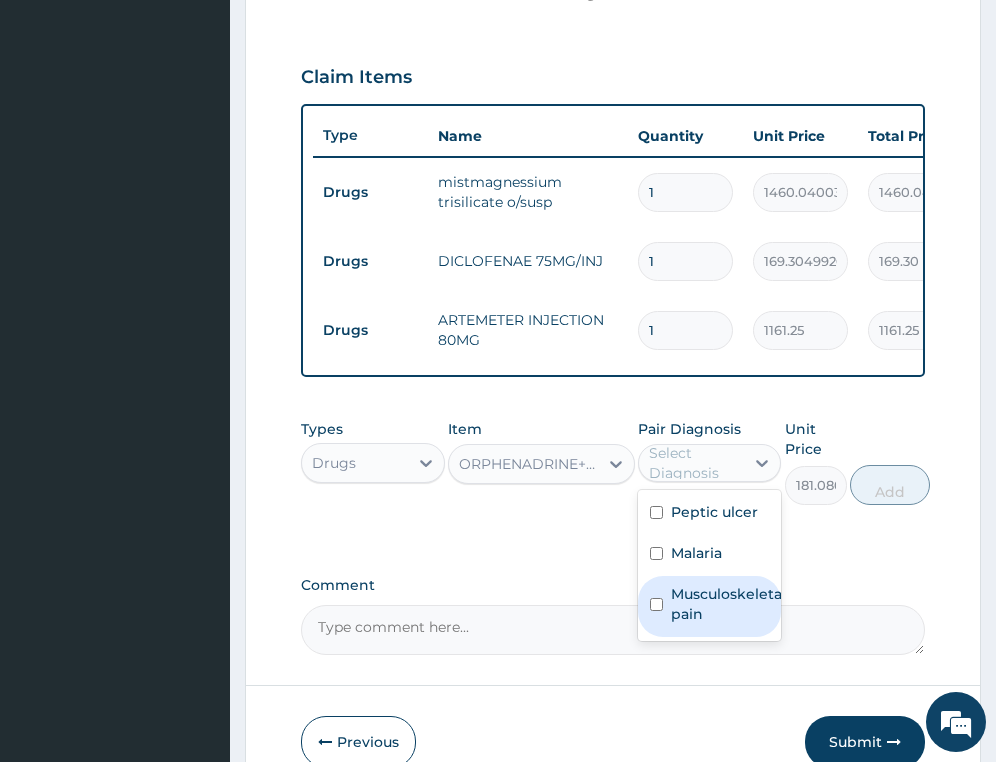 click on "Musculoskeletal pain" at bounding box center [728, 604] 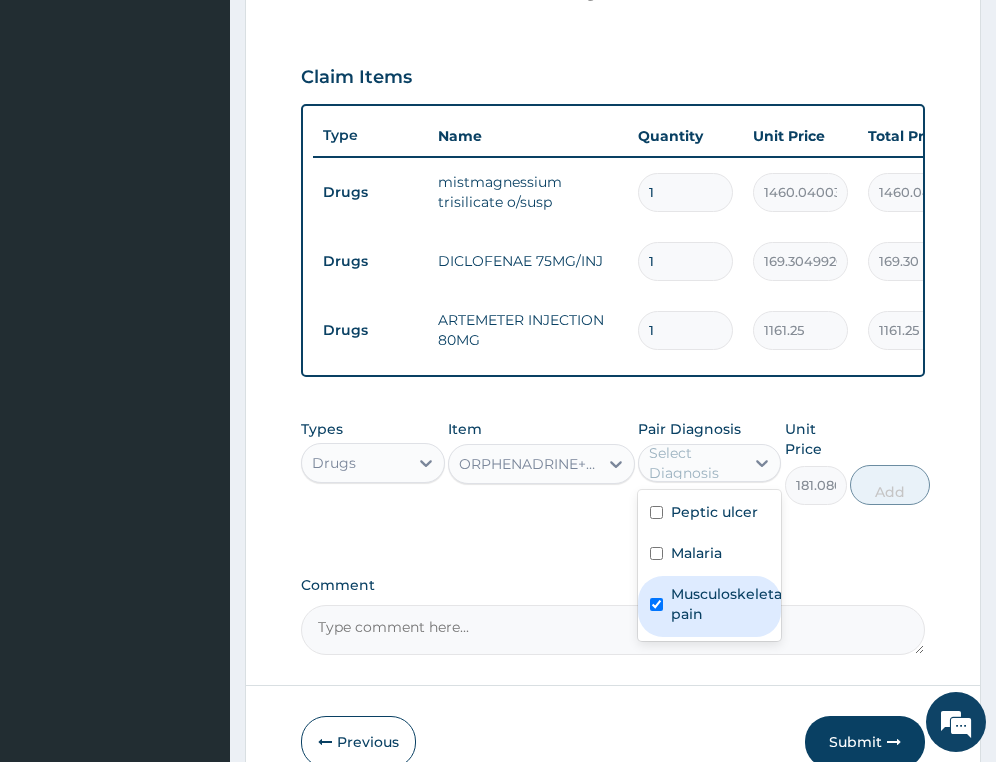 checkbox on "true" 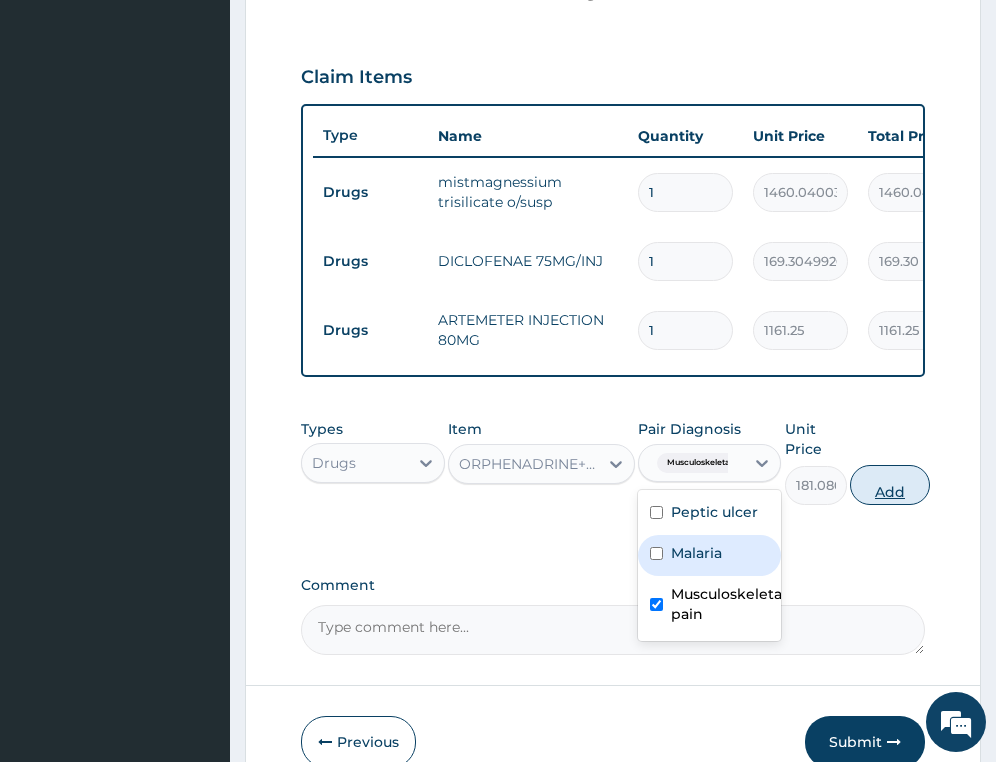 click on "Add" at bounding box center (890, 485) 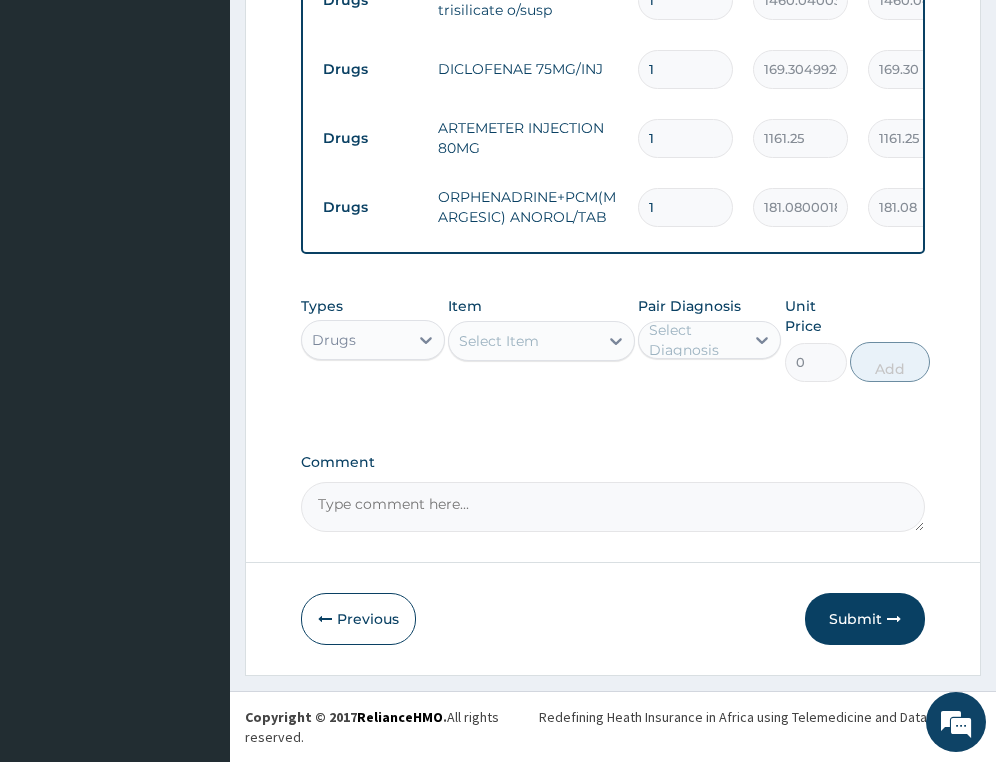 scroll, scrollTop: 867, scrollLeft: 0, axis: vertical 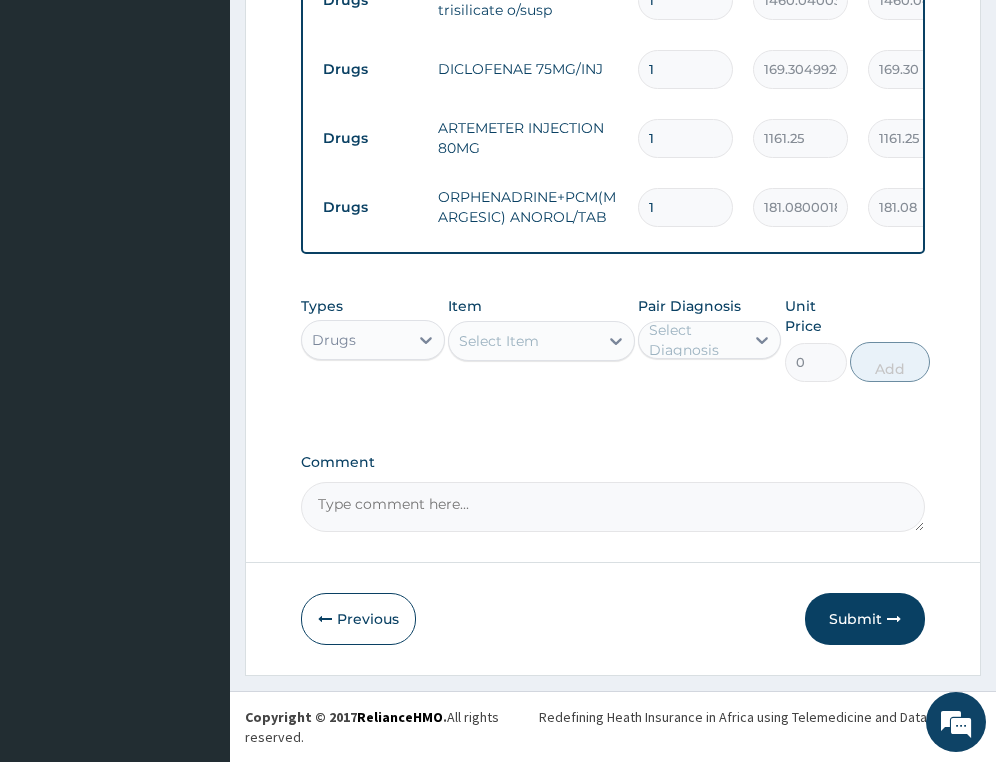 click on "Select Item" at bounding box center (499, 341) 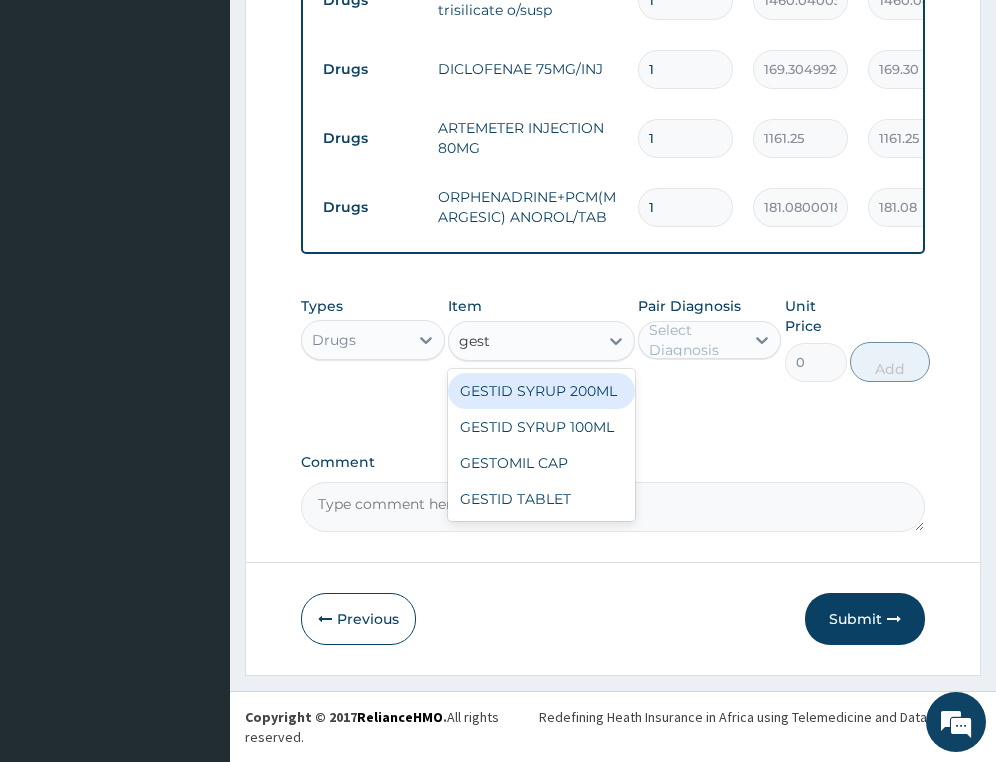 type on "gesti" 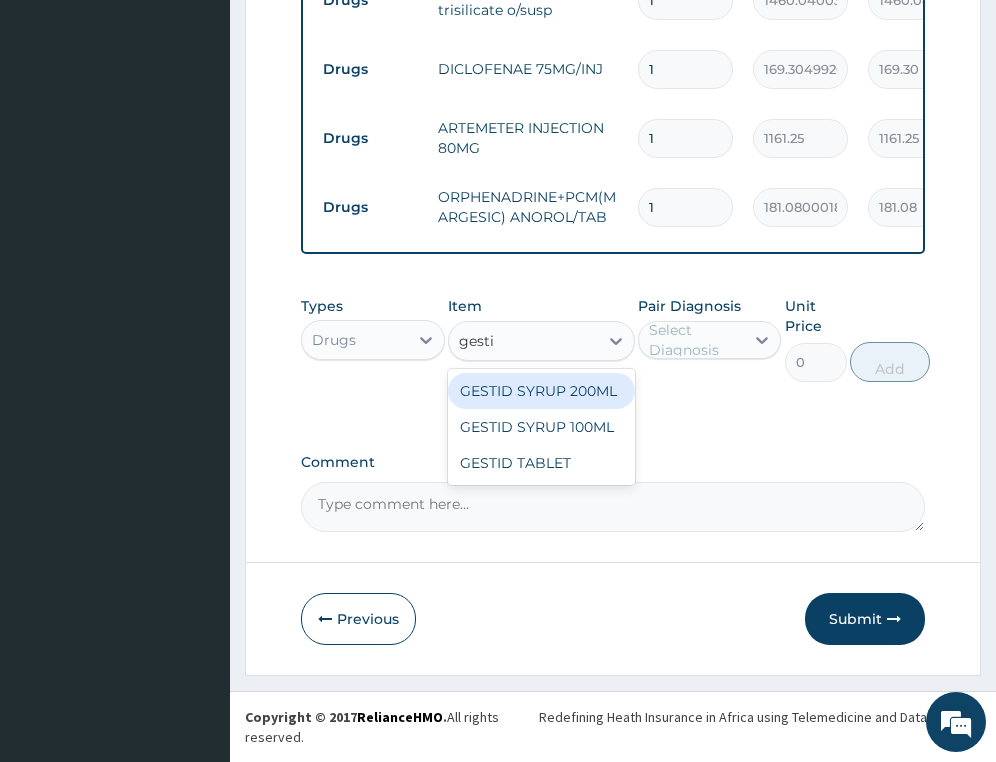 click on "GESTID SYRUP 200ML" at bounding box center [541, 391] 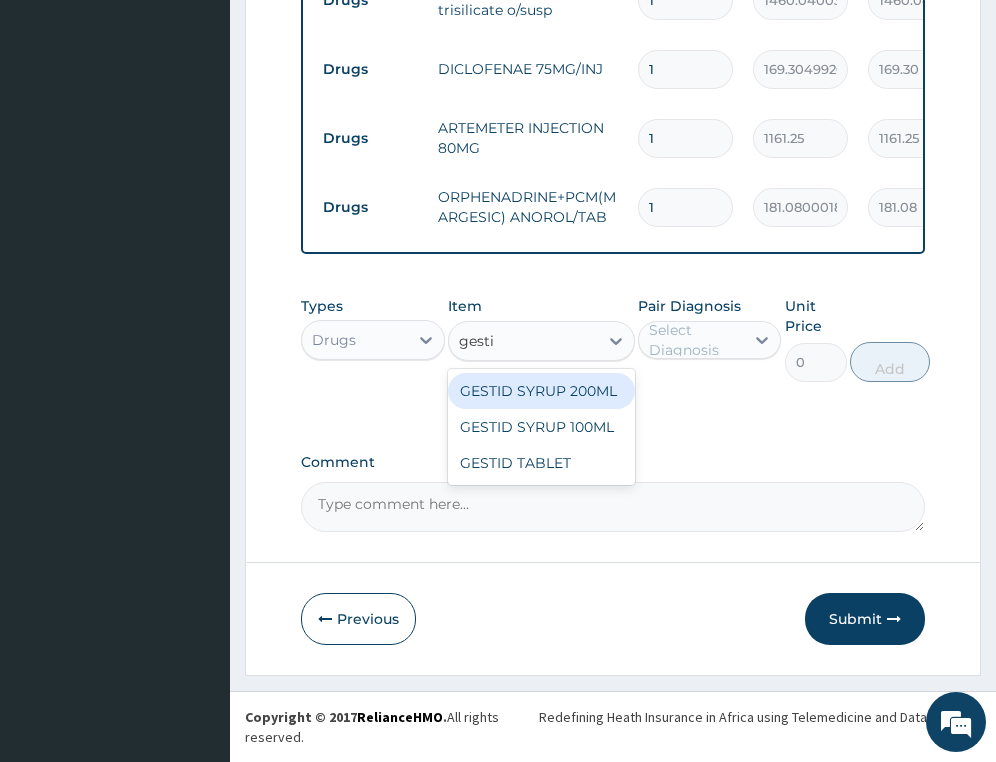type 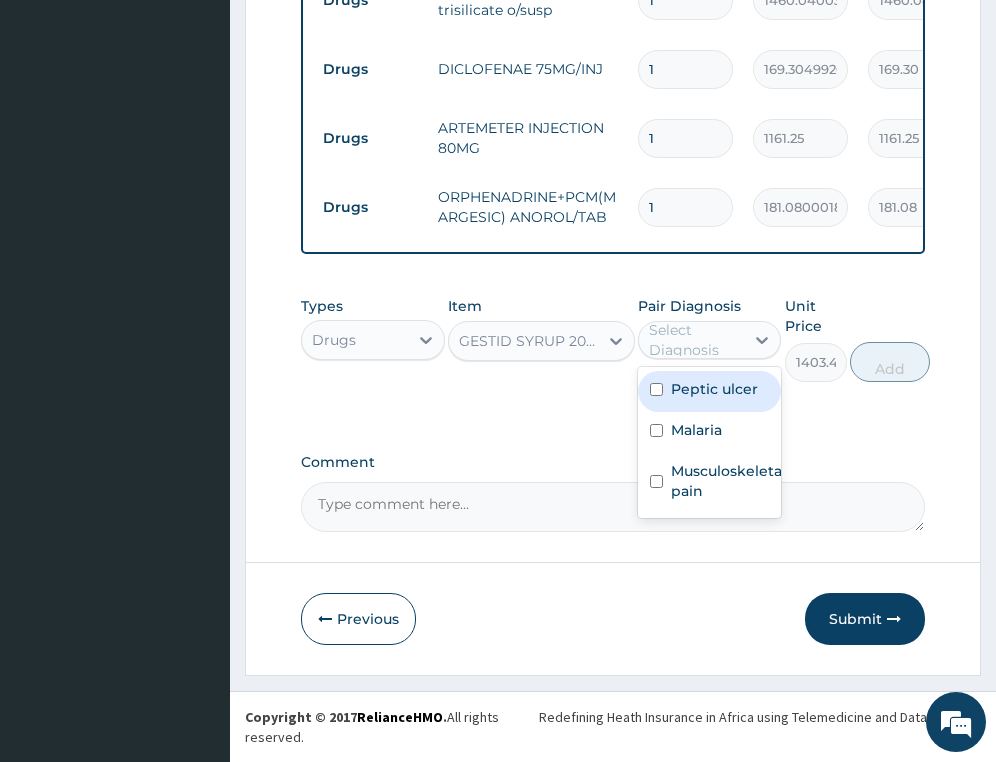 click on "Select Diagnosis" at bounding box center [695, 340] 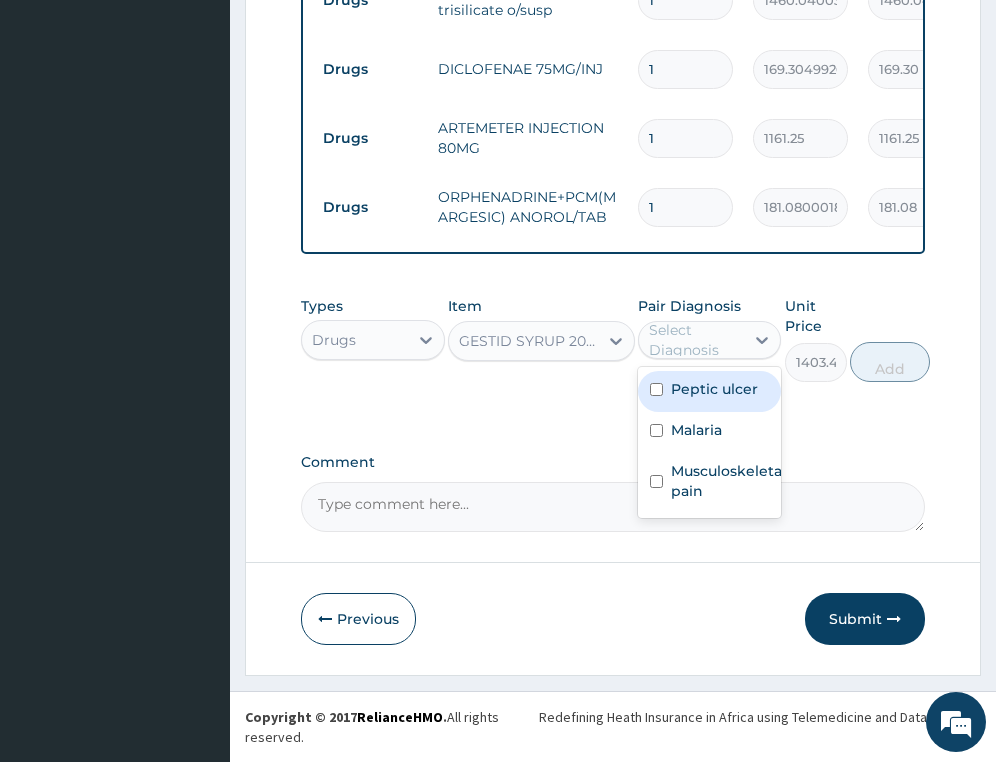 click on "Peptic ulcer" at bounding box center [714, 389] 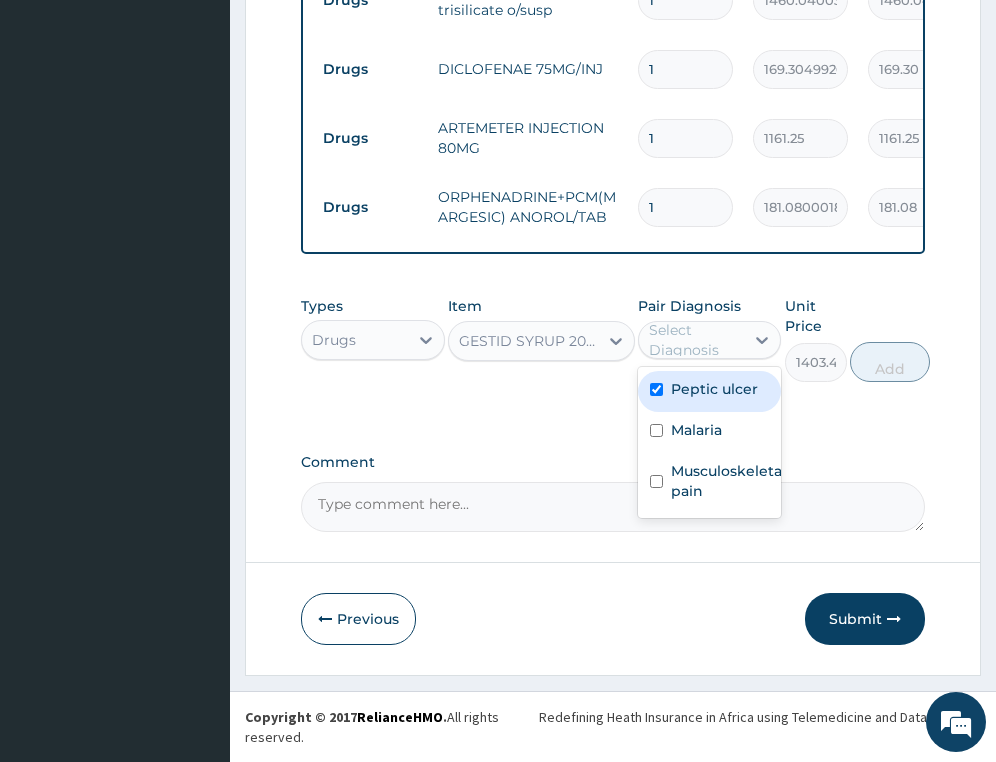 checkbox on "true" 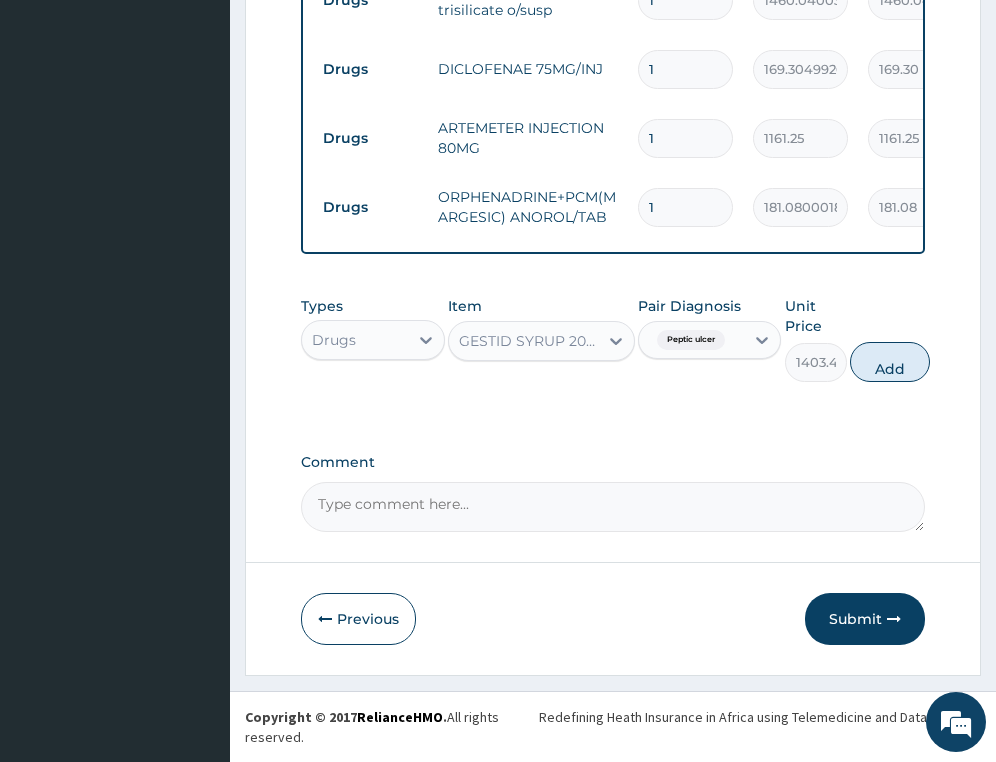 click on "Add" at bounding box center [890, 362] 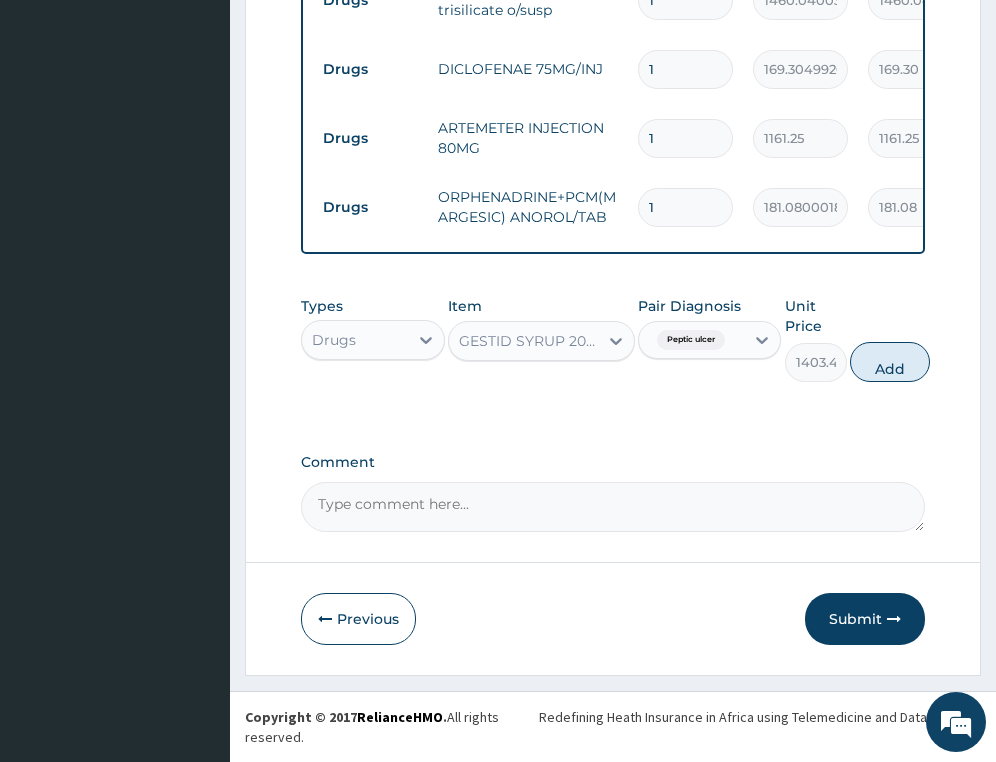 type on "0" 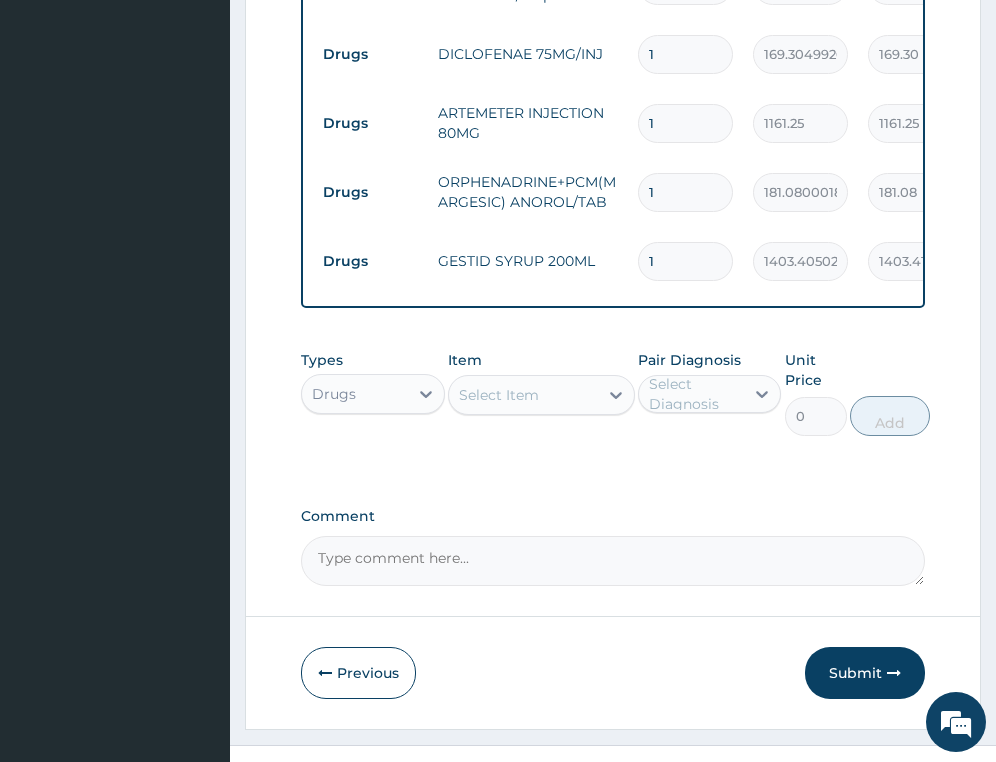 click on "1" at bounding box center (685, 192) 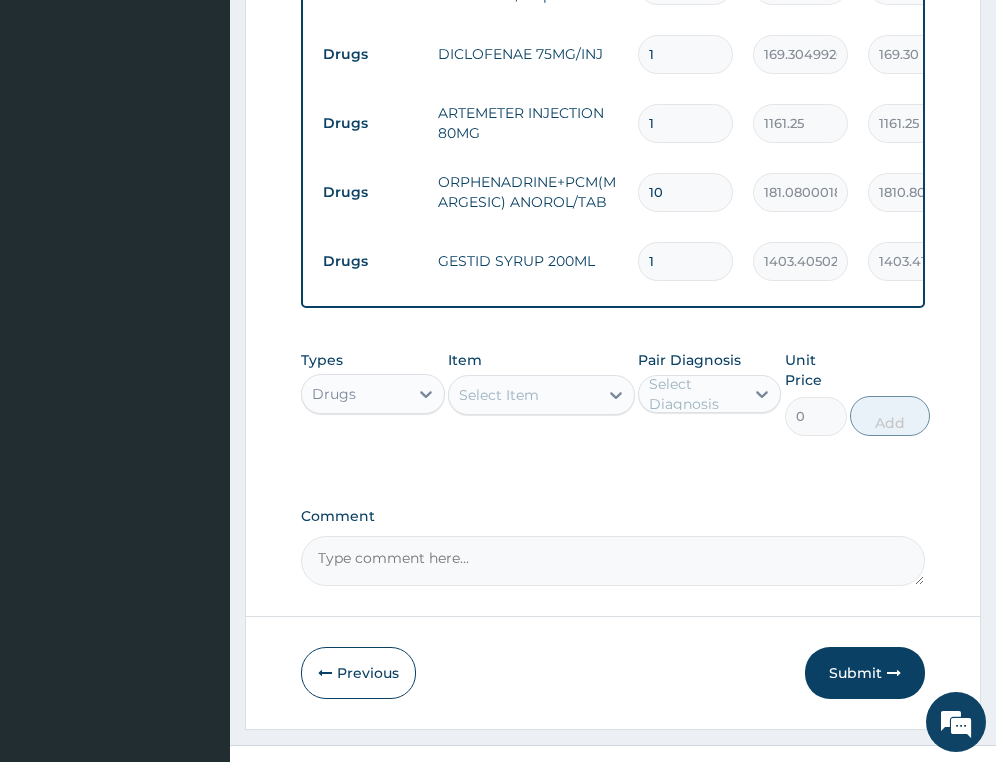 type on "10" 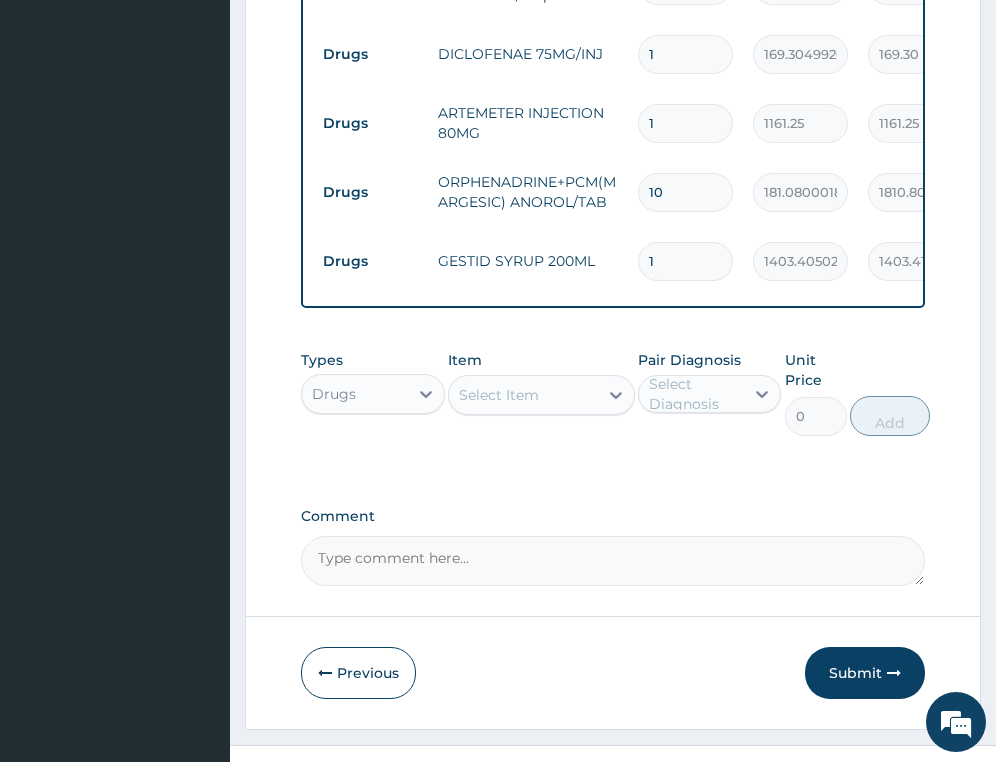 drag, startPoint x: 690, startPoint y: 127, endPoint x: 501, endPoint y: 135, distance: 189.16924 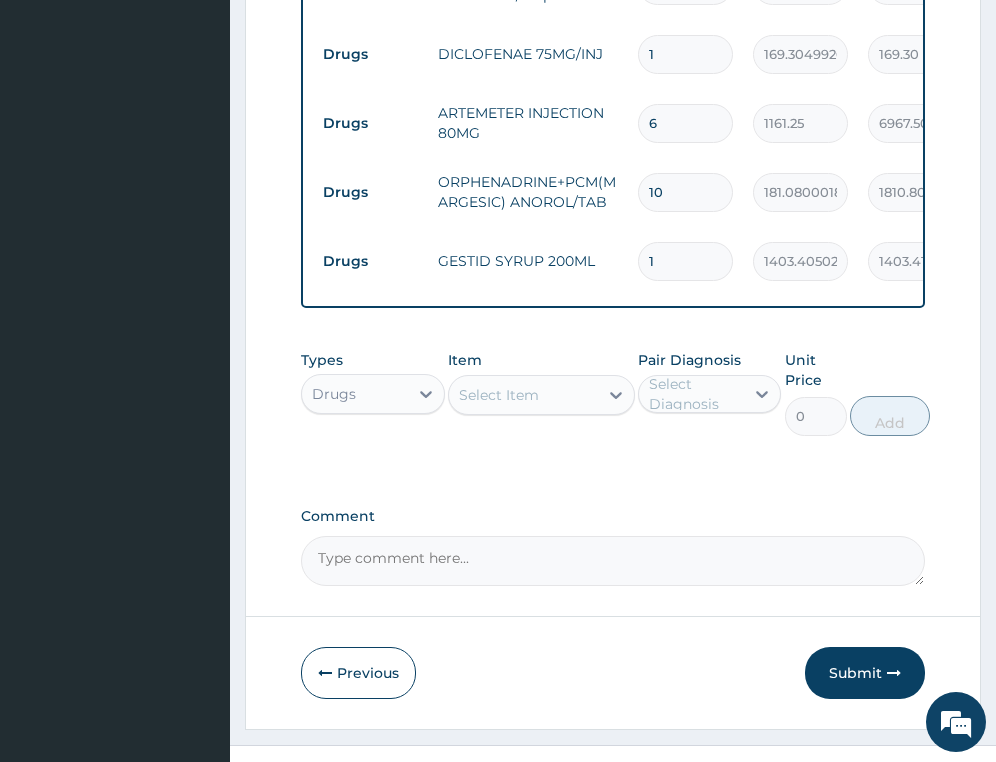 type on "6" 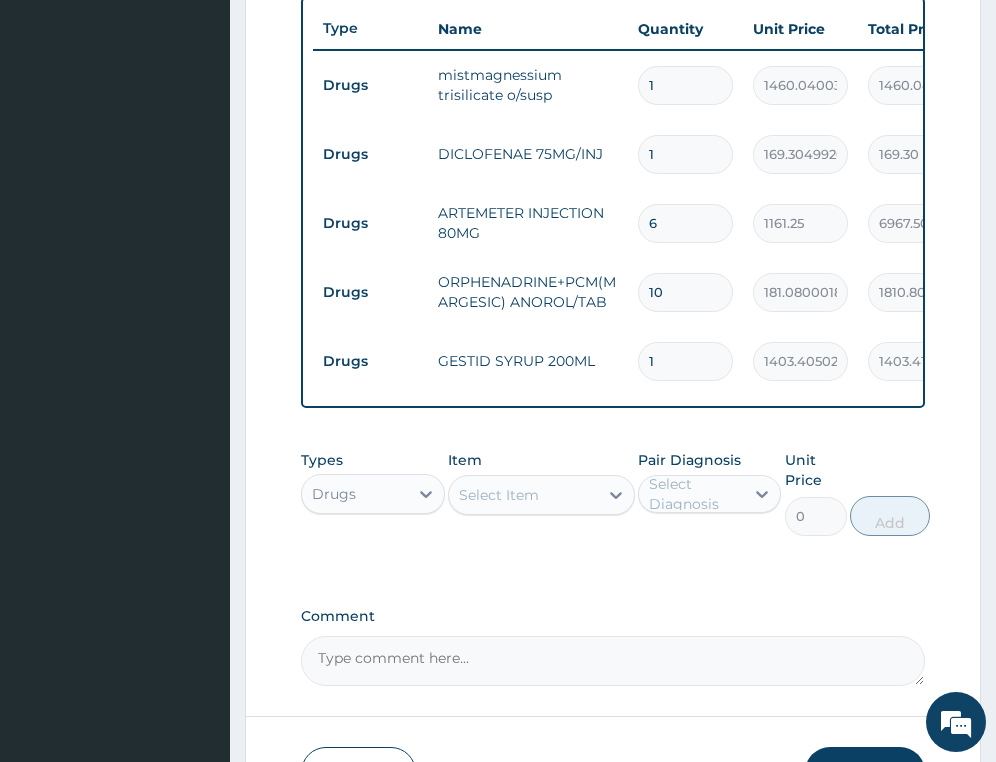 scroll, scrollTop: 867, scrollLeft: 0, axis: vertical 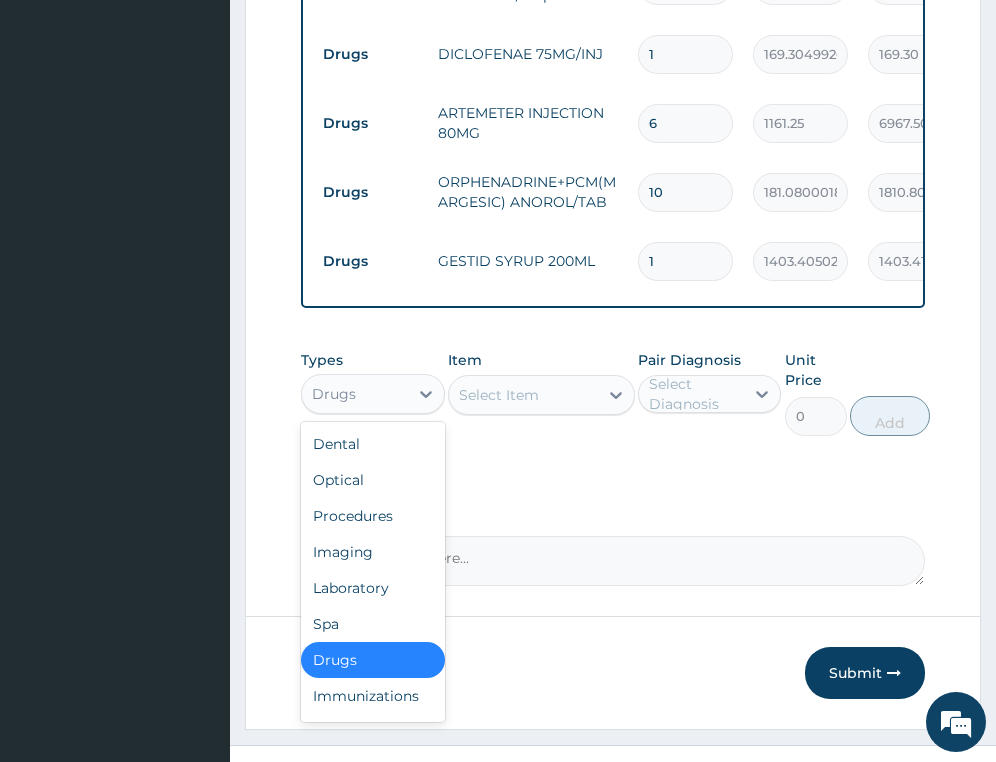 click on "Drugs" at bounding box center (354, 394) 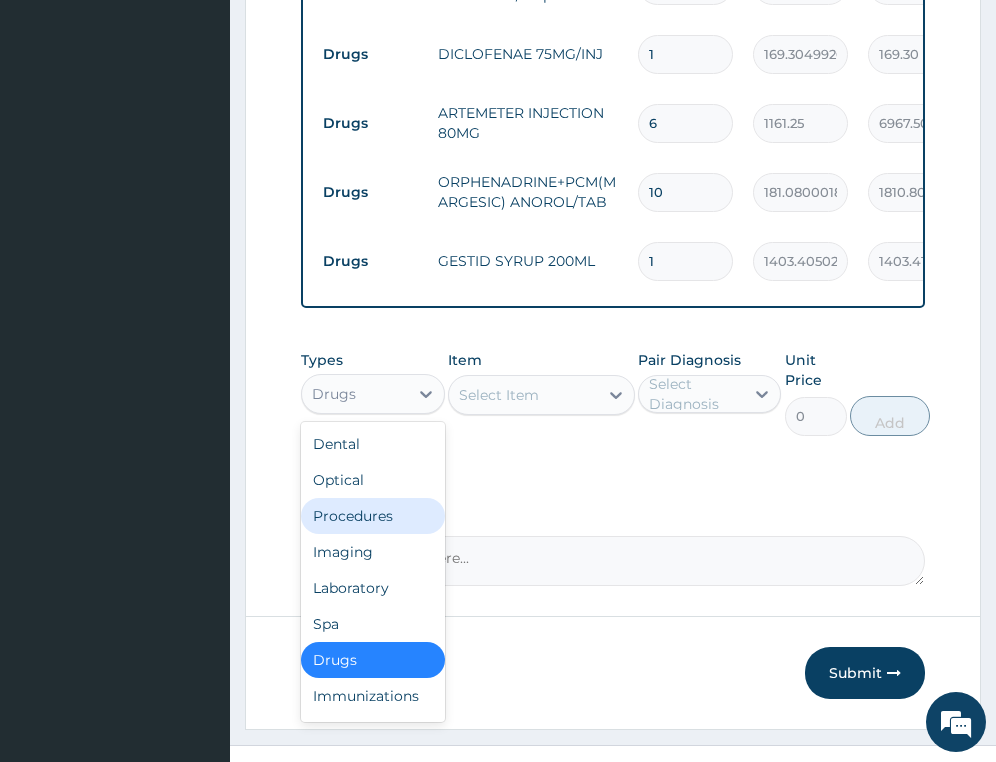click on "Procedures" at bounding box center [372, 516] 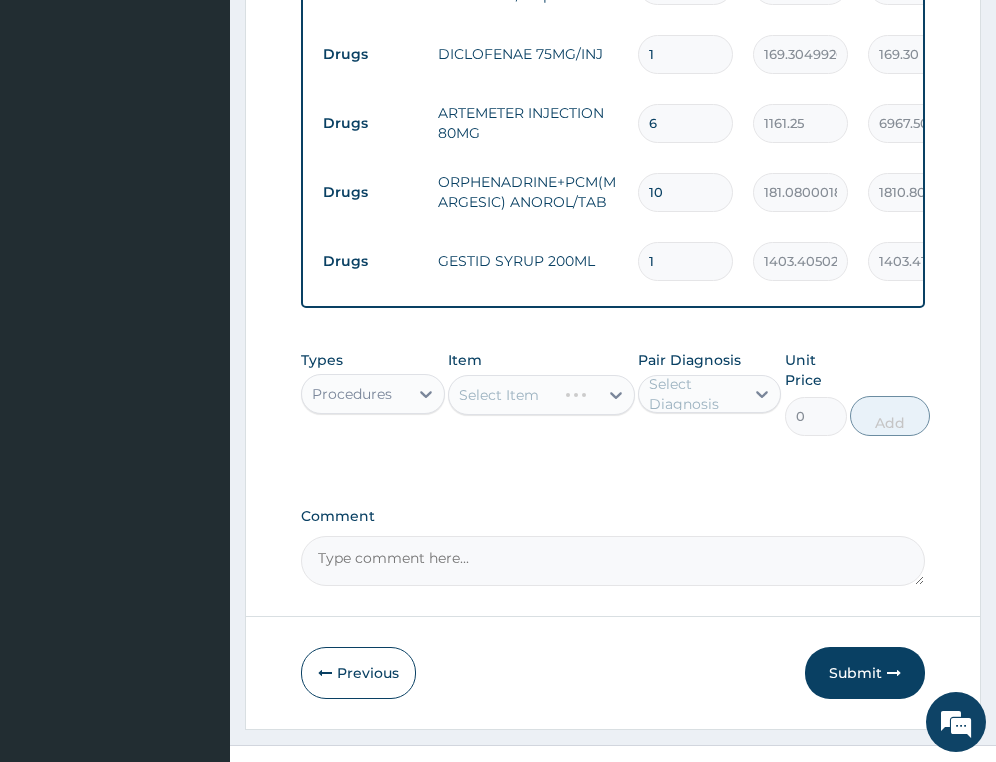 click on "Select Item" at bounding box center (541, 395) 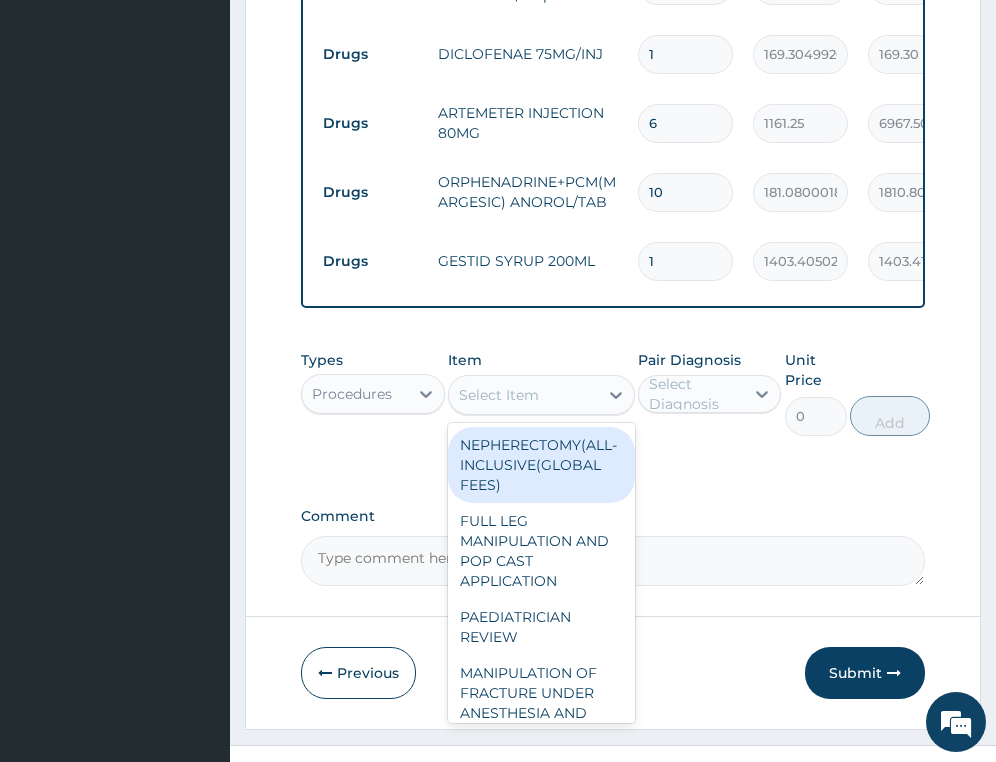 click on "Select Item" at bounding box center (499, 395) 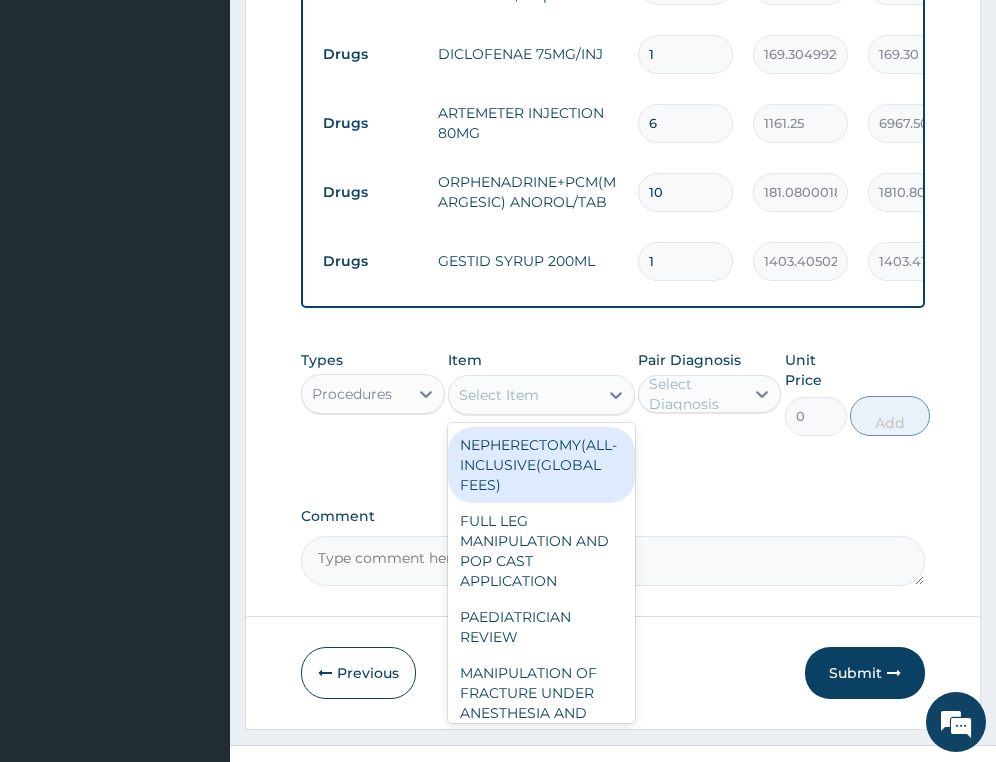 type on "t" 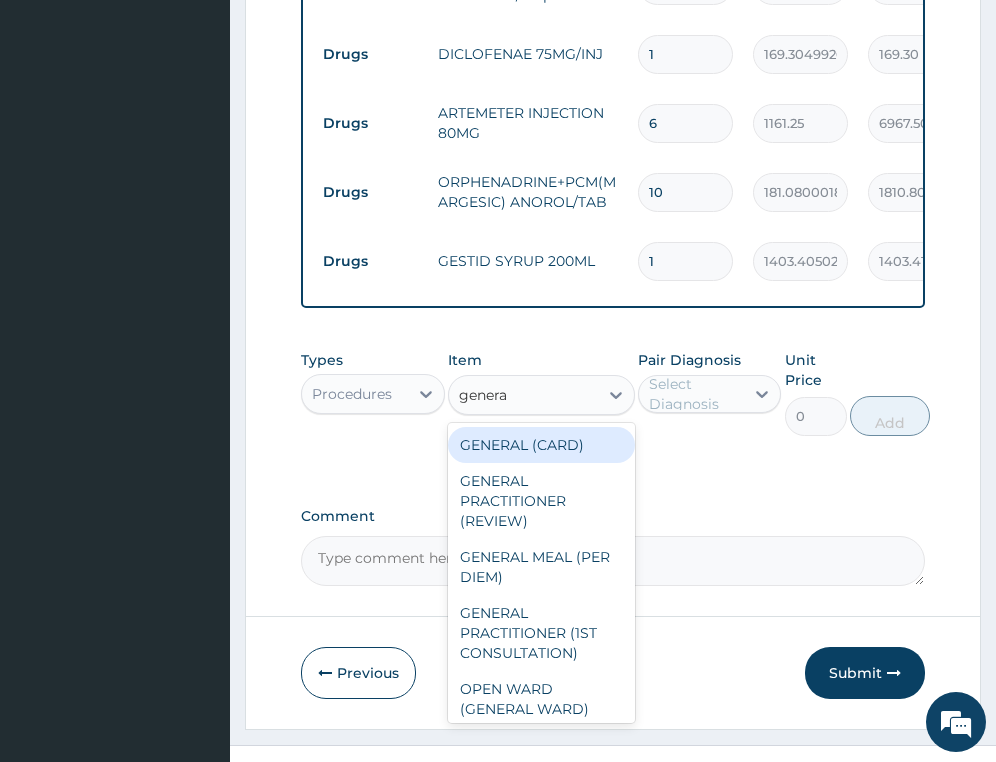 type on "general" 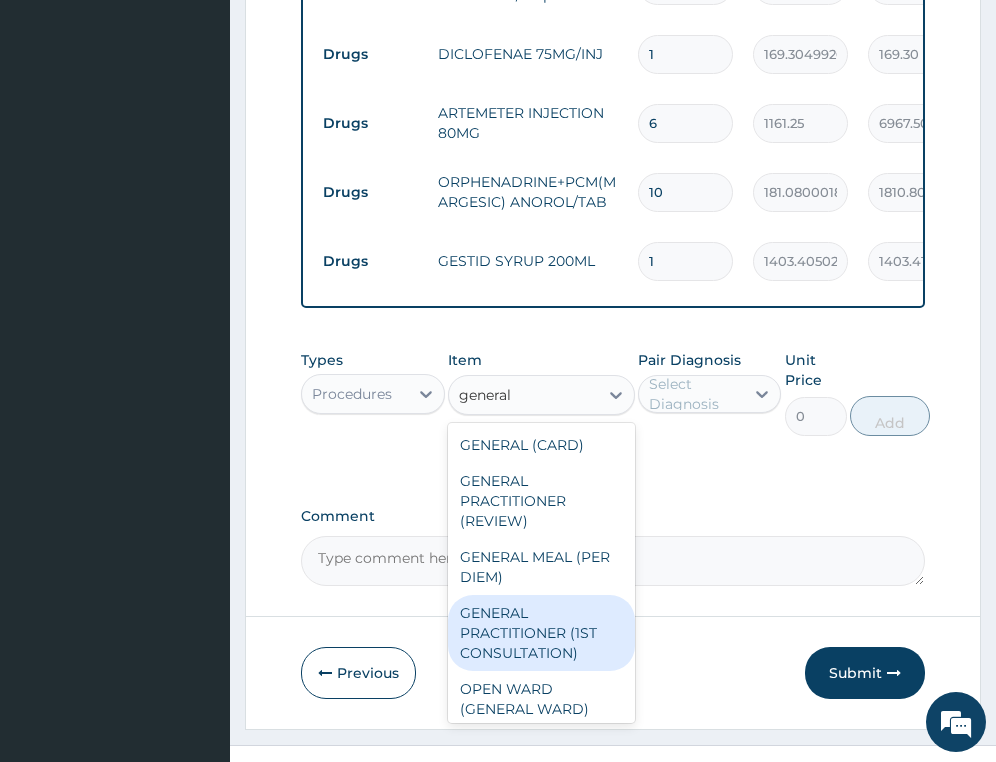 drag, startPoint x: 557, startPoint y: 658, endPoint x: 680, endPoint y: 490, distance: 208.21384 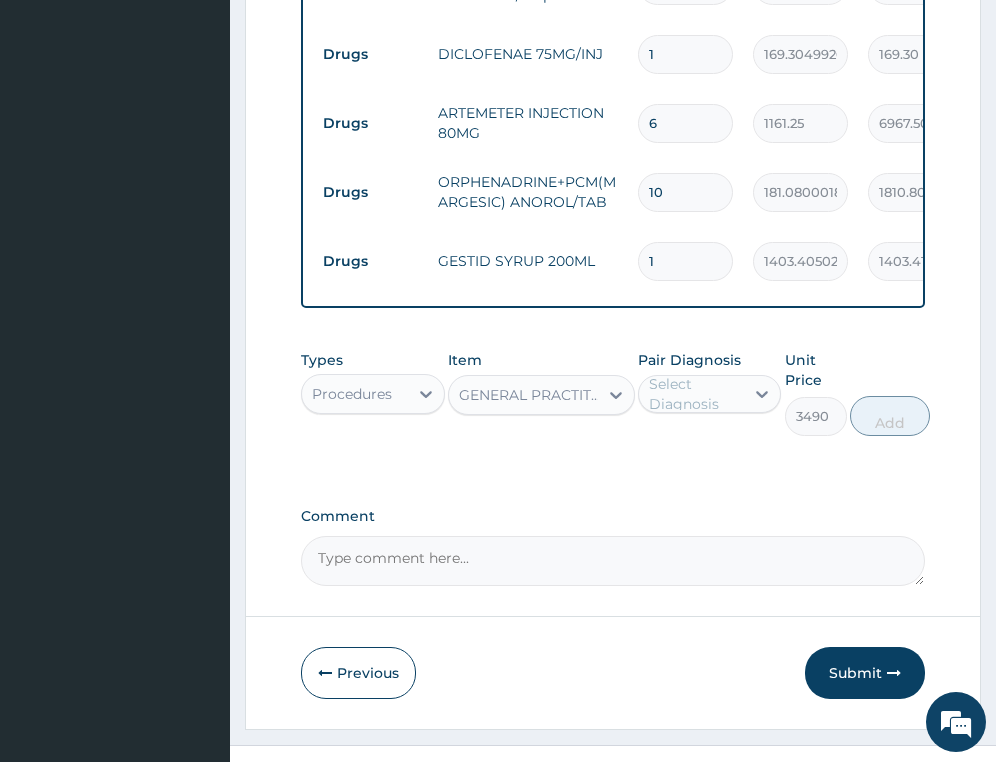 click on "Select Diagnosis" at bounding box center [695, 394] 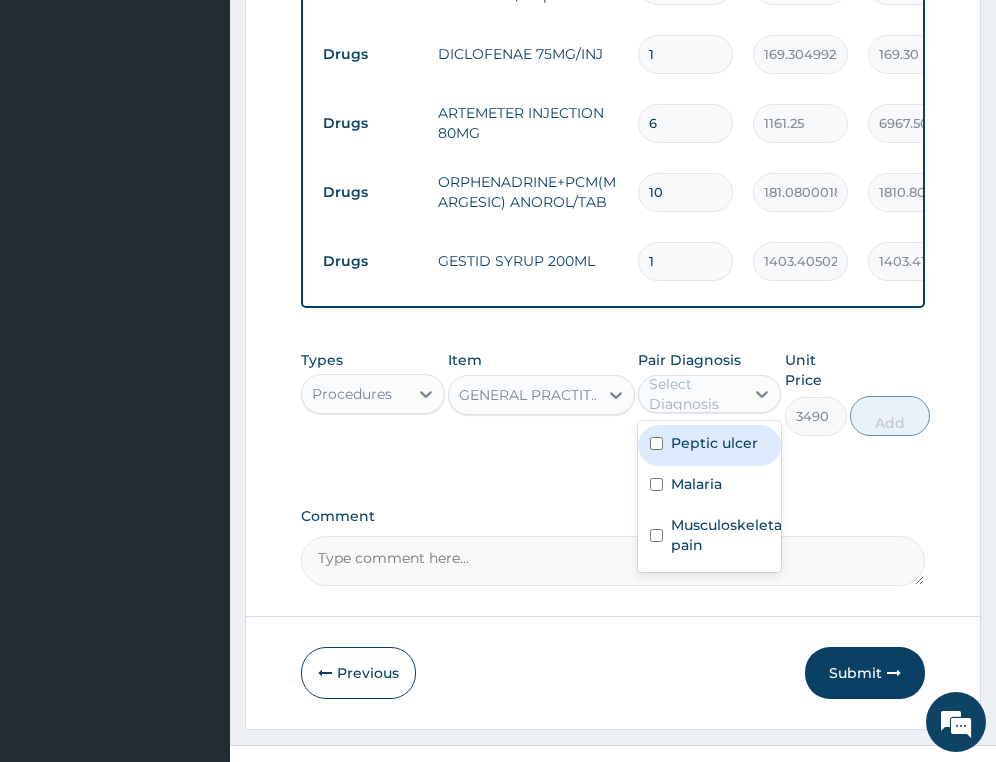 click on "Peptic ulcer" at bounding box center (714, 443) 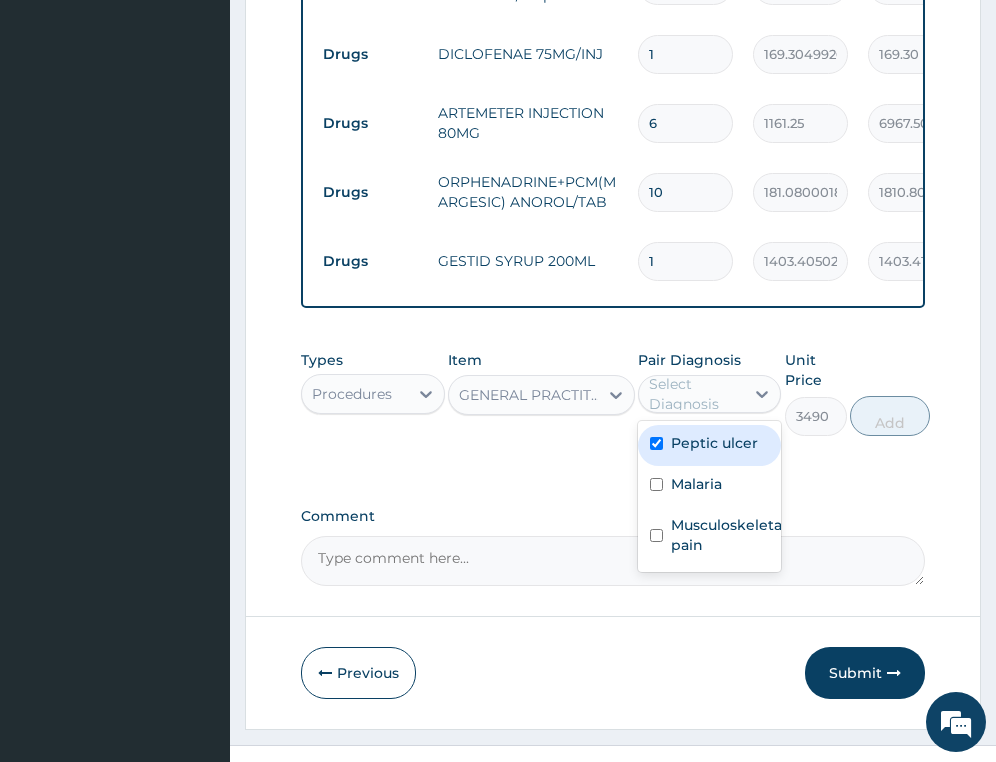 checkbox on "true" 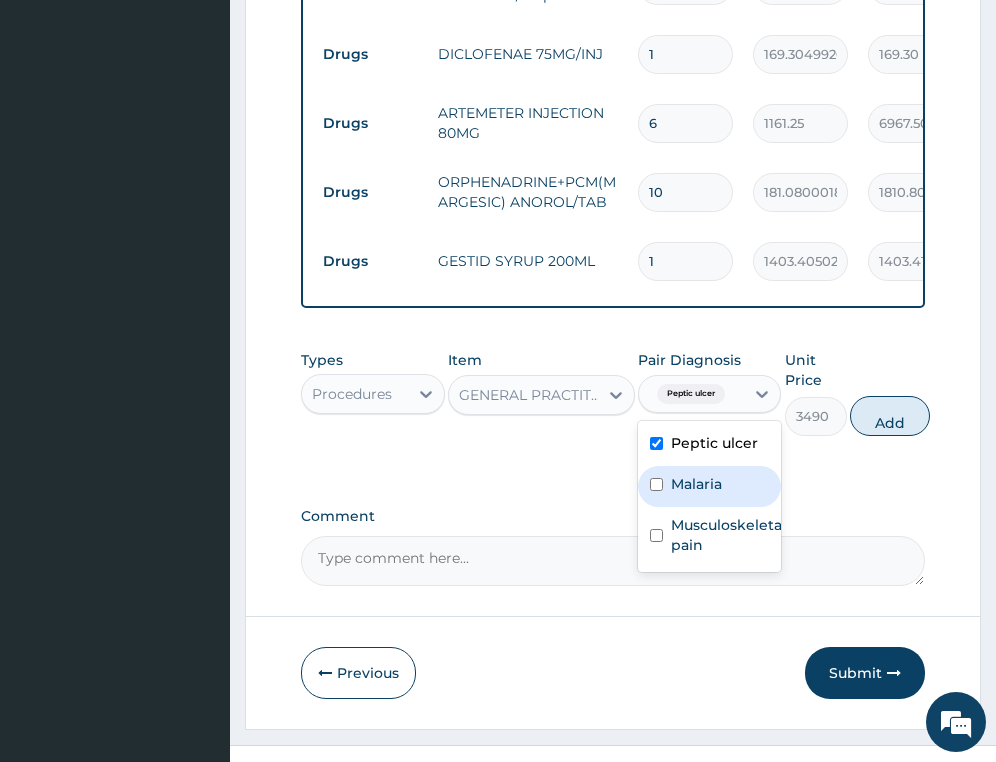 click on "Malaria" at bounding box center (709, 486) 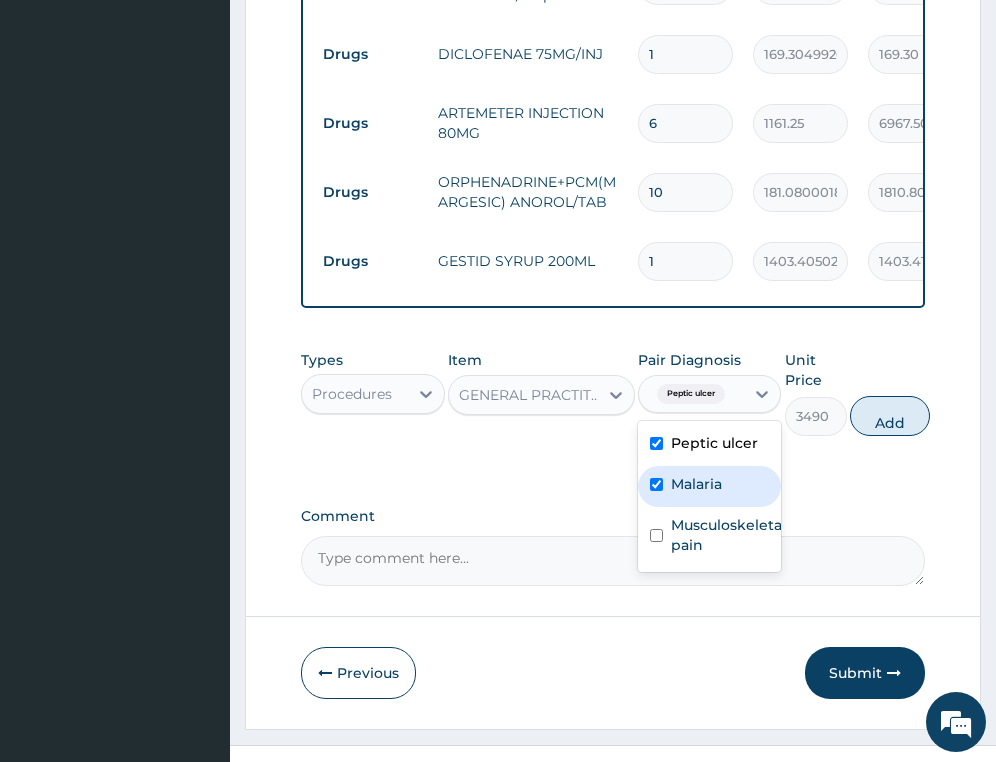checkbox on "true" 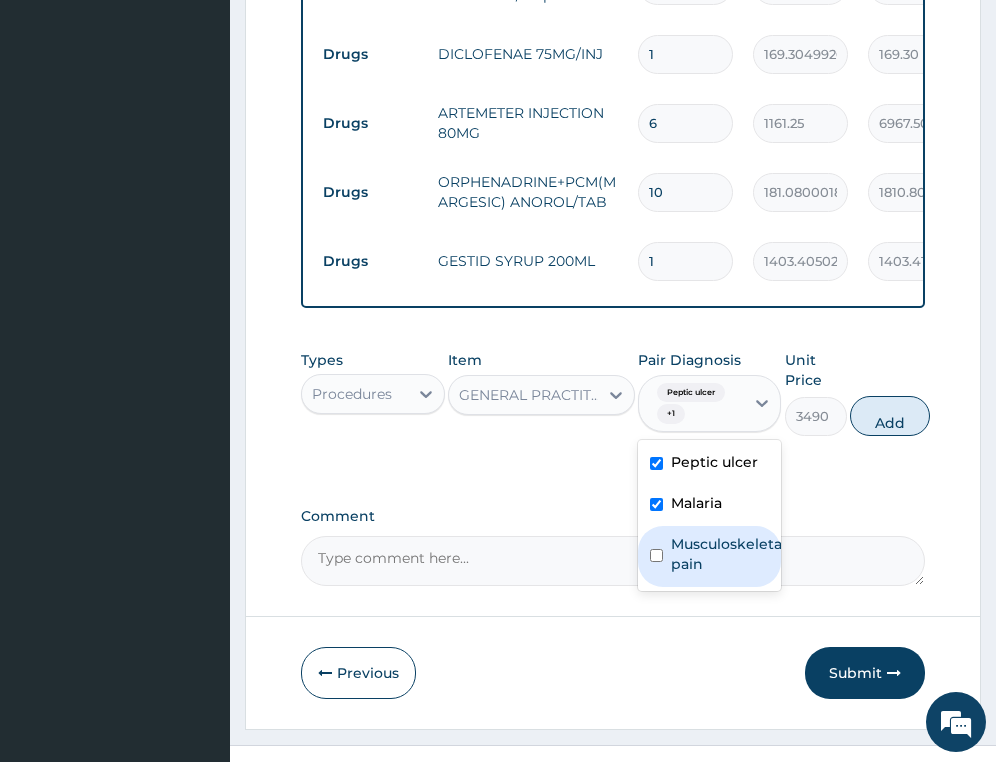 click on "Musculoskeletal pain" at bounding box center (728, 554) 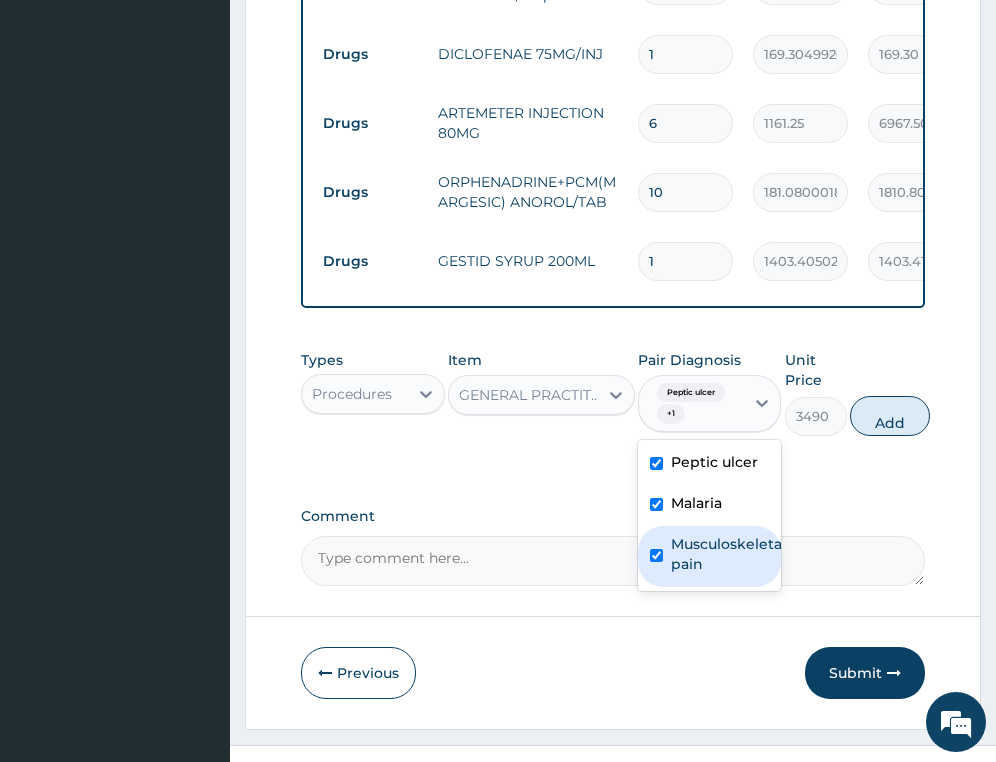 checkbox on "true" 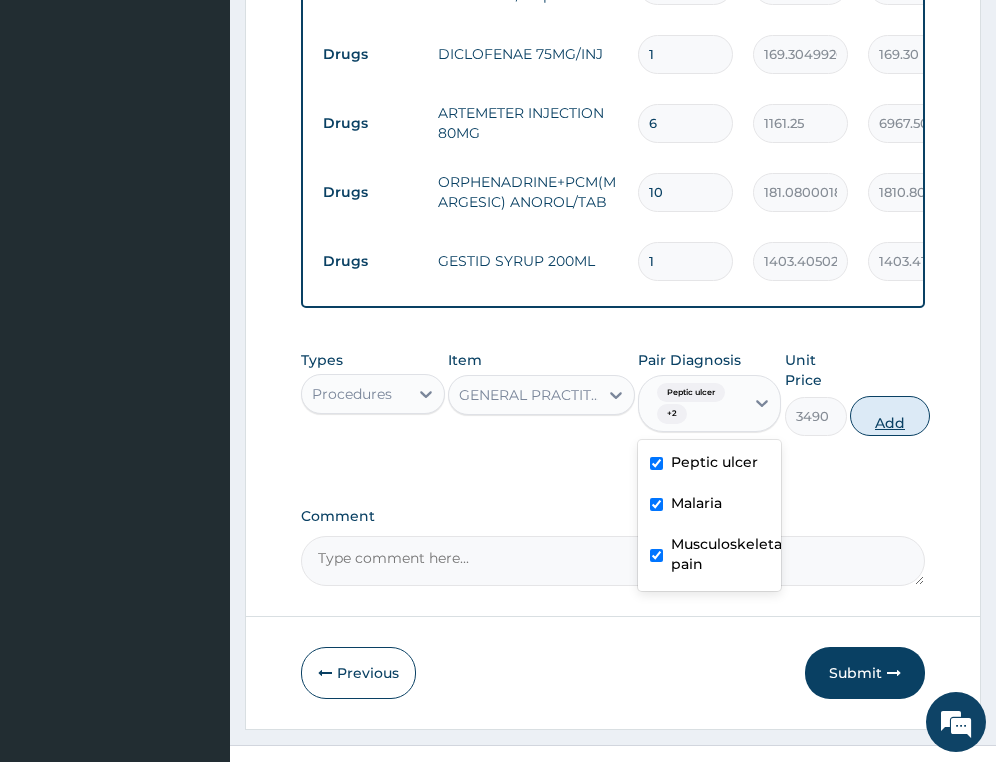click on "Add" at bounding box center (890, 416) 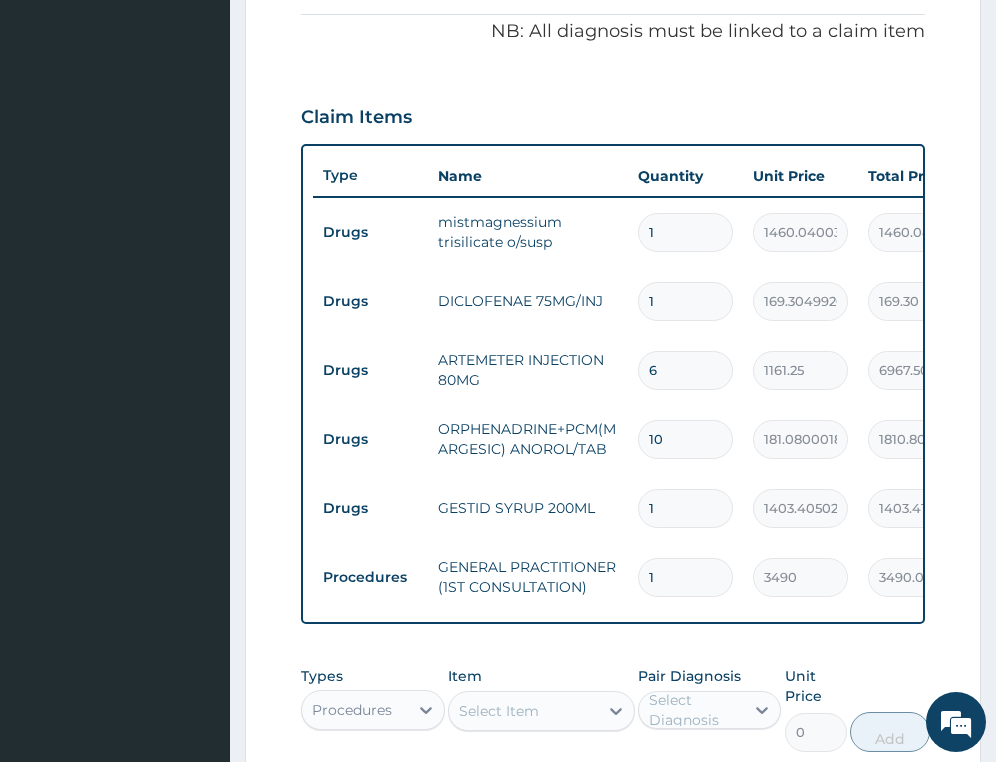 scroll, scrollTop: 567, scrollLeft: 0, axis: vertical 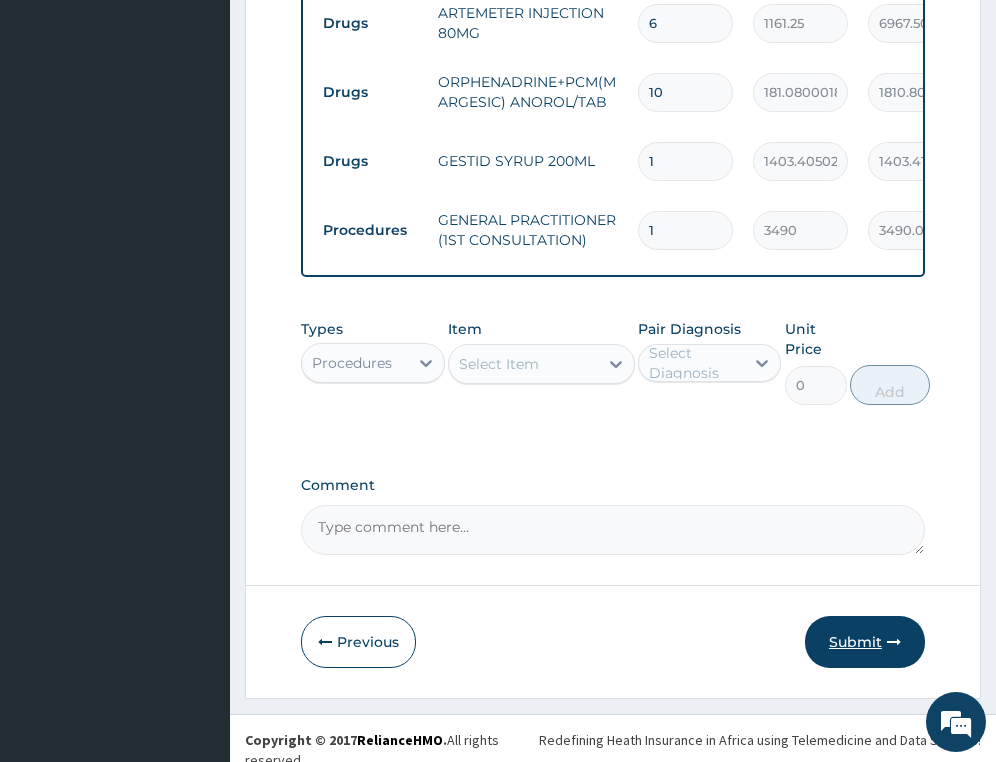 click at bounding box center (894, 642) 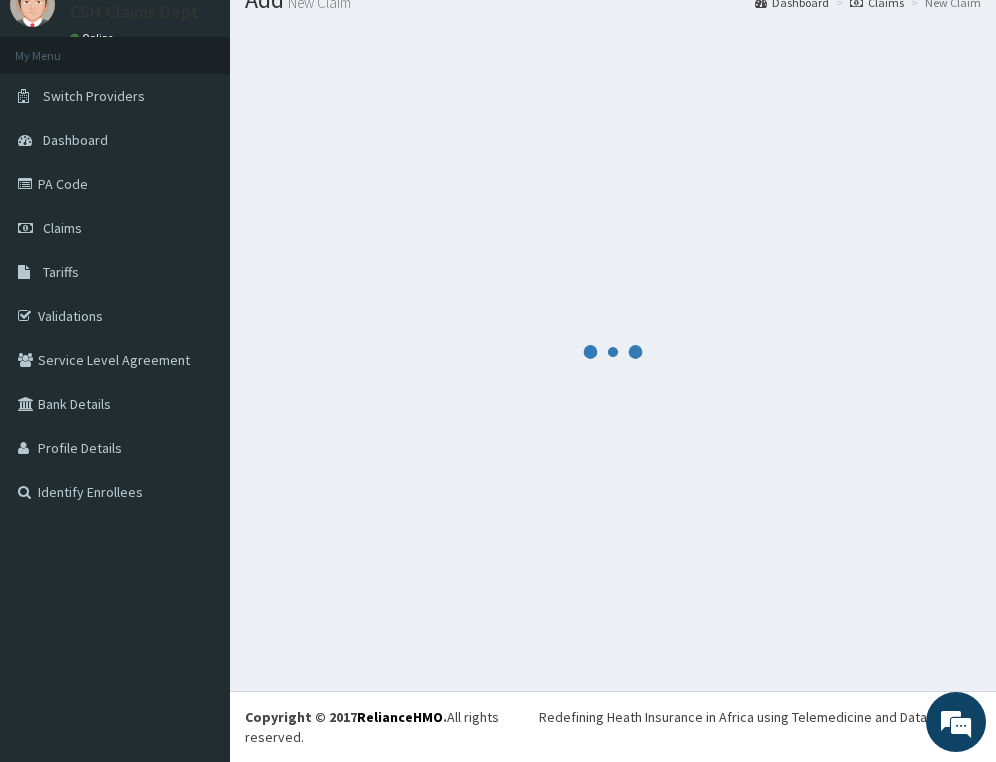 scroll, scrollTop: 967, scrollLeft: 0, axis: vertical 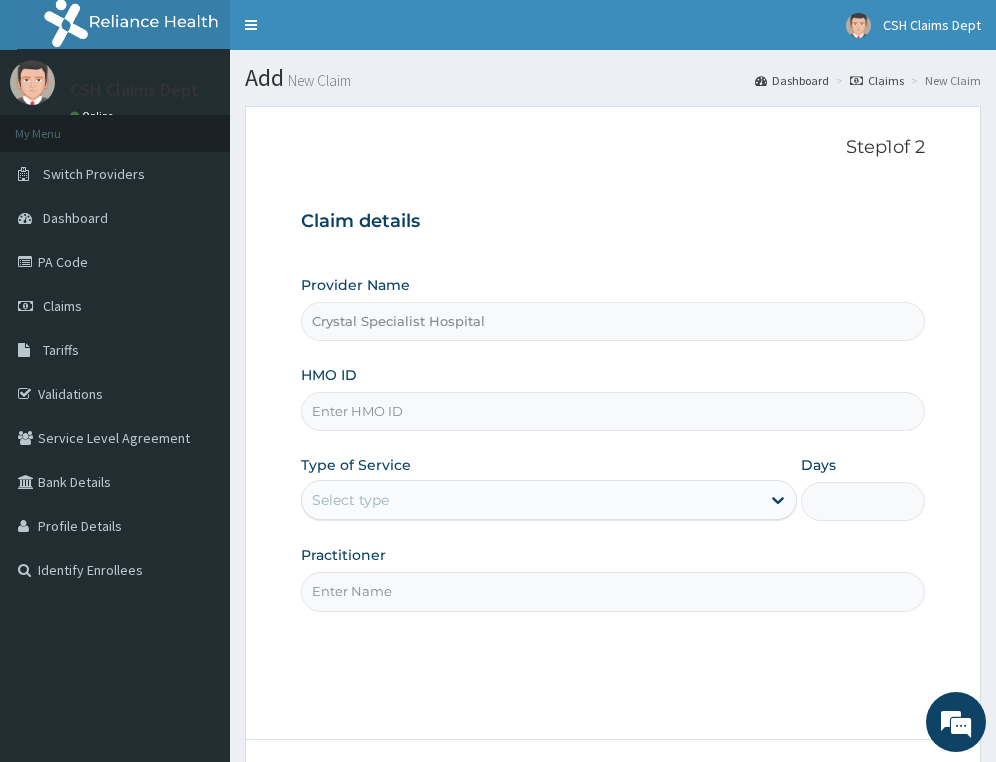 click on "HMO ID" at bounding box center (613, 411) 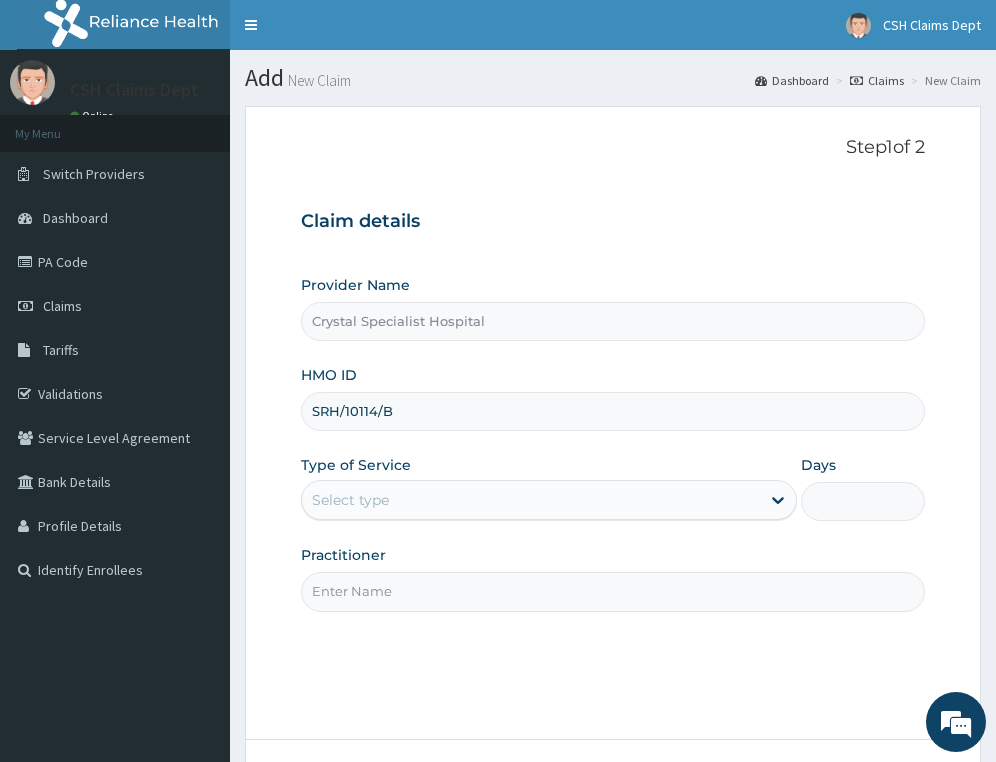 scroll, scrollTop: 177, scrollLeft: 0, axis: vertical 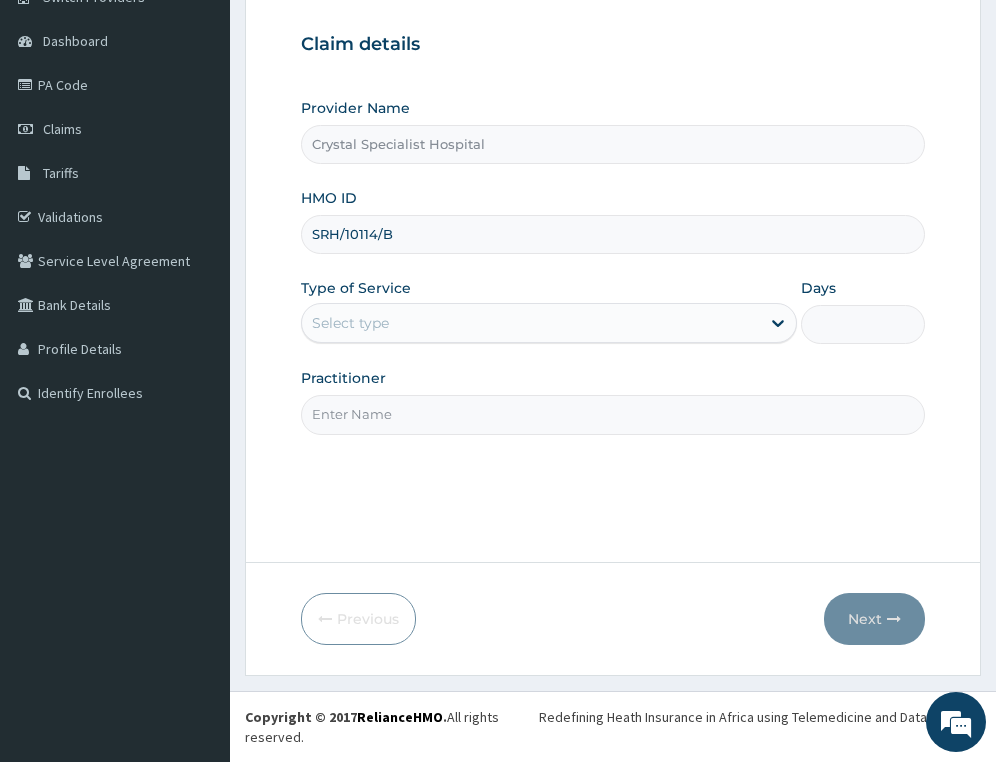 type on "SRH/10114/B" 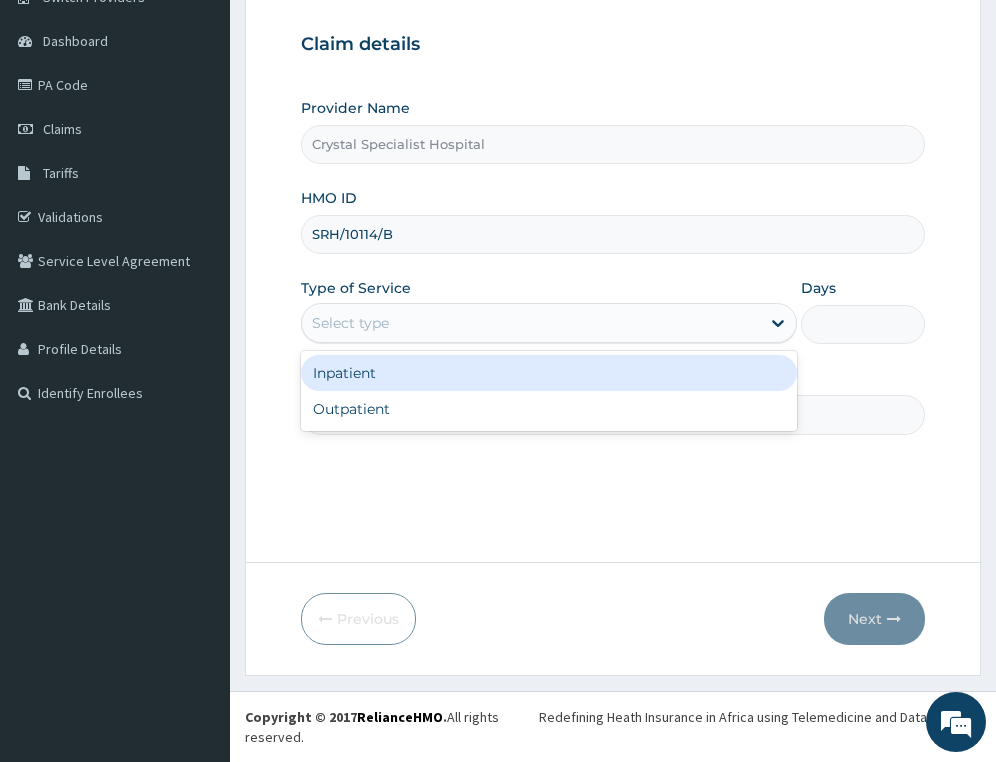 click on "Select type" at bounding box center [531, 323] 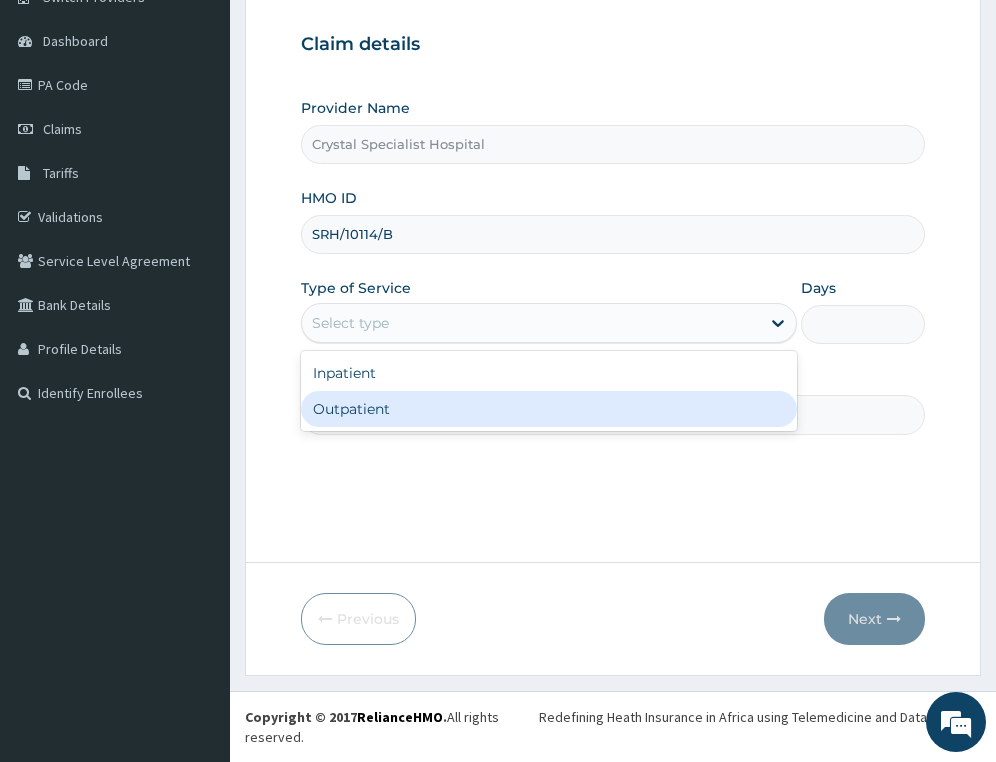 click on "Outpatient" at bounding box center (549, 409) 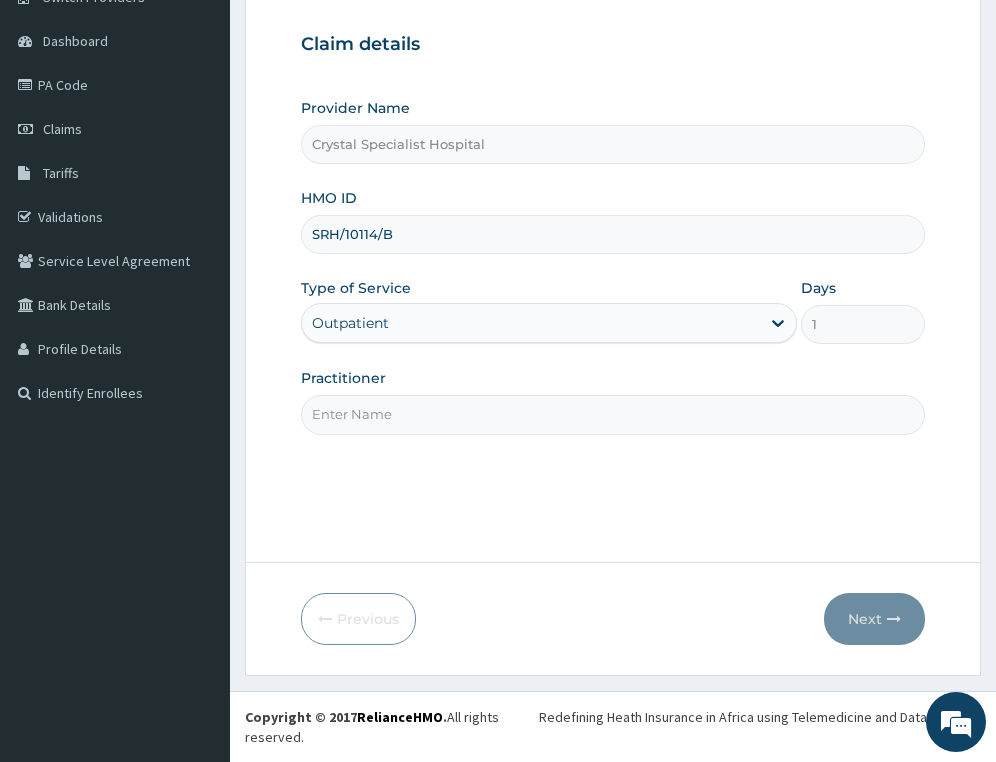 click on "Practitioner" at bounding box center [613, 414] 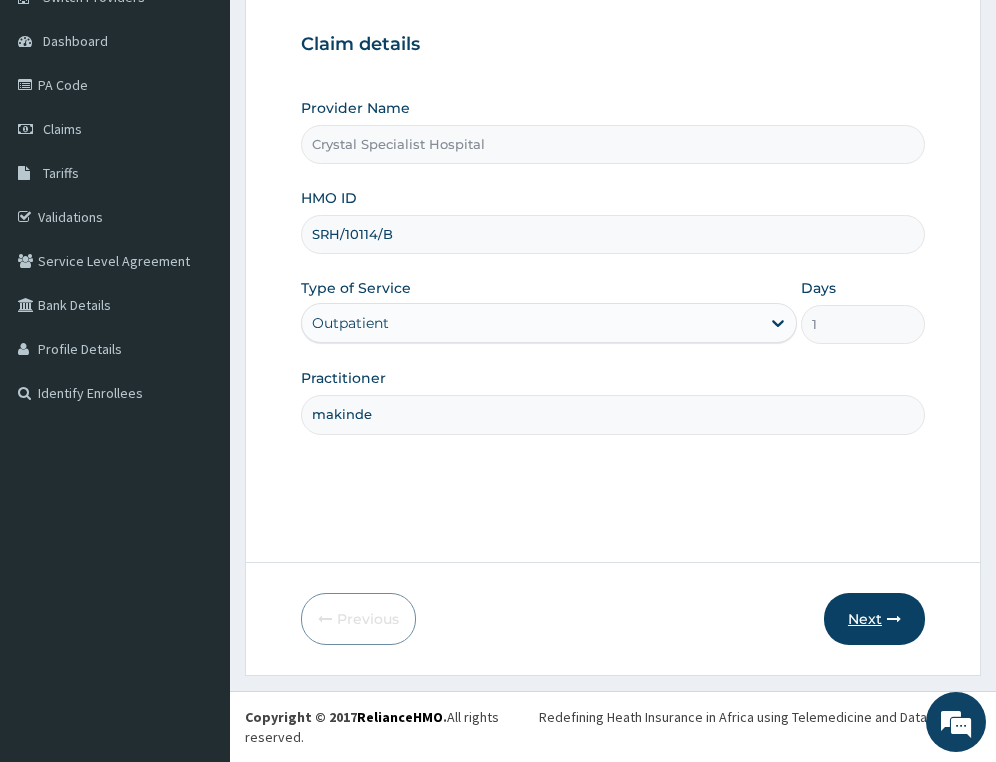 type on "makinde" 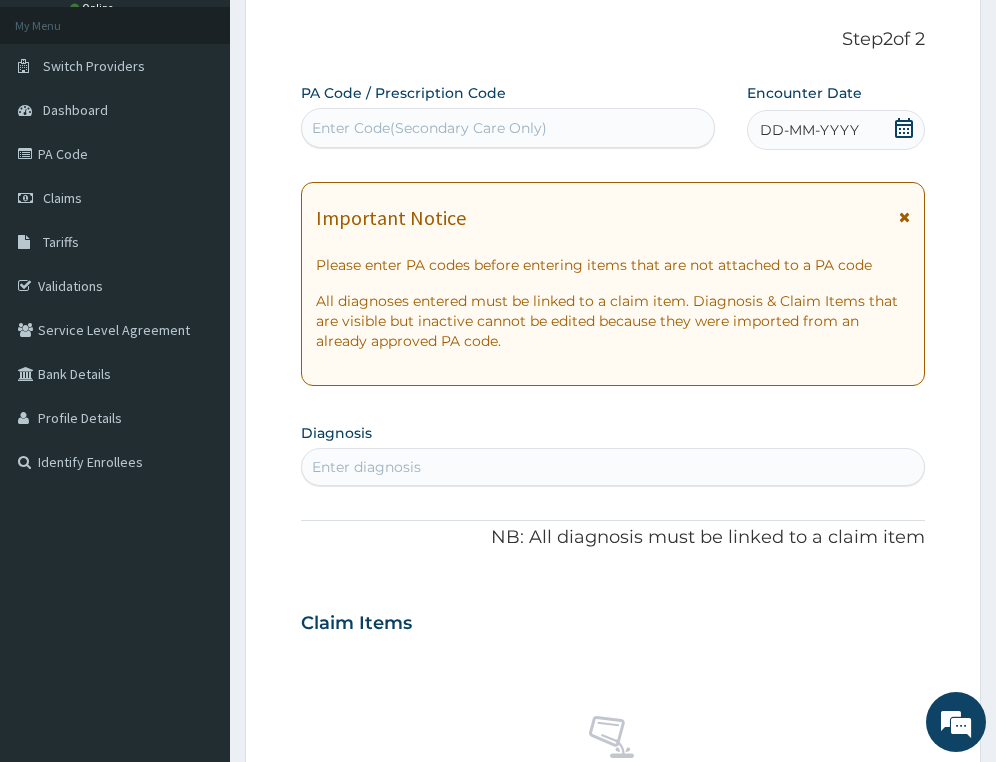 scroll, scrollTop: 0, scrollLeft: 0, axis: both 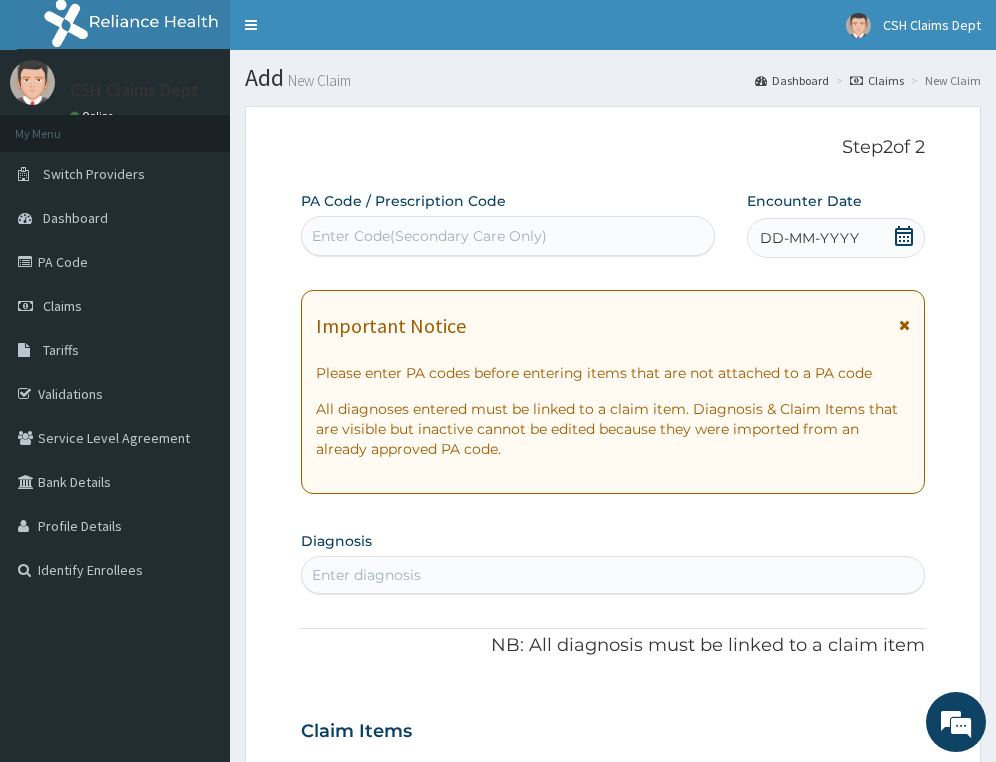 click 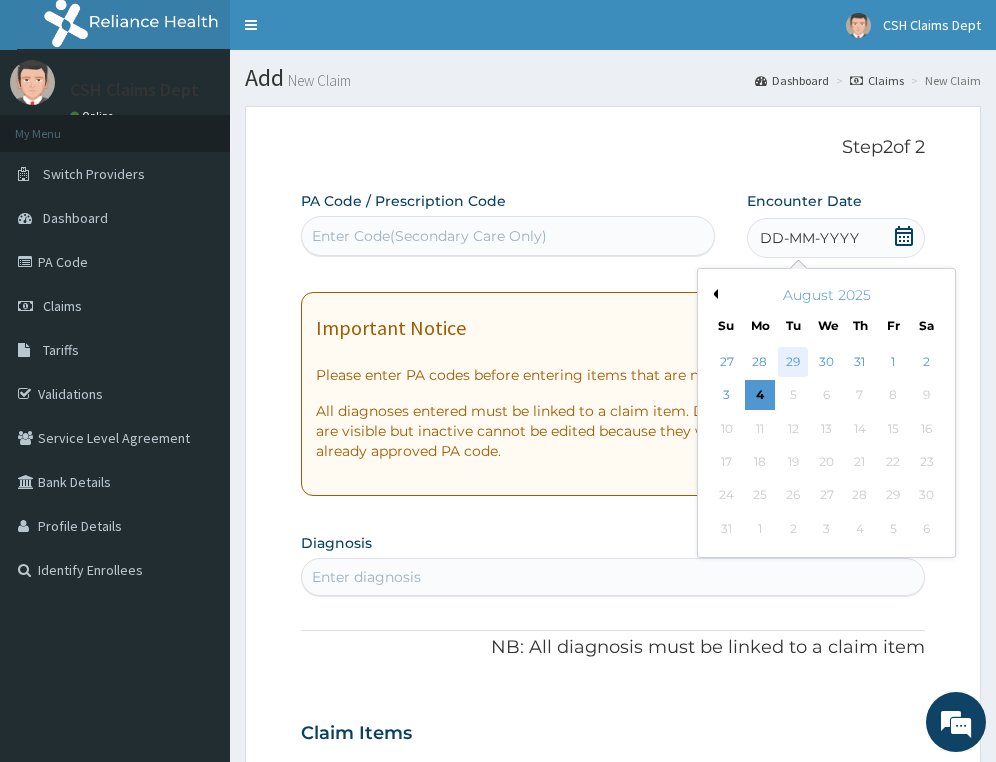 click on "29" at bounding box center (794, 362) 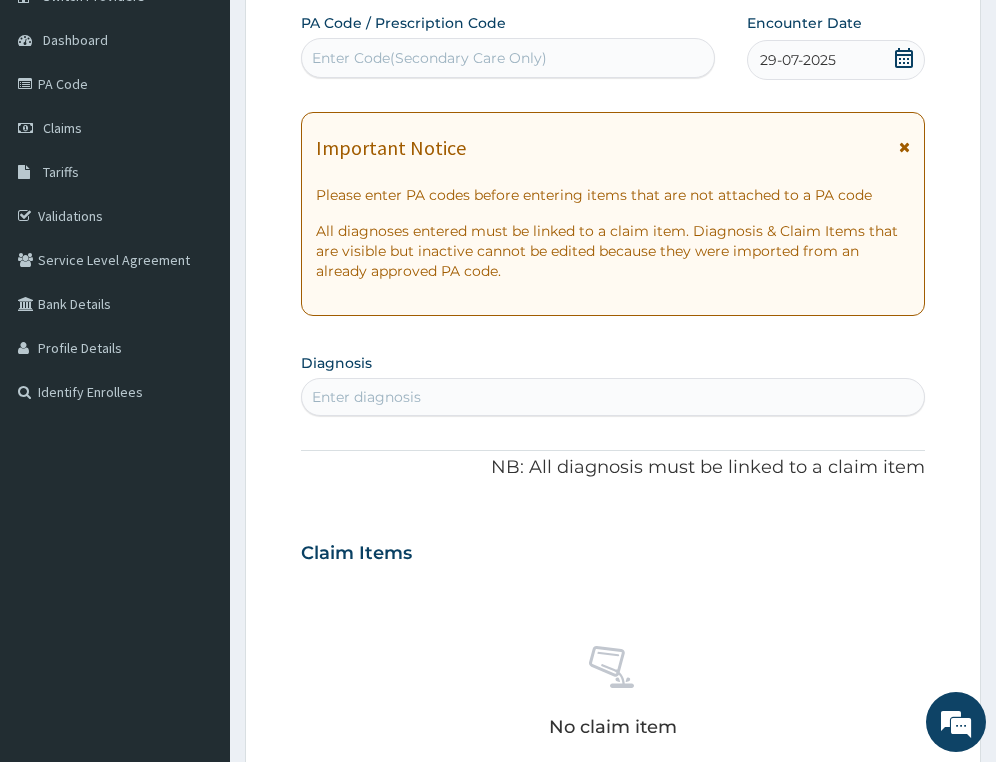scroll, scrollTop: 200, scrollLeft: 0, axis: vertical 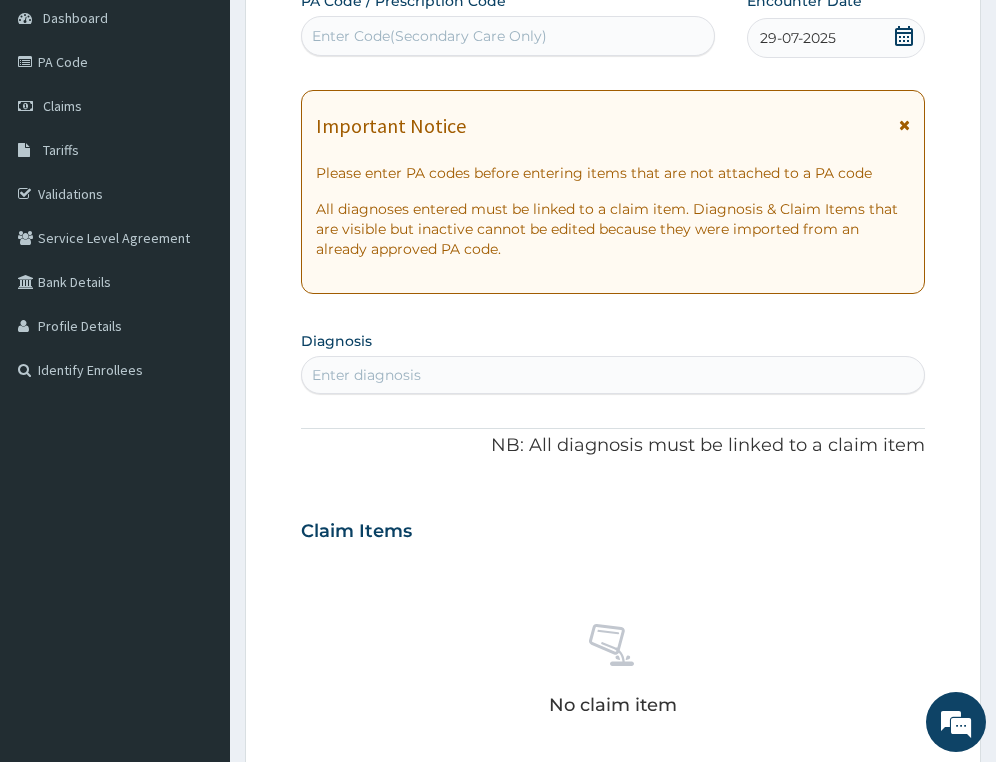 click on "Enter diagnosis" at bounding box center (613, 375) 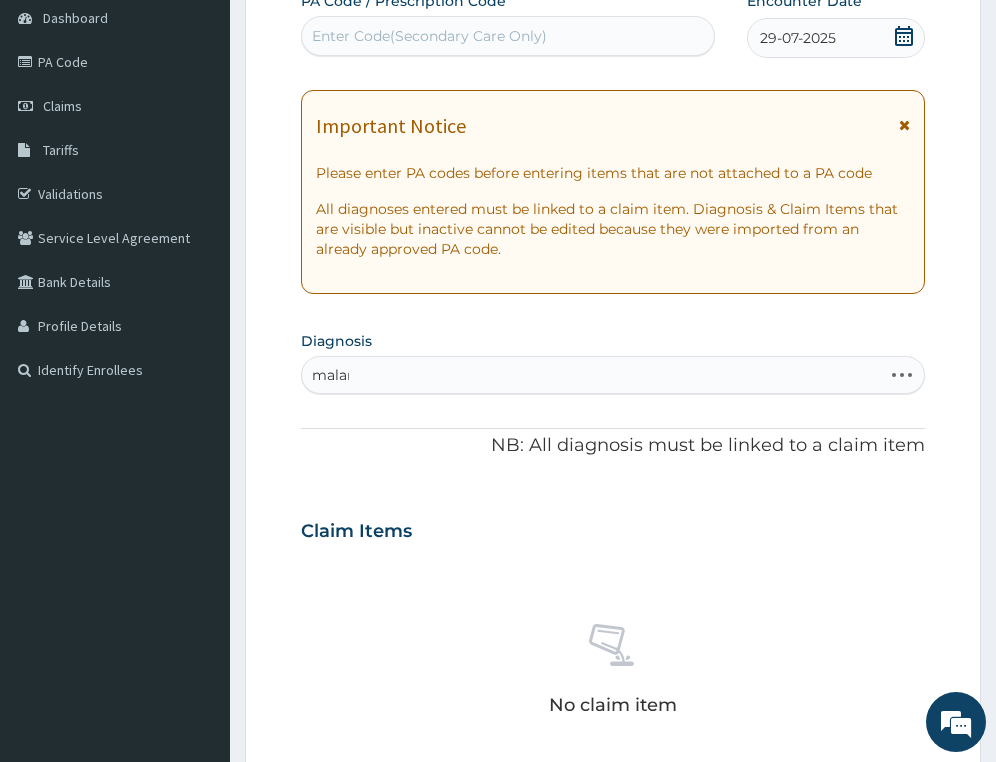 type on "malaria" 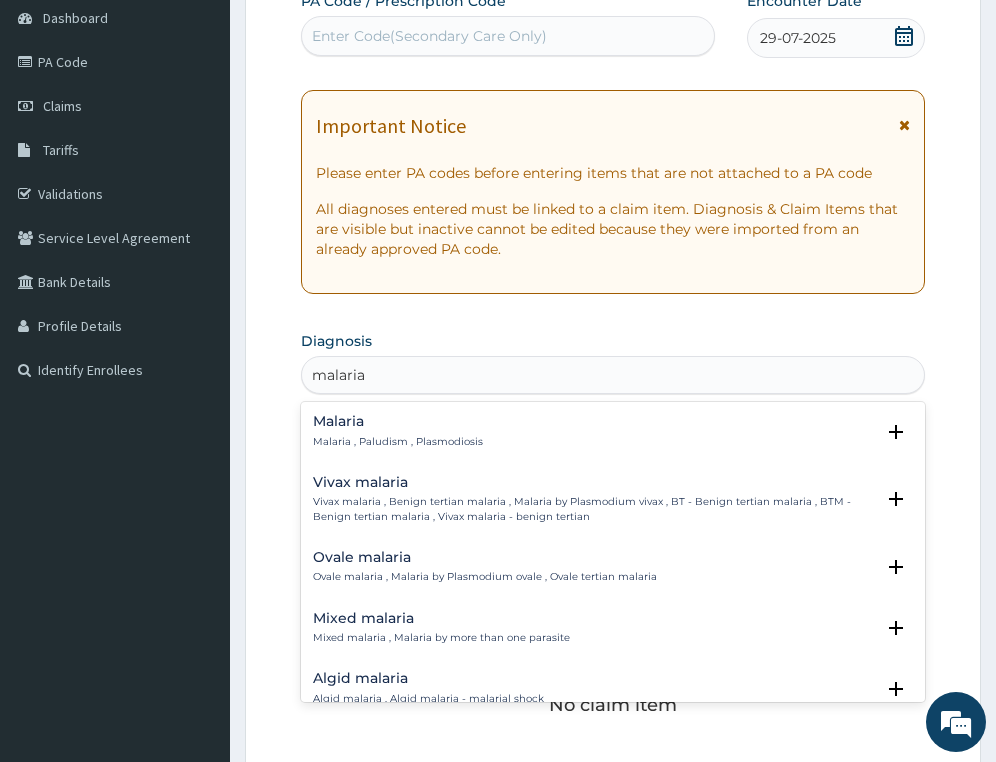 click on "Malaria Malaria , Paludism , Plasmodiosis" at bounding box center (398, 431) 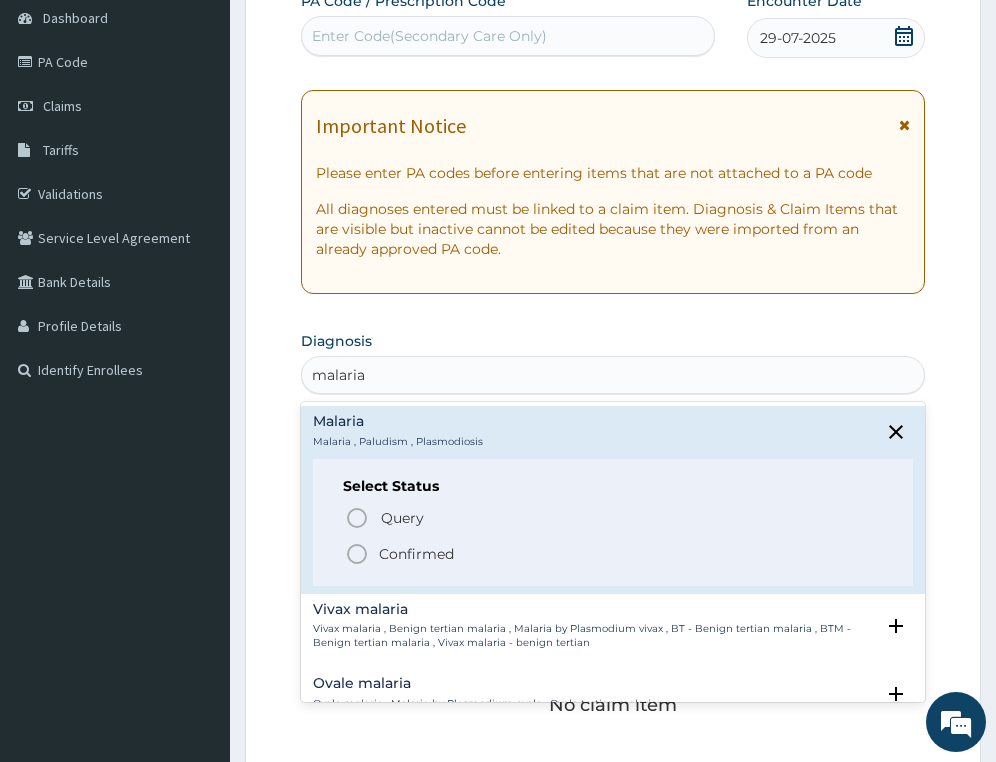 click on "Confirmed" at bounding box center [416, 554] 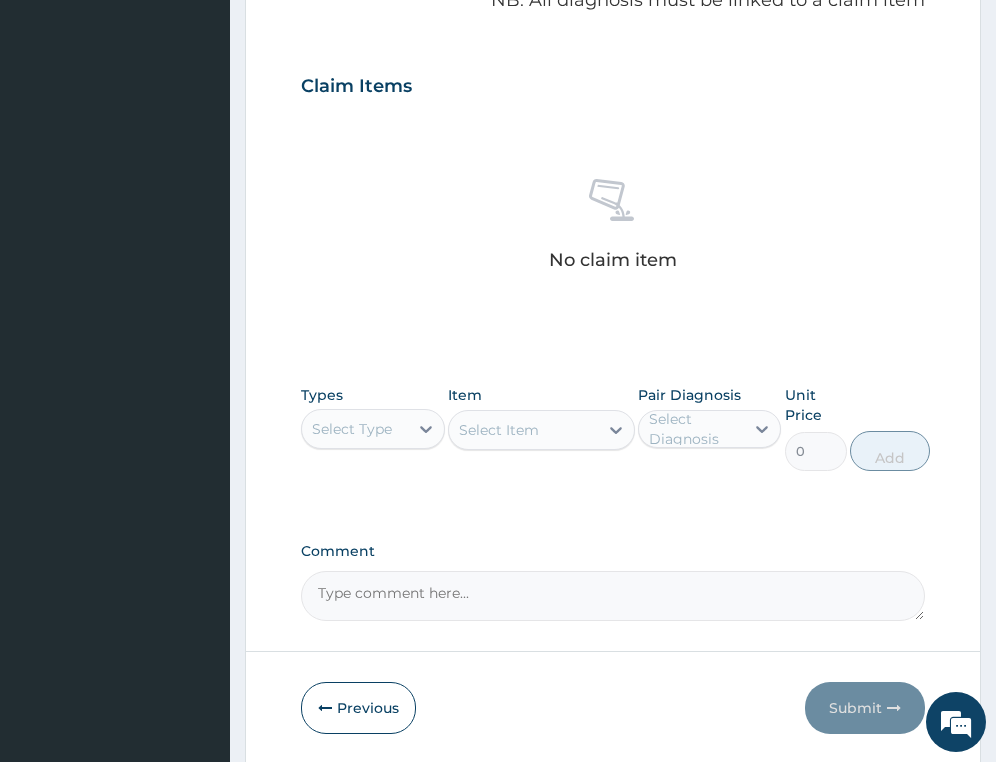 scroll, scrollTop: 700, scrollLeft: 0, axis: vertical 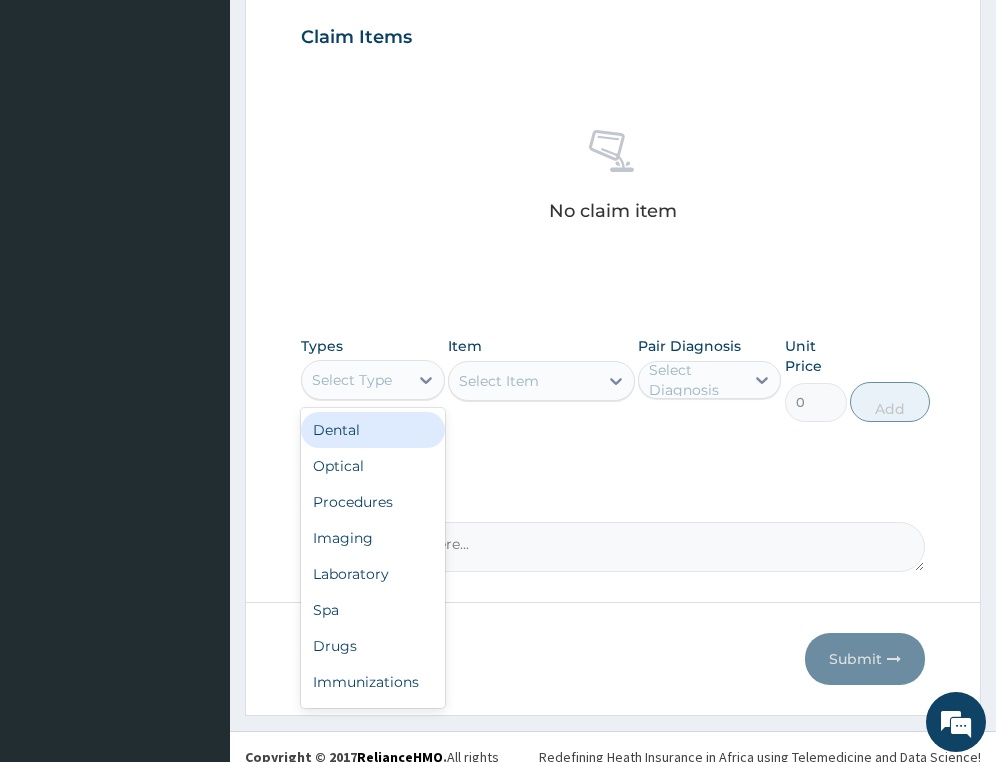click on "Select Type" at bounding box center [352, 380] 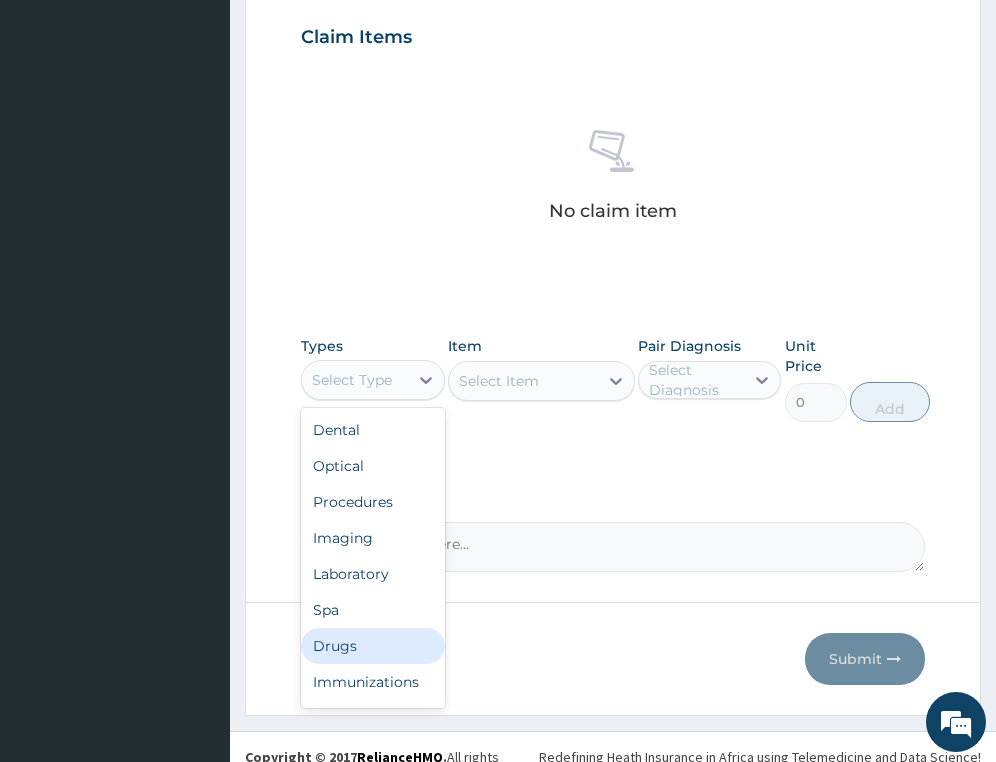 drag, startPoint x: 374, startPoint y: 648, endPoint x: 413, endPoint y: 554, distance: 101.76935 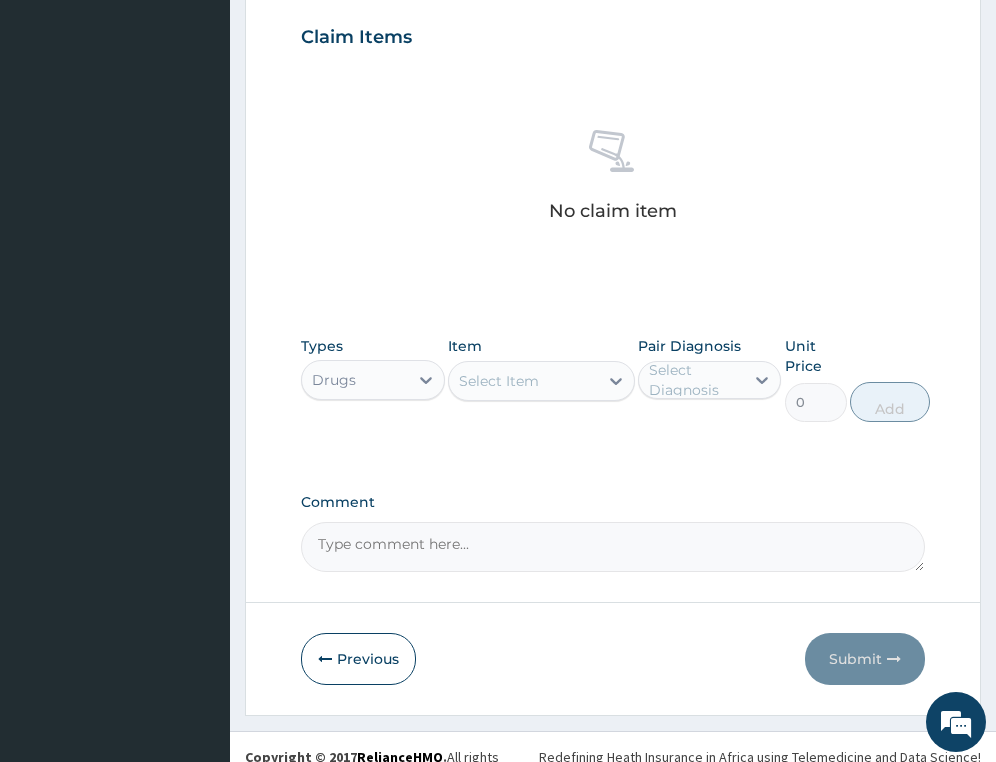 click on "Select Item" at bounding box center [499, 381] 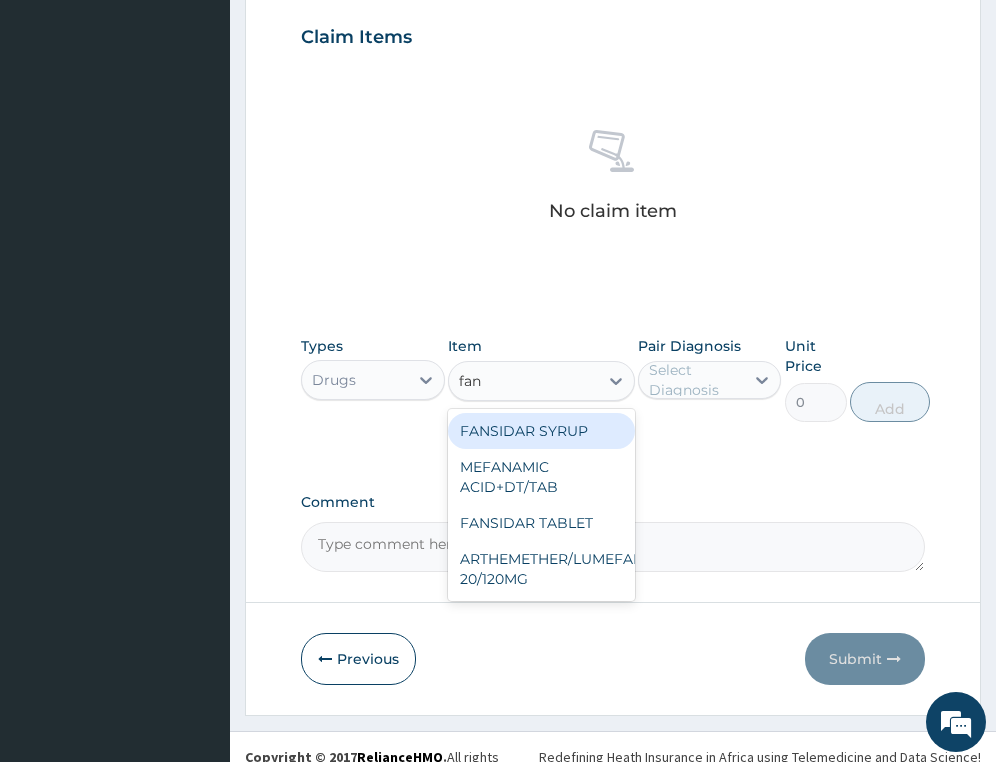 type on "fans" 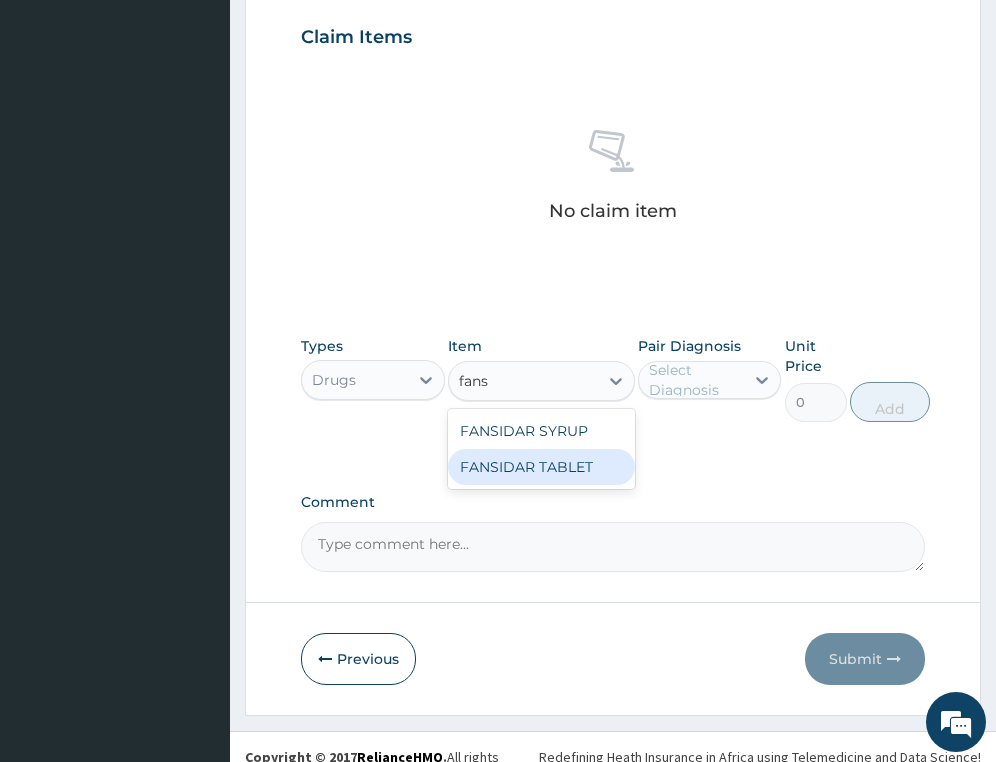 click on "FANSIDAR TABLET" at bounding box center [541, 467] 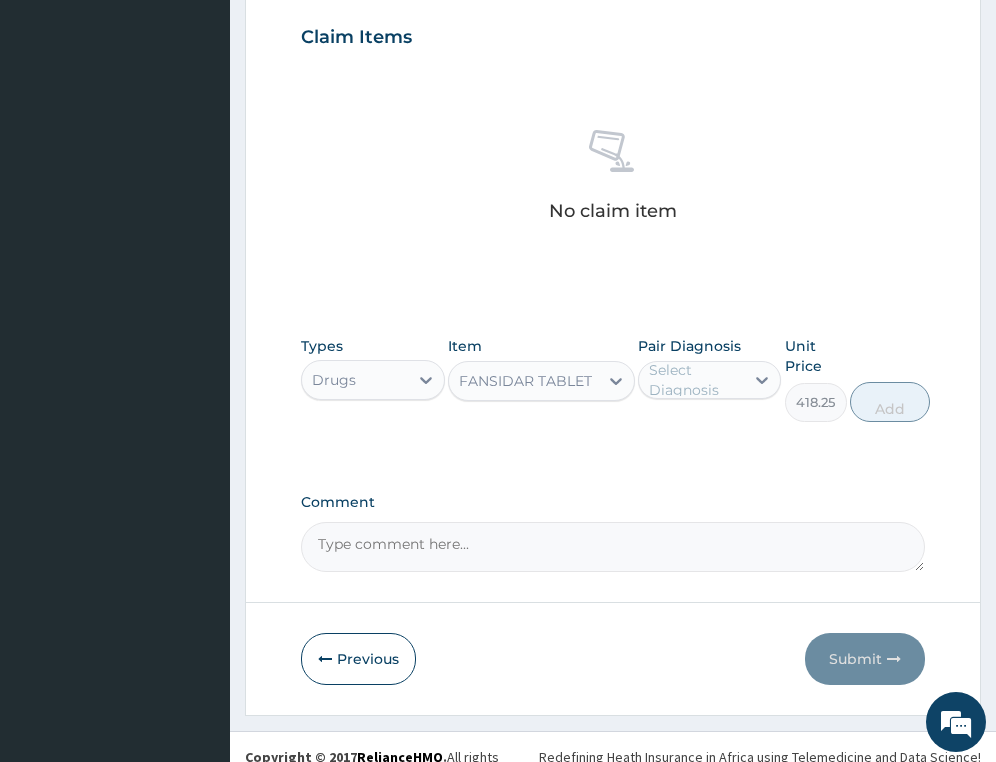 click on "Select Diagnosis" at bounding box center (695, 380) 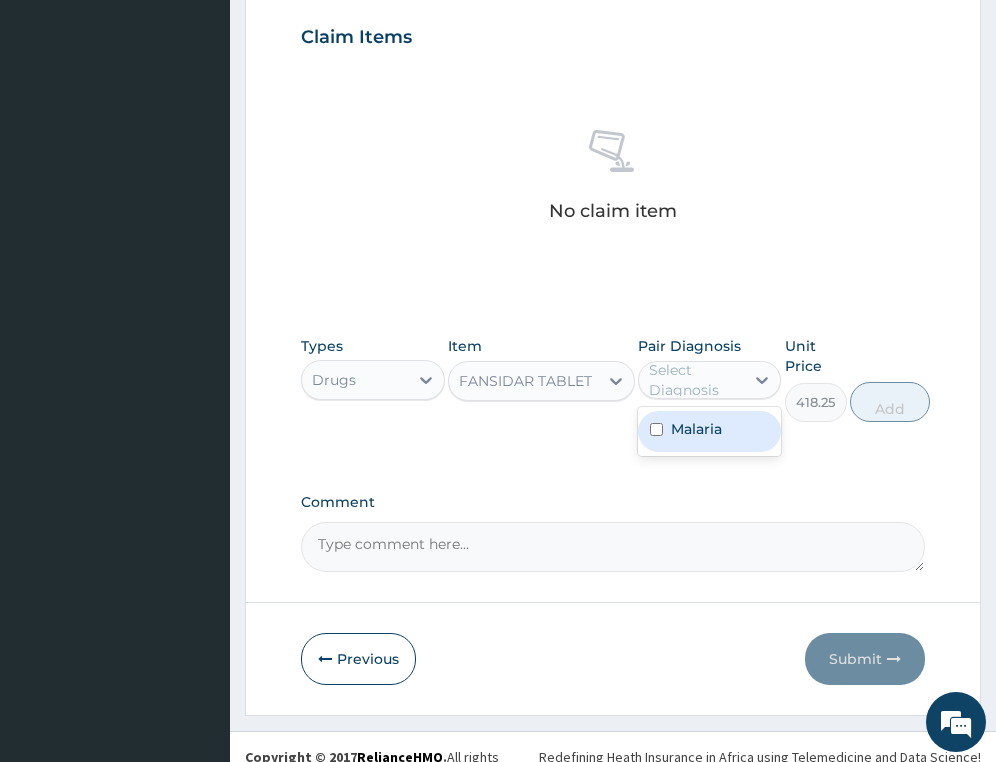 click on "Malaria" at bounding box center (696, 429) 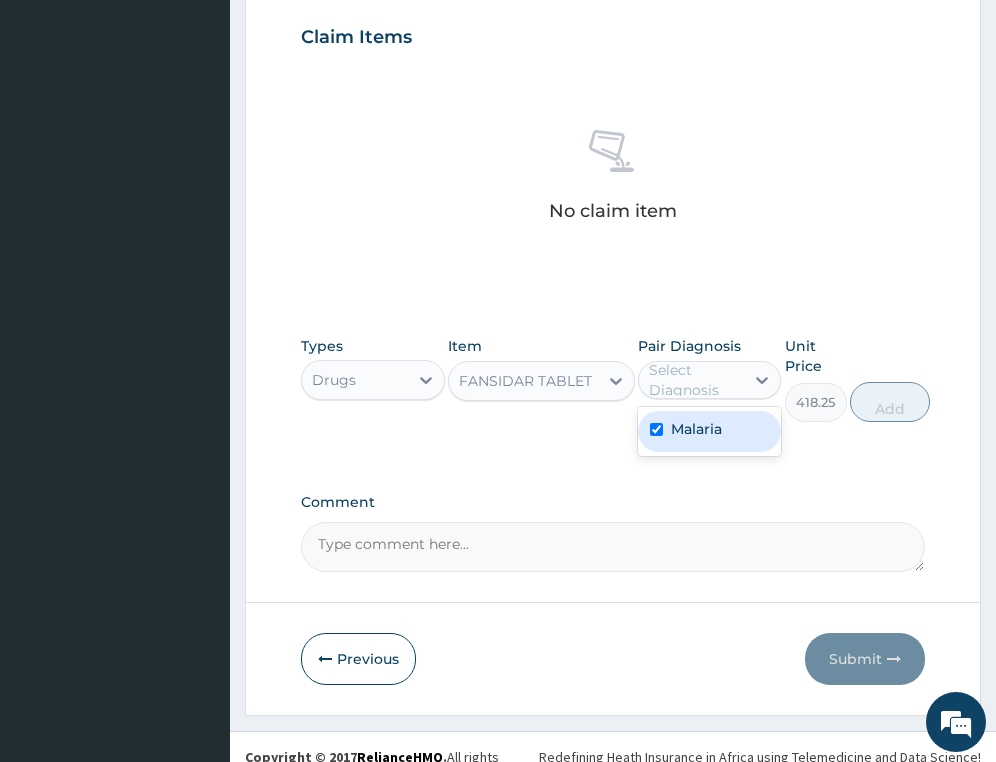 checkbox on "true" 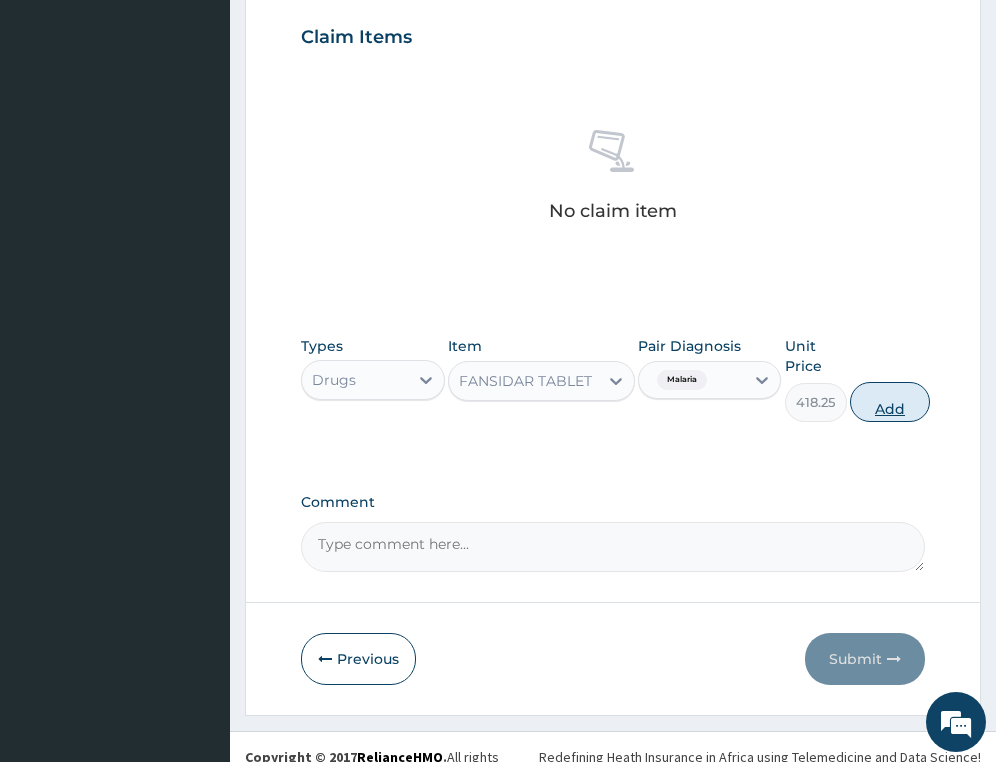 click on "Add" at bounding box center [890, 402] 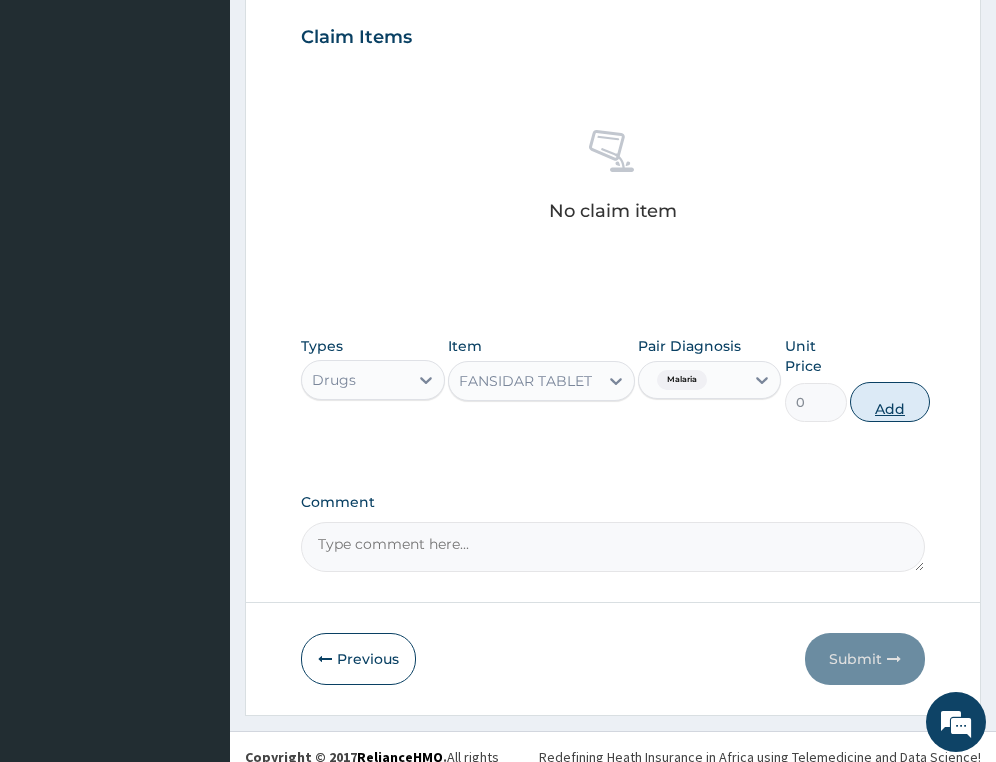 scroll, scrollTop: 660, scrollLeft: 0, axis: vertical 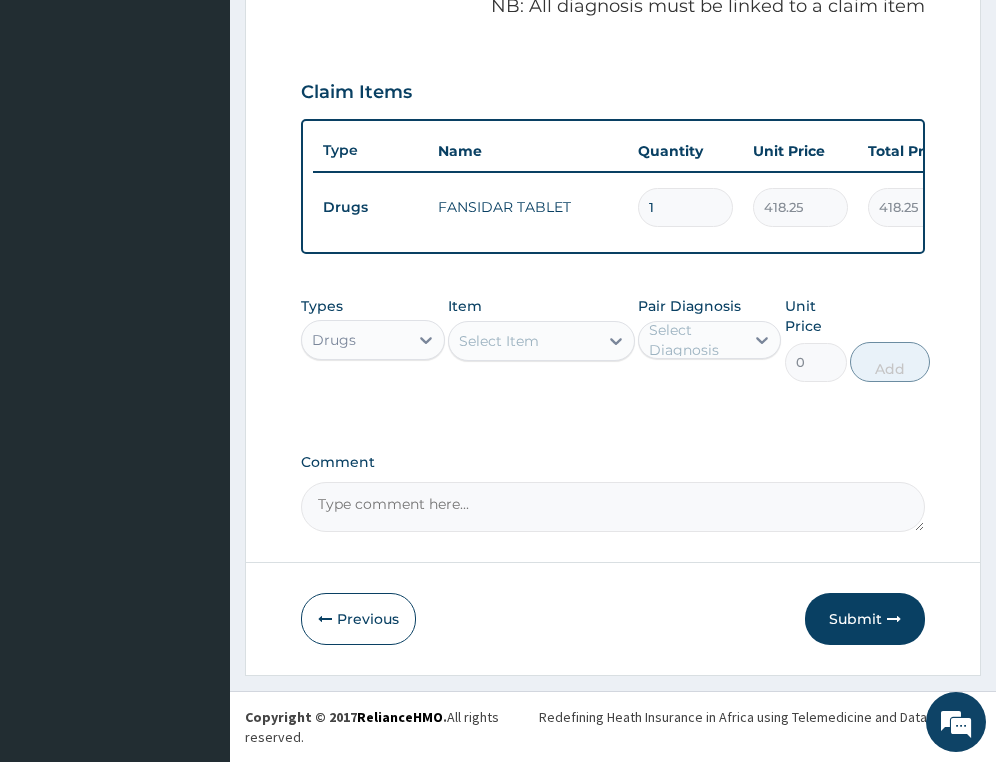 drag, startPoint x: 679, startPoint y: 193, endPoint x: 374, endPoint y: 198, distance: 305.041 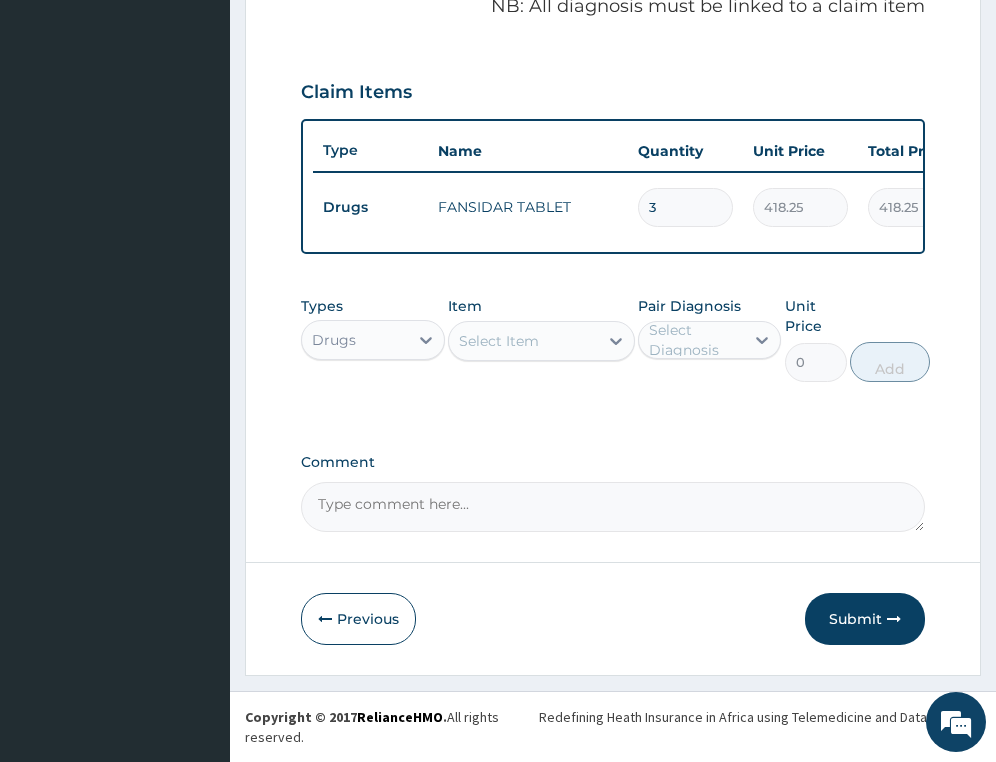 type on "1254.75" 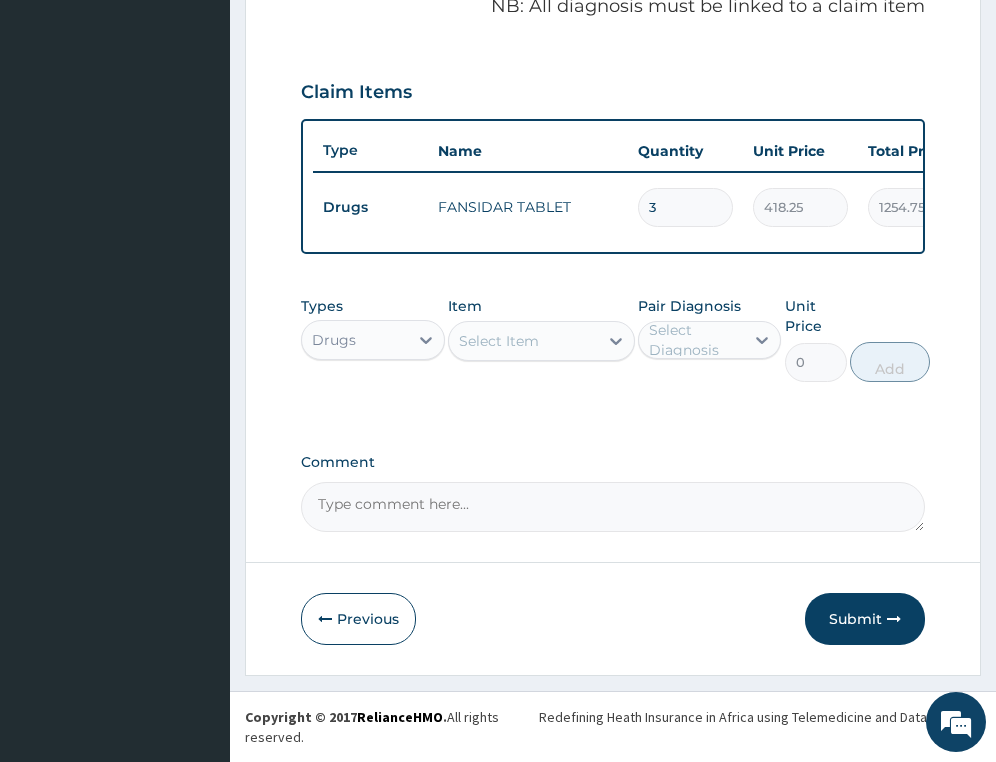 type on "3" 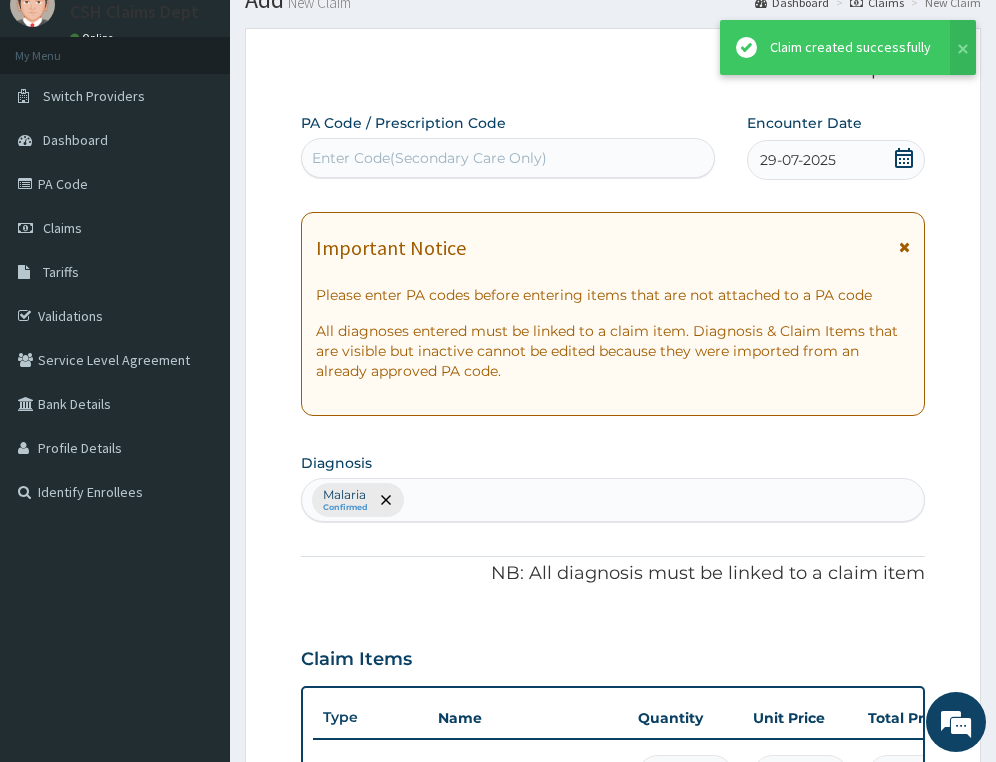 scroll, scrollTop: 660, scrollLeft: 0, axis: vertical 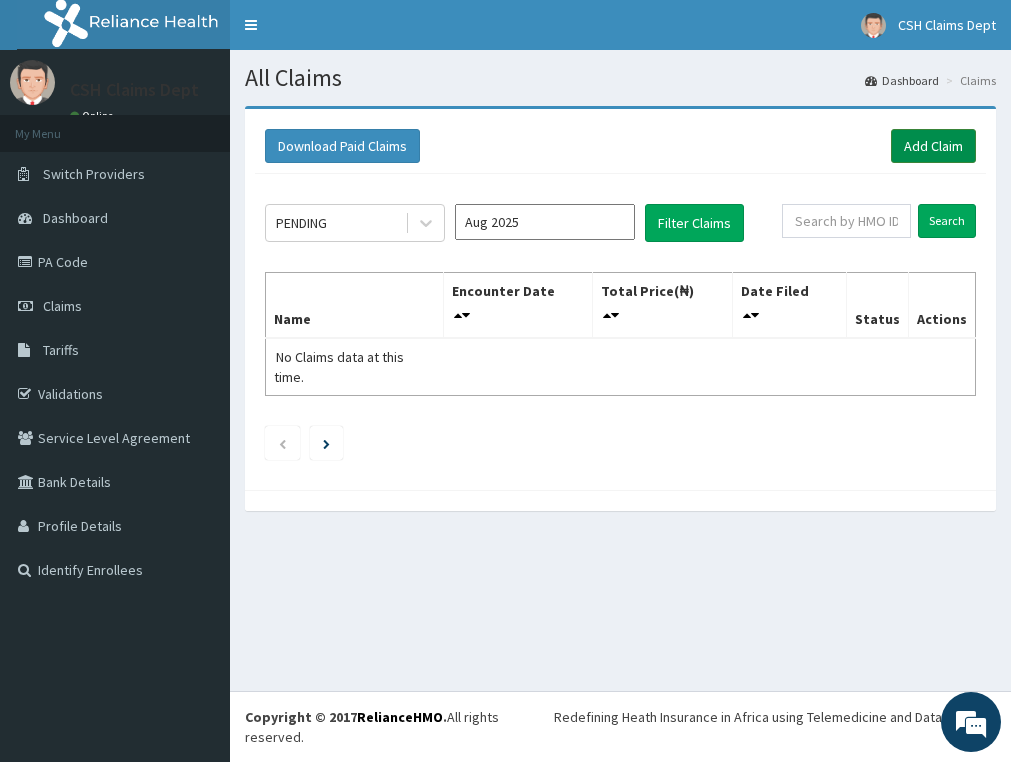 click on "Add Claim" at bounding box center (933, 146) 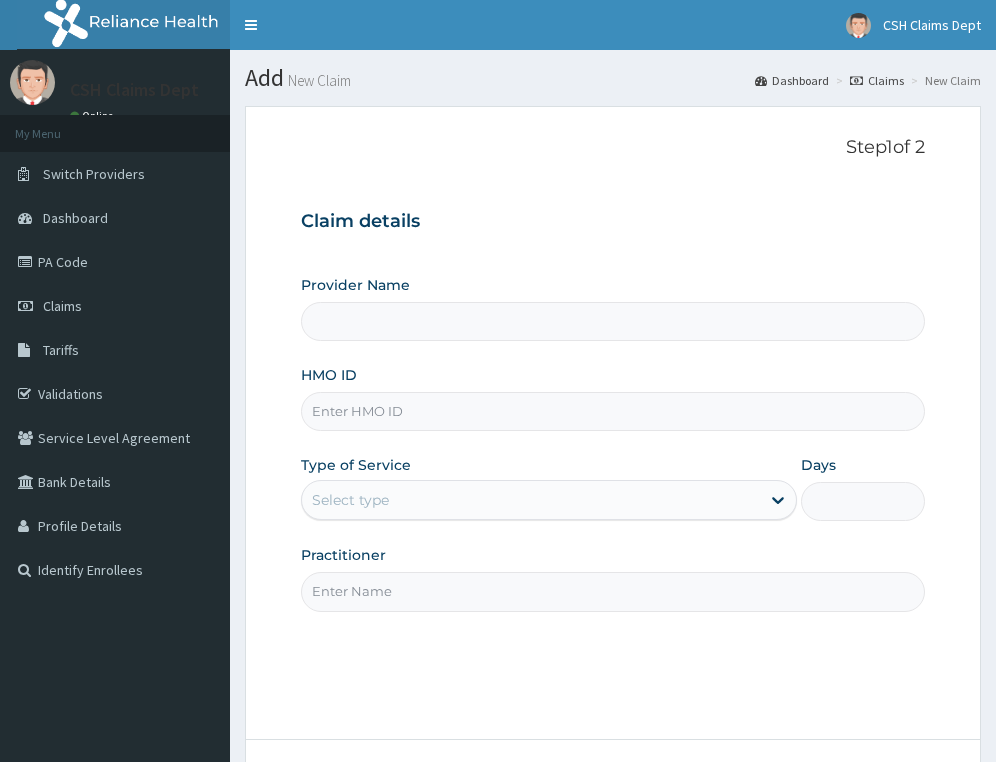 type on "Crystal Specialist Hospital" 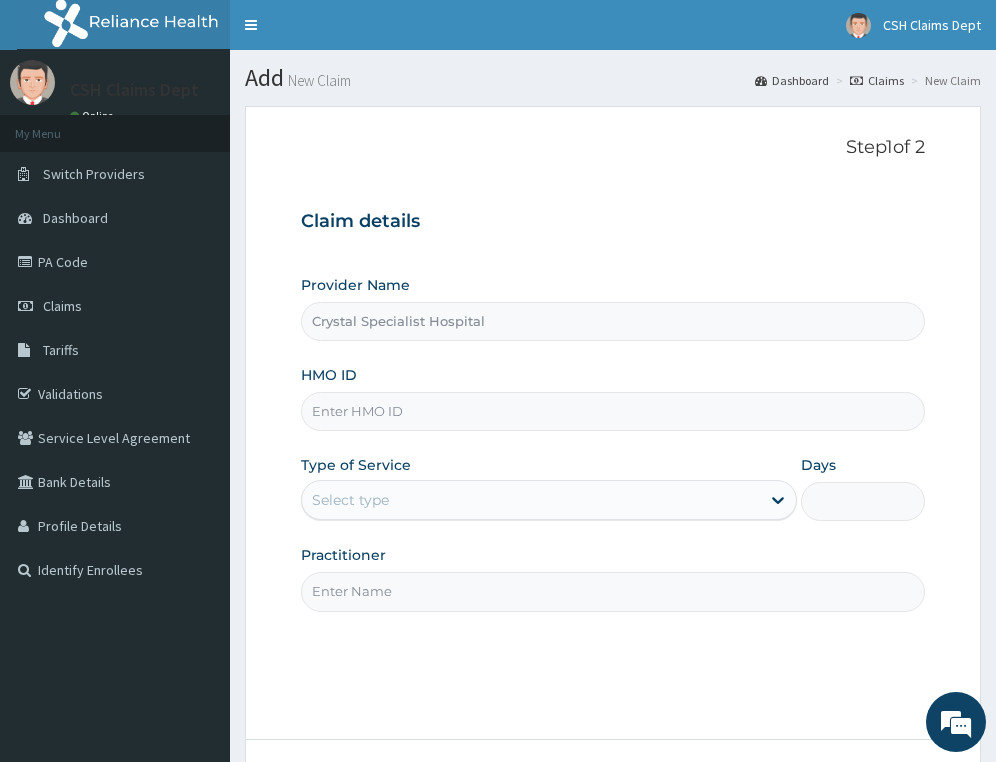 scroll, scrollTop: 0, scrollLeft: 0, axis: both 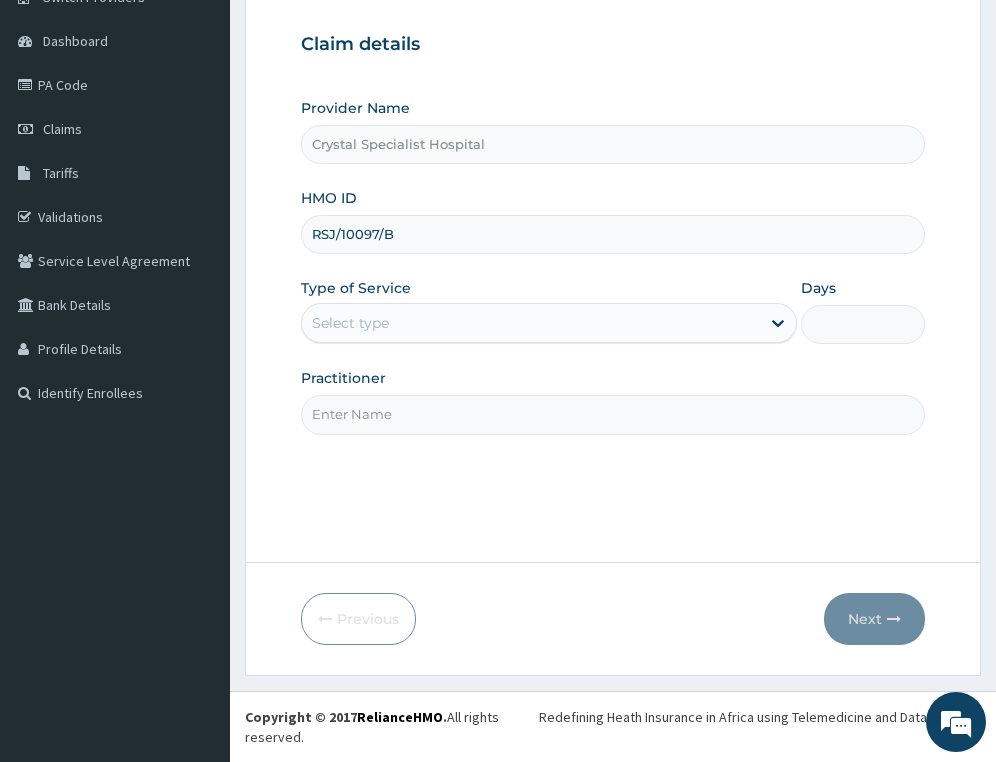 type on "RSJ/10097/B" 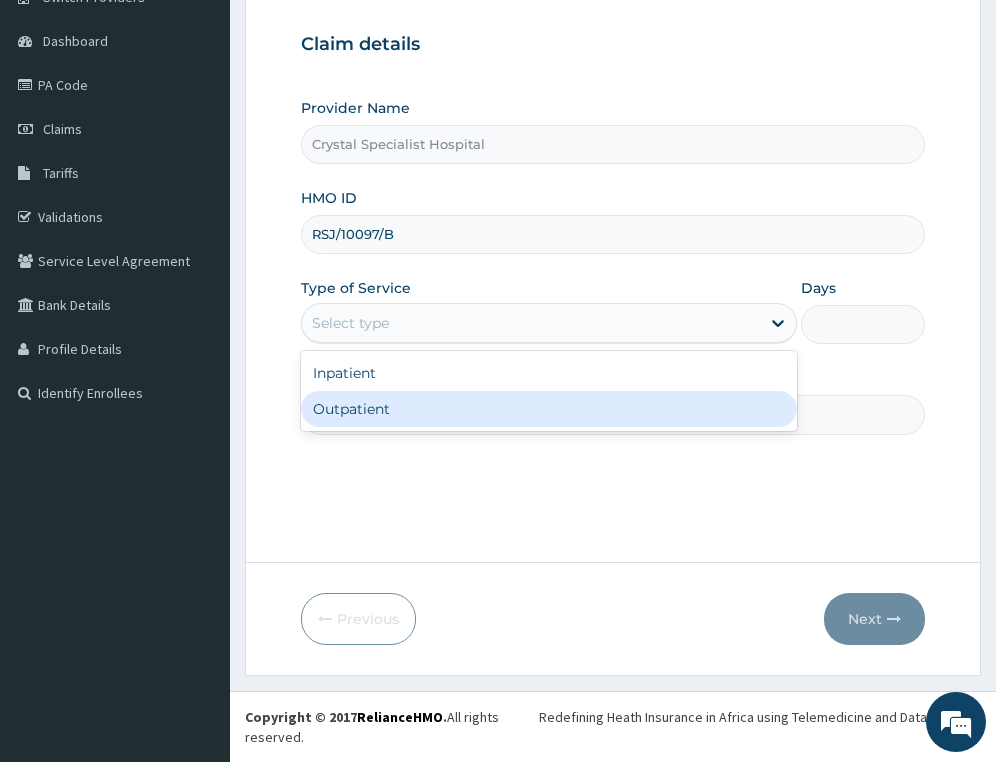 click on "Outpatient" at bounding box center [549, 409] 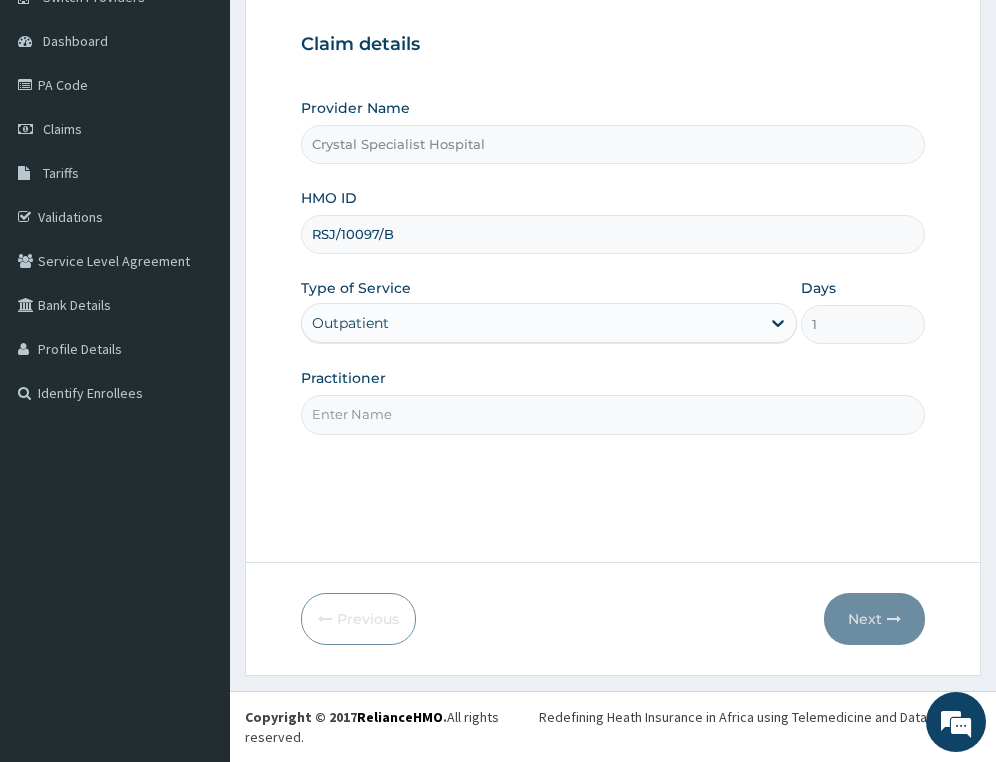 click on "Practitioner" at bounding box center (613, 414) 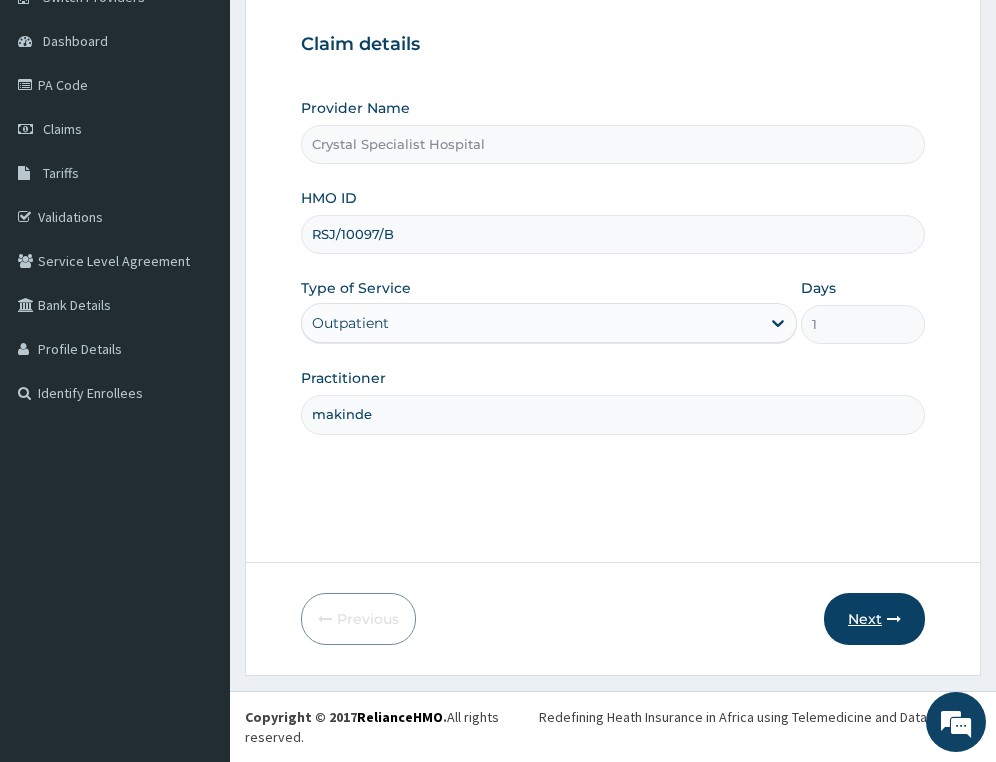type on "makinde" 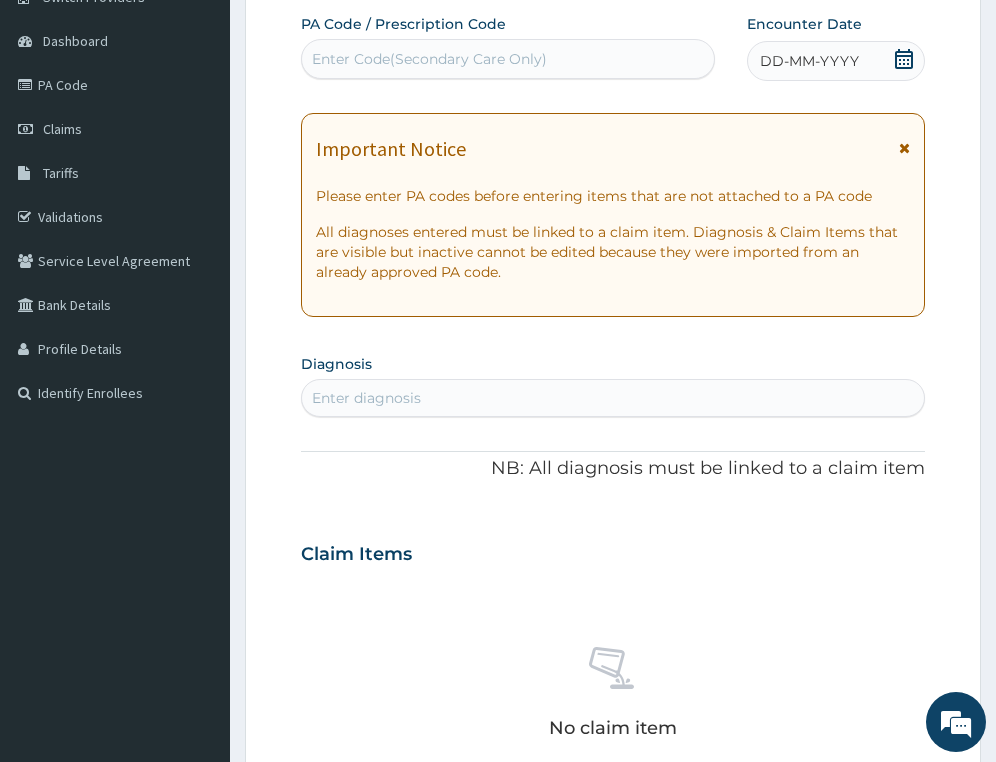 click on "Enter Code(Secondary Care Only)" at bounding box center (508, 59) 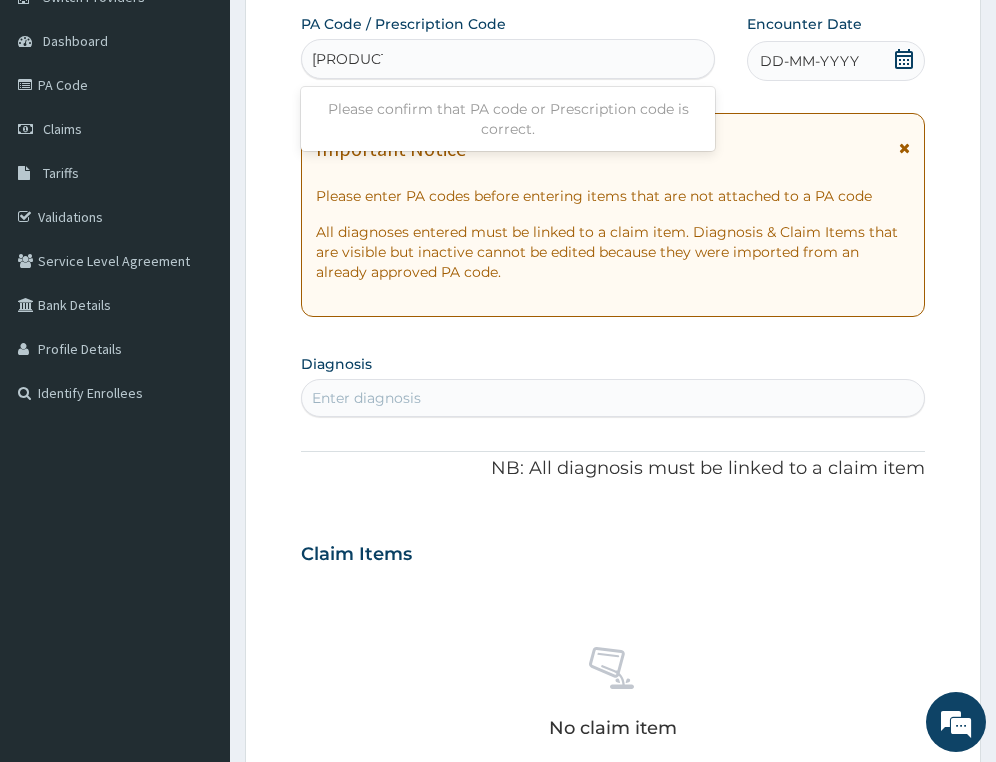 type on "PA/07EC68" 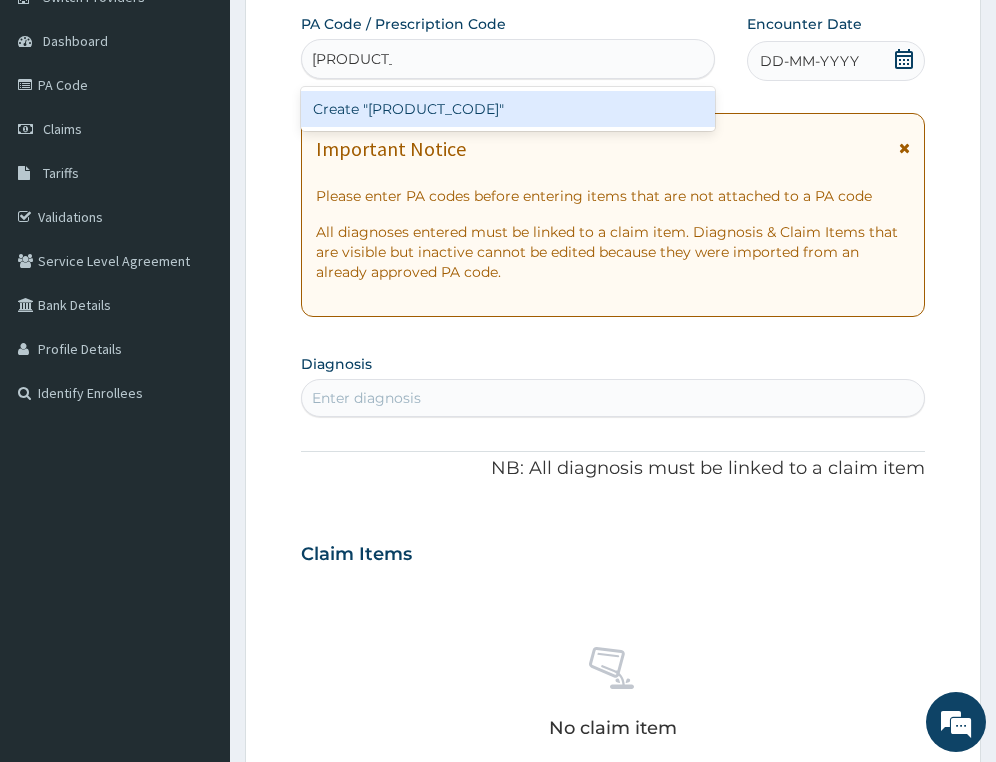 type 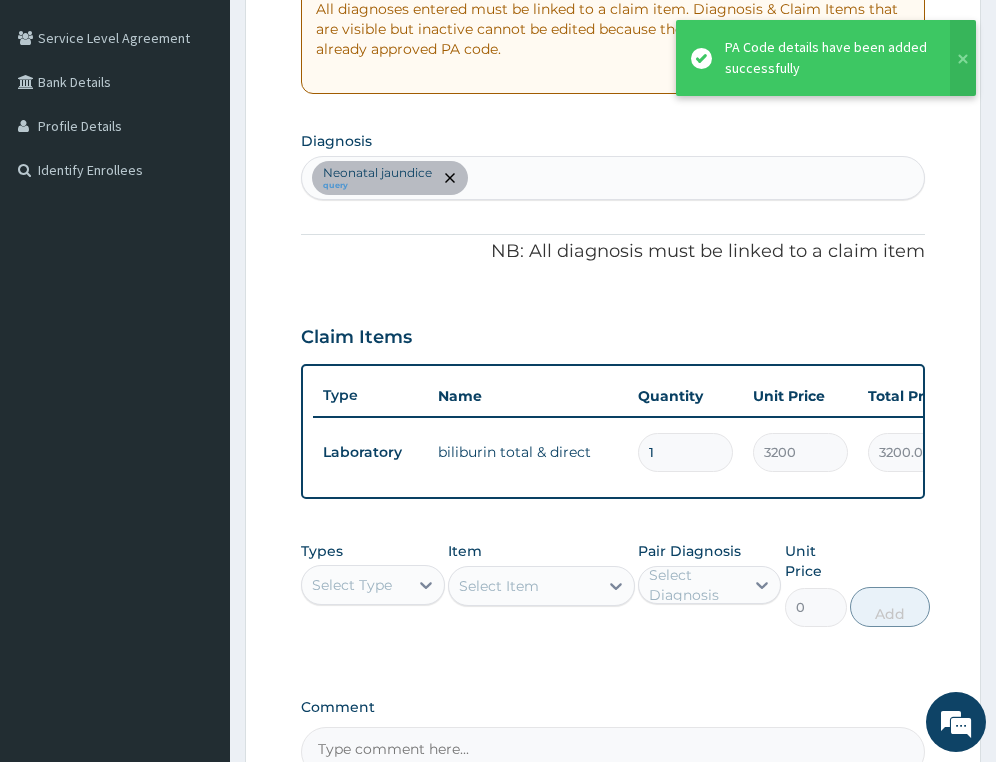 scroll, scrollTop: 660, scrollLeft: 0, axis: vertical 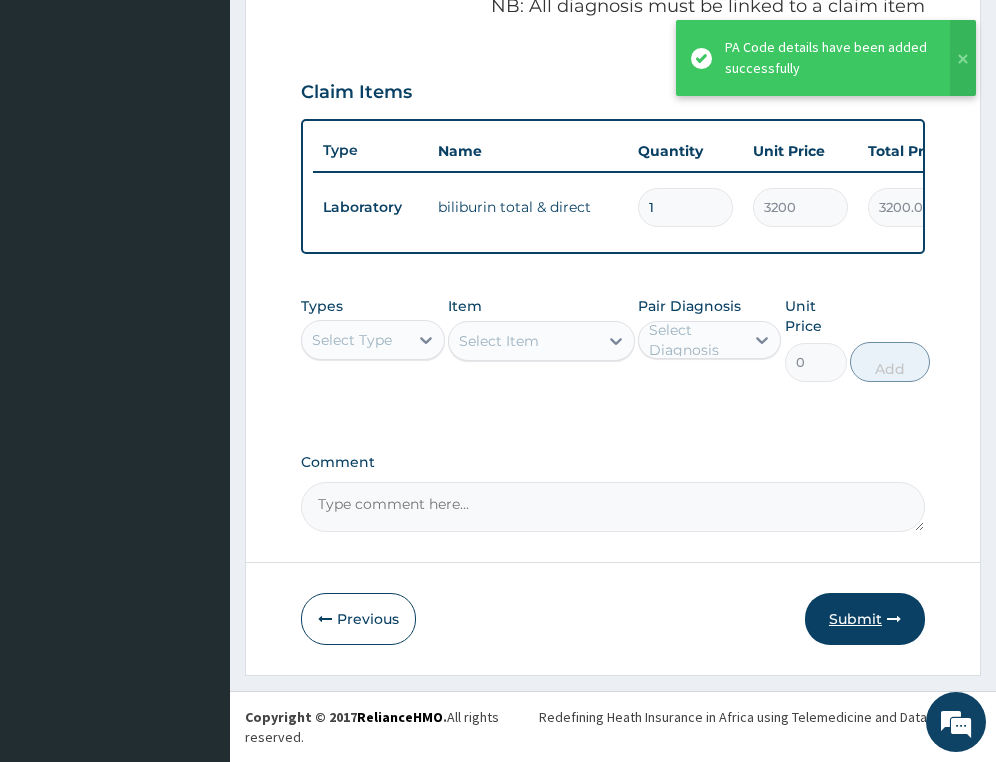 click on "Submit" at bounding box center (865, 619) 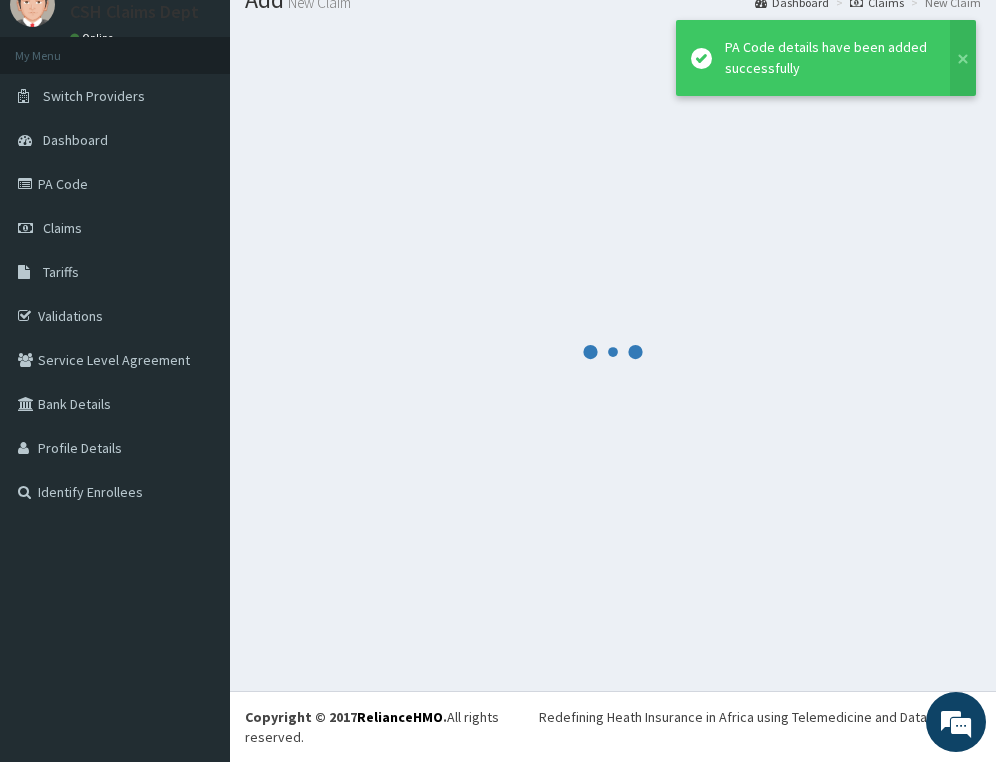 scroll, scrollTop: 78, scrollLeft: 0, axis: vertical 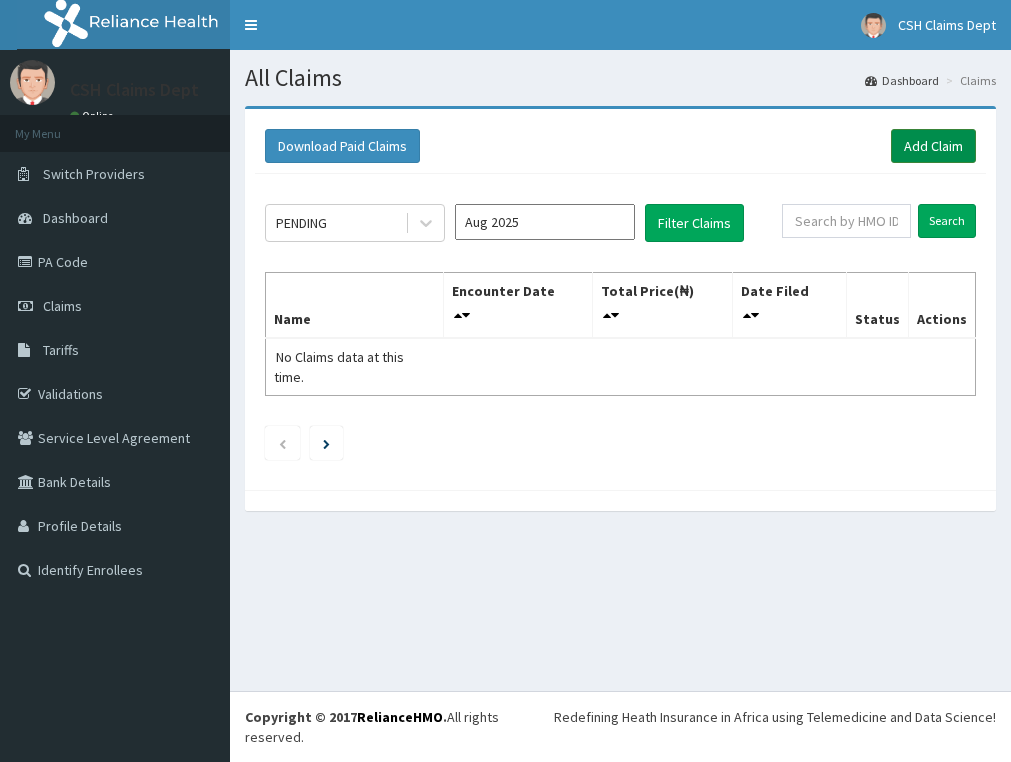 click on "Add Claim" at bounding box center (933, 146) 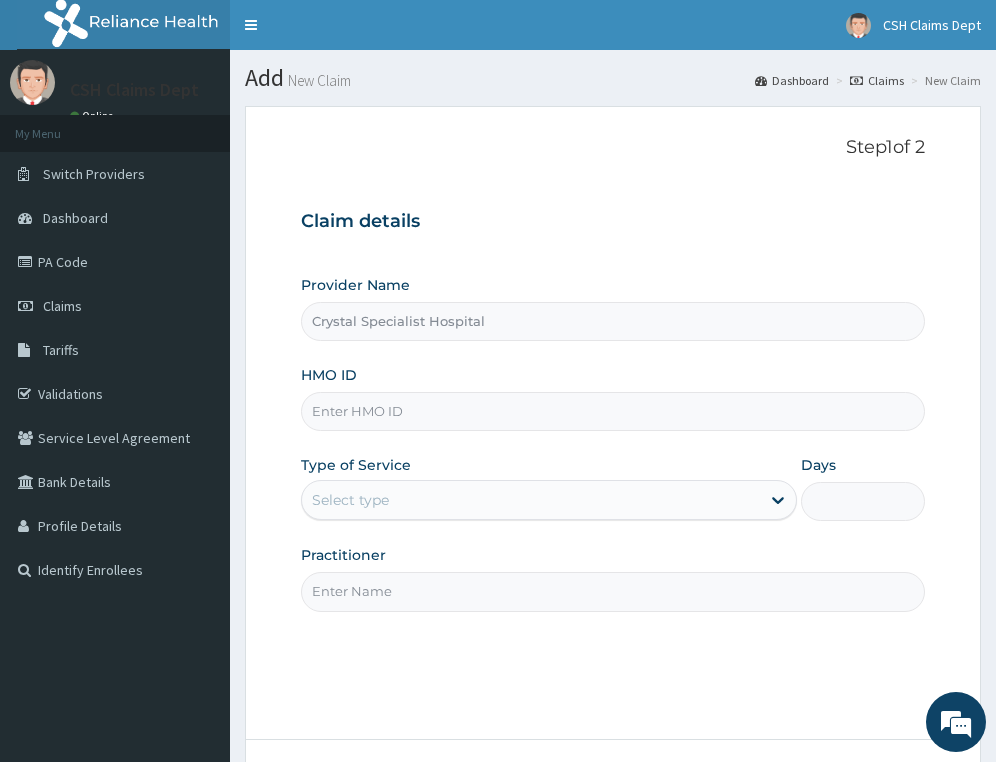 scroll, scrollTop: 0, scrollLeft: 0, axis: both 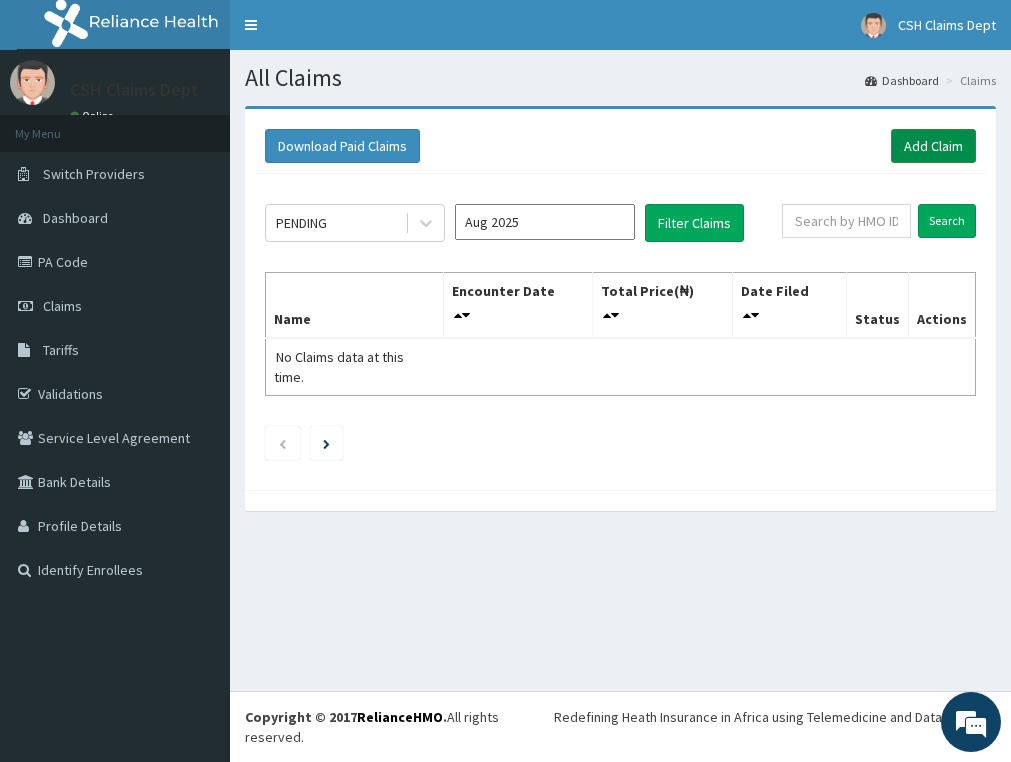 click on "Add Claim" at bounding box center (933, 146) 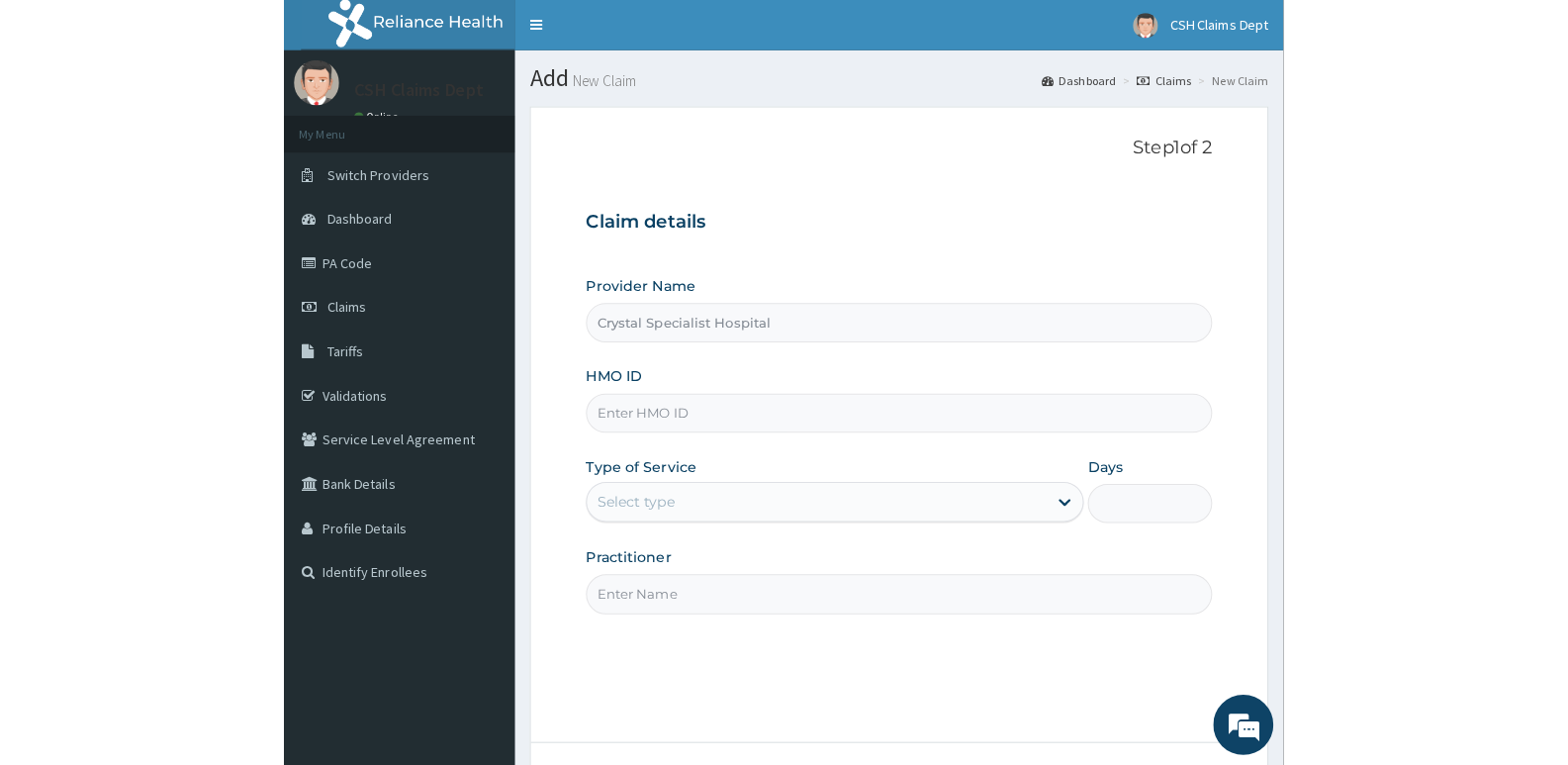 scroll, scrollTop: 0, scrollLeft: 0, axis: both 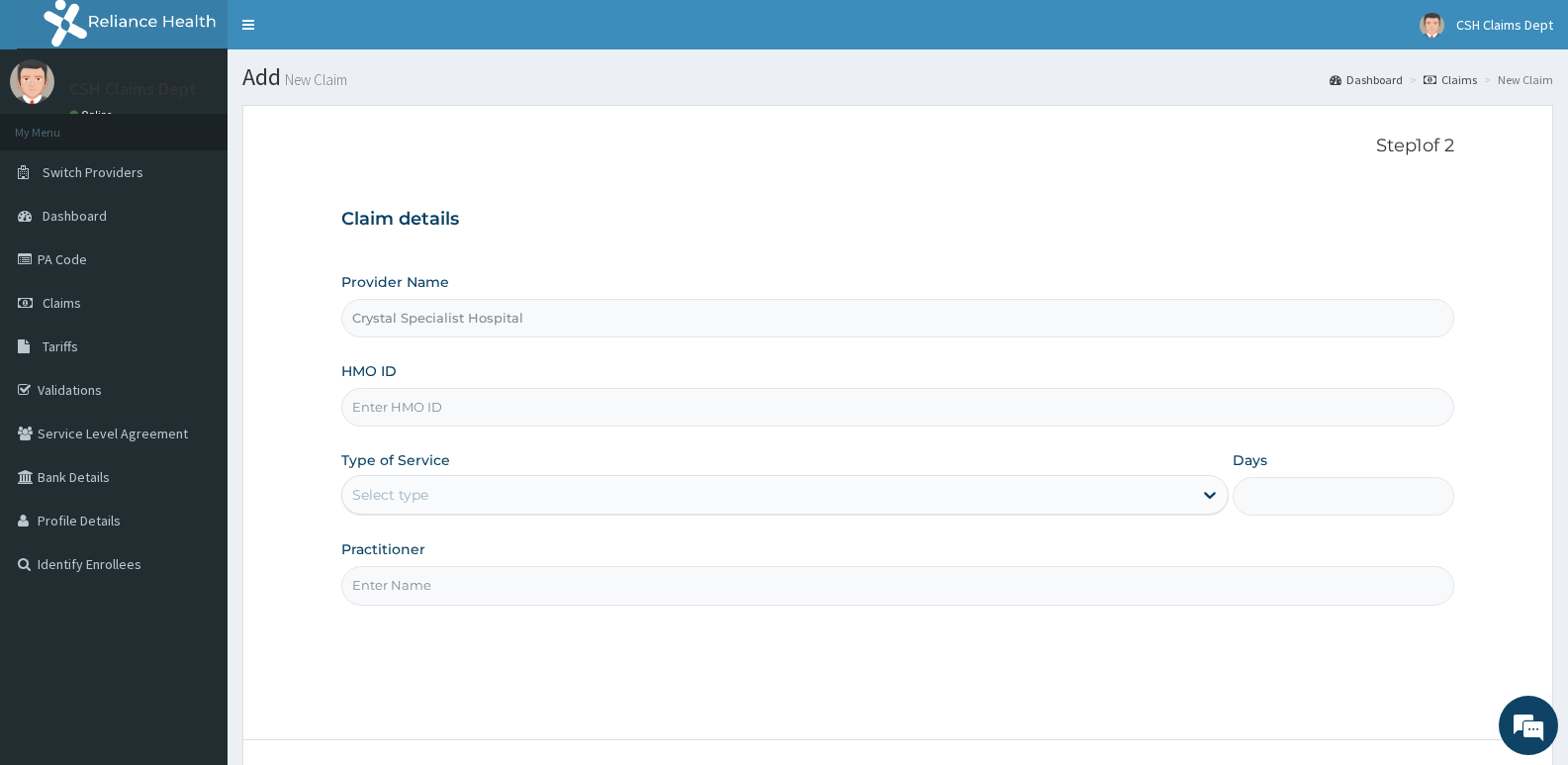 drag, startPoint x: 817, startPoint y: 126, endPoint x: 960, endPoint y: 61, distance: 157.0796 